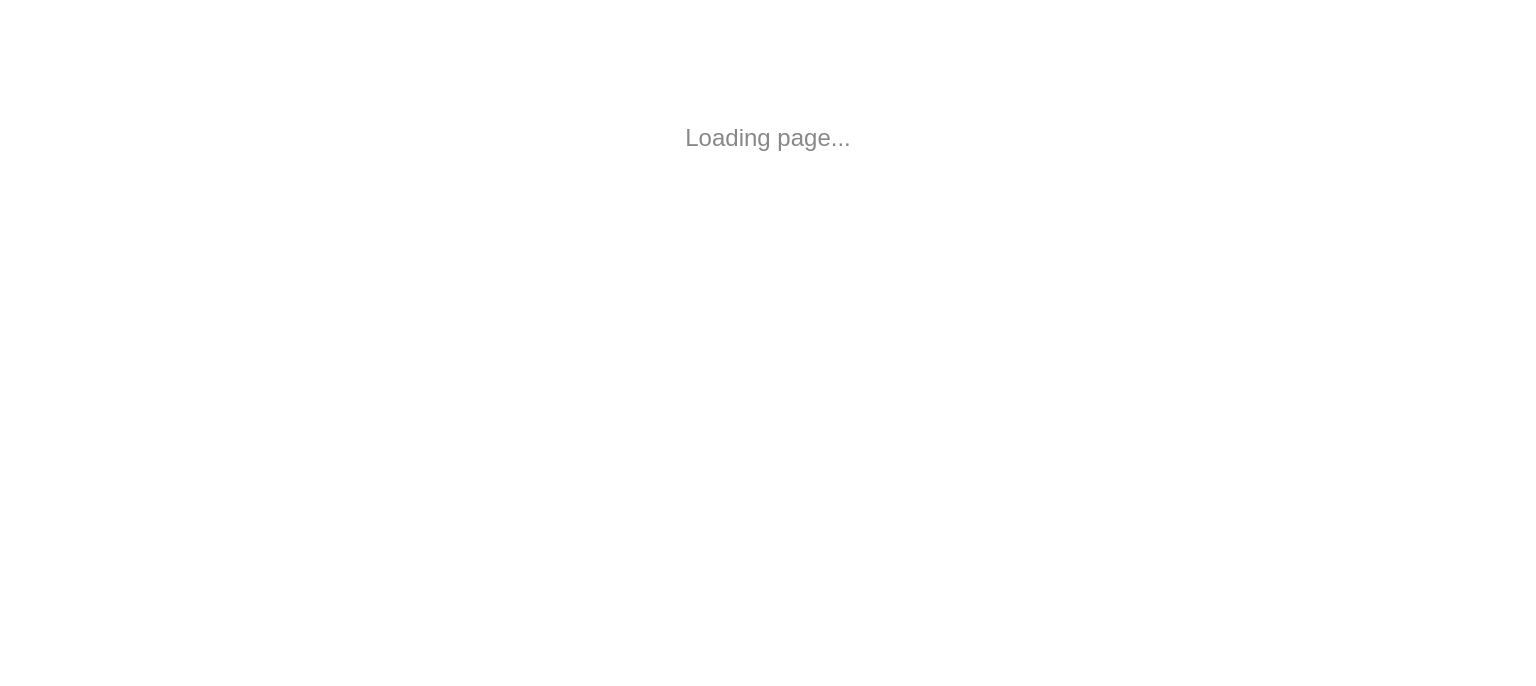 scroll, scrollTop: 0, scrollLeft: 0, axis: both 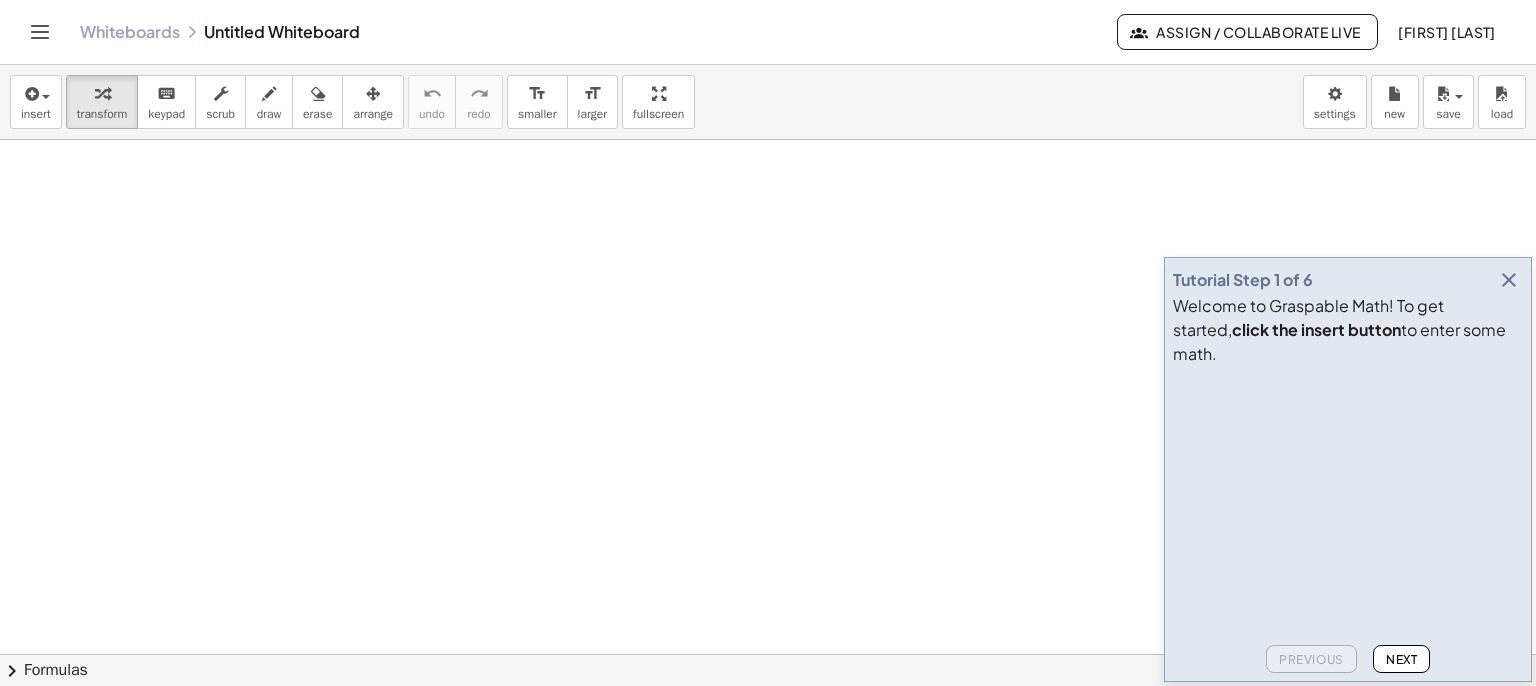 drag, startPoint x: 533, startPoint y: 245, endPoint x: 552, endPoint y: 244, distance: 19.026299 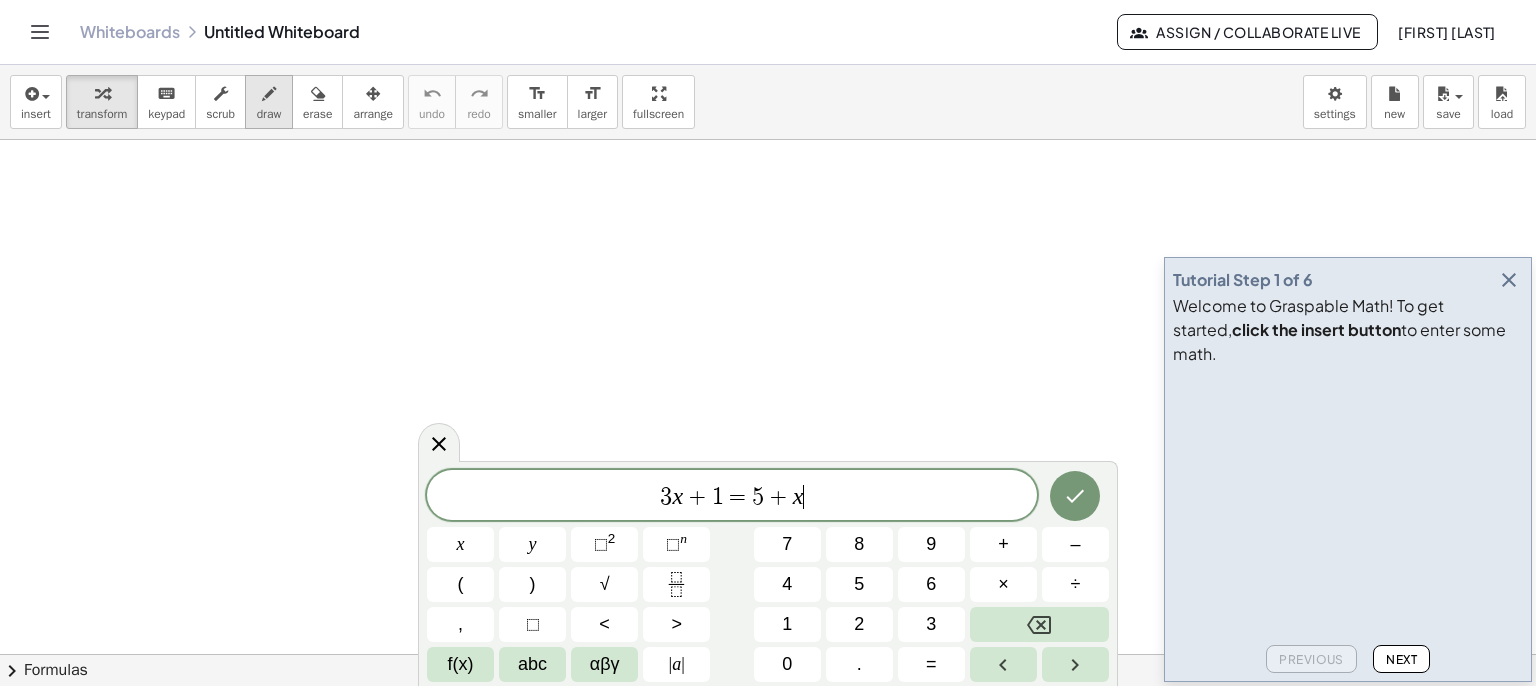 click at bounding box center [269, 93] 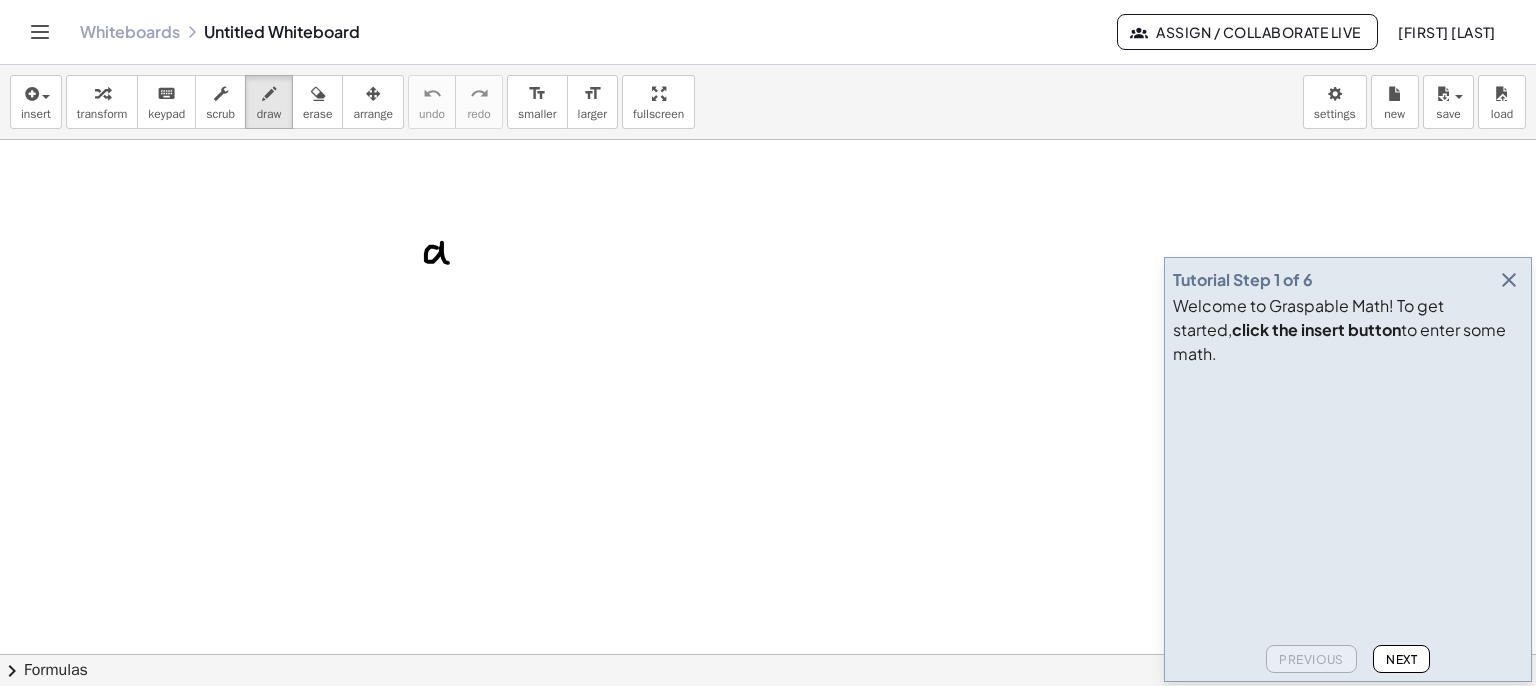 drag, startPoint x: 432, startPoint y: 246, endPoint x: 459, endPoint y: 230, distance: 31.38471 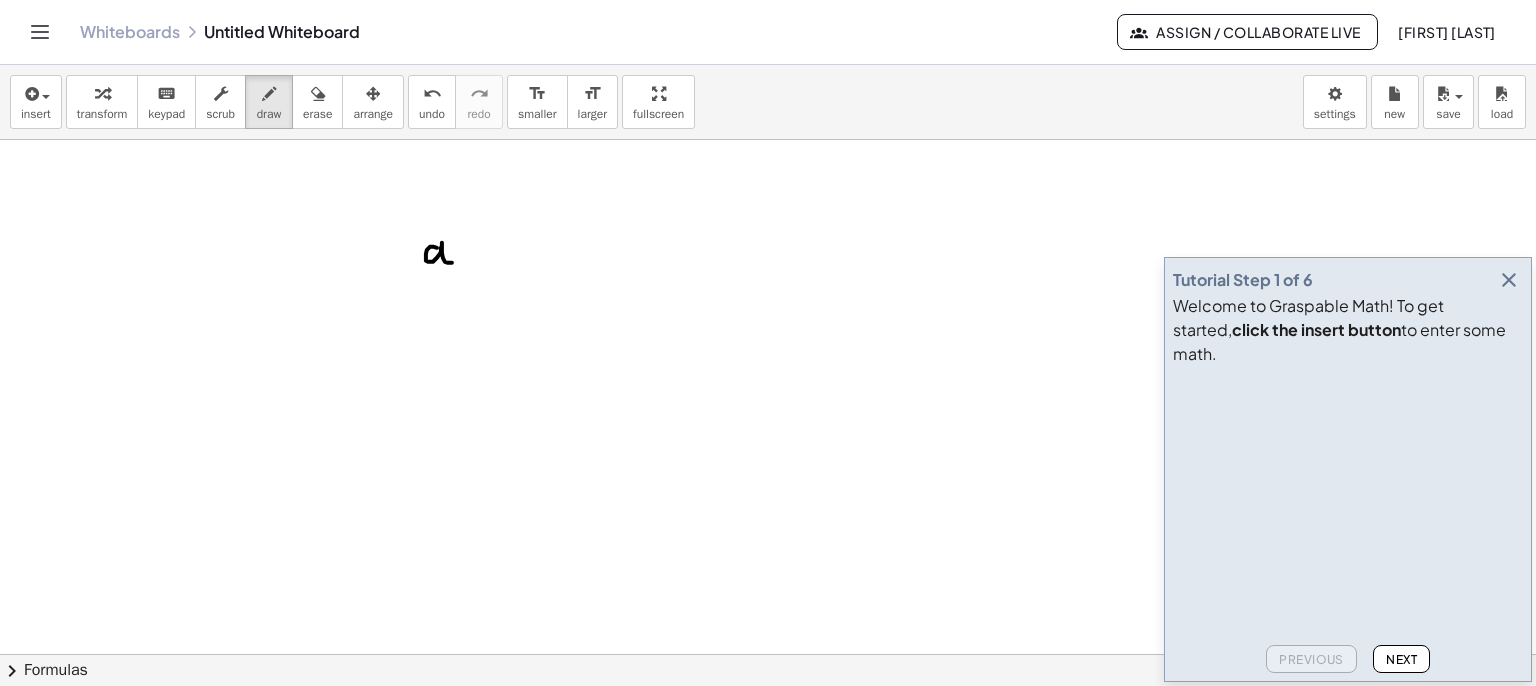 drag, startPoint x: 459, startPoint y: 226, endPoint x: 464, endPoint y: 257, distance: 31.400637 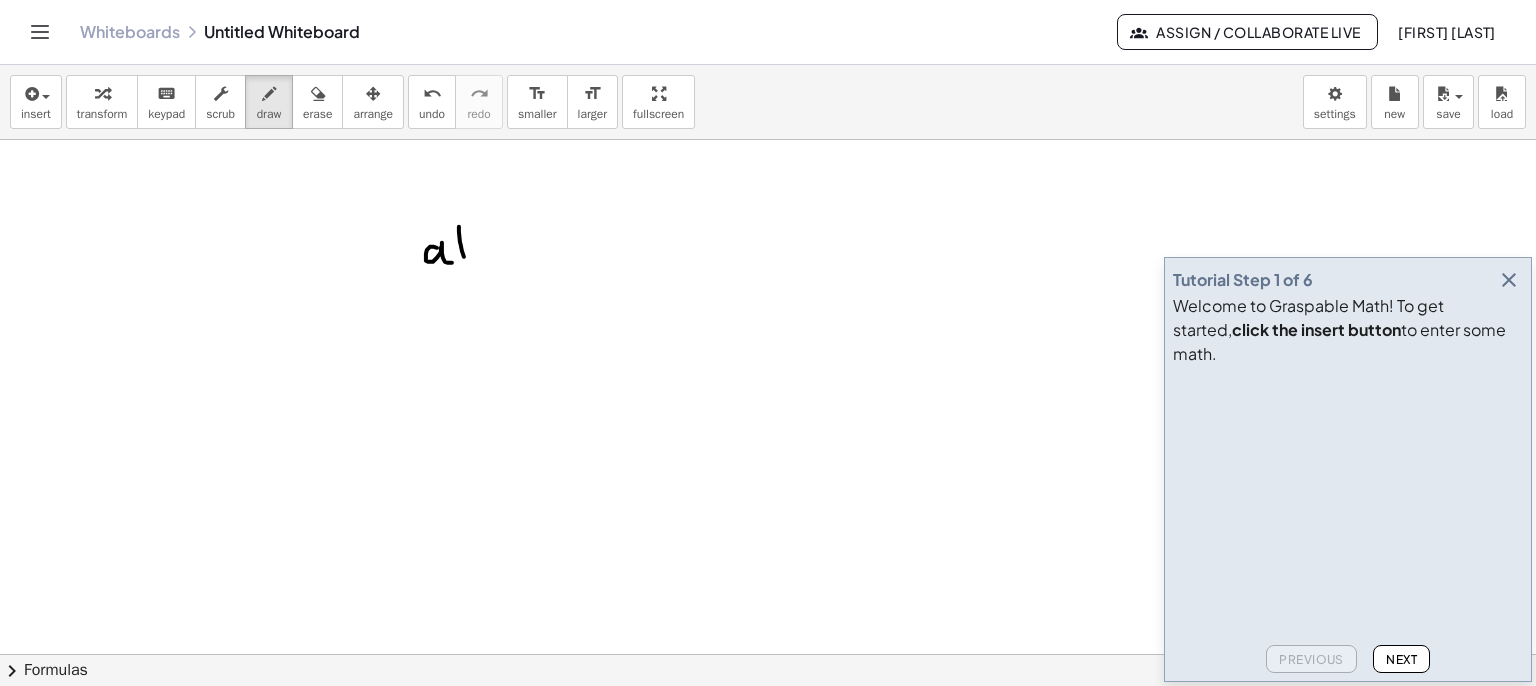 click at bounding box center [768, 719] 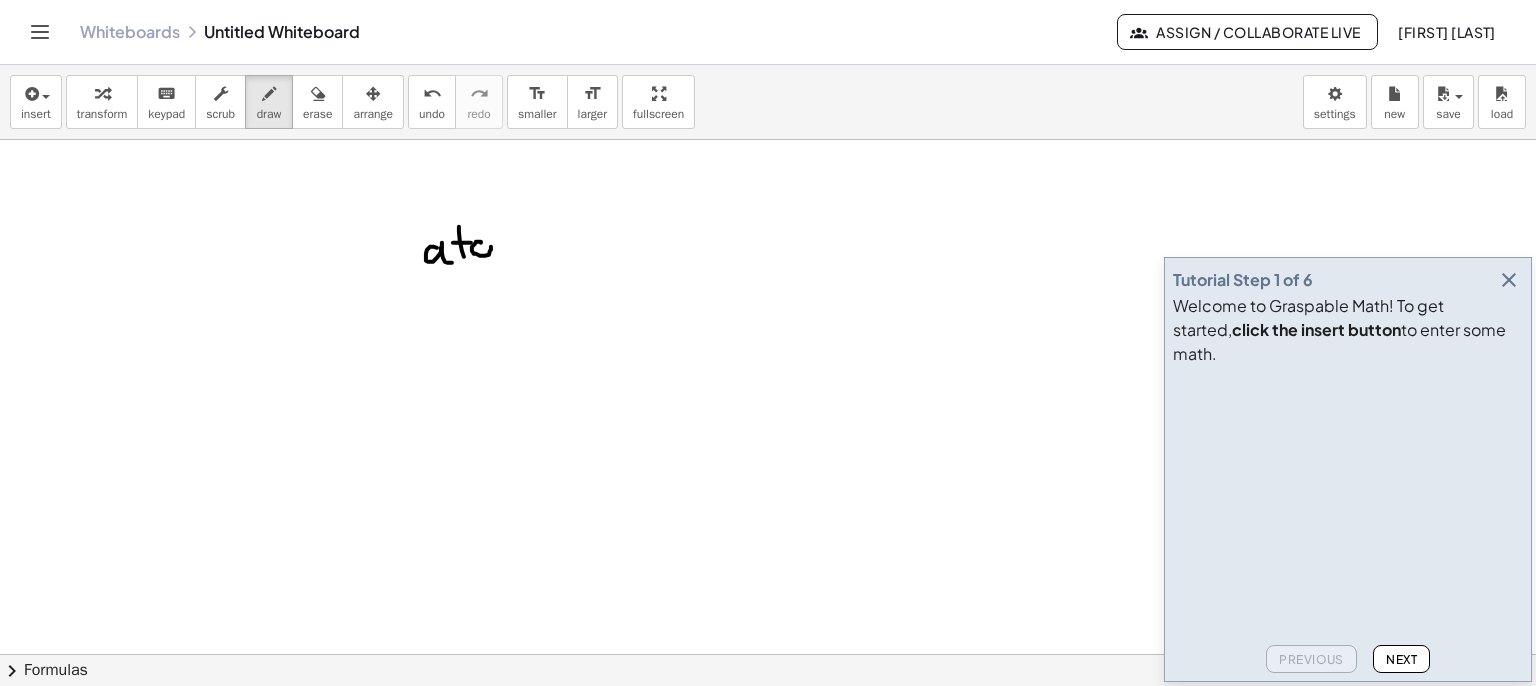 drag, startPoint x: 481, startPoint y: 241, endPoint x: 500, endPoint y: 241, distance: 19 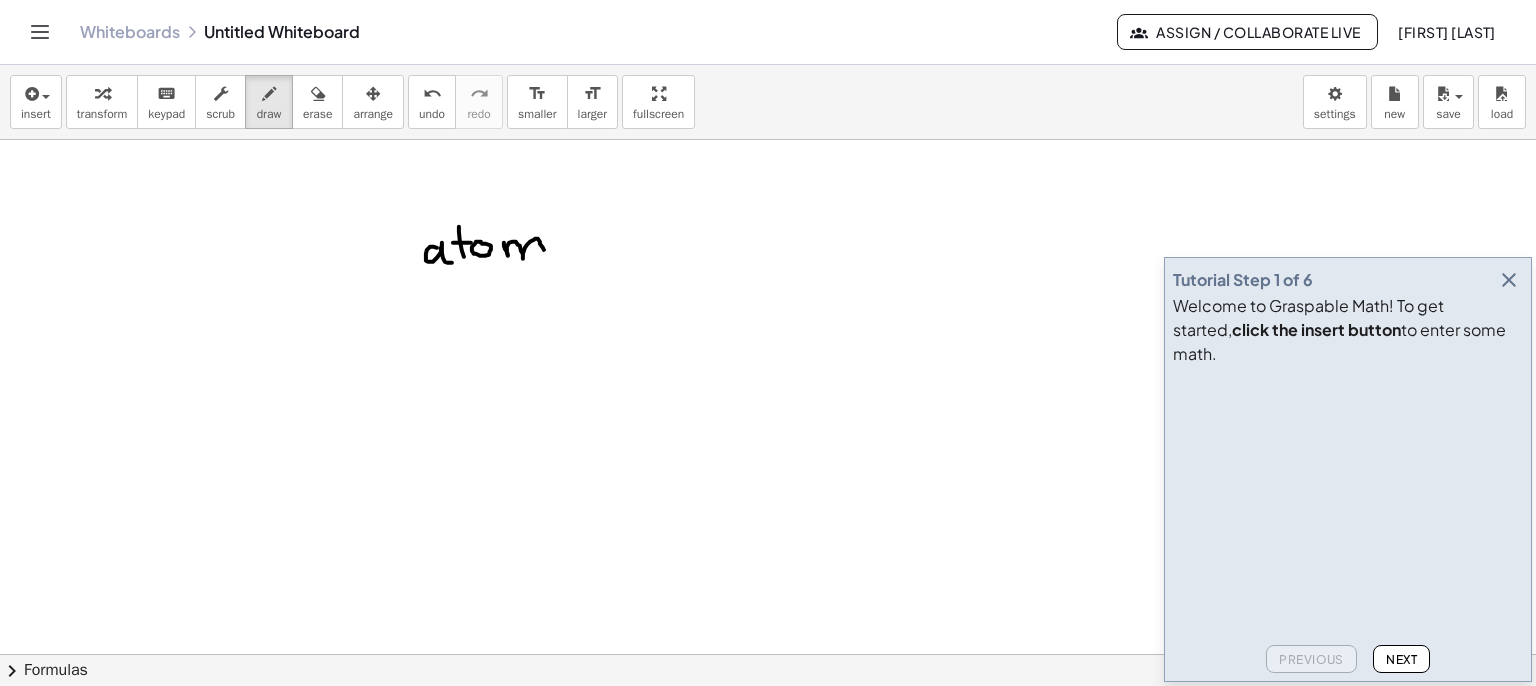 drag, startPoint x: 507, startPoint y: 251, endPoint x: 544, endPoint y: 253, distance: 37.054016 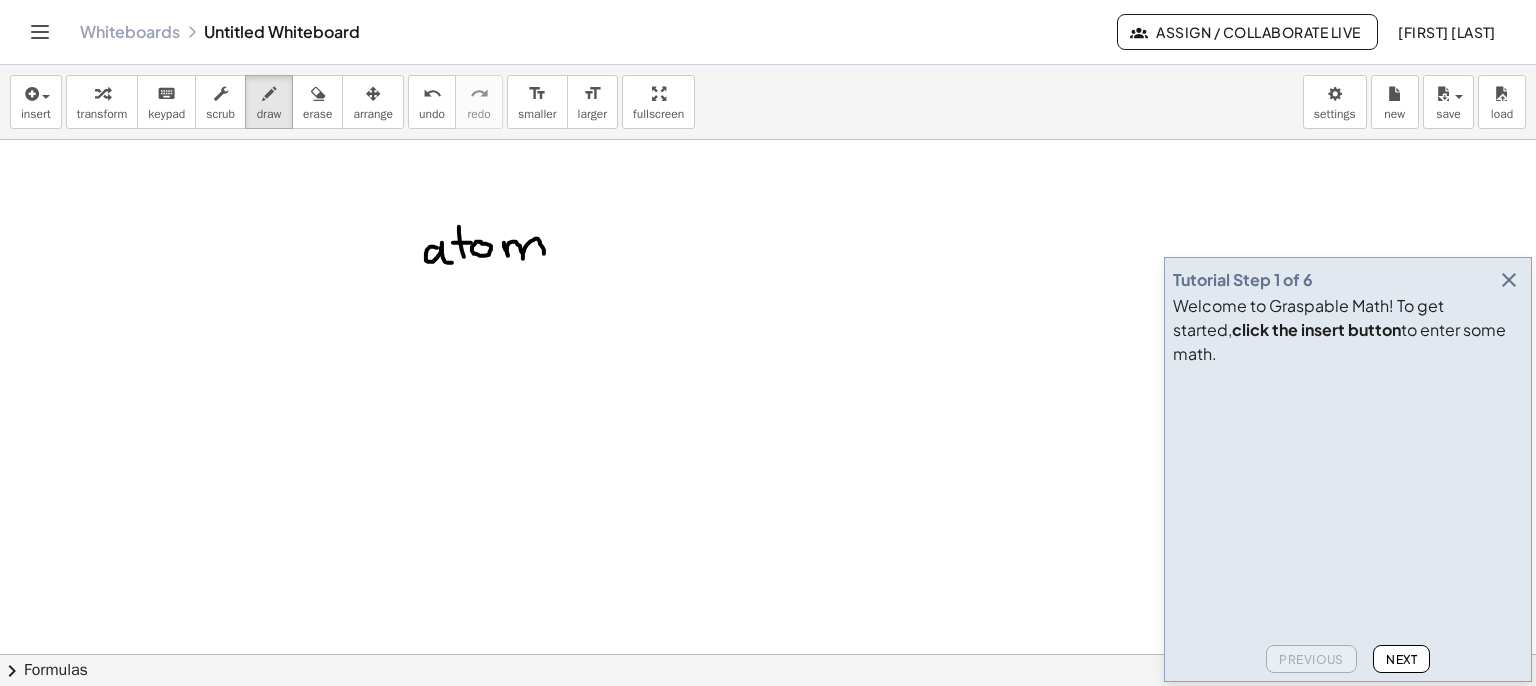 click at bounding box center [1509, 280] 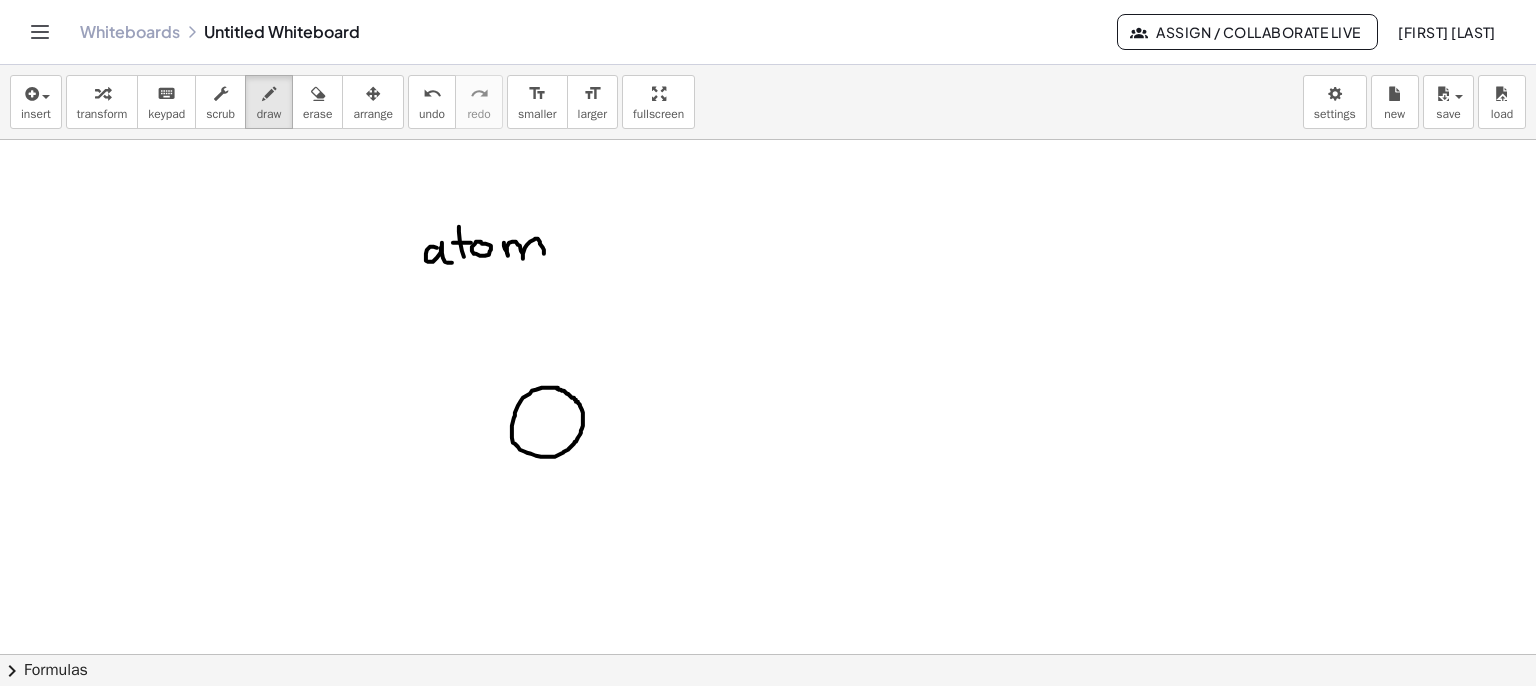 click at bounding box center [768, 719] 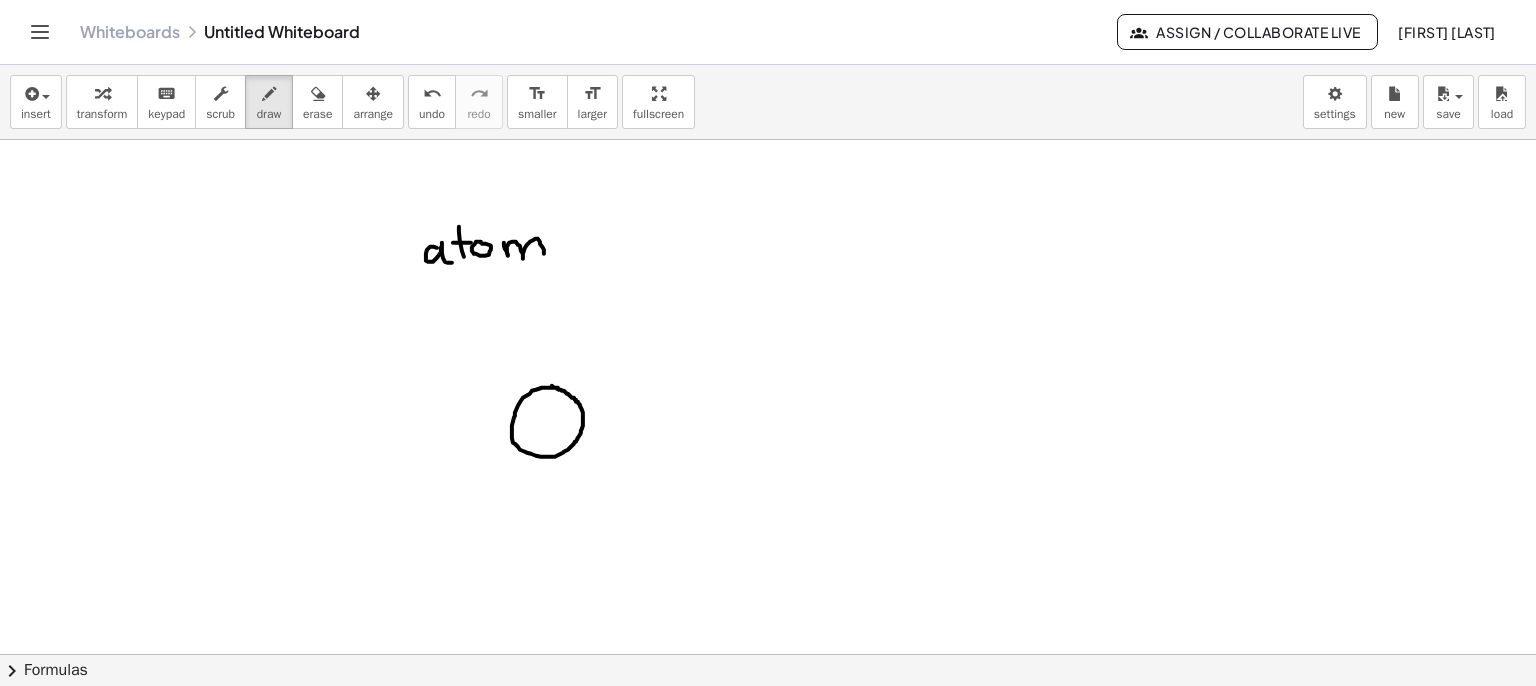 click at bounding box center [768, 719] 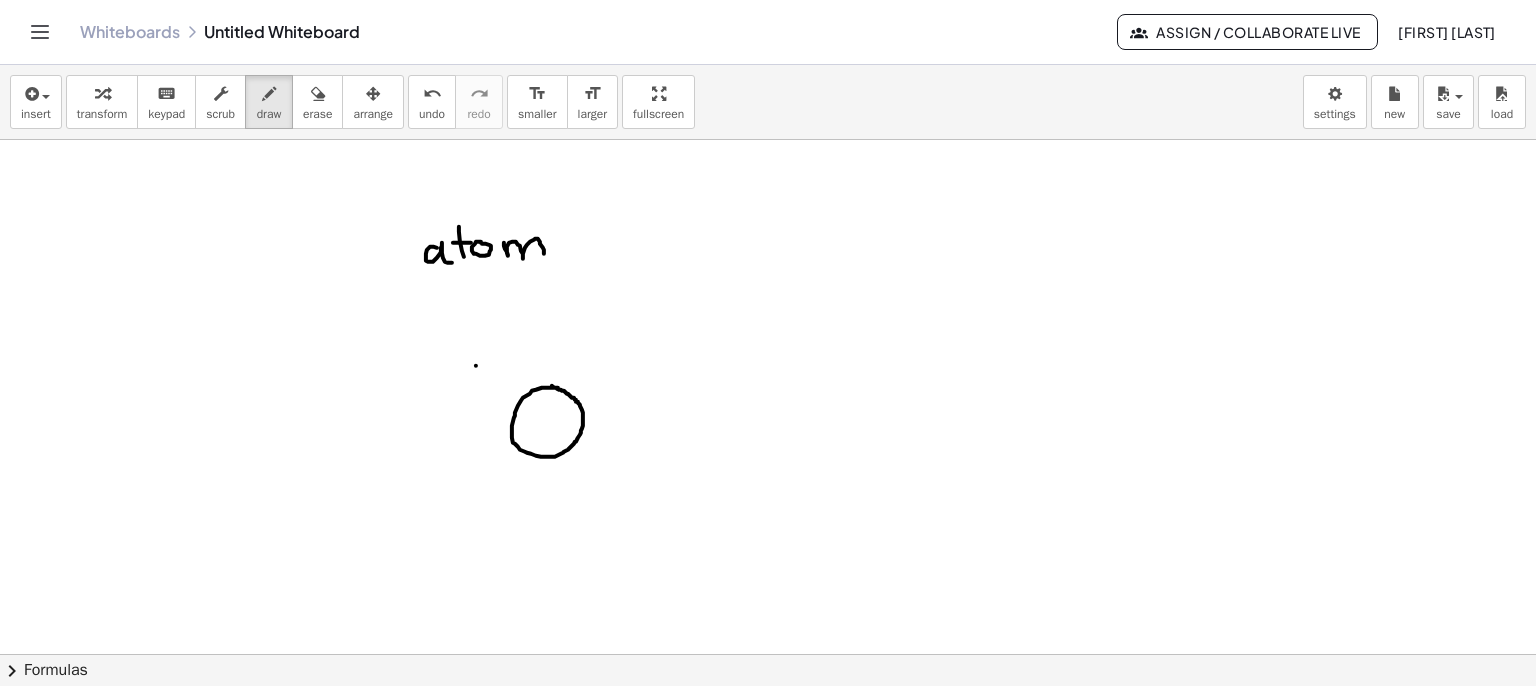 click at bounding box center [768, 719] 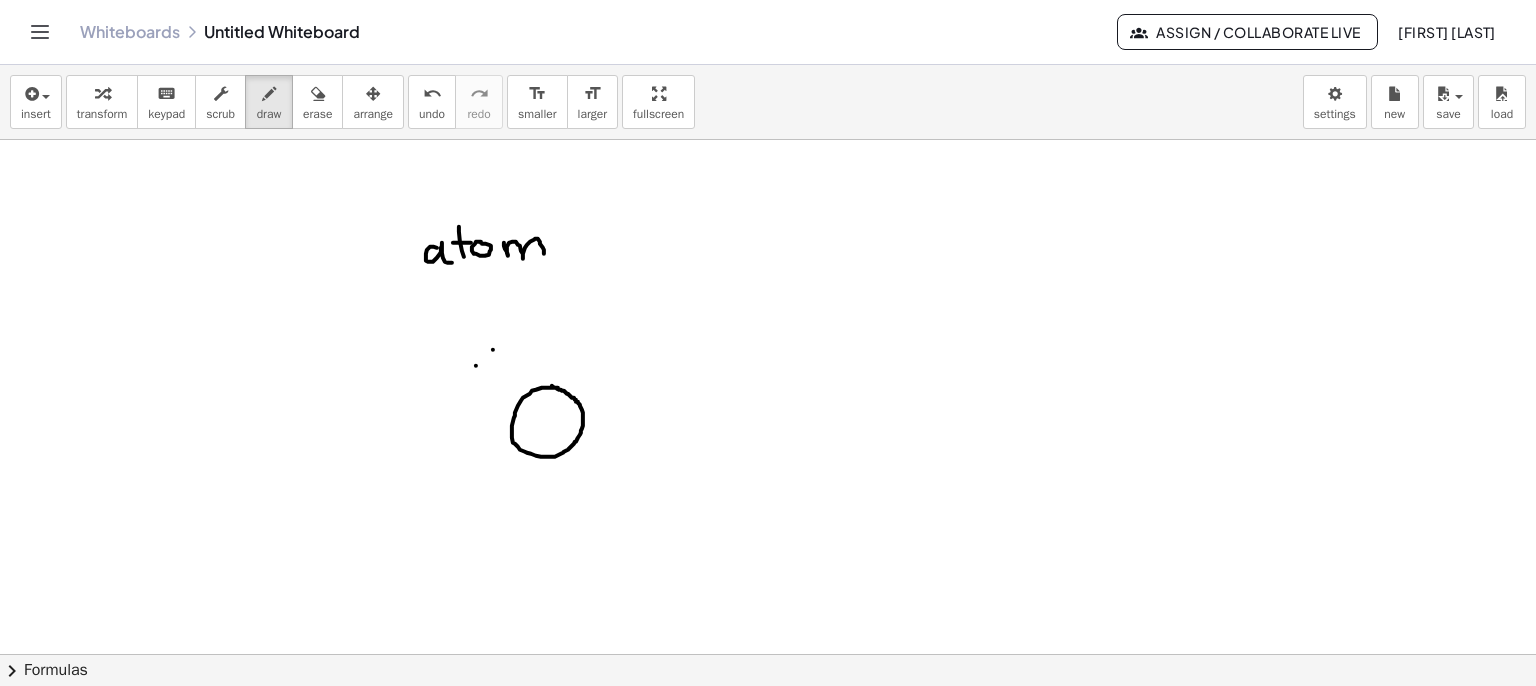 click at bounding box center (768, 719) 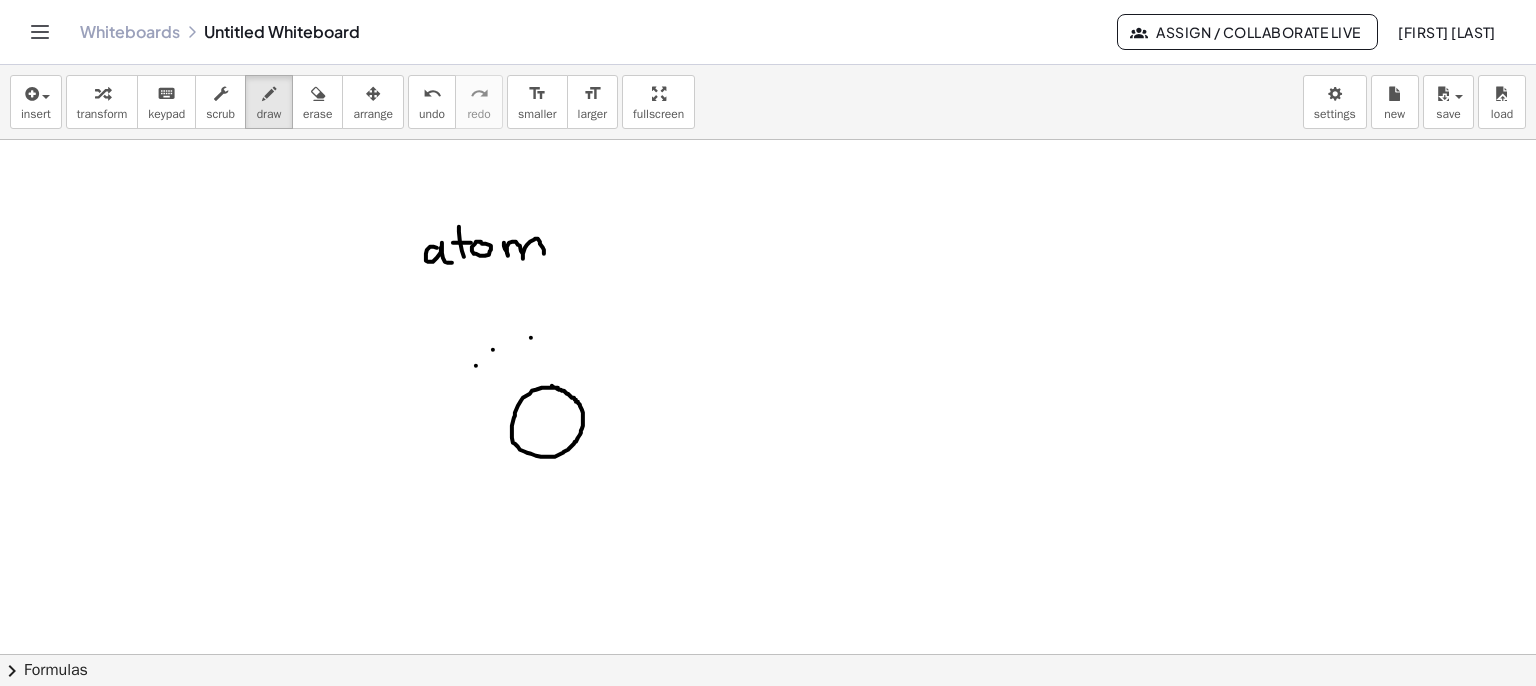 click at bounding box center [768, 719] 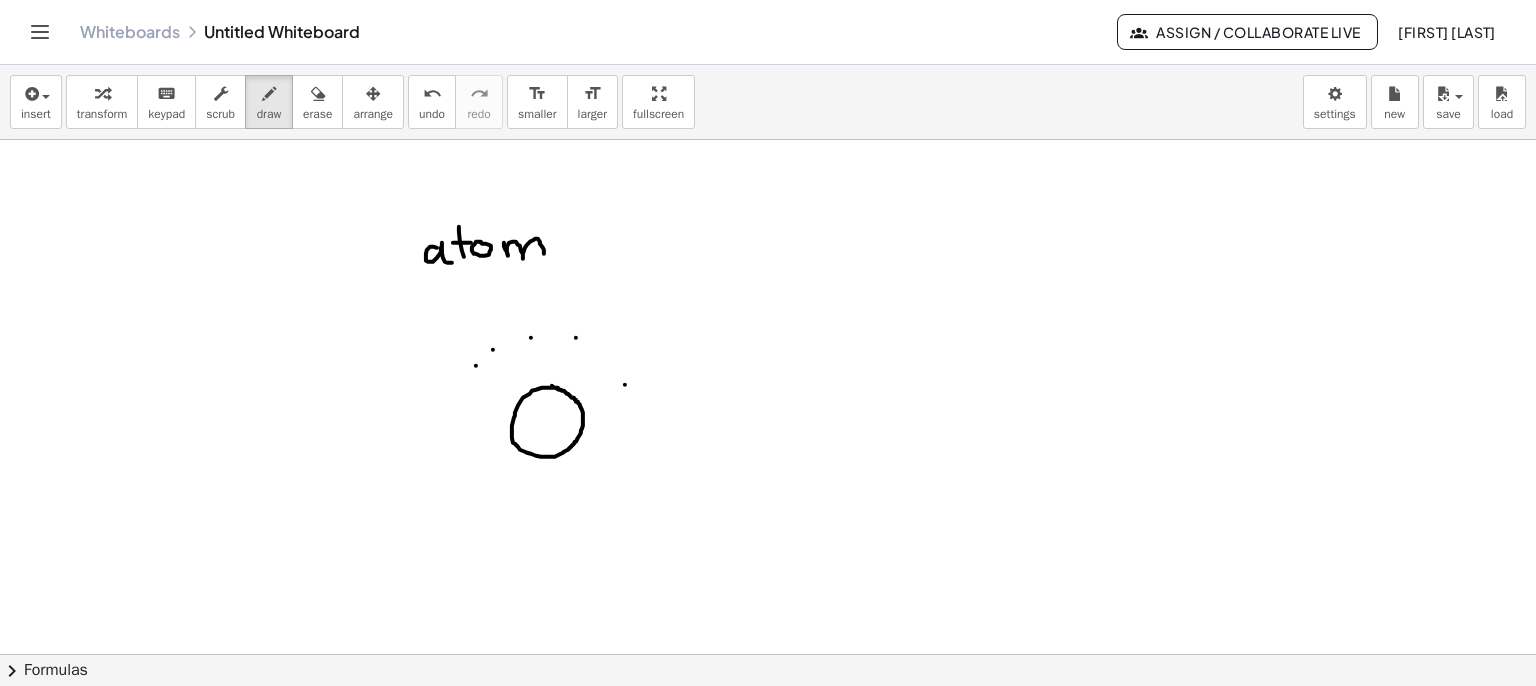 drag, startPoint x: 625, startPoint y: 384, endPoint x: 631, endPoint y: 393, distance: 10.816654 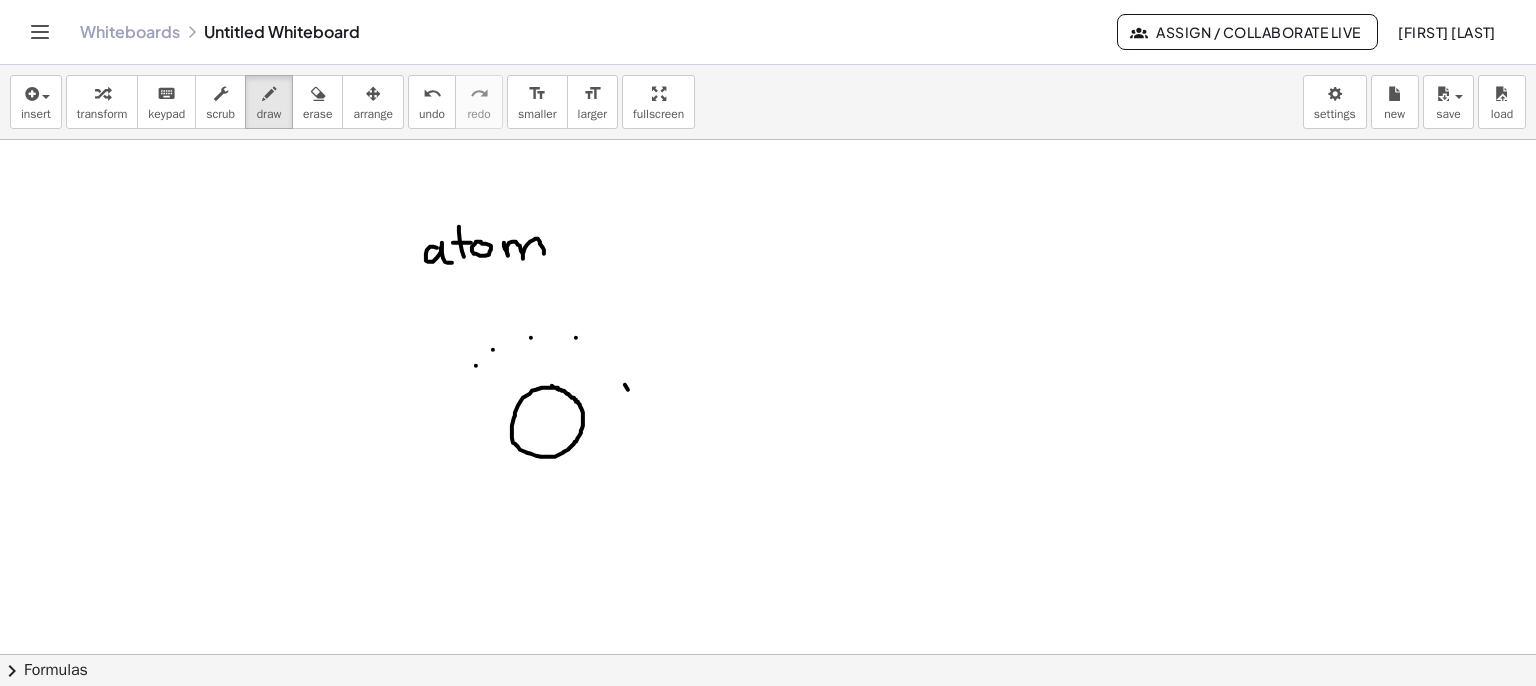 click at bounding box center [768, 719] 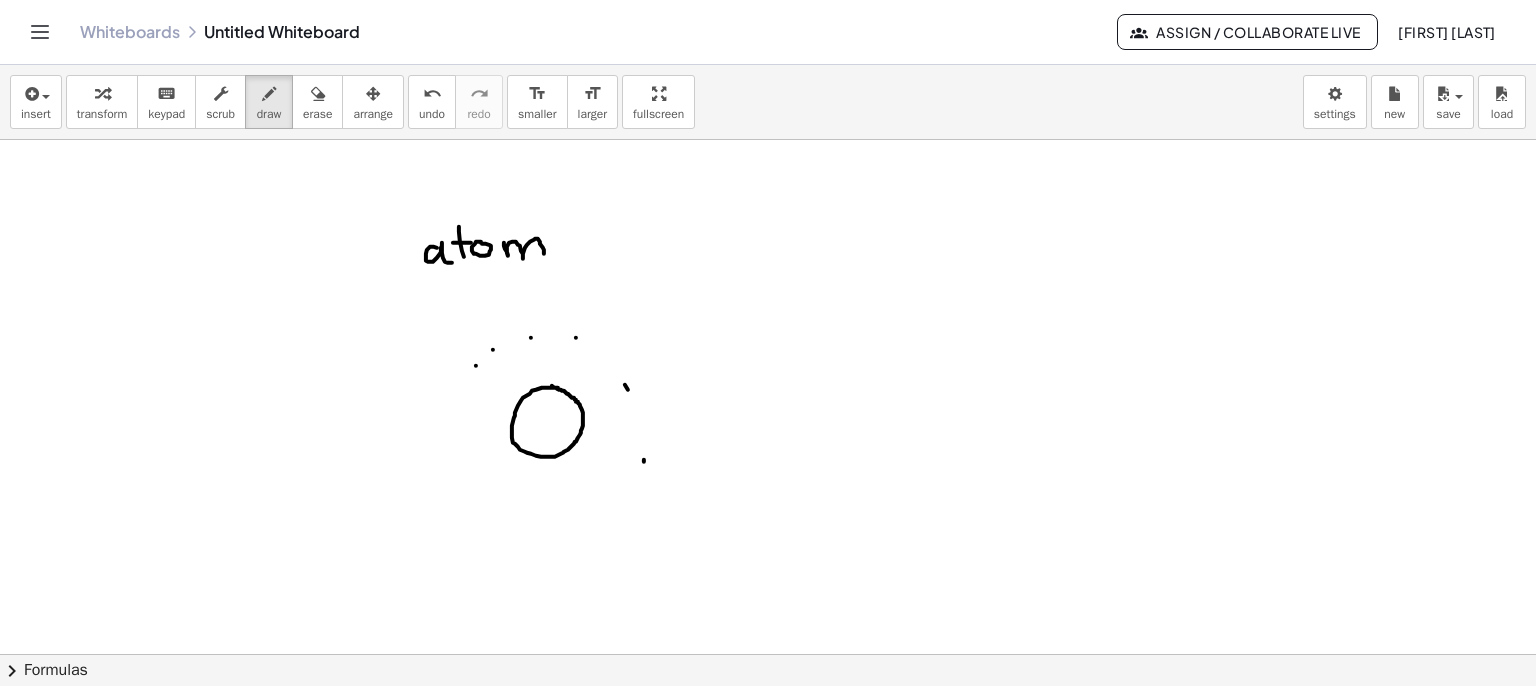 click at bounding box center [768, 719] 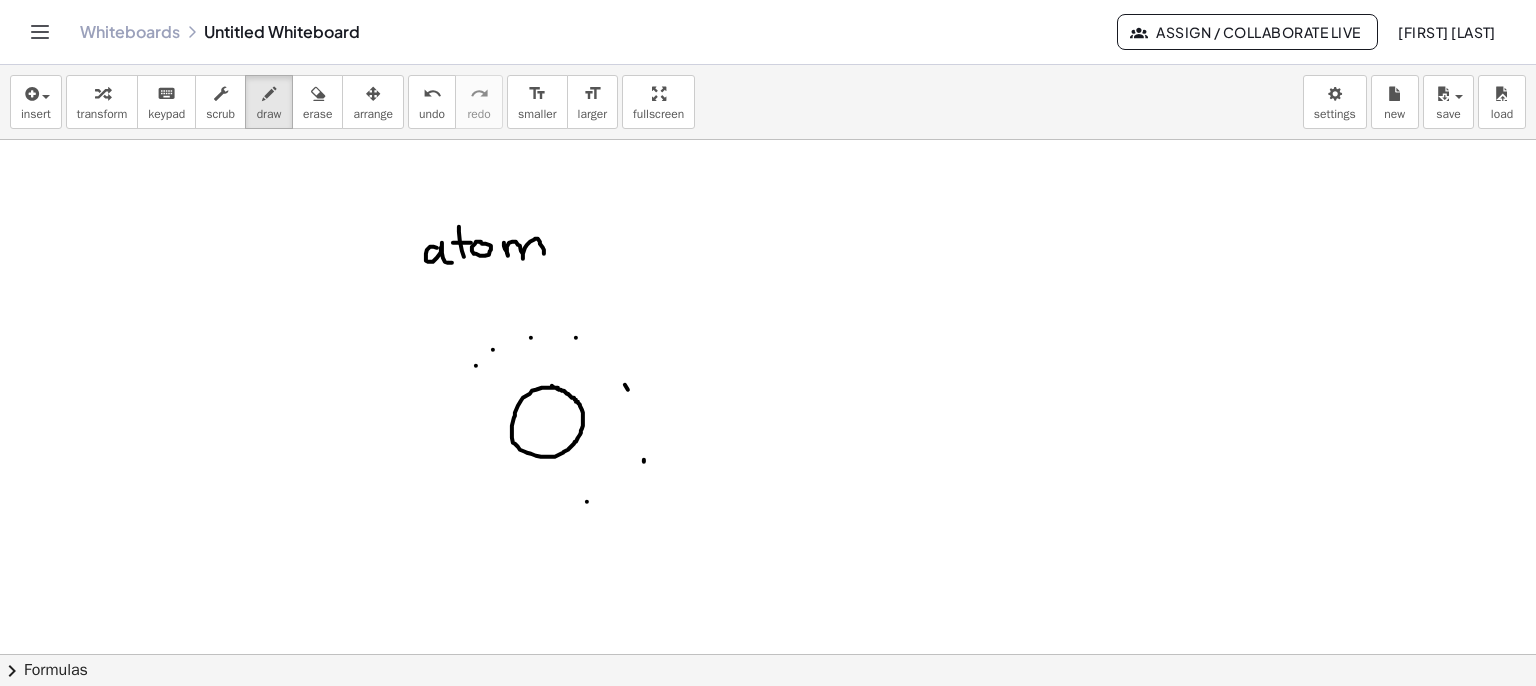 click at bounding box center (768, 719) 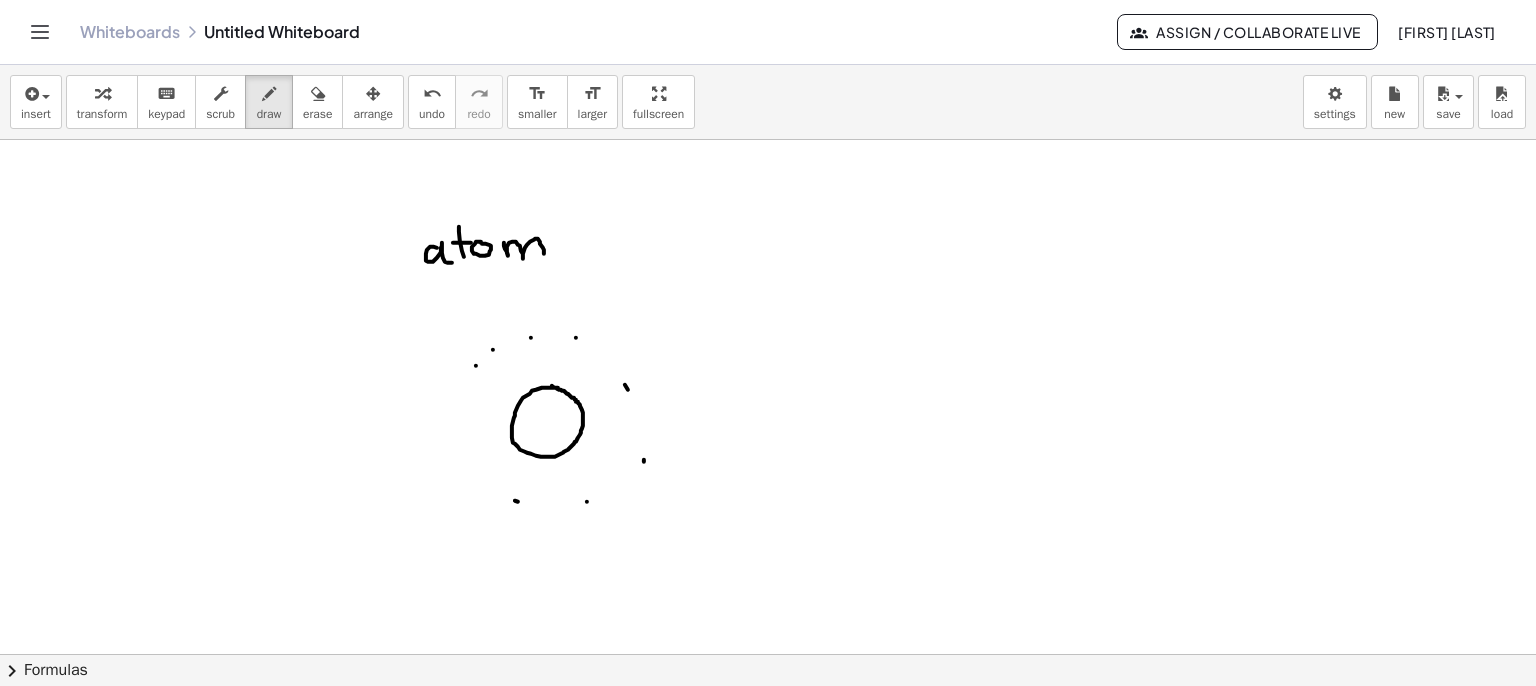 click at bounding box center (768, 719) 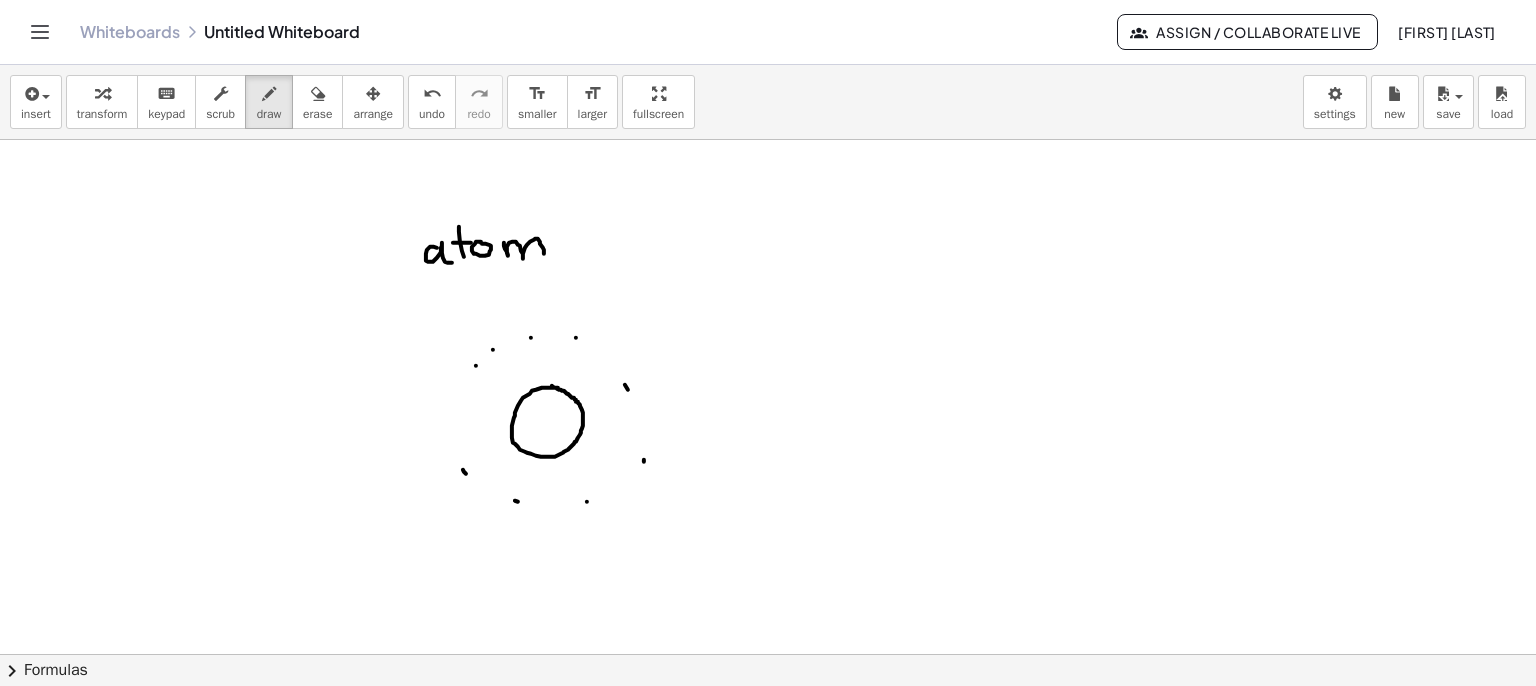 drag, startPoint x: 448, startPoint y: 406, endPoint x: 452, endPoint y: 389, distance: 17.464249 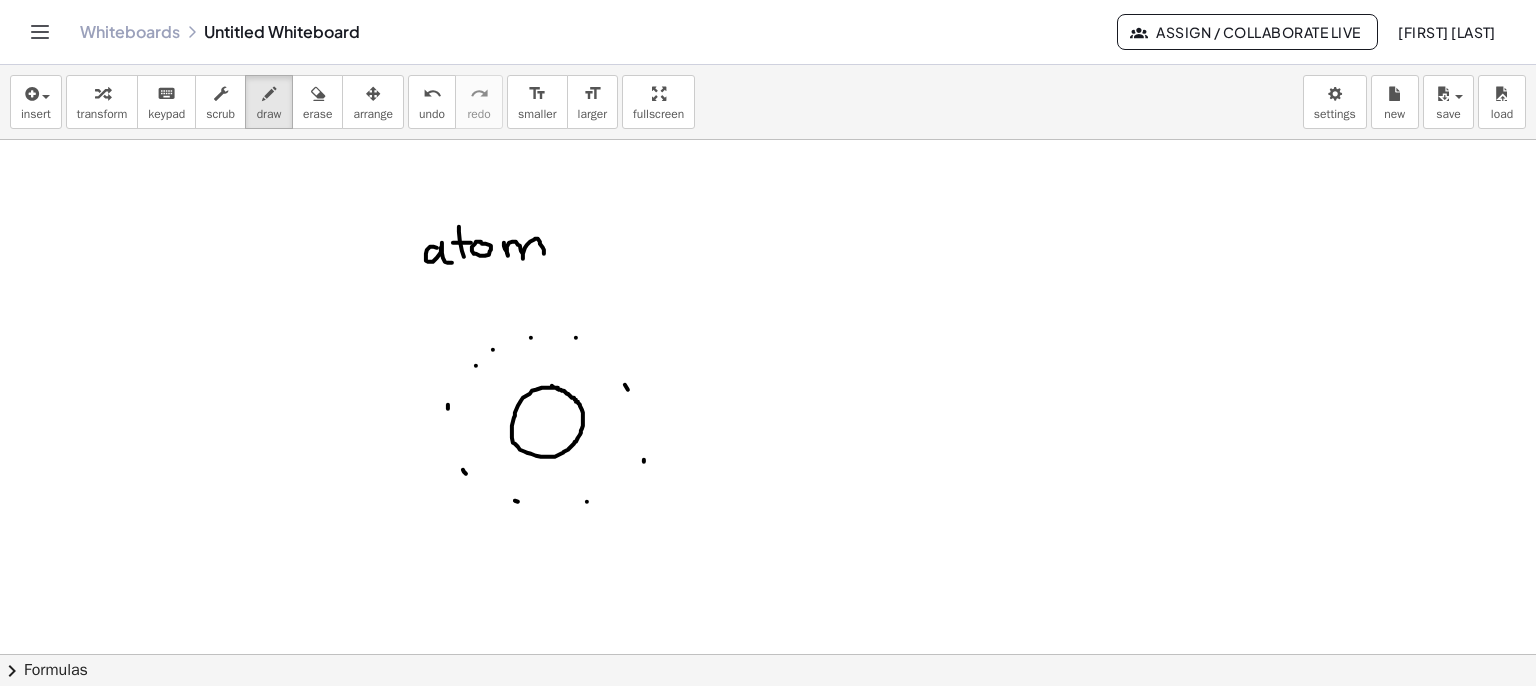 click at bounding box center (768, 719) 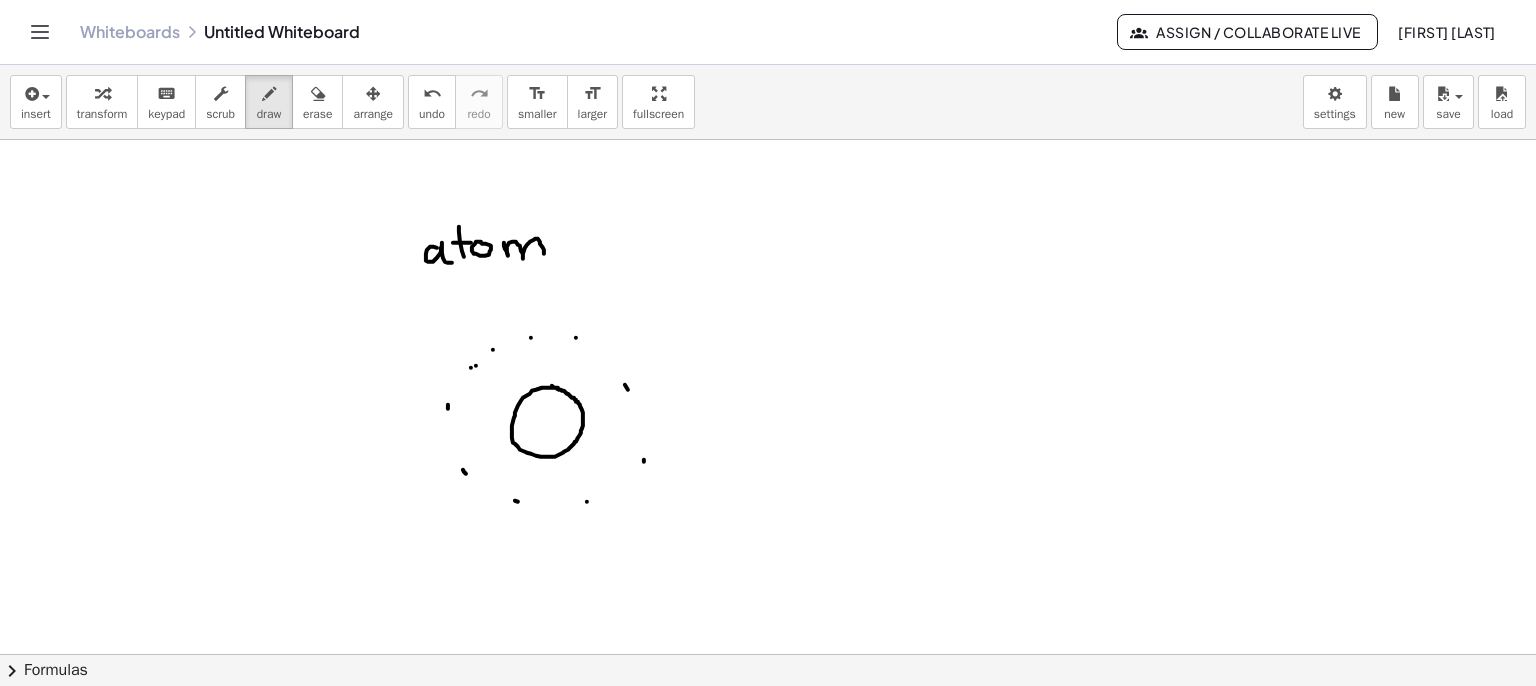 click at bounding box center (768, 719) 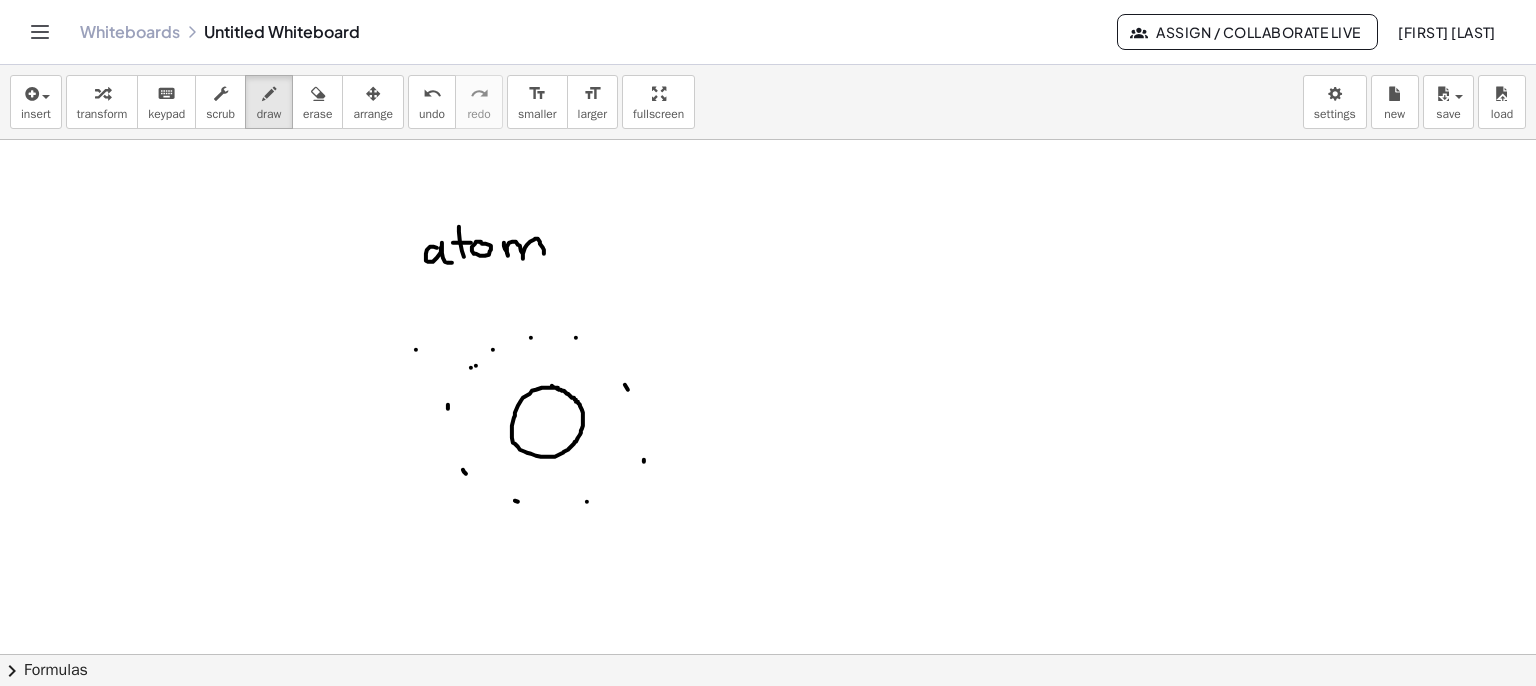 click at bounding box center (768, 719) 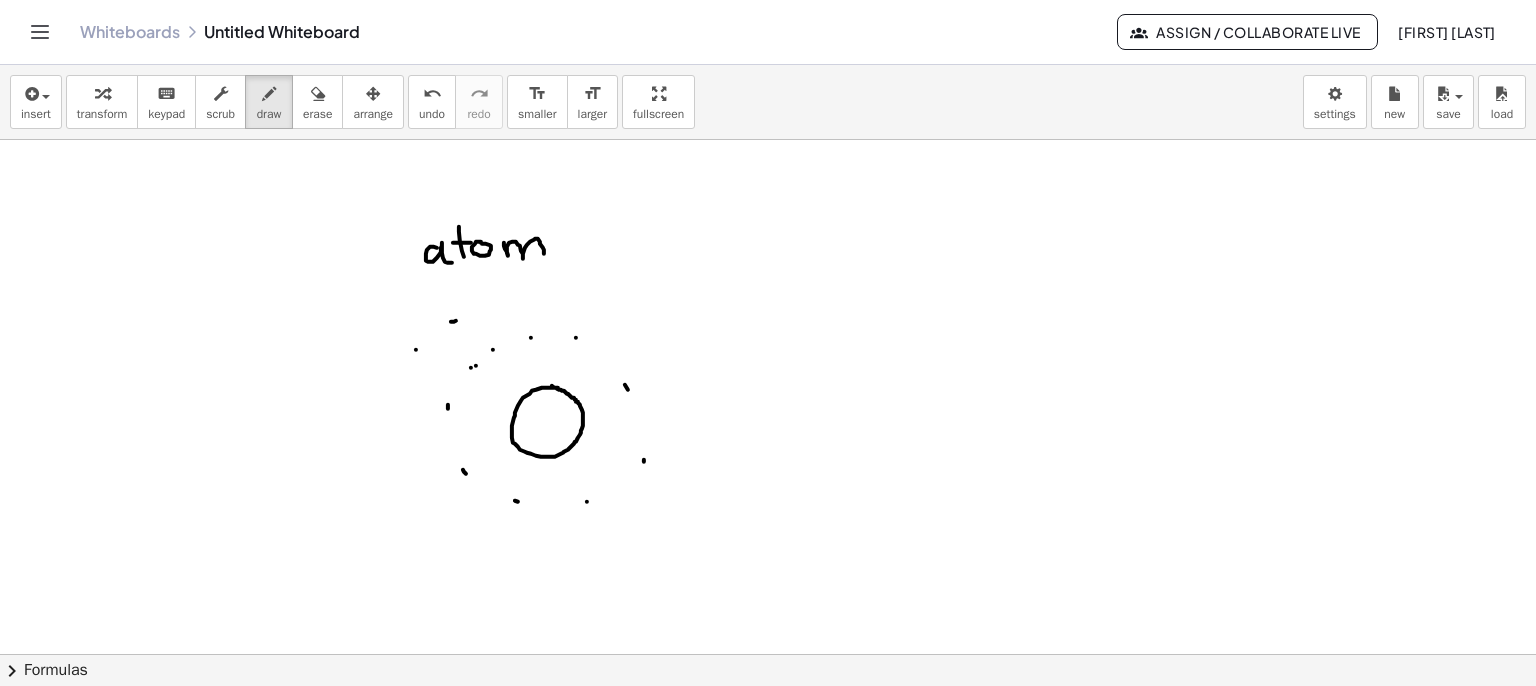 click at bounding box center [768, 719] 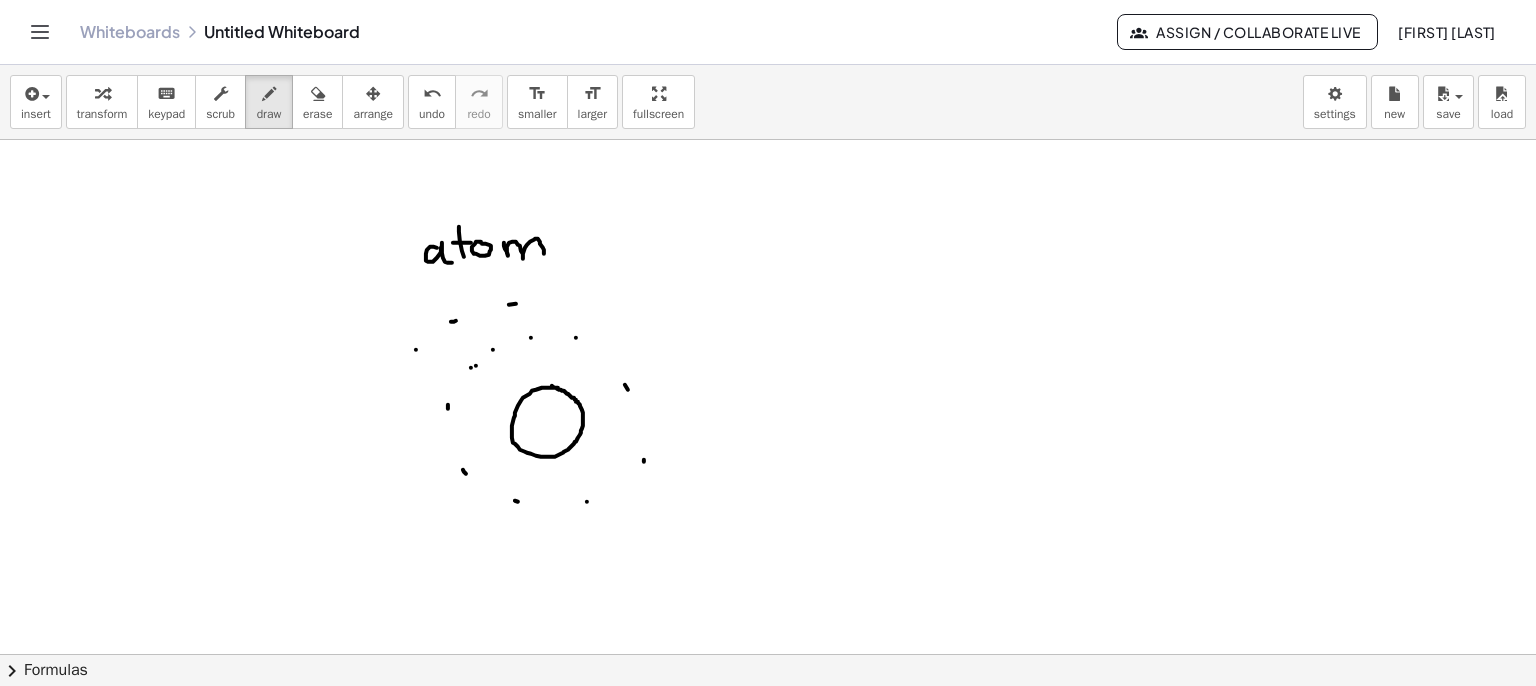 click at bounding box center (768, 719) 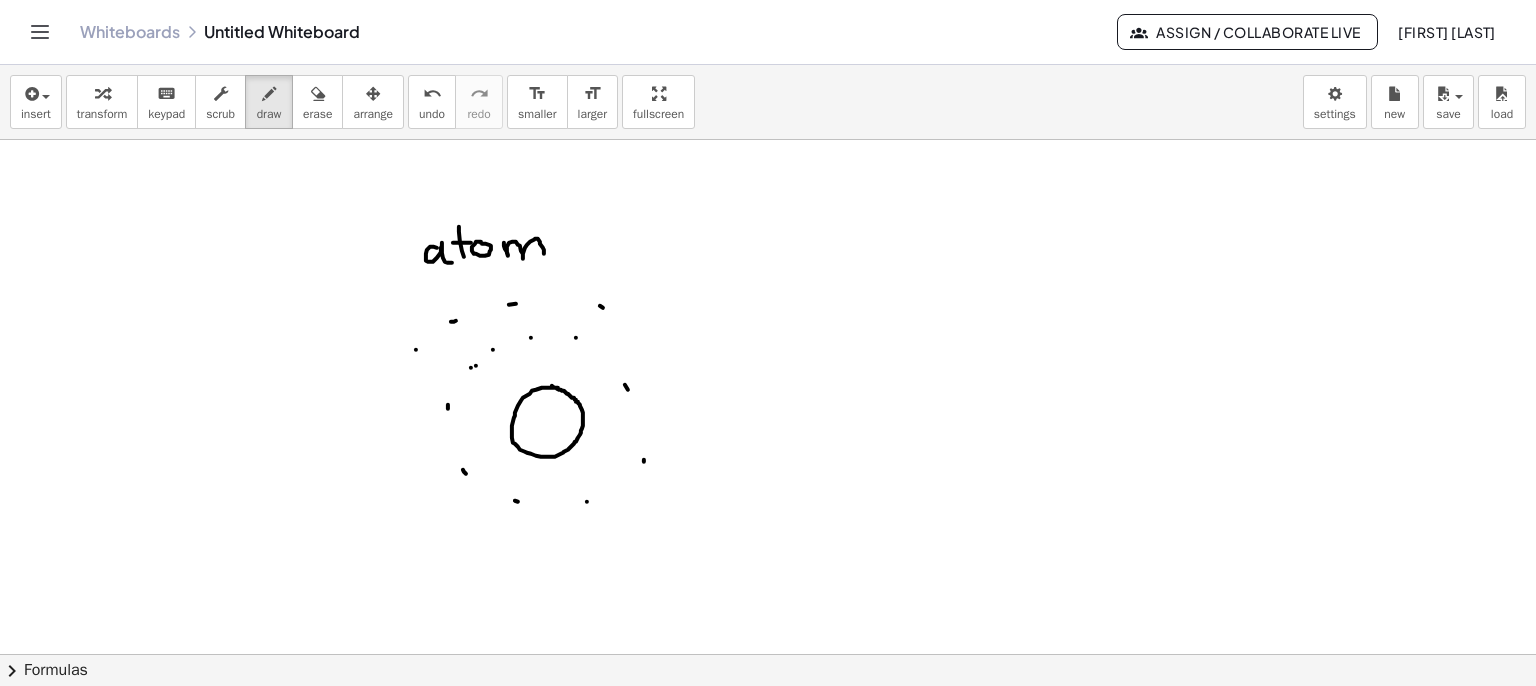 click at bounding box center (768, 719) 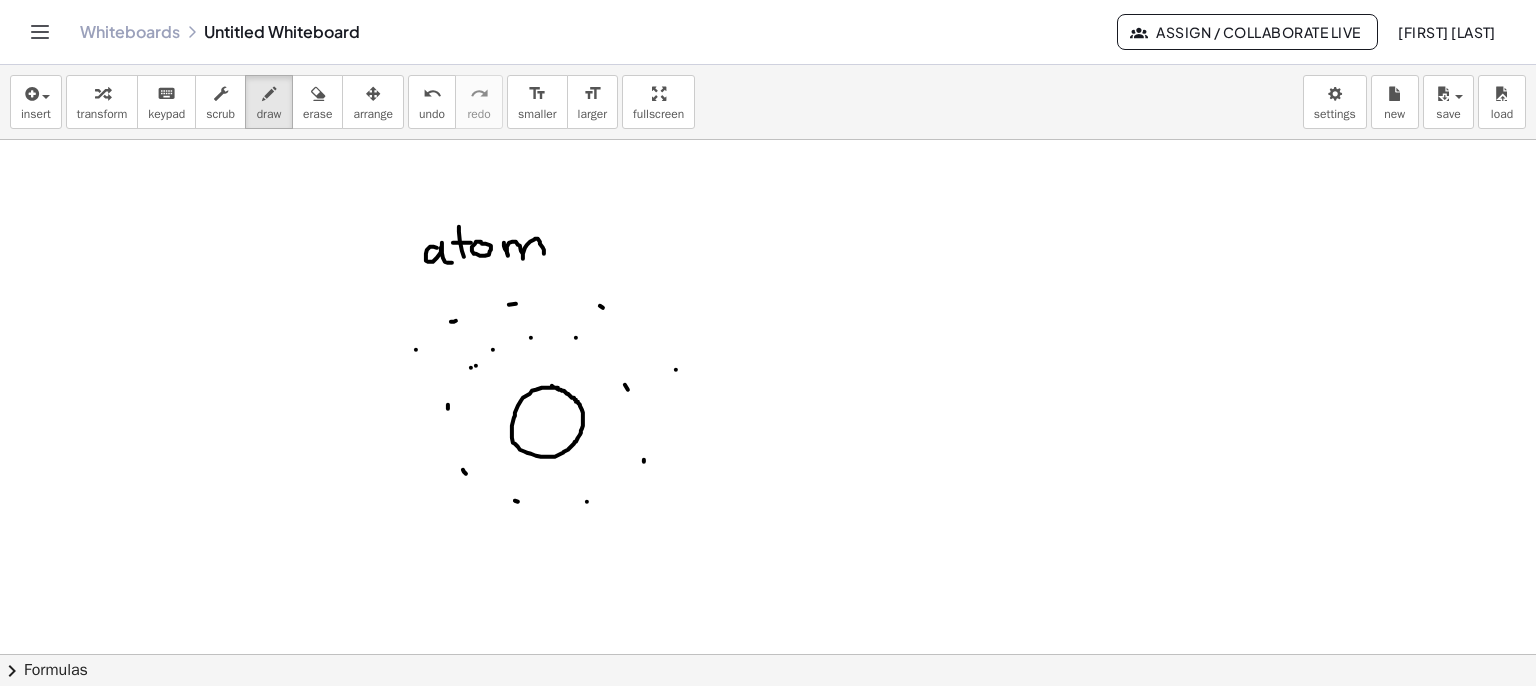 click at bounding box center [768, 719] 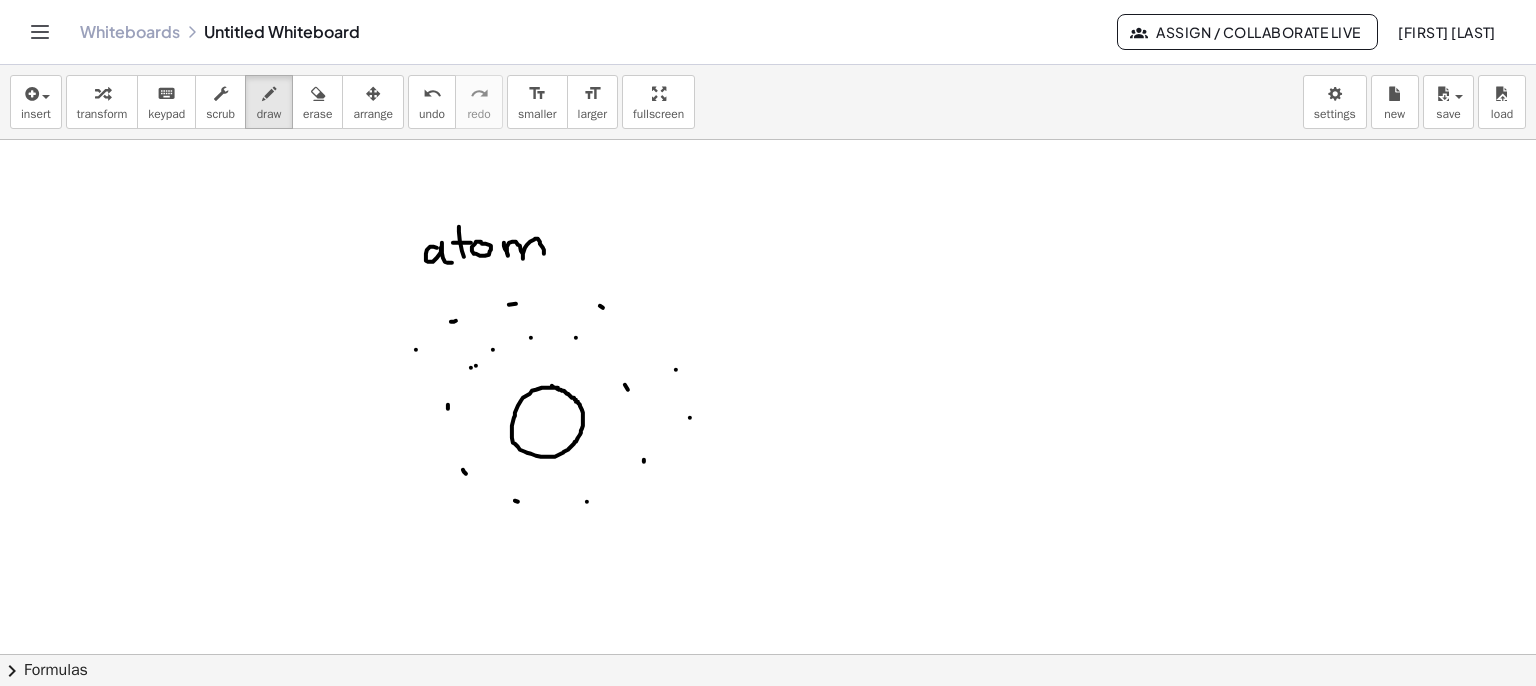 click at bounding box center (768, 719) 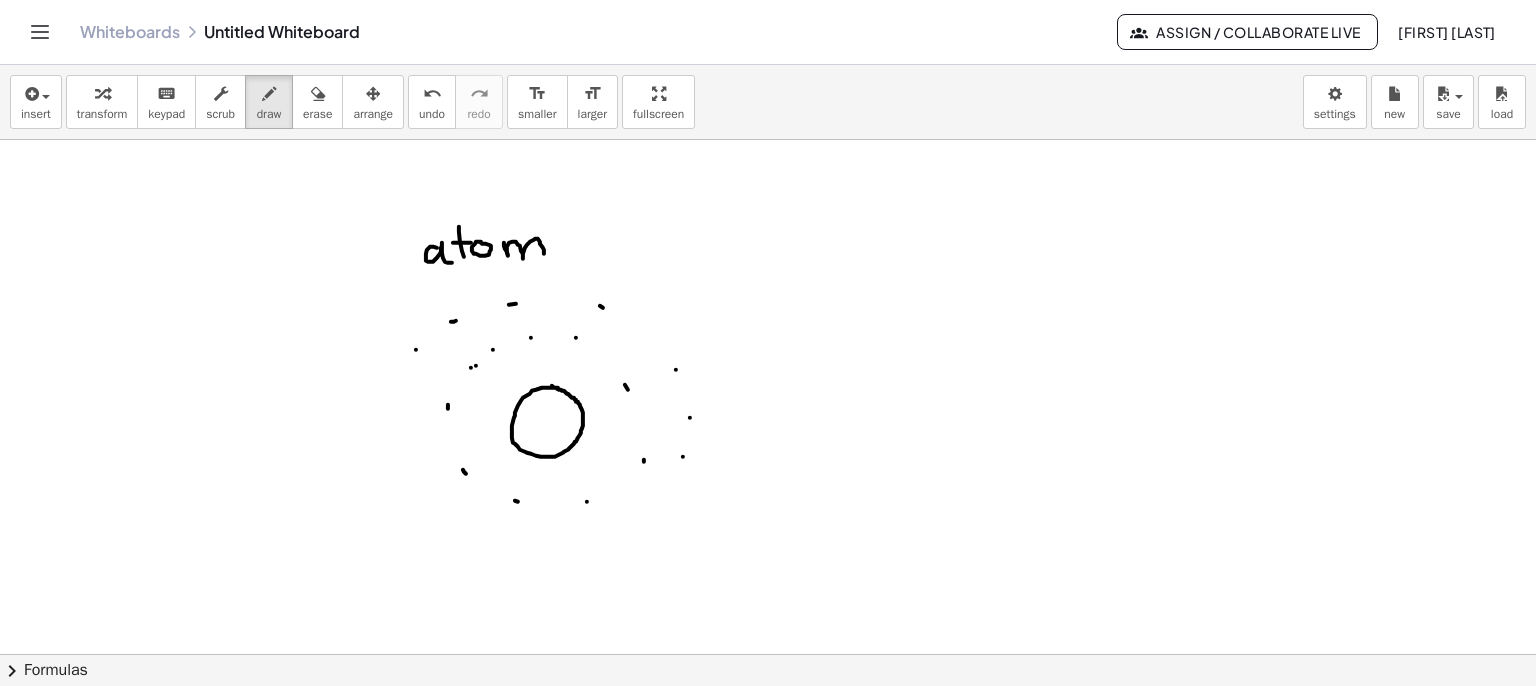 click at bounding box center [768, 719] 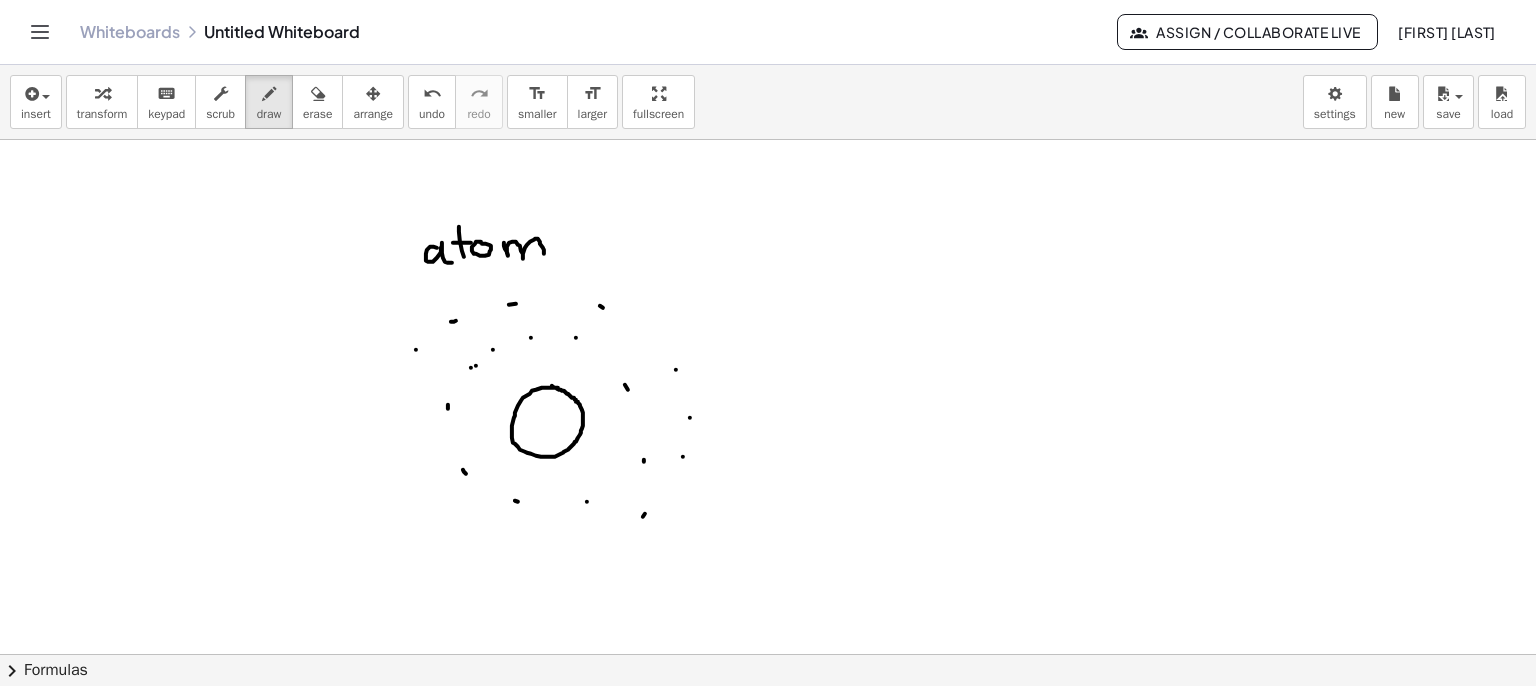click at bounding box center [768, 719] 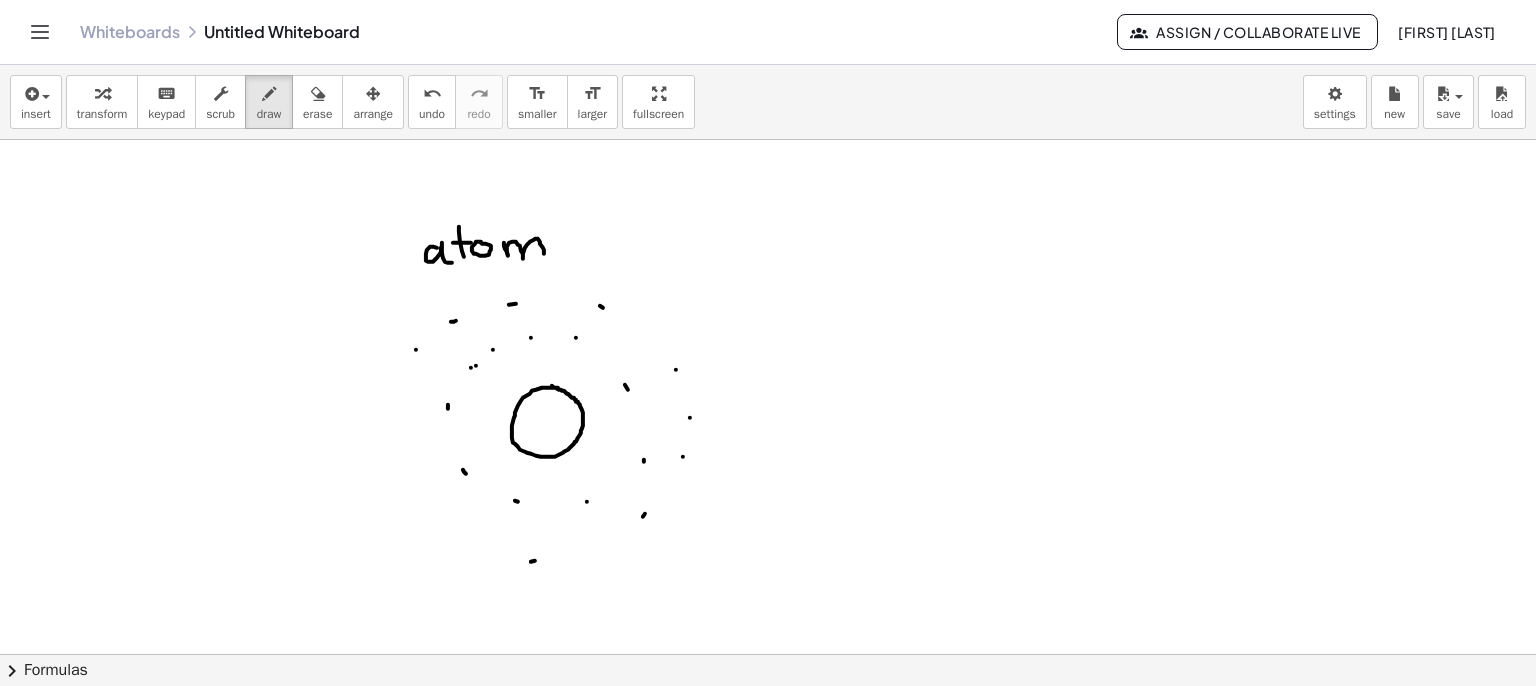 click at bounding box center (768, 719) 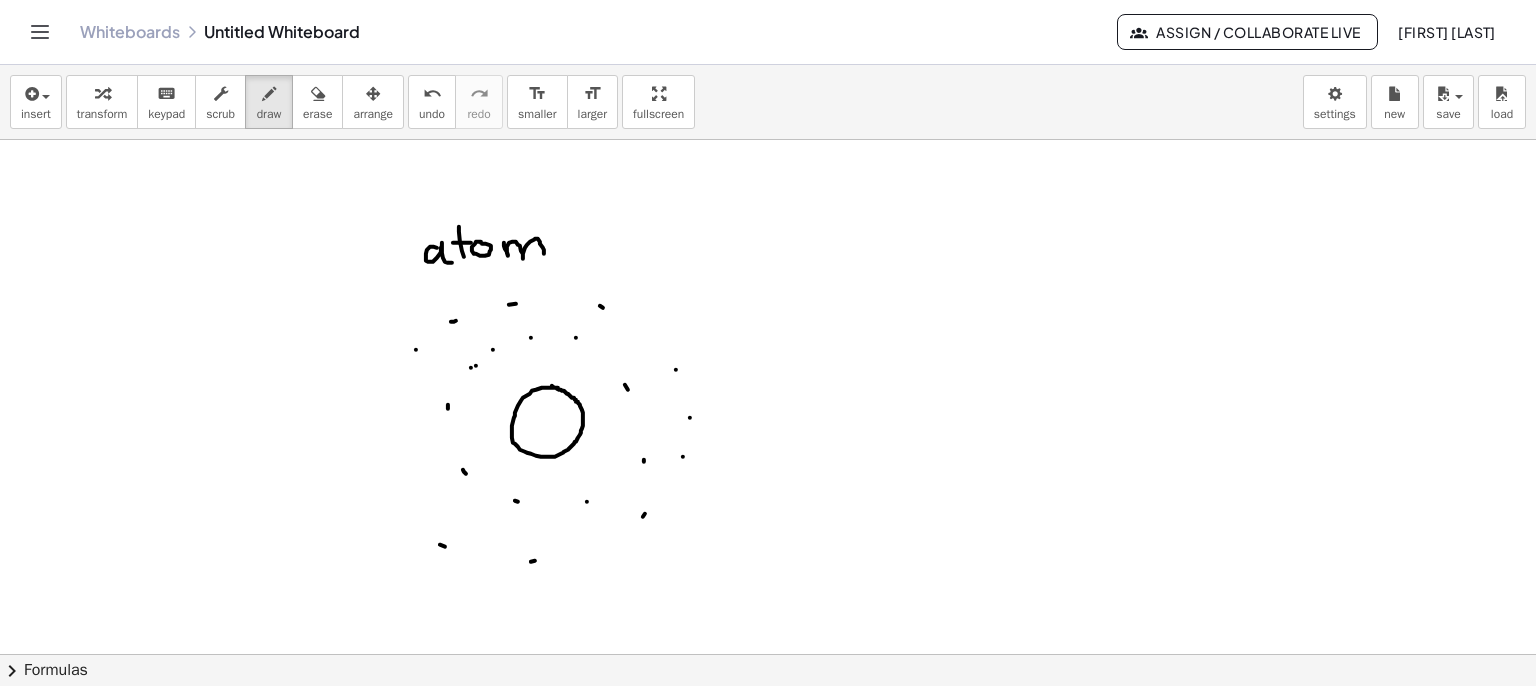 click at bounding box center [768, 719] 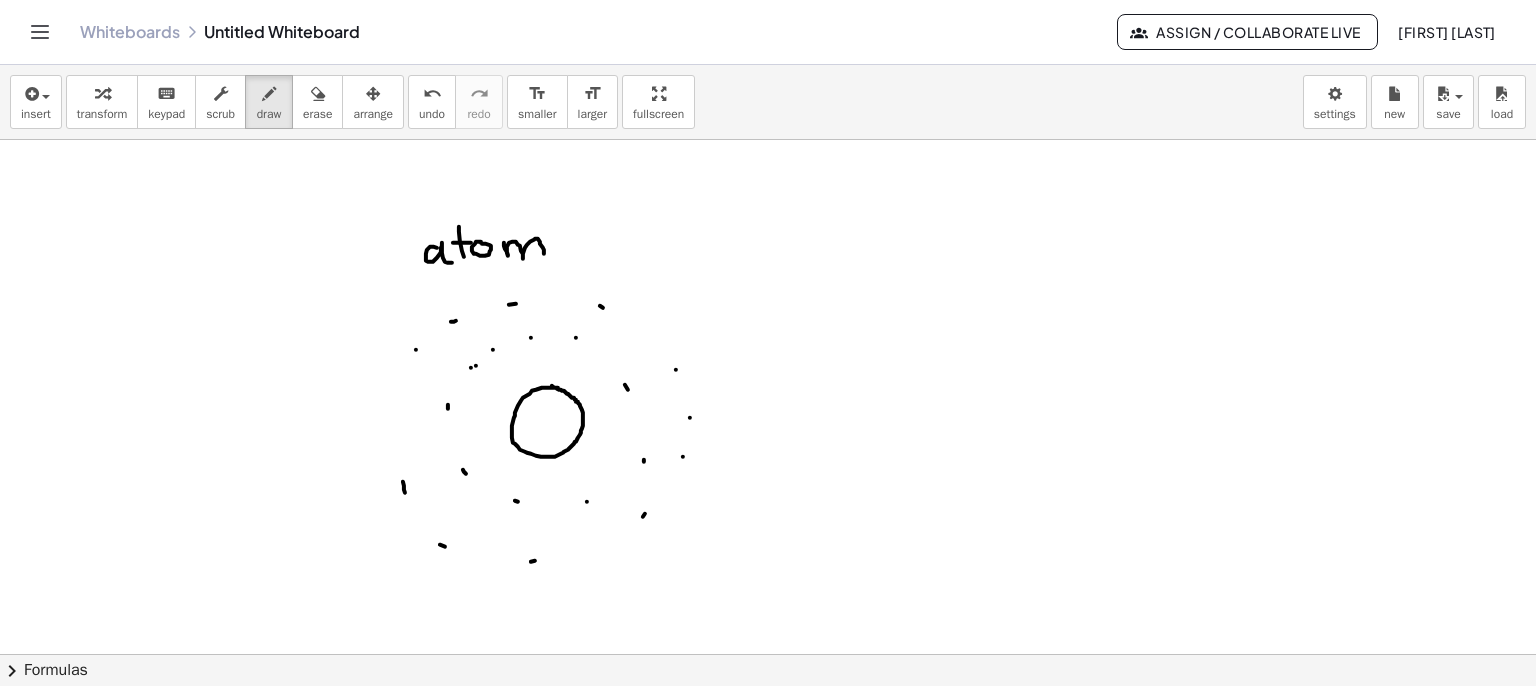 click at bounding box center [768, 719] 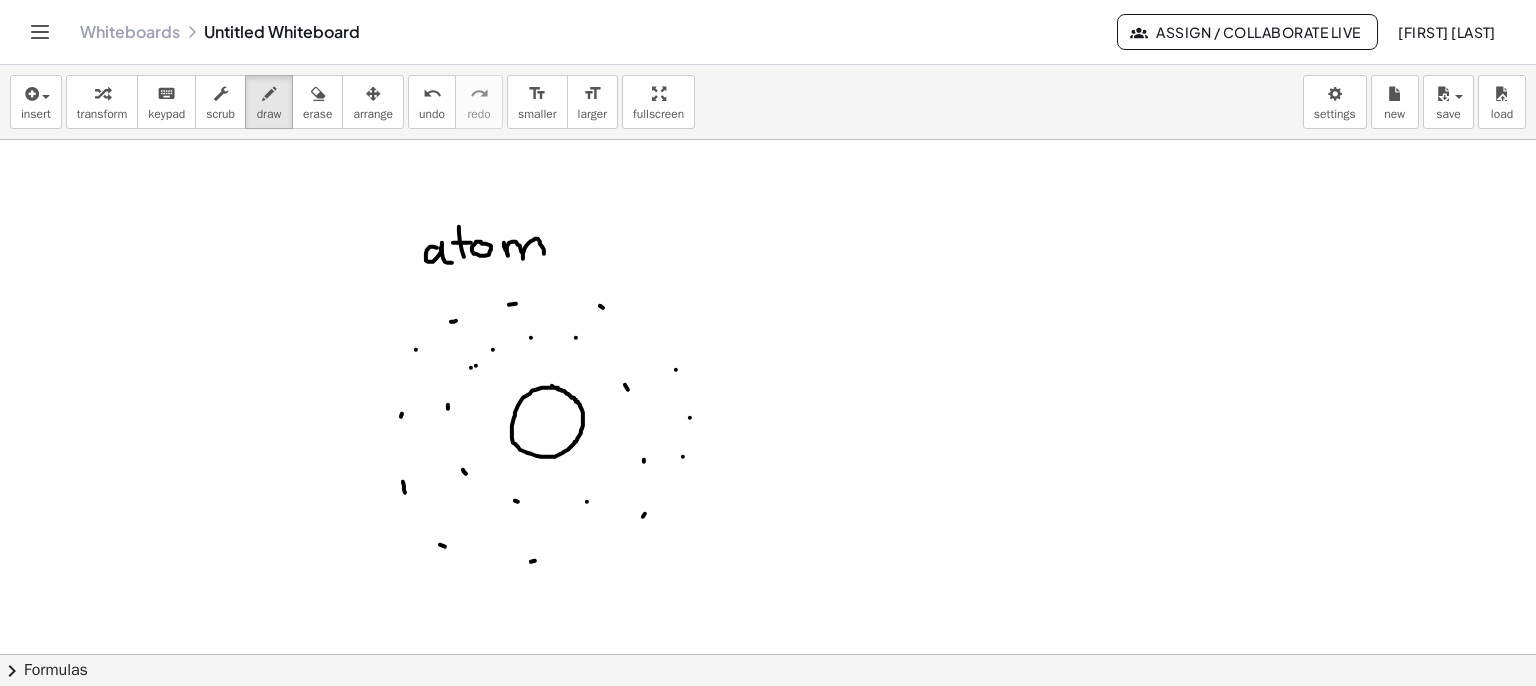 click at bounding box center (768, 719) 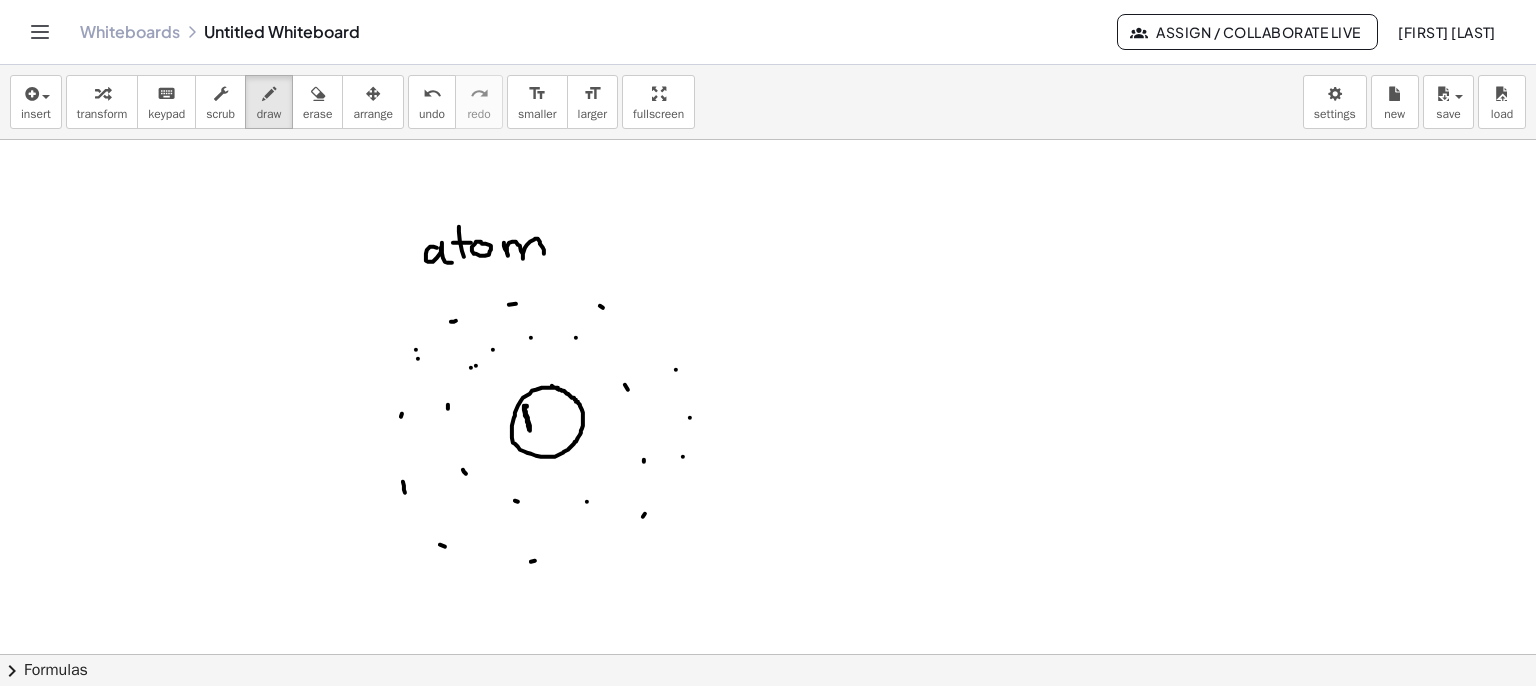 click at bounding box center (768, 719) 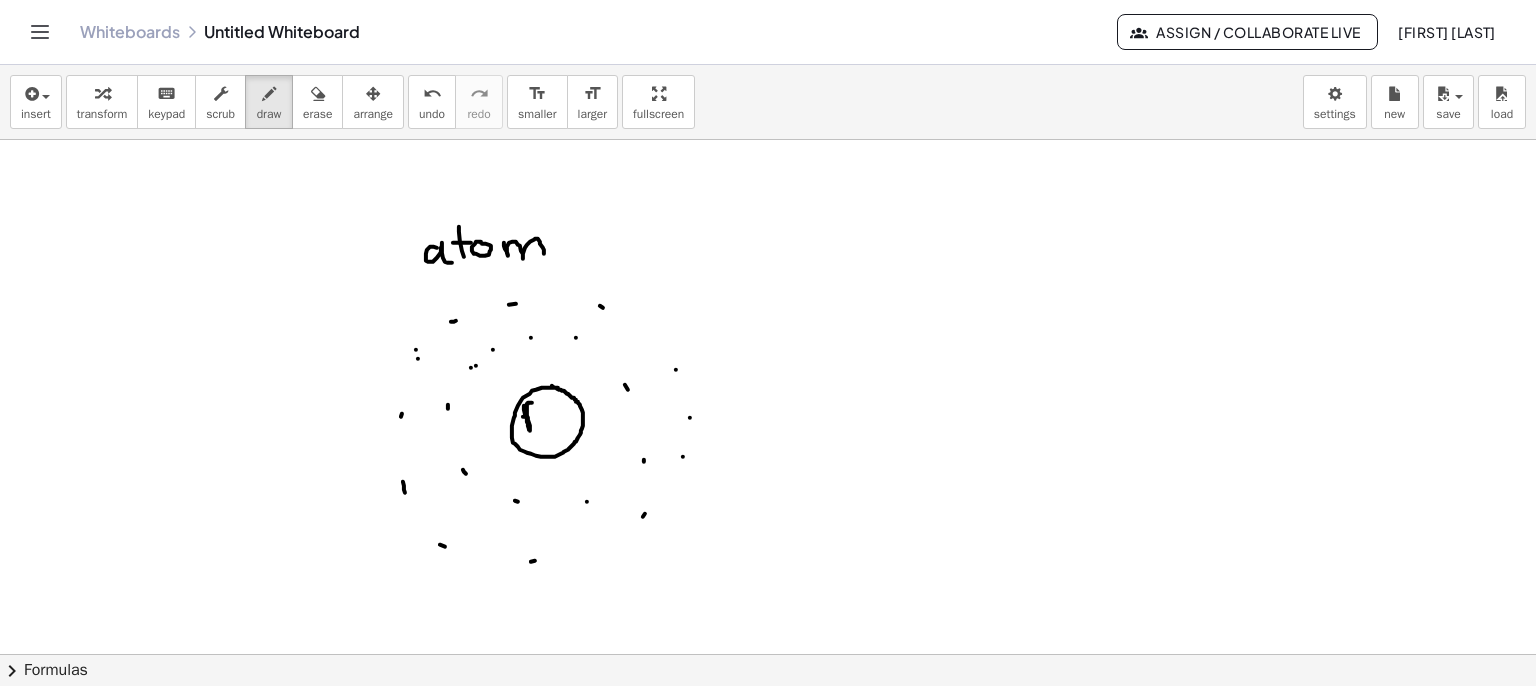 drag, startPoint x: 528, startPoint y: 402, endPoint x: 525, endPoint y: 412, distance: 10.440307 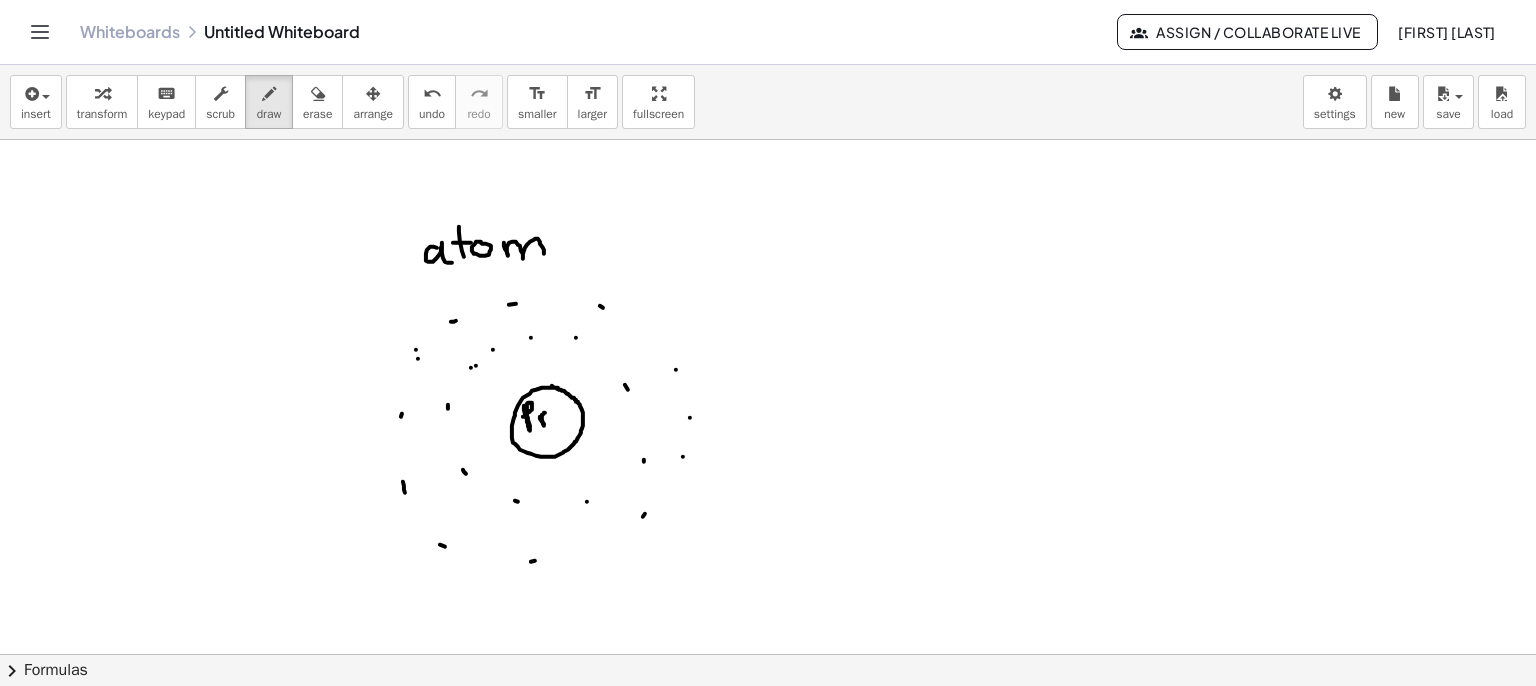 drag, startPoint x: 542, startPoint y: 421, endPoint x: 551, endPoint y: 415, distance: 10.816654 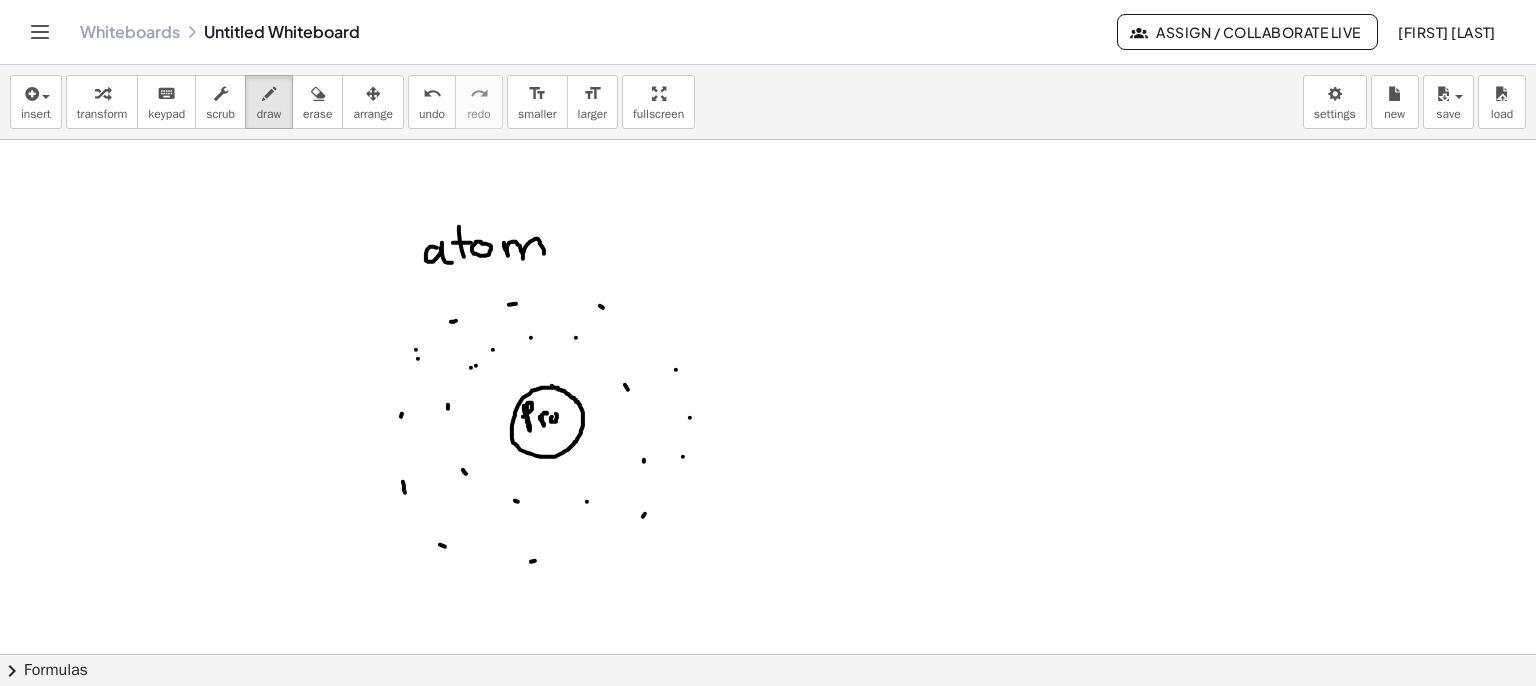 click at bounding box center [768, 719] 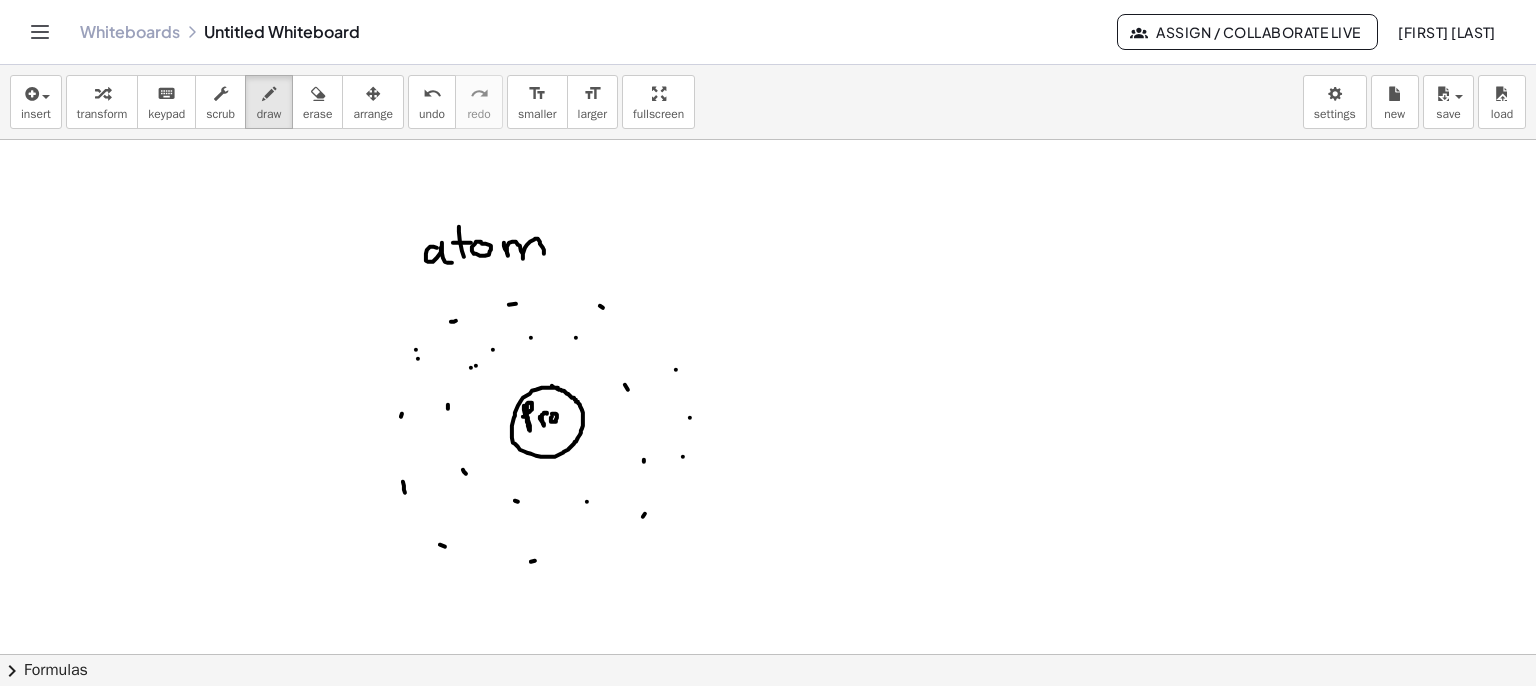 drag, startPoint x: 556, startPoint y: 397, endPoint x: 568, endPoint y: 422, distance: 27.730848 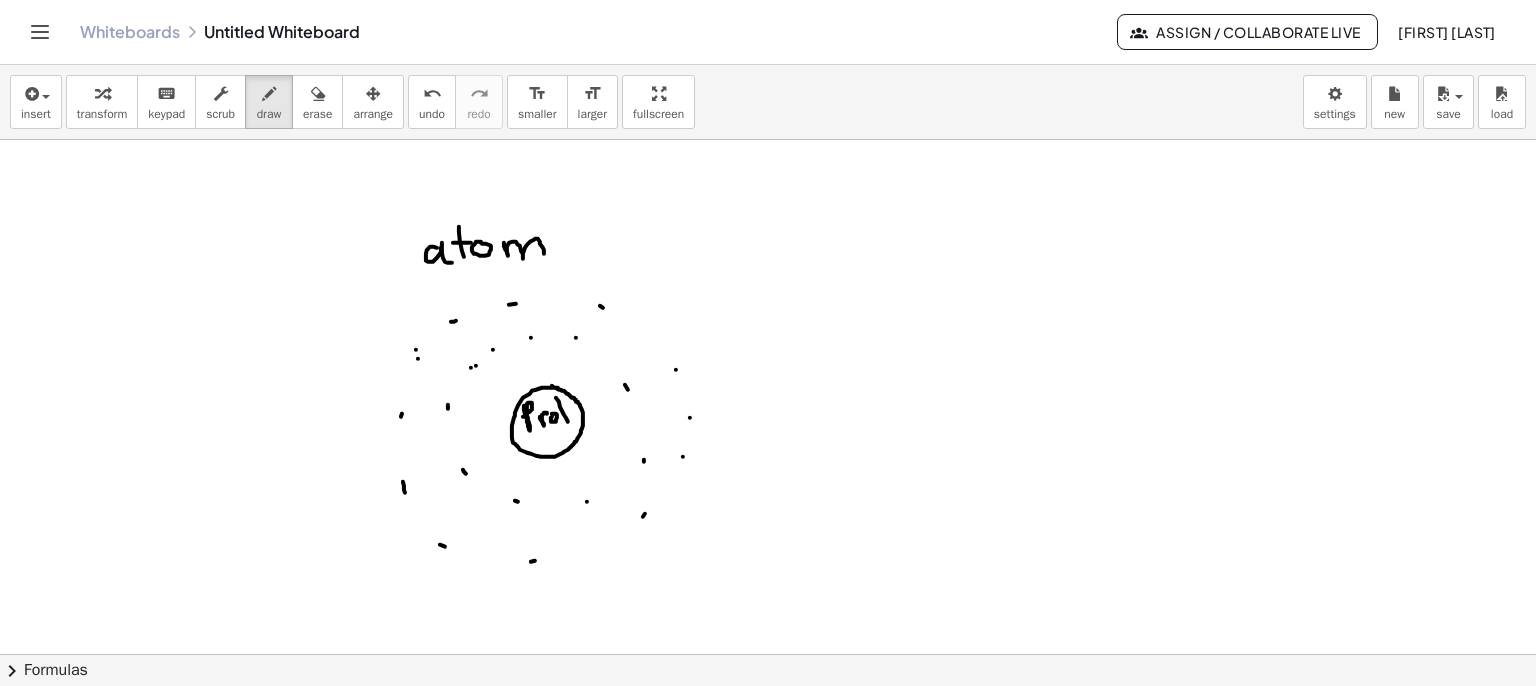 click at bounding box center (768, 719) 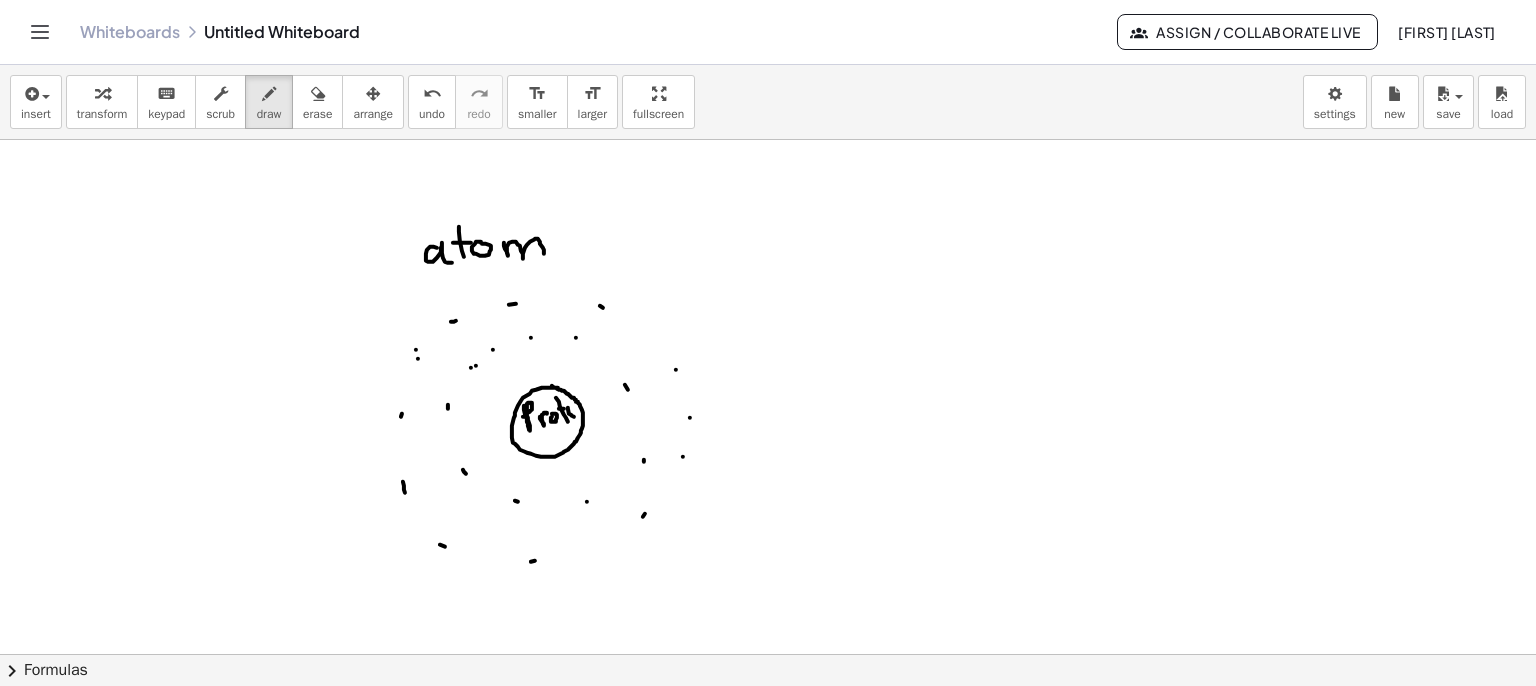 click at bounding box center (768, 719) 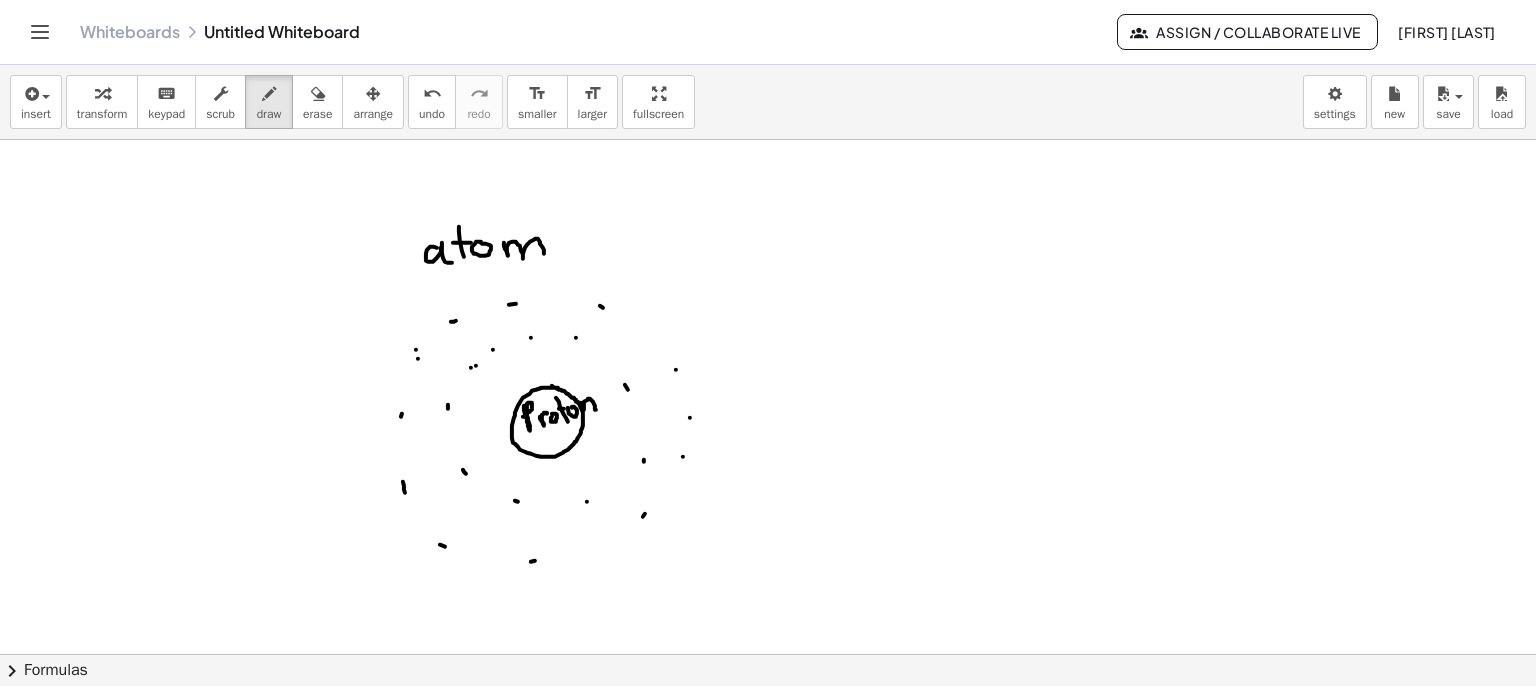 drag, startPoint x: 584, startPoint y: 409, endPoint x: 596, endPoint y: 409, distance: 12 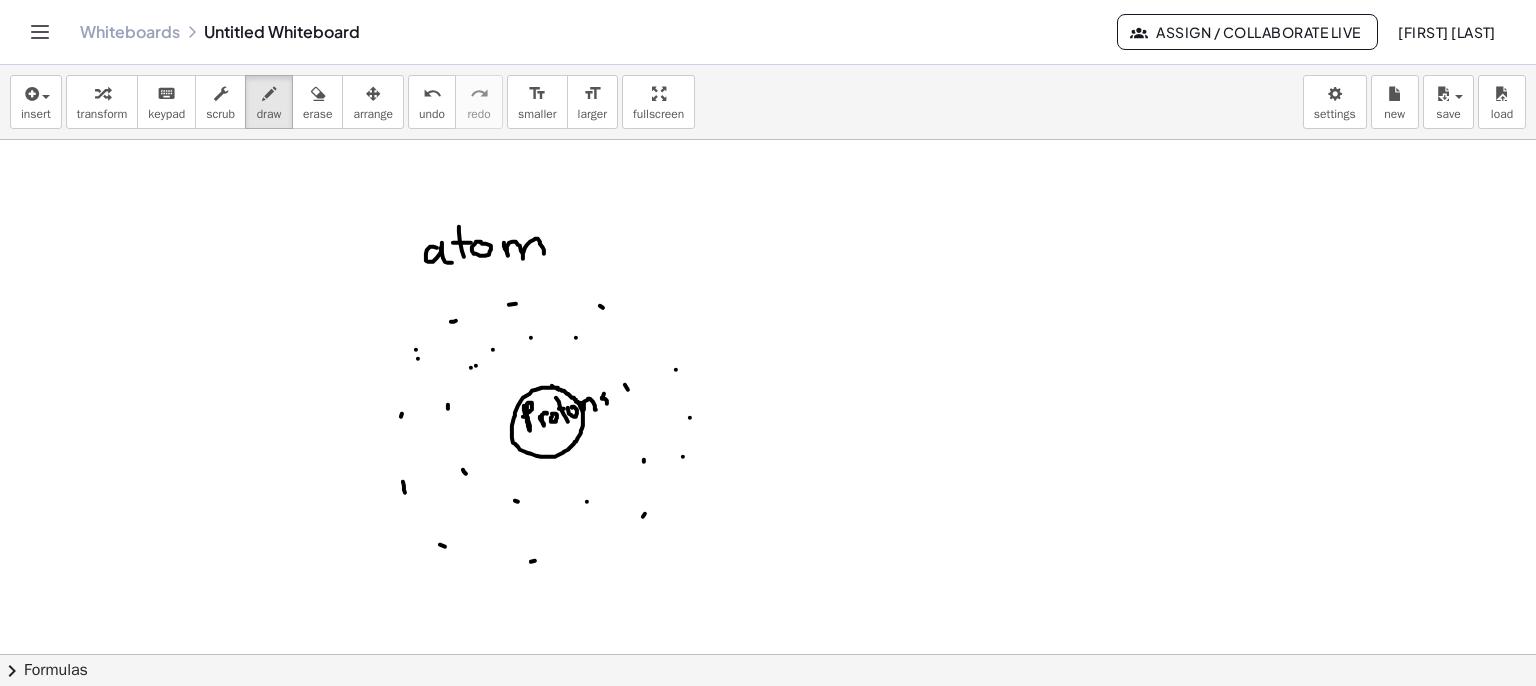 drag, startPoint x: 604, startPoint y: 393, endPoint x: 599, endPoint y: 410, distance: 17.720045 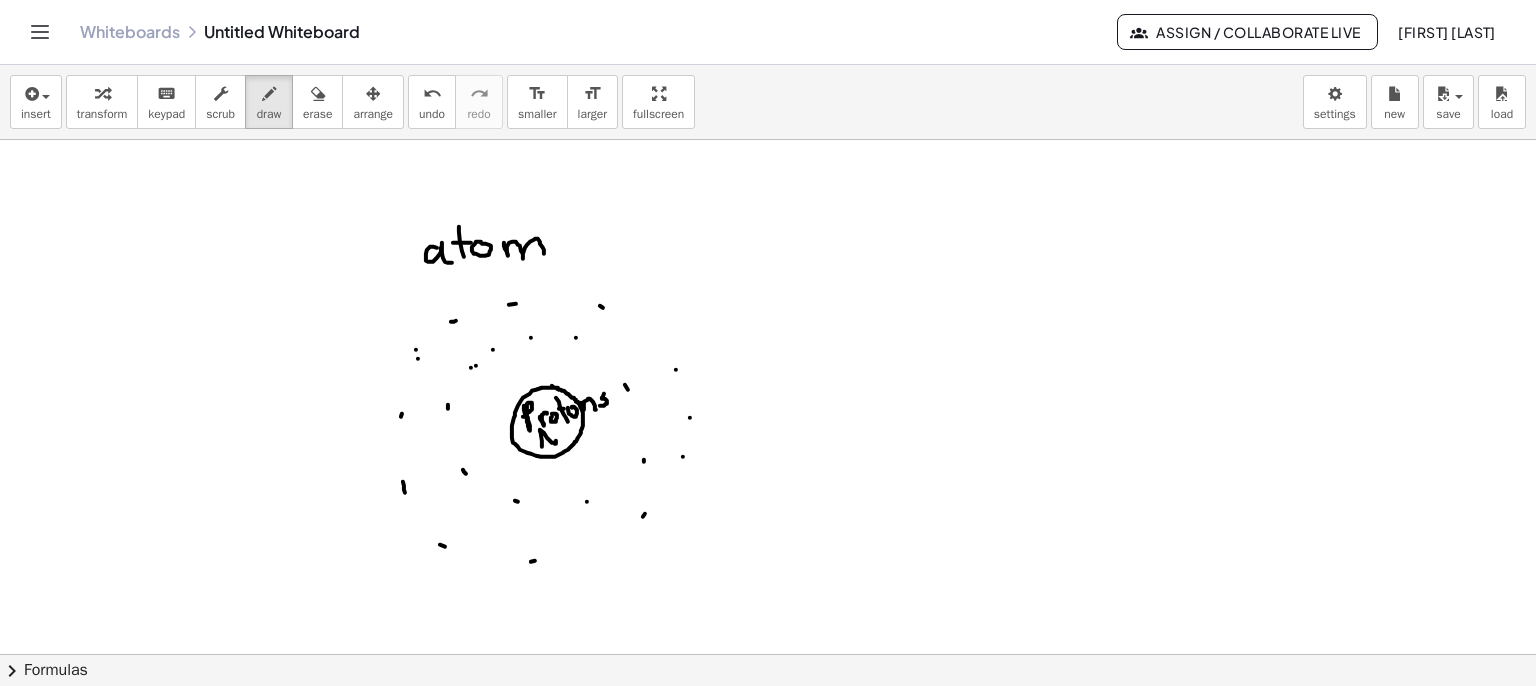 drag, startPoint x: 542, startPoint y: 446, endPoint x: 551, endPoint y: 430, distance: 18.35756 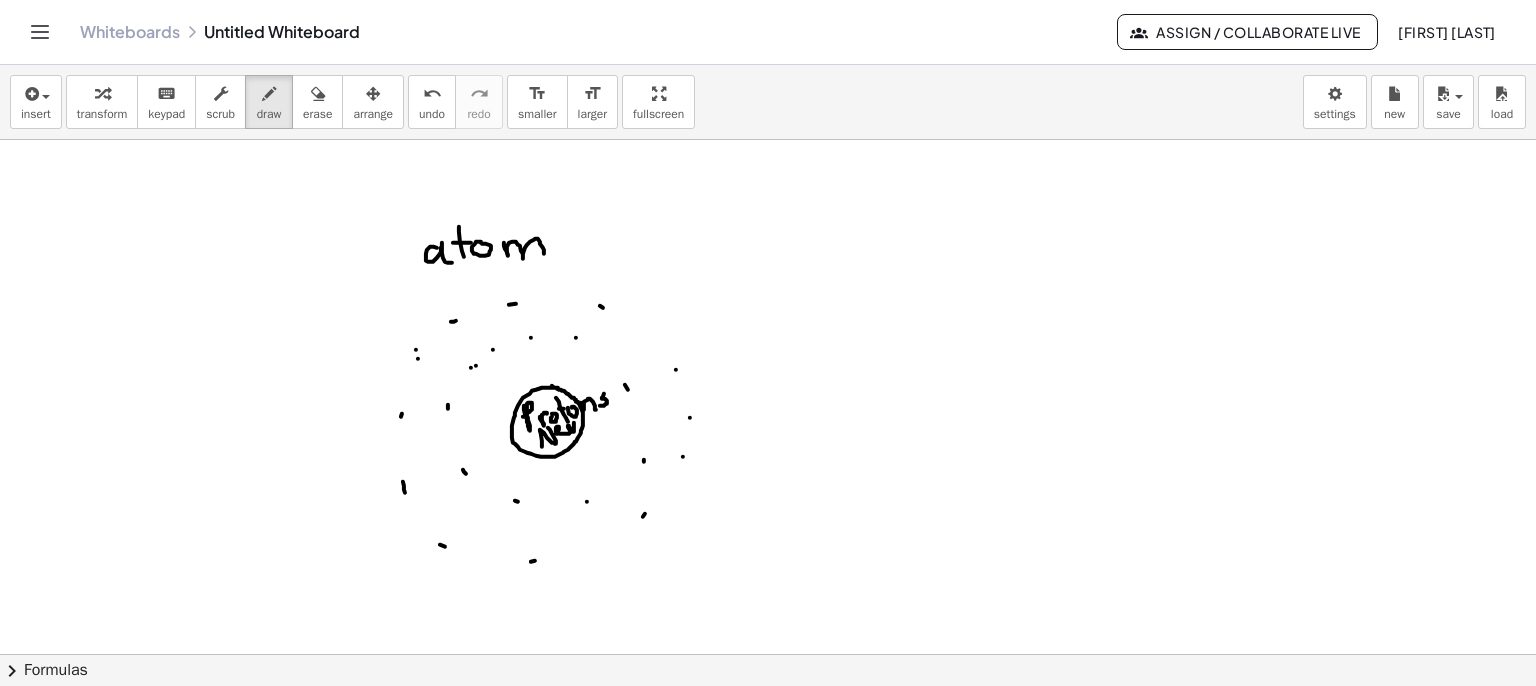 drag, startPoint x: 557, startPoint y: 433, endPoint x: 586, endPoint y: 412, distance: 35.805027 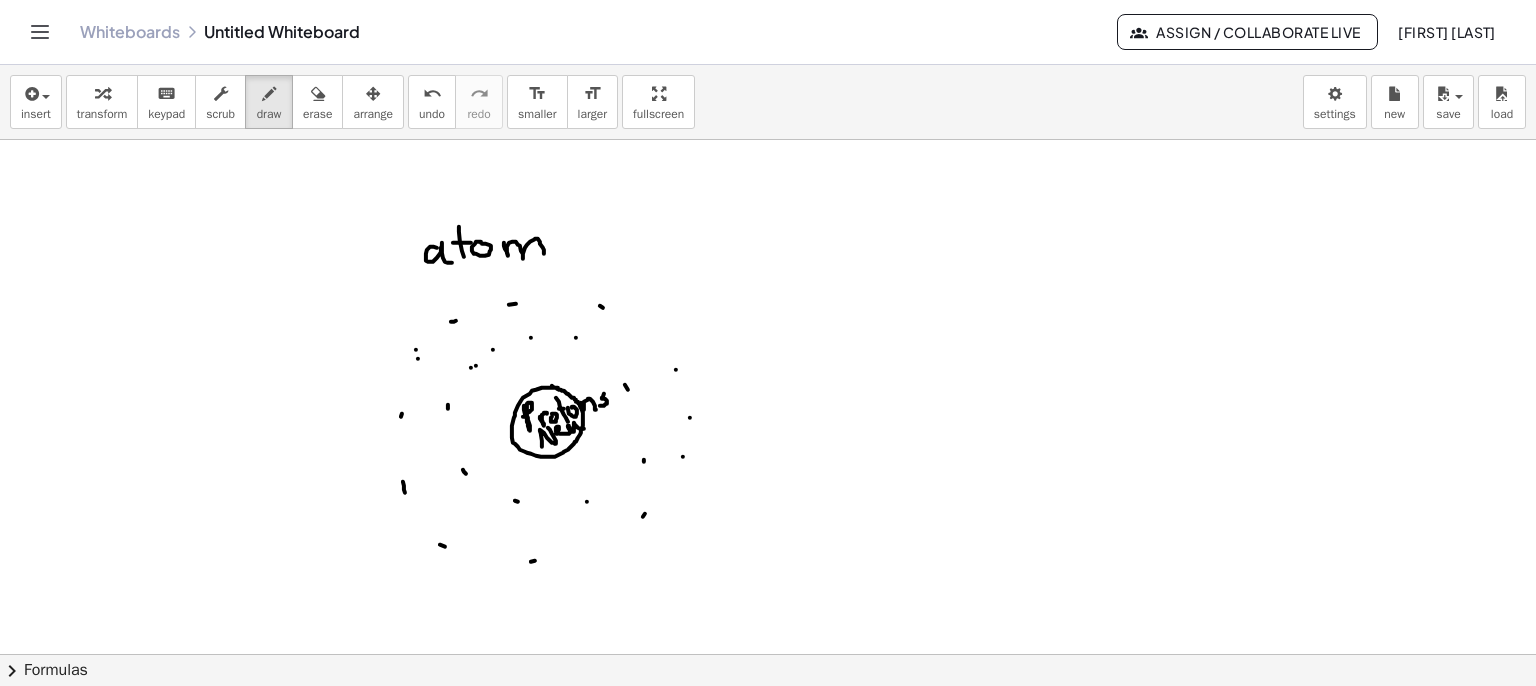 drag, startPoint x: 587, startPoint y: 417, endPoint x: 592, endPoint y: 426, distance: 10.29563 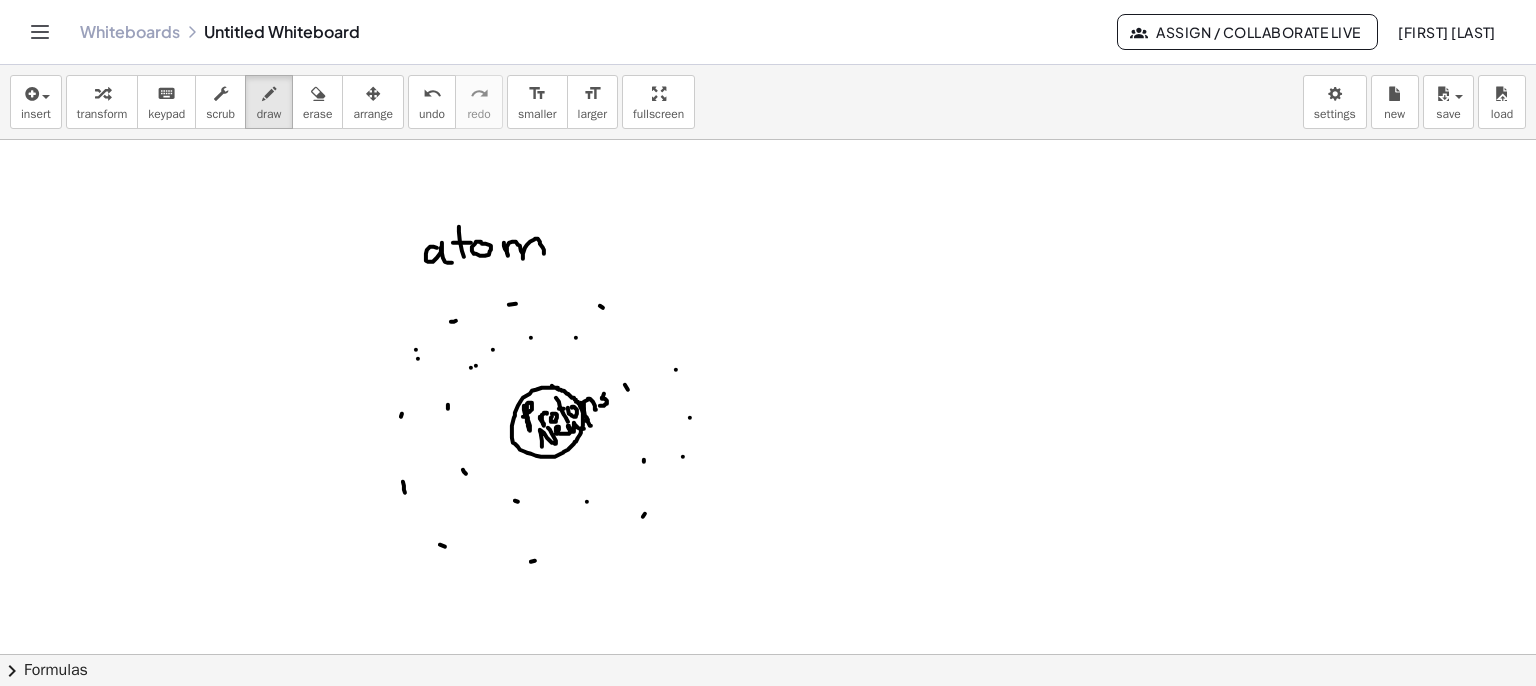 click at bounding box center (768, 719) 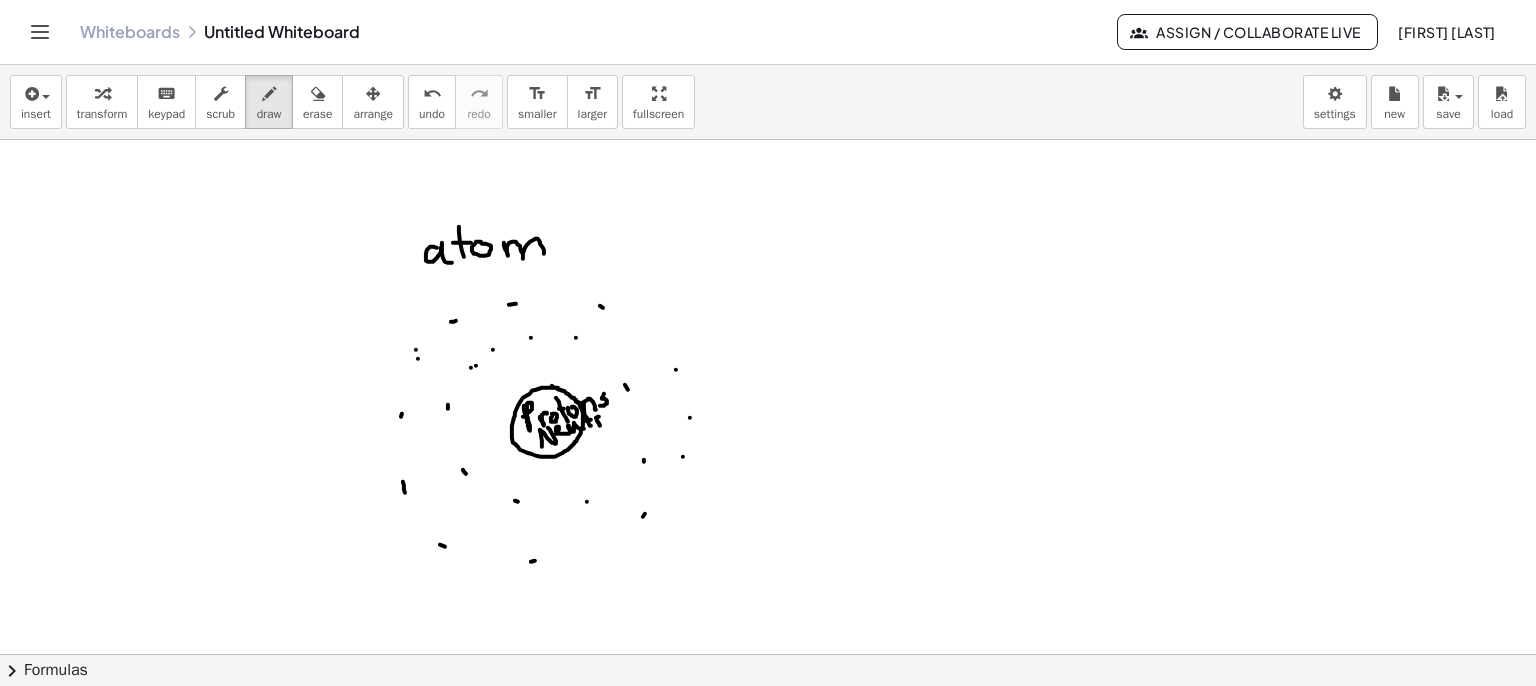 click at bounding box center [768, 719] 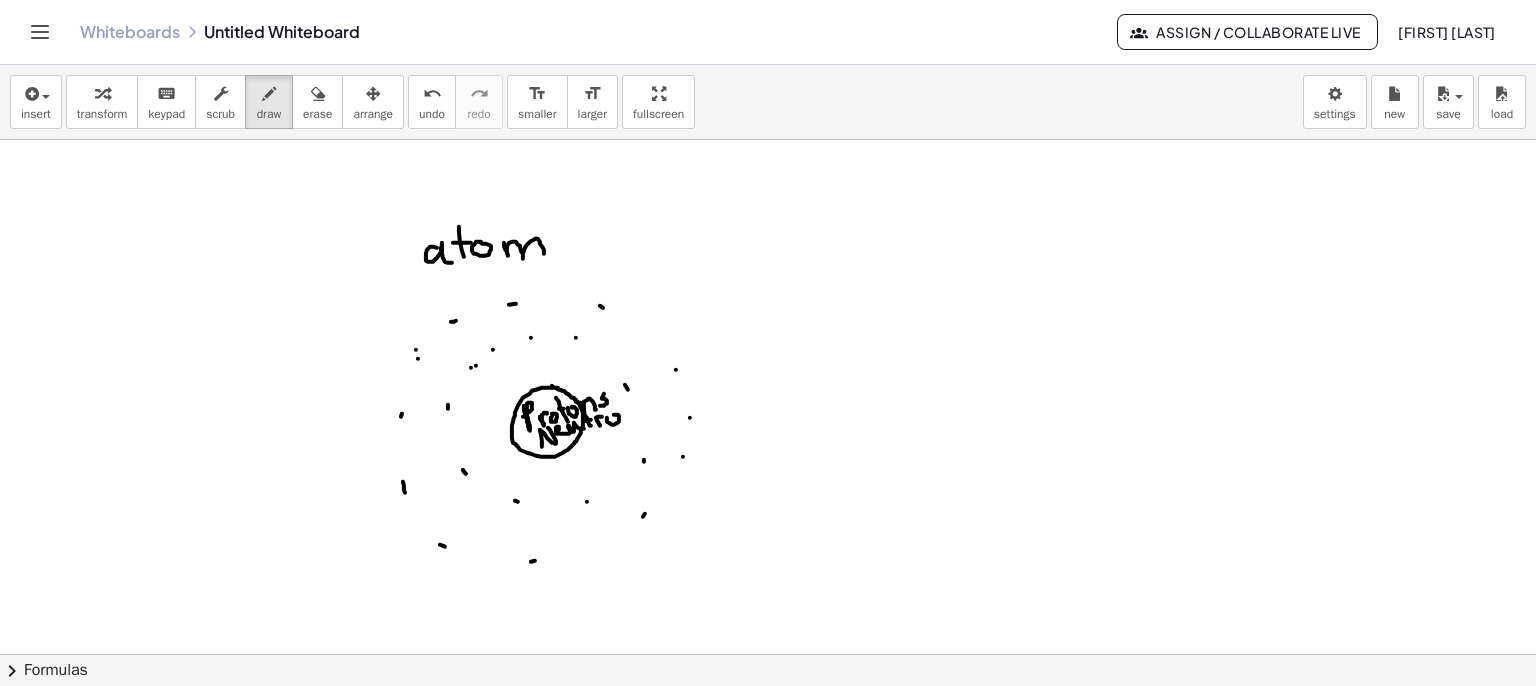 click at bounding box center (768, 719) 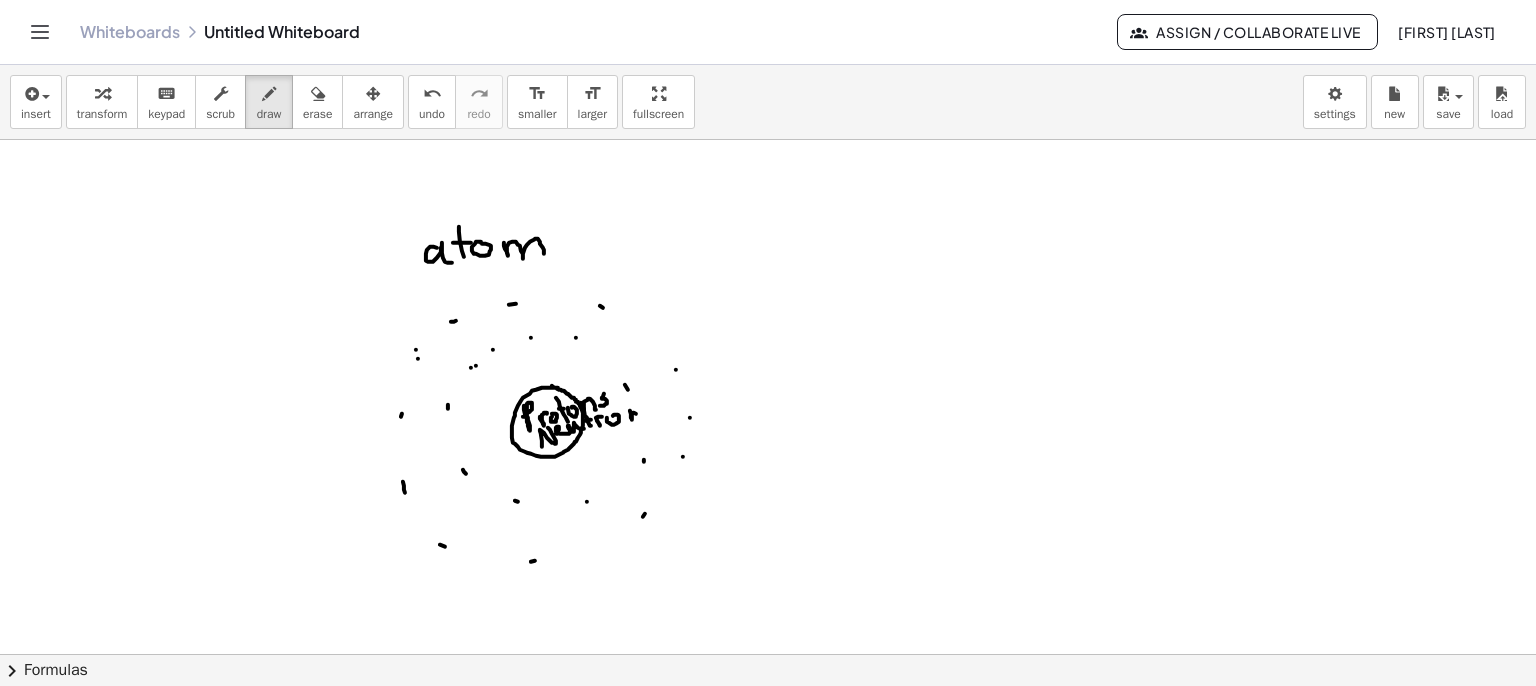 drag, startPoint x: 630, startPoint y: 410, endPoint x: 641, endPoint y: 421, distance: 15.556349 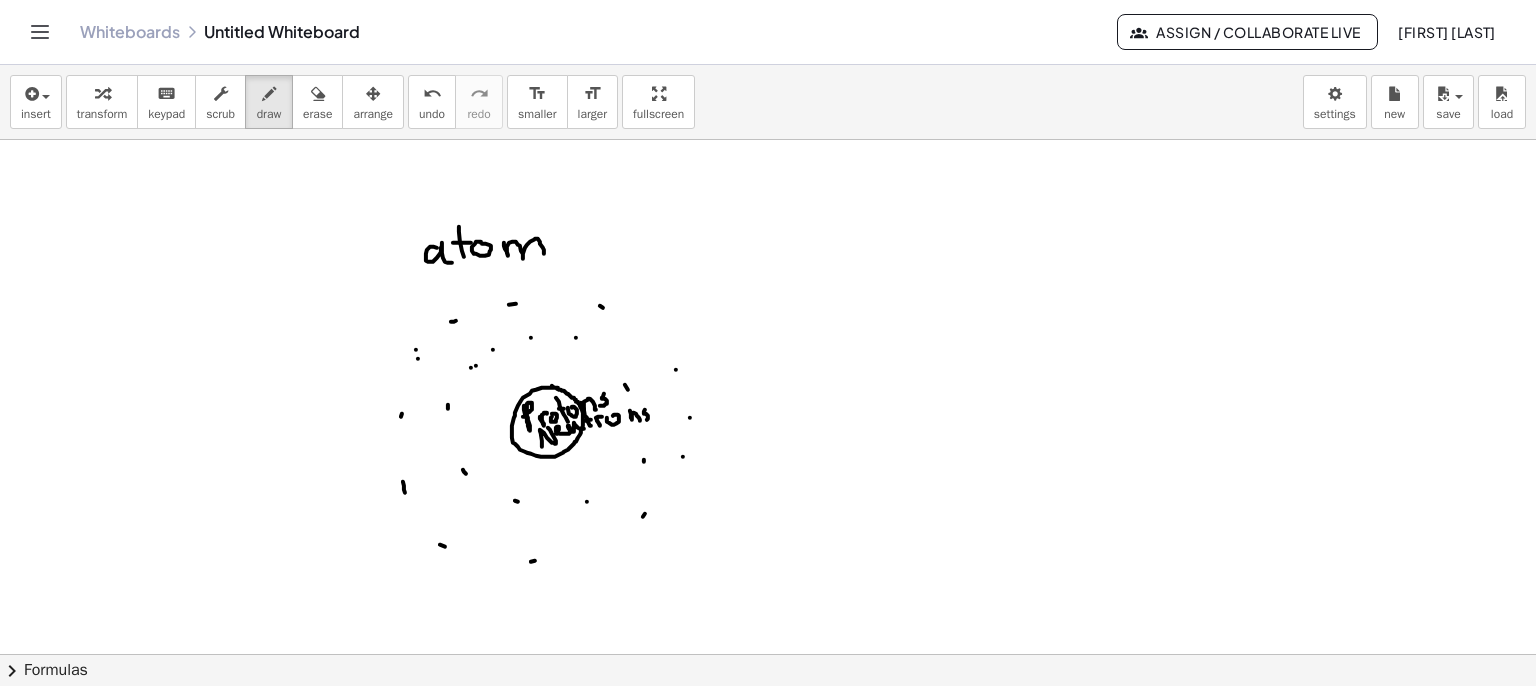 click at bounding box center (768, 719) 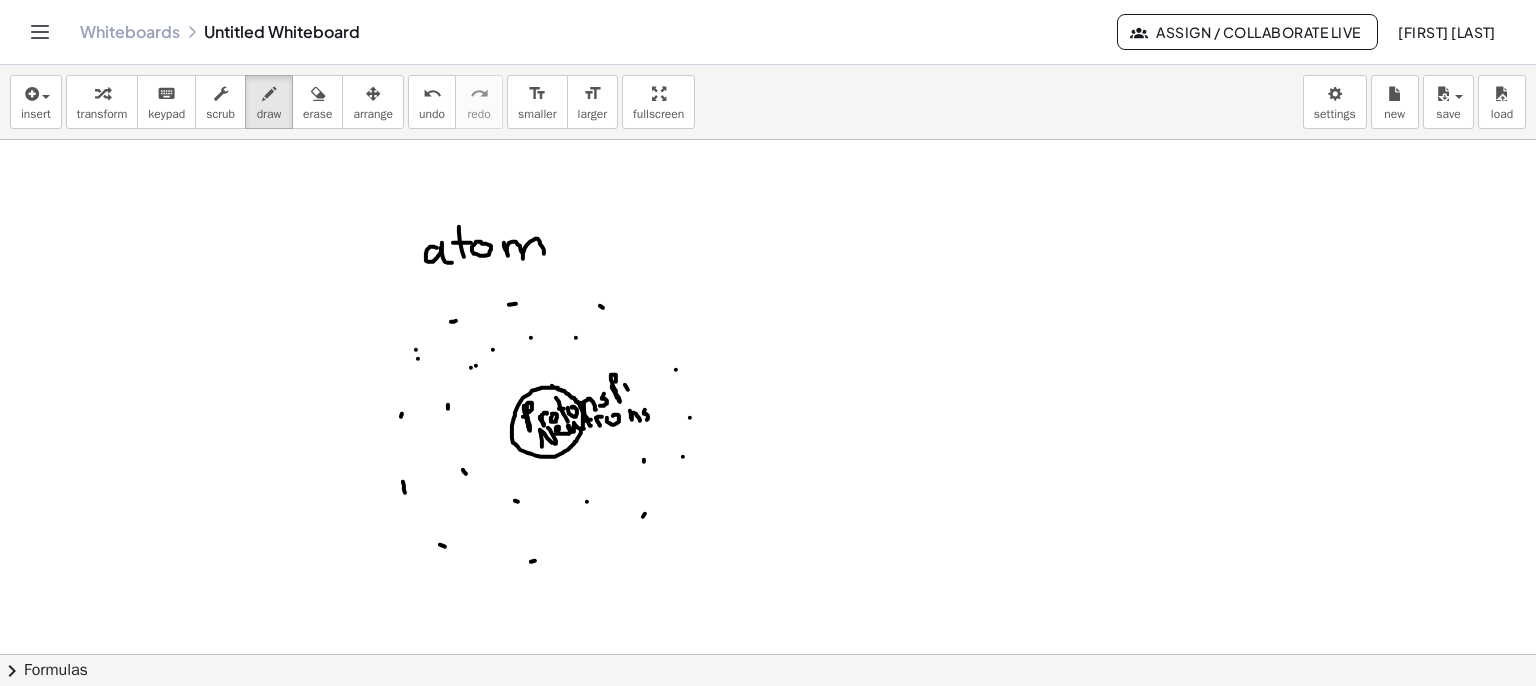 click at bounding box center (768, 719) 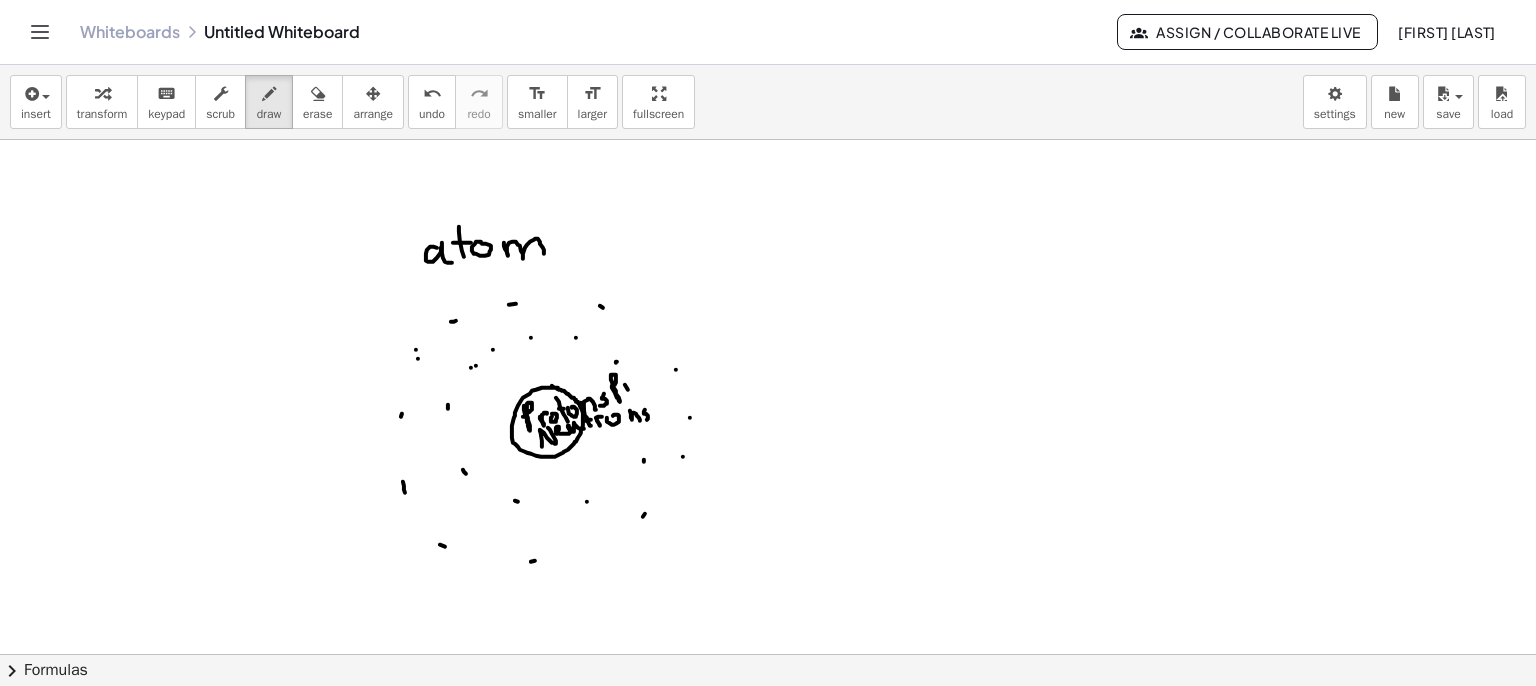 click at bounding box center (768, 719) 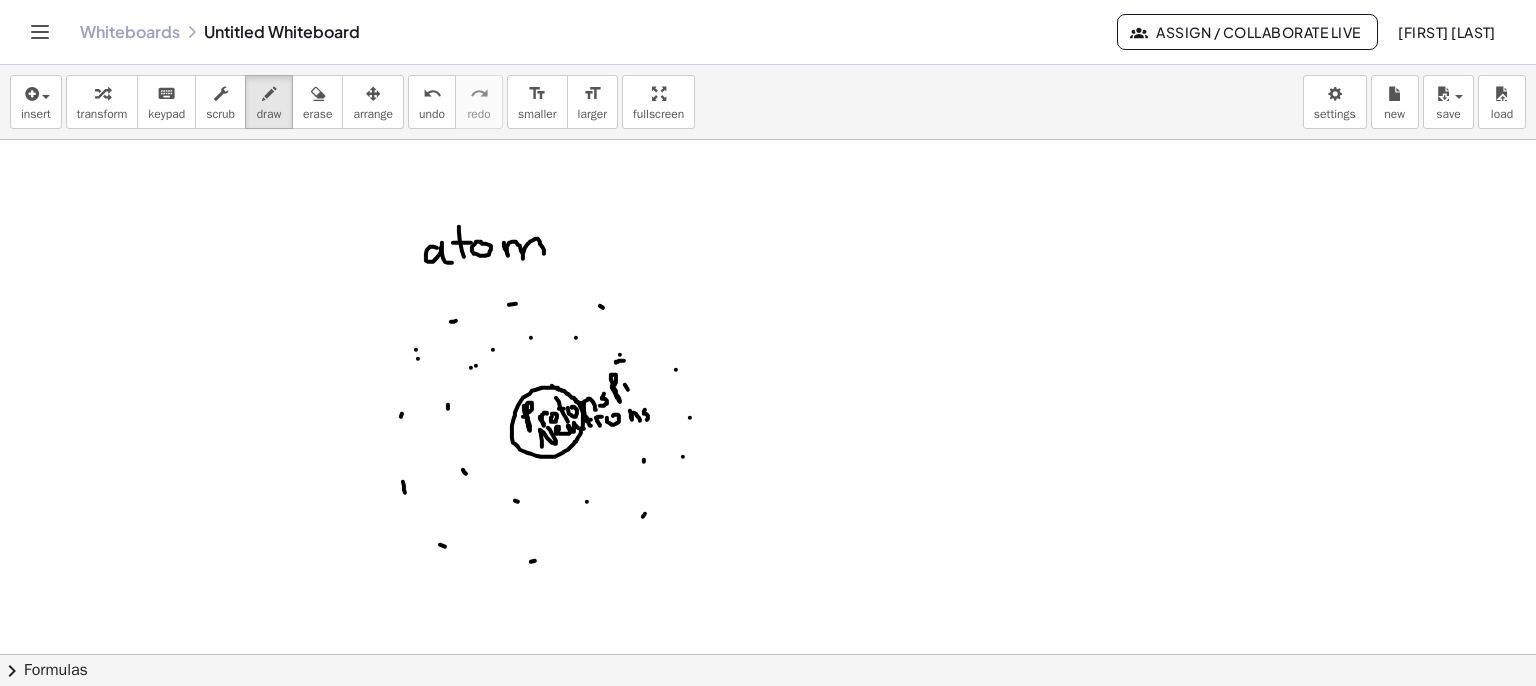 drag, startPoint x: 620, startPoint y: 354, endPoint x: 623, endPoint y: 368, distance: 14.3178215 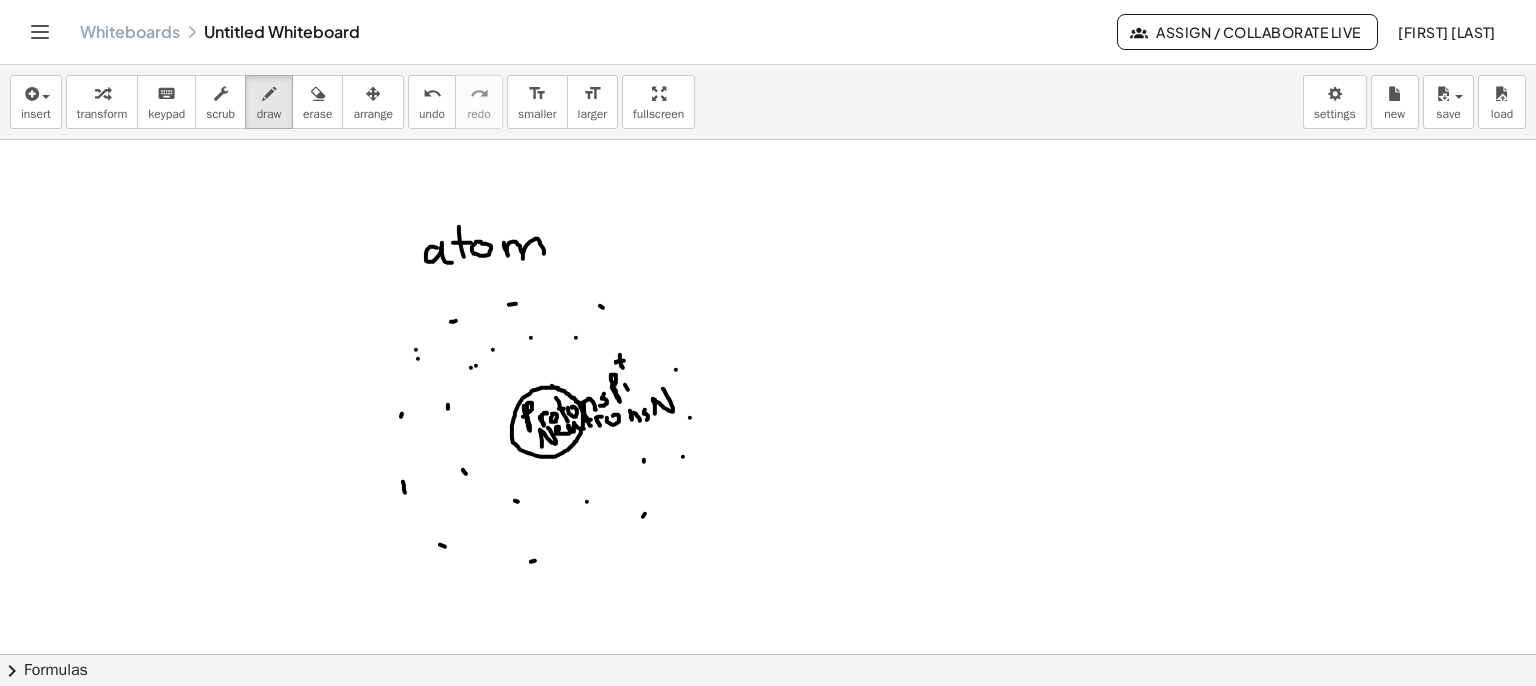 drag, startPoint x: 655, startPoint y: 413, endPoint x: 665, endPoint y: 409, distance: 10.770329 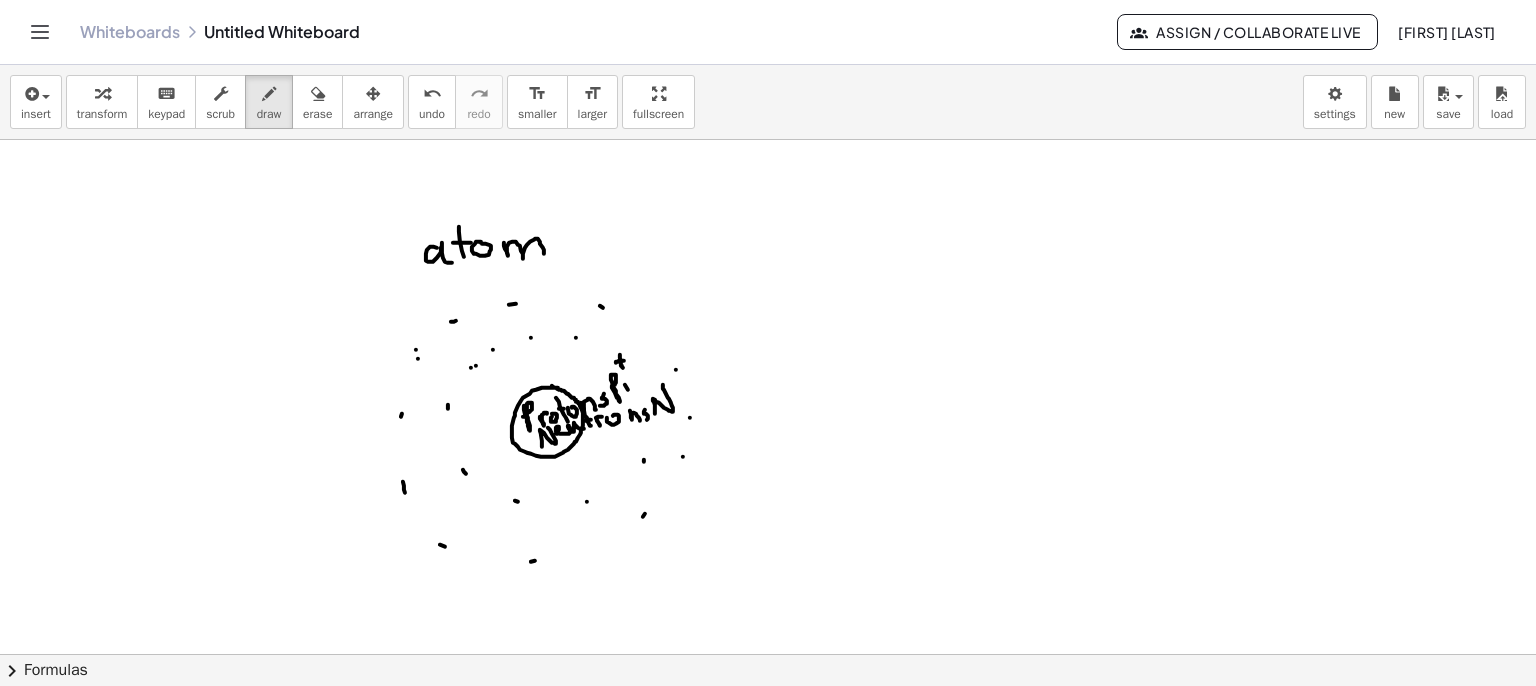 click at bounding box center [768, 719] 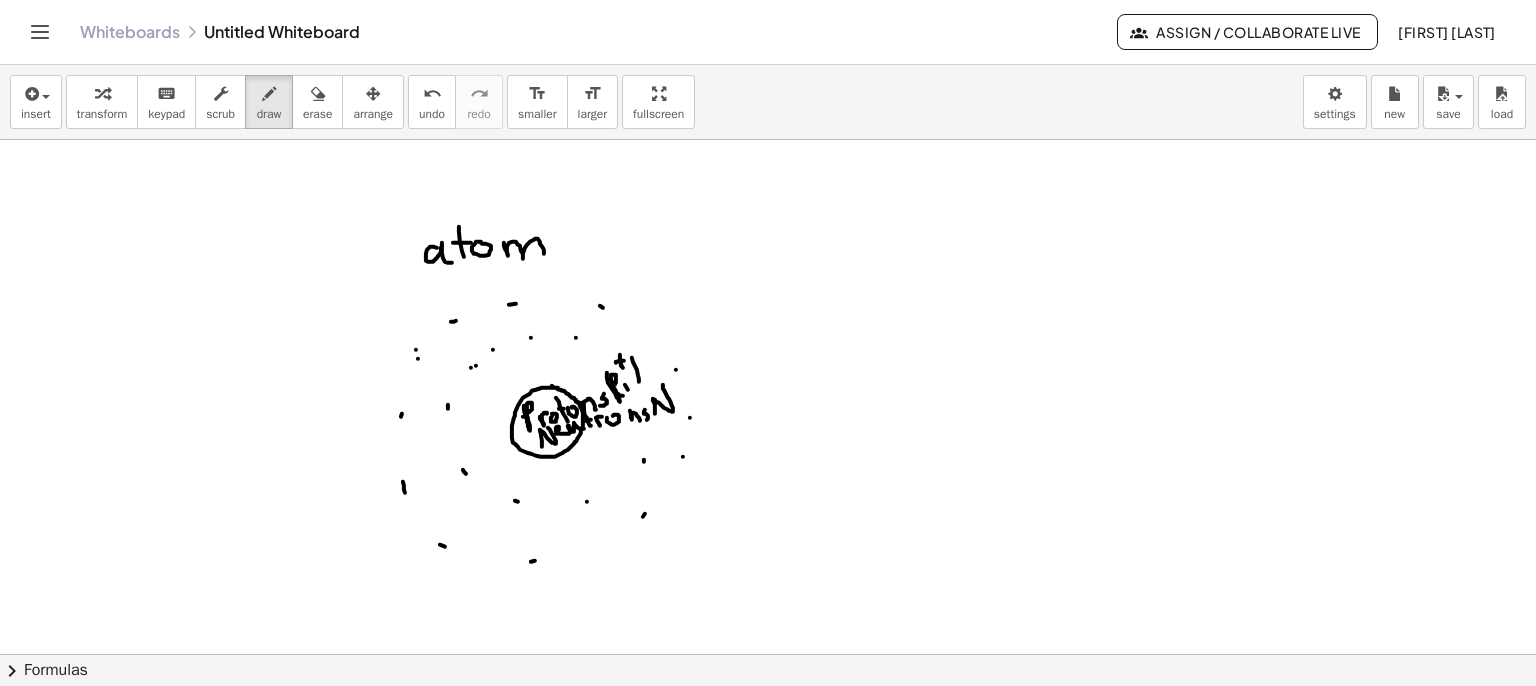 drag, startPoint x: 632, startPoint y: 357, endPoint x: 639, endPoint y: 384, distance: 27.89265 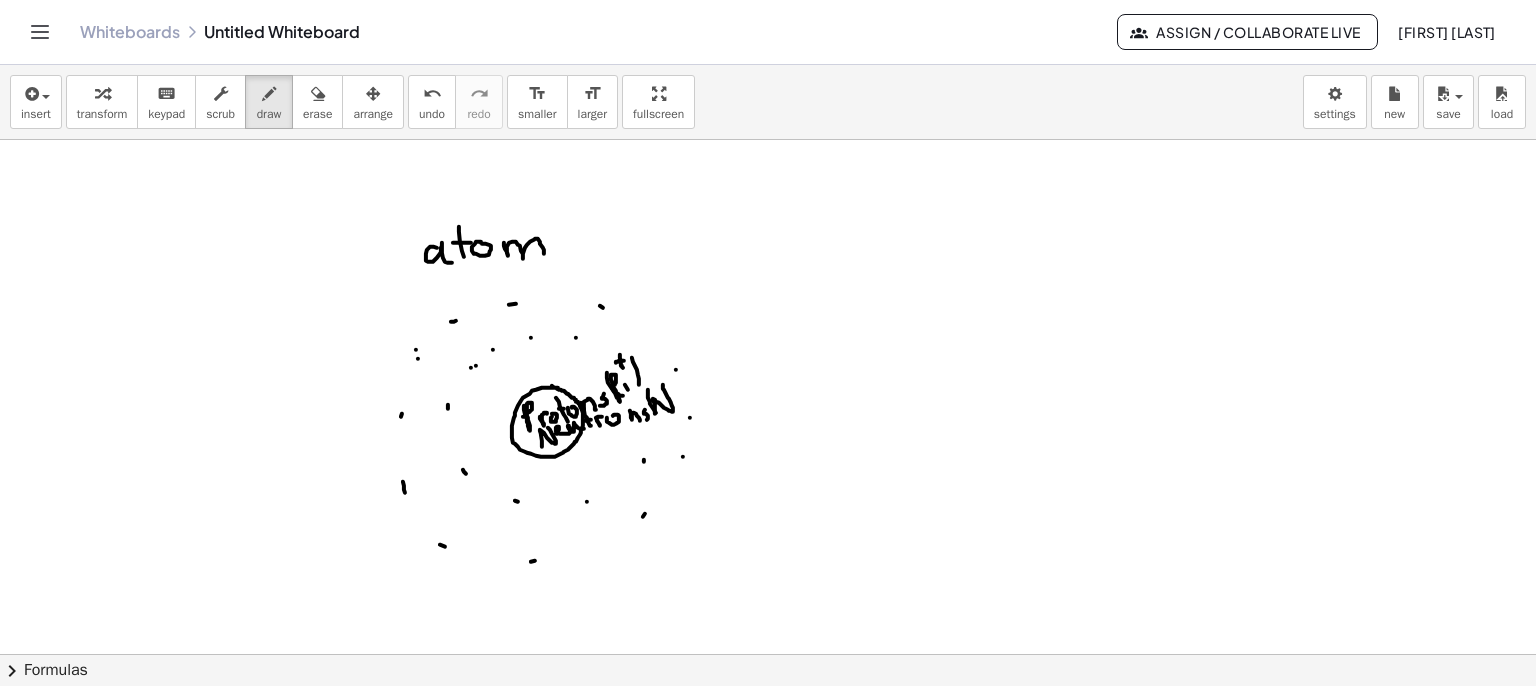 drag, startPoint x: 648, startPoint y: 389, endPoint x: 668, endPoint y: 417, distance: 34.4093 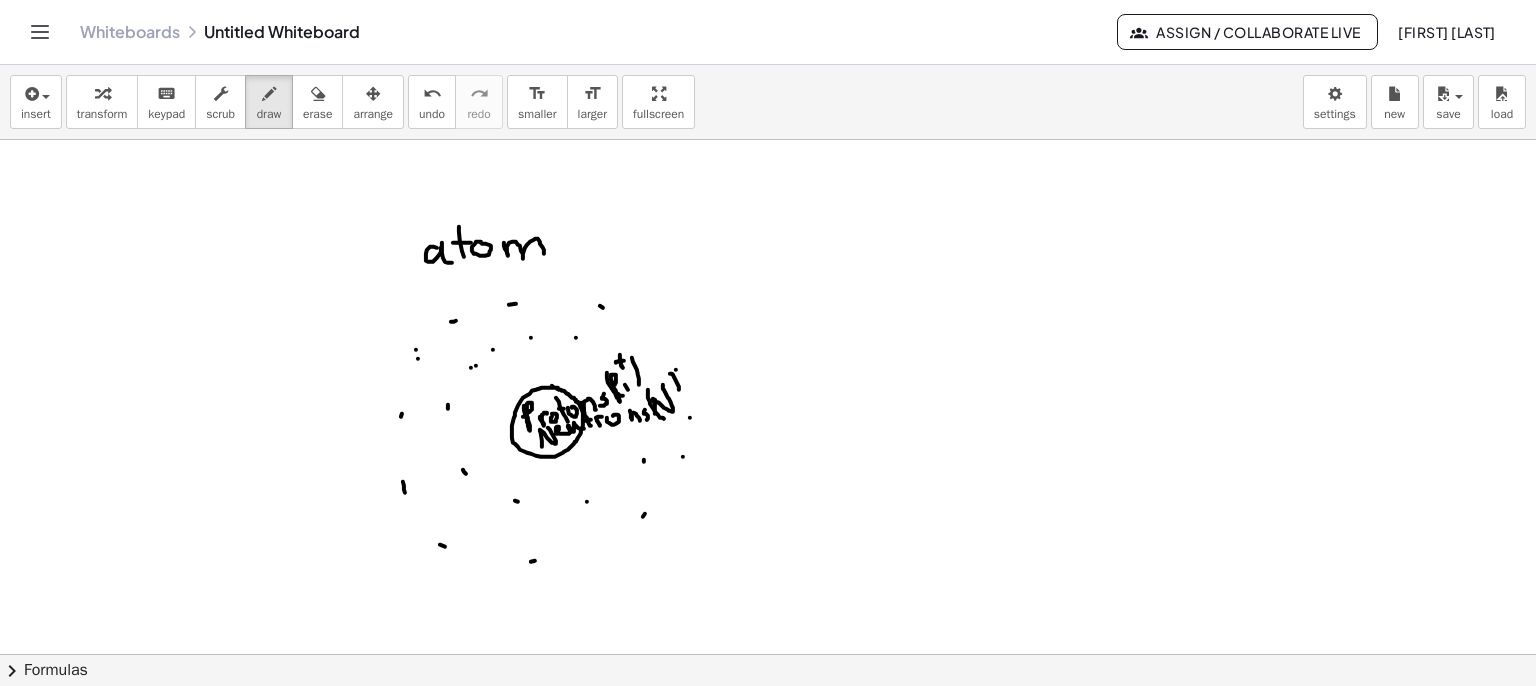 drag, startPoint x: 672, startPoint y: 373, endPoint x: 679, endPoint y: 431, distance: 58.420887 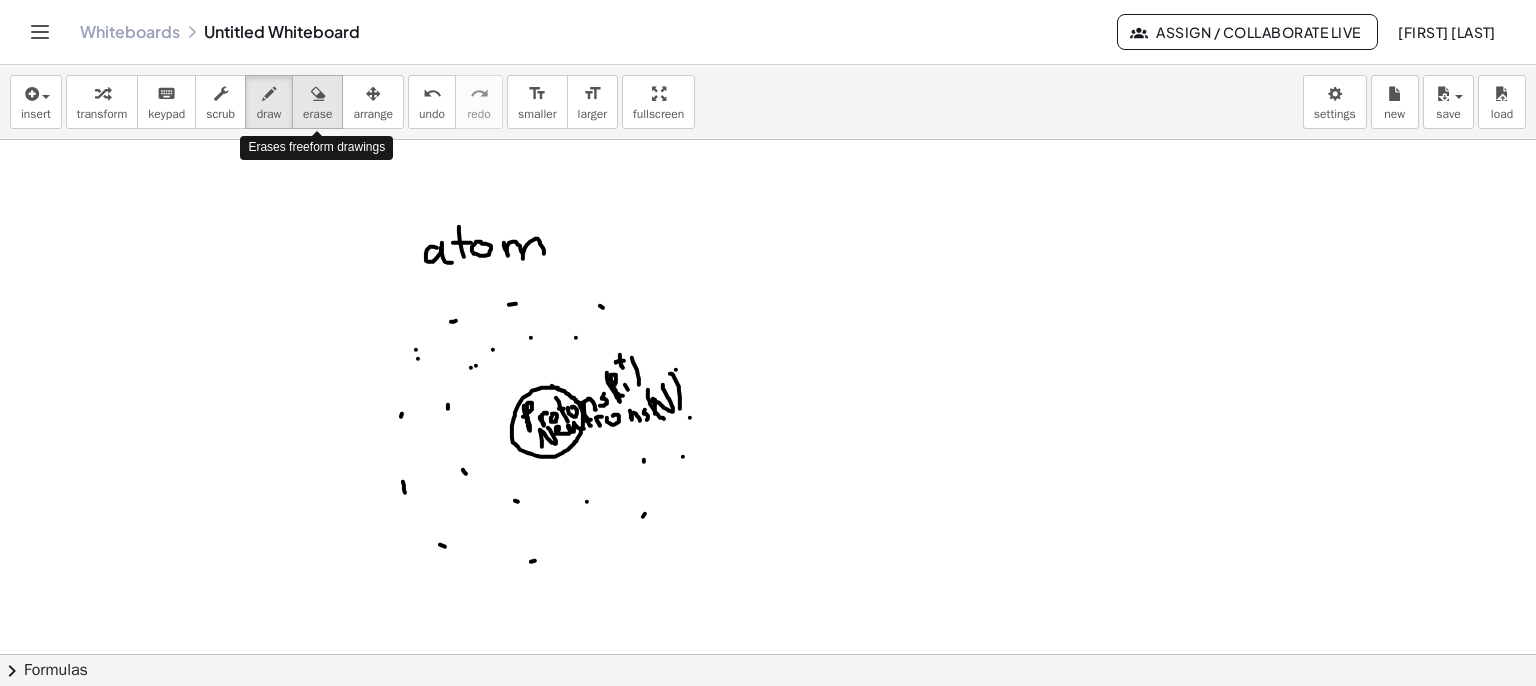 click on "erase" at bounding box center (317, 114) 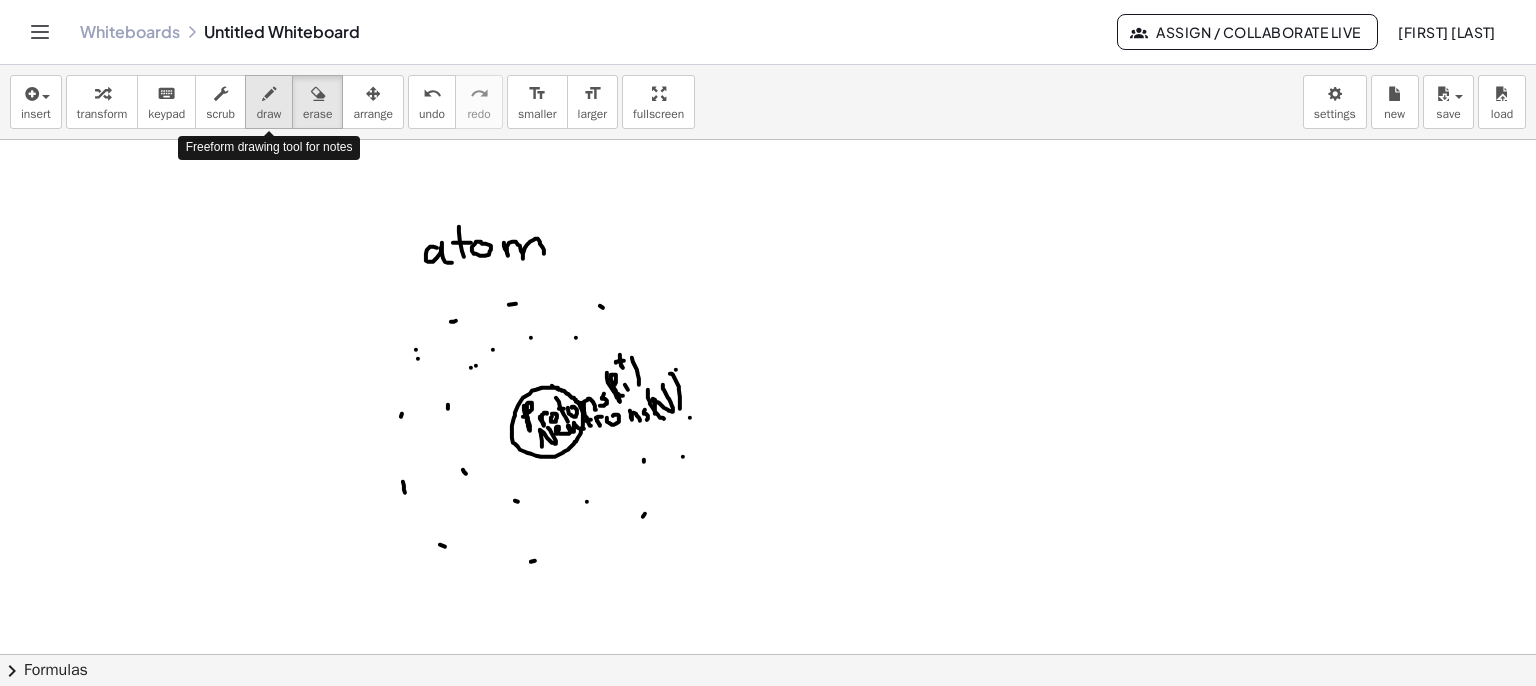 click at bounding box center (269, 94) 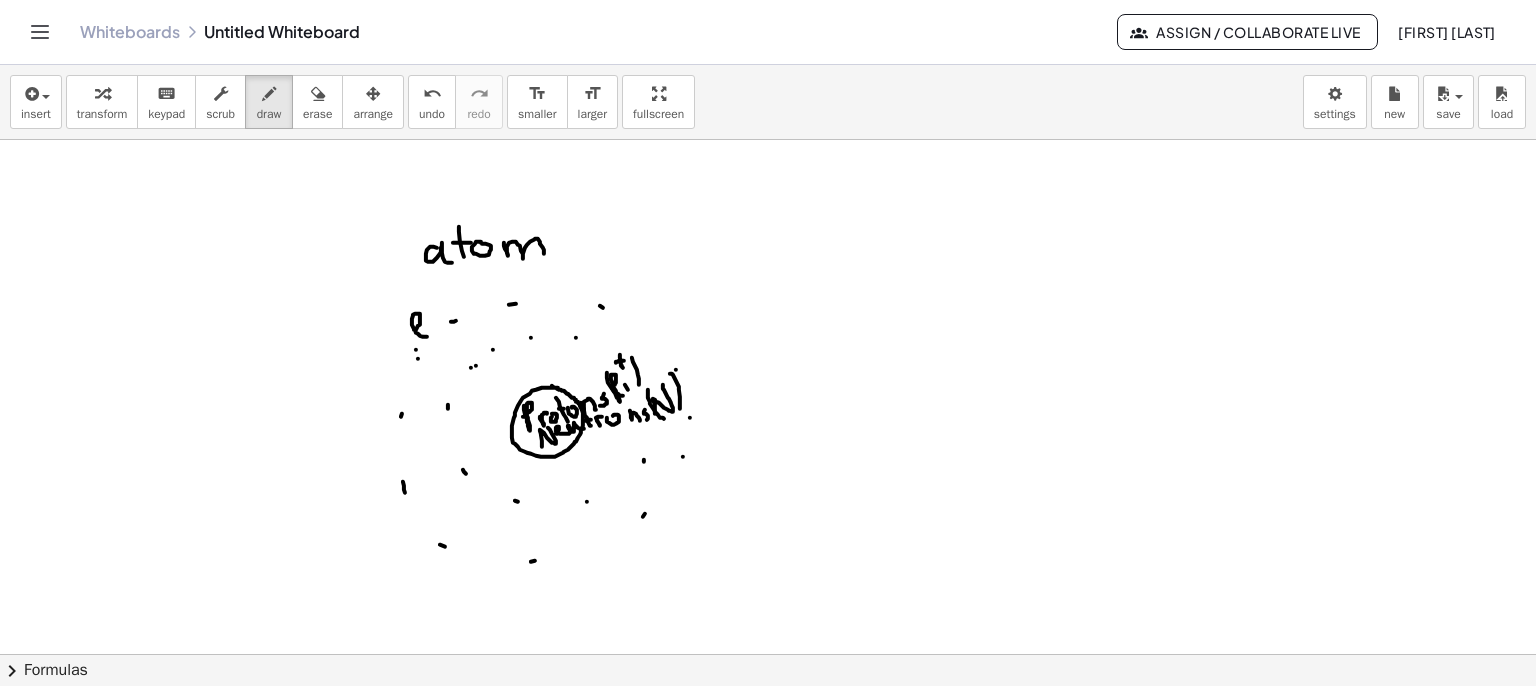 drag, startPoint x: 420, startPoint y: 321, endPoint x: 436, endPoint y: 315, distance: 17.088007 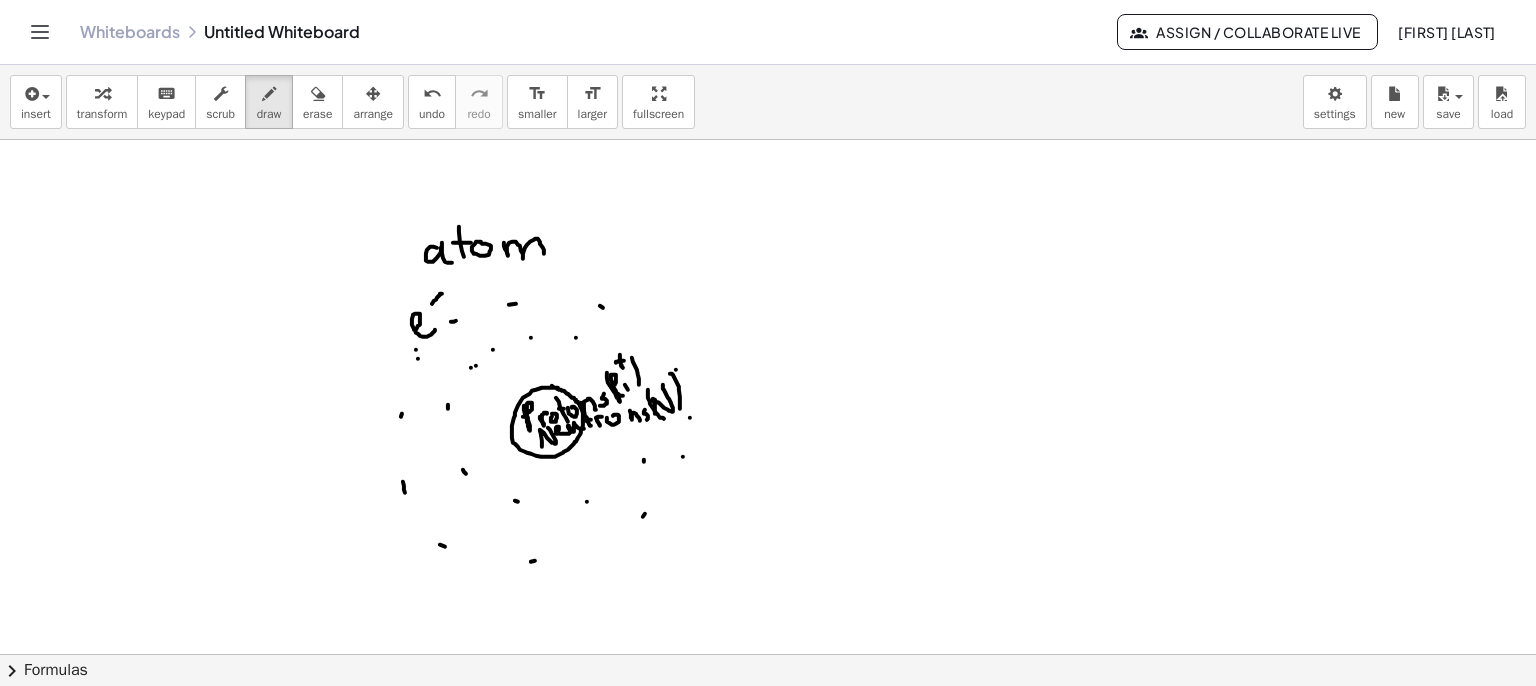 drag, startPoint x: 434, startPoint y: 300, endPoint x: 443, endPoint y: 293, distance: 11.401754 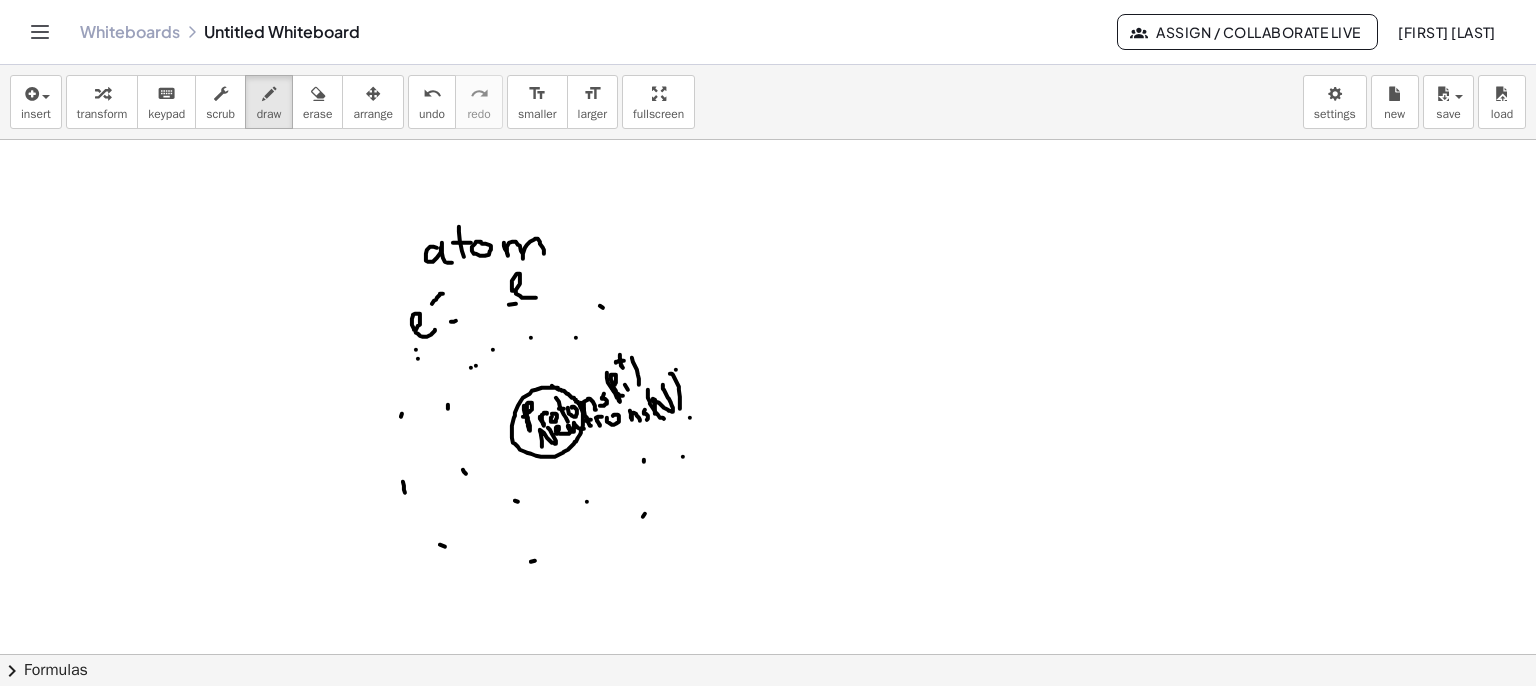 drag, startPoint x: 514, startPoint y: 290, endPoint x: 542, endPoint y: 295, distance: 28.442924 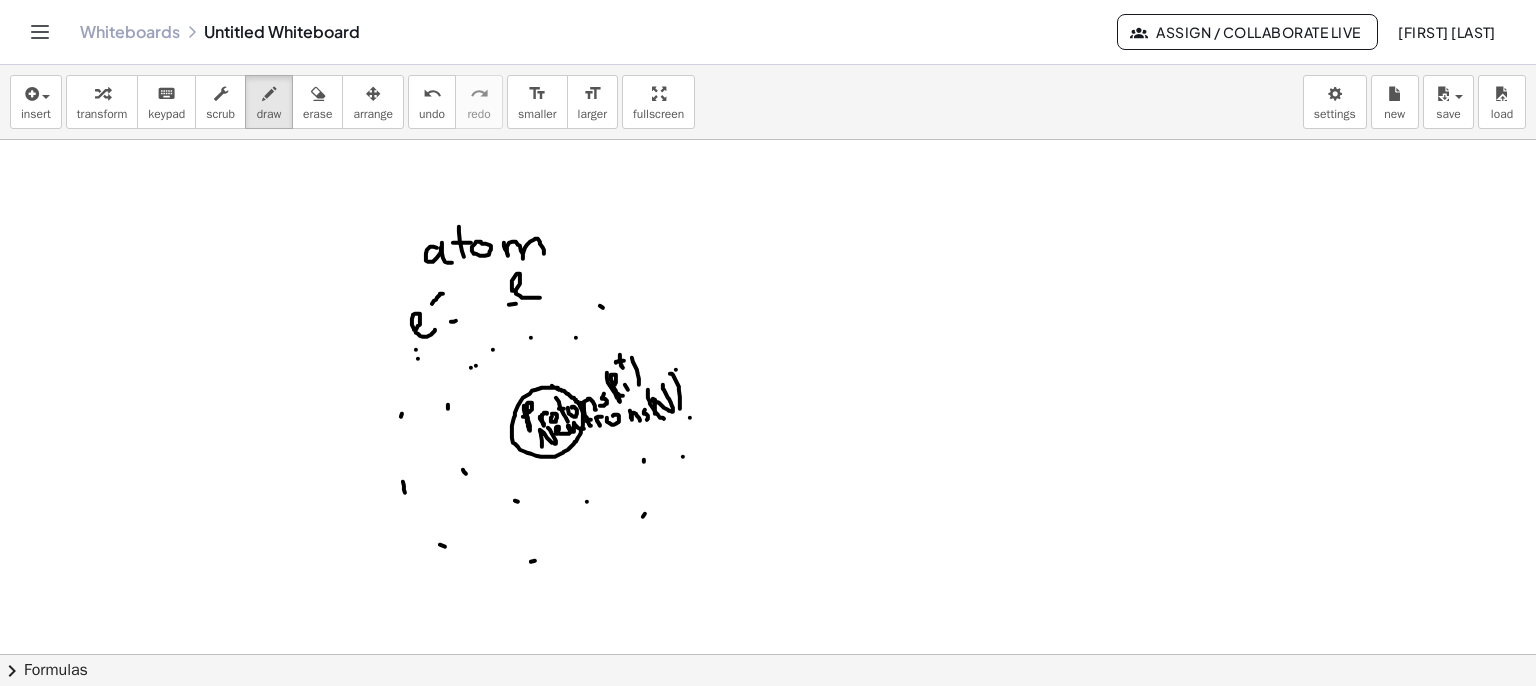 click at bounding box center [768, 719] 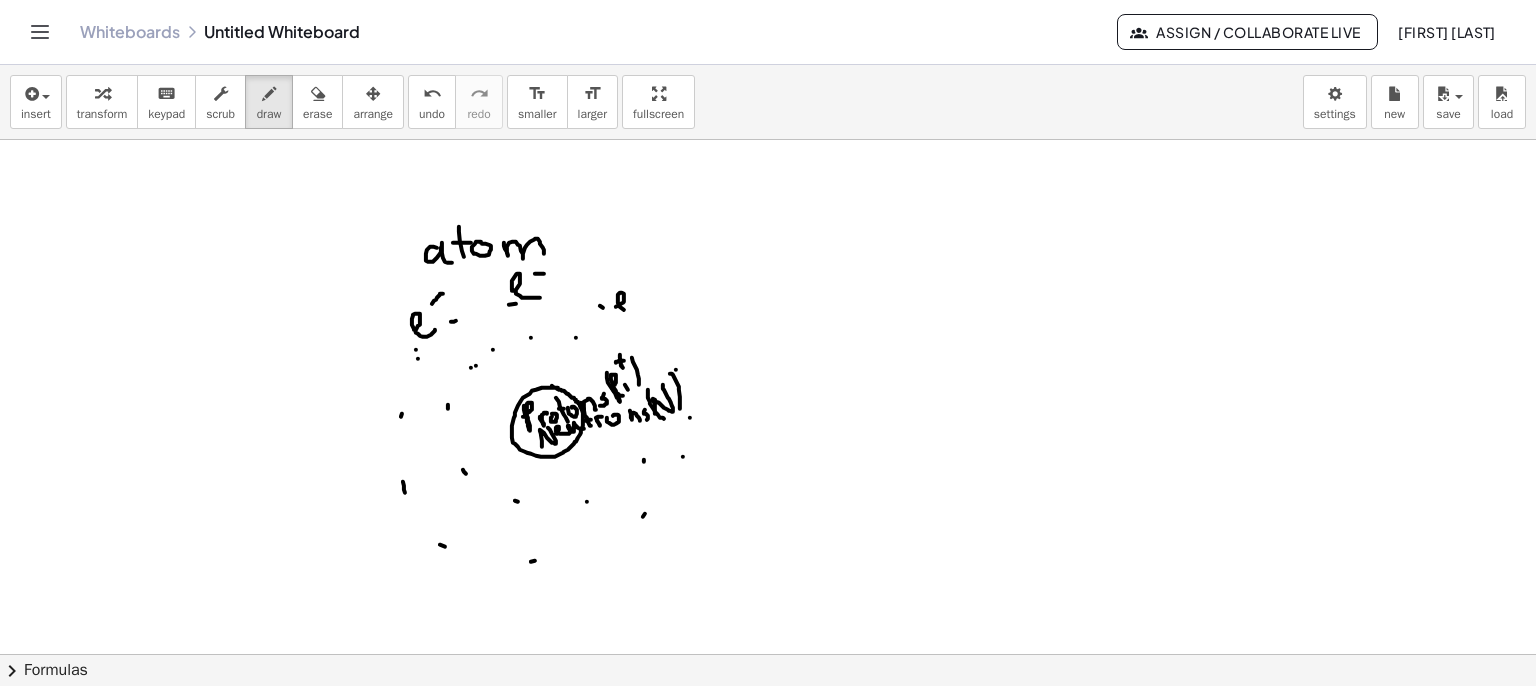 drag, startPoint x: 616, startPoint y: 306, endPoint x: 639, endPoint y: 308, distance: 23.086792 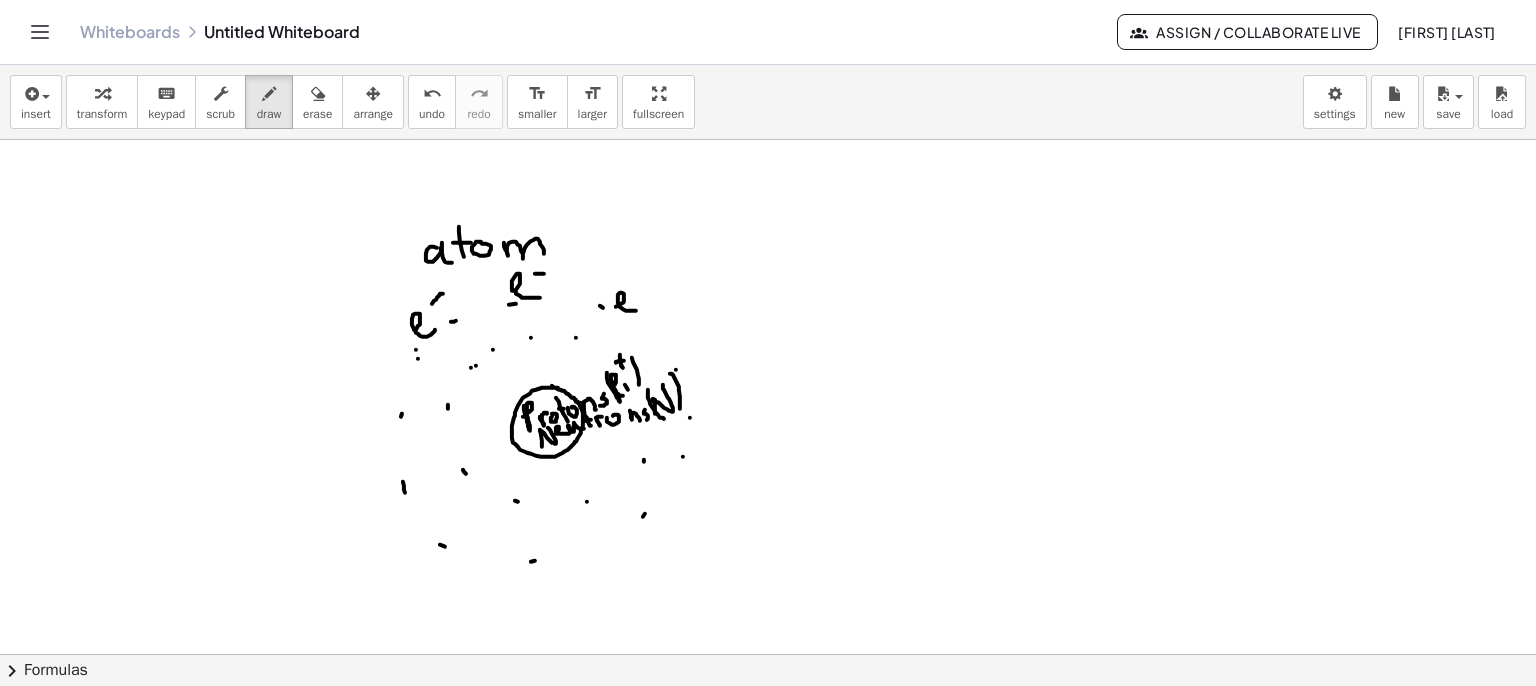 click at bounding box center [768, 719] 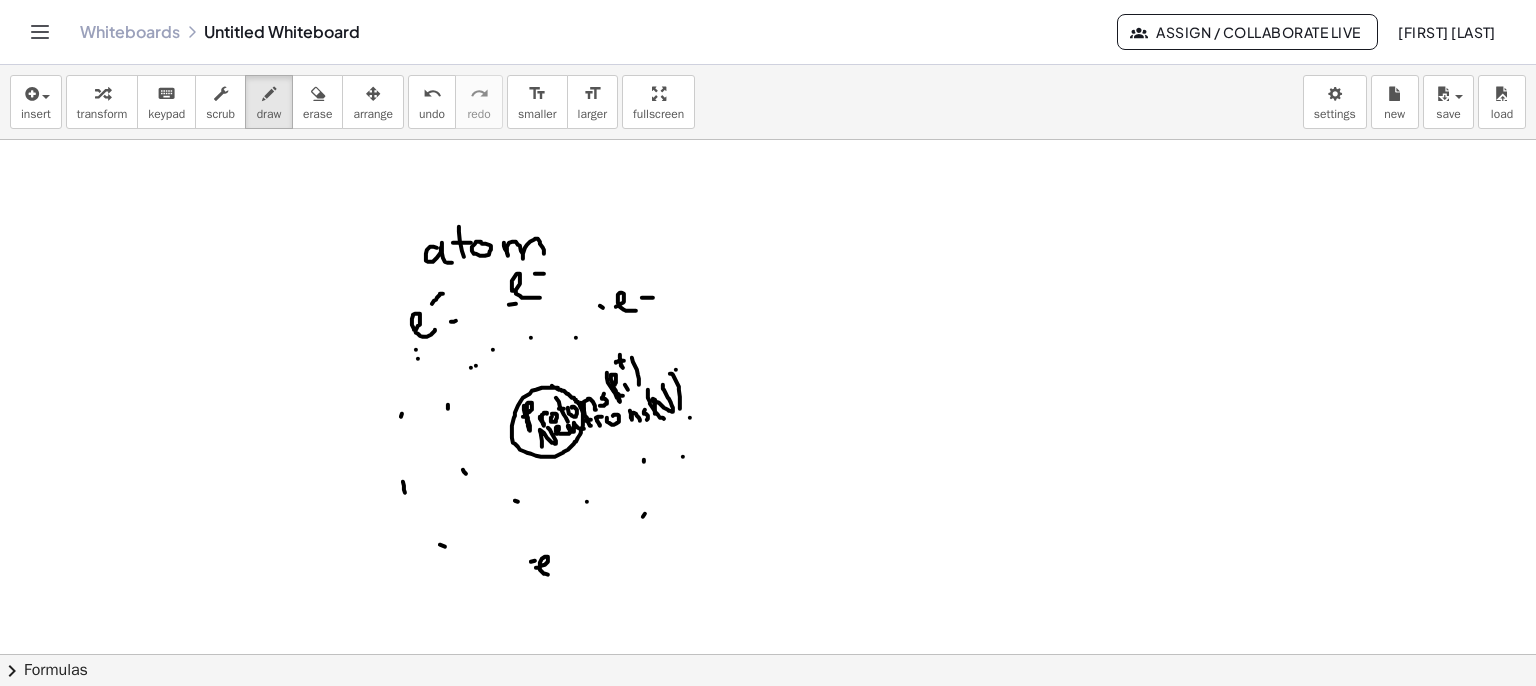 drag, startPoint x: 548, startPoint y: 561, endPoint x: 560, endPoint y: 566, distance: 13 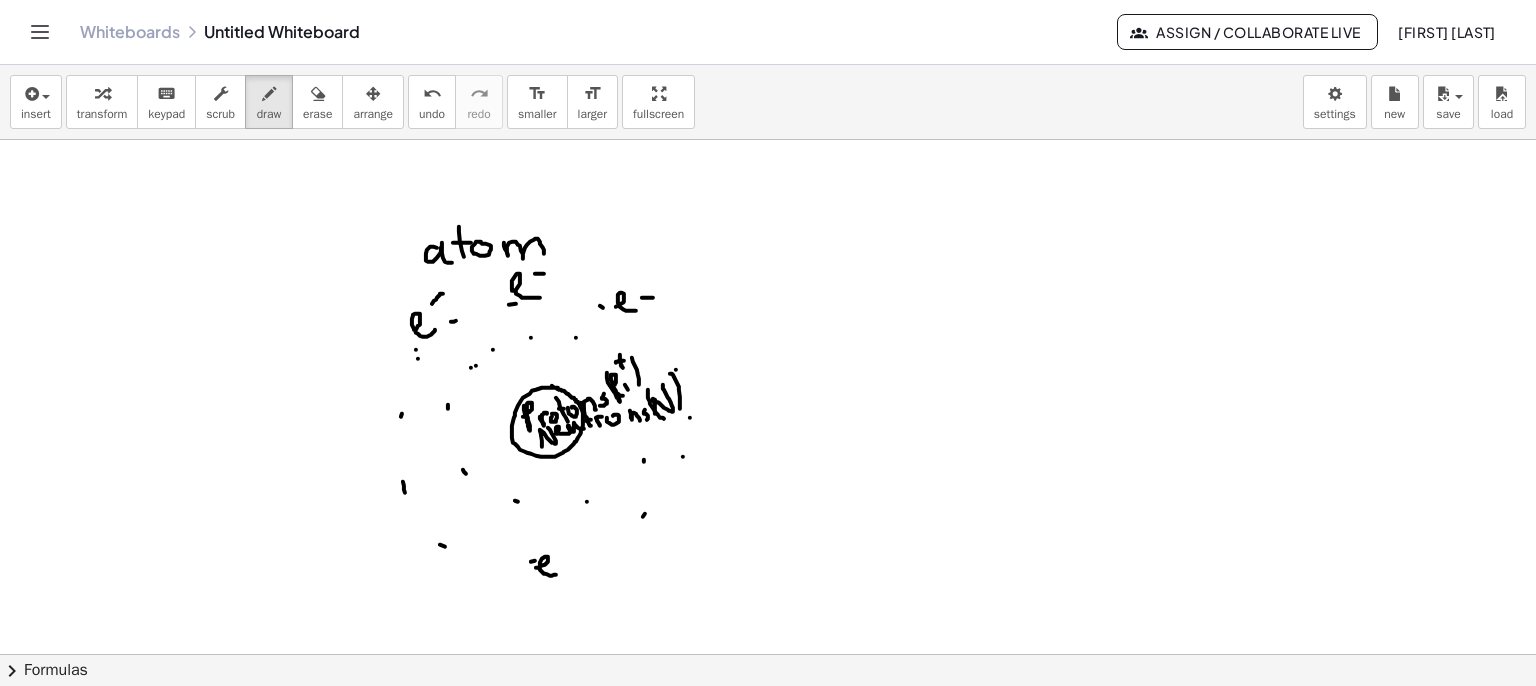 click at bounding box center [768, 719] 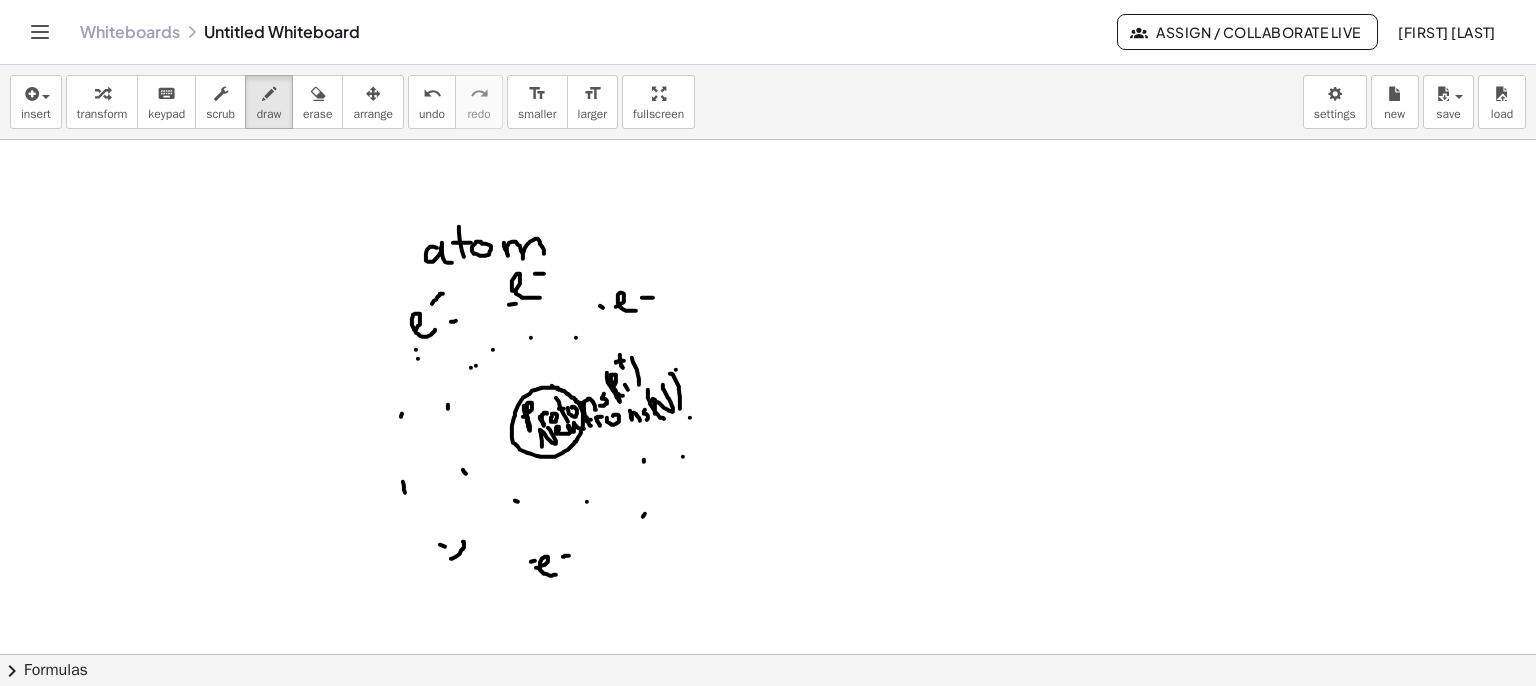 drag, startPoint x: 451, startPoint y: 558, endPoint x: 480, endPoint y: 555, distance: 29.15476 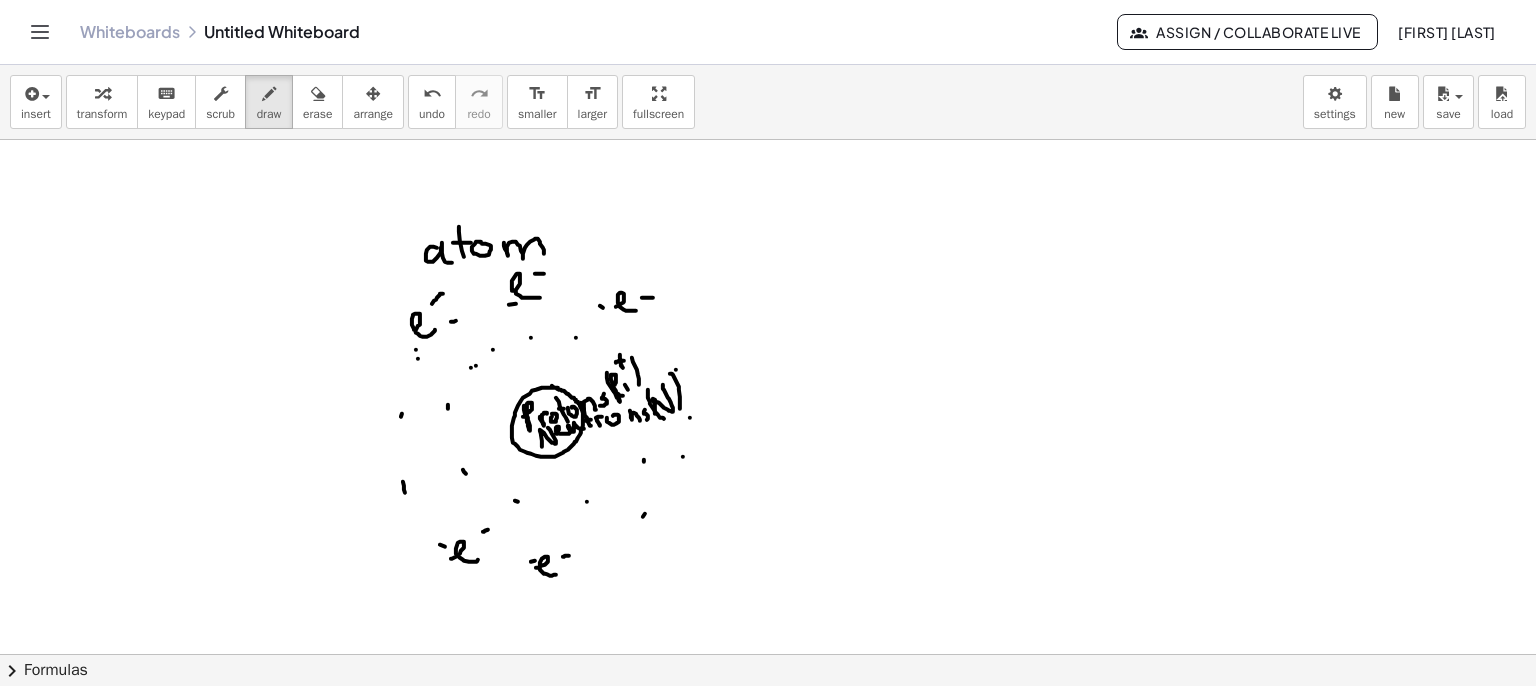 click at bounding box center [768, 719] 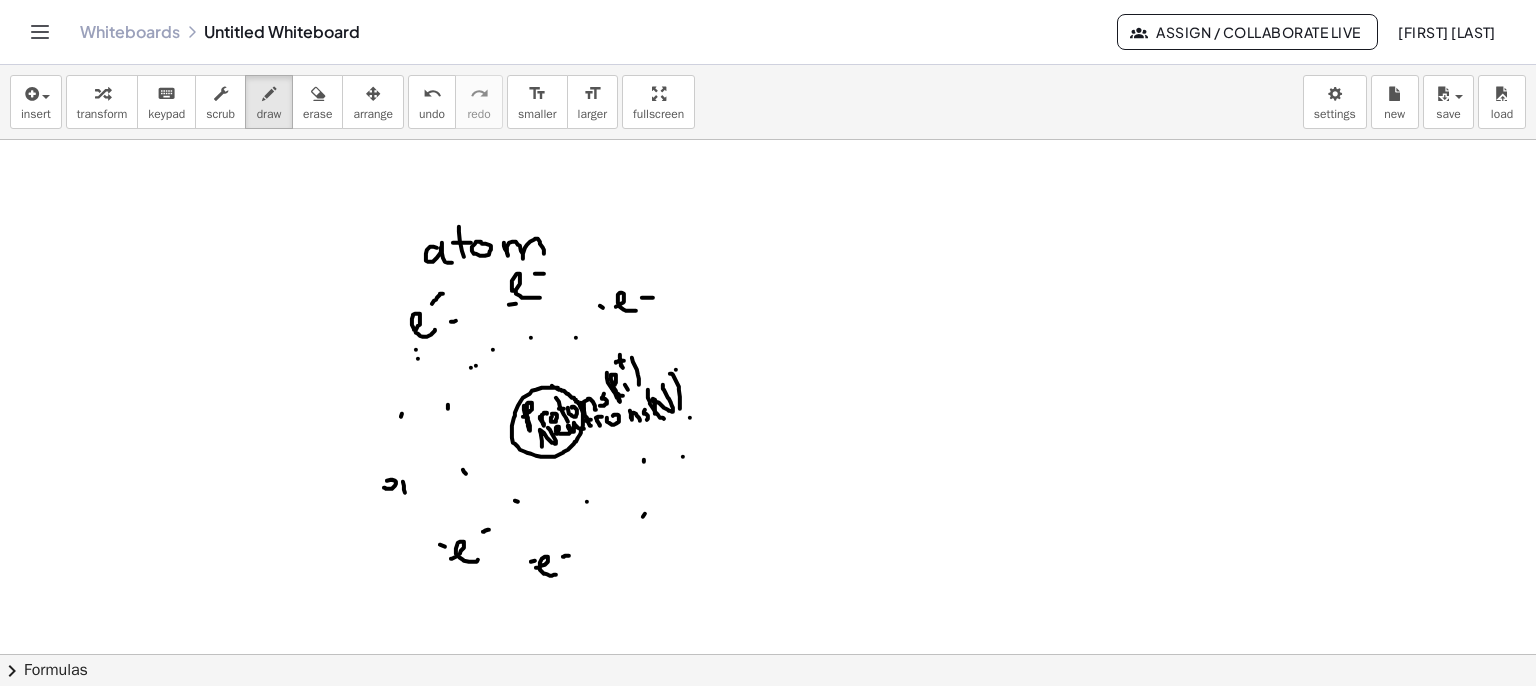 drag, startPoint x: 396, startPoint y: 483, endPoint x: 412, endPoint y: 488, distance: 16.763054 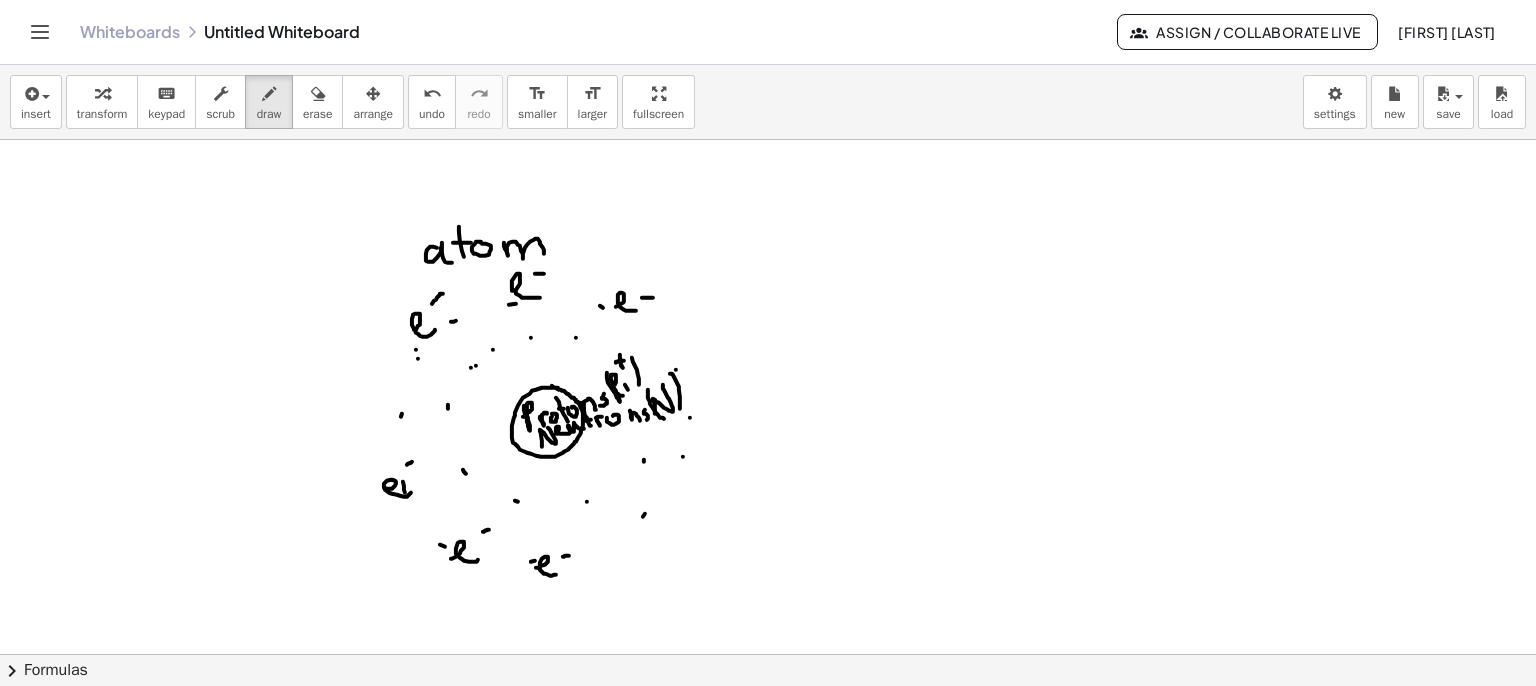click at bounding box center (768, 719) 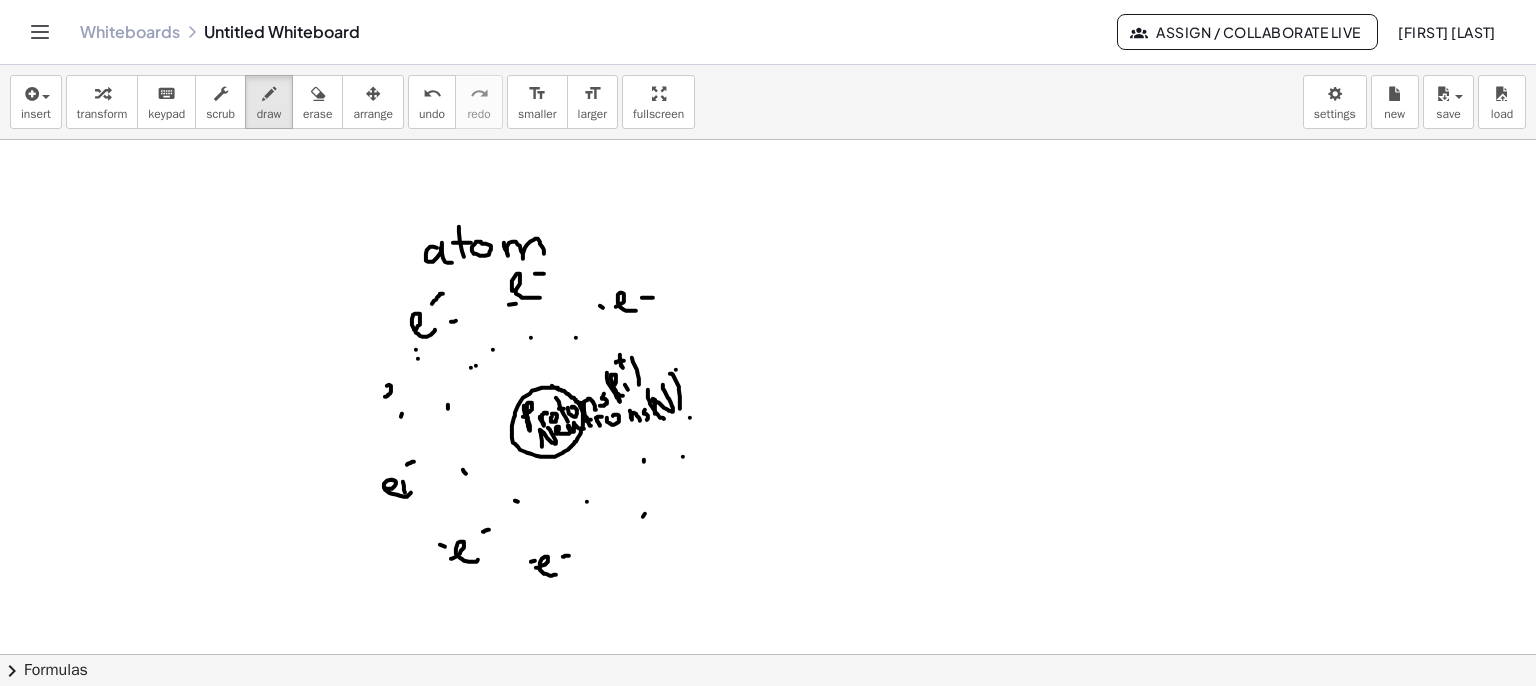 drag, startPoint x: 385, startPoint y: 396, endPoint x: 416, endPoint y: 402, distance: 31.575306 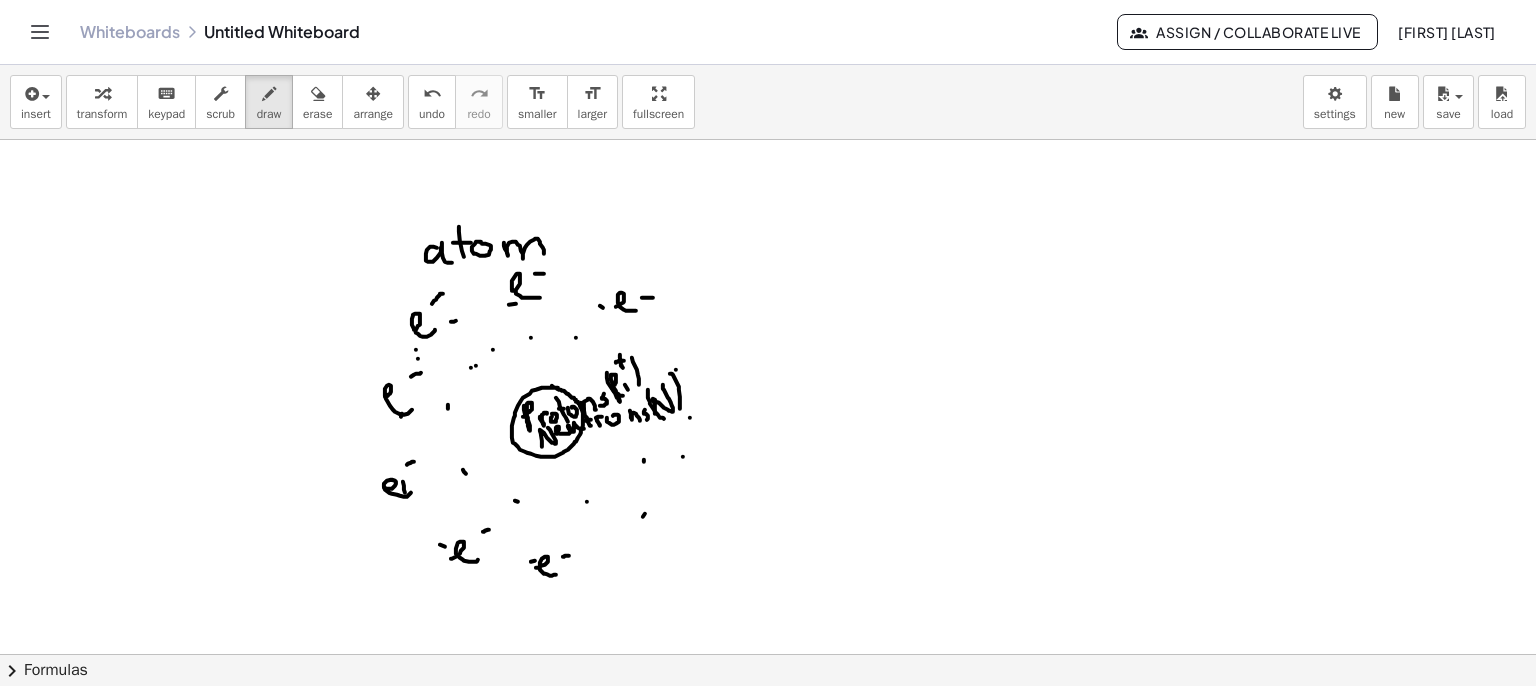 click at bounding box center (768, 719) 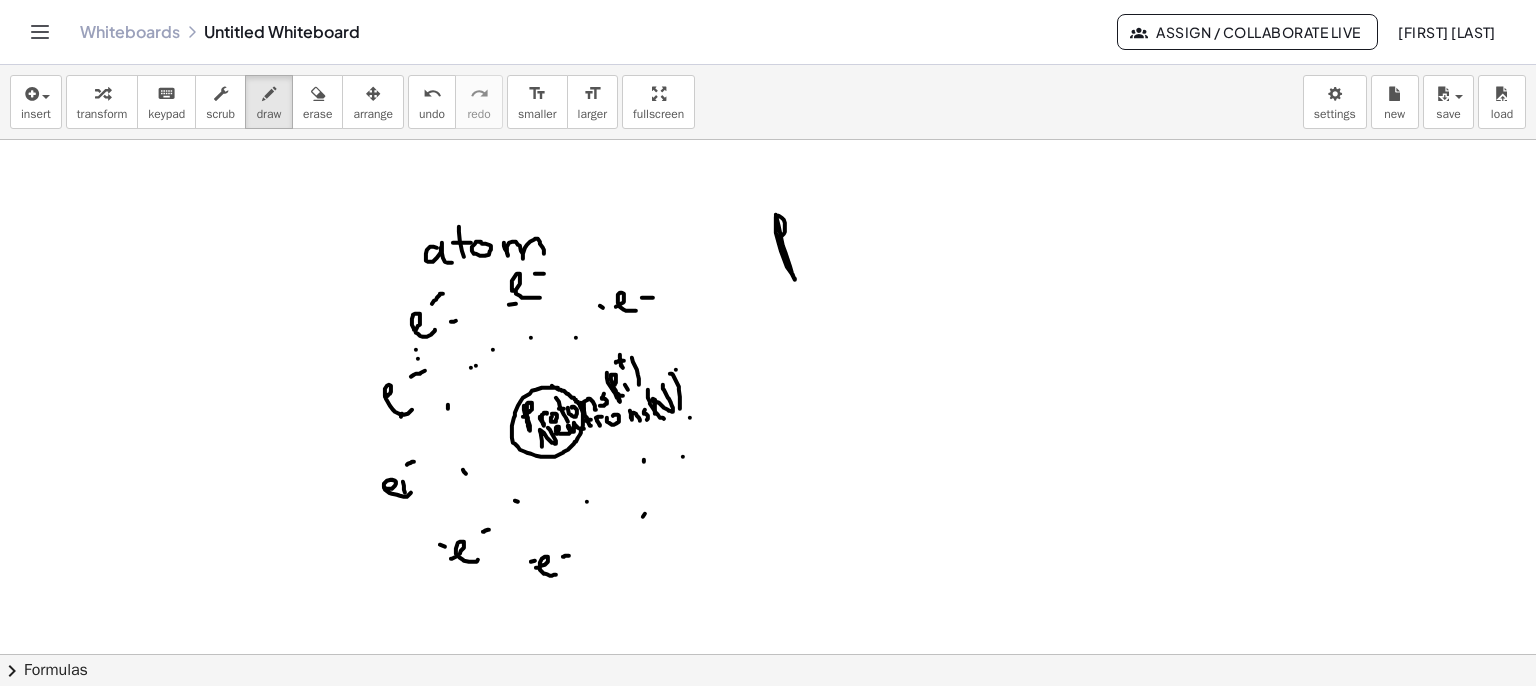 drag, startPoint x: 786, startPoint y: 253, endPoint x: 780, endPoint y: 236, distance: 18.027756 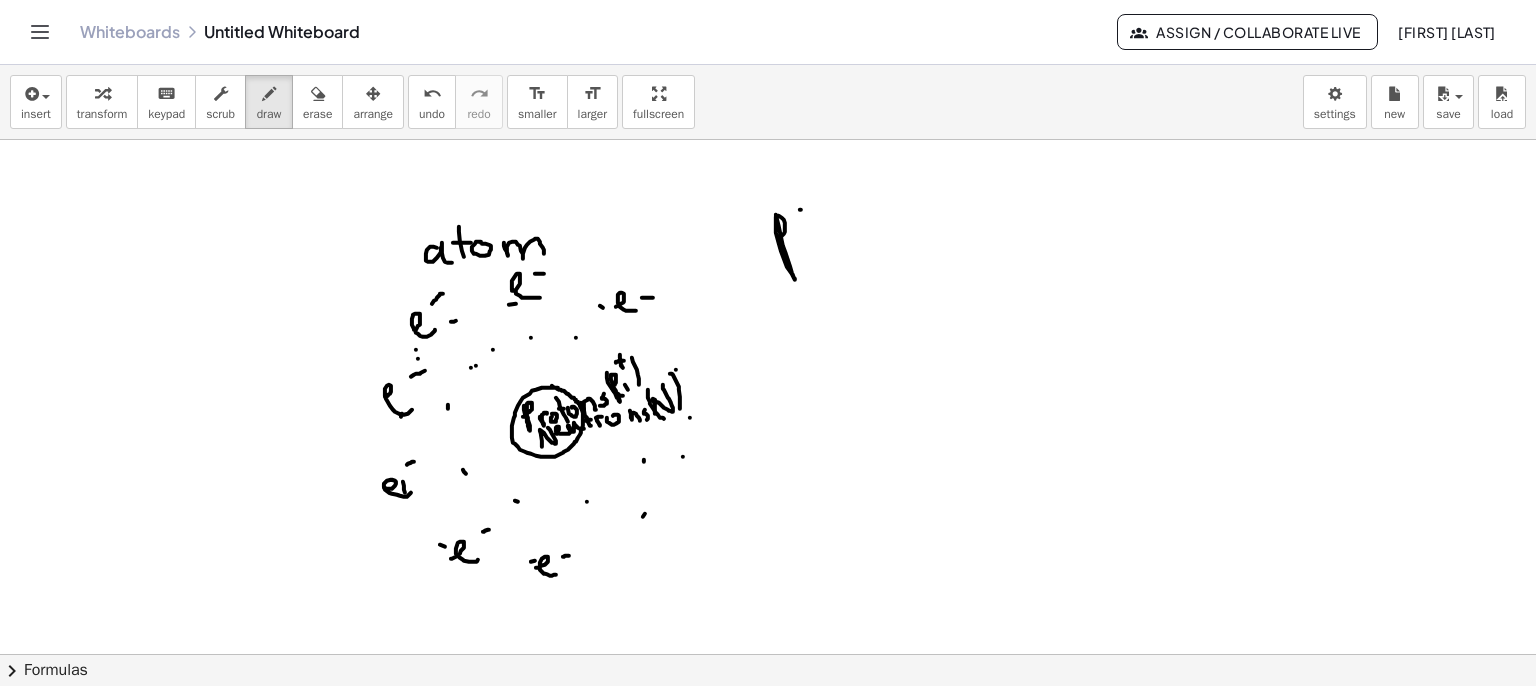 drag, startPoint x: 801, startPoint y: 209, endPoint x: 816, endPoint y: 206, distance: 15.297058 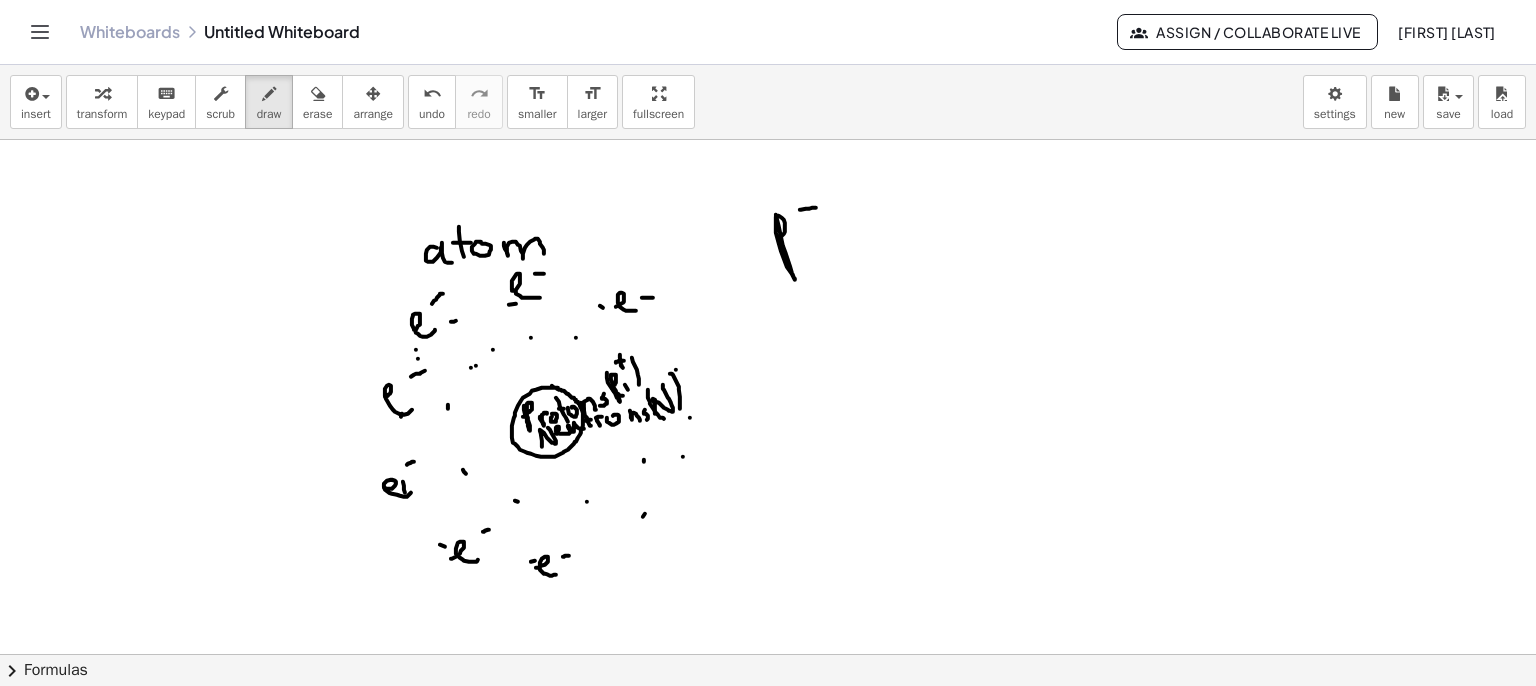 drag, startPoint x: 809, startPoint y: 198, endPoint x: 814, endPoint y: 227, distance: 29.427877 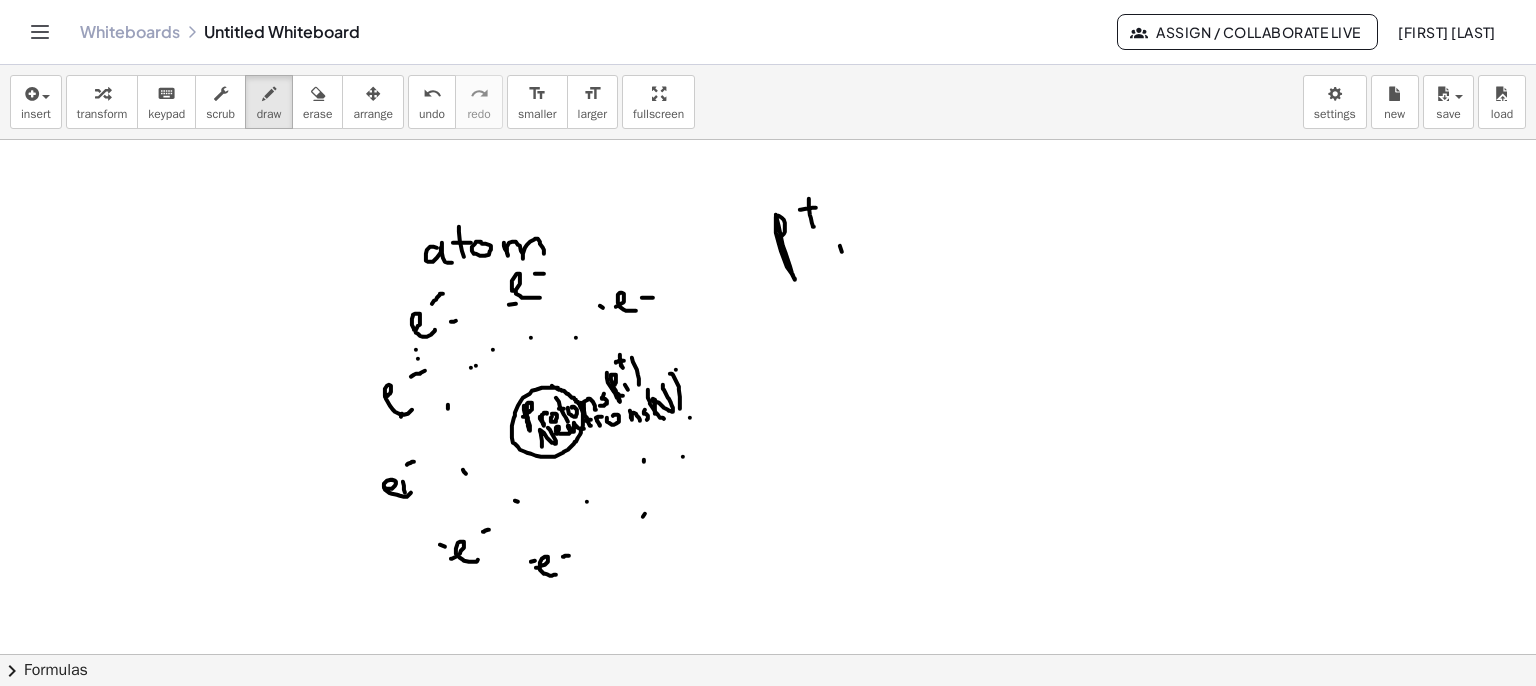 drag, startPoint x: 840, startPoint y: 245, endPoint x: 832, endPoint y: 272, distance: 28.160255 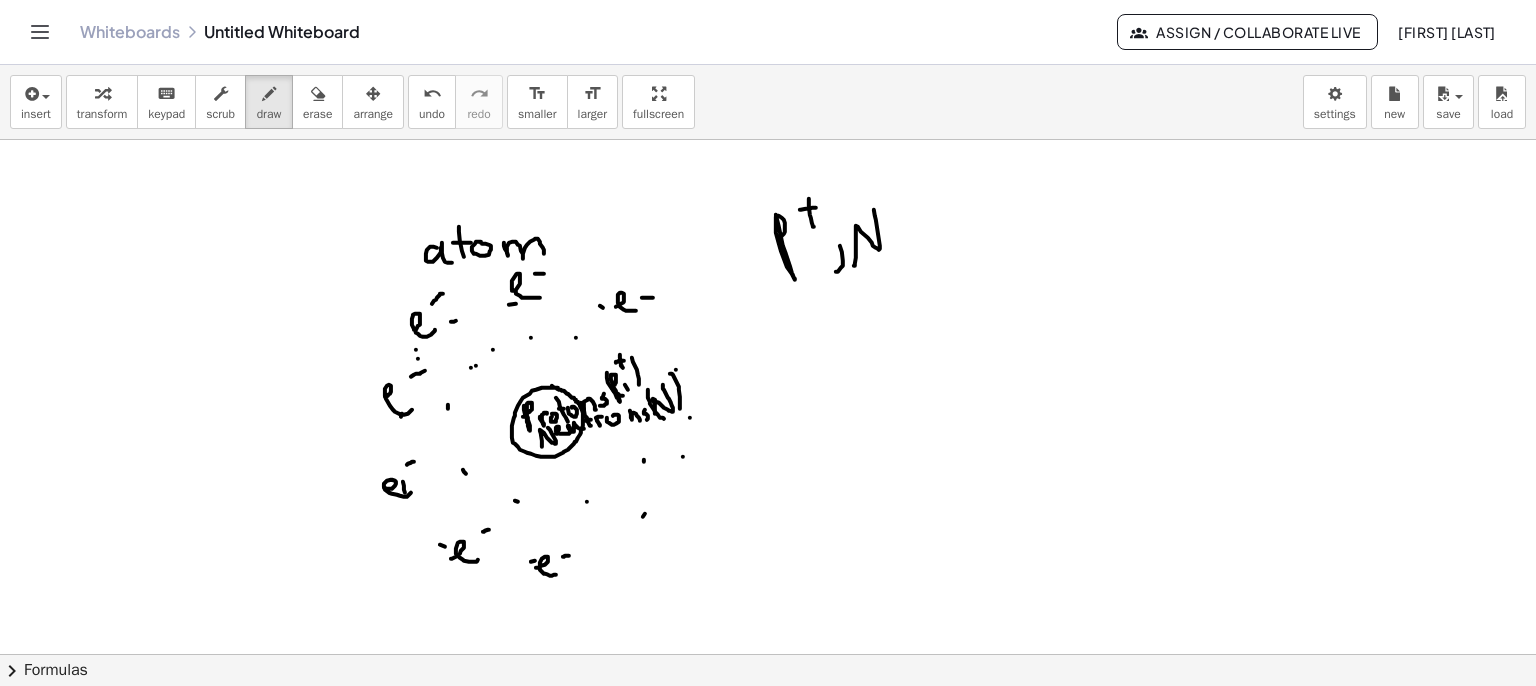 drag, startPoint x: 854, startPoint y: 265, endPoint x: 873, endPoint y: 206, distance: 61.983868 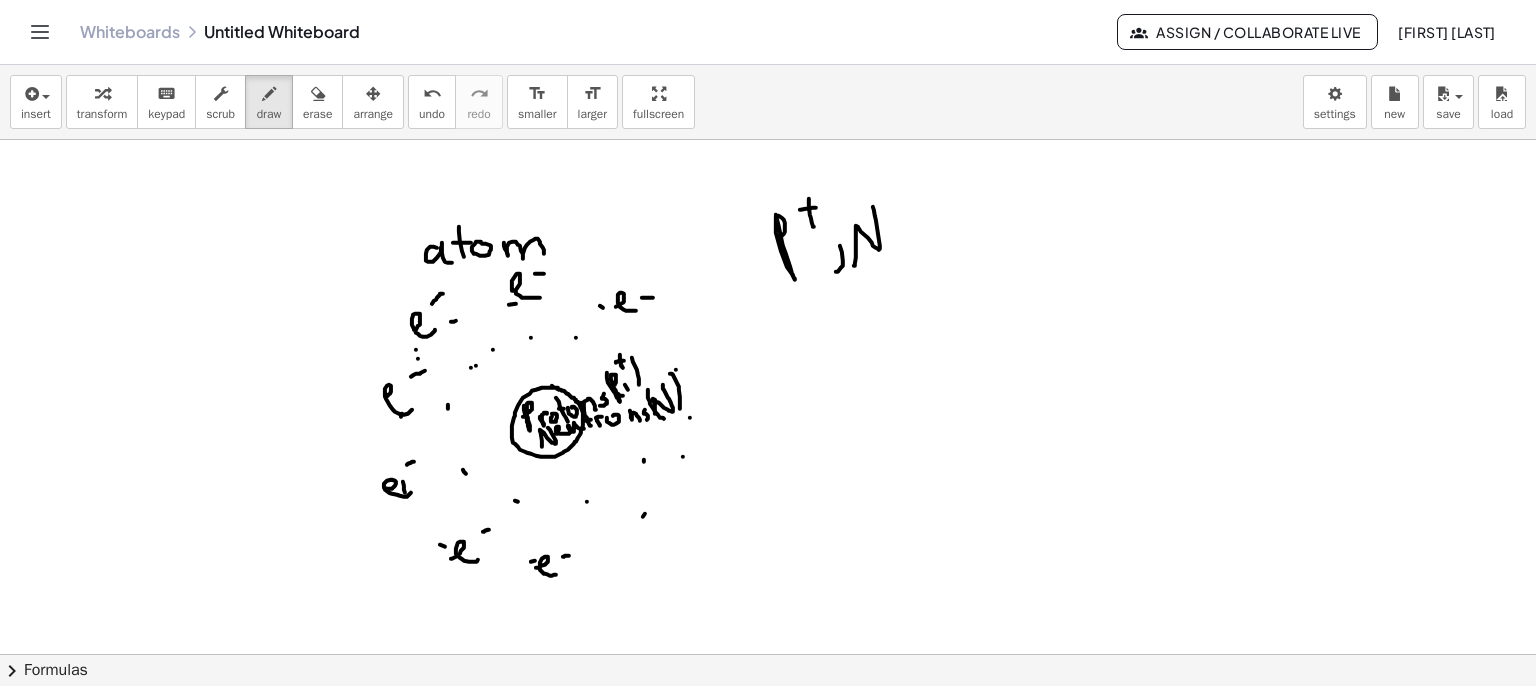 click at bounding box center [768, 719] 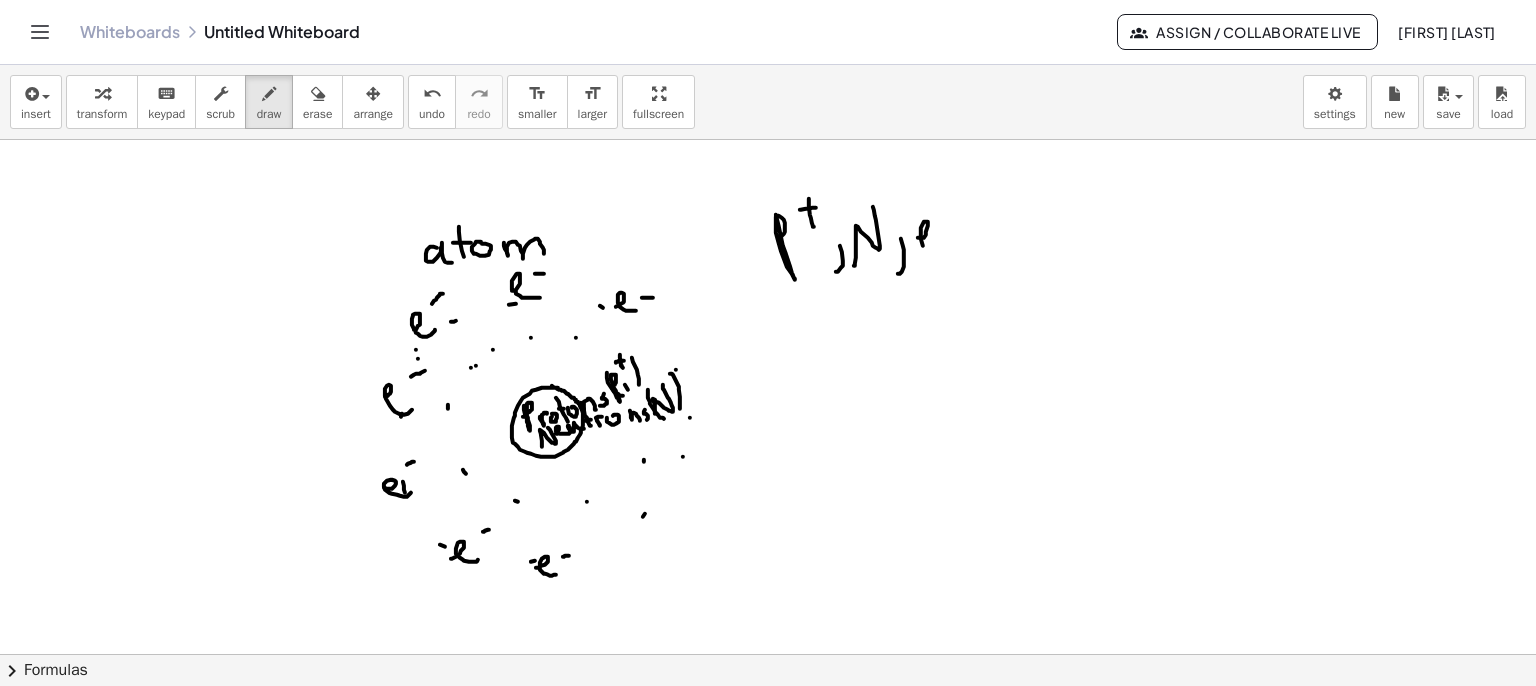 drag, startPoint x: 920, startPoint y: 237, endPoint x: 940, endPoint y: 245, distance: 21.540659 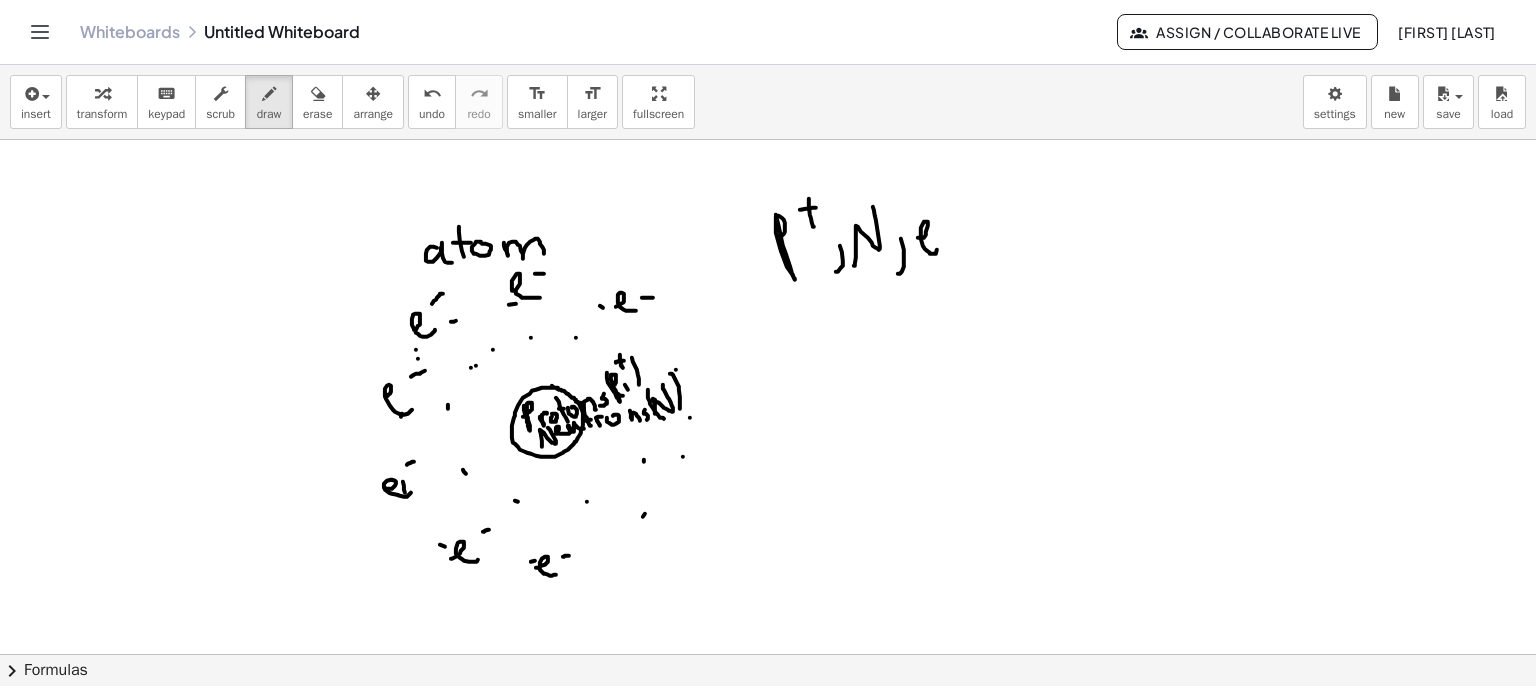 click at bounding box center (768, 719) 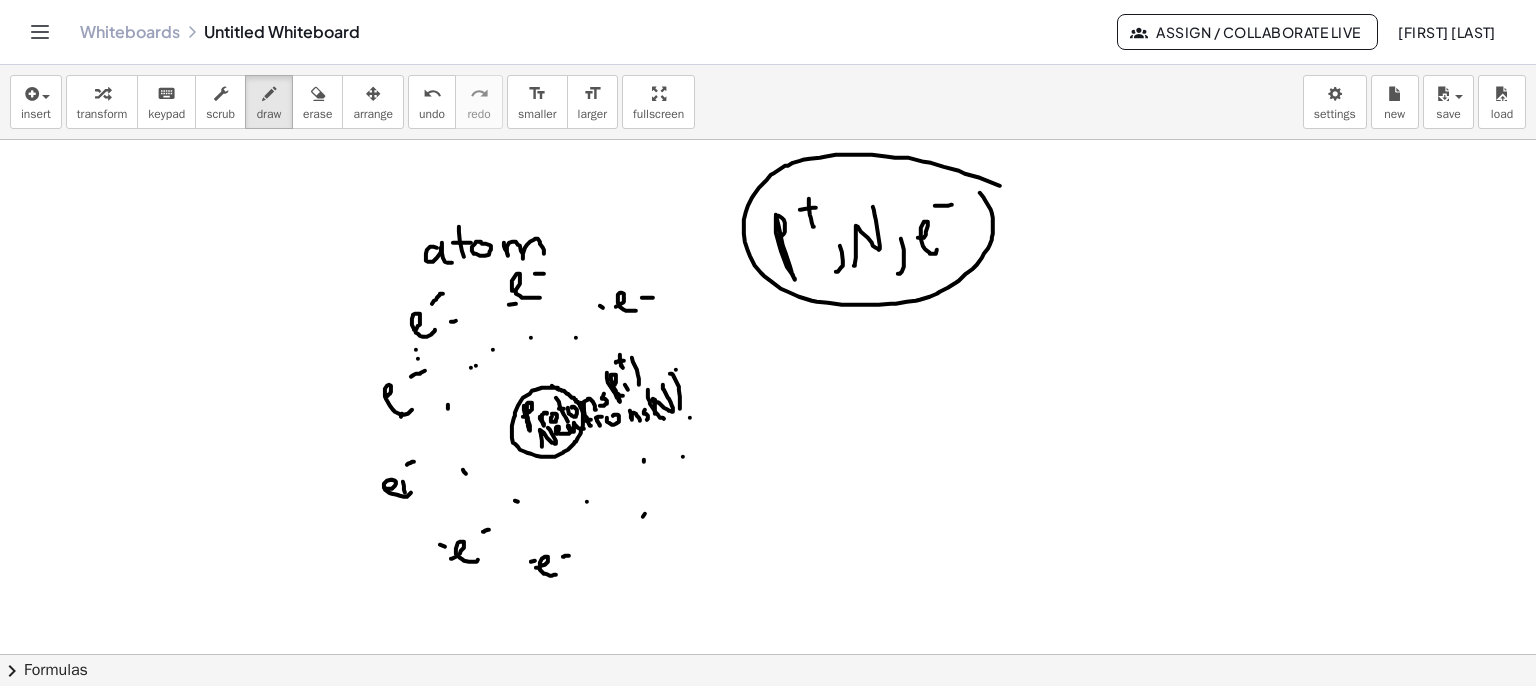 drag, startPoint x: 909, startPoint y: 157, endPoint x: 967, endPoint y: 178, distance: 61.68468 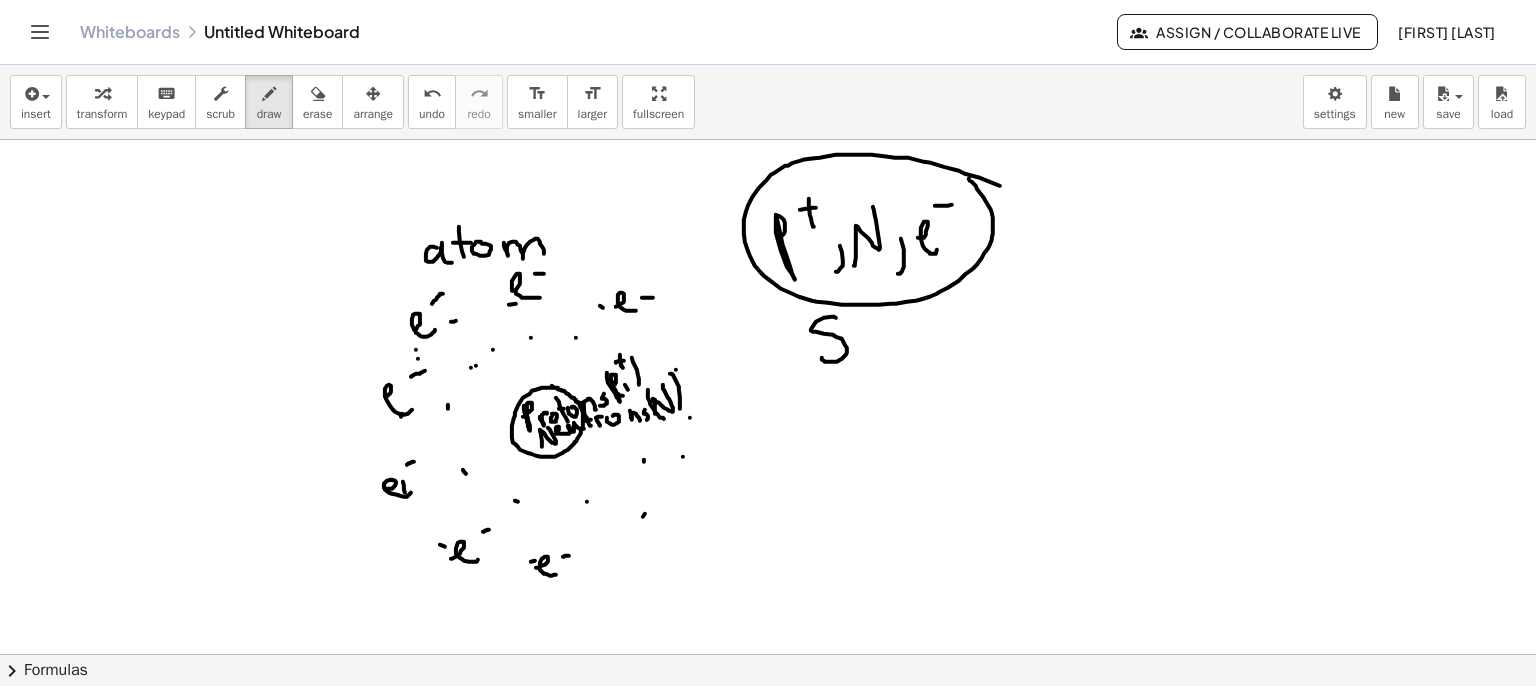 drag, startPoint x: 832, startPoint y: 316, endPoint x: 822, endPoint y: 357, distance: 42.201897 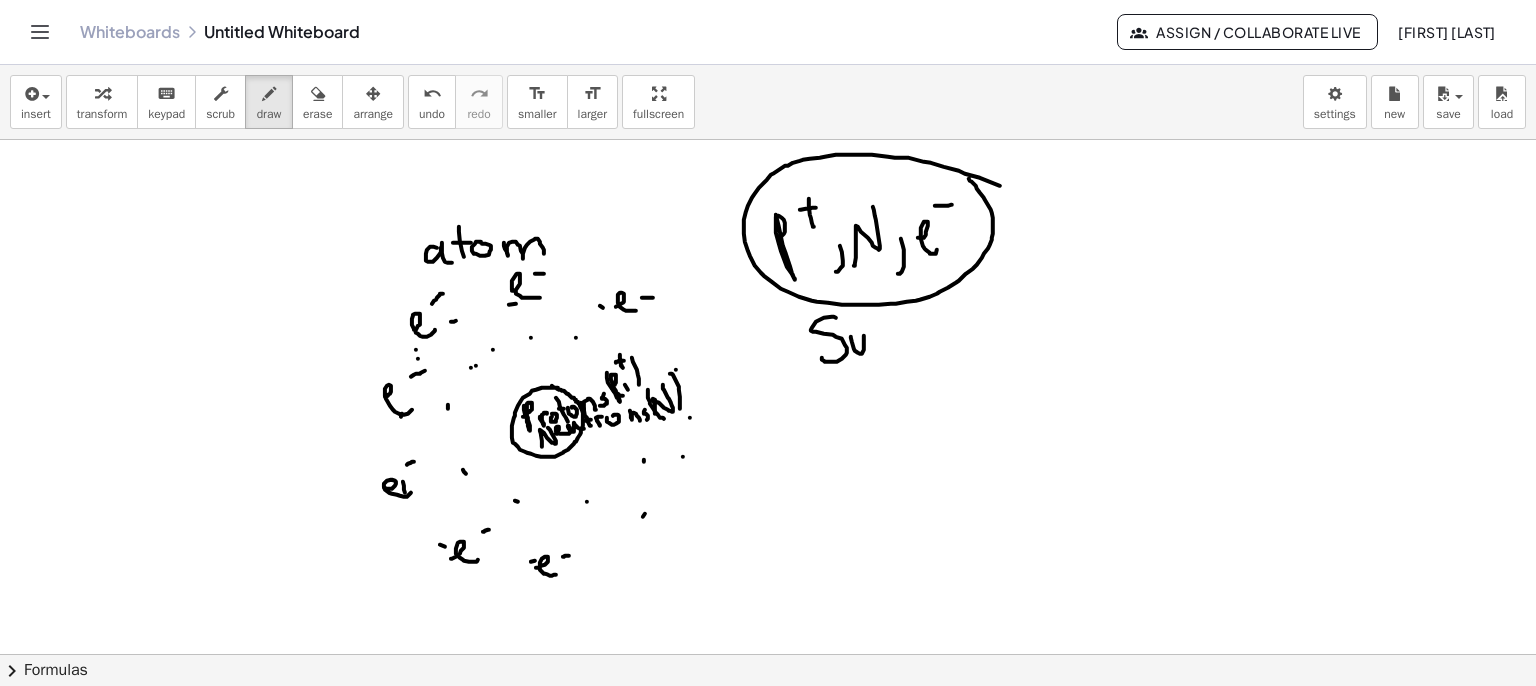 drag 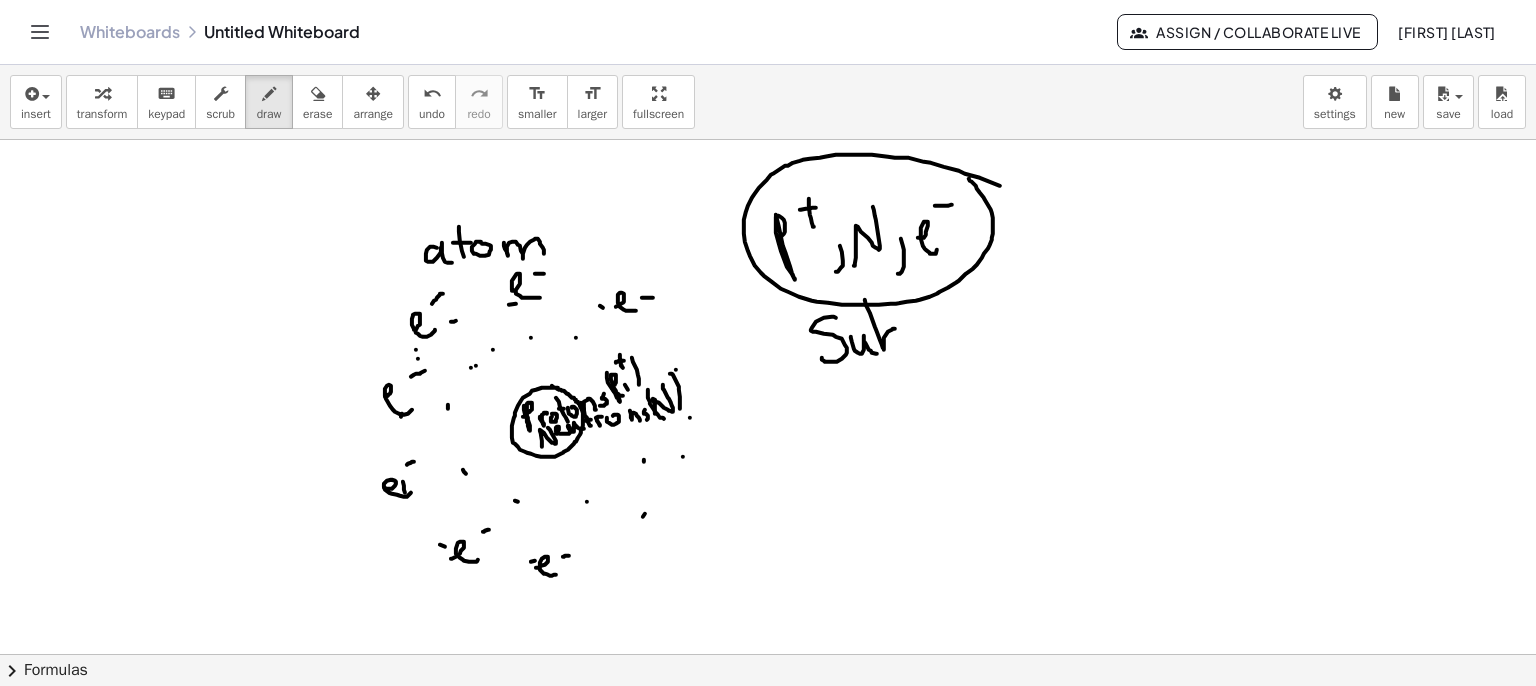 click at bounding box center [768, 719] 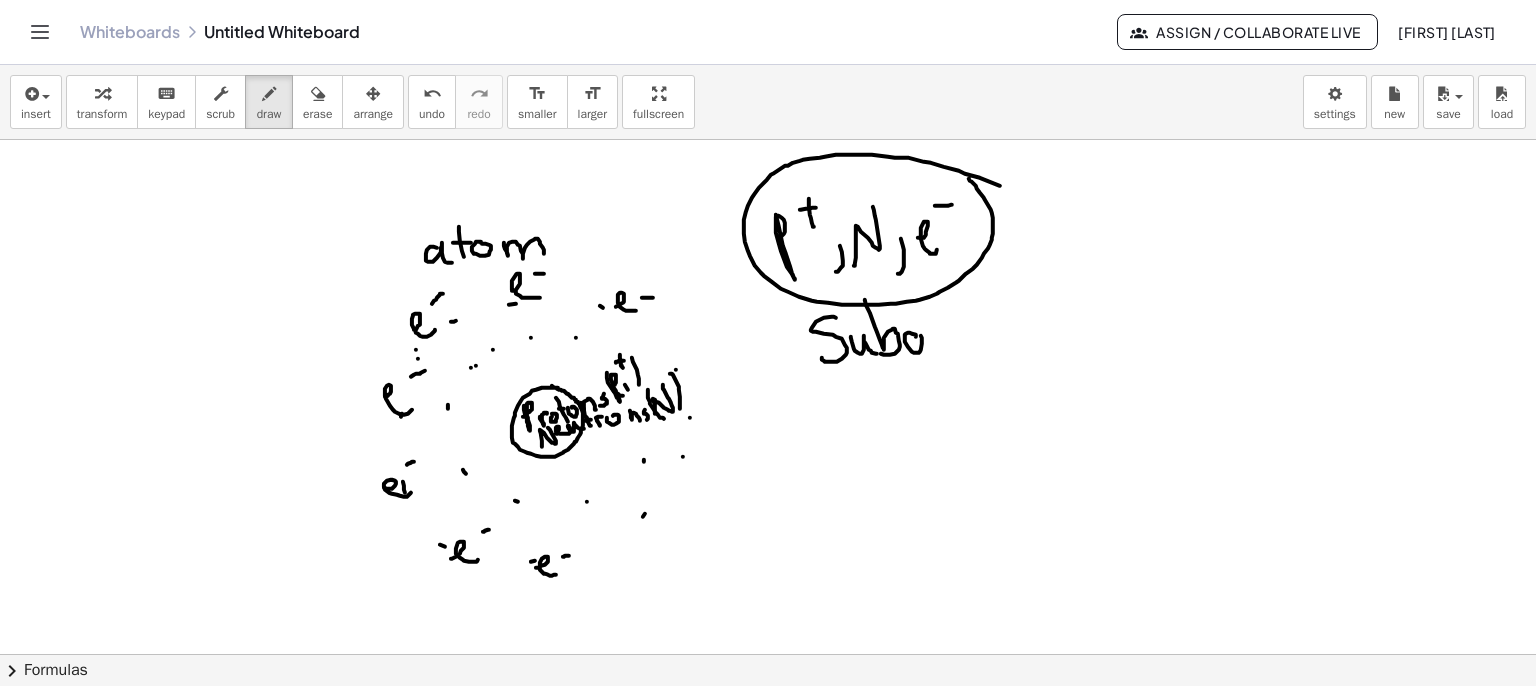click at bounding box center [768, 719] 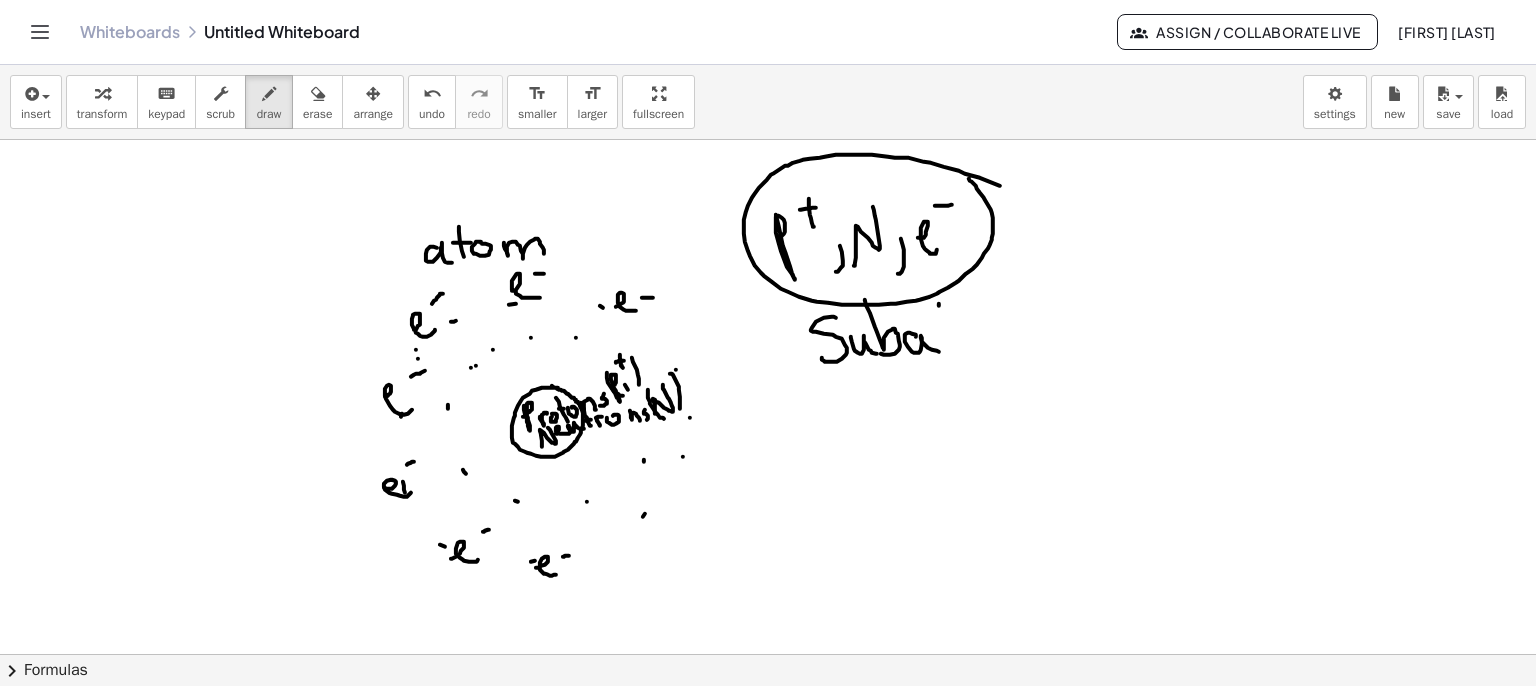 click at bounding box center [768, 719] 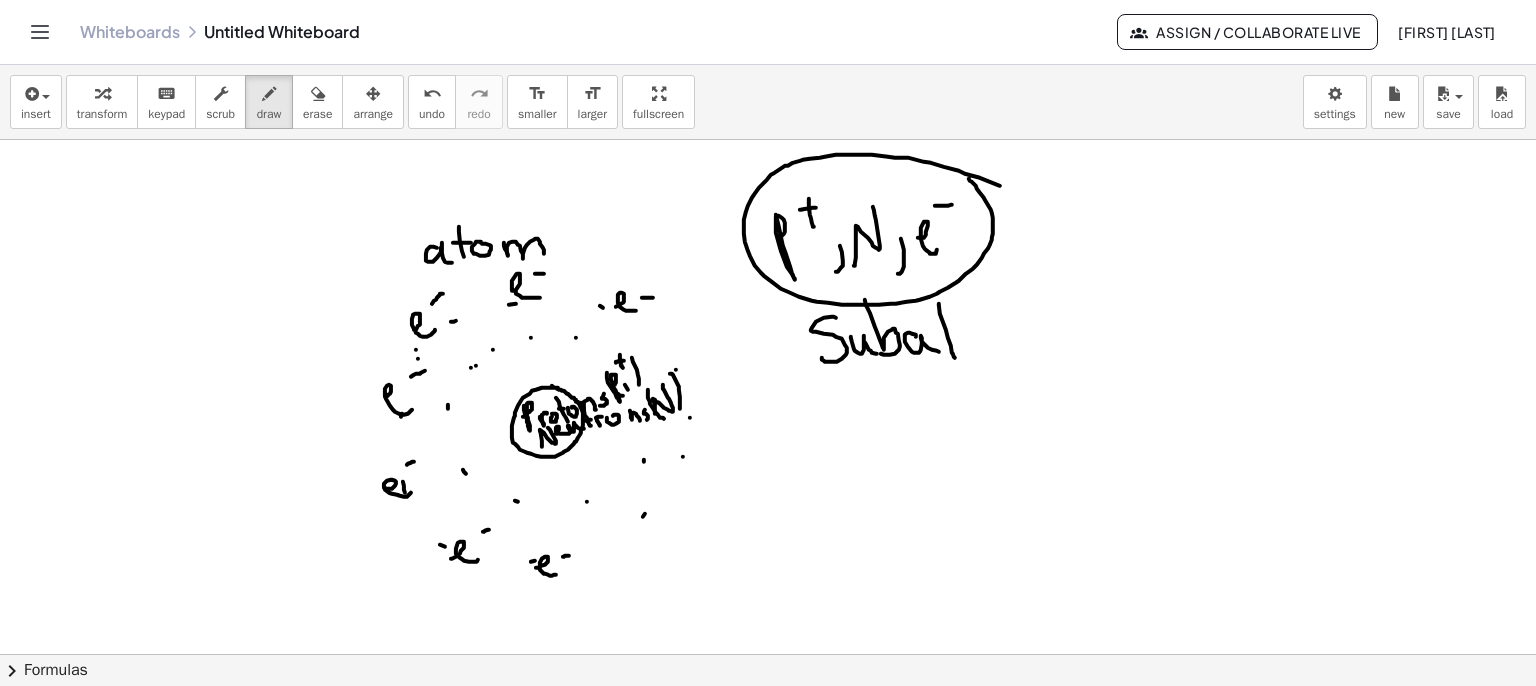 click at bounding box center [768, 719] 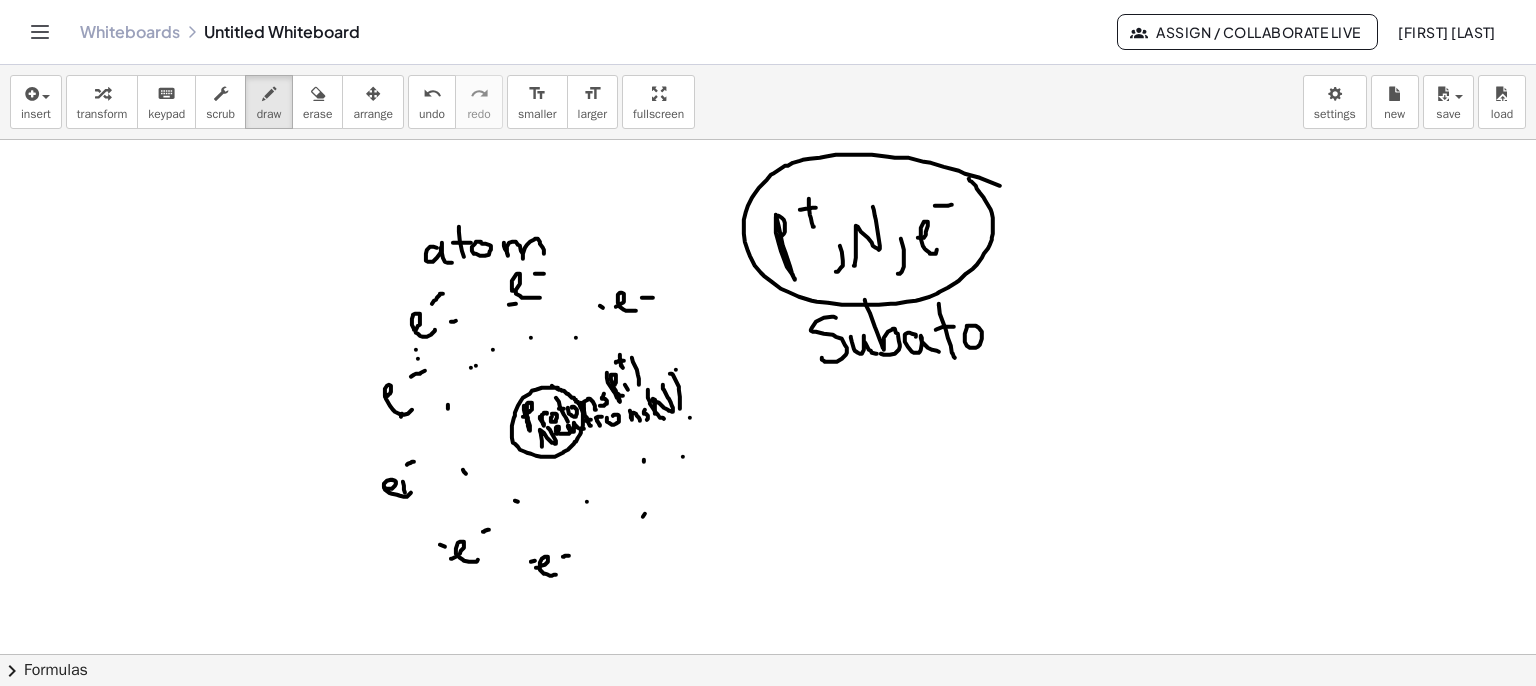 click at bounding box center (768, 719) 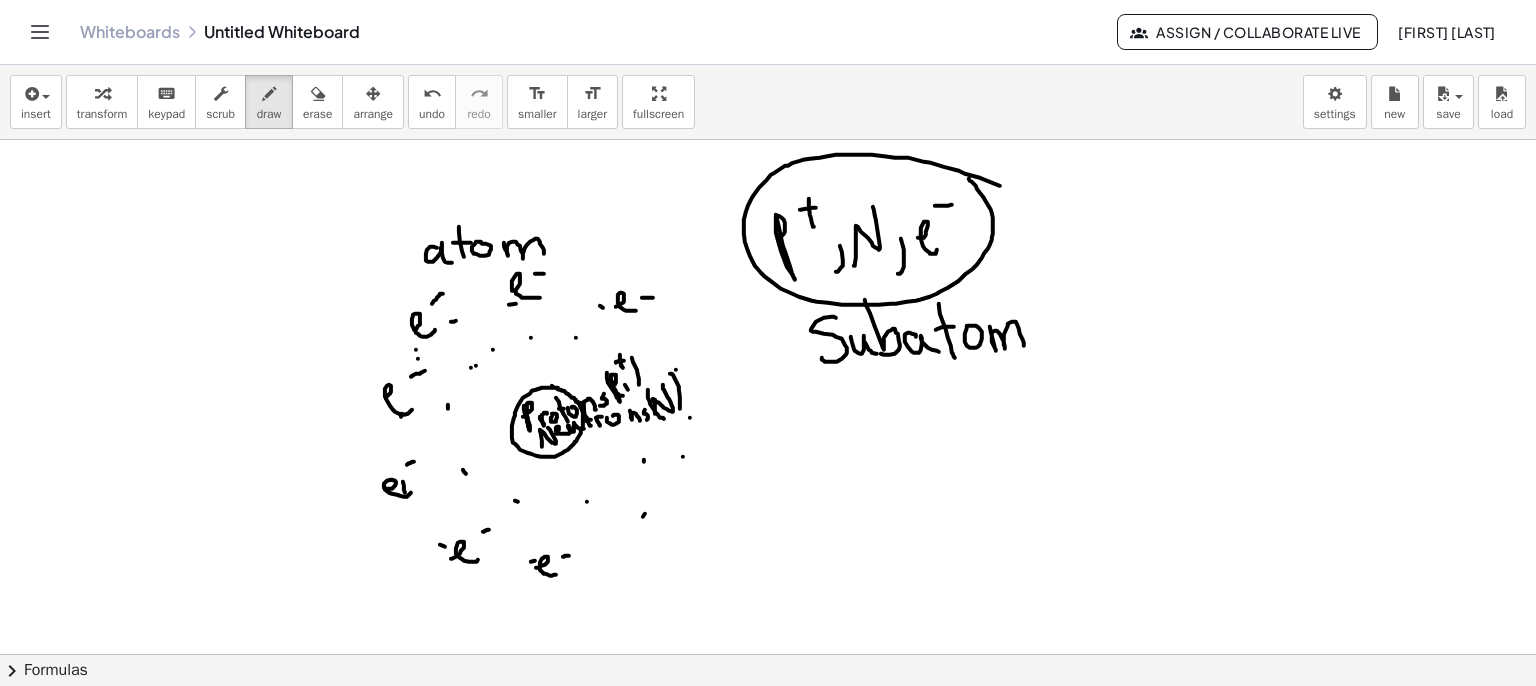 click at bounding box center [768, 719] 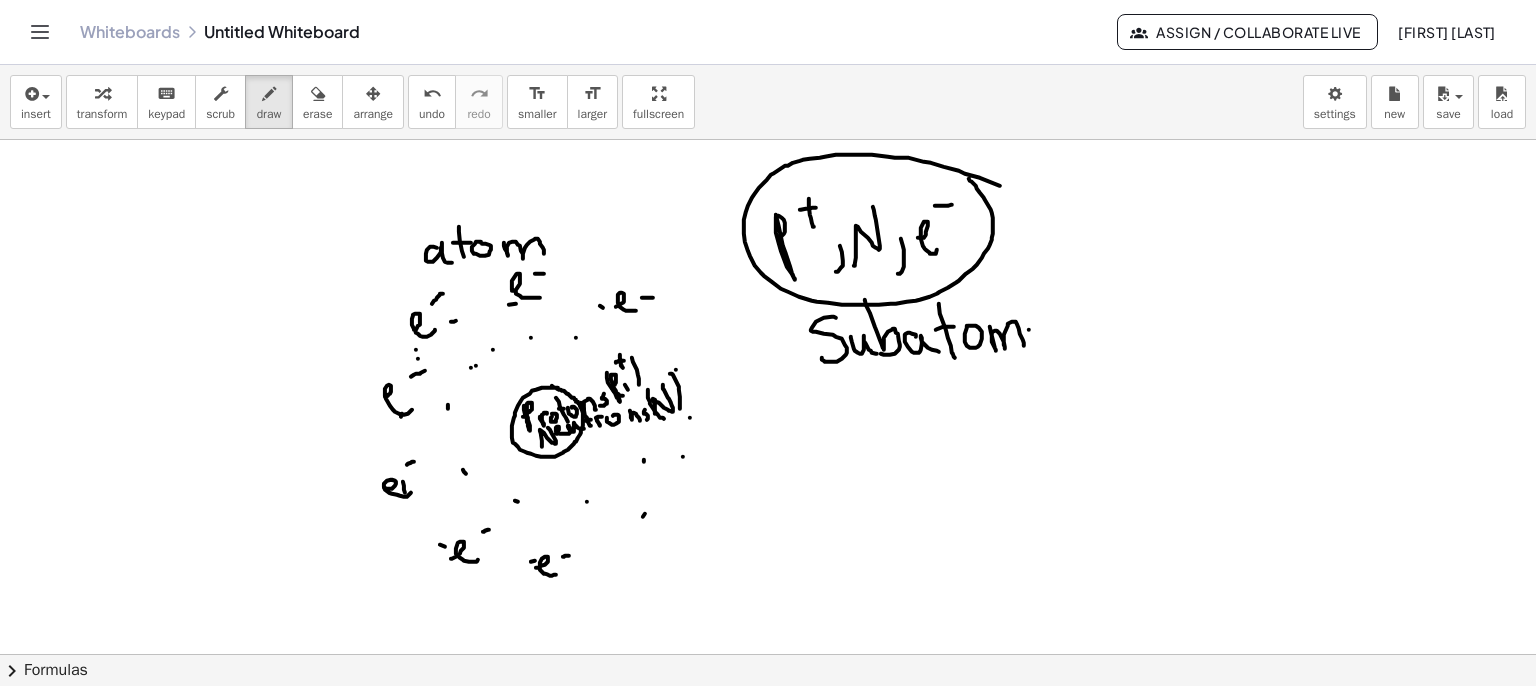 click at bounding box center (768, 719) 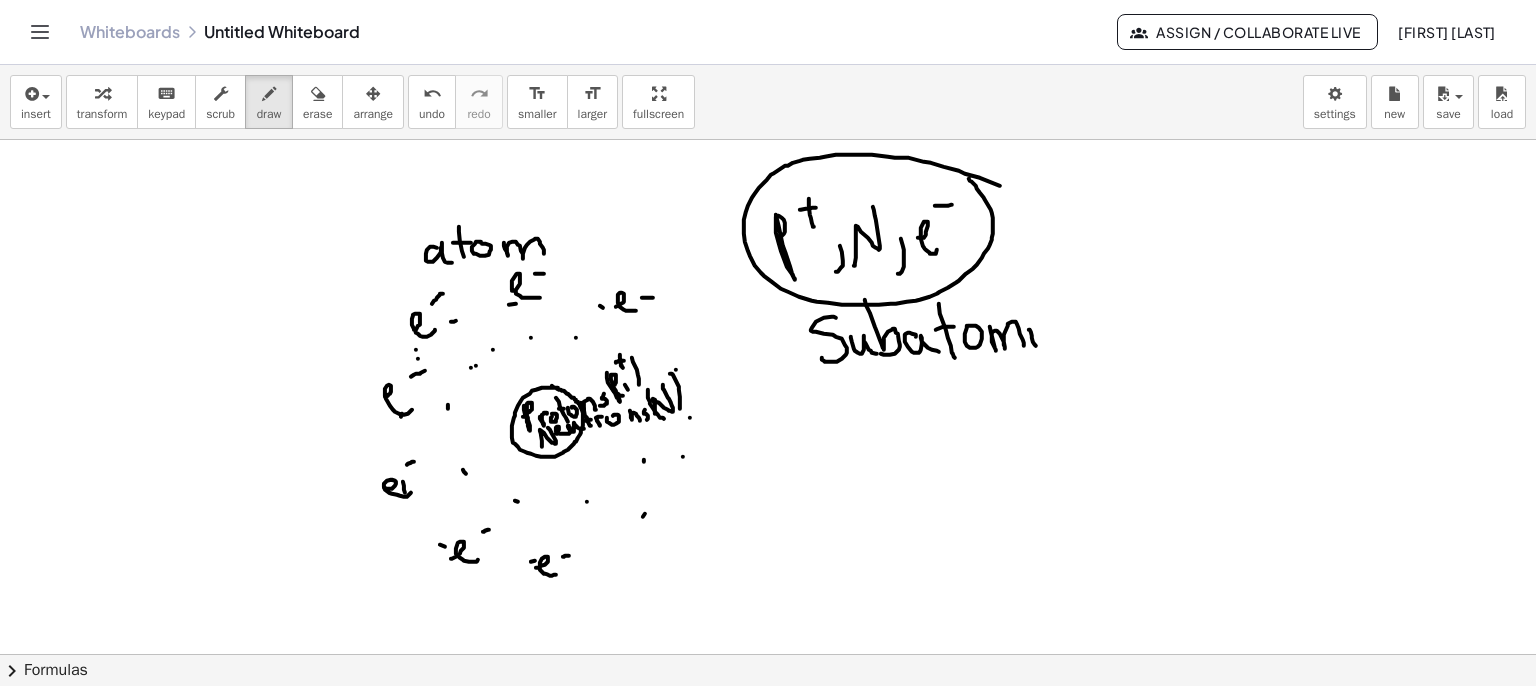 click at bounding box center [768, 719] 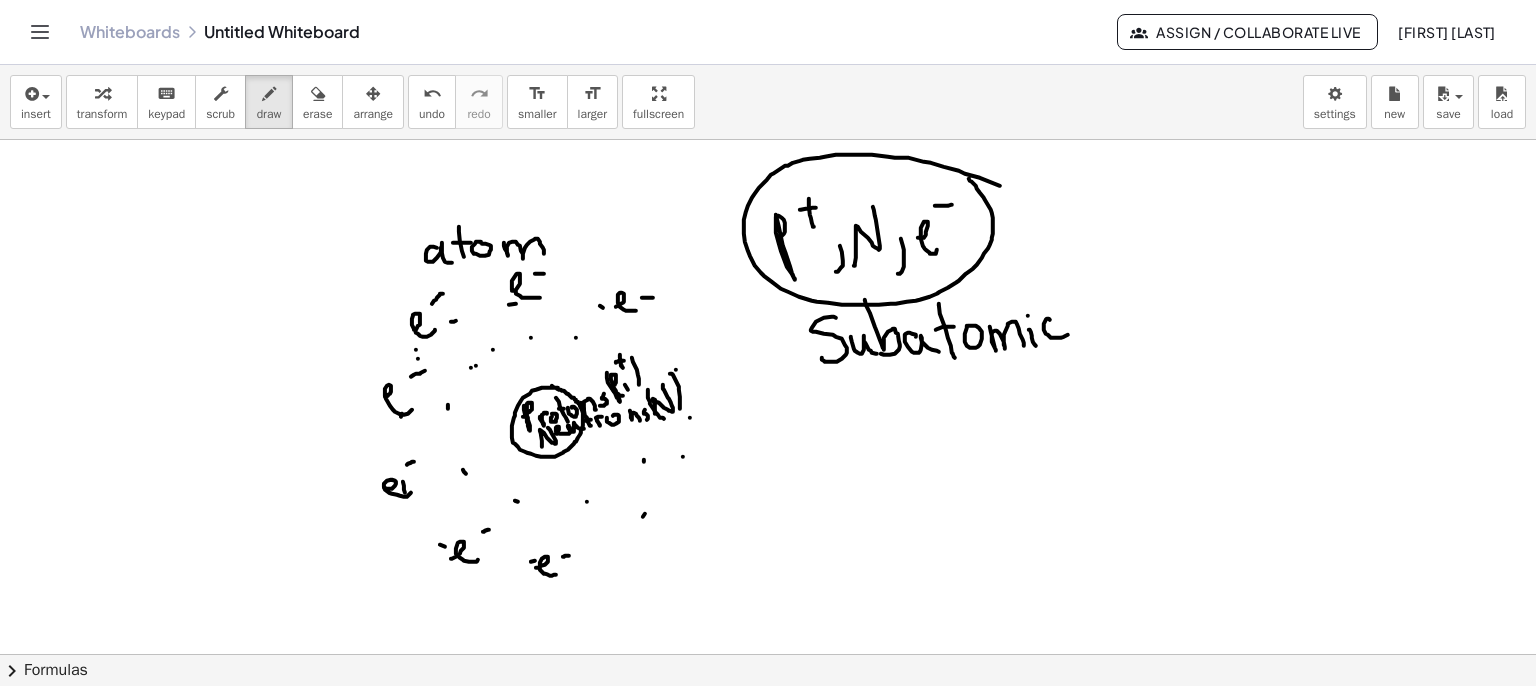 click at bounding box center (768, 719) 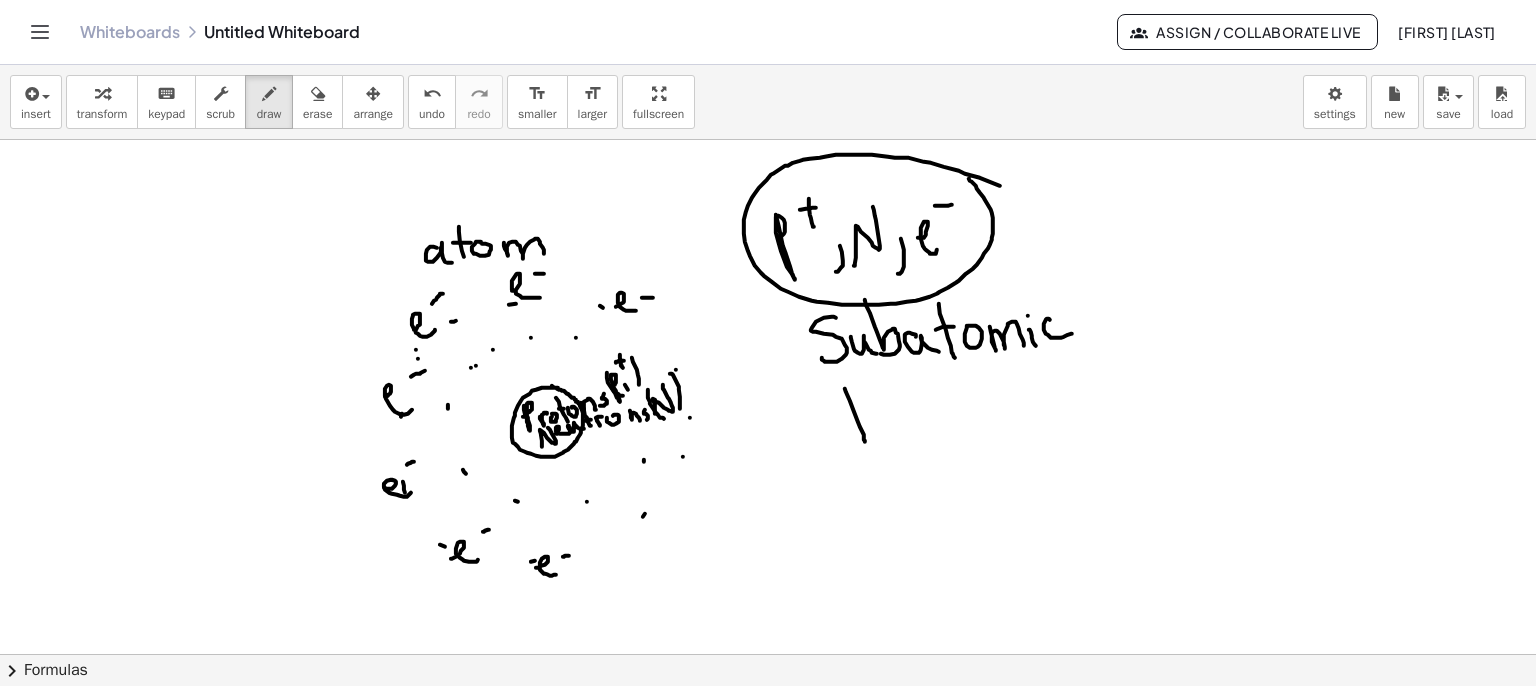 click at bounding box center [768, 719] 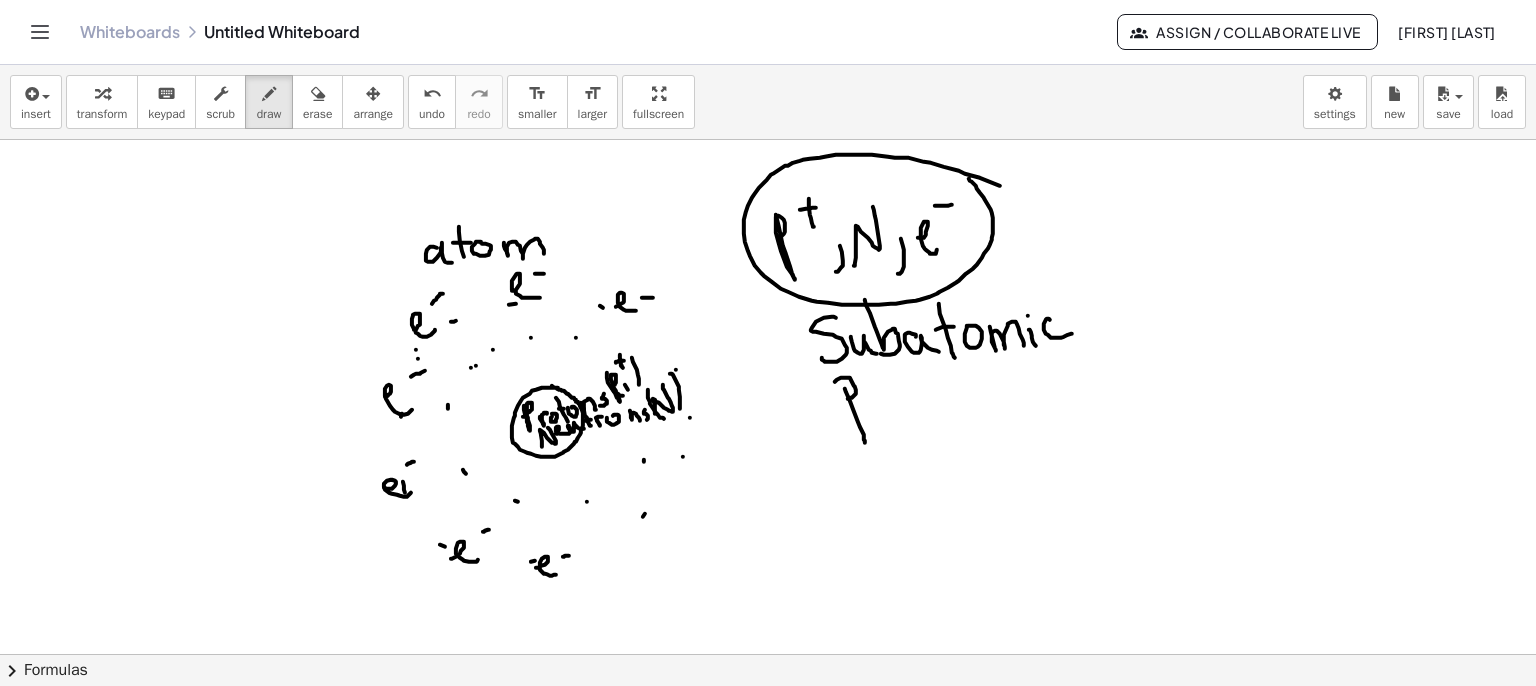 click at bounding box center [768, 719] 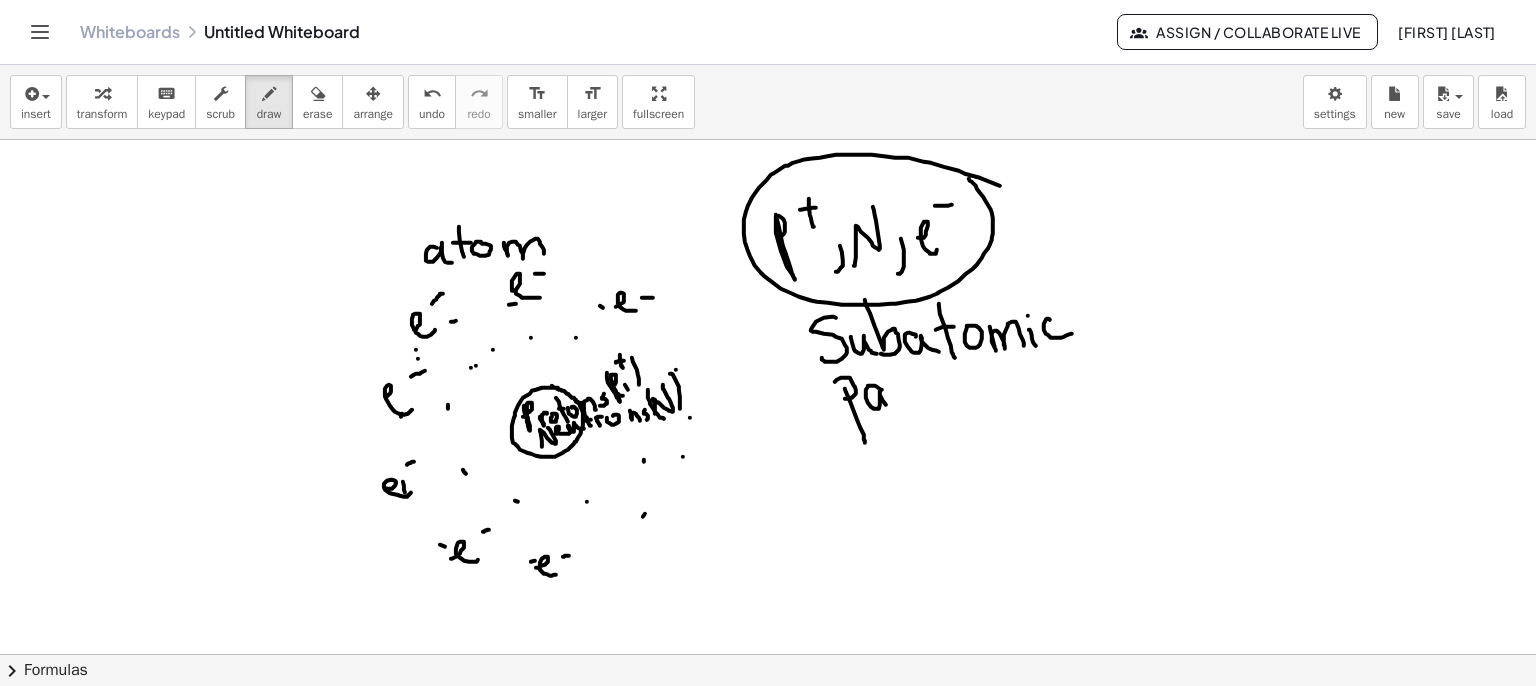 click at bounding box center [768, 719] 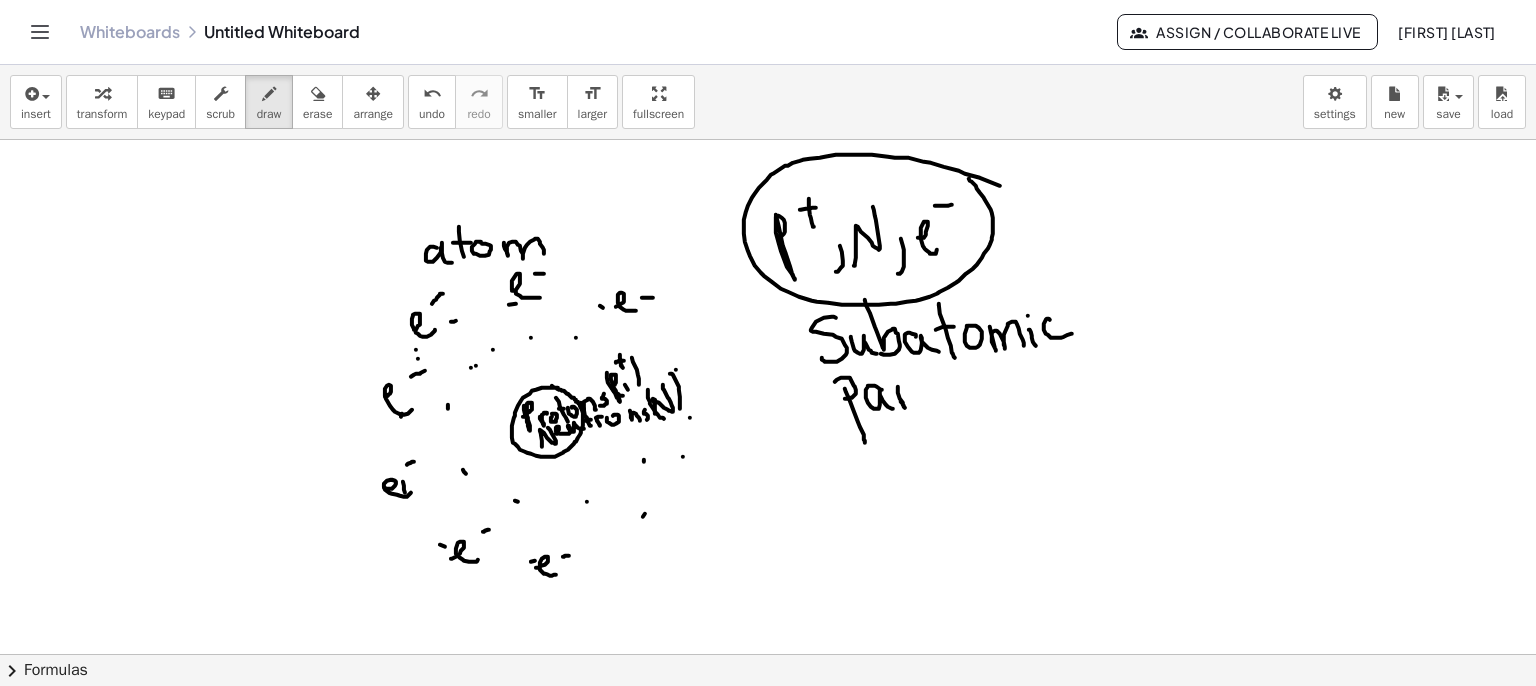 click at bounding box center [768, 719] 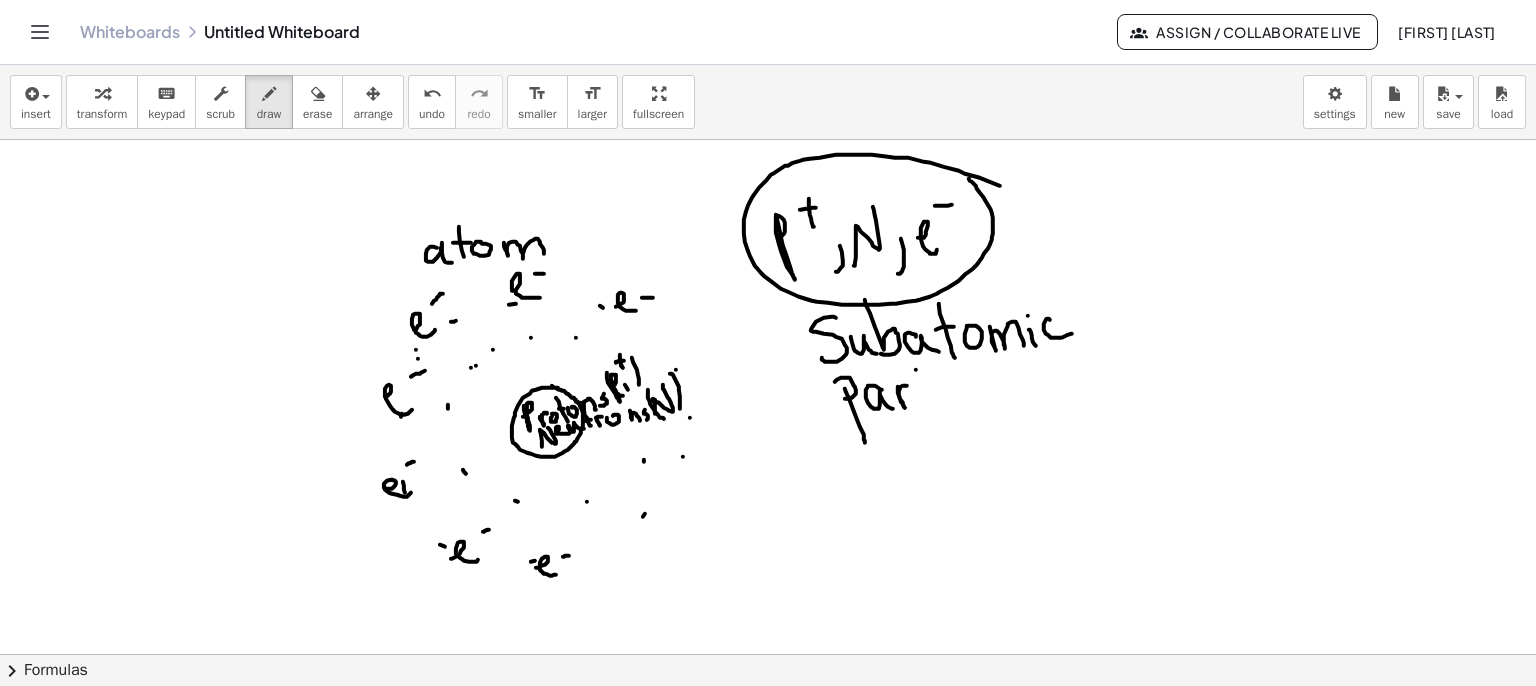 click at bounding box center (768, 719) 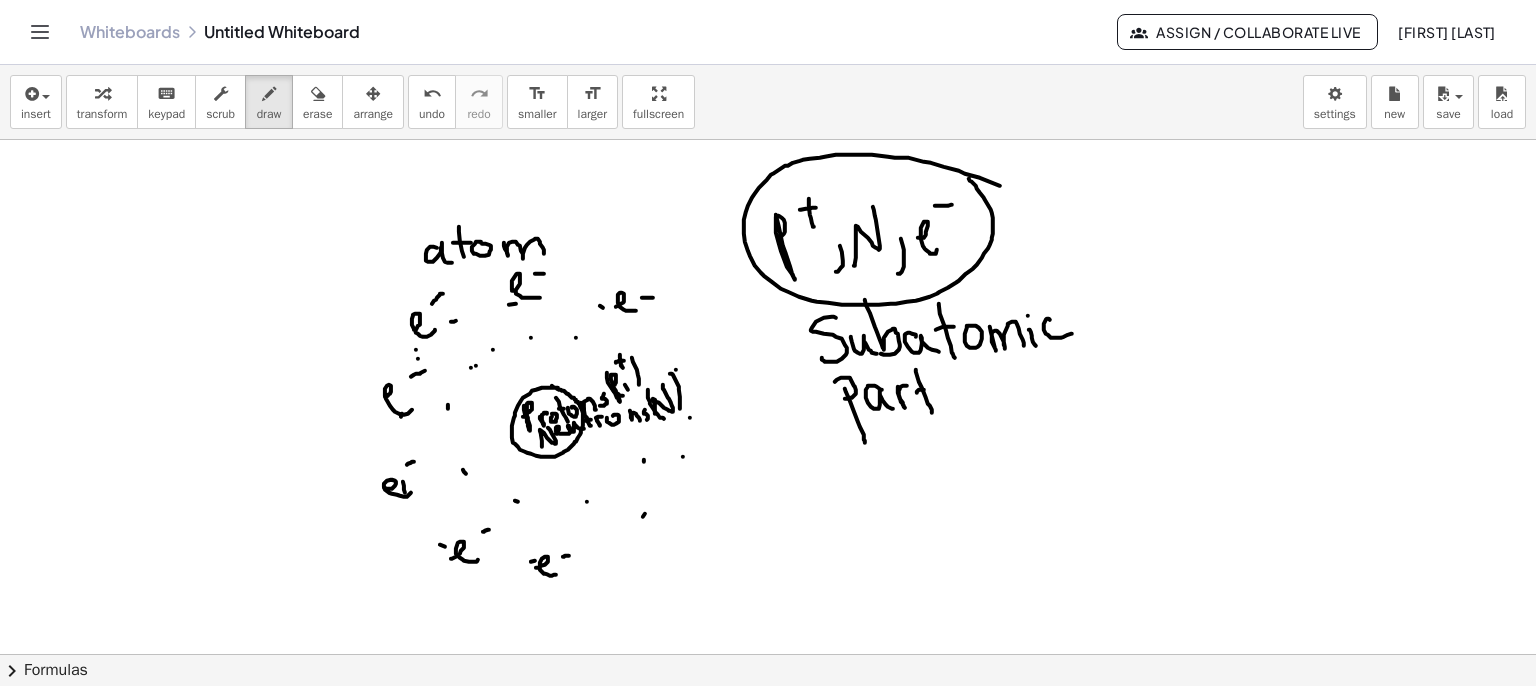 click at bounding box center (768, 719) 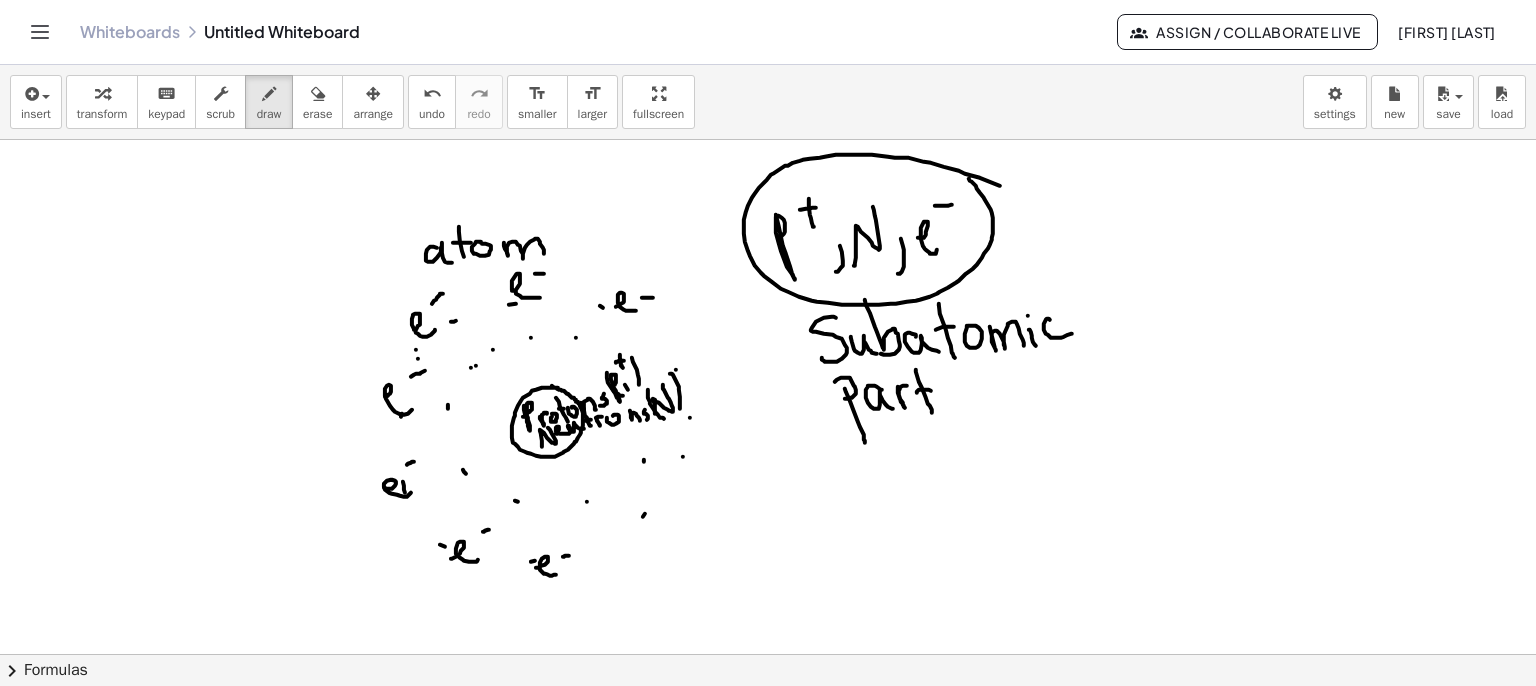 click at bounding box center [768, 719] 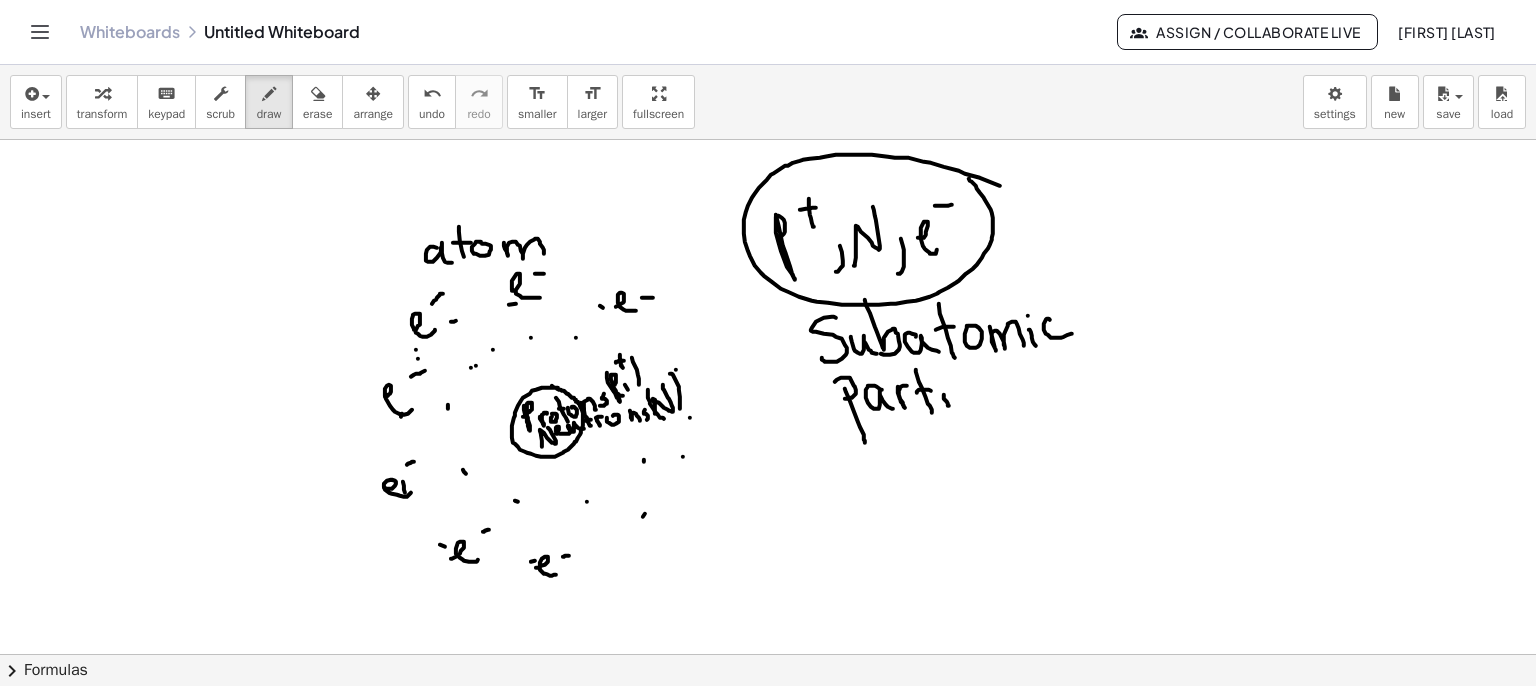 click at bounding box center [768, 719] 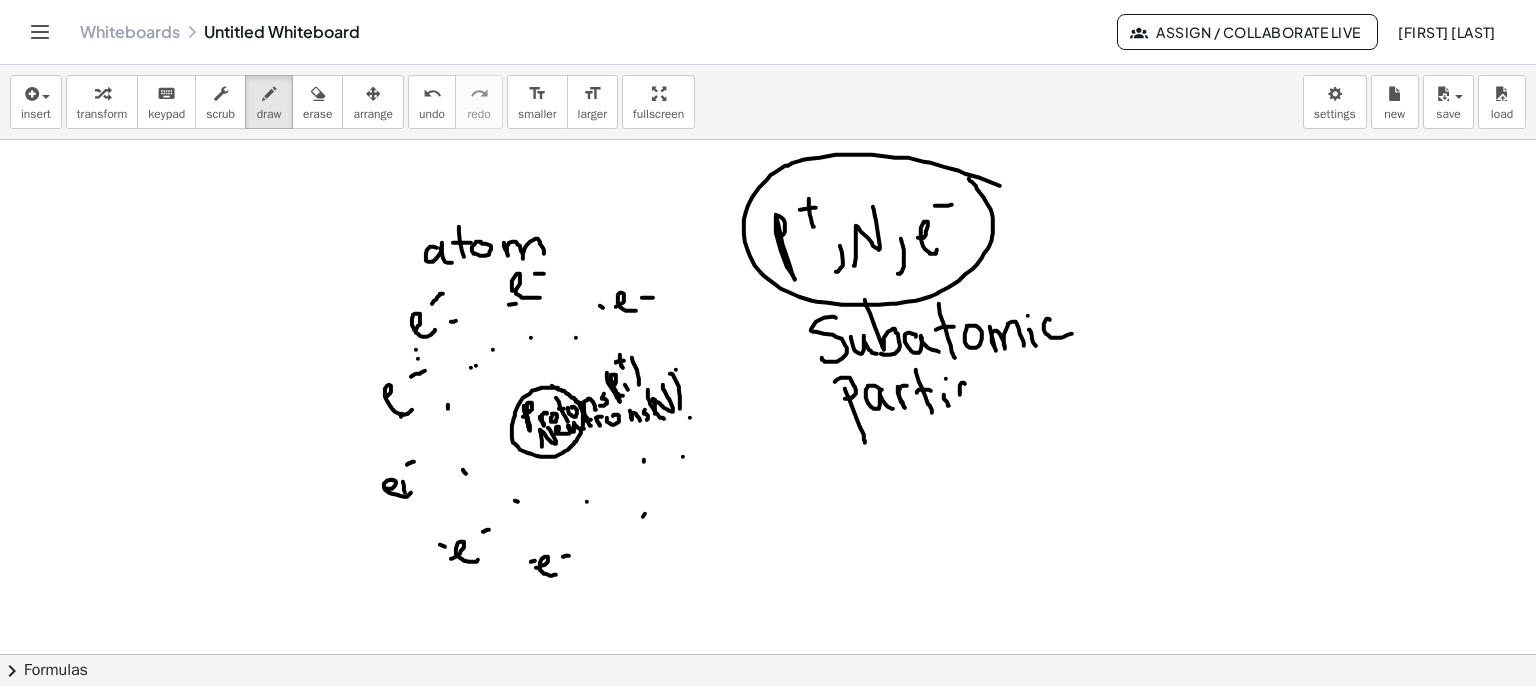 click at bounding box center [768, 719] 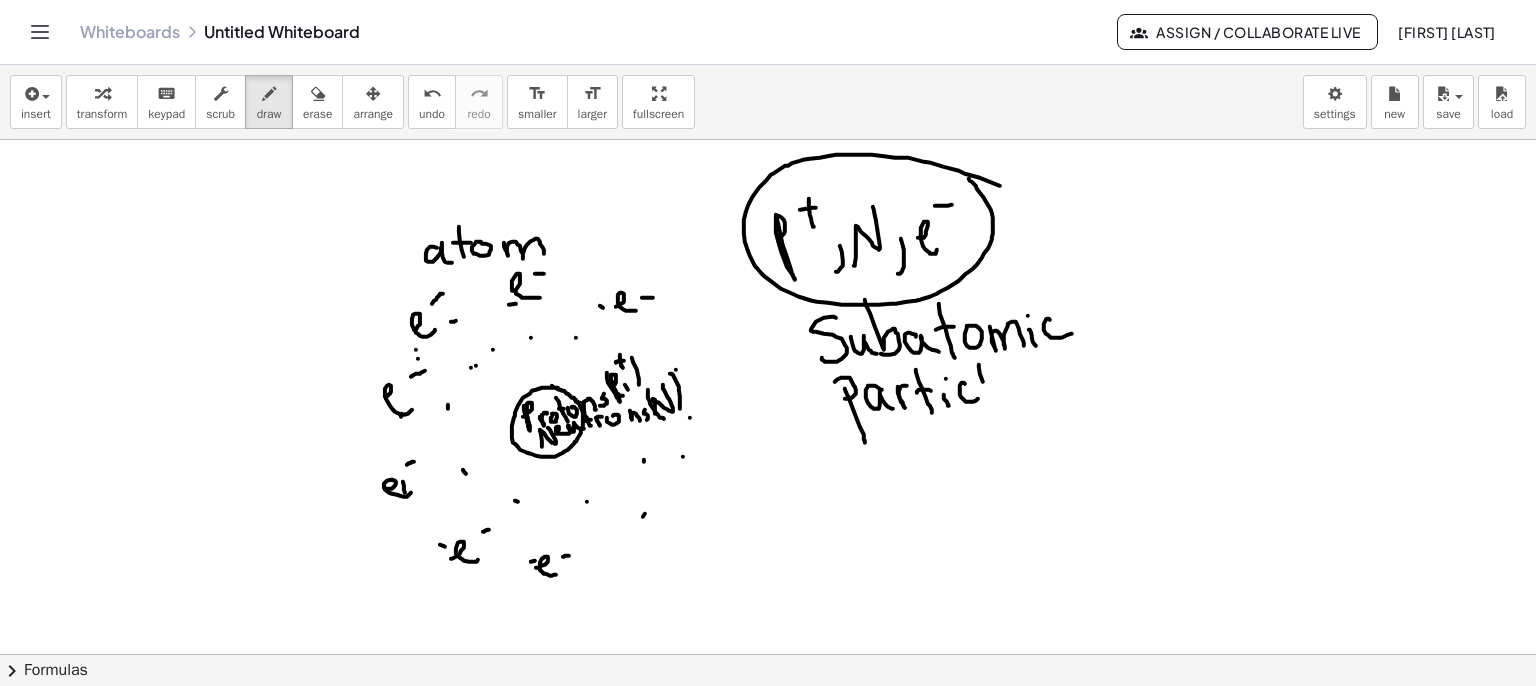 click at bounding box center (768, 719) 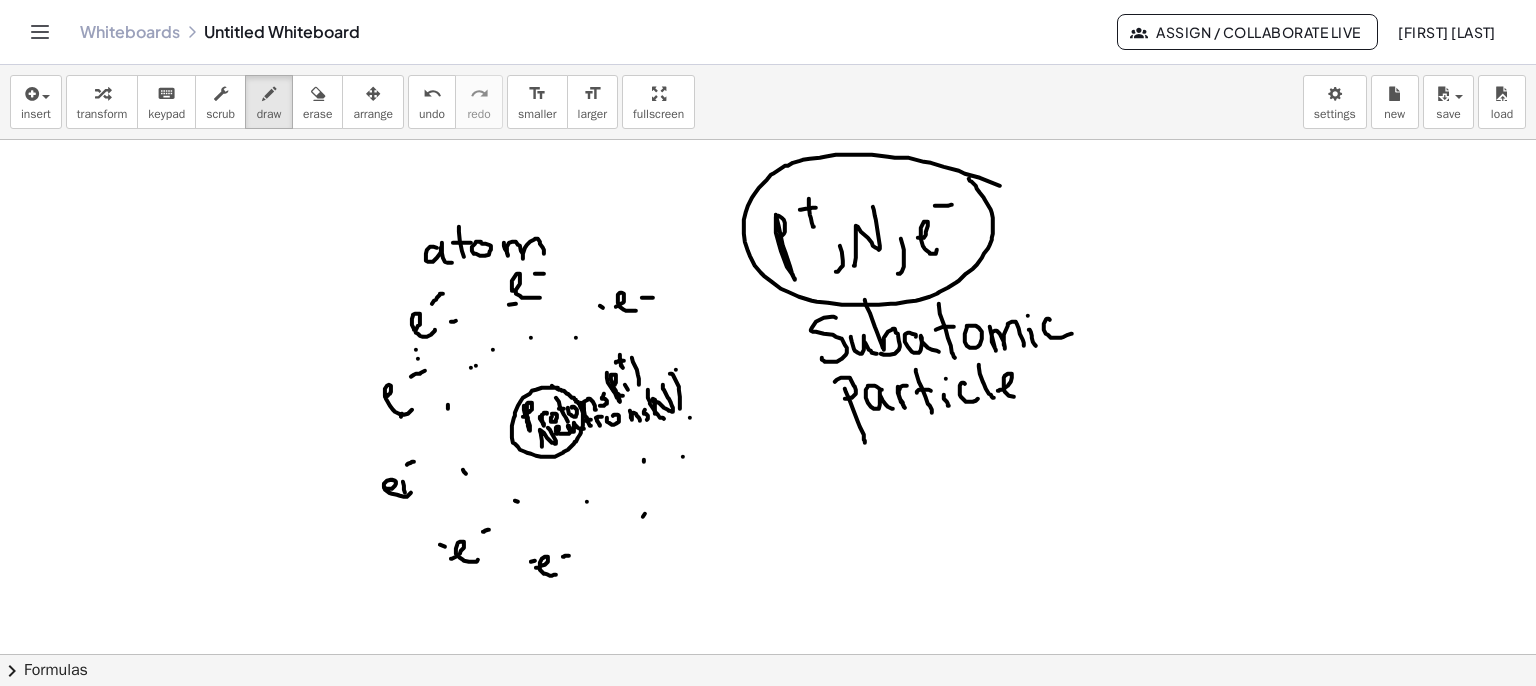 click at bounding box center [768, 719] 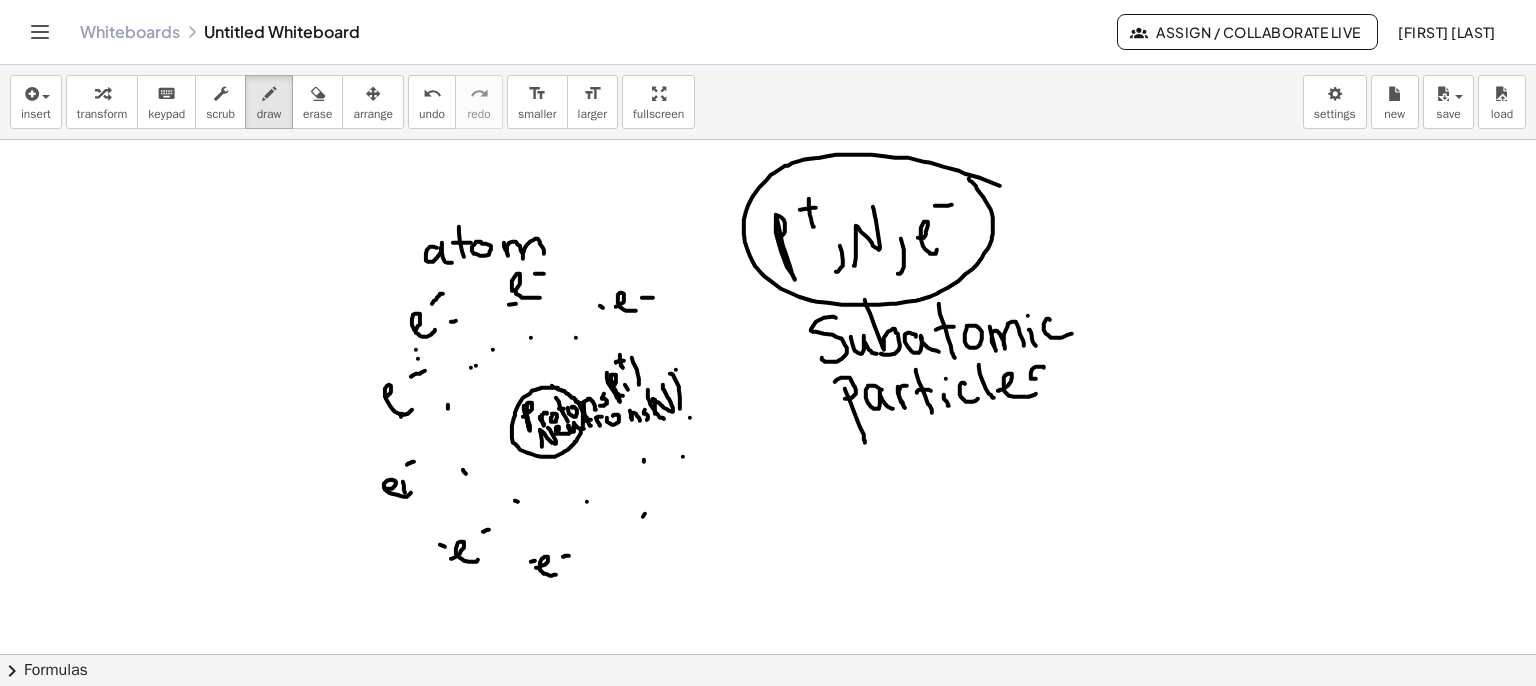 click at bounding box center (768, 719) 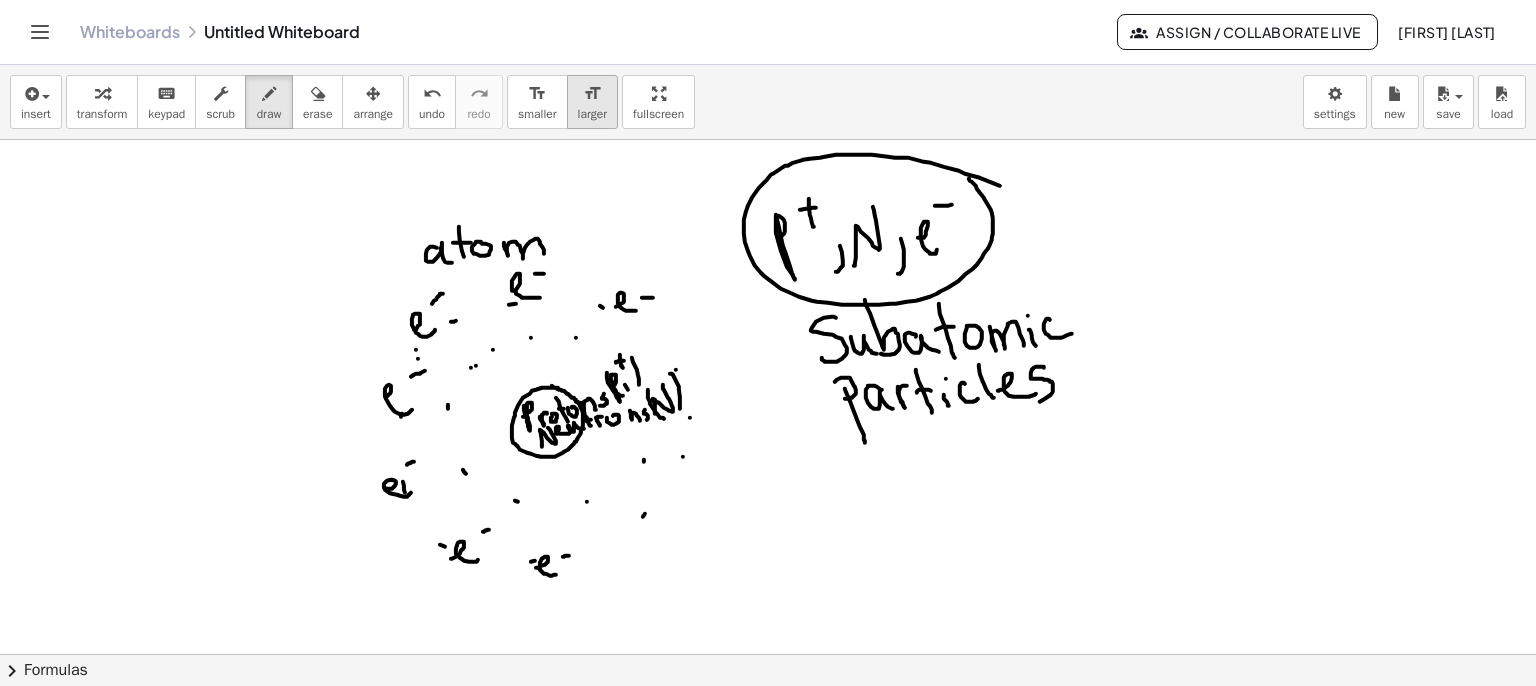 click on "format_size" at bounding box center (592, 94) 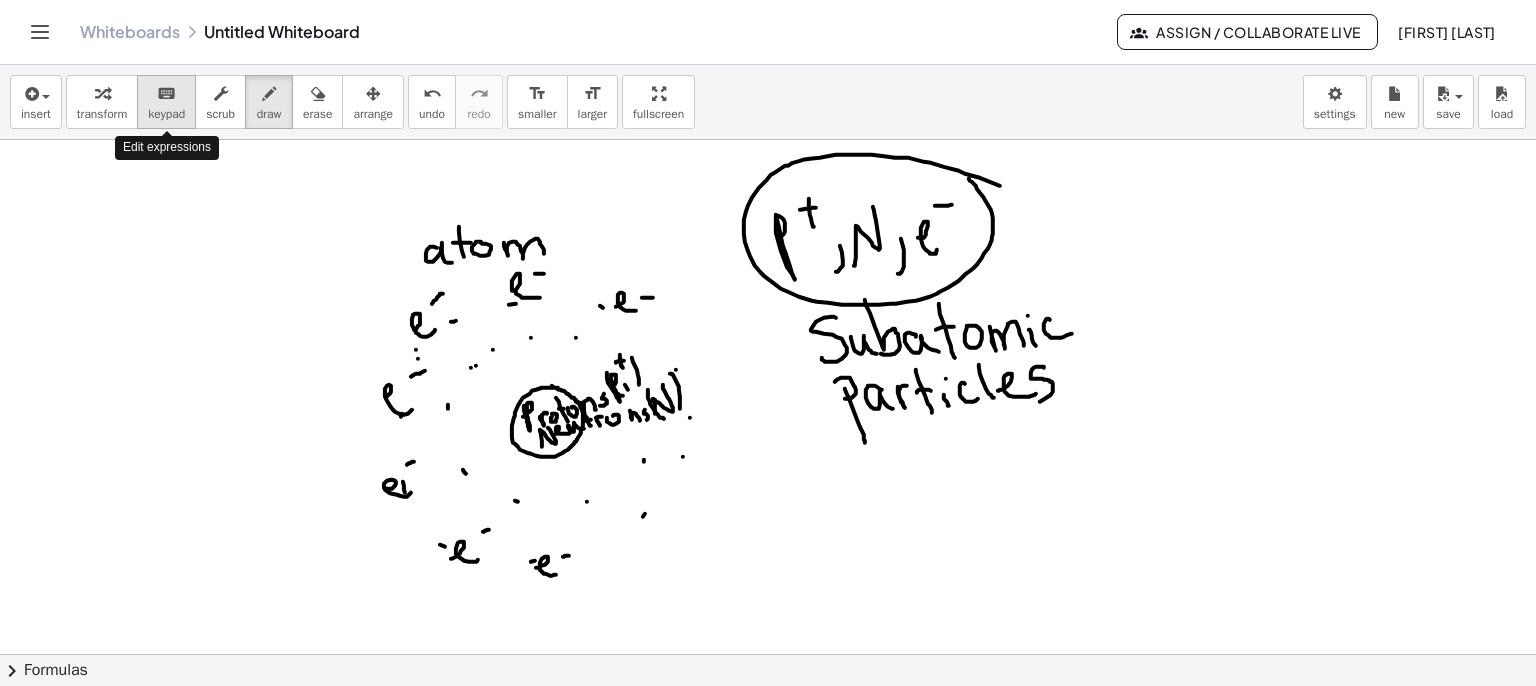 click on "keyboard" at bounding box center (166, 93) 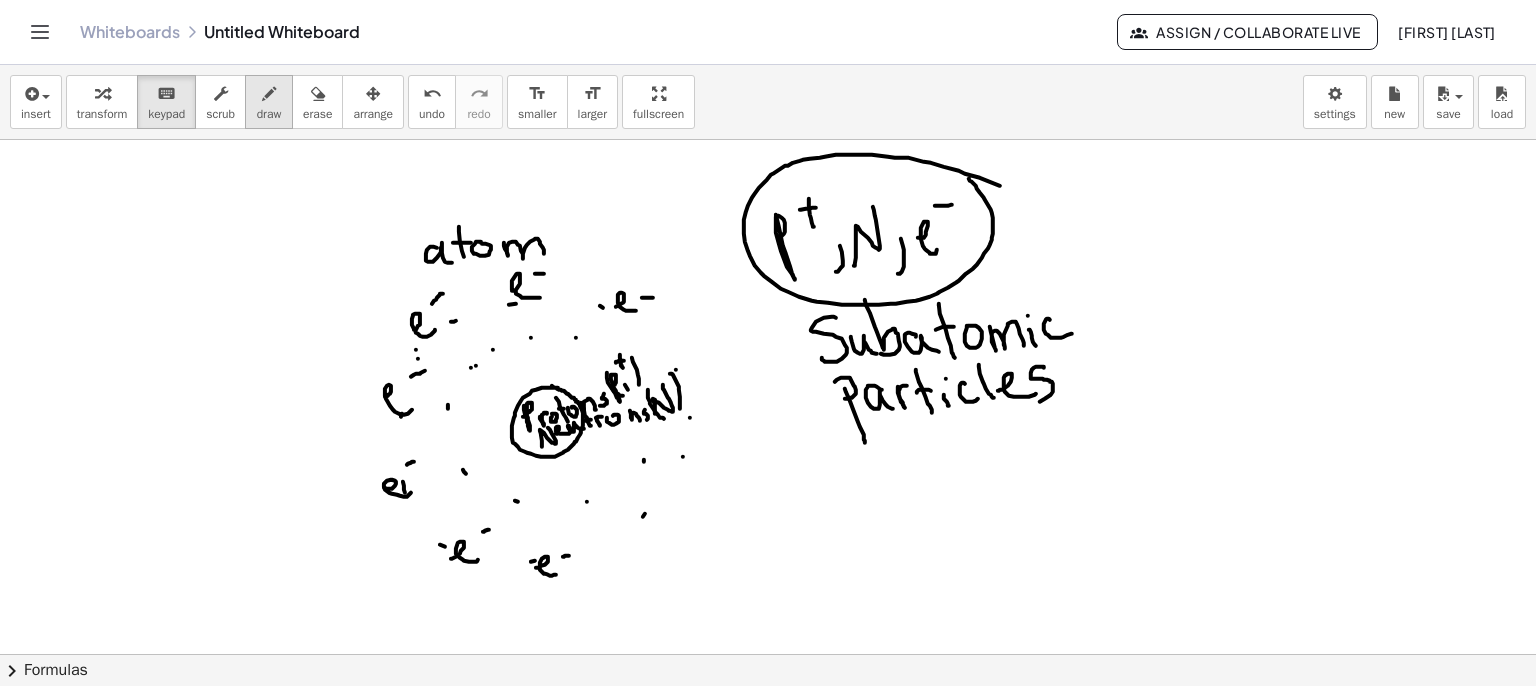 click on "draw" at bounding box center (269, 102) 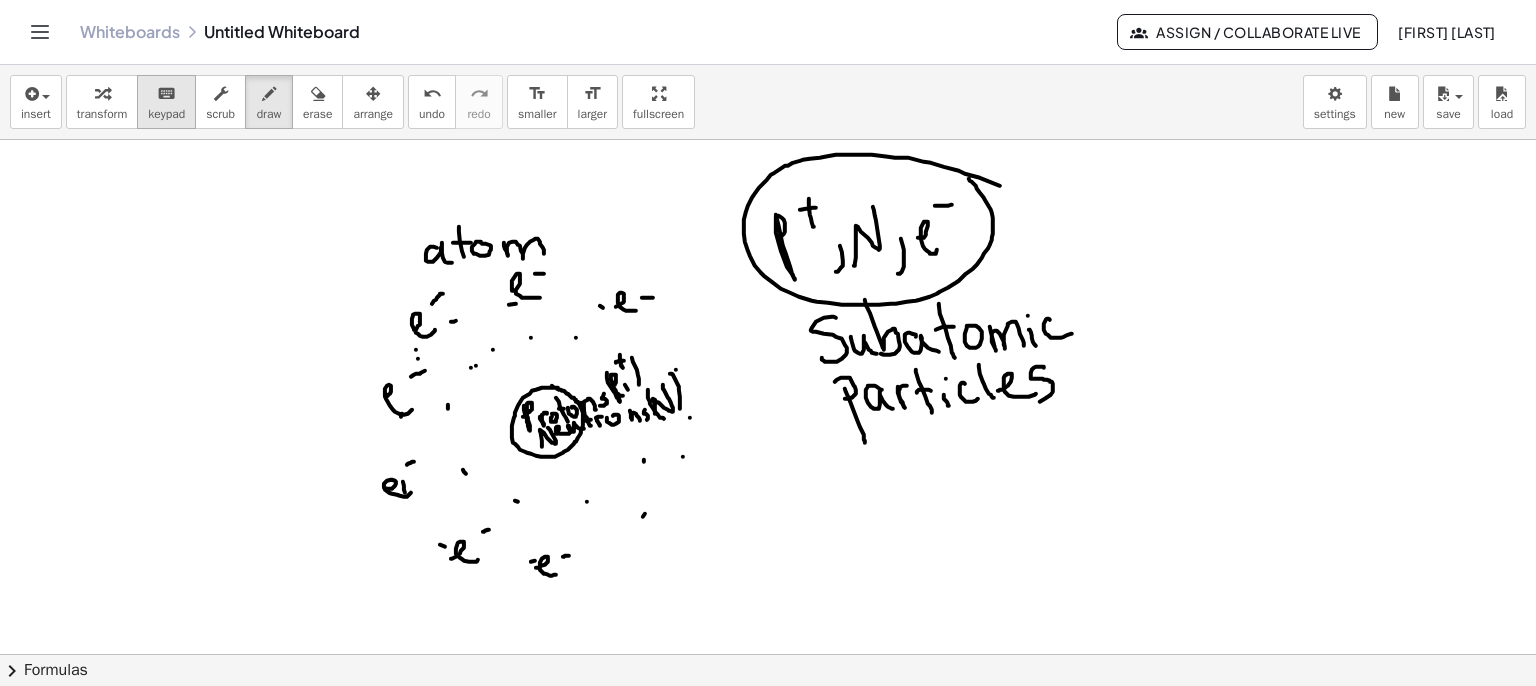 click on "keyboard keypad" at bounding box center (166, 102) 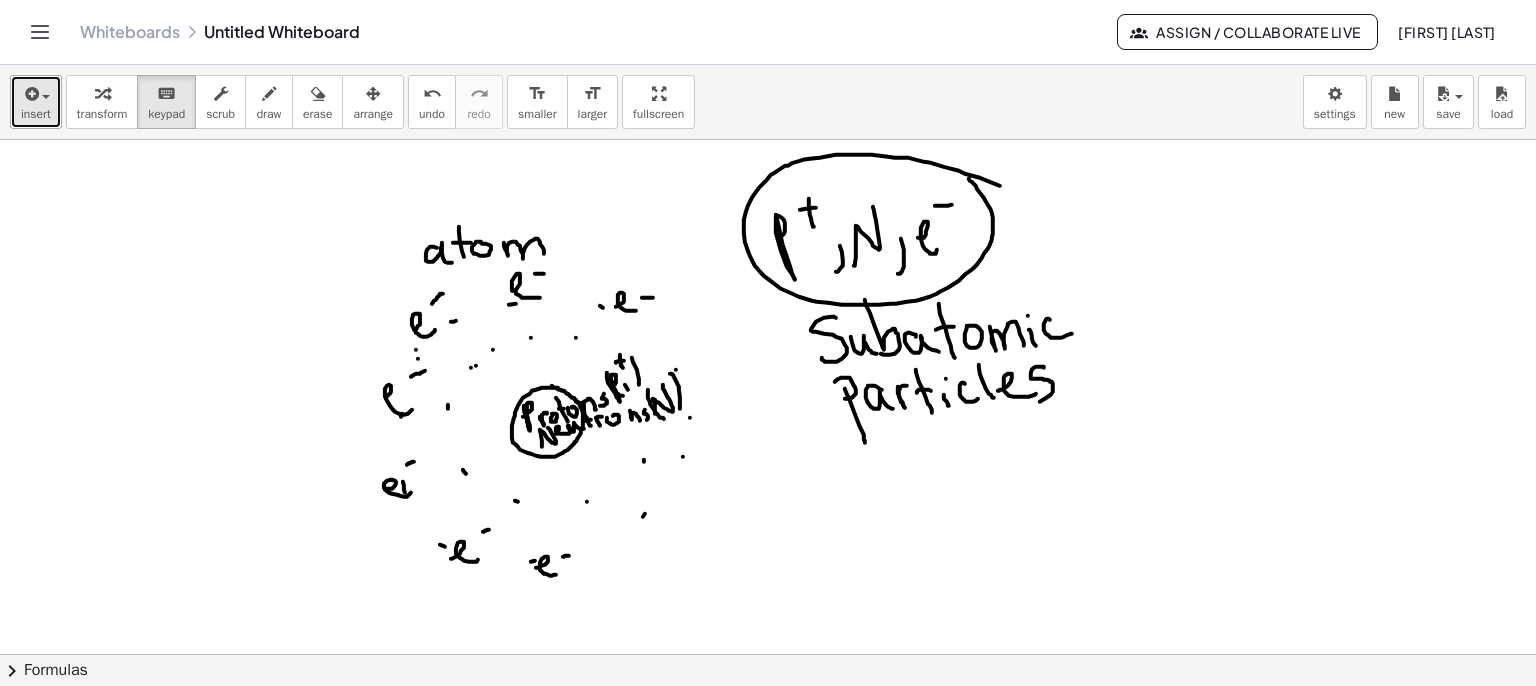 click on "insert" at bounding box center [36, 114] 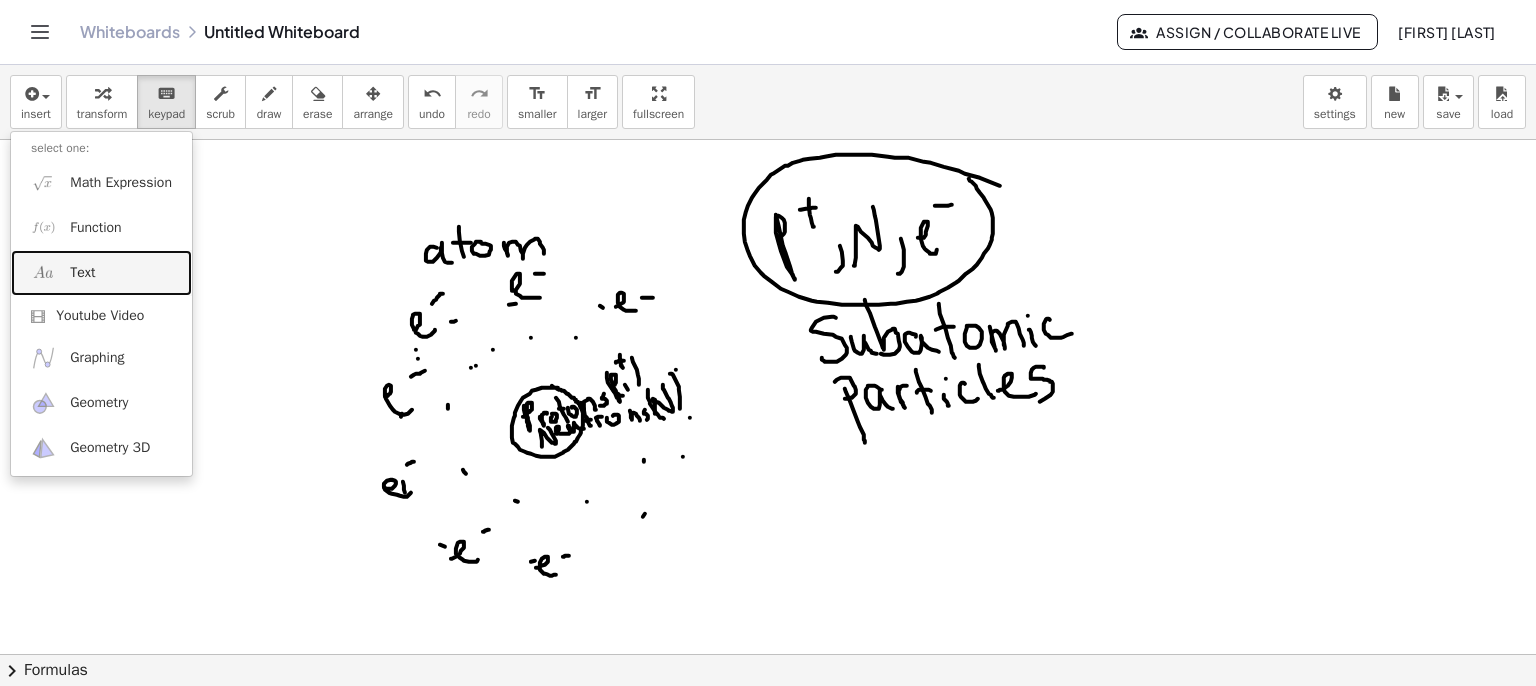 click on "Text" at bounding box center [82, 273] 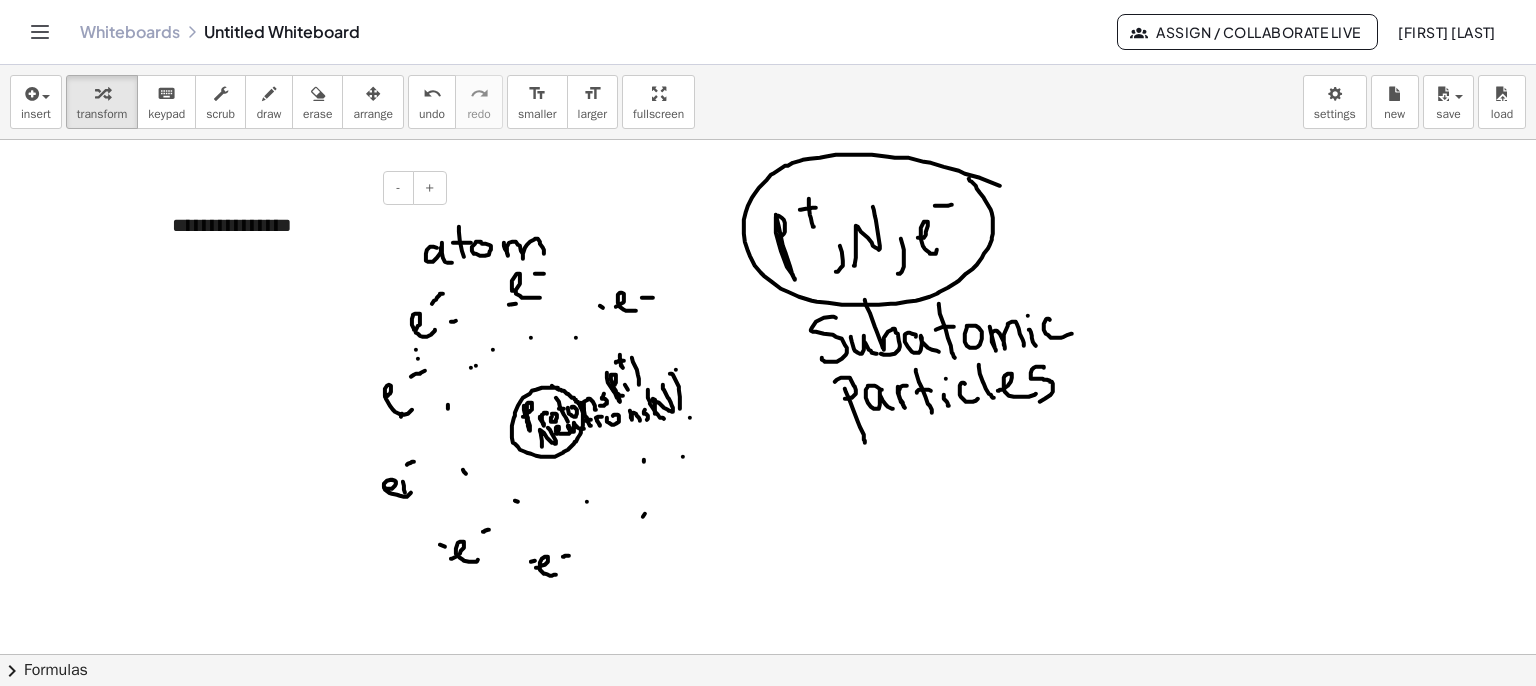 type 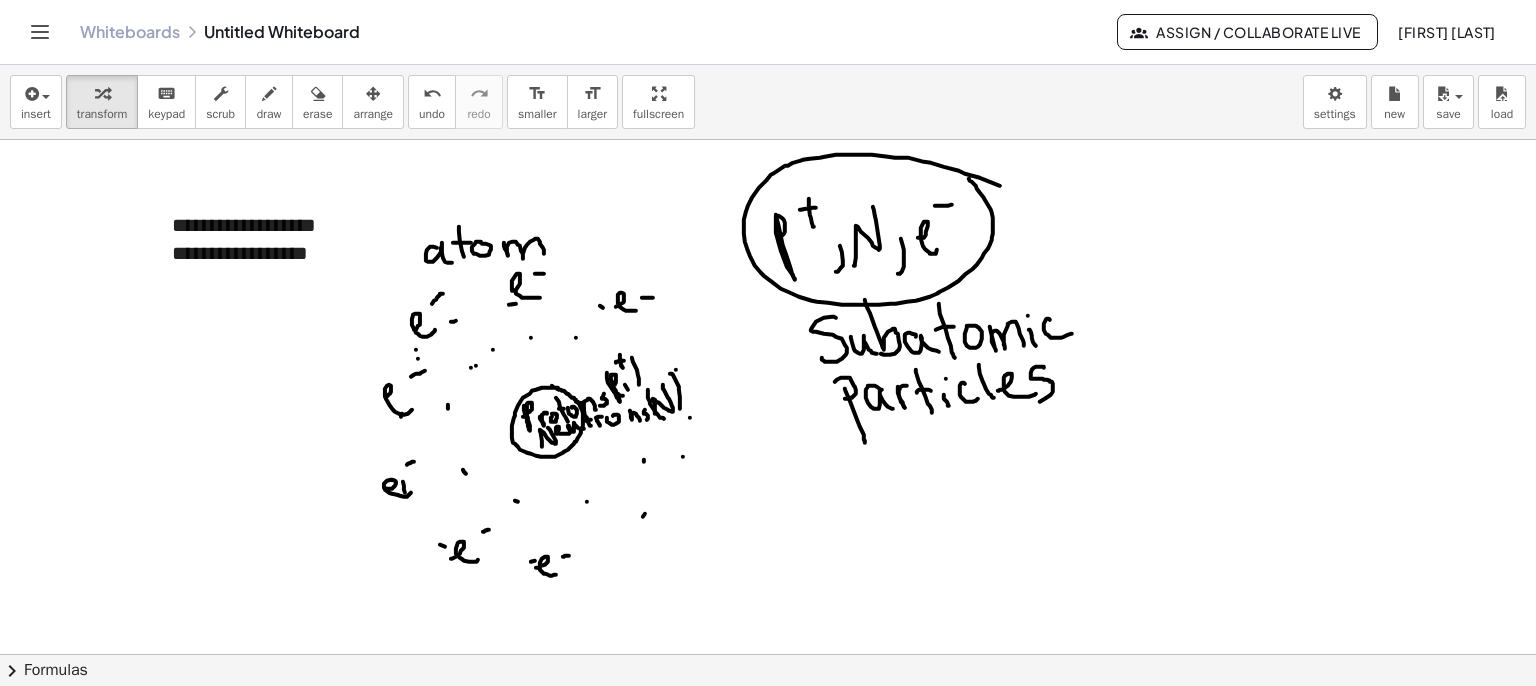 click at bounding box center [768, 719] 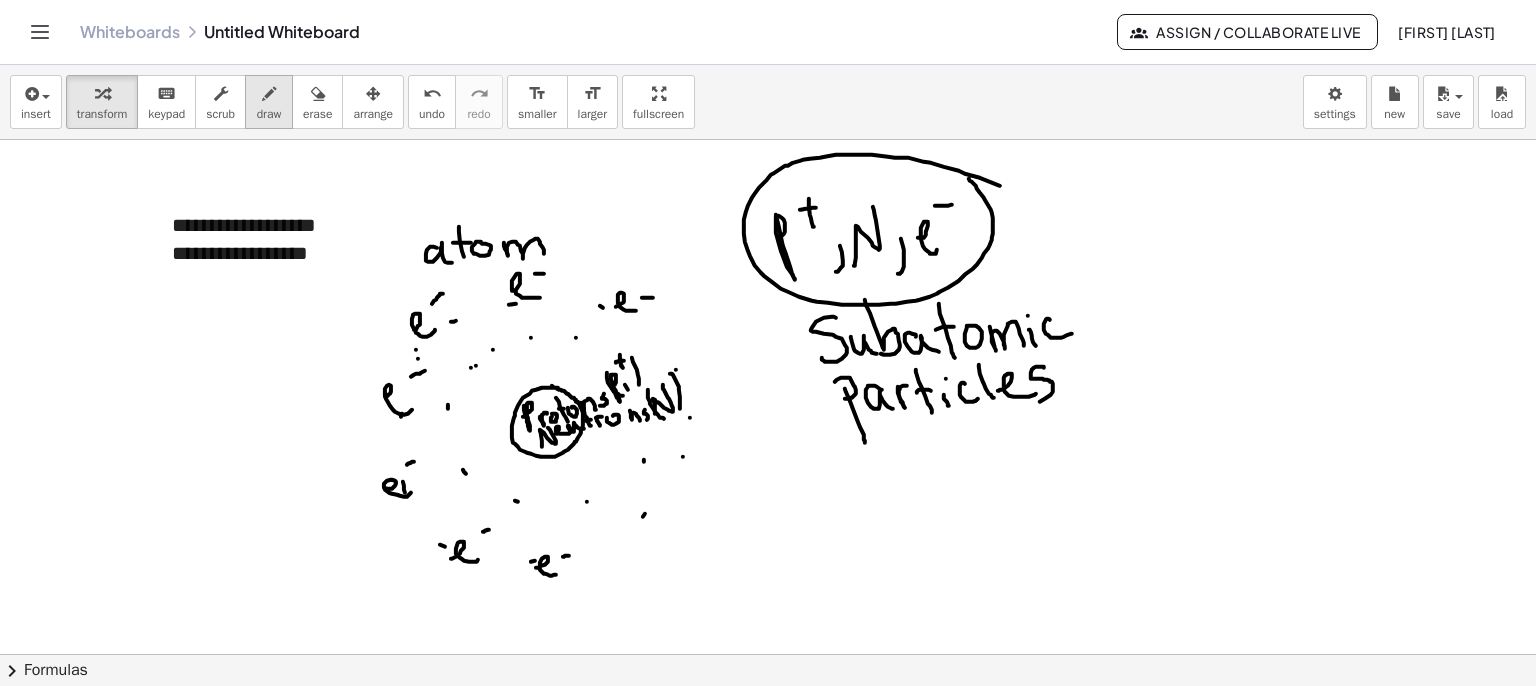 click on "draw" at bounding box center (269, 114) 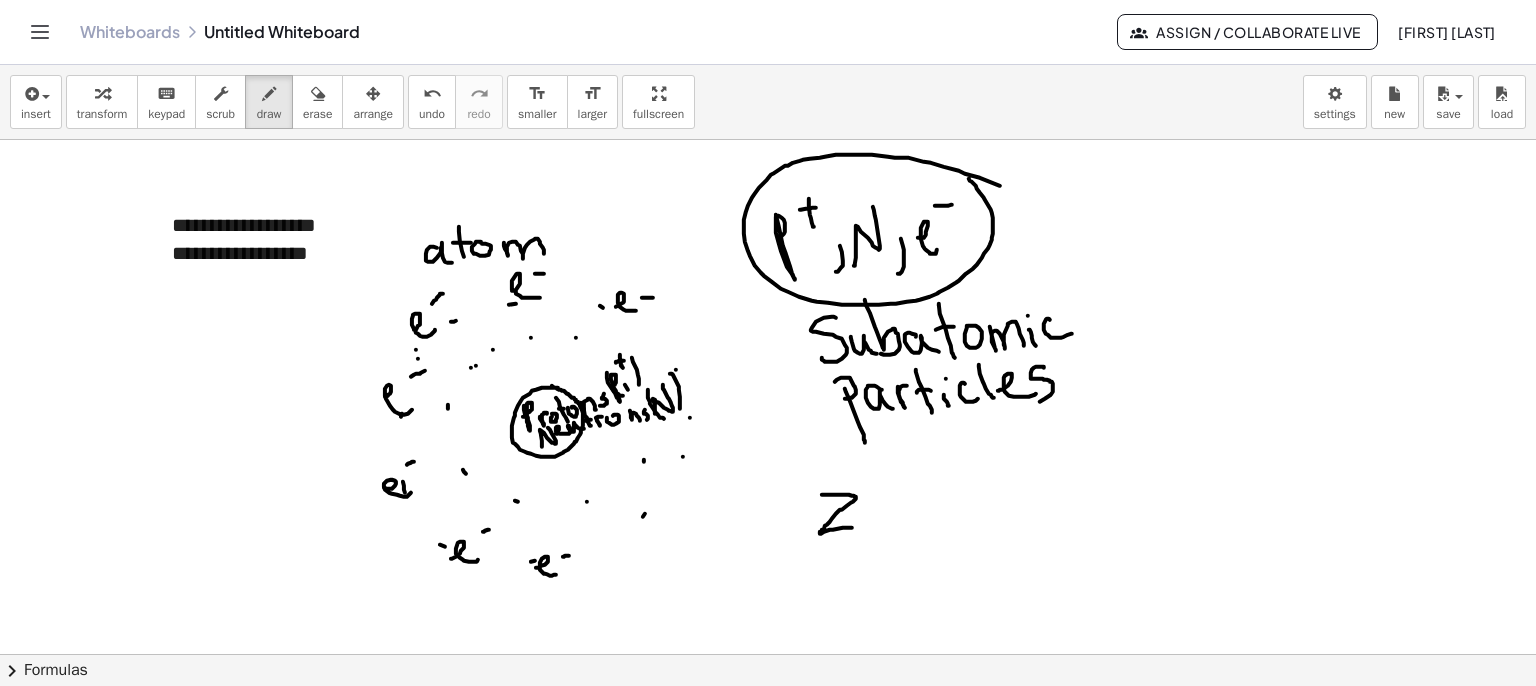 drag, startPoint x: 822, startPoint y: 494, endPoint x: 859, endPoint y: 527, distance: 49.57822 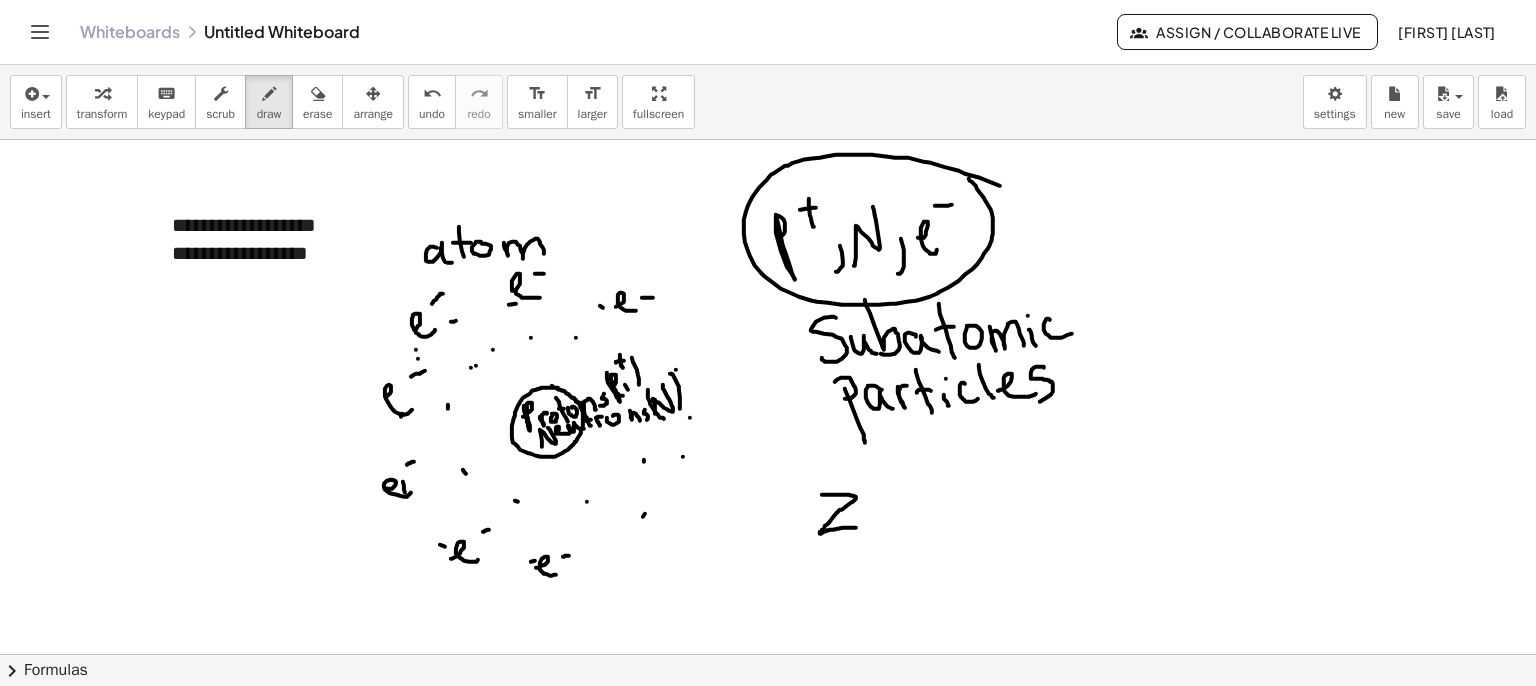 drag, startPoint x: 871, startPoint y: 521, endPoint x: 882, endPoint y: 521, distance: 11 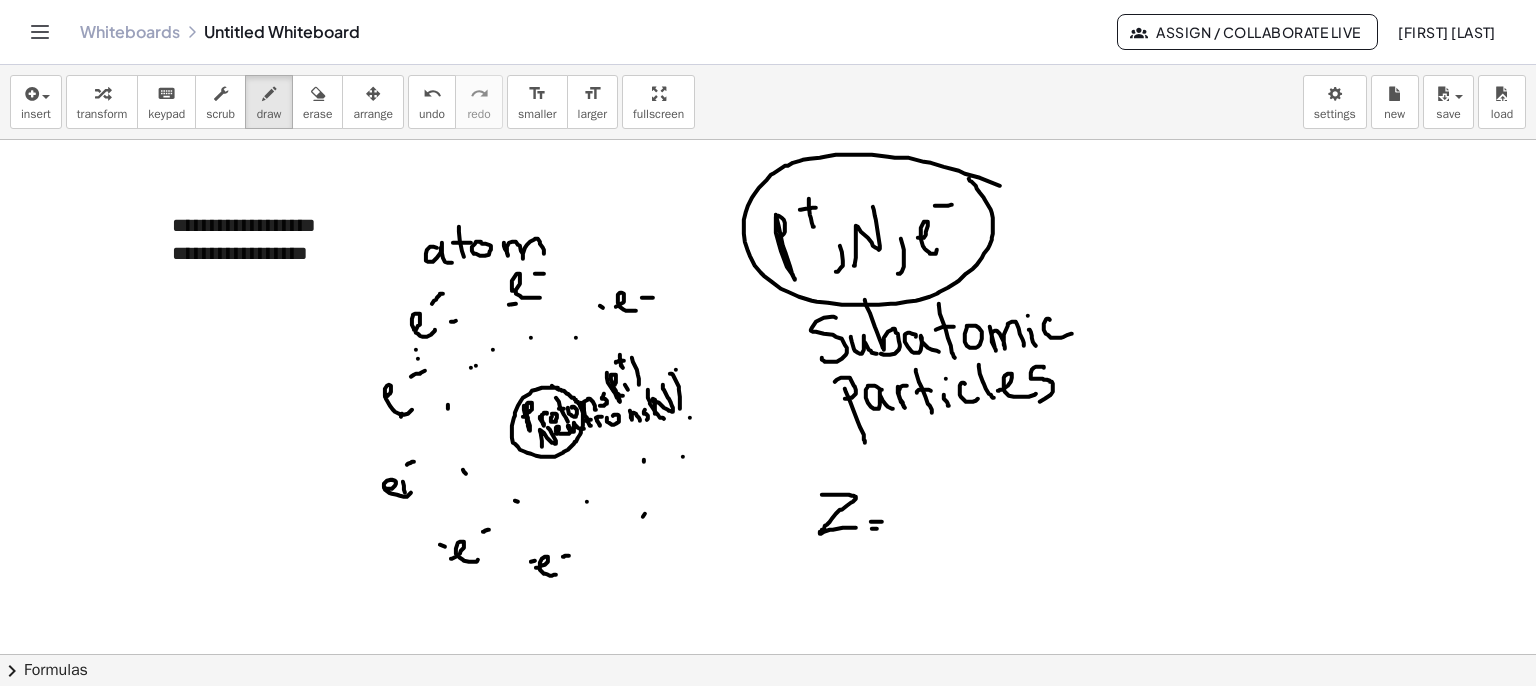 drag, startPoint x: 872, startPoint y: 528, endPoint x: 890, endPoint y: 528, distance: 18 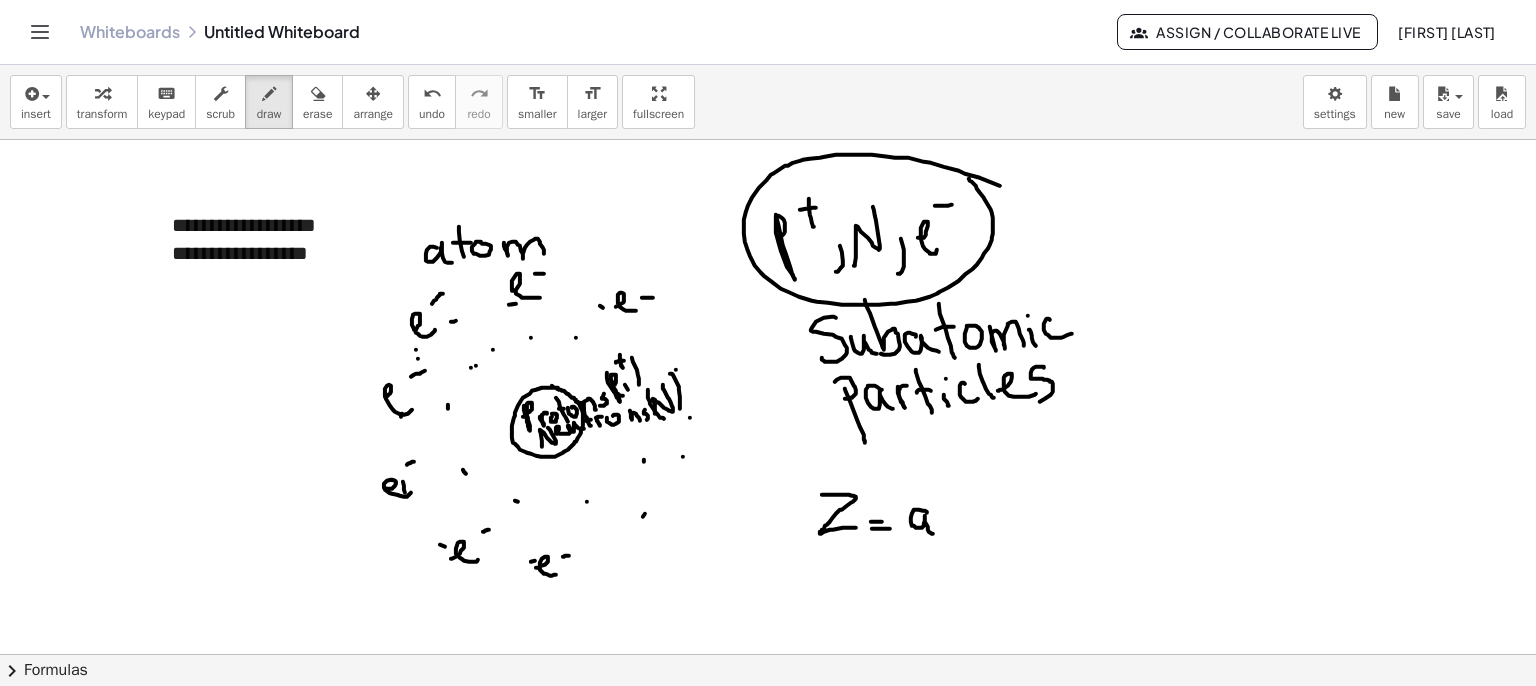 drag, startPoint x: 923, startPoint y: 510, endPoint x: 937, endPoint y: 520, distance: 17.20465 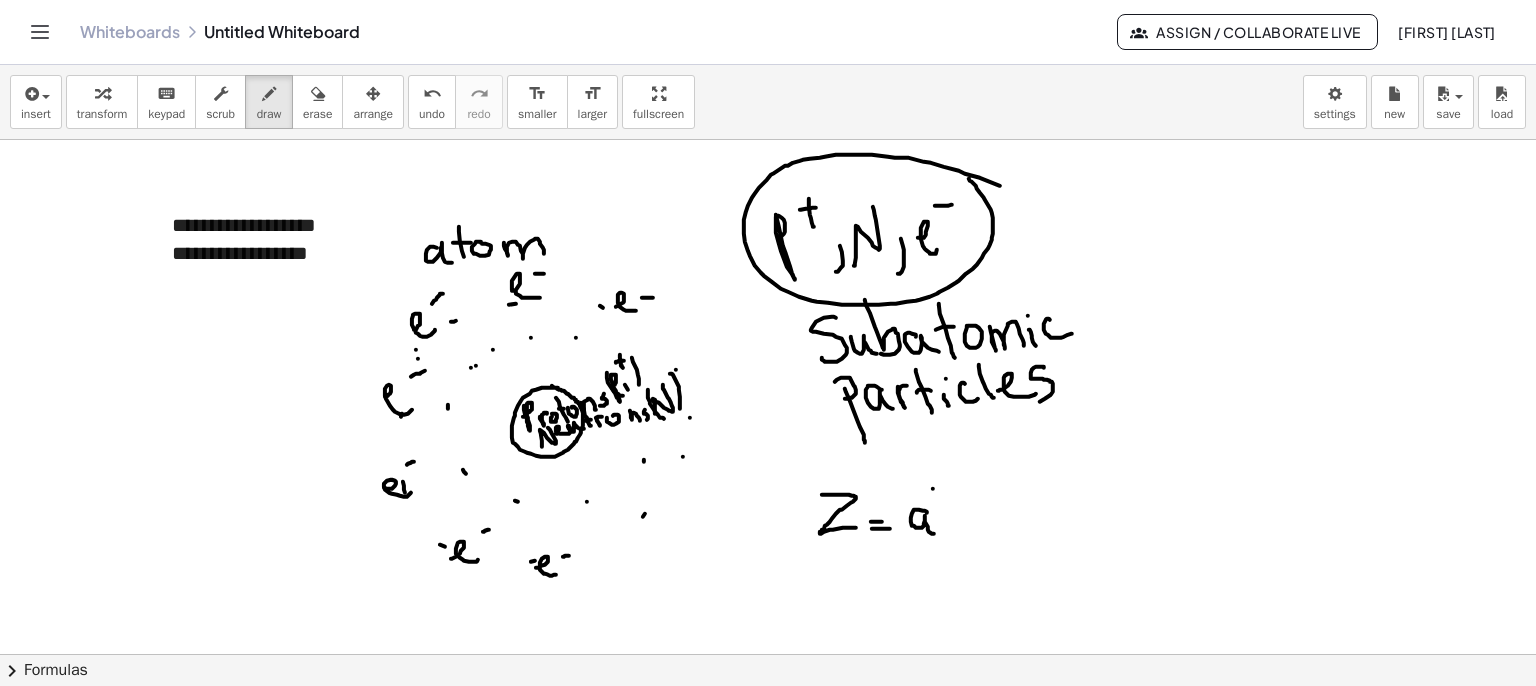 drag, startPoint x: 933, startPoint y: 488, endPoint x: 947, endPoint y: 530, distance: 44.27189 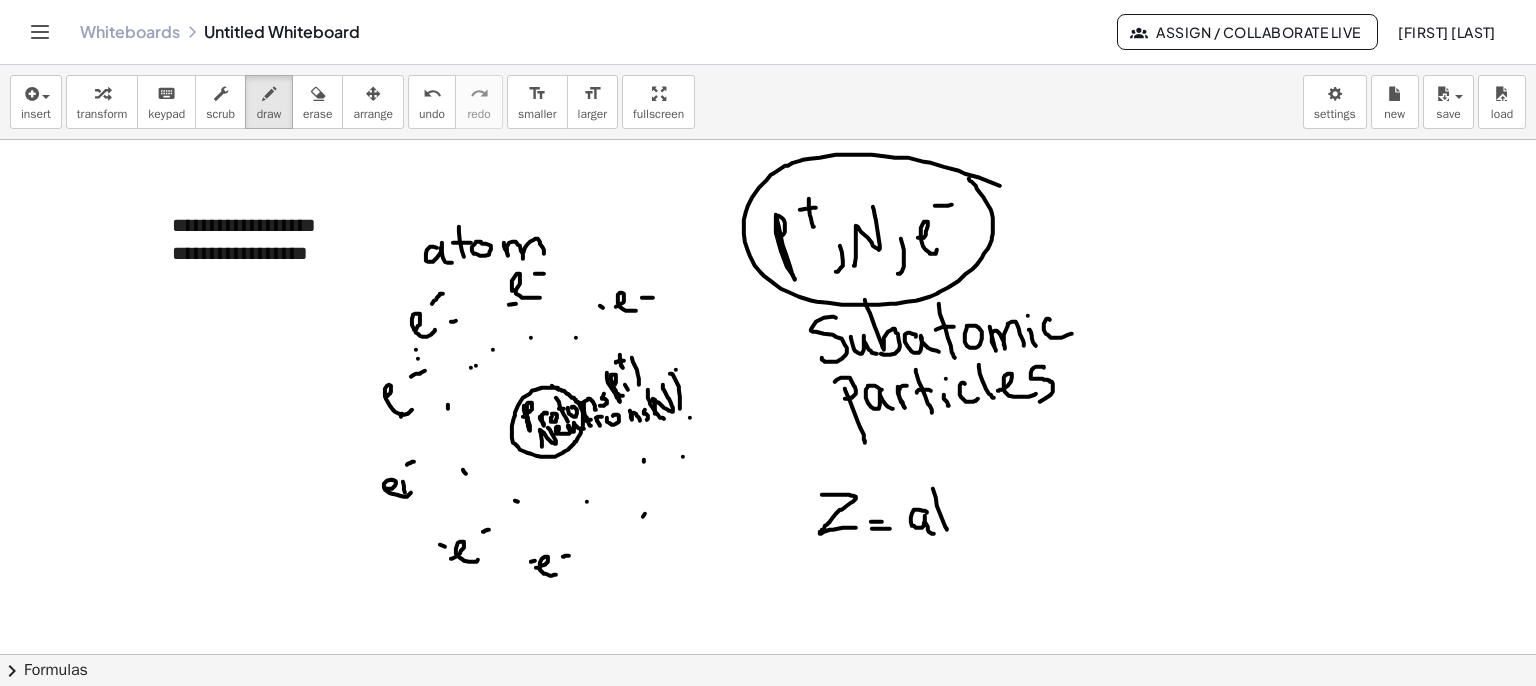 drag, startPoint x: 936, startPoint y: 512, endPoint x: 958, endPoint y: 512, distance: 22 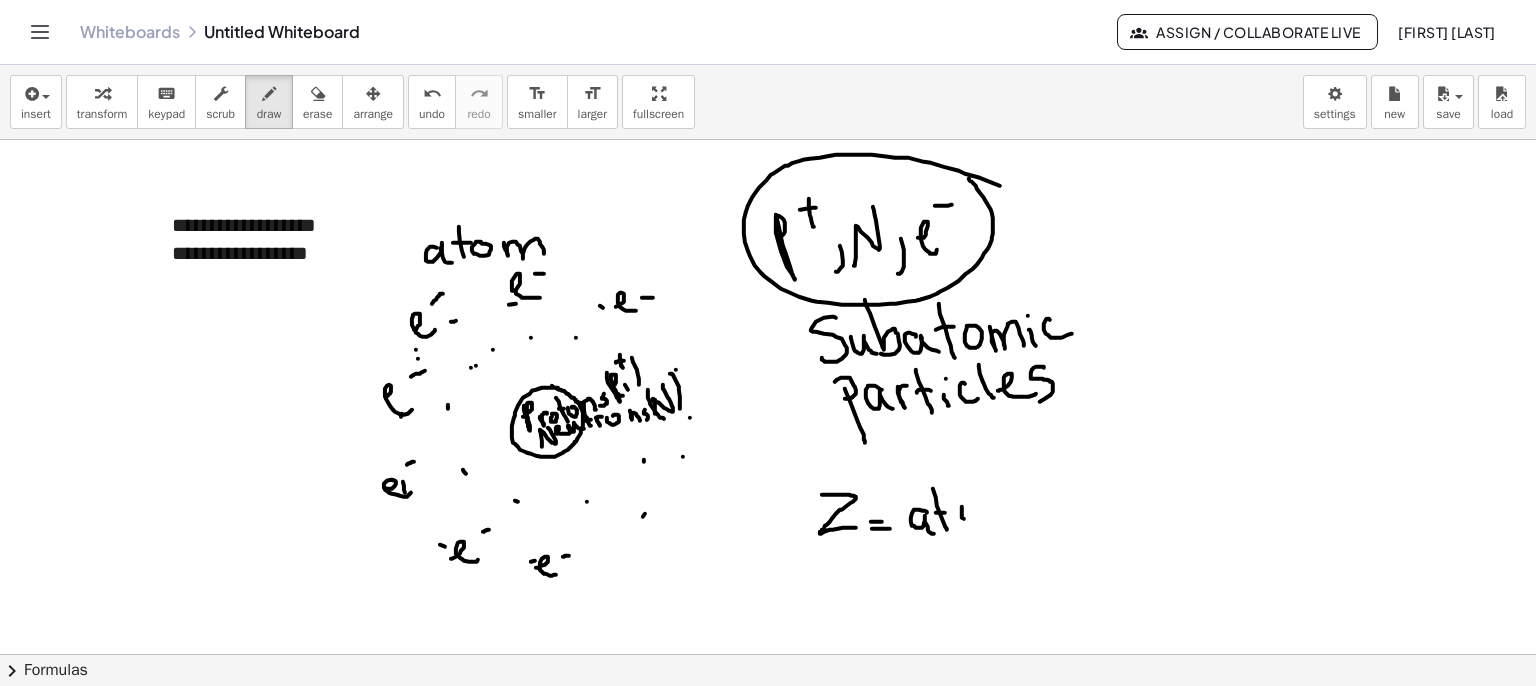 click at bounding box center (768, 719) 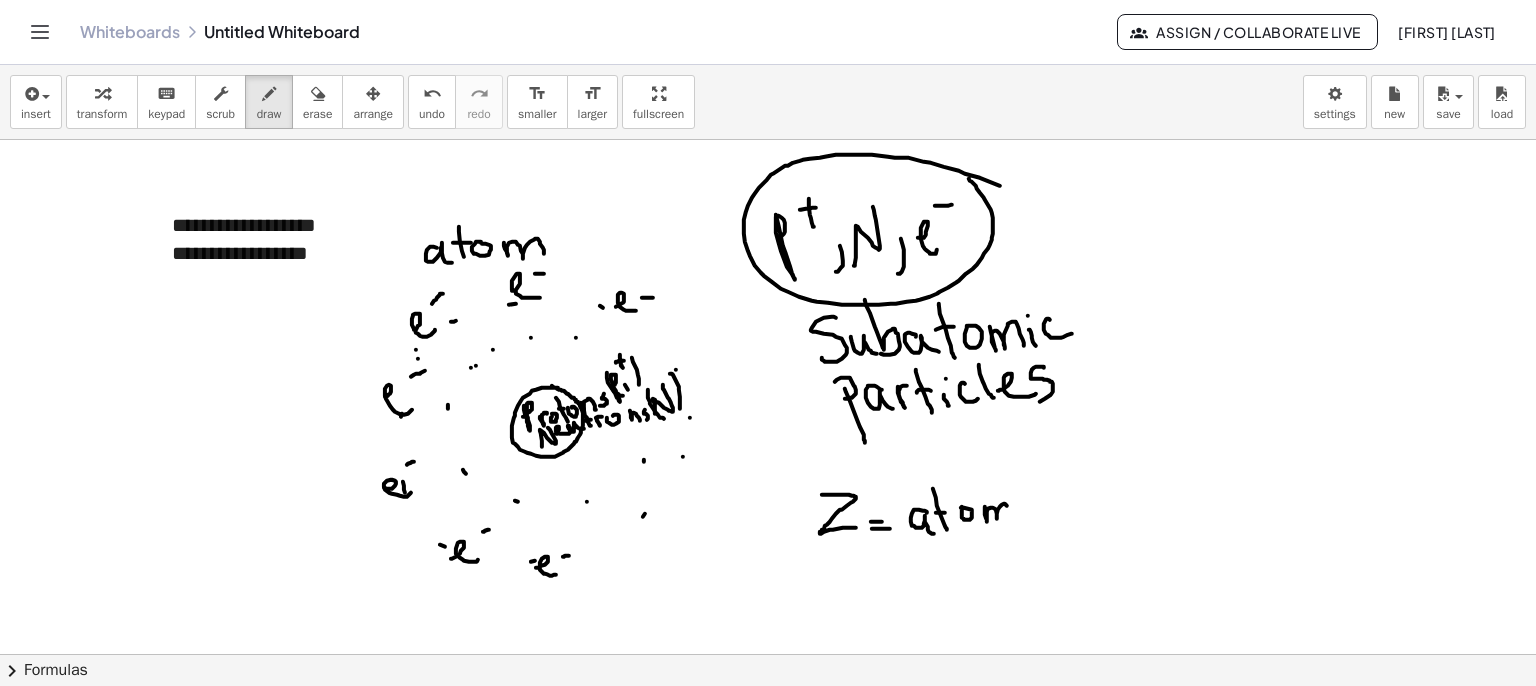 drag, startPoint x: 986, startPoint y: 517, endPoint x: 1016, endPoint y: 517, distance: 30 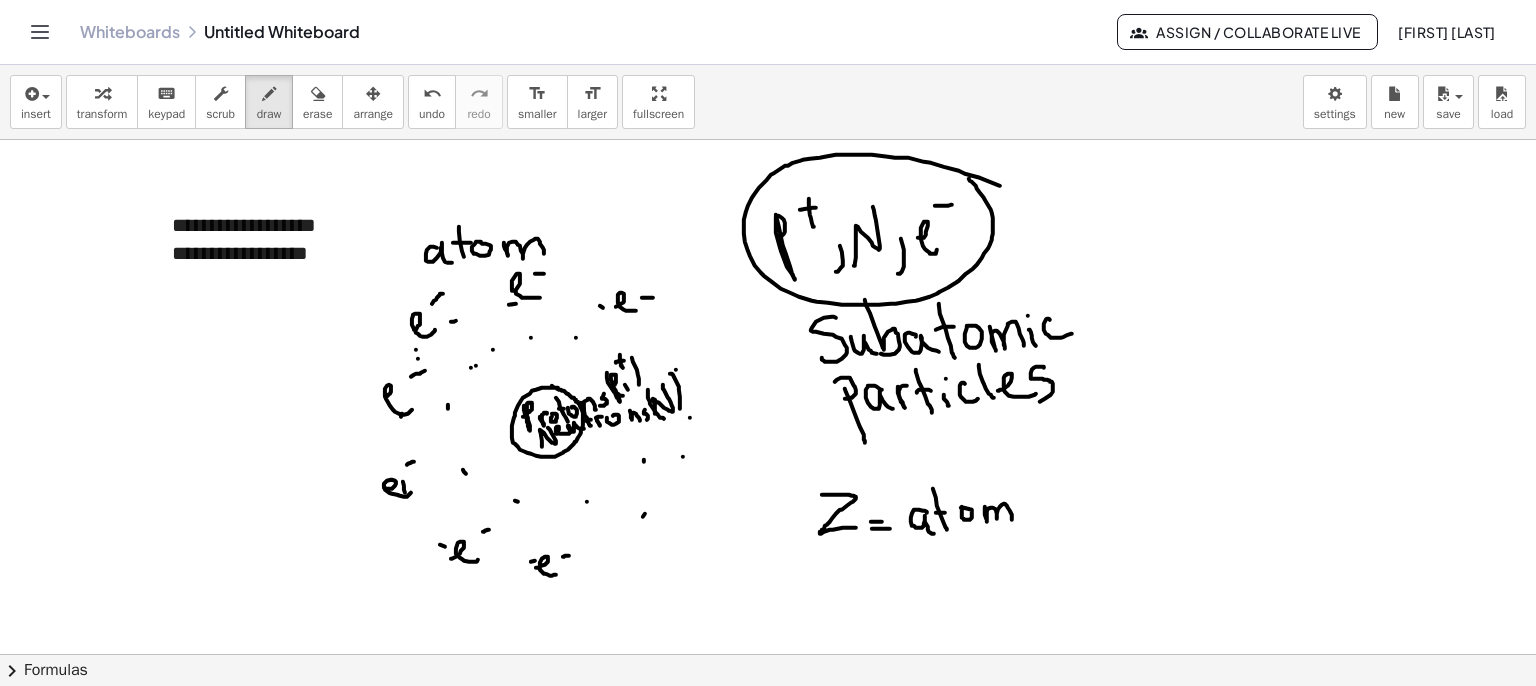 click at bounding box center (768, 719) 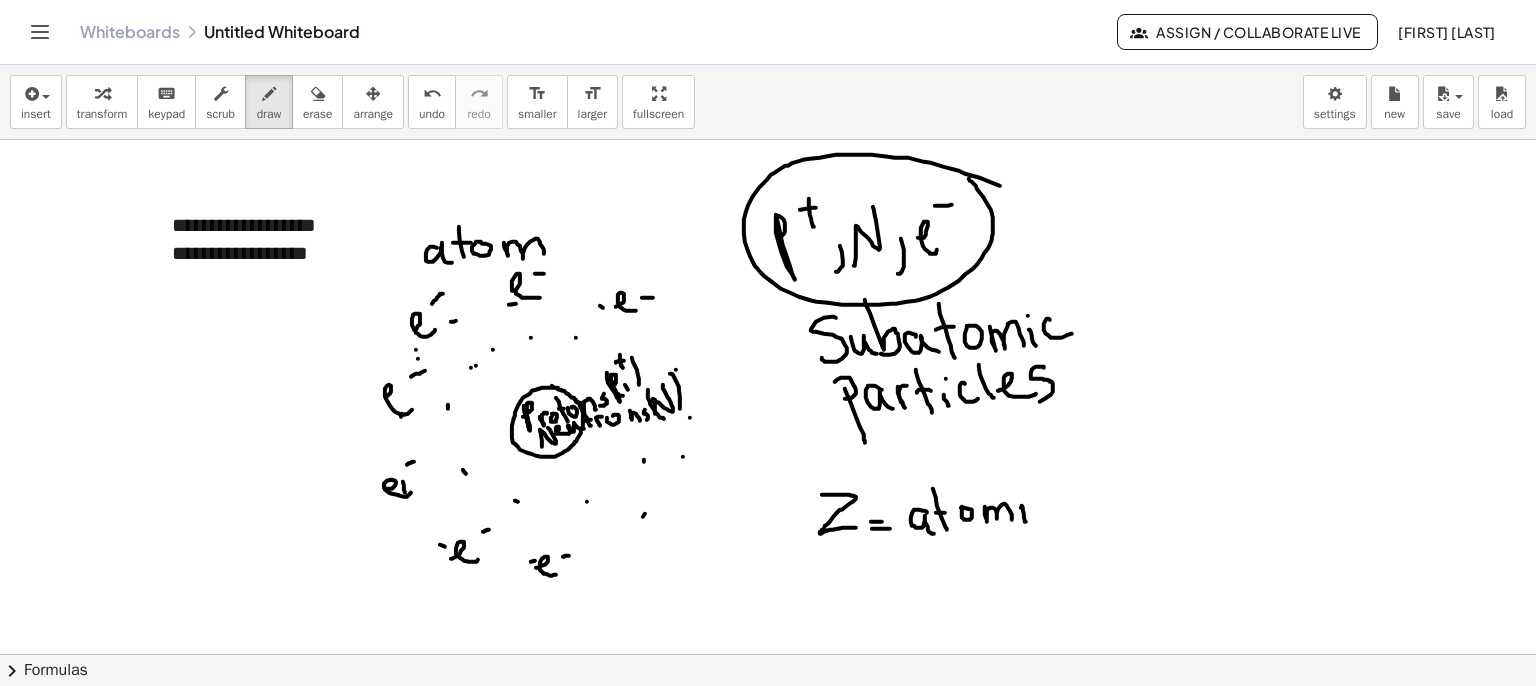 click at bounding box center [768, 719] 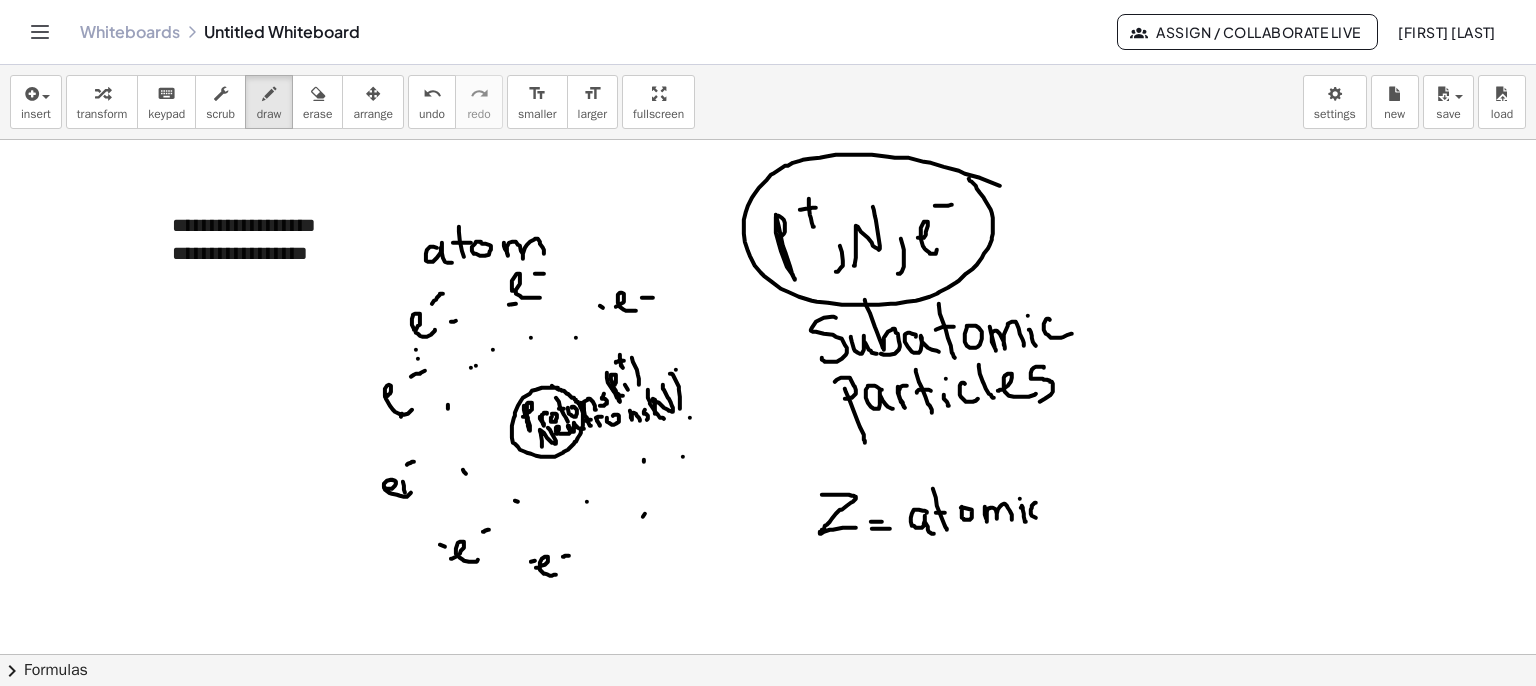 drag, startPoint x: 1031, startPoint y: 512, endPoint x: 1044, endPoint y: 516, distance: 13.601471 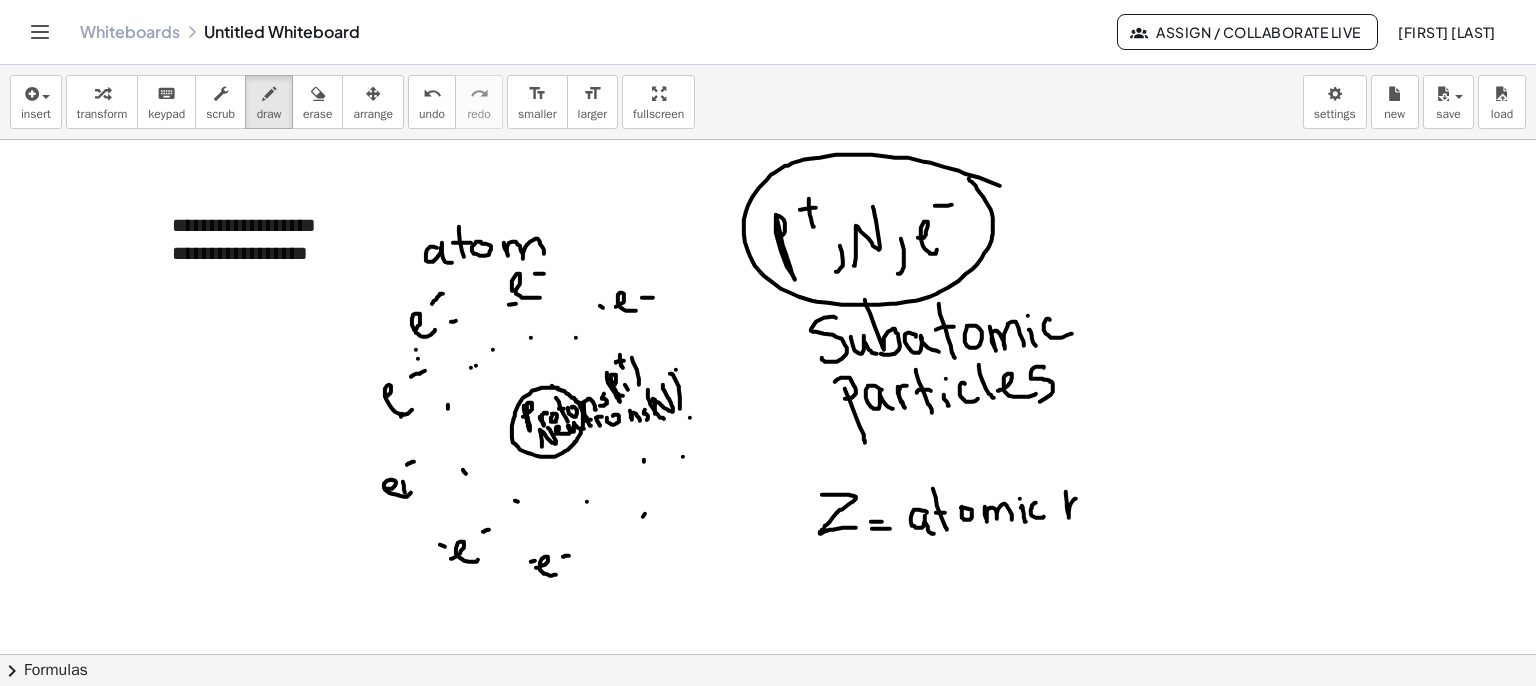 drag, startPoint x: 1066, startPoint y: 491, endPoint x: 1088, endPoint y: 505, distance: 26.076809 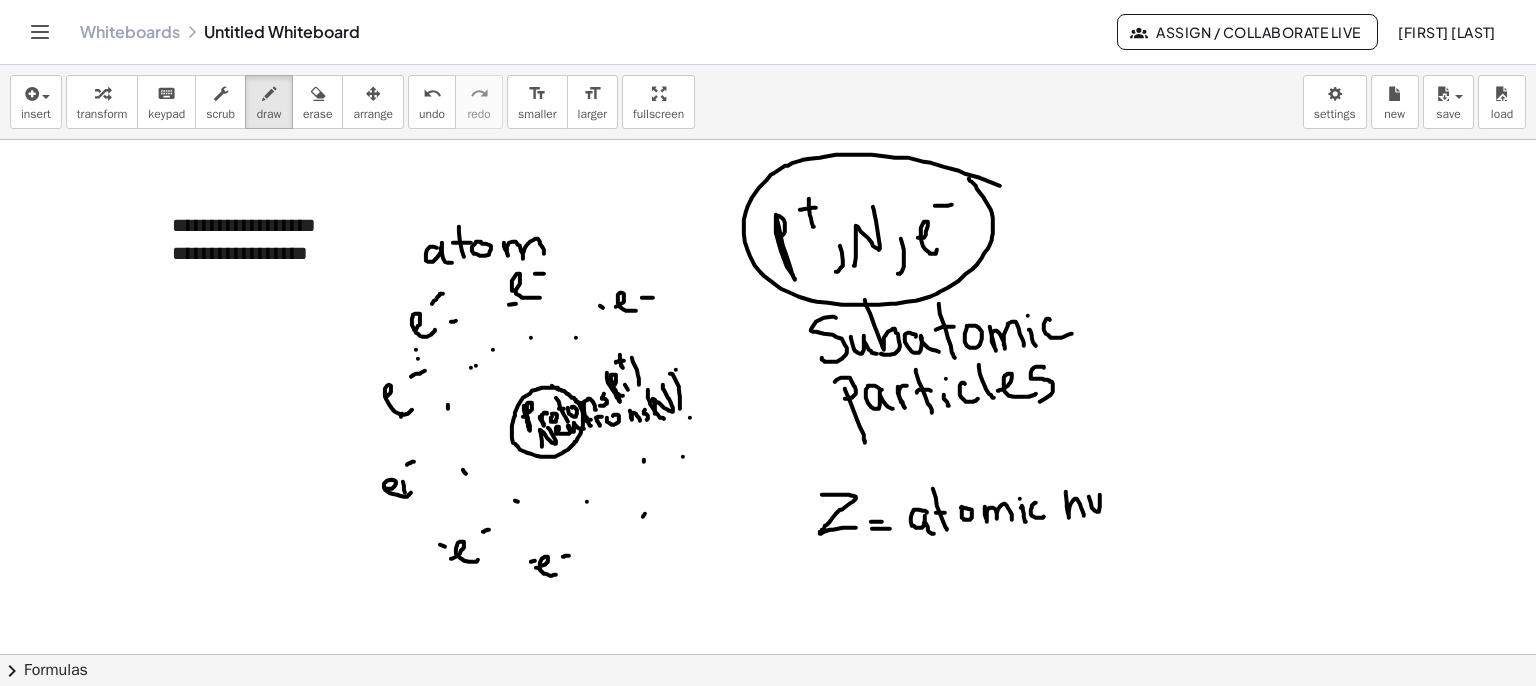 drag, startPoint x: 1091, startPoint y: 502, endPoint x: 1112, endPoint y: 509, distance: 22.135944 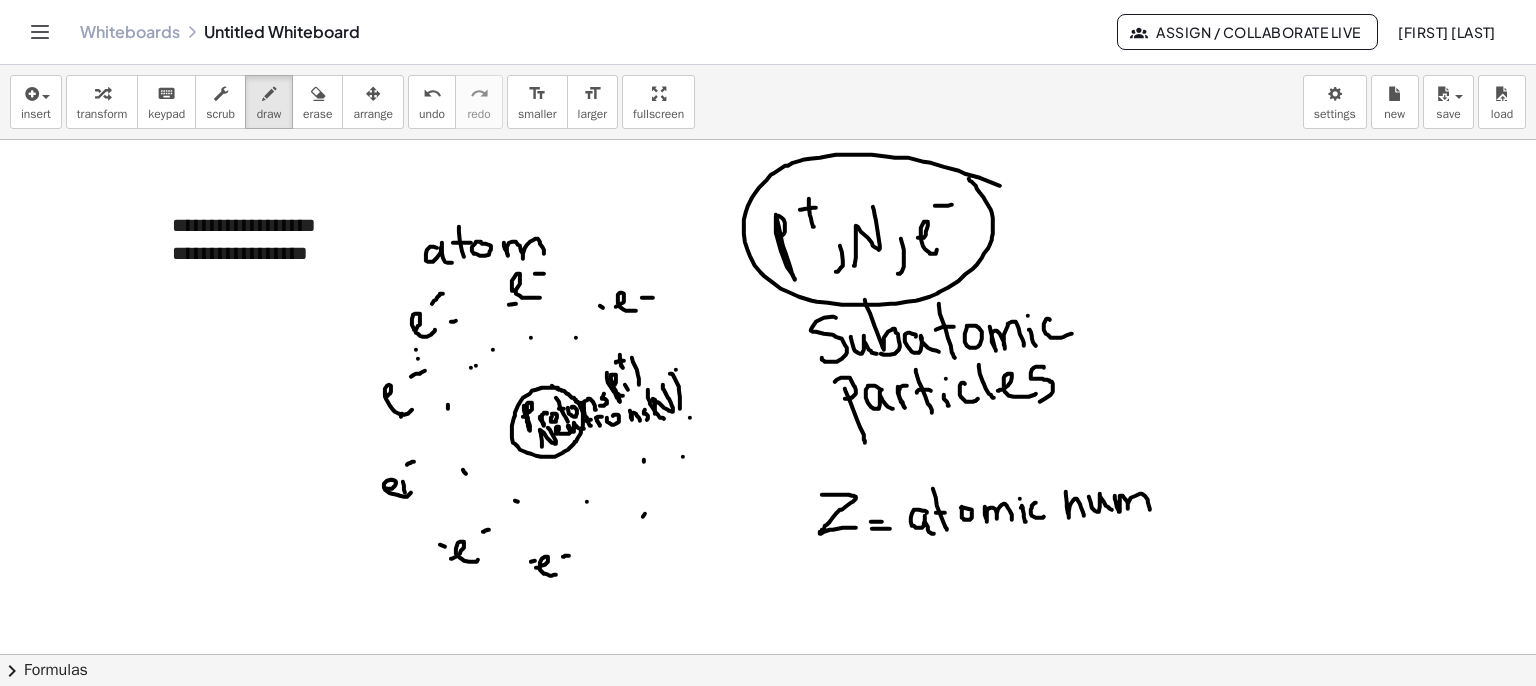 drag, startPoint x: 1115, startPoint y: 495, endPoint x: 1150, endPoint y: 512, distance: 38.910152 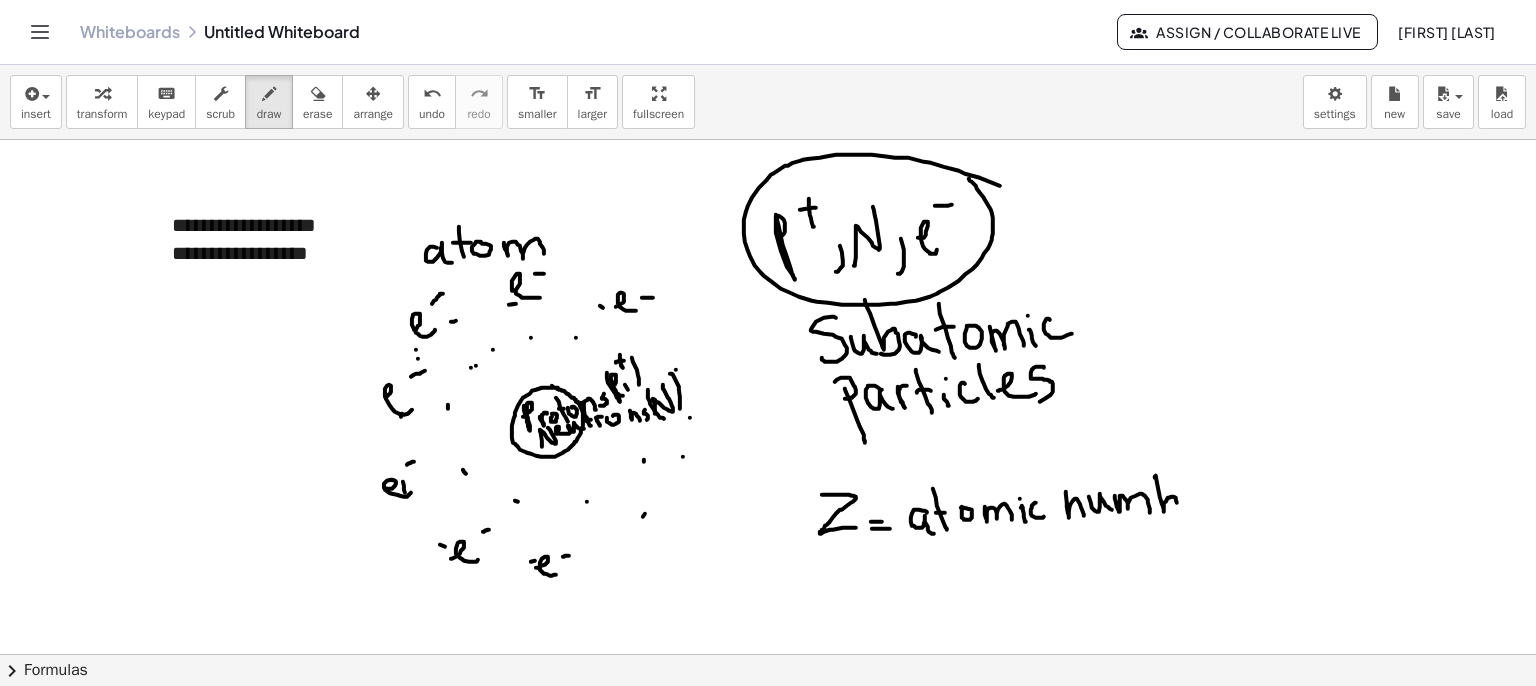 drag, startPoint x: 1156, startPoint y: 475, endPoint x: 1164, endPoint y: 508, distance: 33.955853 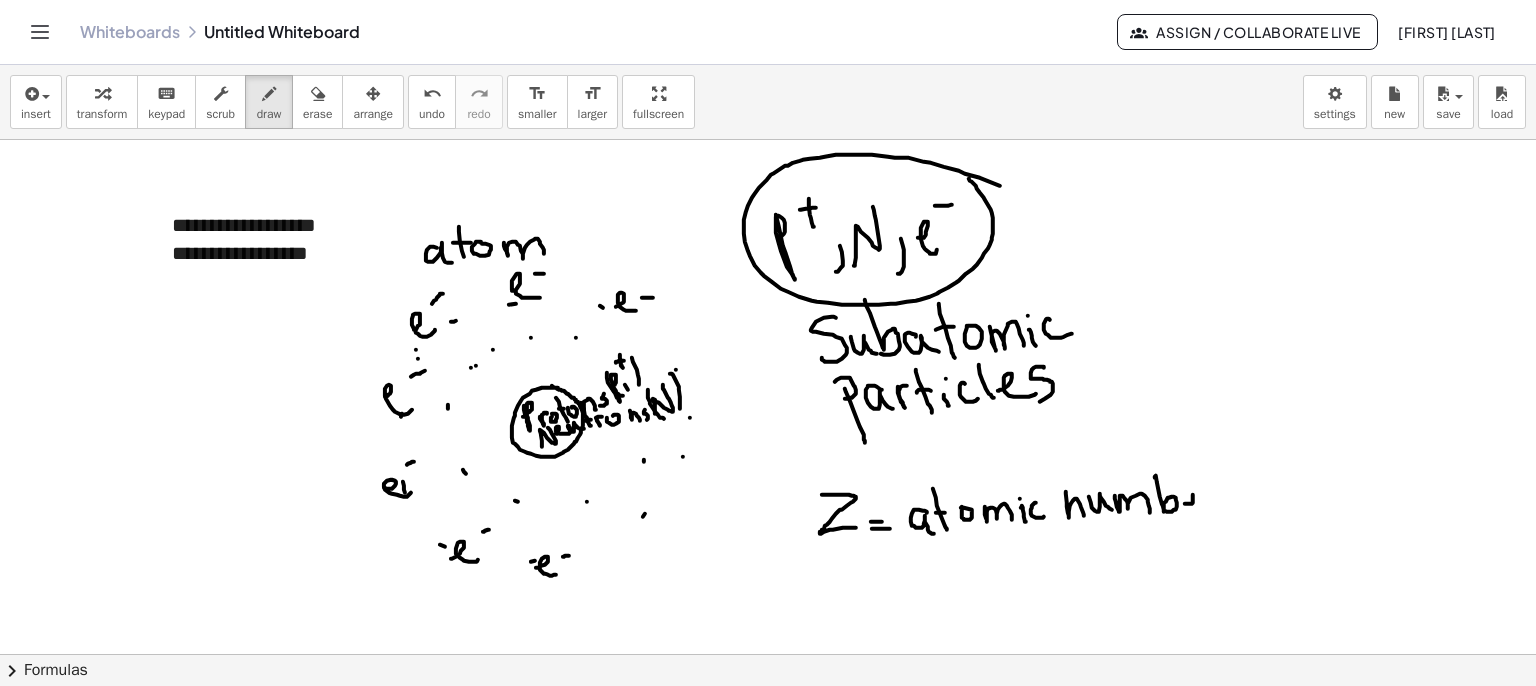 drag, startPoint x: 1185, startPoint y: 503, endPoint x: 1203, endPoint y: 511, distance: 19.697716 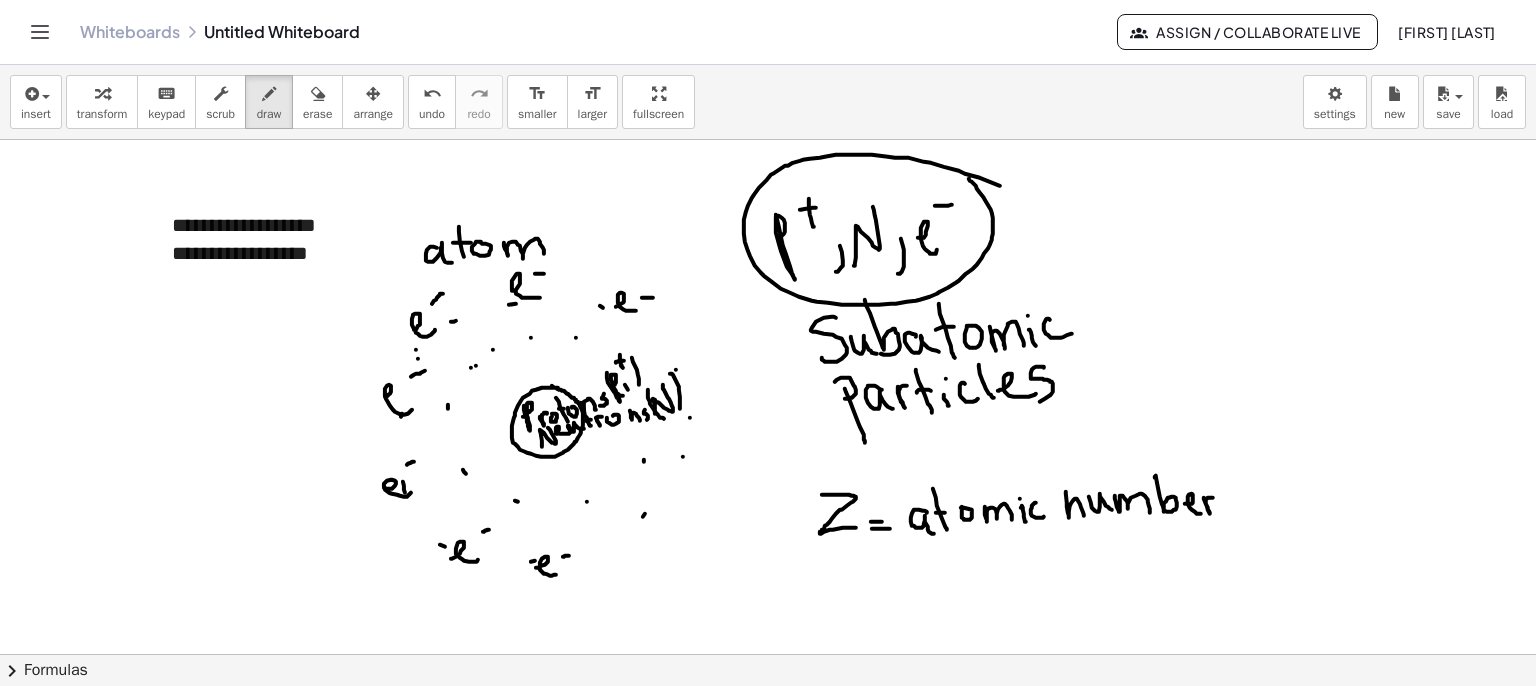 drag, startPoint x: 1206, startPoint y: 503, endPoint x: 1231, endPoint y: 502, distance: 25.019993 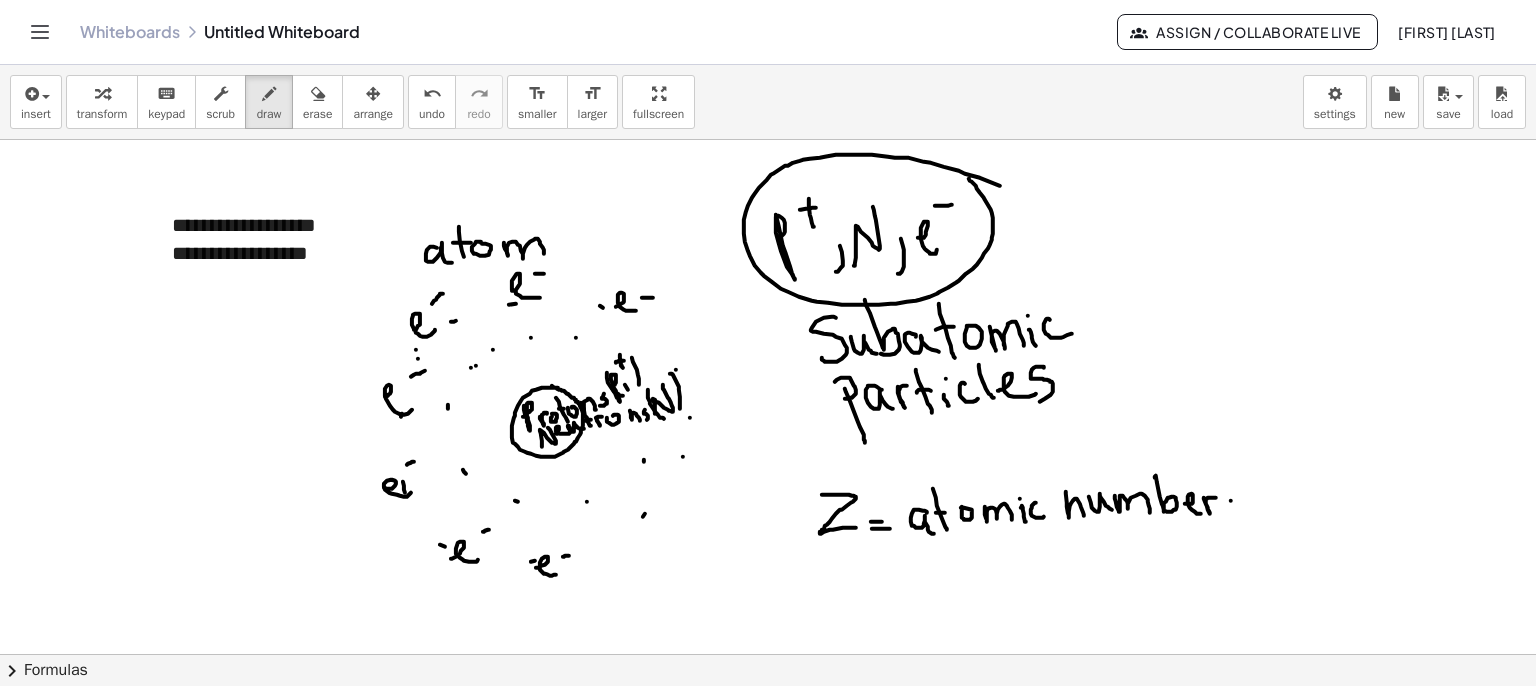 click at bounding box center [768, 719] 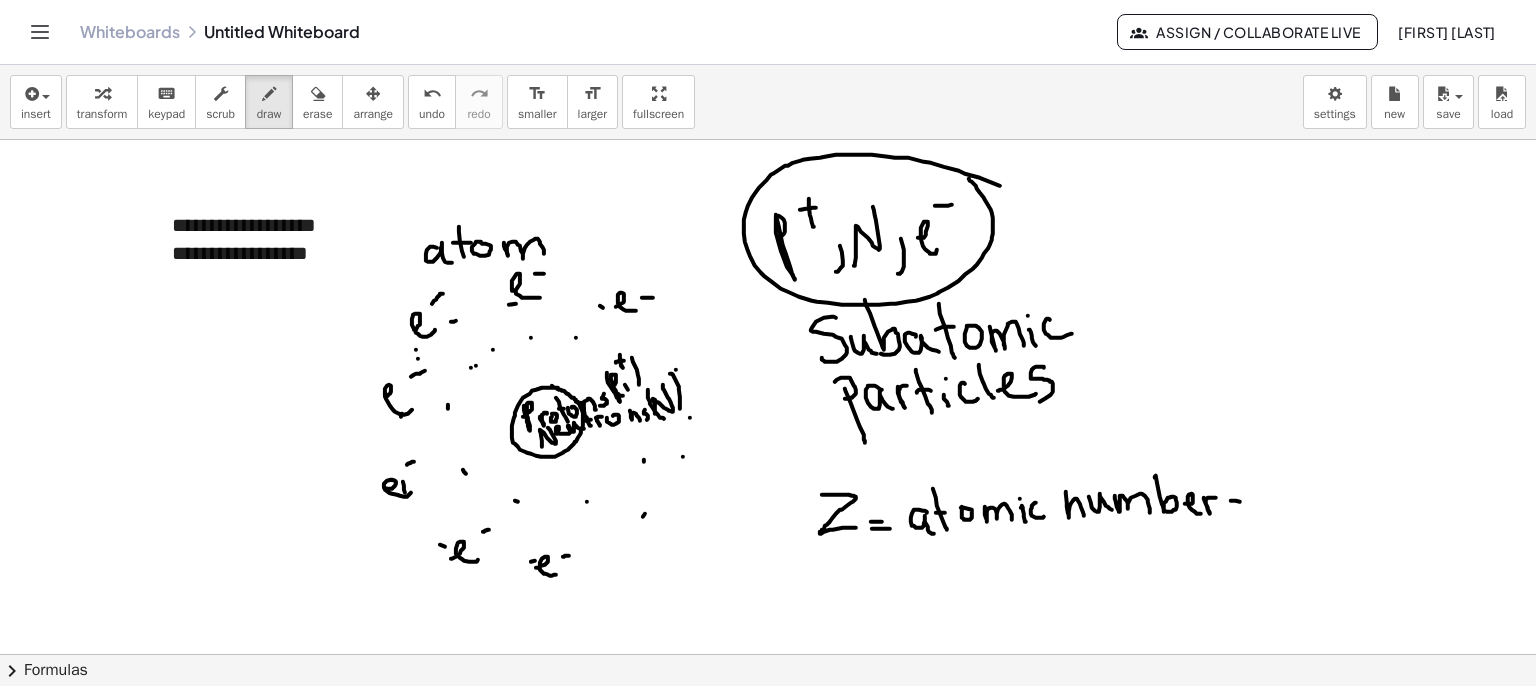 click at bounding box center (768, 719) 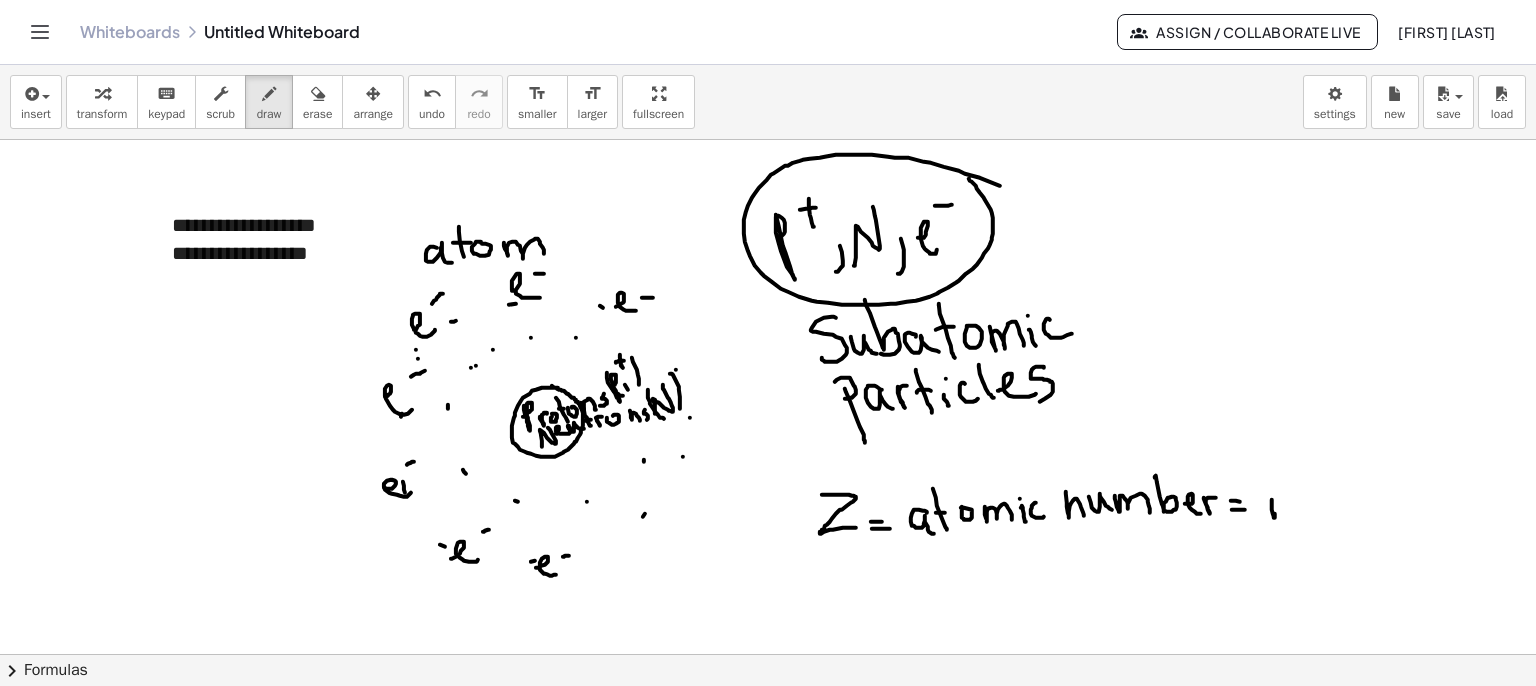 drag, startPoint x: 1275, startPoint y: 517, endPoint x: 1292, endPoint y: 517, distance: 17 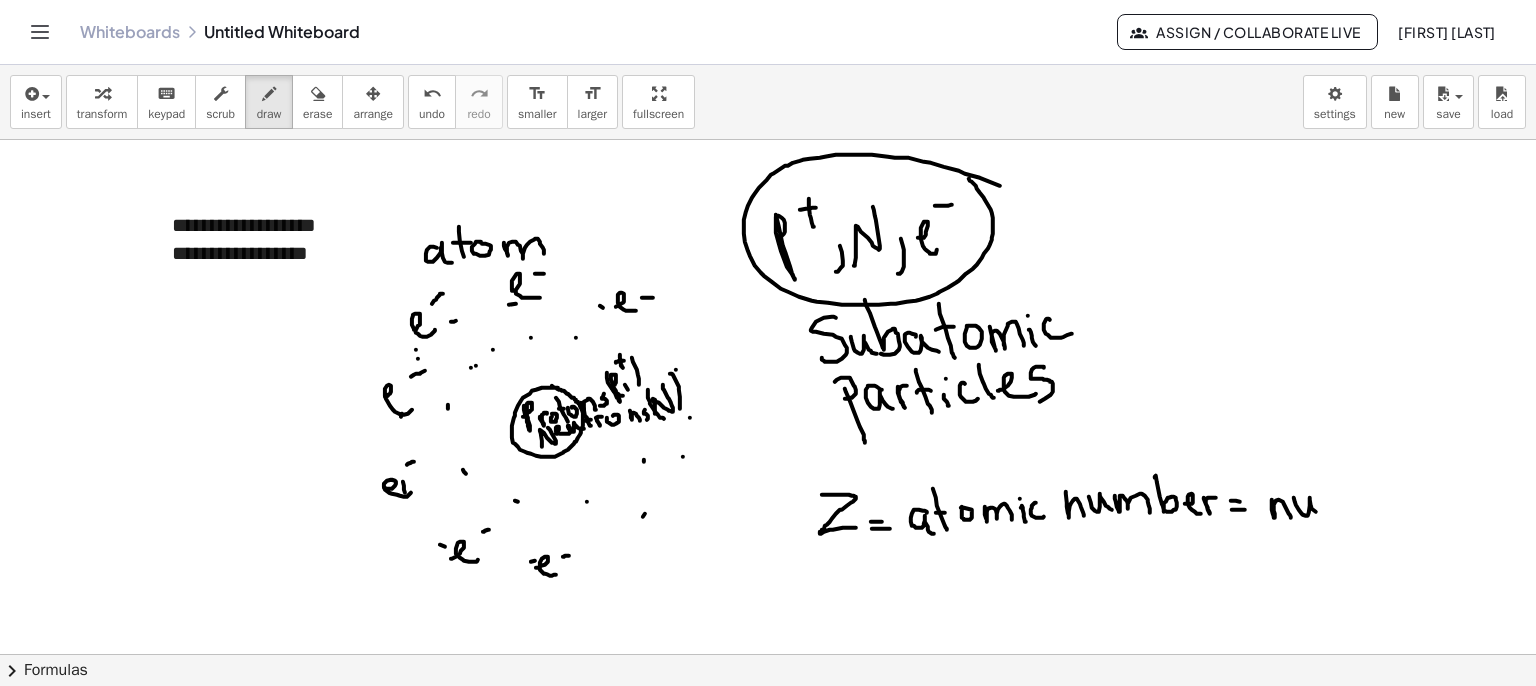 drag, startPoint x: 1296, startPoint y: 504, endPoint x: 1323, endPoint y: 494, distance: 28.79236 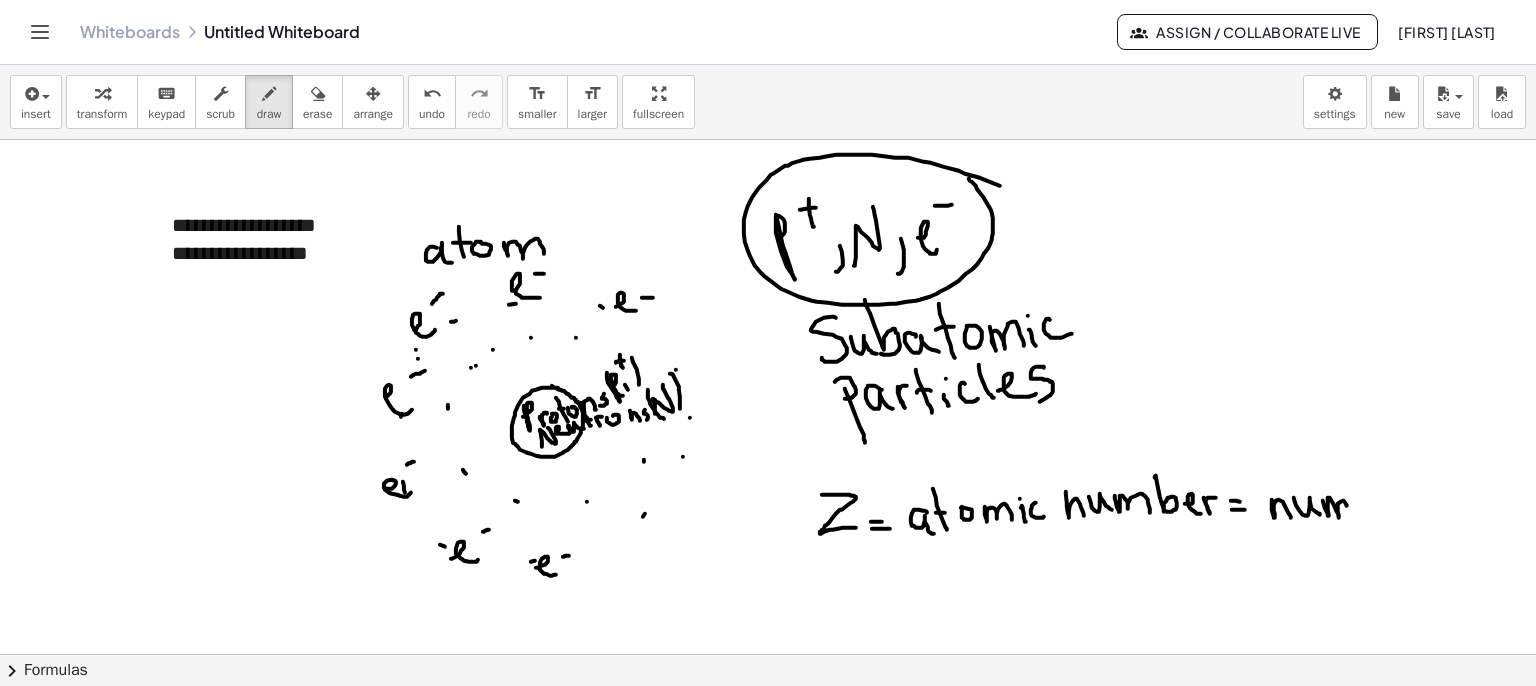 drag, startPoint x: 1325, startPoint y: 507, endPoint x: 1351, endPoint y: 515, distance: 27.202942 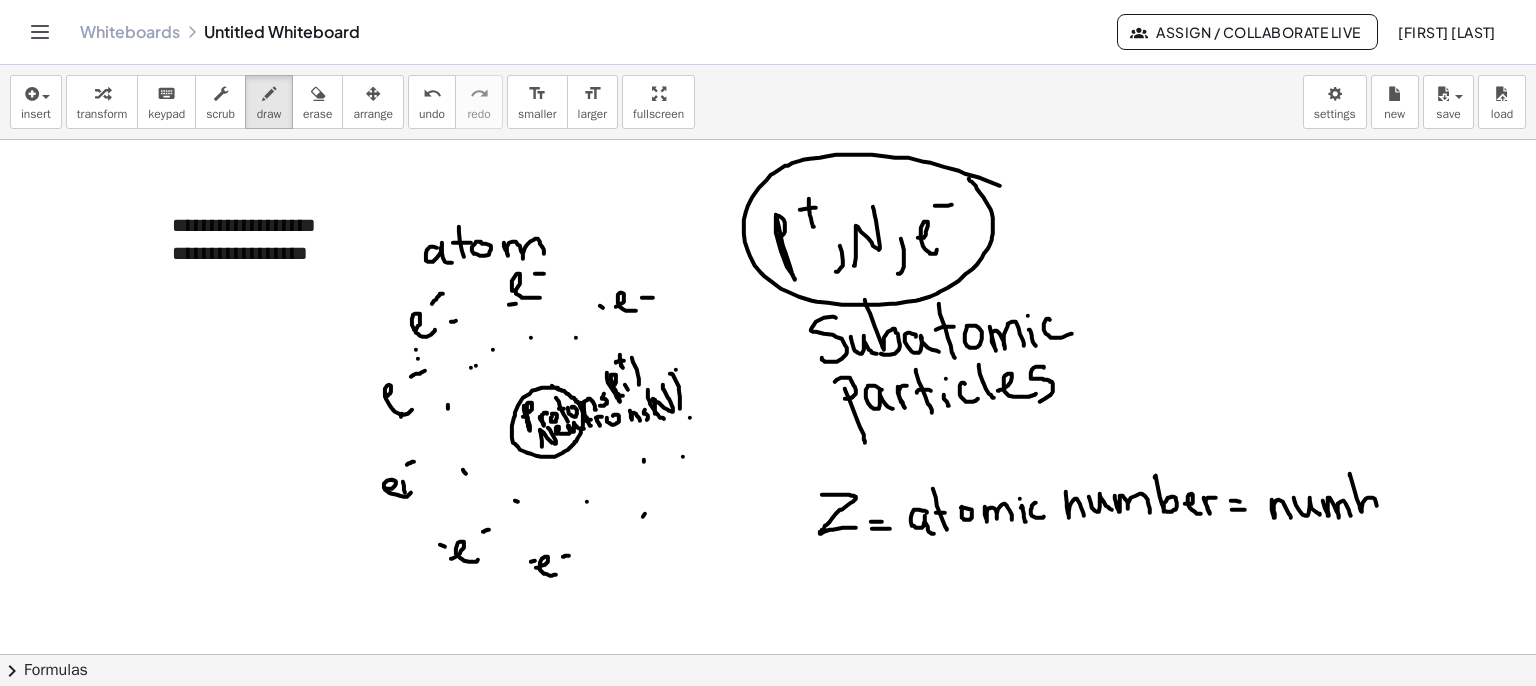 drag, startPoint x: 1350, startPoint y: 473, endPoint x: 1368, endPoint y: 509, distance: 40.24922 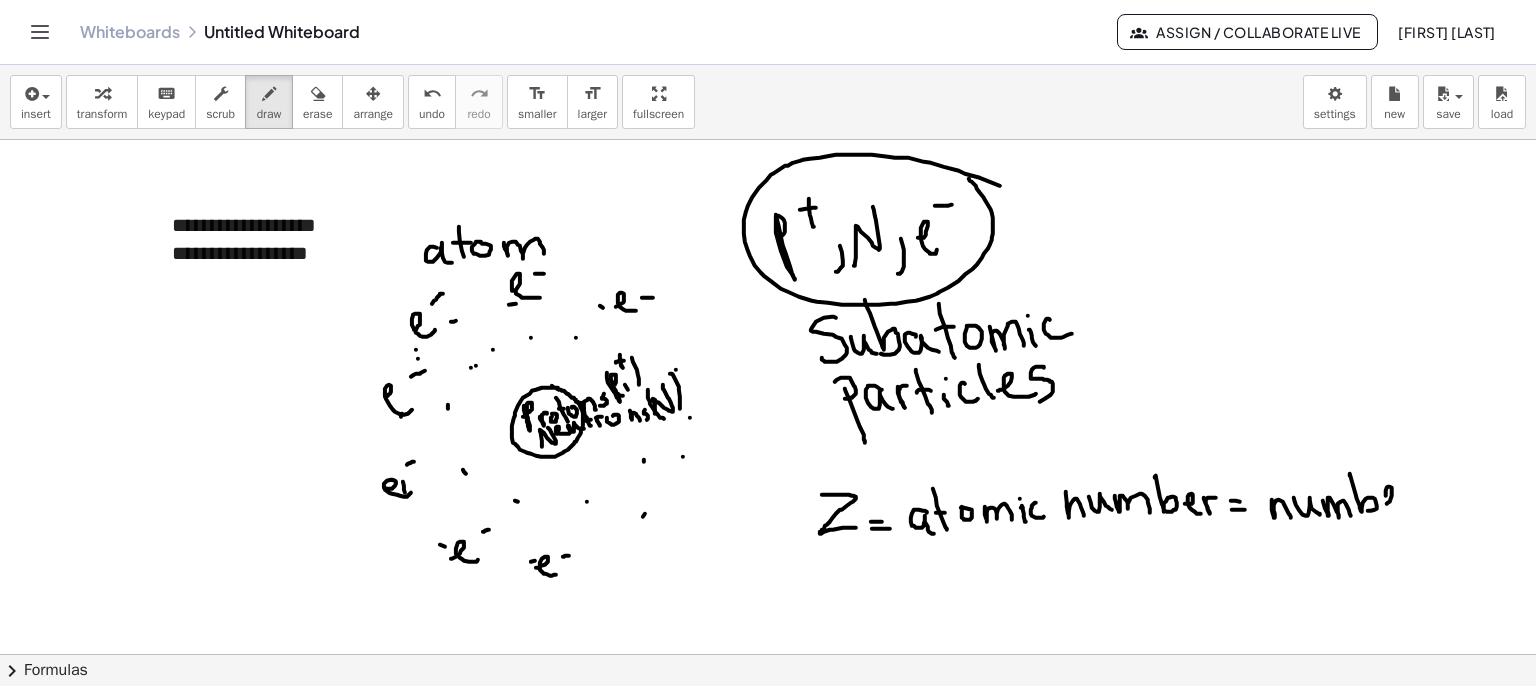 drag, startPoint x: 1388, startPoint y: 486, endPoint x: 1400, endPoint y: 493, distance: 13.892444 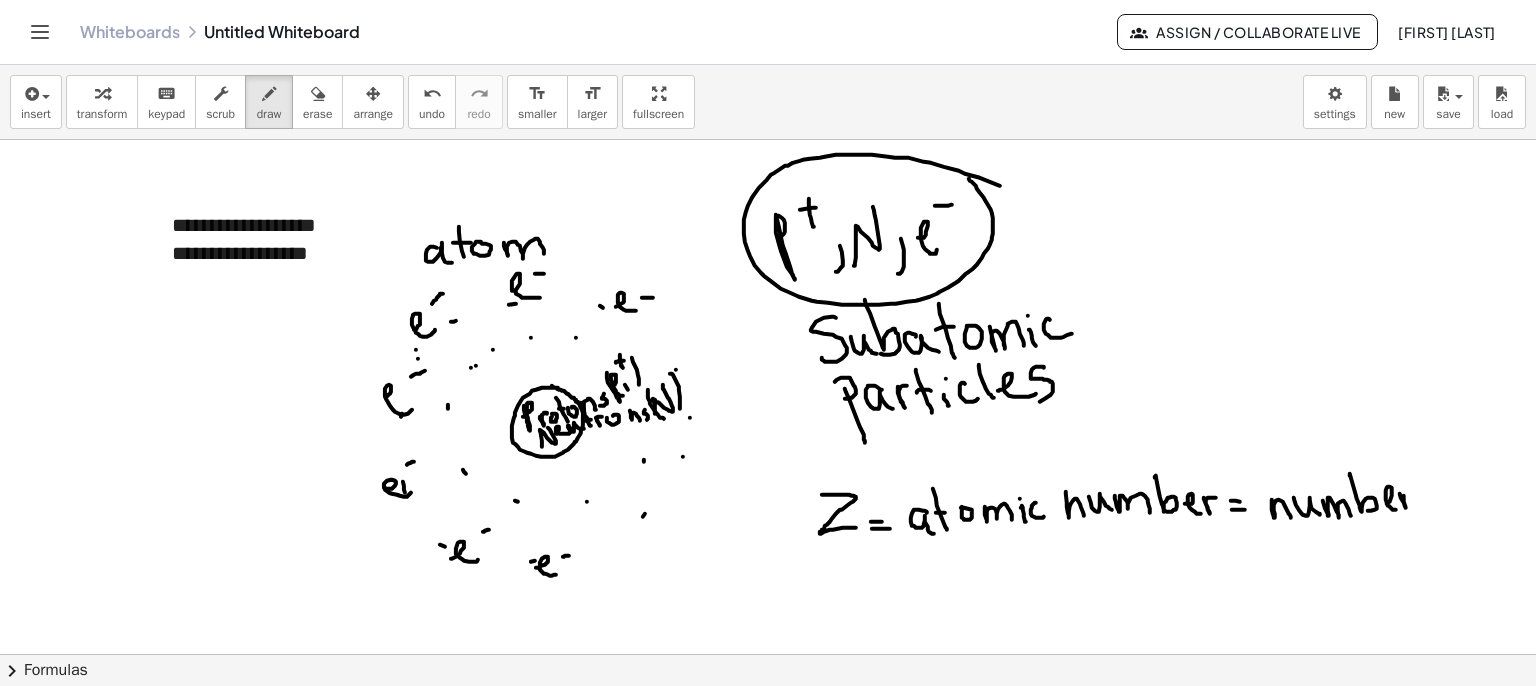 drag, startPoint x: 1400, startPoint y: 493, endPoint x: 1383, endPoint y: 515, distance: 27.802877 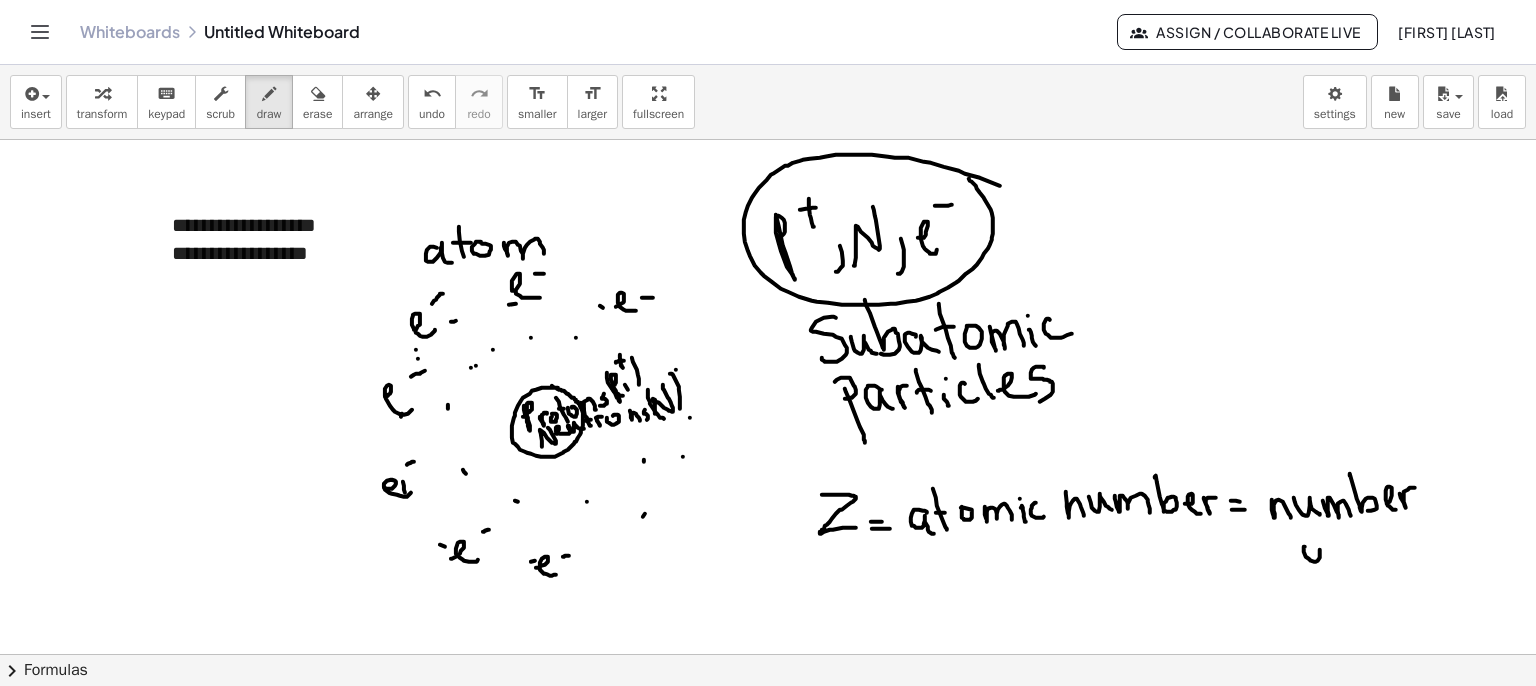 click at bounding box center (768, 719) 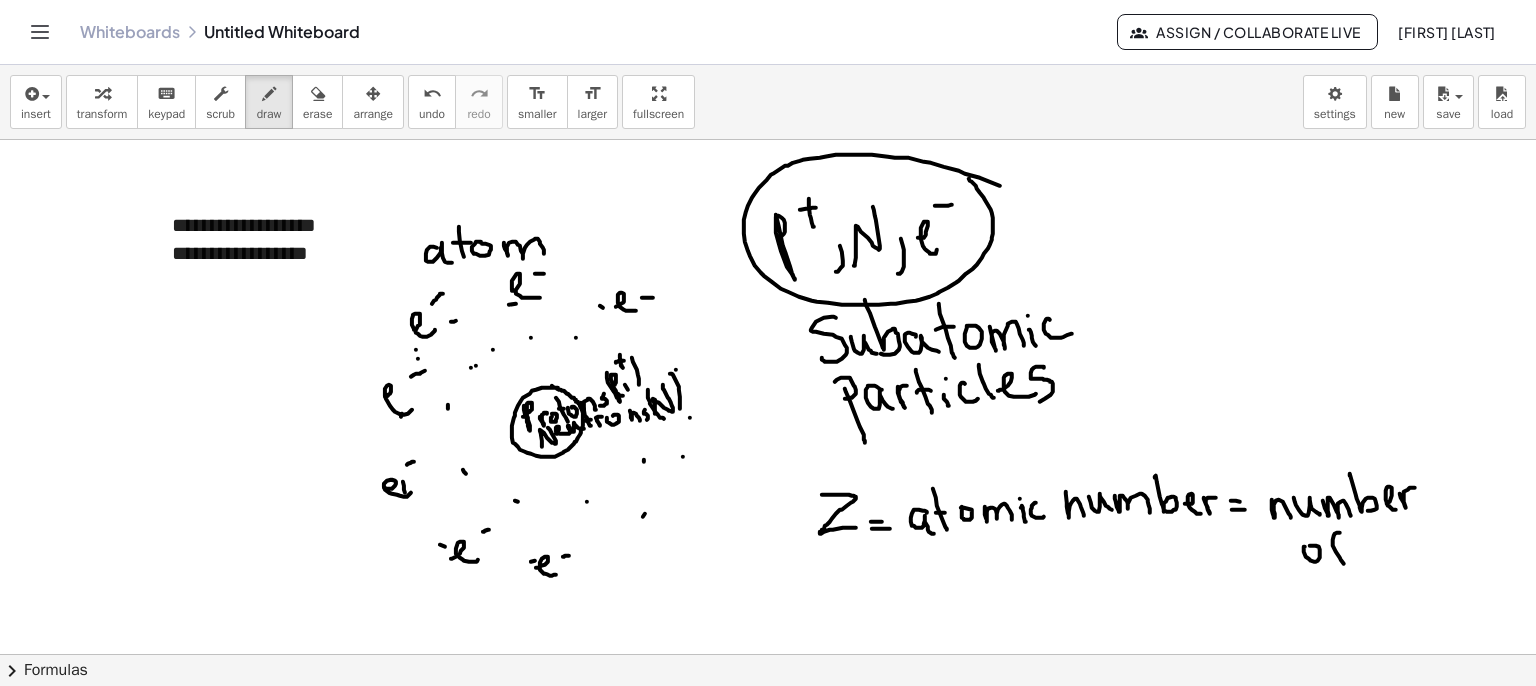 drag, startPoint x: 1340, startPoint y: 557, endPoint x: 1346, endPoint y: 566, distance: 10.816654 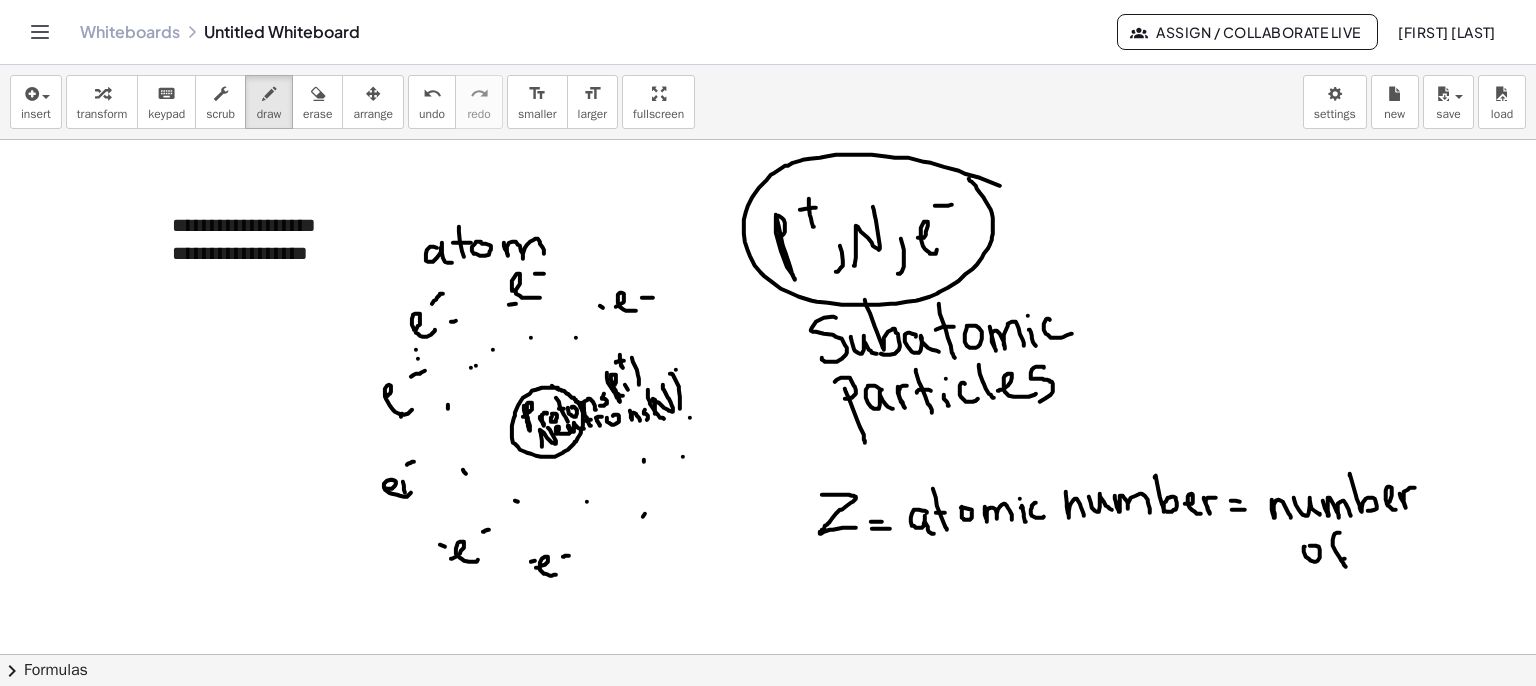 click at bounding box center (768, 719) 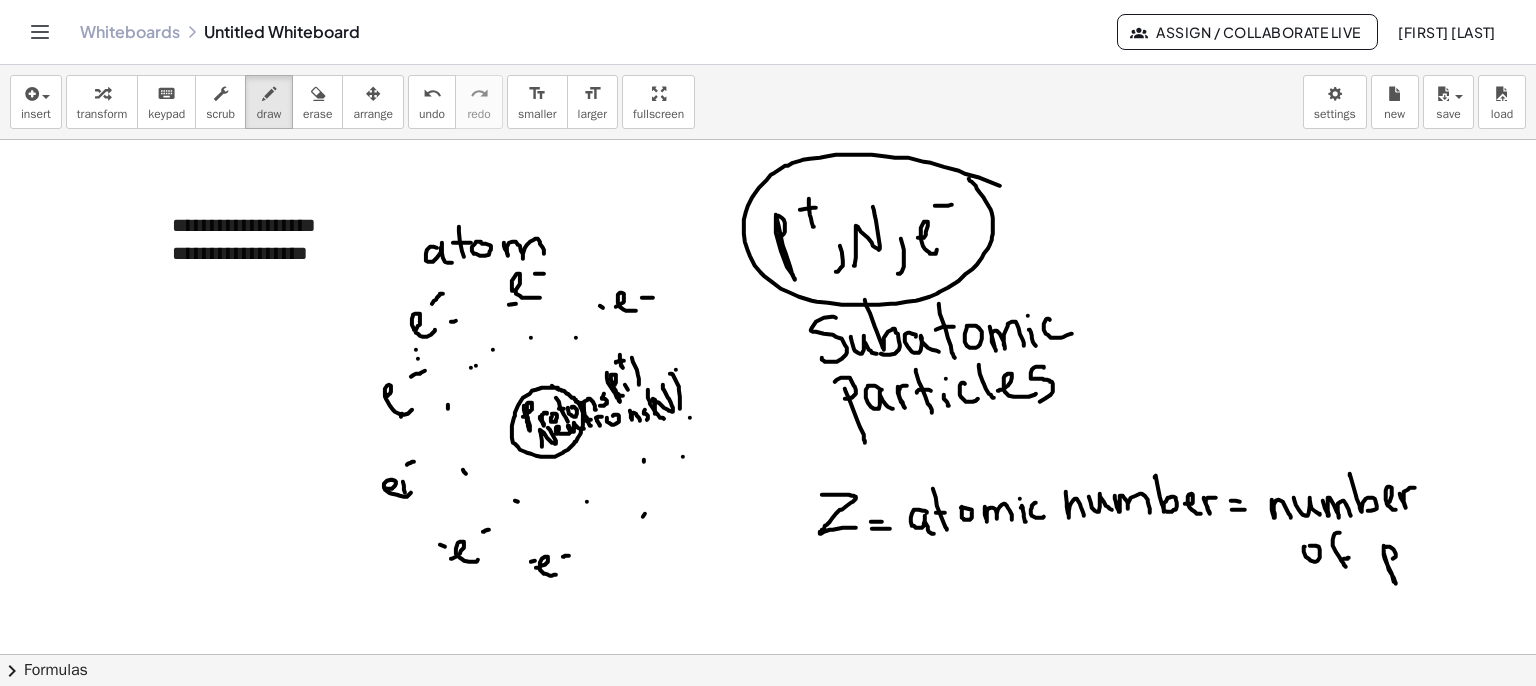 drag, startPoint x: 1384, startPoint y: 545, endPoint x: 1386, endPoint y: 561, distance: 16.124516 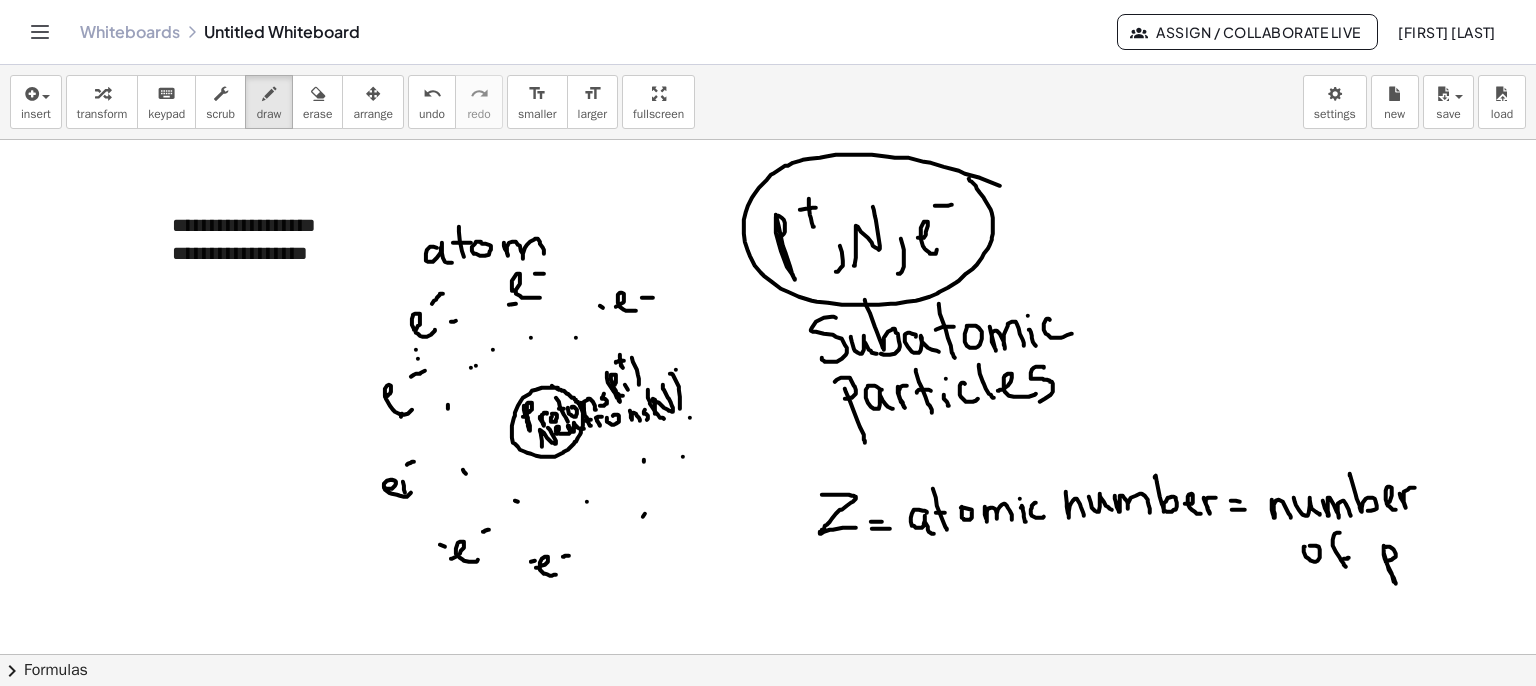 click at bounding box center [768, 719] 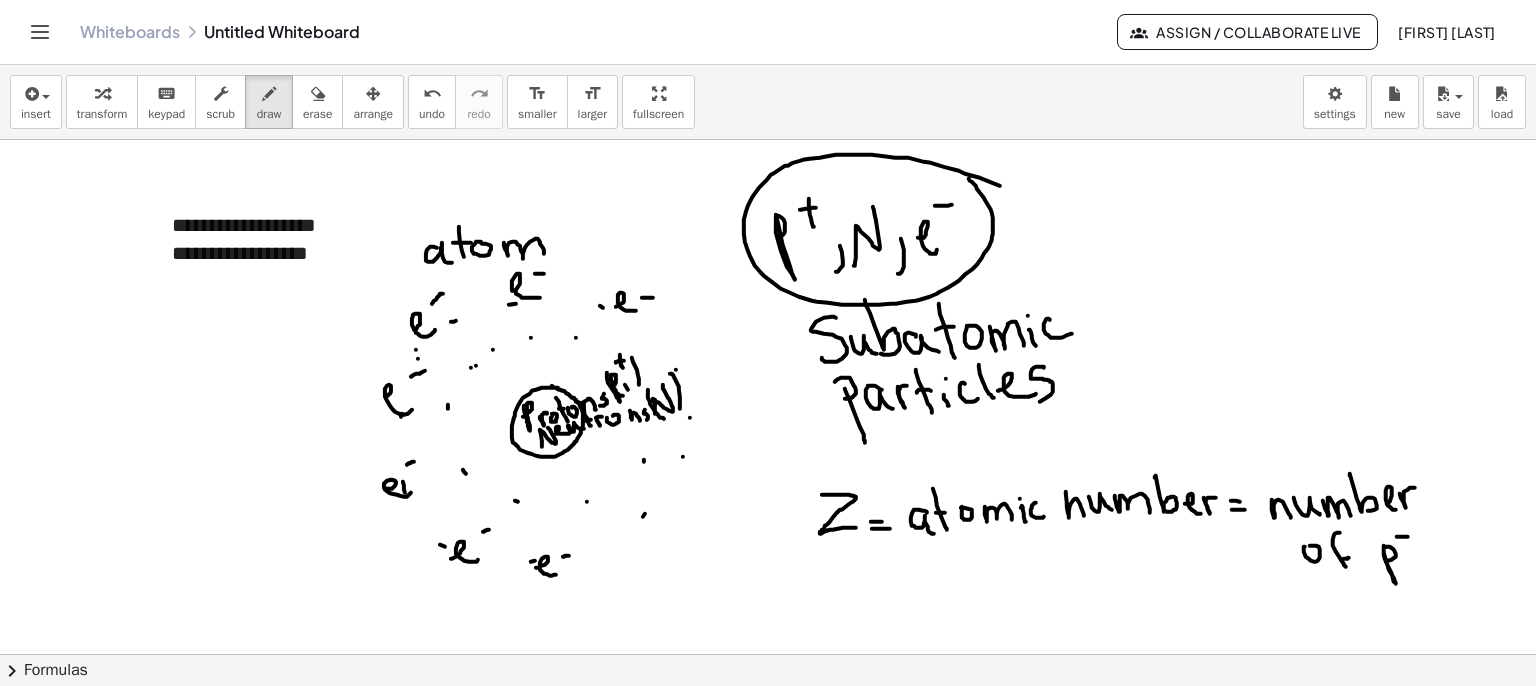 drag, startPoint x: 1403, startPoint y: 528, endPoint x: 1417, endPoint y: 553, distance: 28.653097 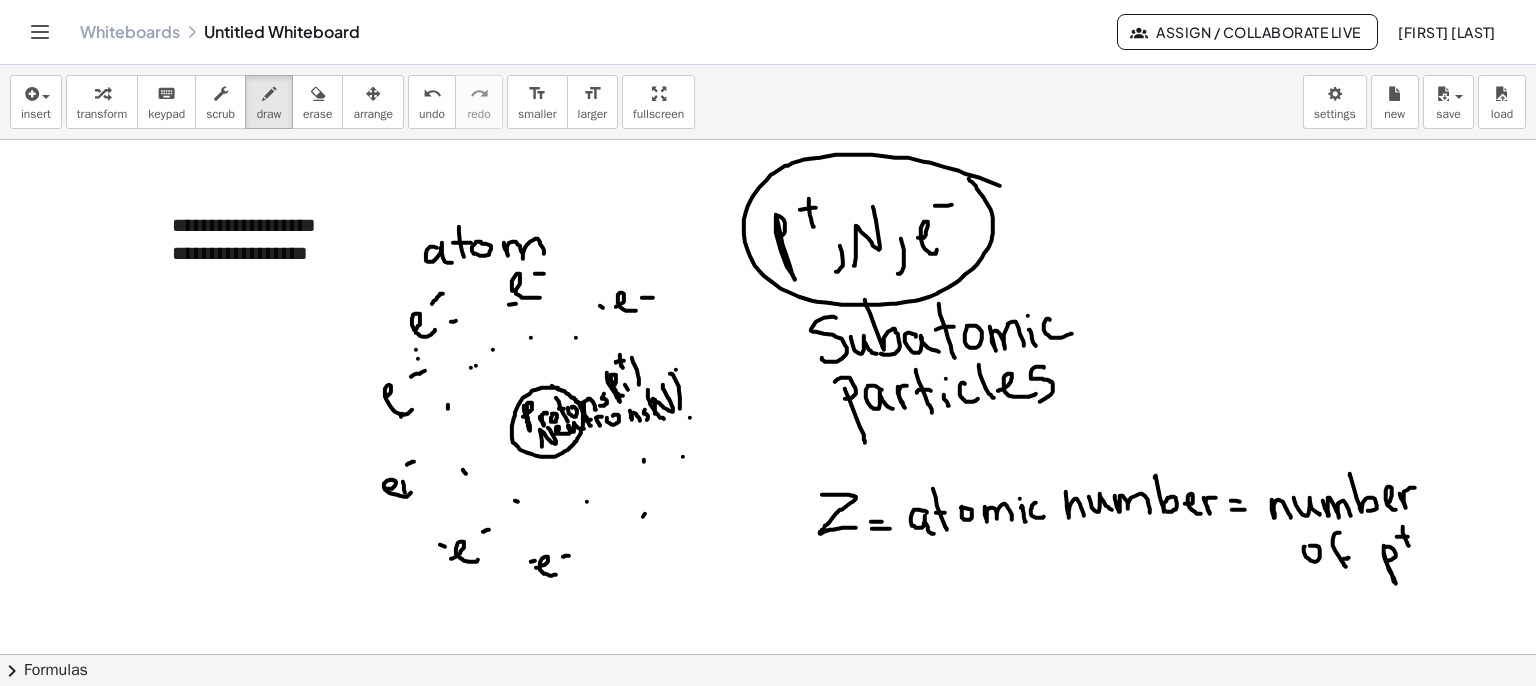 click at bounding box center (768, 719) 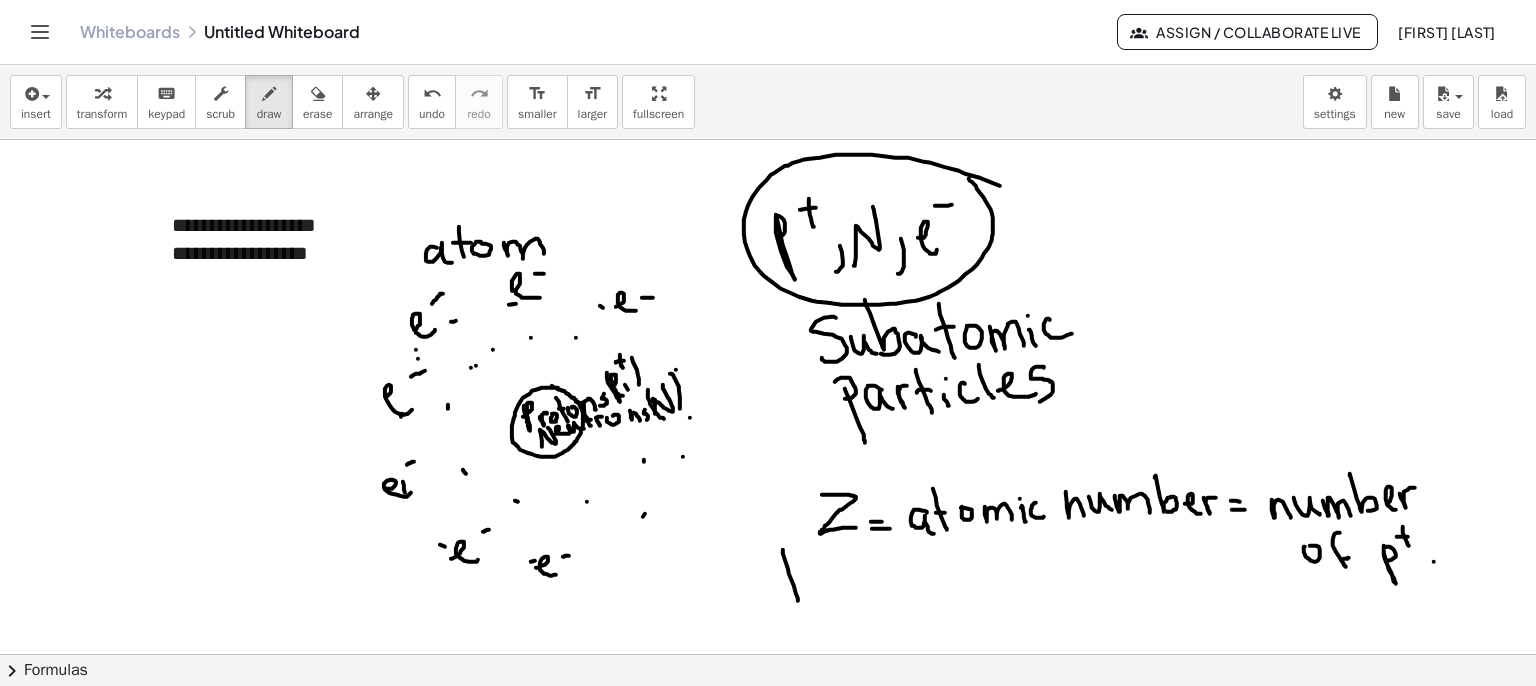 drag, startPoint x: 783, startPoint y: 549, endPoint x: 798, endPoint y: 600, distance: 53.160137 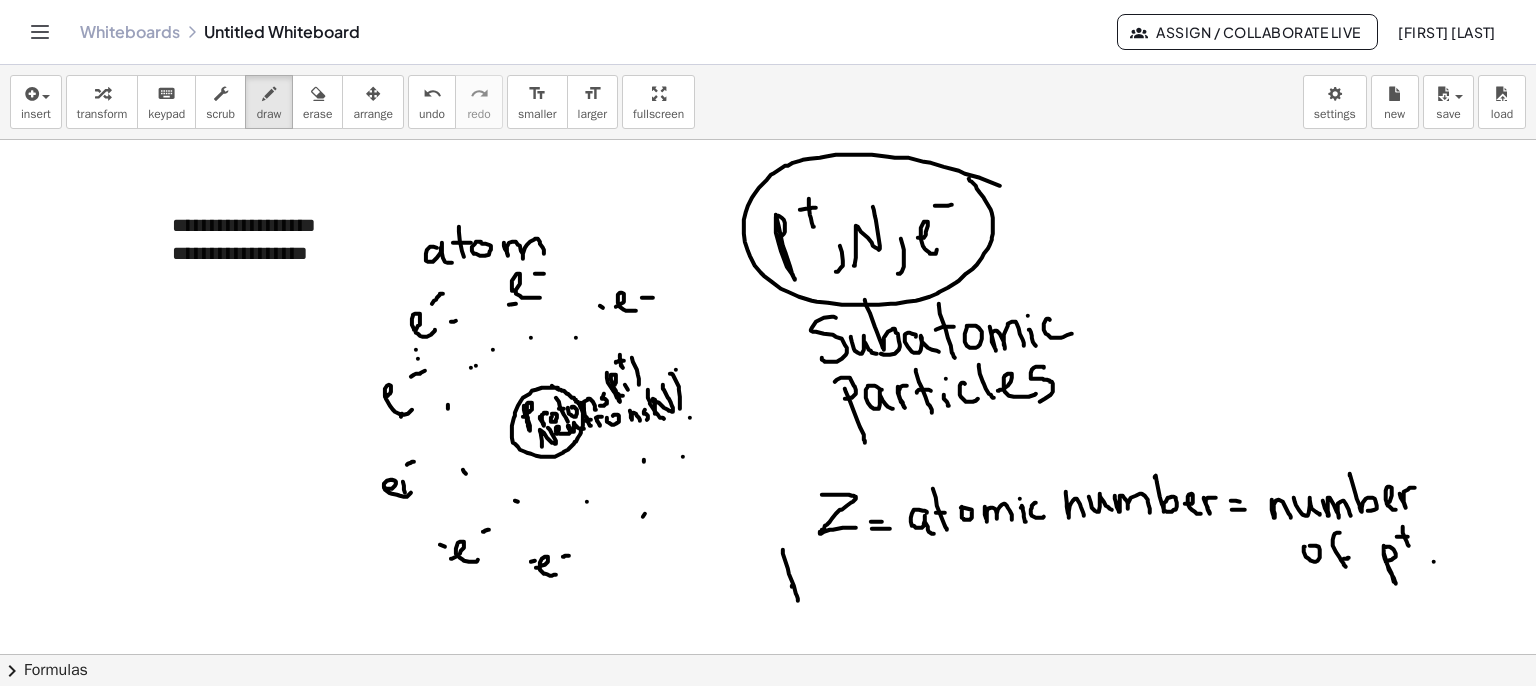 drag, startPoint x: 792, startPoint y: 585, endPoint x: 802, endPoint y: 567, distance: 20.59126 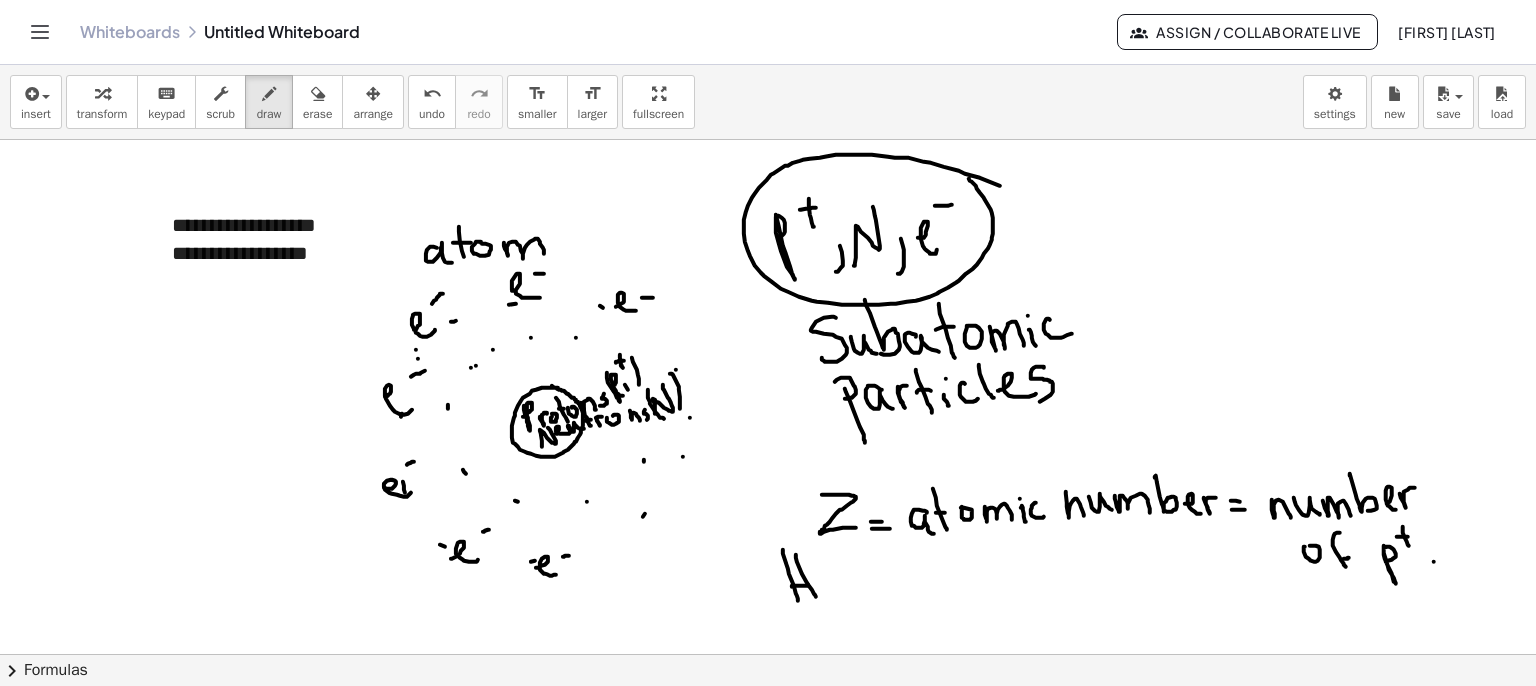 drag, startPoint x: 802, startPoint y: 573, endPoint x: 816, endPoint y: 596, distance: 26.925823 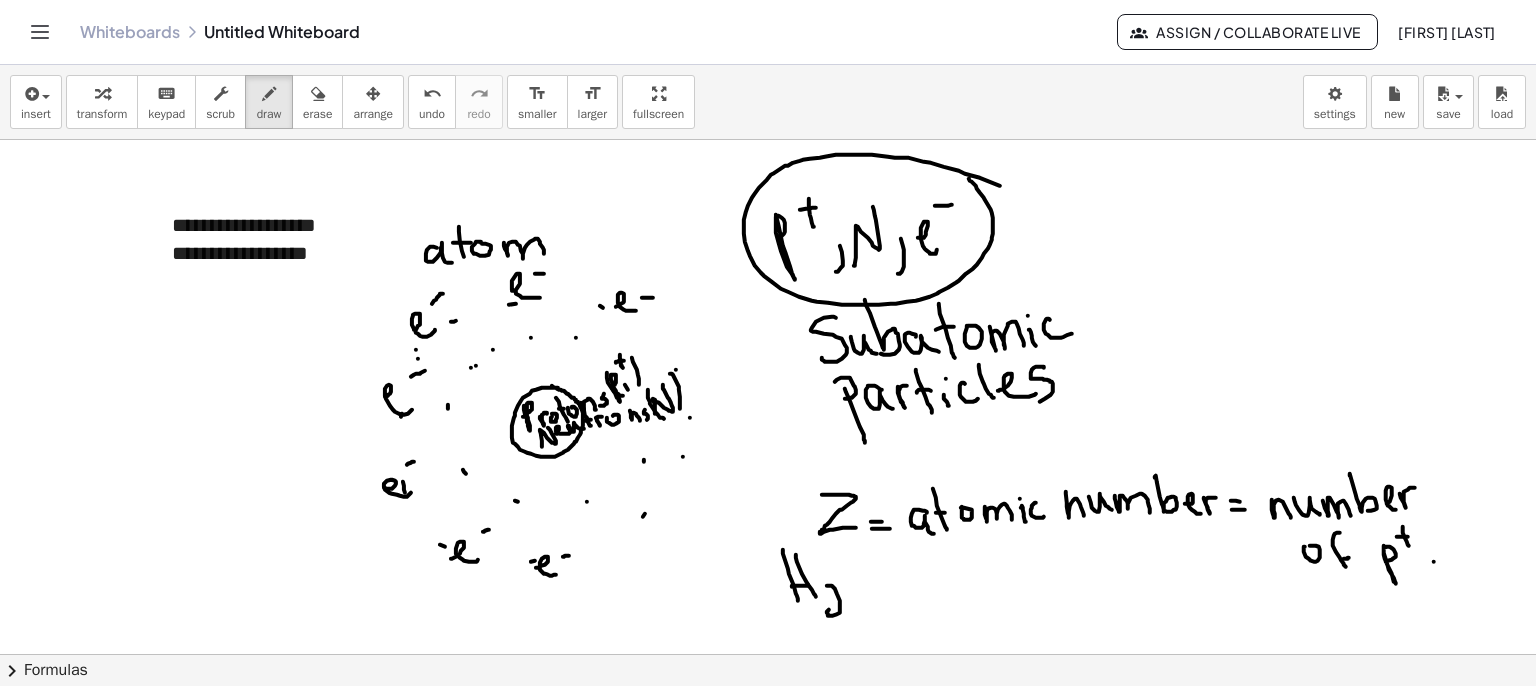 drag, startPoint x: 827, startPoint y: 585, endPoint x: 868, endPoint y: 583, distance: 41.04875 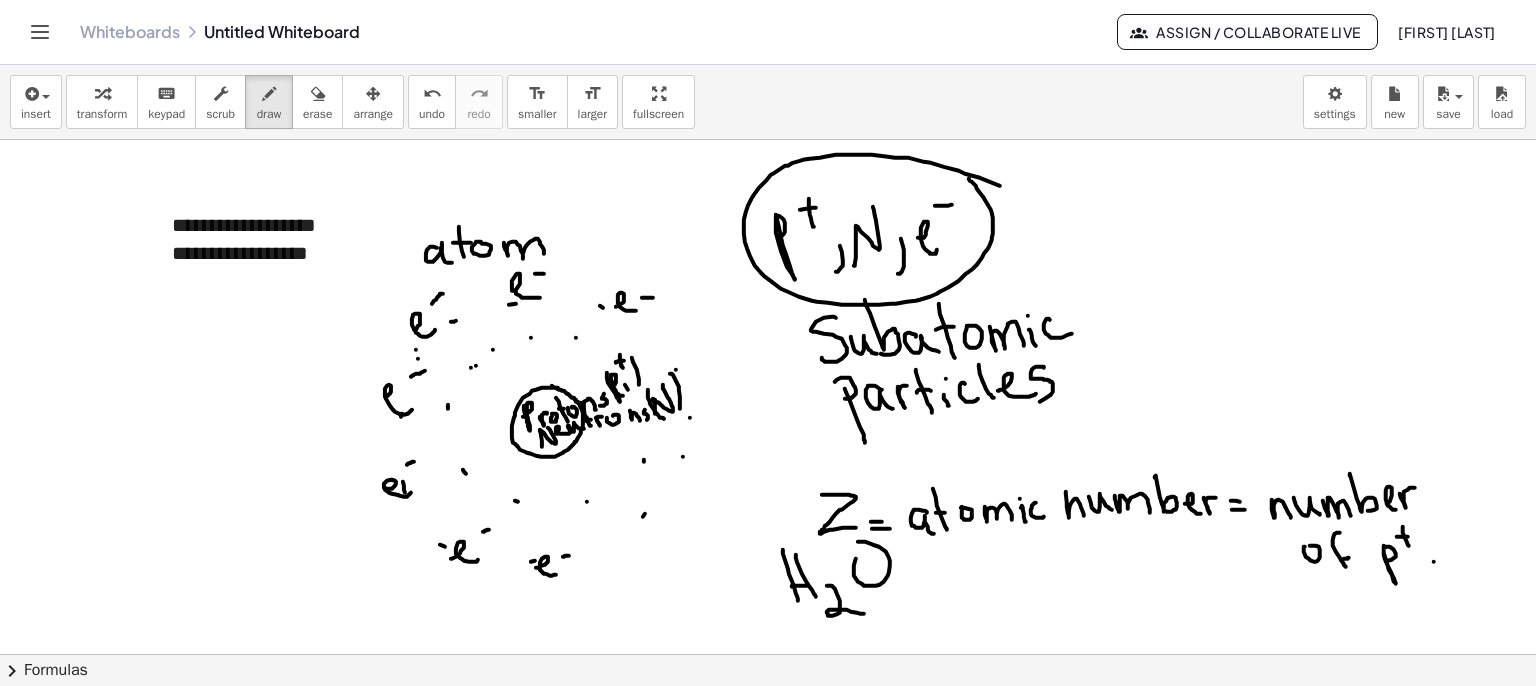 click at bounding box center (768, 719) 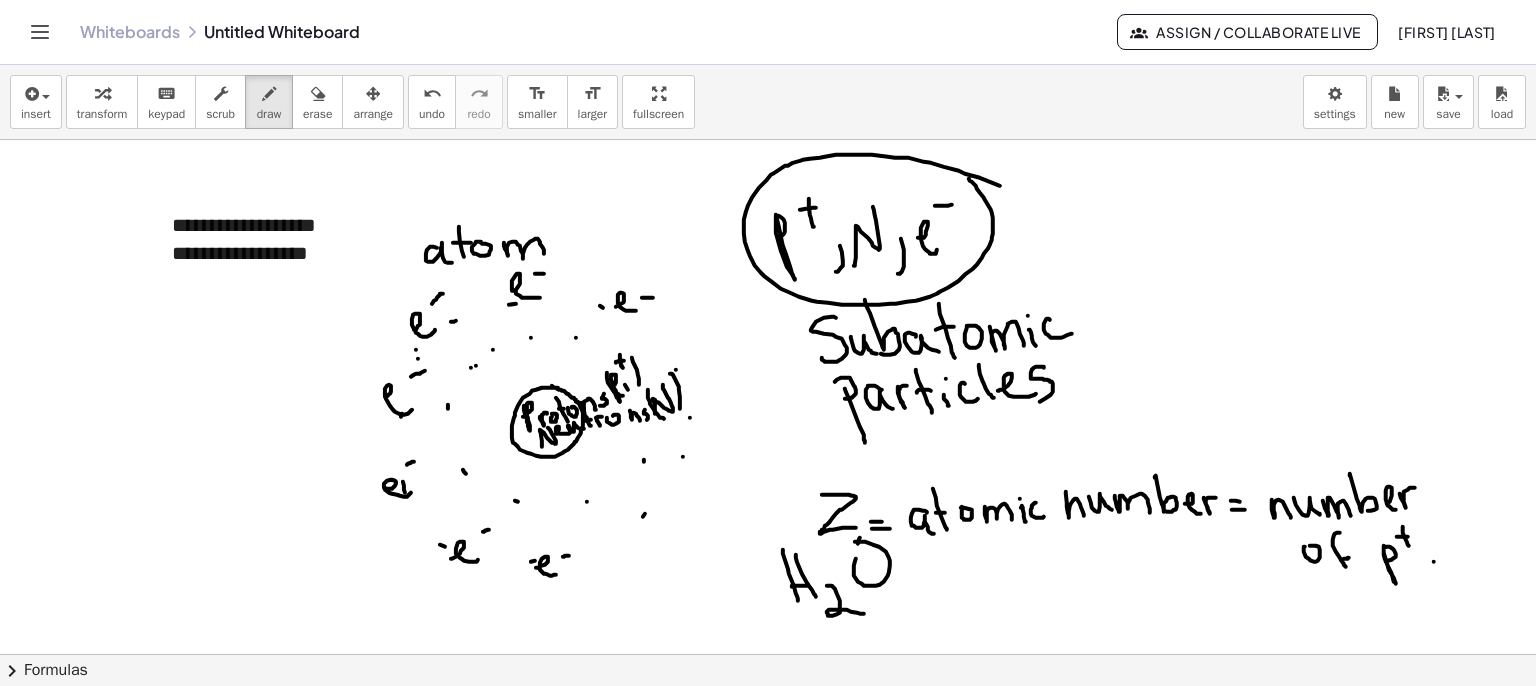drag, startPoint x: 858, startPoint y: 543, endPoint x: 857, endPoint y: 571, distance: 28.01785 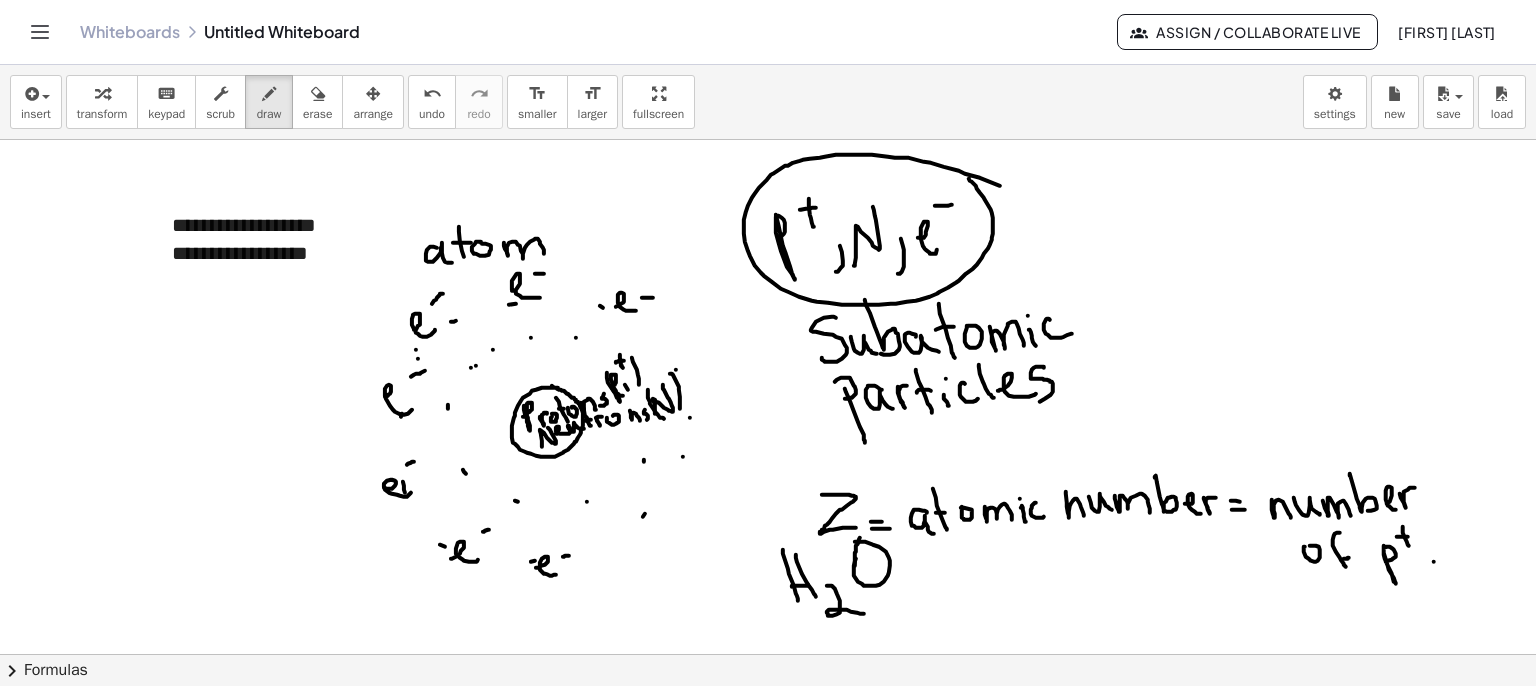 click at bounding box center [768, 719] 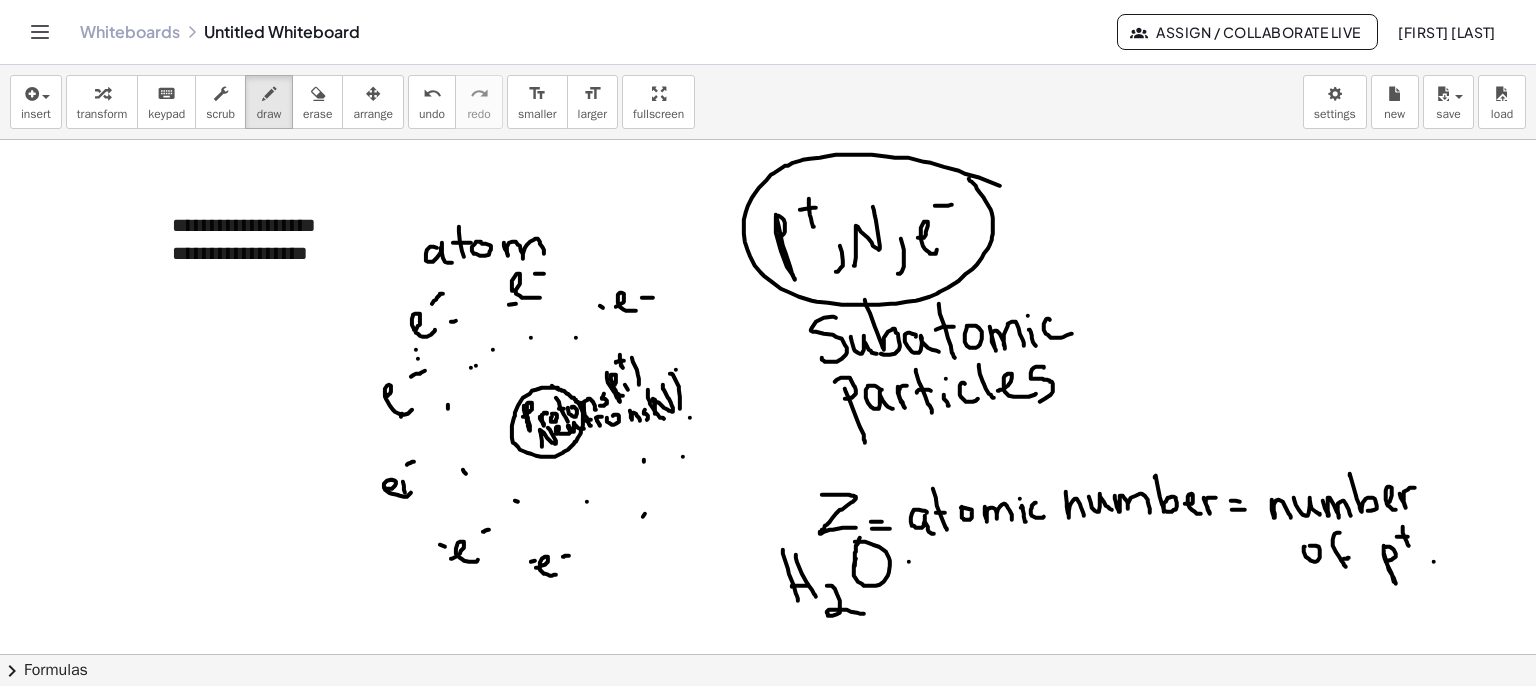 click at bounding box center (768, 719) 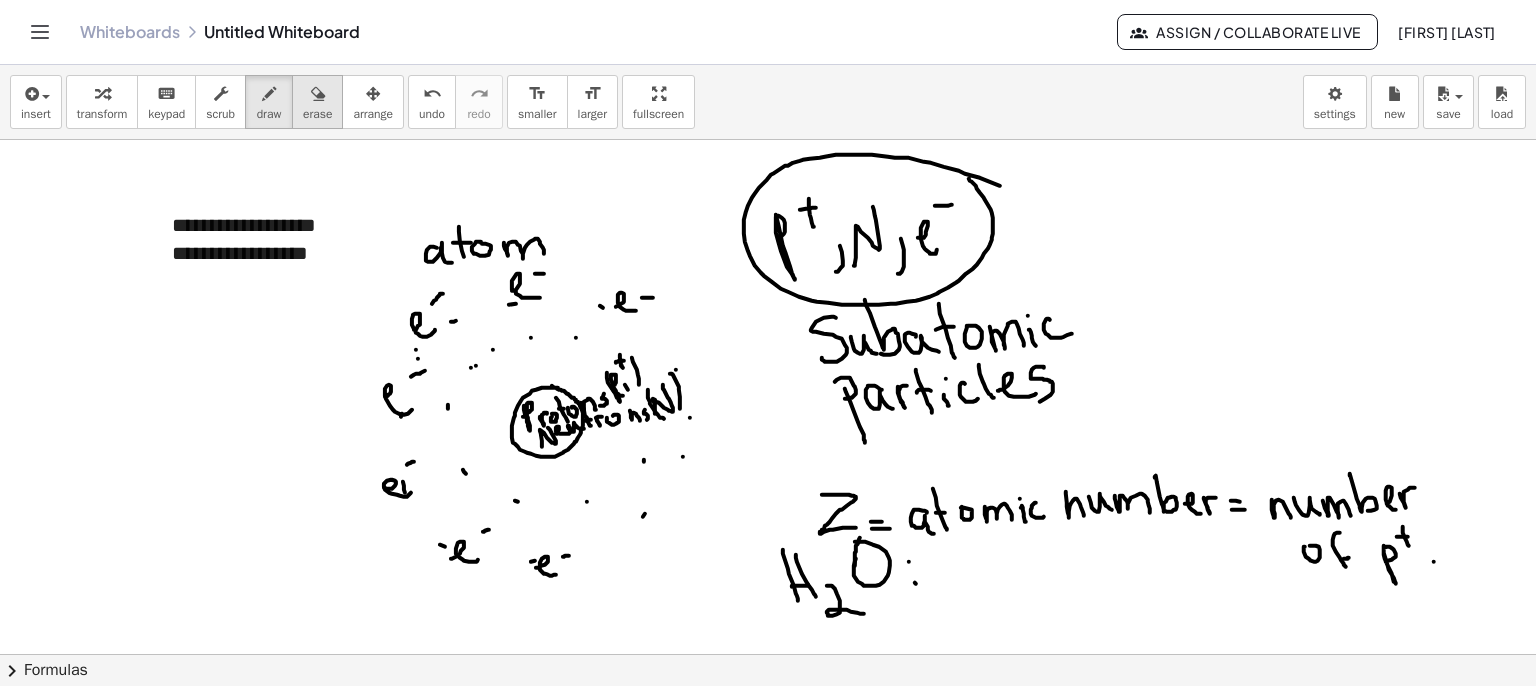 click at bounding box center [318, 94] 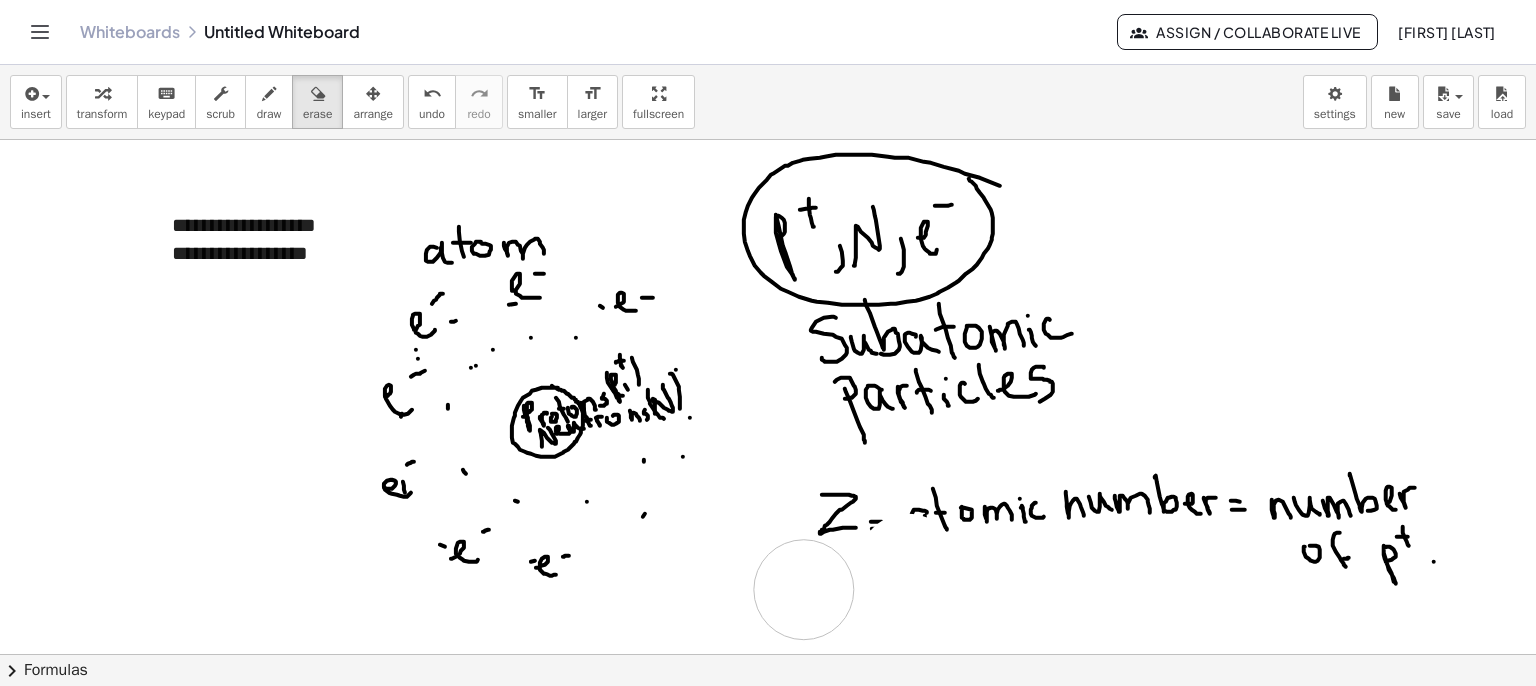 drag, startPoint x: 913, startPoint y: 580, endPoint x: 374, endPoint y: 268, distance: 622.7881 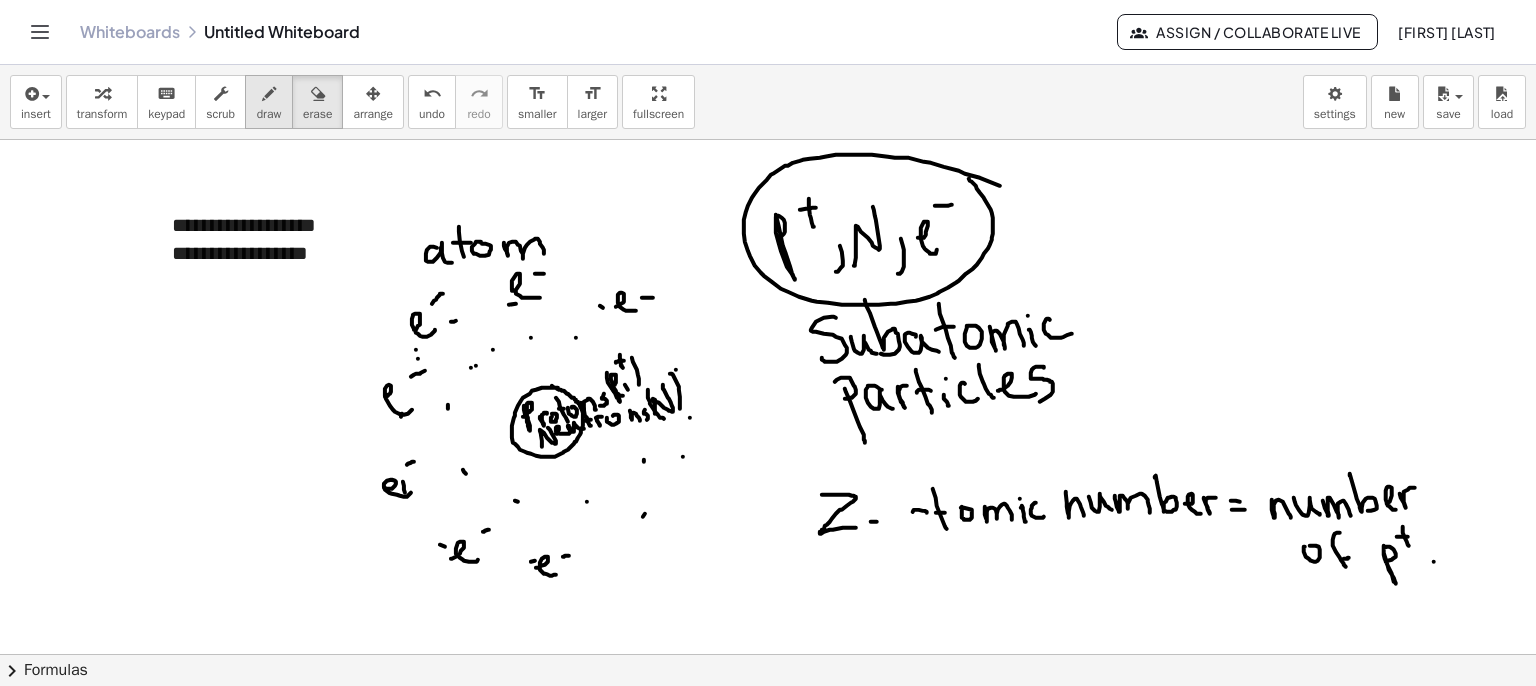 click at bounding box center [269, 94] 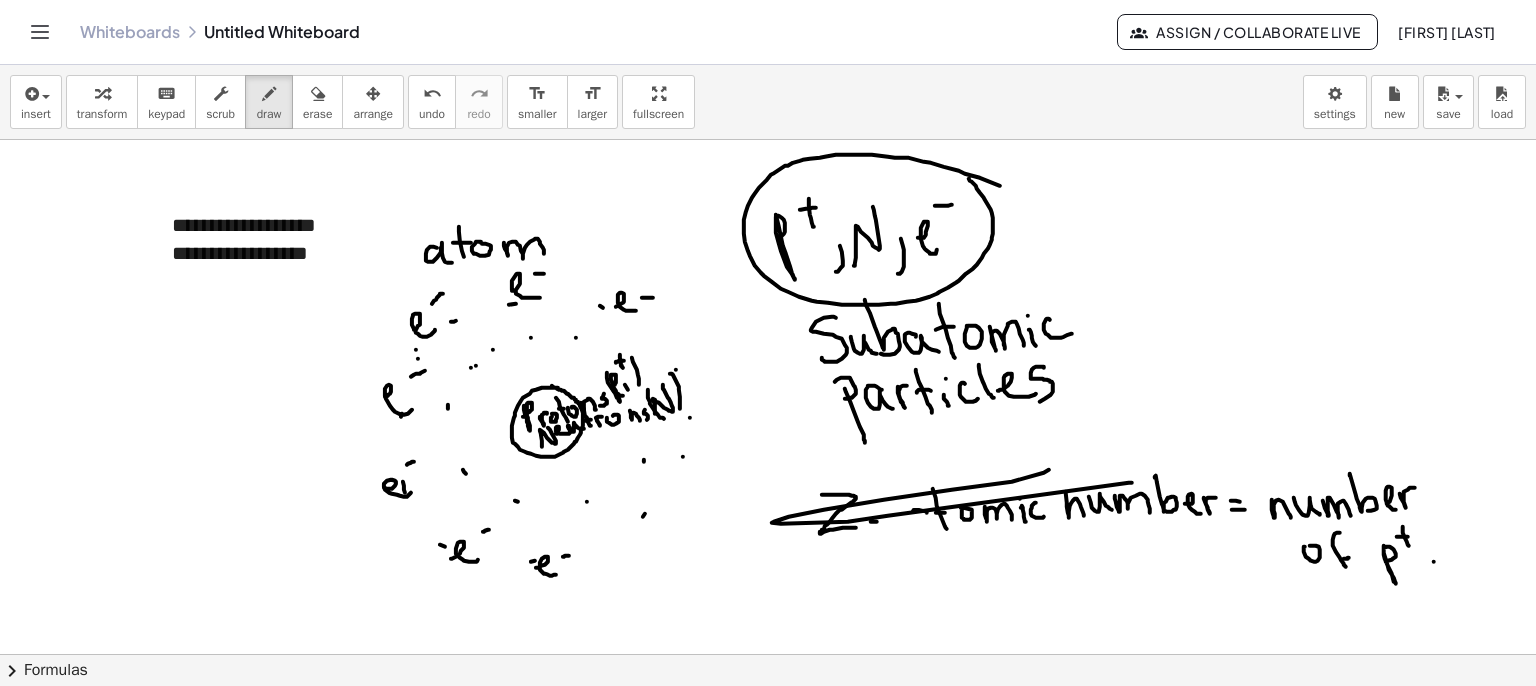 drag, startPoint x: 1044, startPoint y: 472, endPoint x: 907, endPoint y: 522, distance: 145.83896 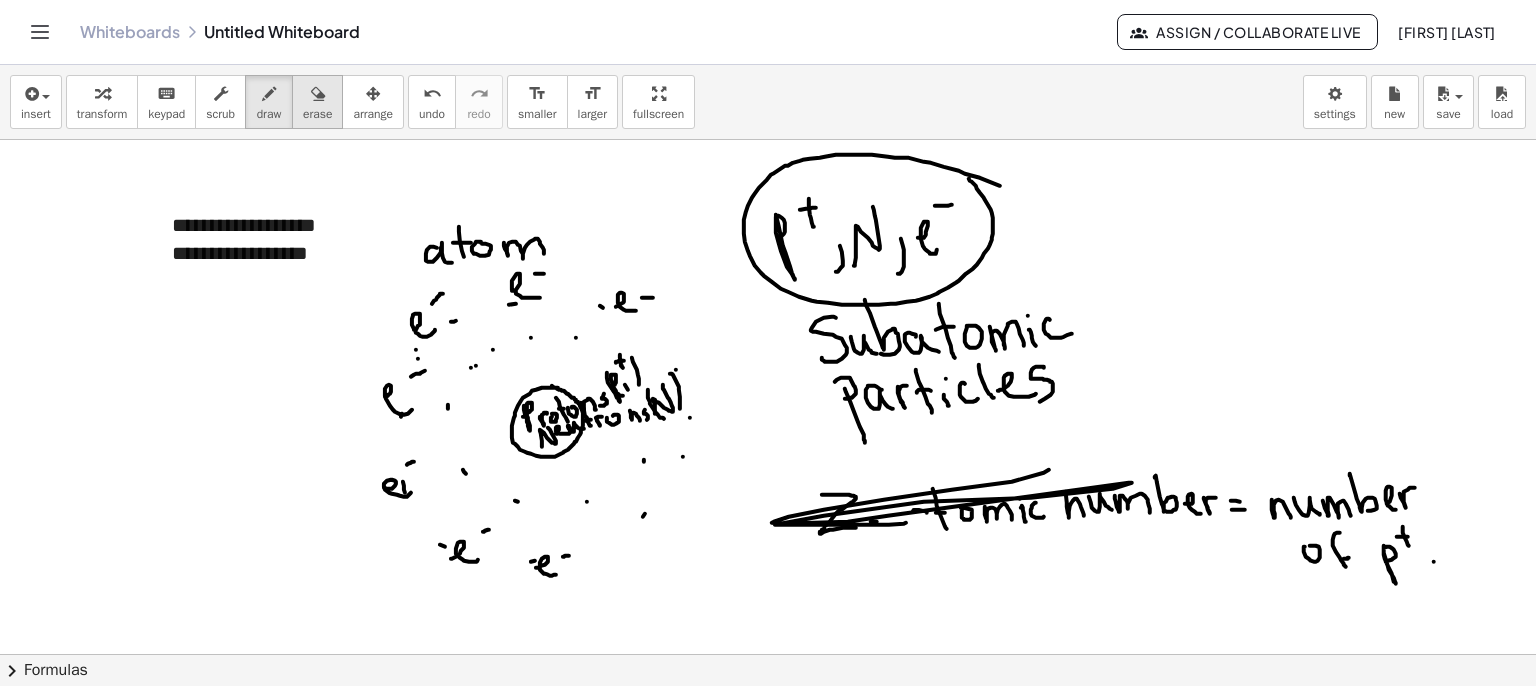click on "erase" at bounding box center [317, 114] 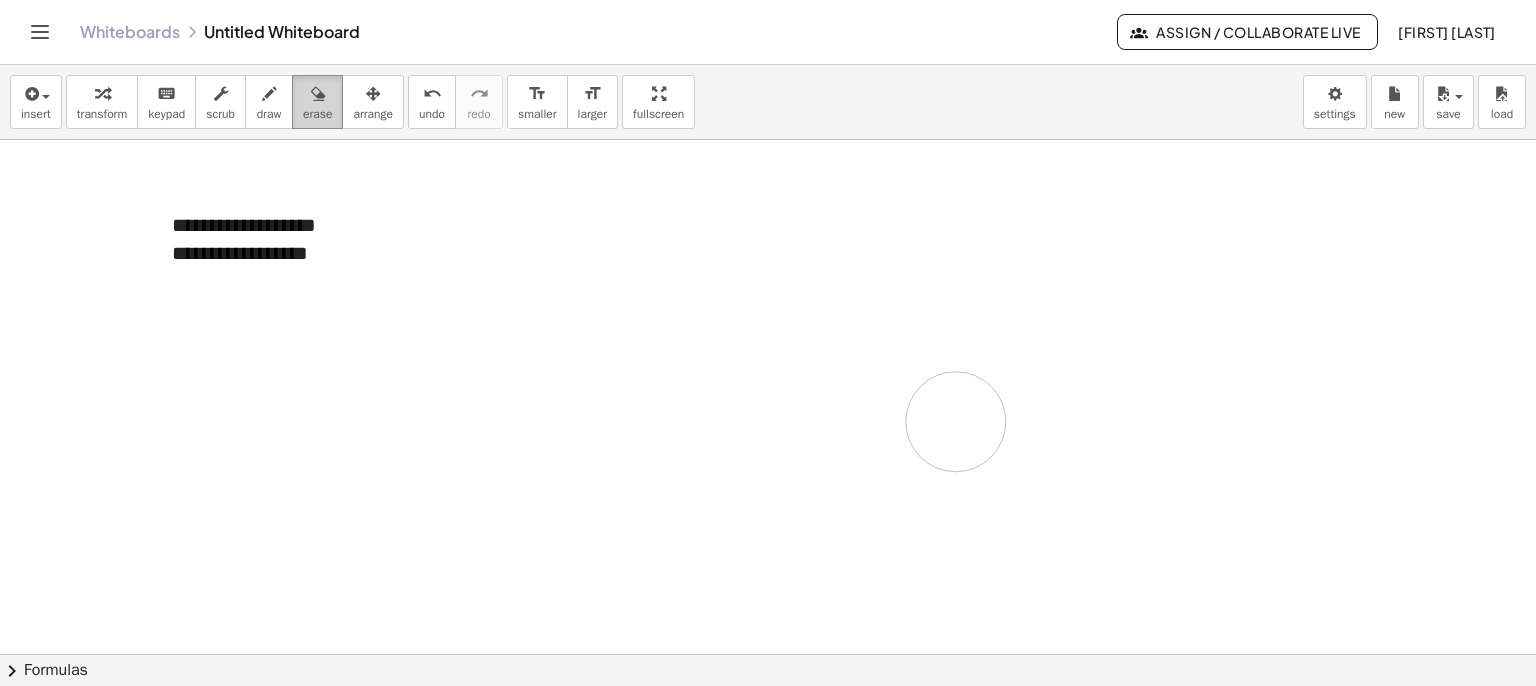 drag, startPoint x: 1025, startPoint y: 517, endPoint x: 332, endPoint y: 120, distance: 798.66016 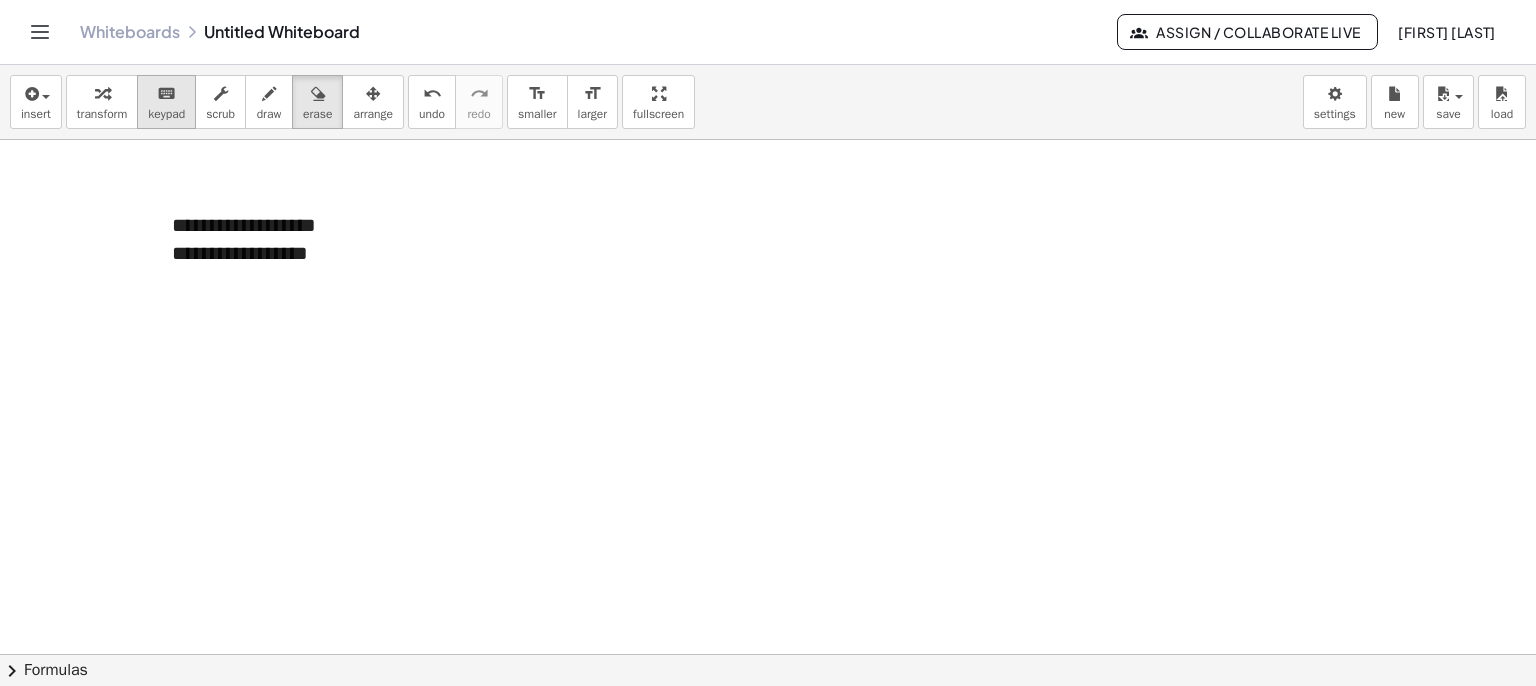 click on "keypad" at bounding box center [166, 114] 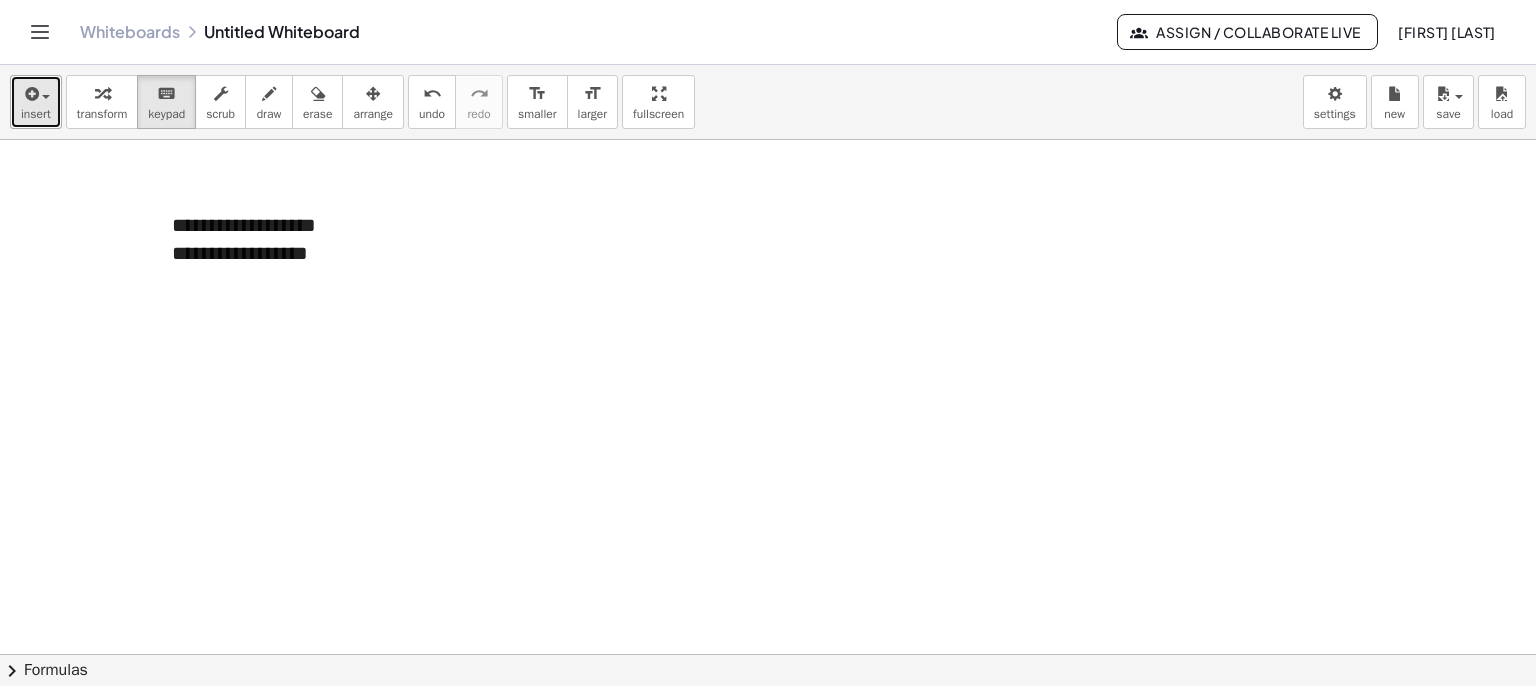 click at bounding box center (46, 97) 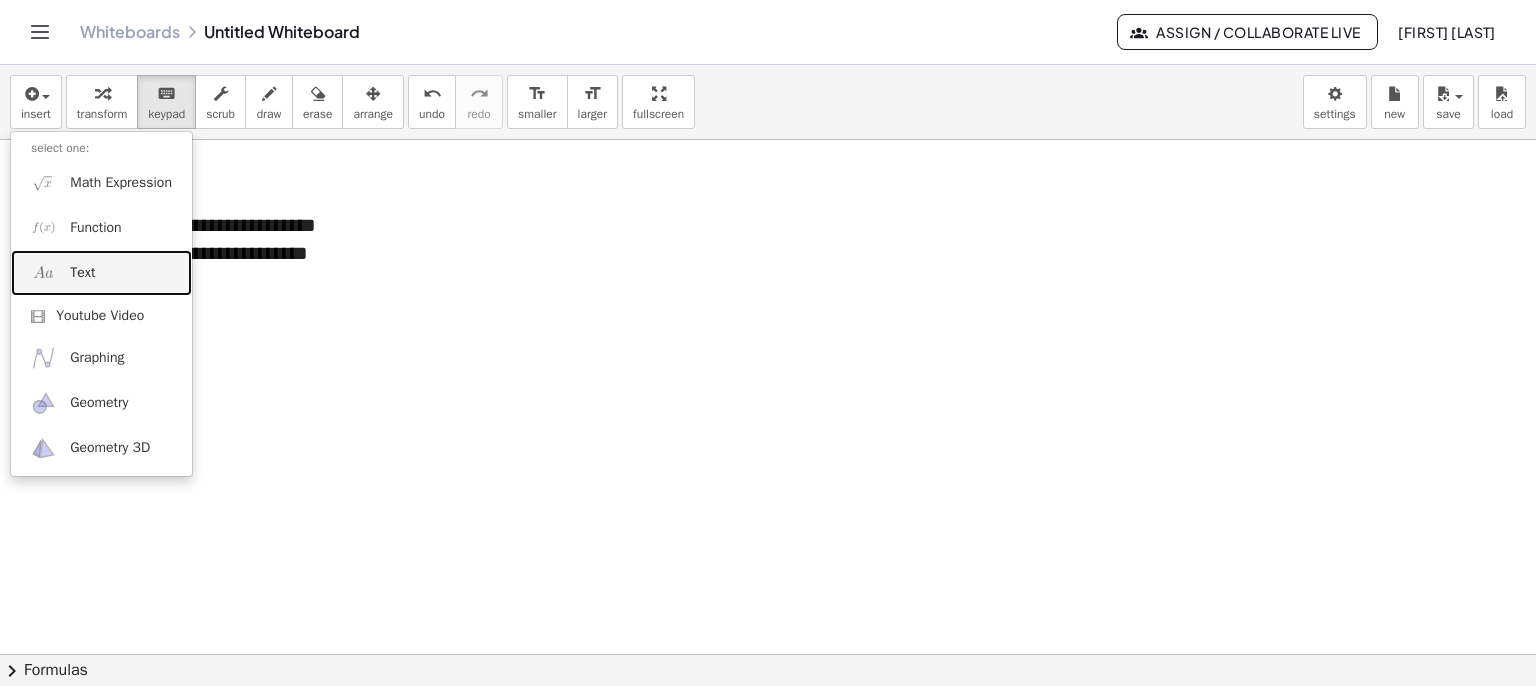 click on "Text" at bounding box center [82, 273] 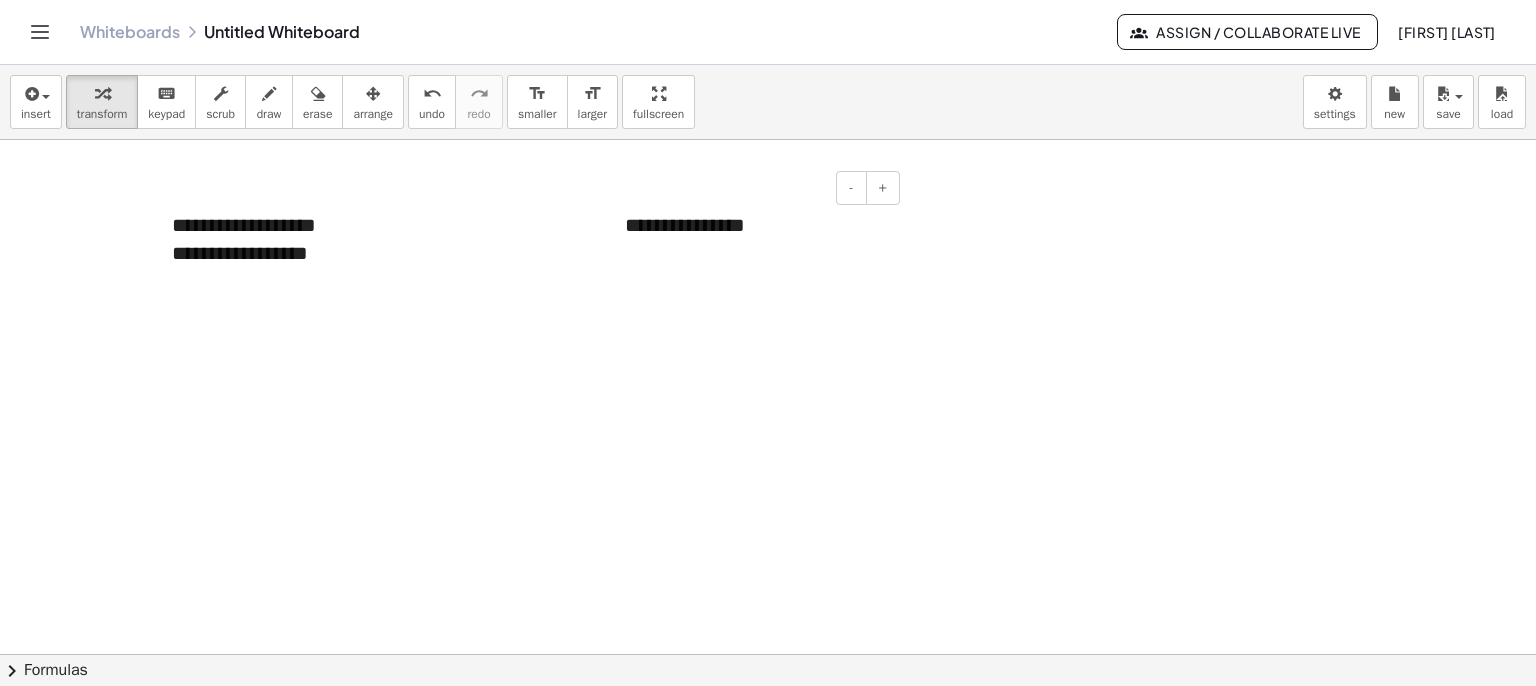 click on "**********" at bounding box center (755, 225) 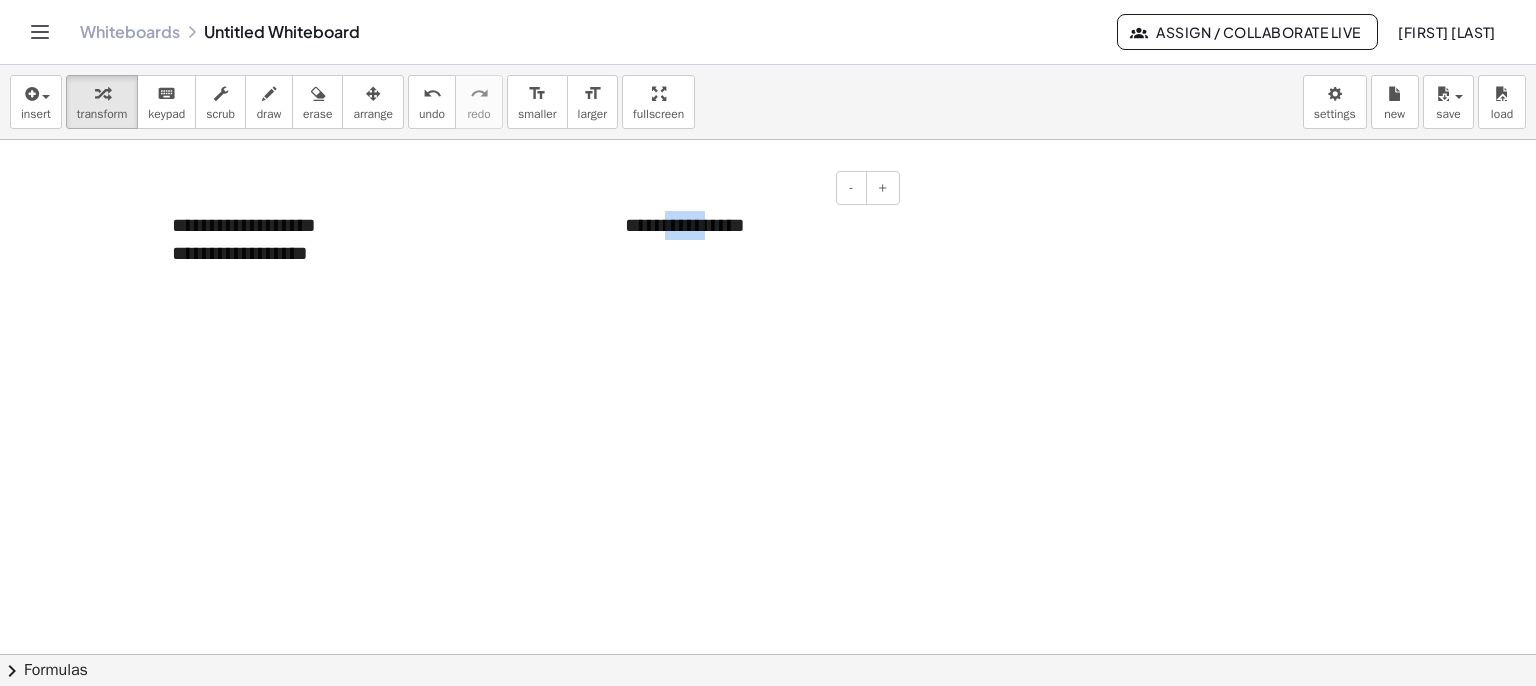 click on "**********" at bounding box center (755, 225) 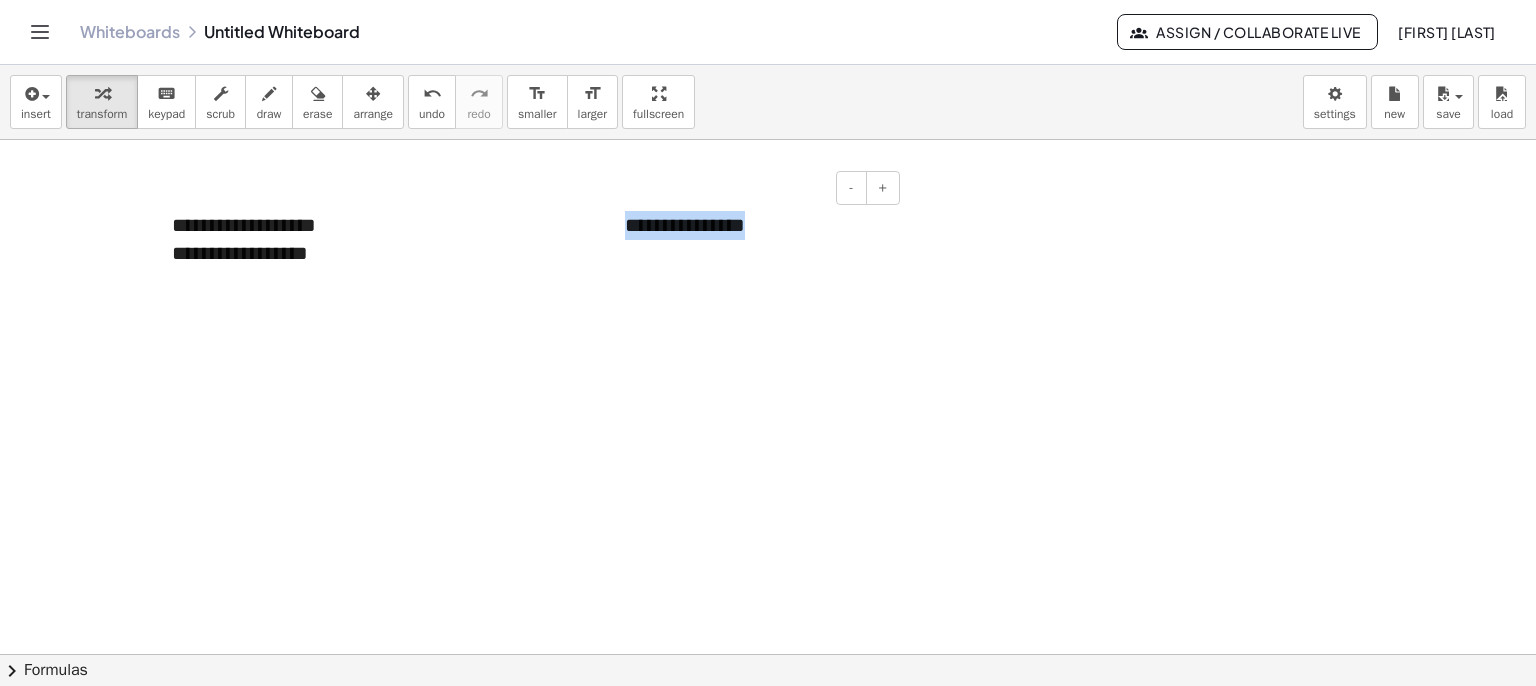 click on "**********" at bounding box center [755, 225] 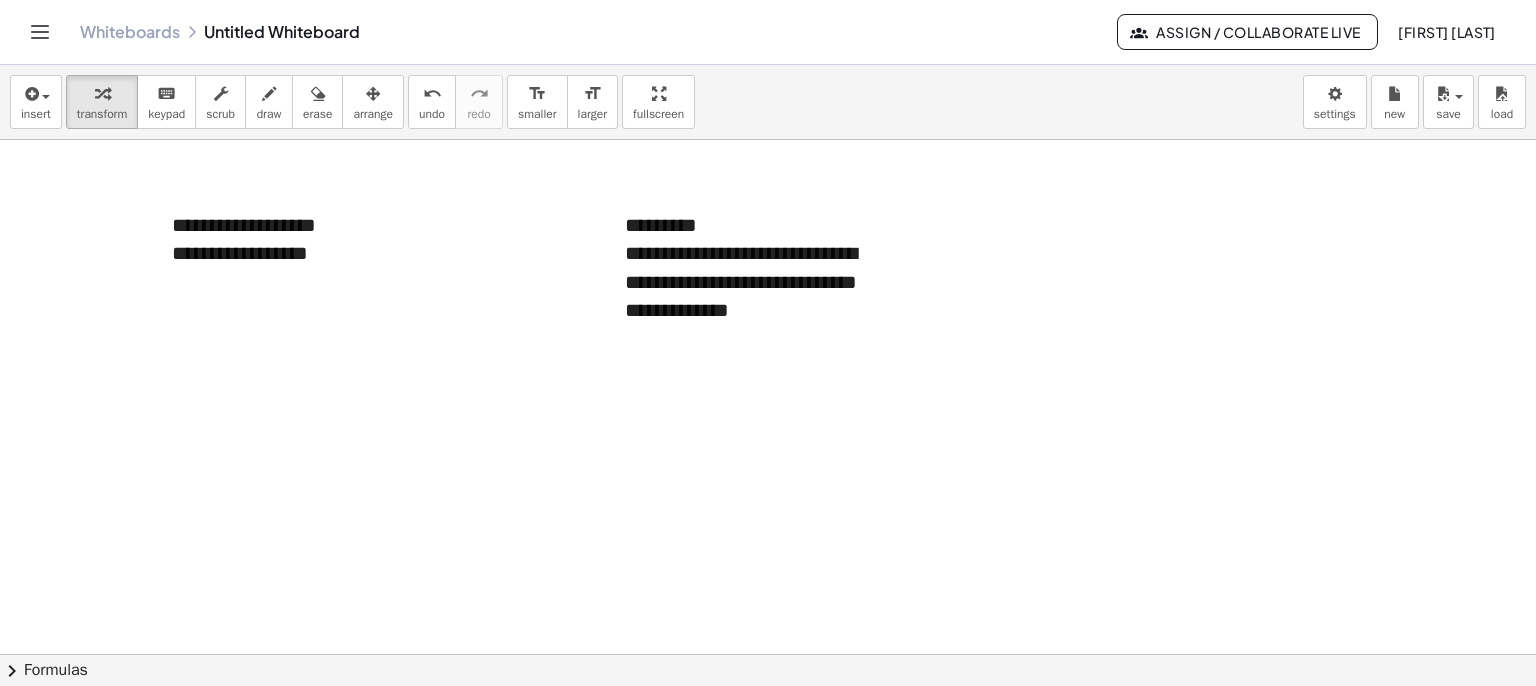 click at bounding box center [768, 719] 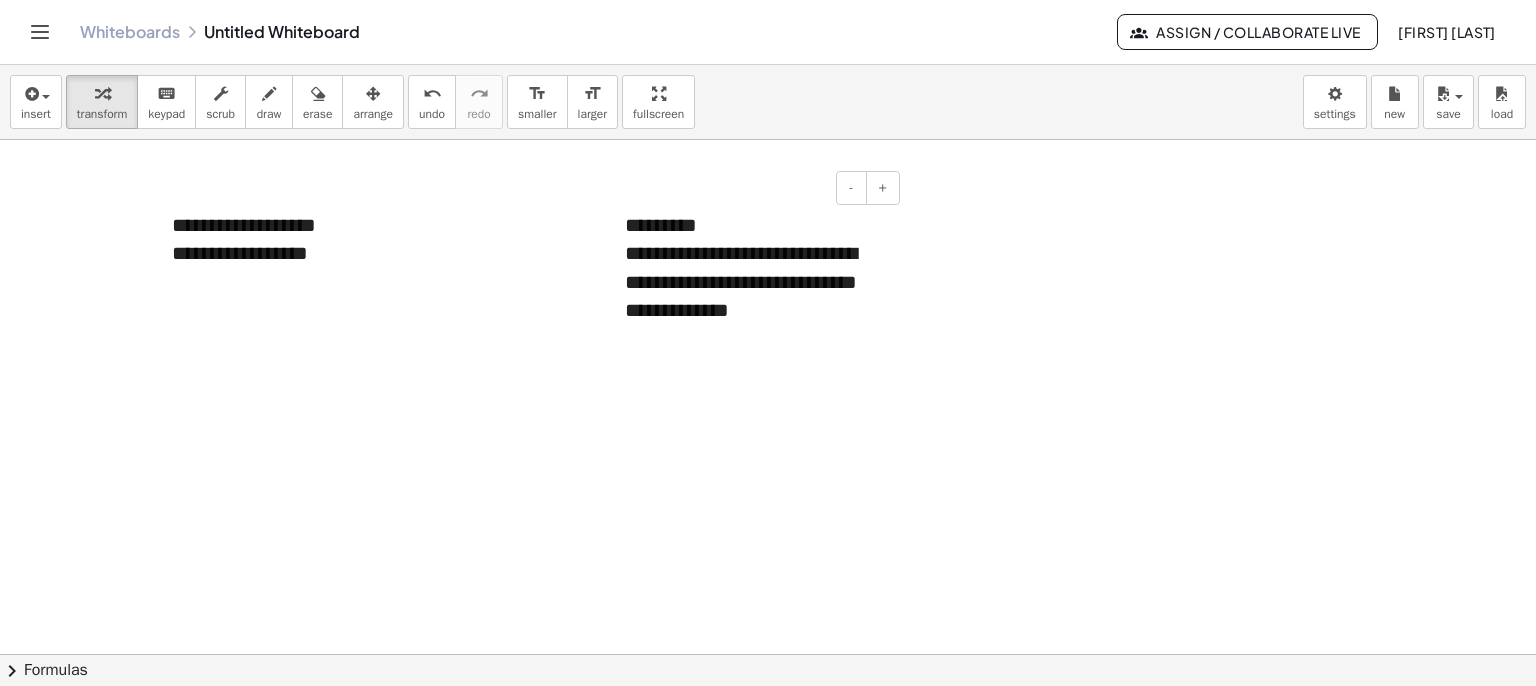 click on "**********" at bounding box center [755, 268] 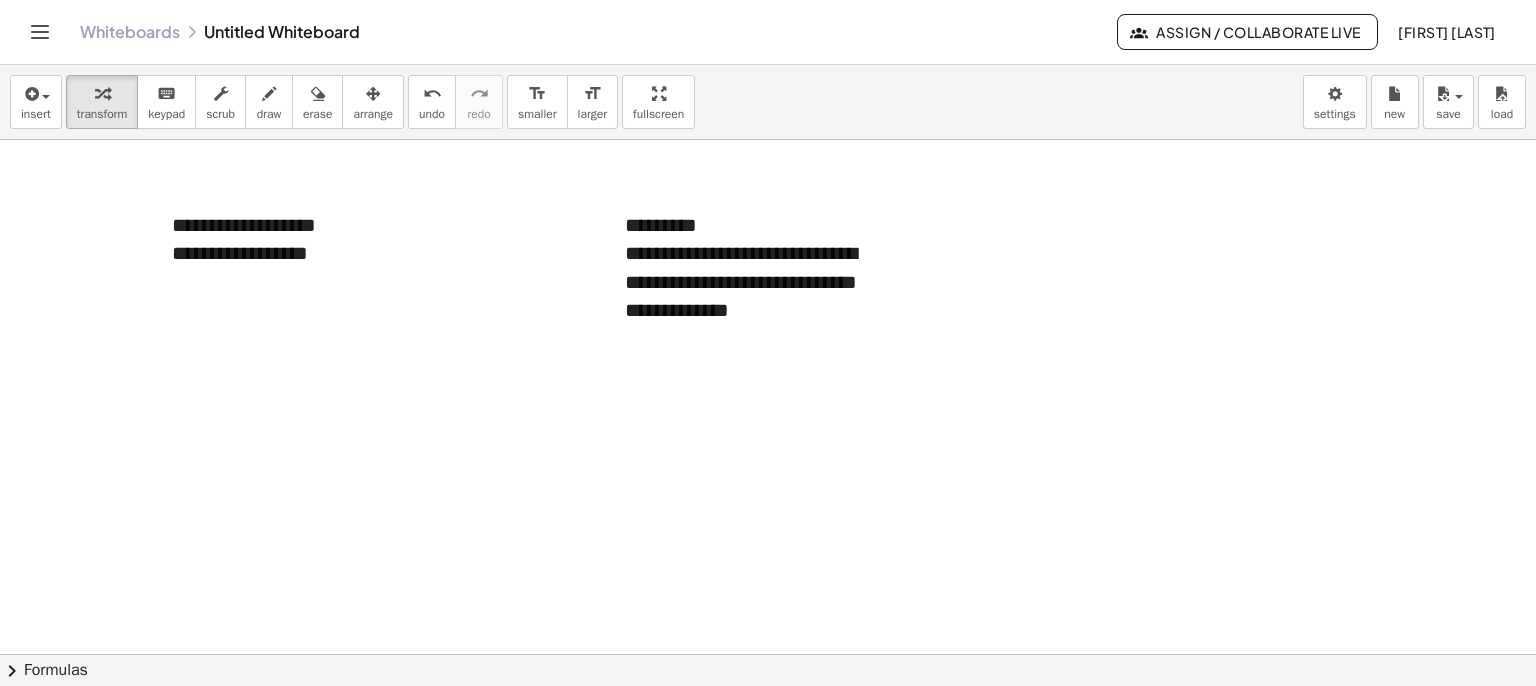 click at bounding box center [768, 719] 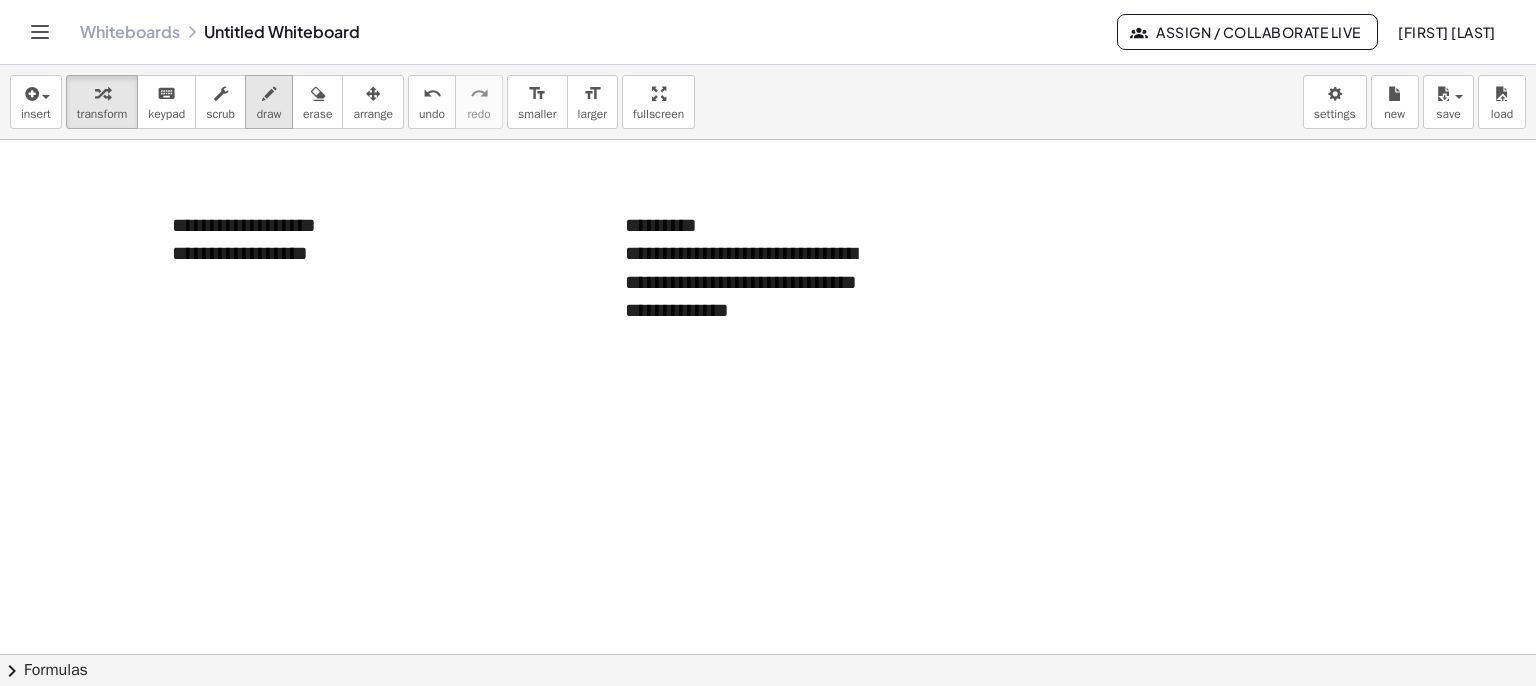 click on "draw" at bounding box center [269, 102] 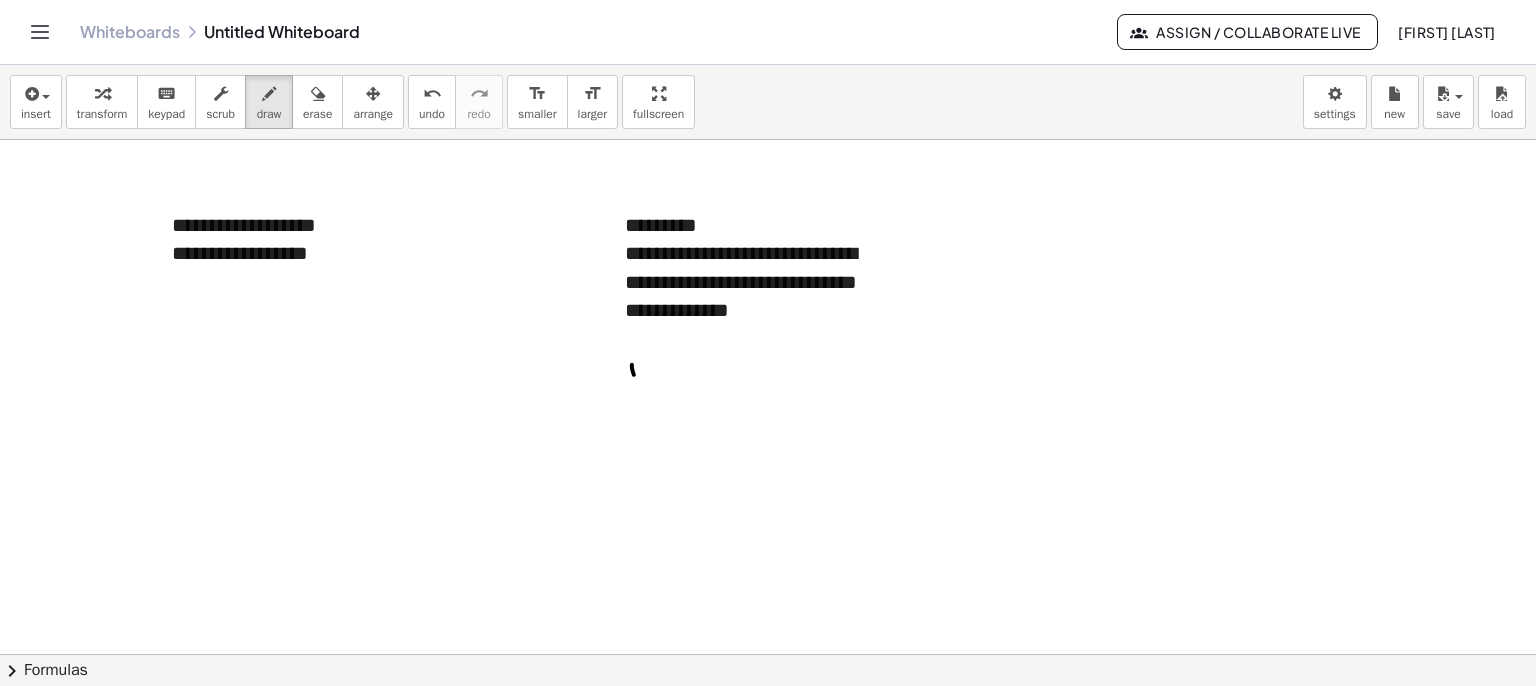 drag, startPoint x: 634, startPoint y: 374, endPoint x: 640, endPoint y: 410, distance: 36.496574 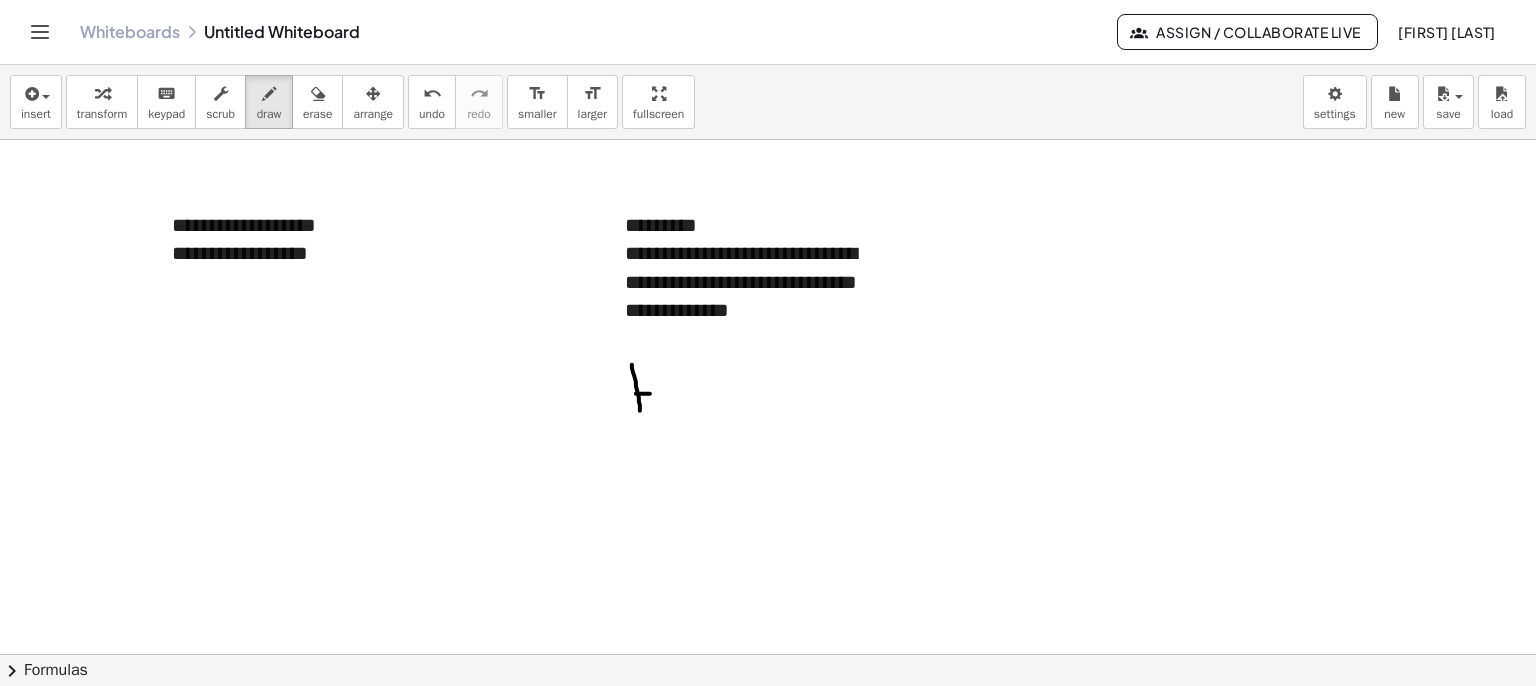drag, startPoint x: 636, startPoint y: 393, endPoint x: 658, endPoint y: 393, distance: 22 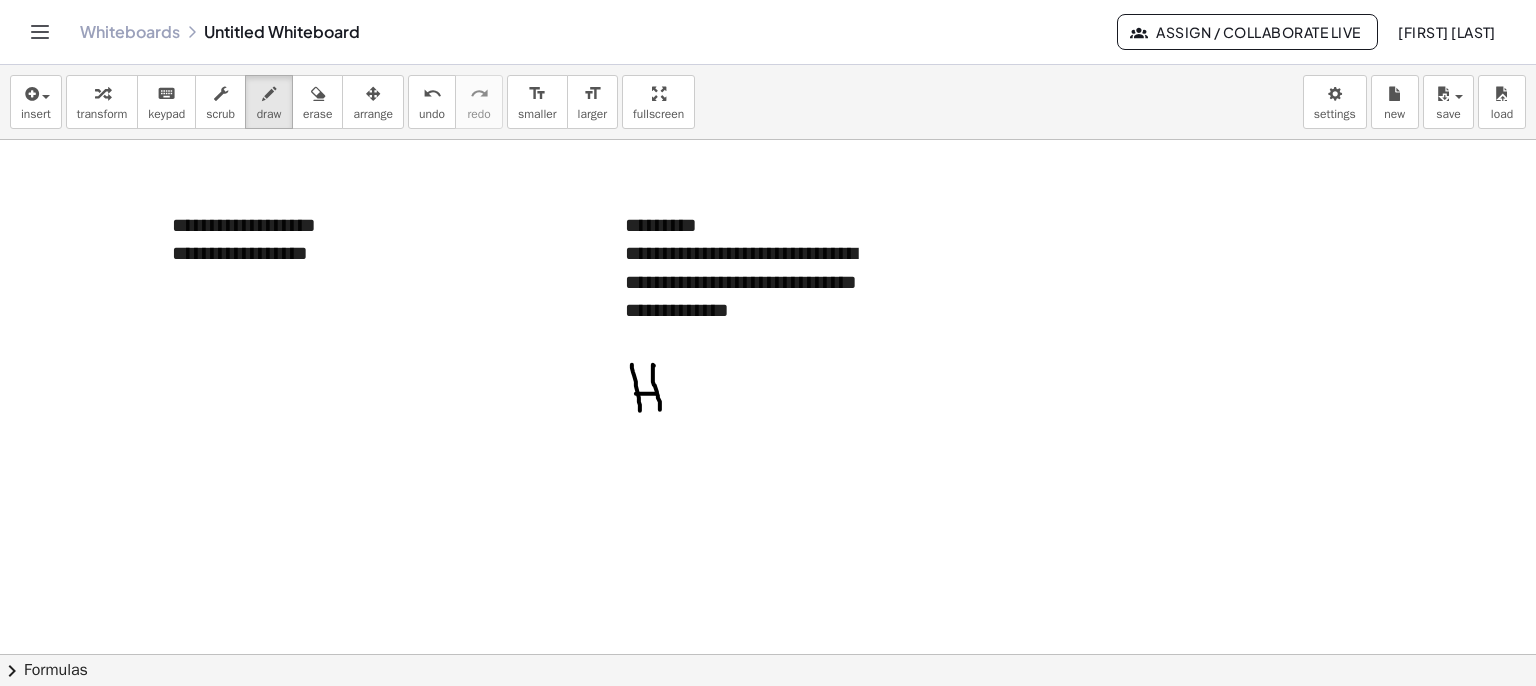 drag, startPoint x: 653, startPoint y: 365, endPoint x: 661, endPoint y: 411, distance: 46.69047 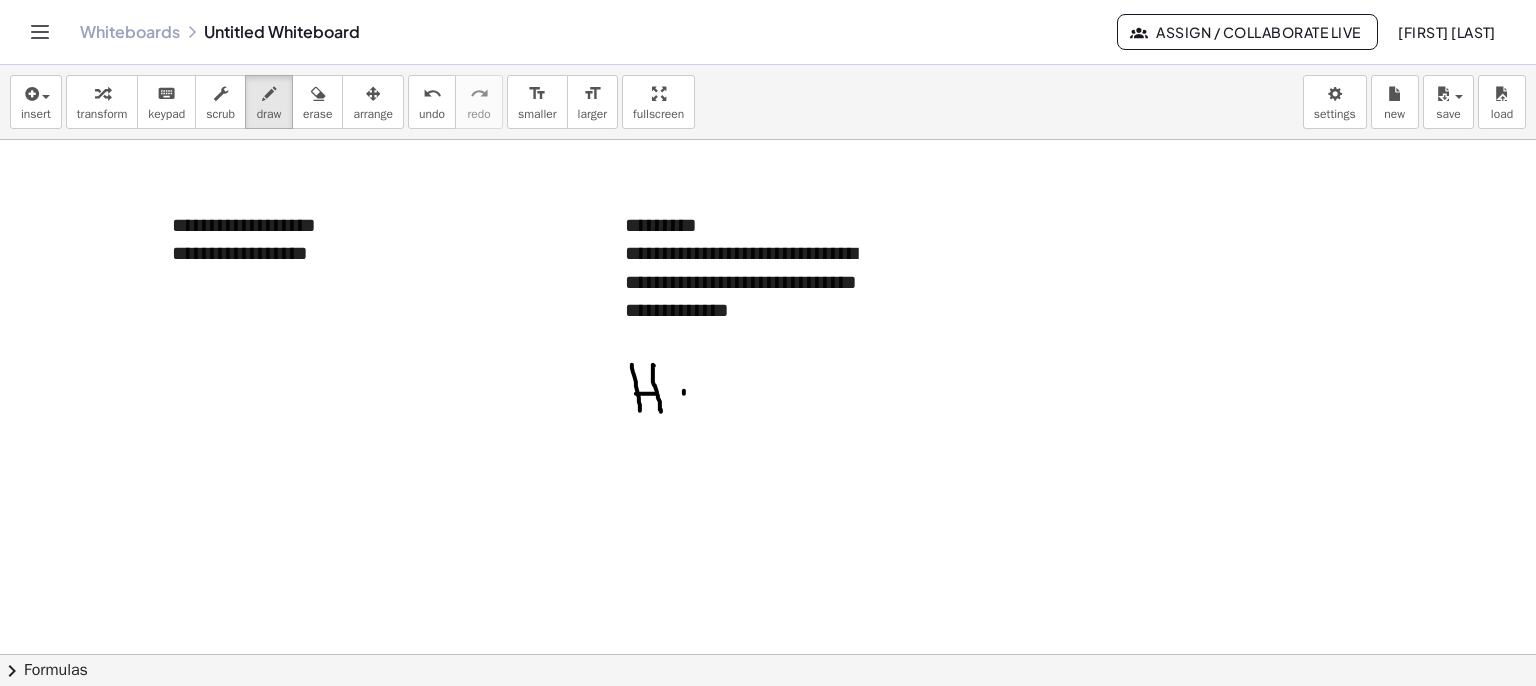 drag, startPoint x: 684, startPoint y: 393, endPoint x: 684, endPoint y: 405, distance: 12 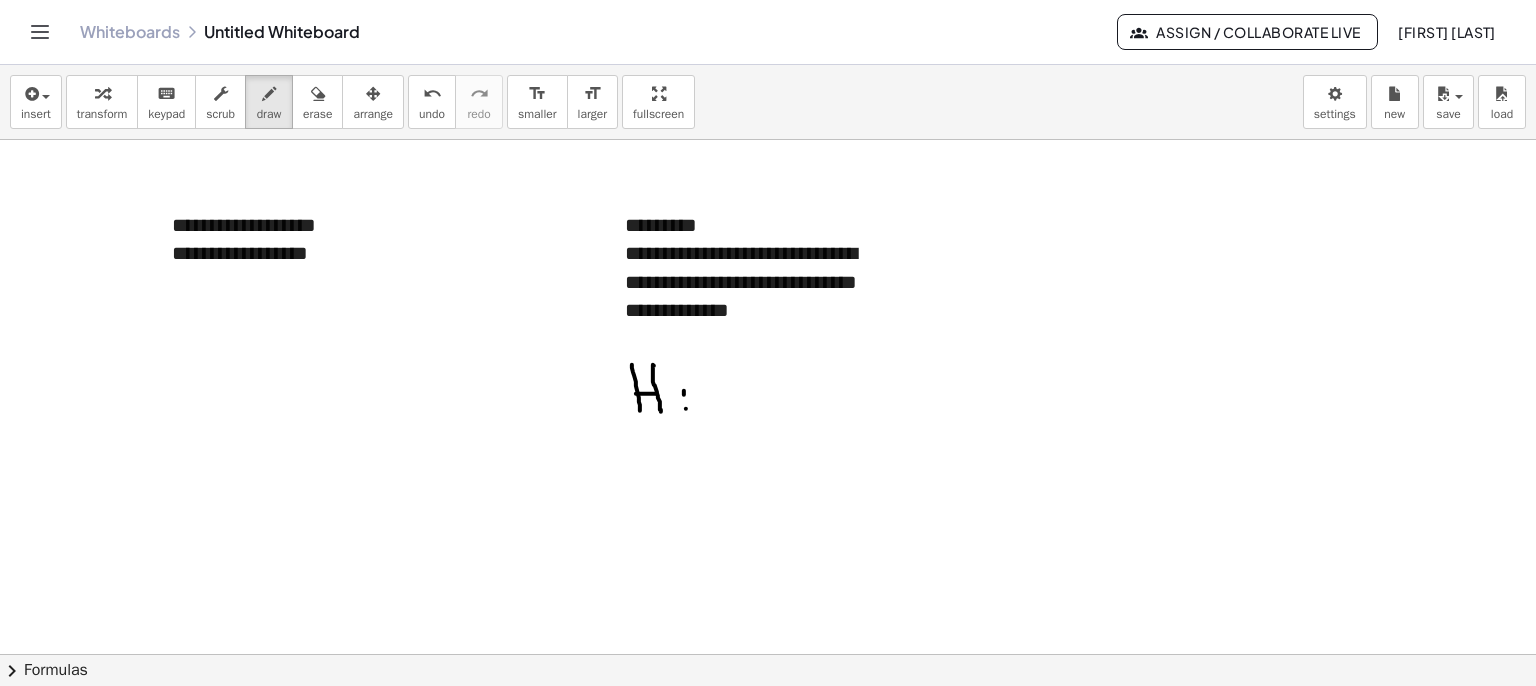 click at bounding box center [768, 719] 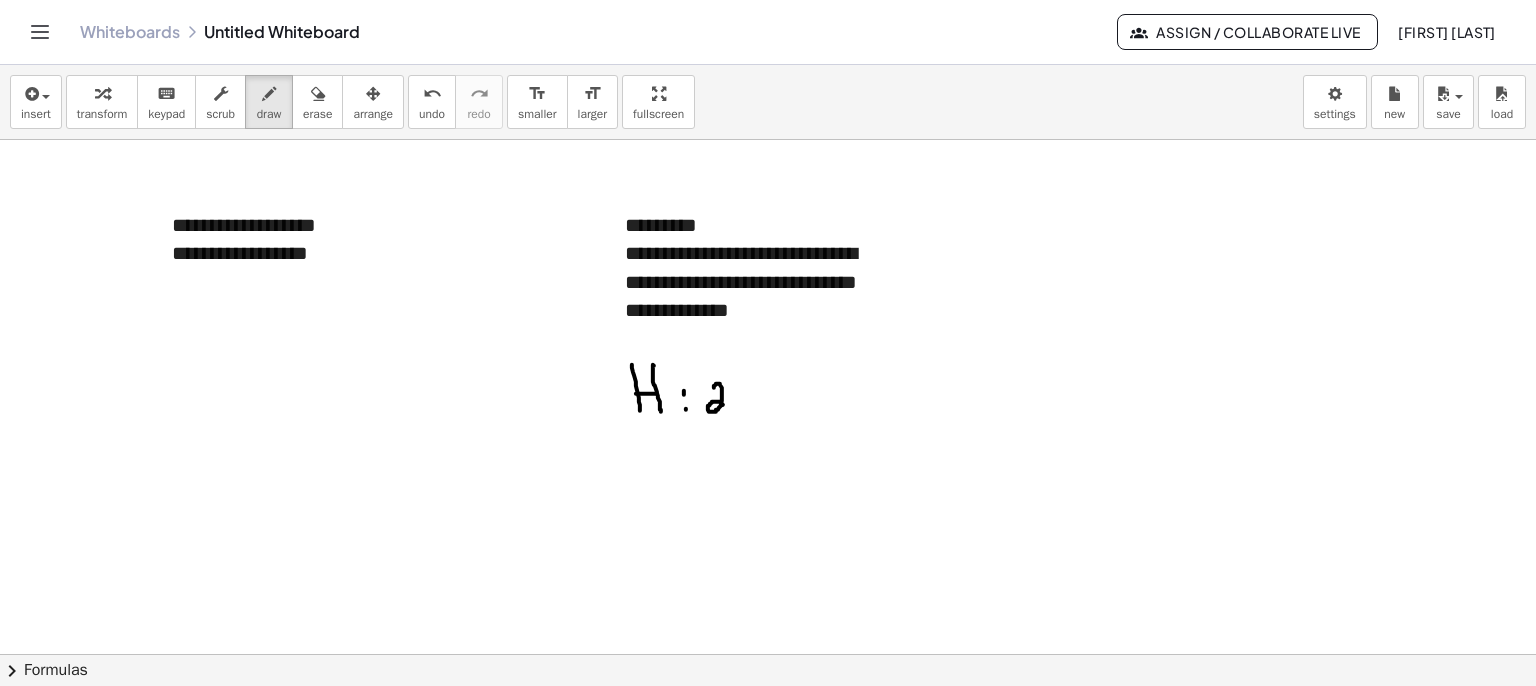 drag, startPoint x: 714, startPoint y: 387, endPoint x: 739, endPoint y: 405, distance: 30.805843 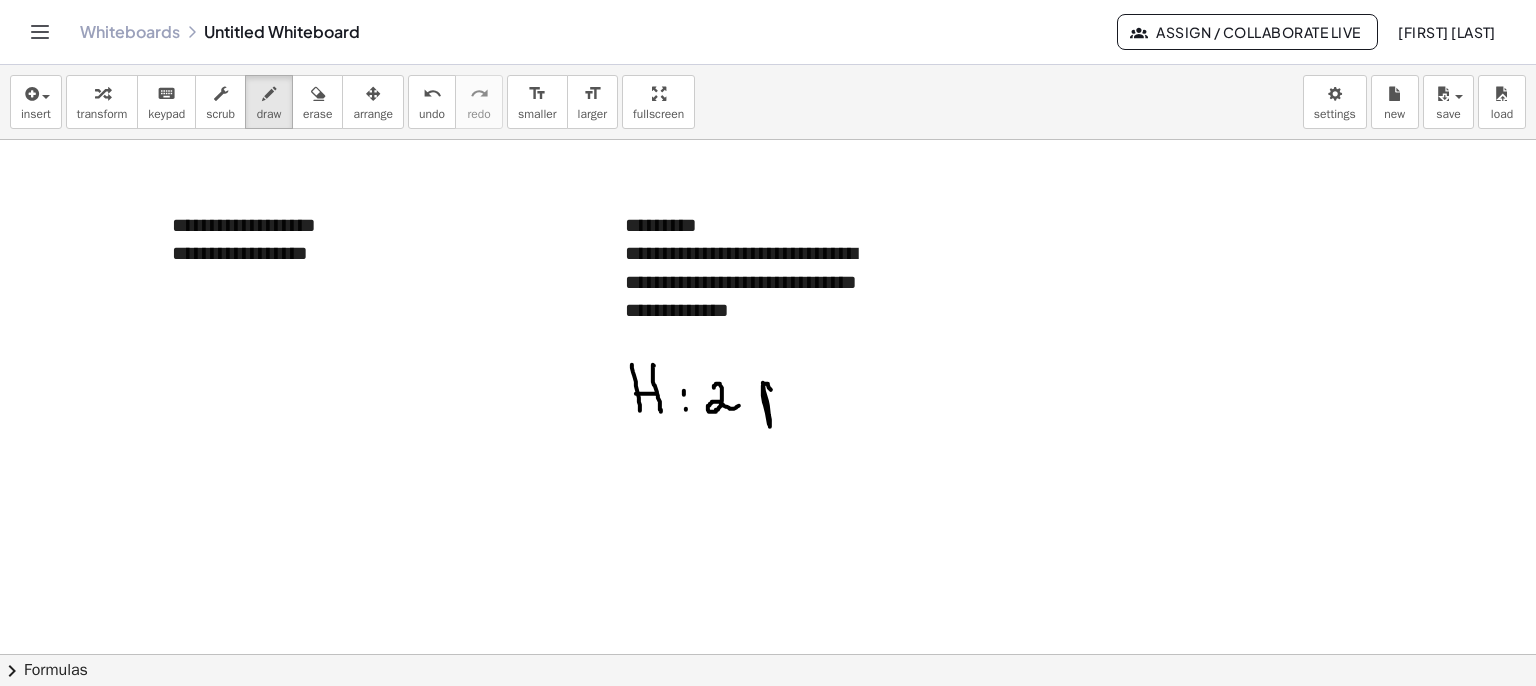 click at bounding box center (768, 719) 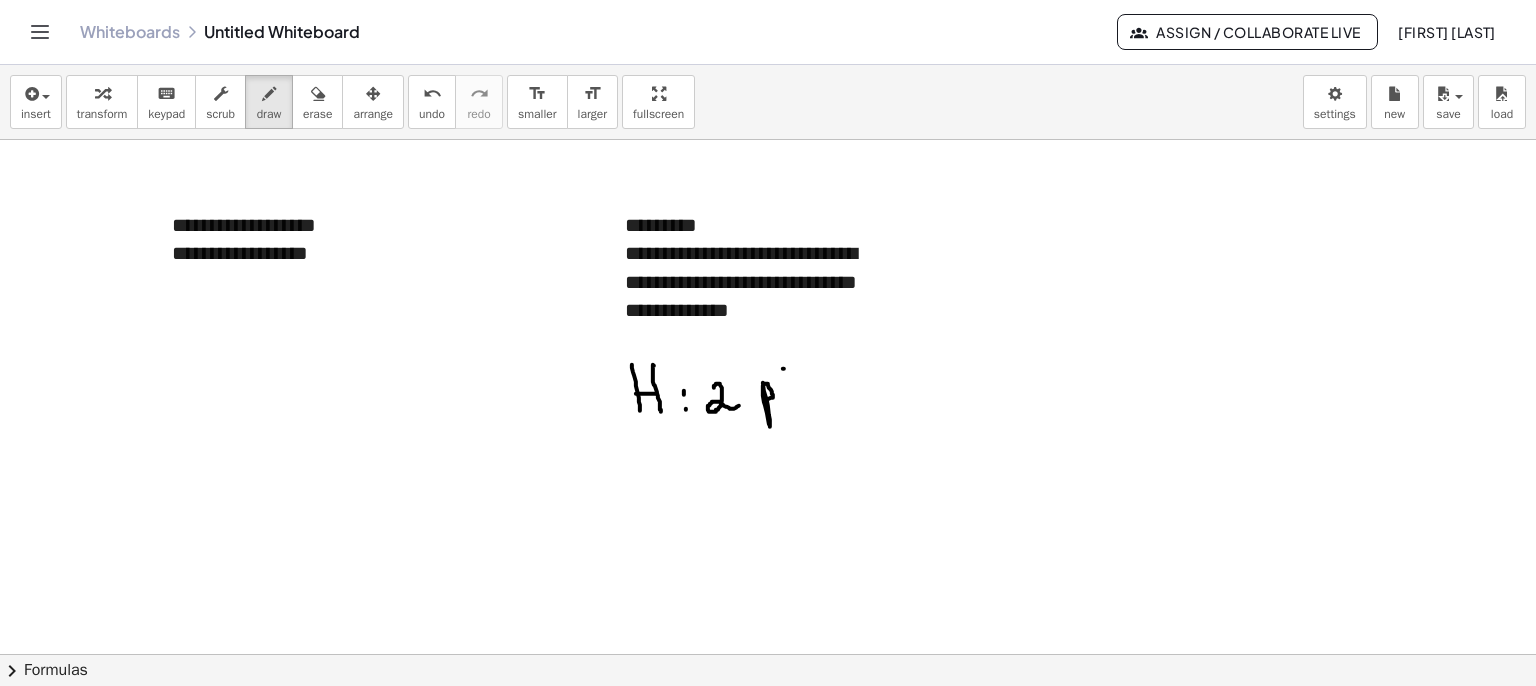 click at bounding box center [768, 719] 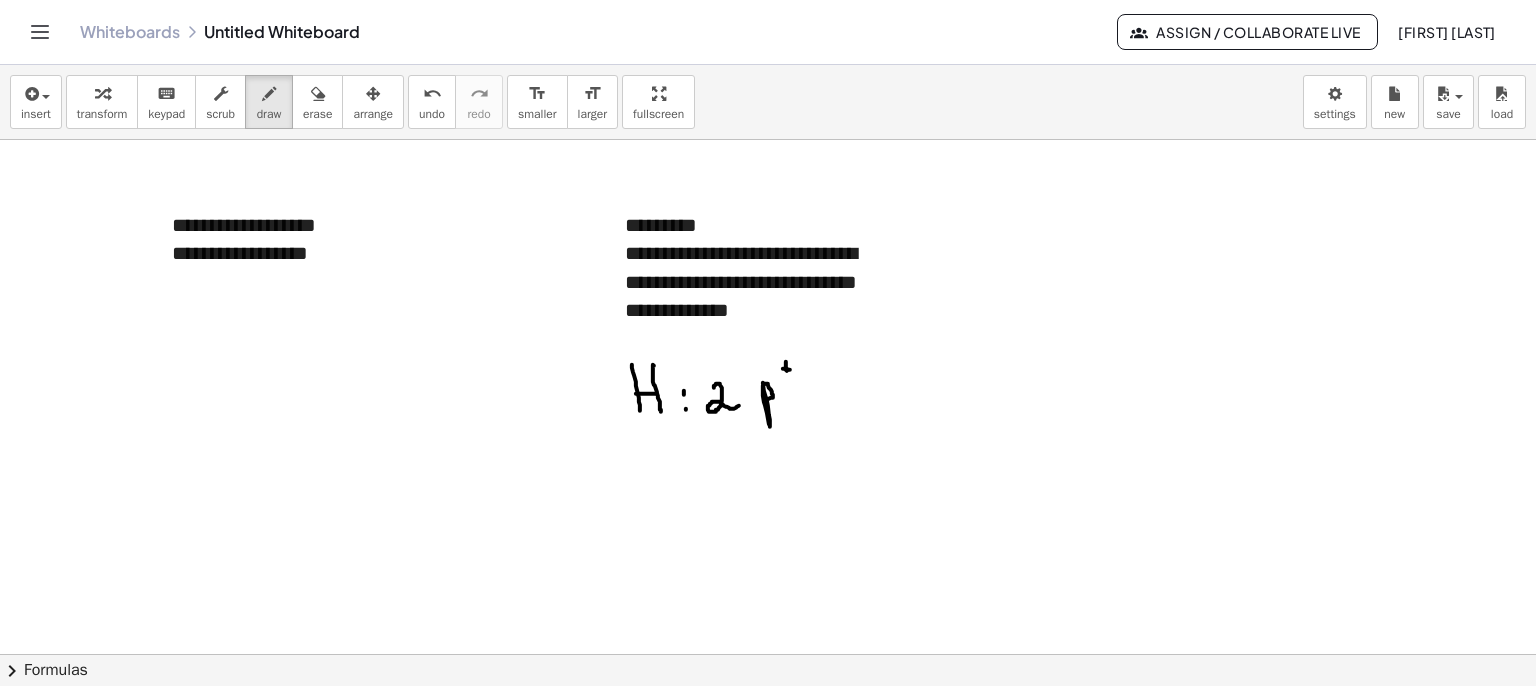 drag, startPoint x: 786, startPoint y: 369, endPoint x: 788, endPoint y: 390, distance: 21.095022 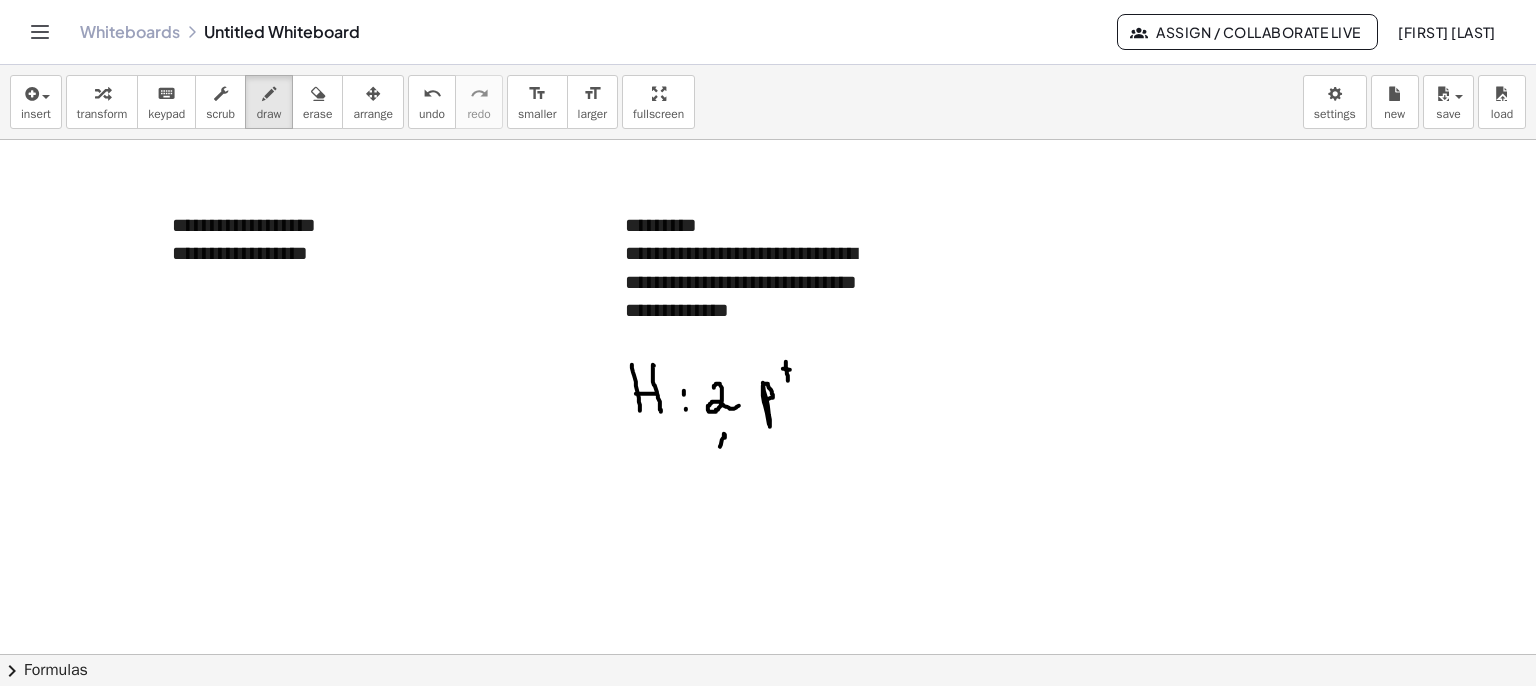 drag, startPoint x: 724, startPoint y: 433, endPoint x: 732, endPoint y: 464, distance: 32.01562 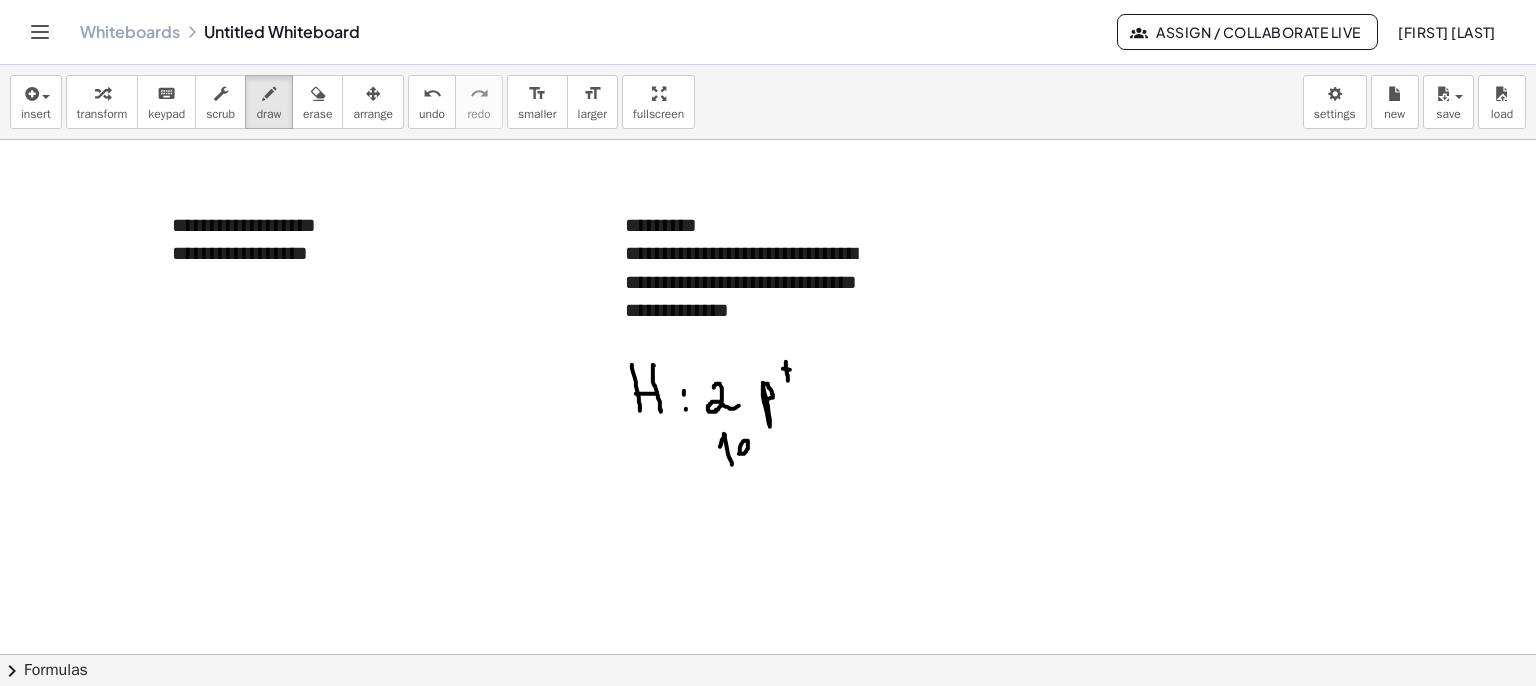 drag, startPoint x: 746, startPoint y: 451, endPoint x: 760, endPoint y: 454, distance: 14.3178215 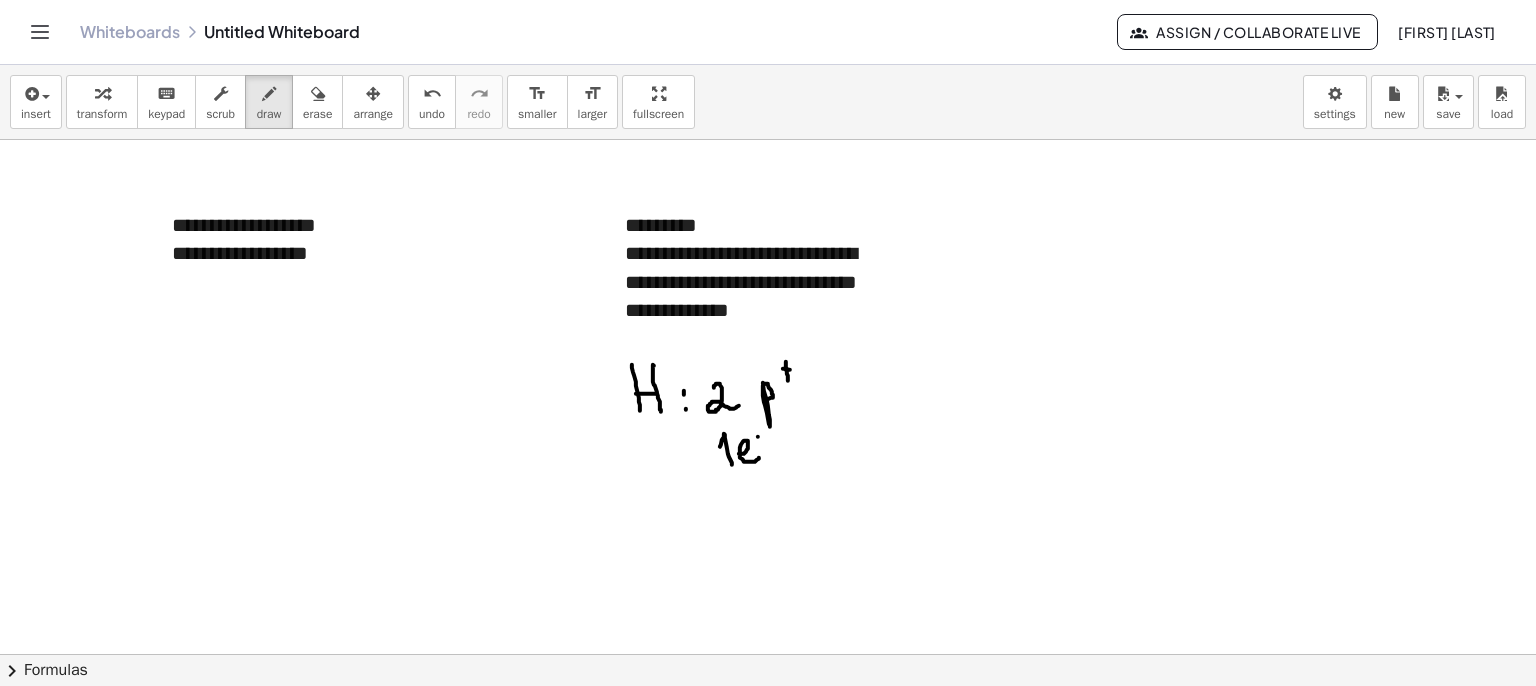 drag, startPoint x: 758, startPoint y: 436, endPoint x: 770, endPoint y: 436, distance: 12 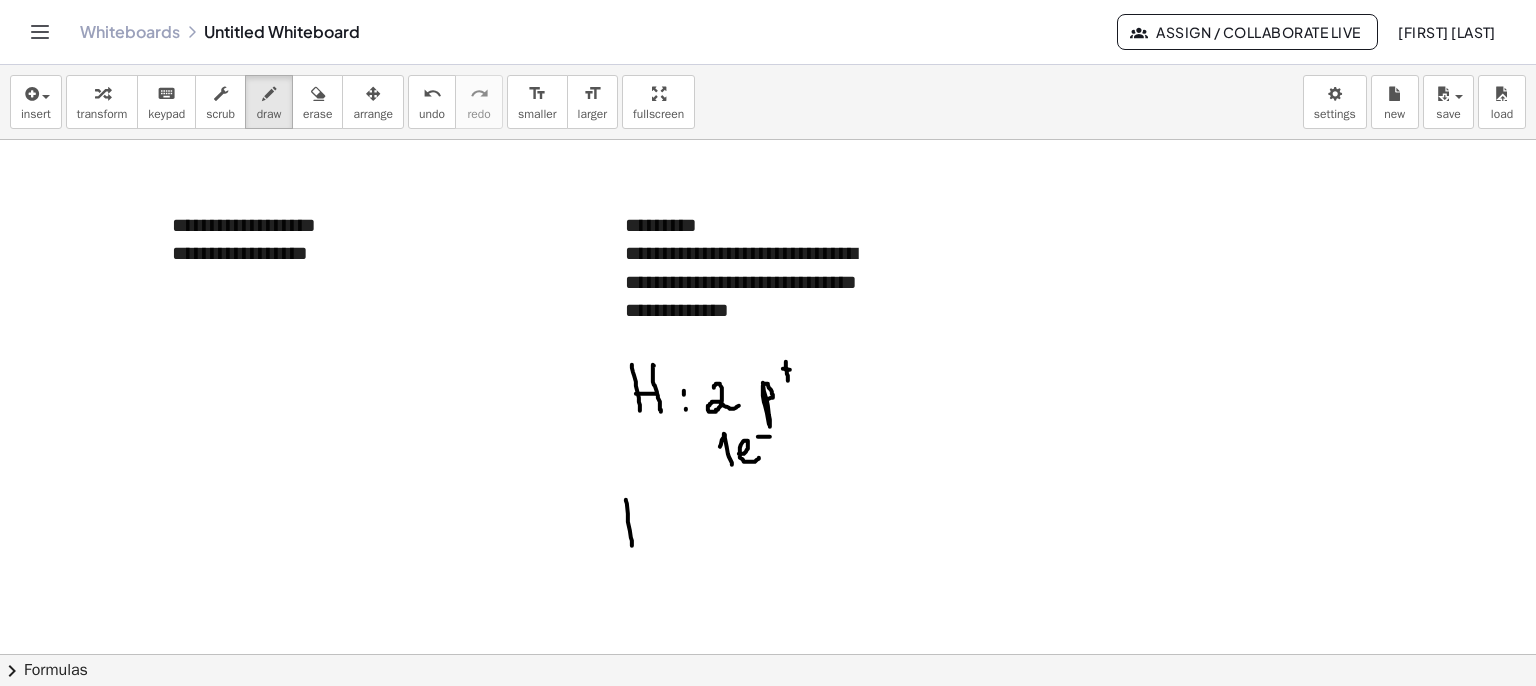 drag, startPoint x: 626, startPoint y: 499, endPoint x: 632, endPoint y: 545, distance: 46.389652 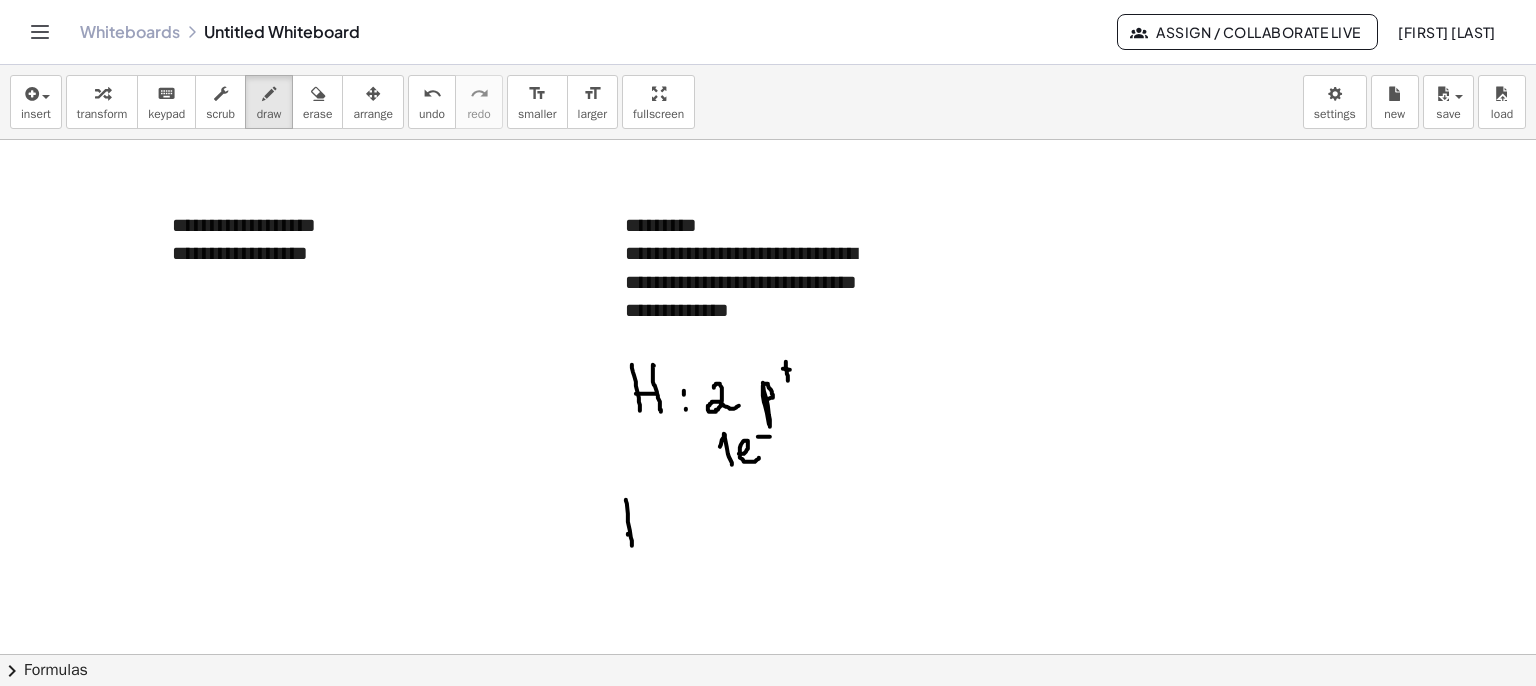 drag, startPoint x: 628, startPoint y: 533, endPoint x: 646, endPoint y: 531, distance: 18.110771 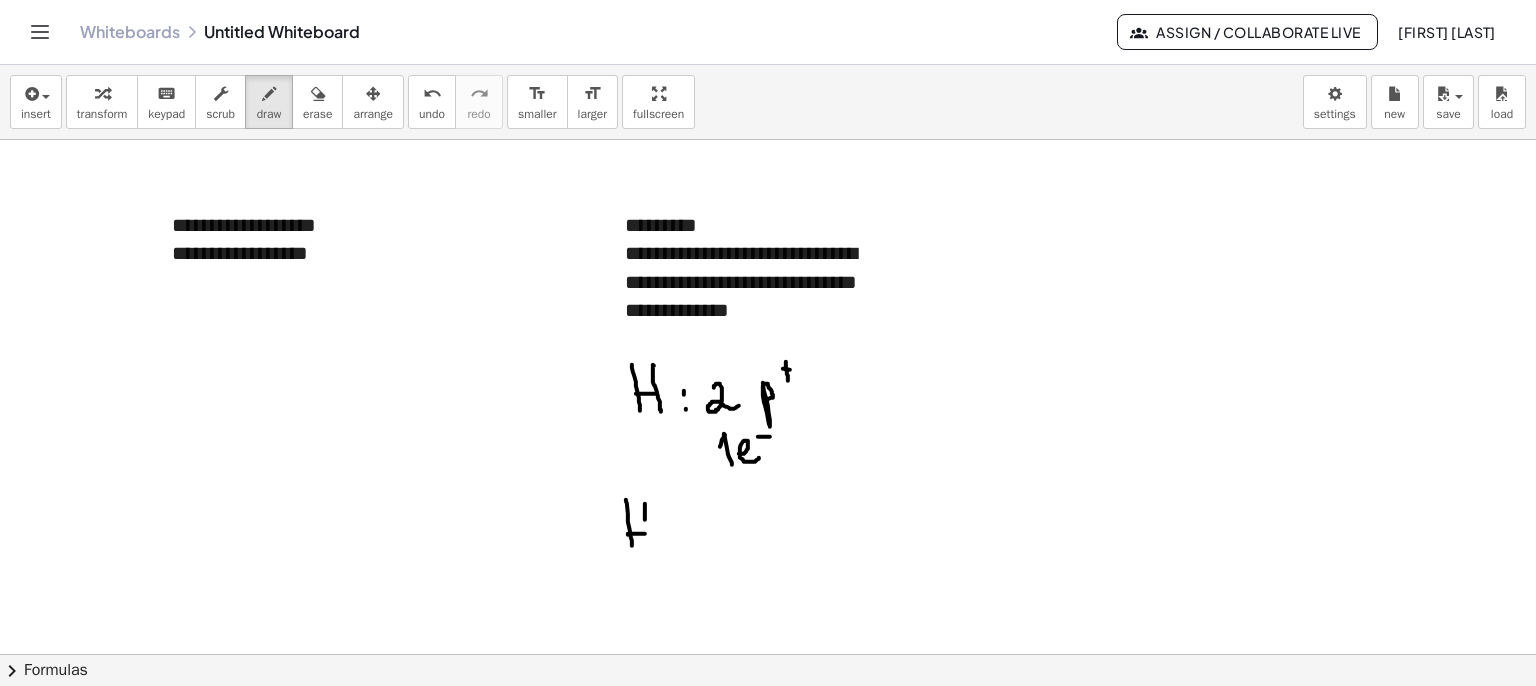 drag, startPoint x: 645, startPoint y: 519, endPoint x: 652, endPoint y: 545, distance: 26.925823 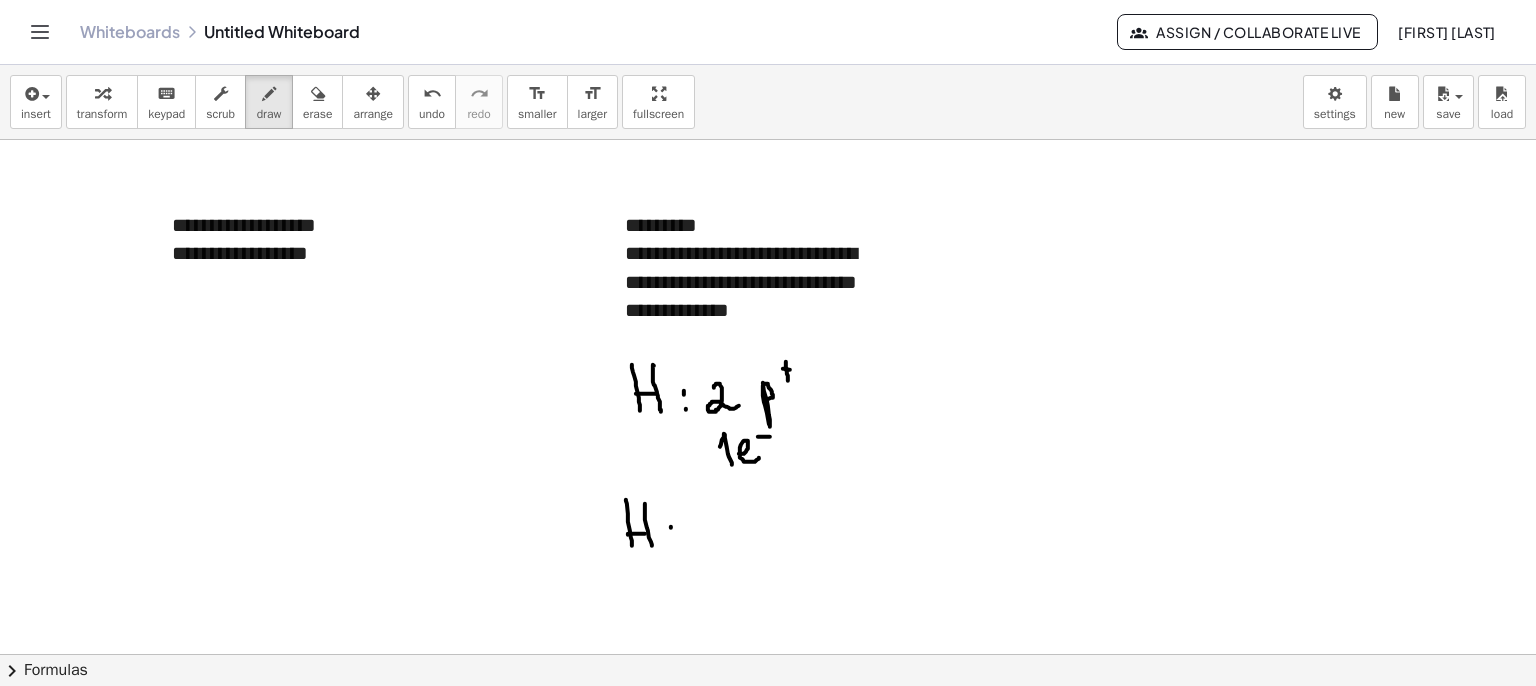 drag, startPoint x: 671, startPoint y: 527, endPoint x: 672, endPoint y: 537, distance: 10.049875 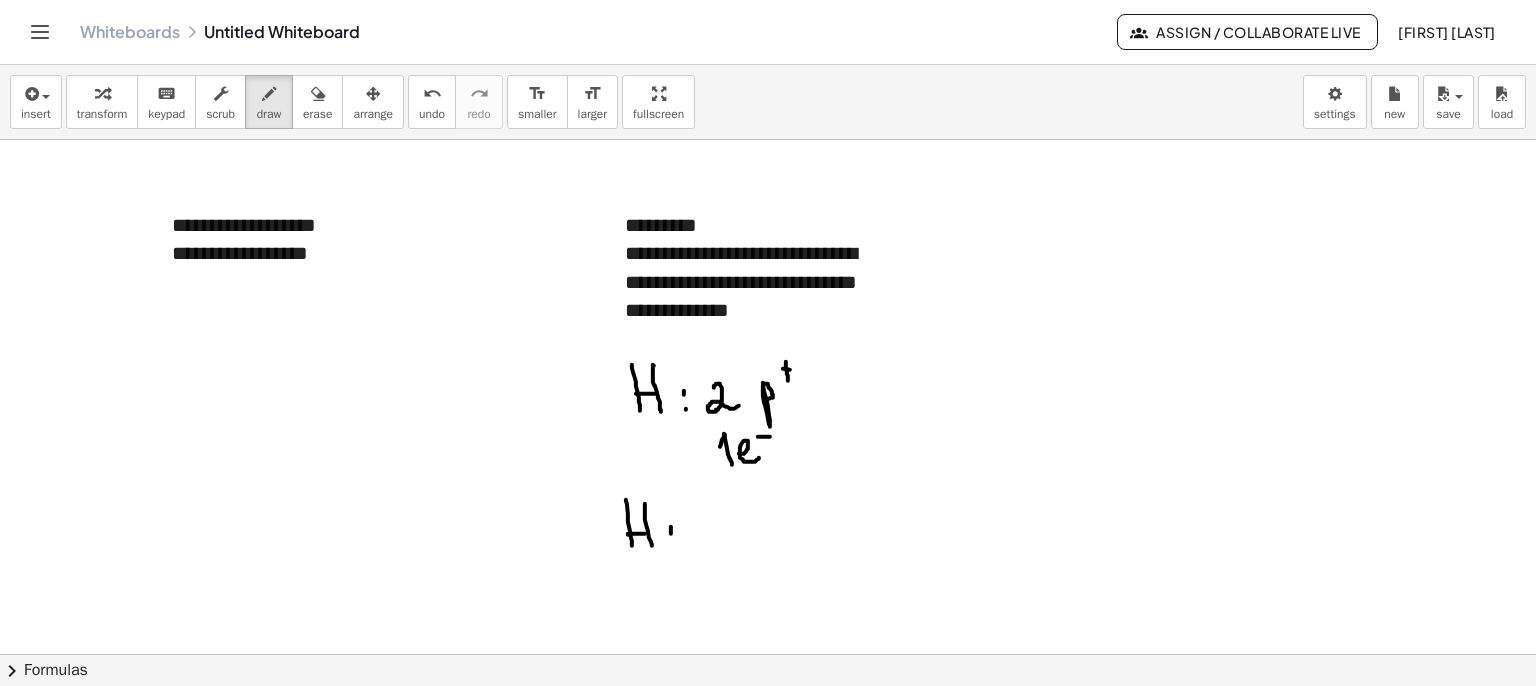 click at bounding box center [768, 719] 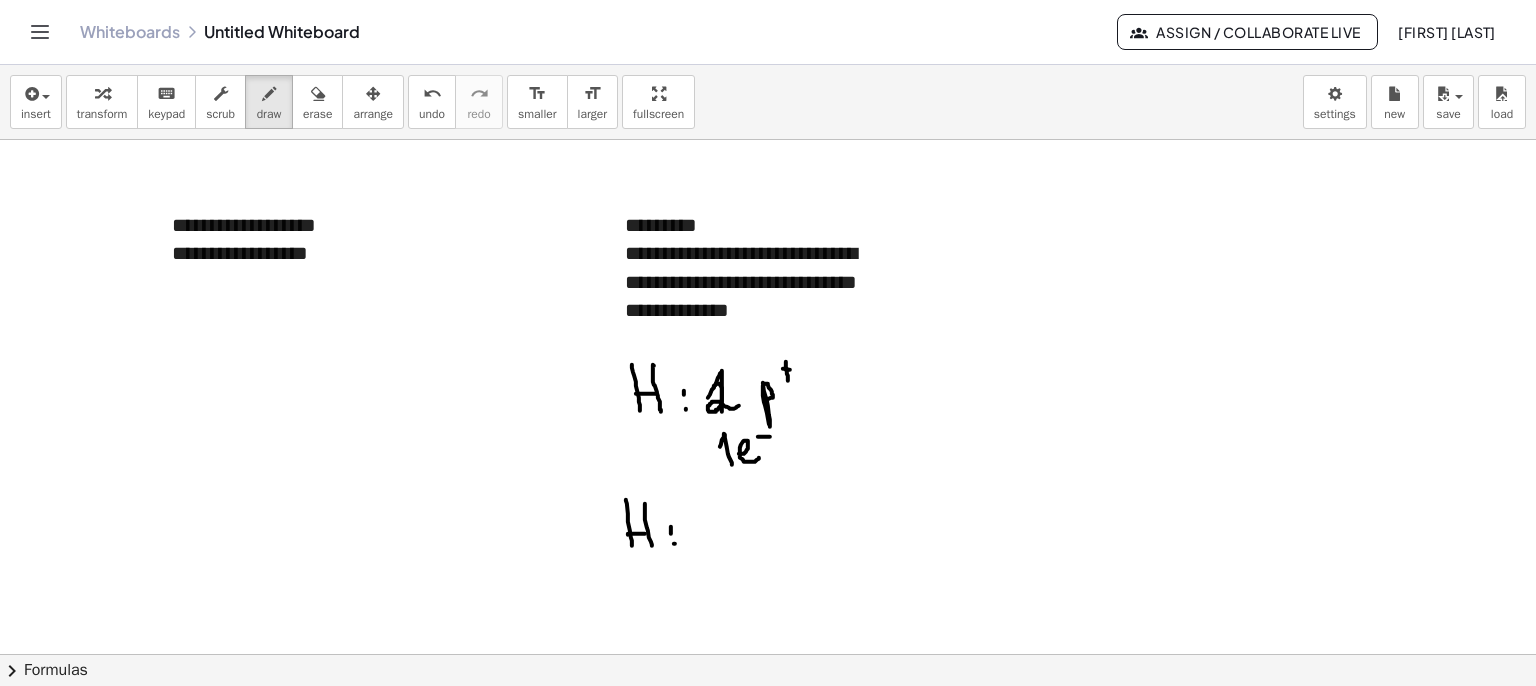 click at bounding box center [768, 719] 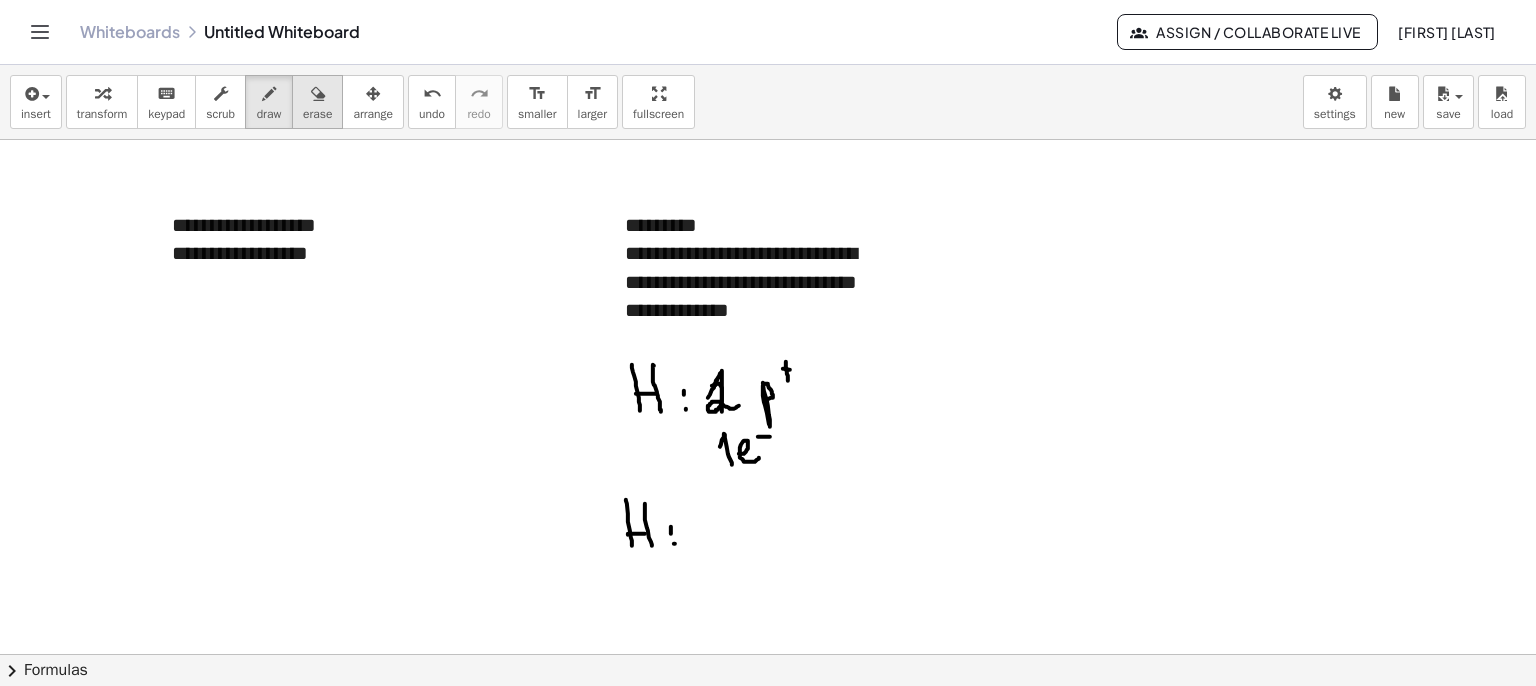 click on "erase" at bounding box center [317, 102] 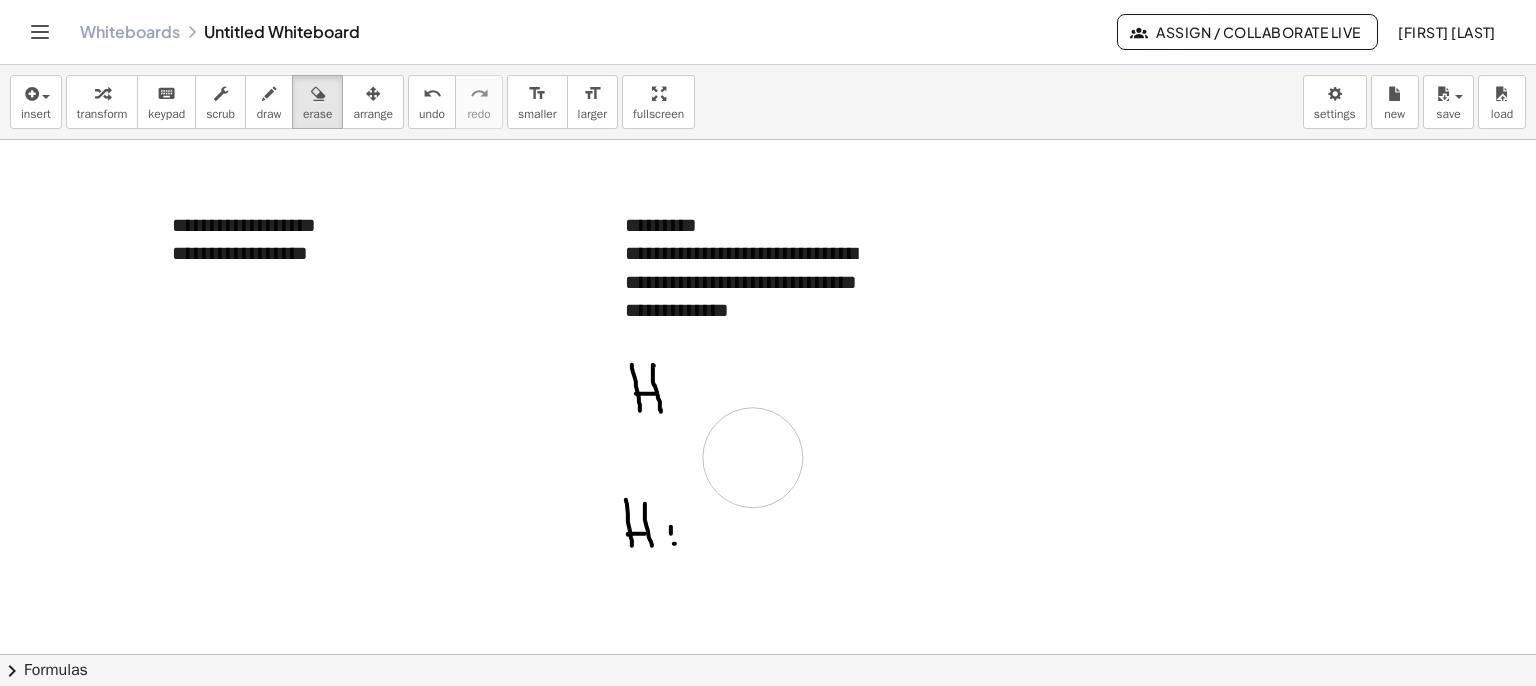 drag, startPoint x: 715, startPoint y: 385, endPoint x: 752, endPoint y: 454, distance: 78.29432 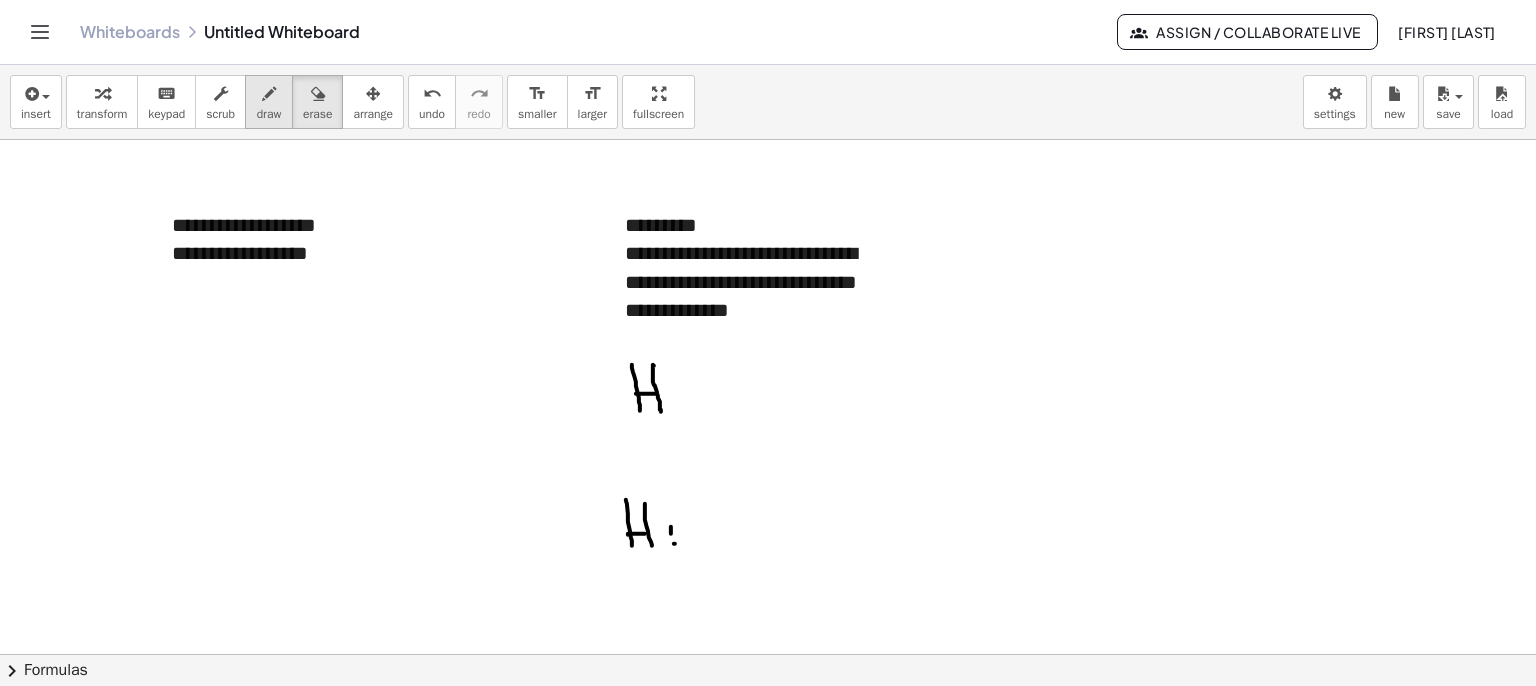 click at bounding box center (269, 94) 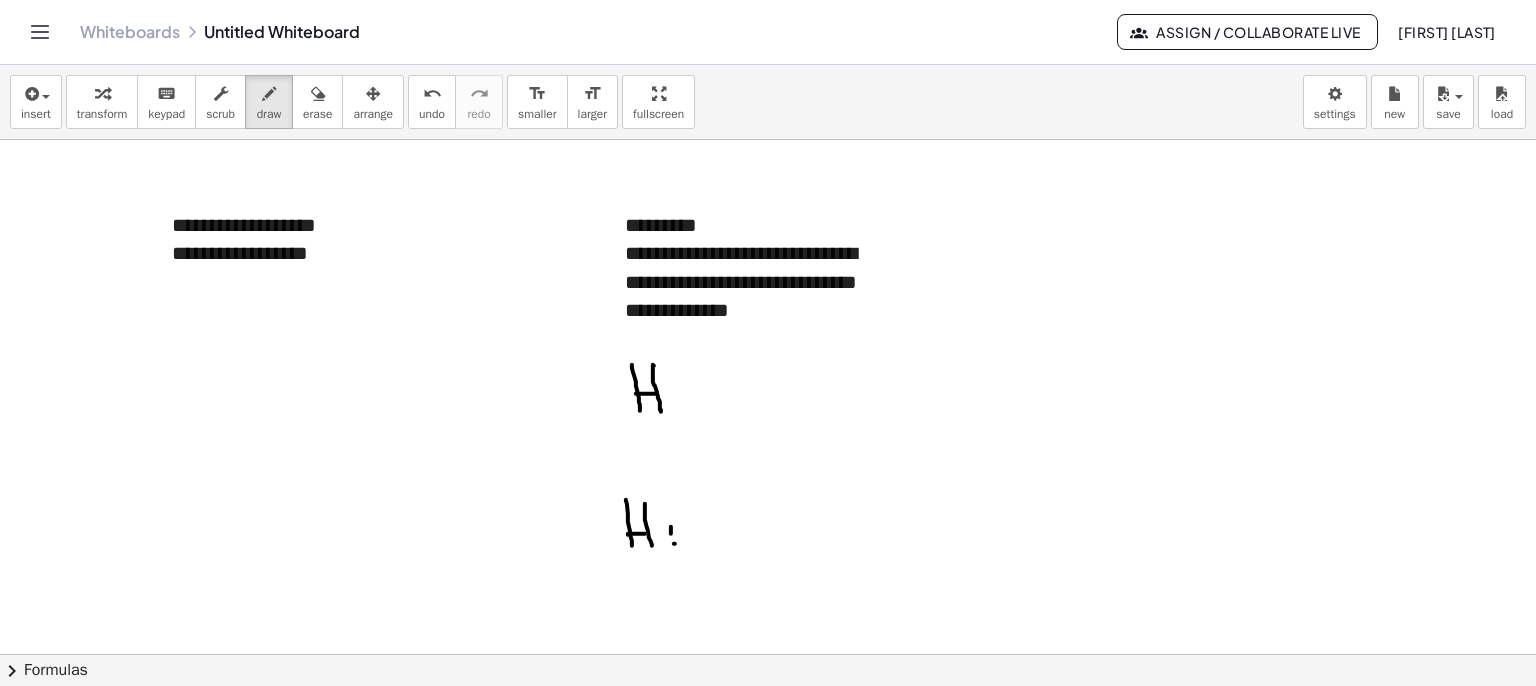 click at bounding box center [768, 719] 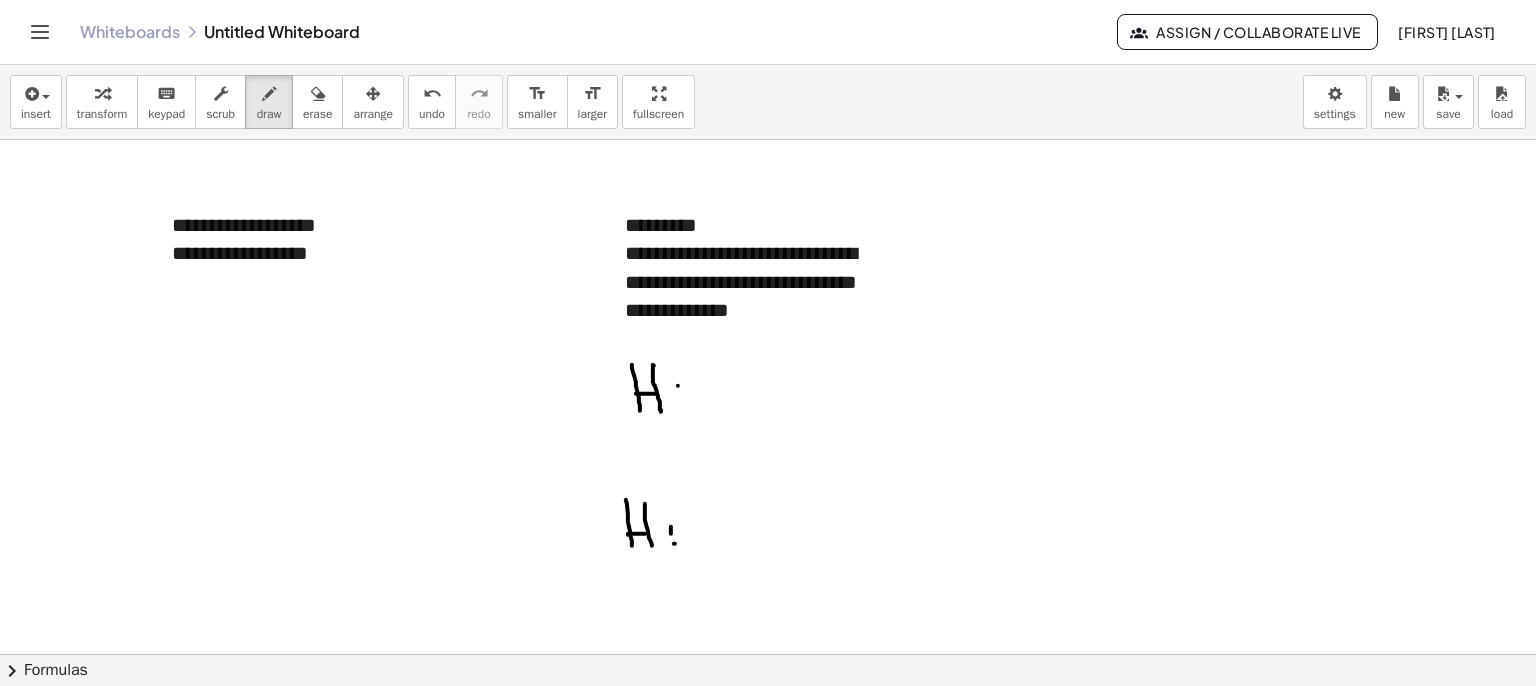 click at bounding box center [768, 719] 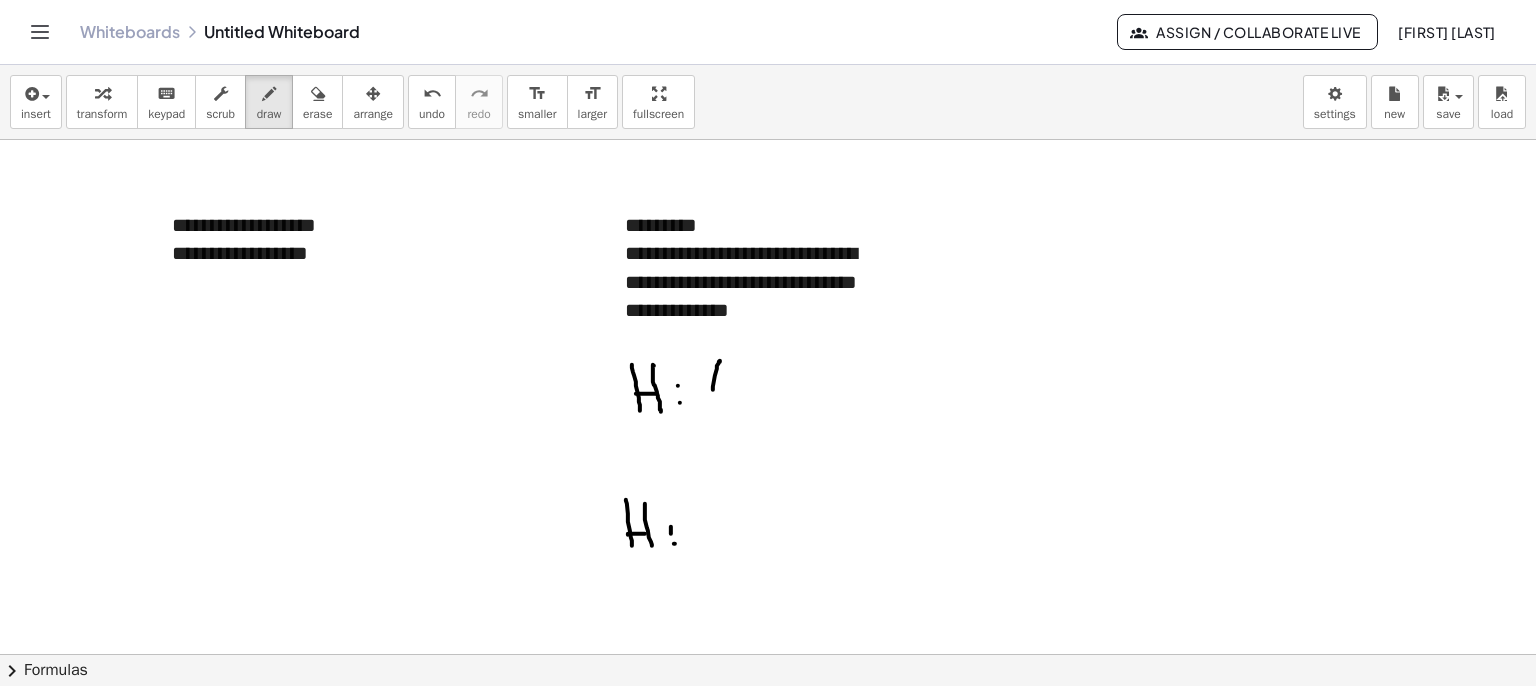 drag, startPoint x: 713, startPoint y: 389, endPoint x: 736, endPoint y: 399, distance: 25.079872 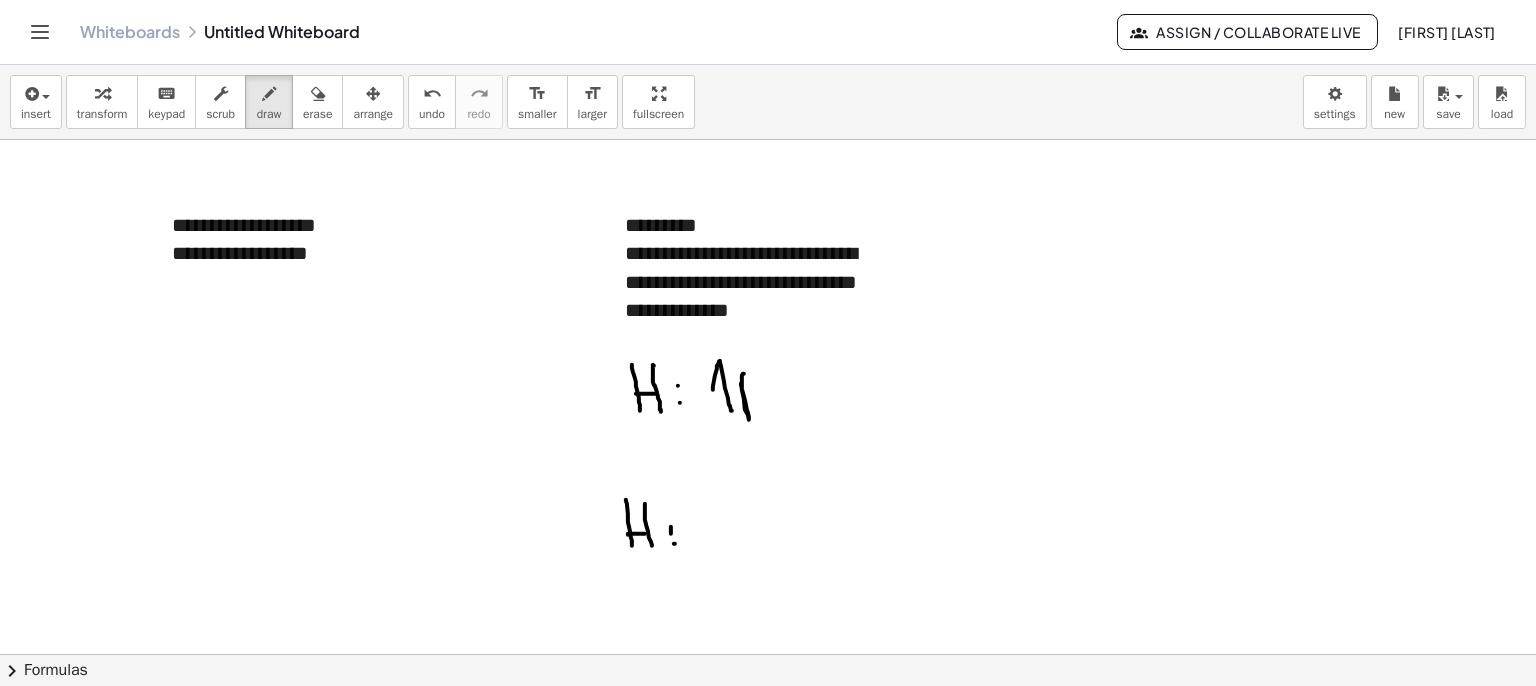 drag, startPoint x: 747, startPoint y: 409, endPoint x: 748, endPoint y: 384, distance: 25.019993 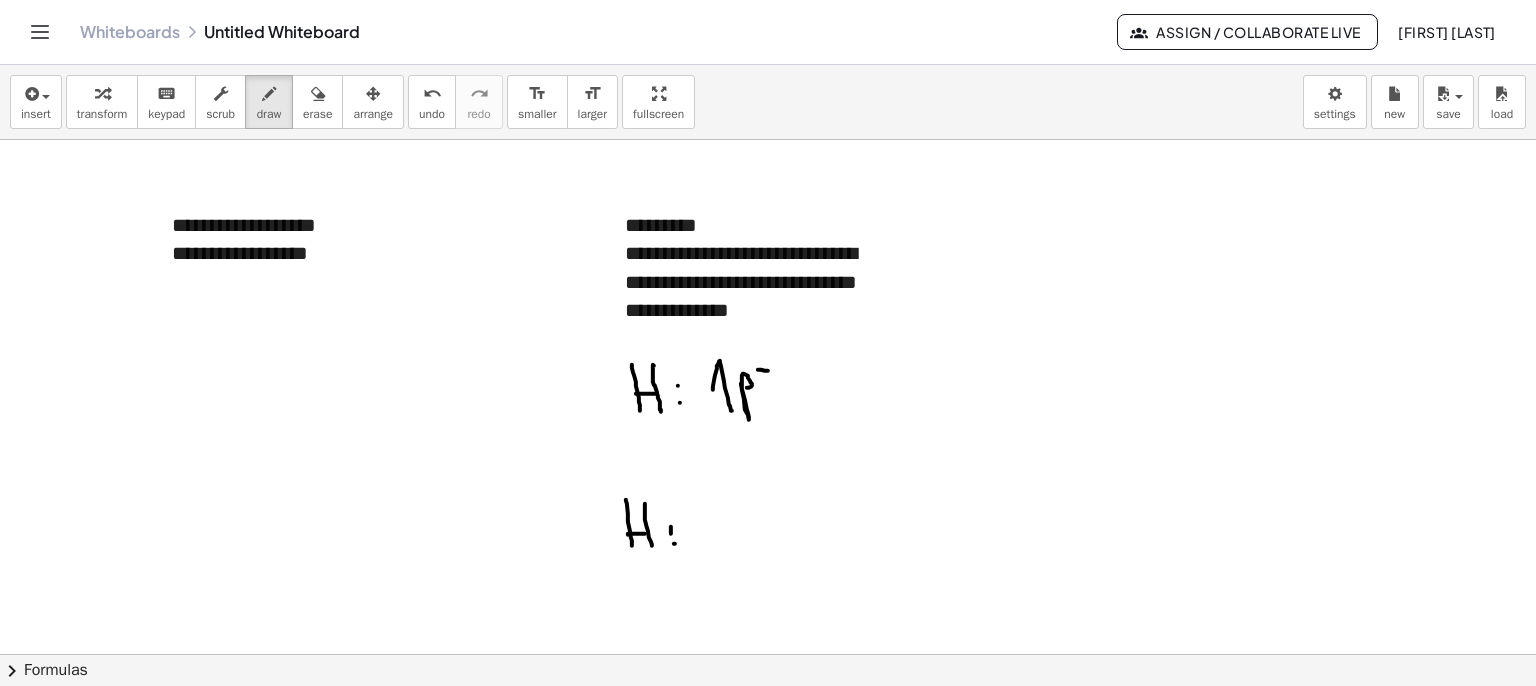 click at bounding box center (768, 719) 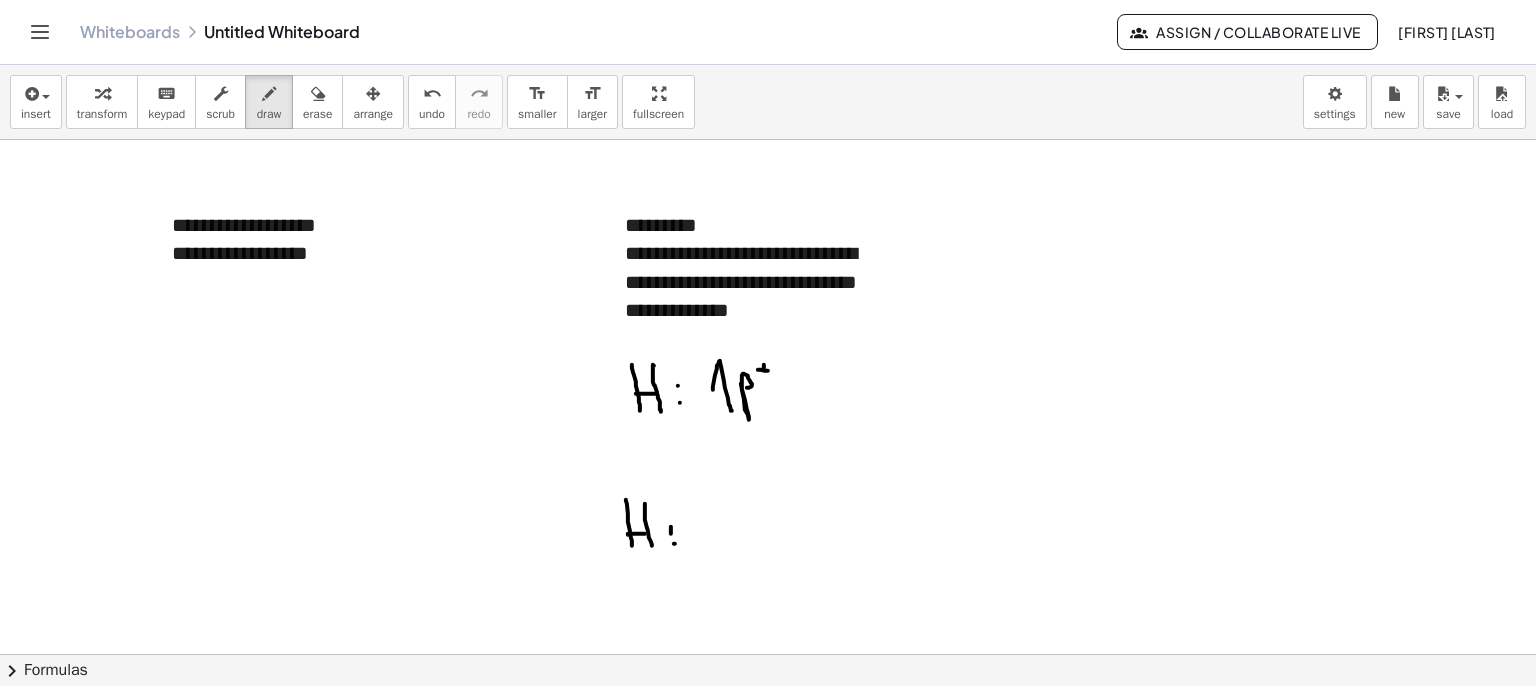 drag, startPoint x: 764, startPoint y: 368, endPoint x: 758, endPoint y: 409, distance: 41.4367 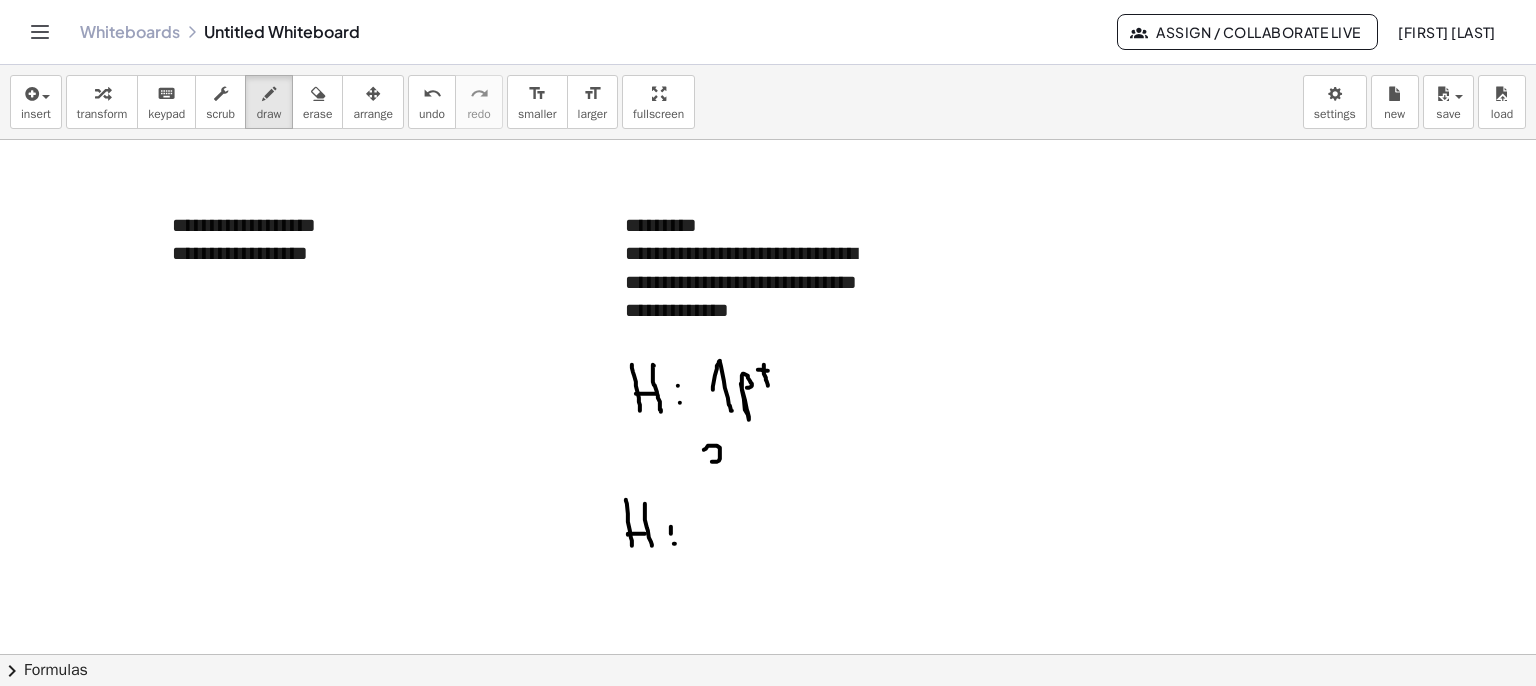 drag, startPoint x: 713, startPoint y: 445, endPoint x: 737, endPoint y: 460, distance: 28.301943 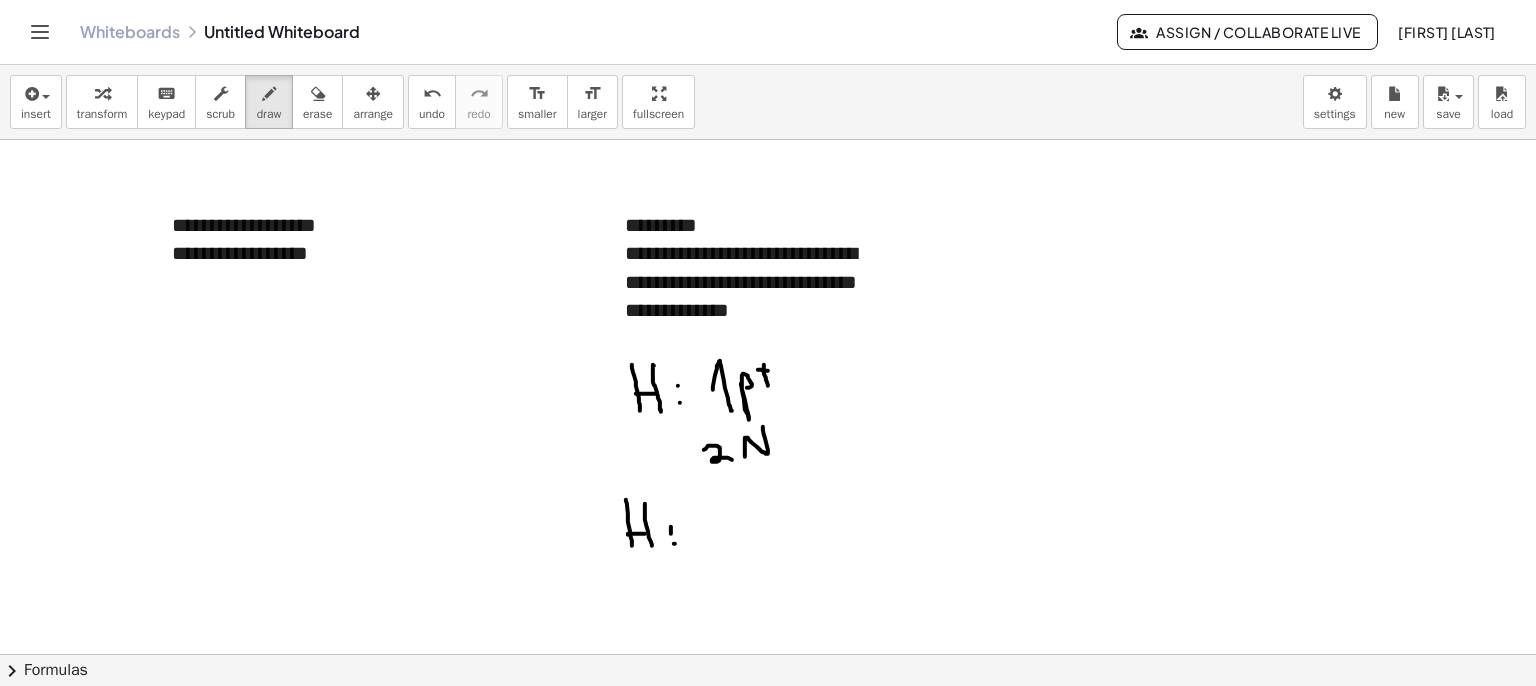 drag, startPoint x: 745, startPoint y: 438, endPoint x: 763, endPoint y: 426, distance: 21.633308 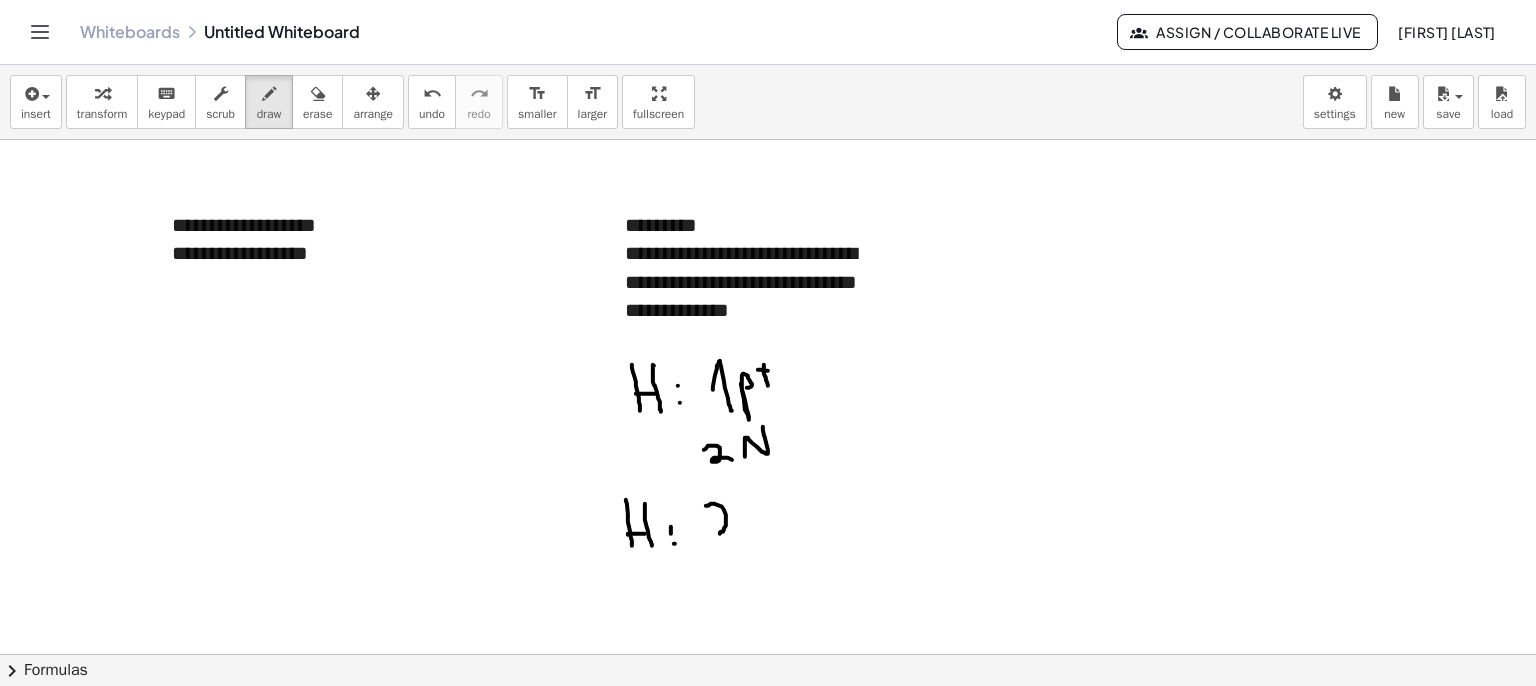 drag, startPoint x: 711, startPoint y: 503, endPoint x: 719, endPoint y: 530, distance: 28.160255 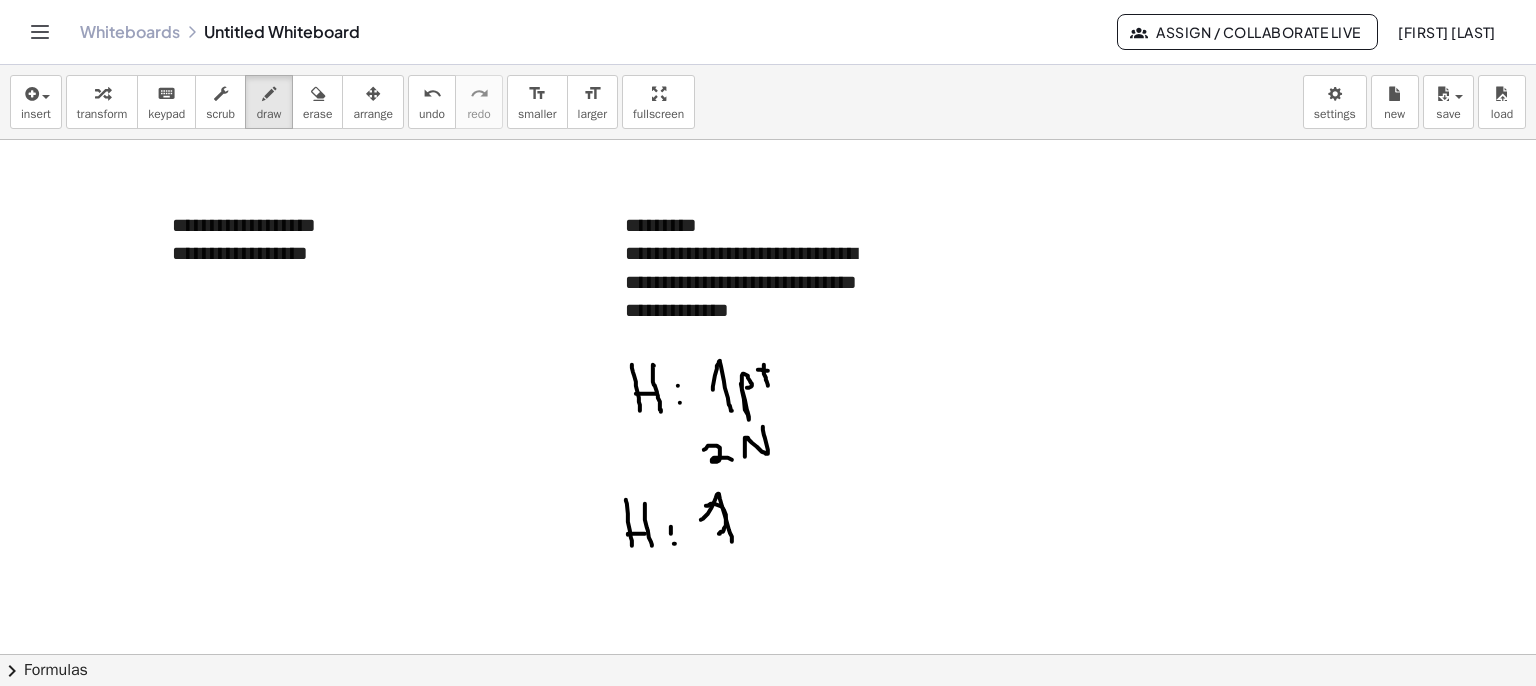 drag, startPoint x: 717, startPoint y: 494, endPoint x: 732, endPoint y: 541, distance: 49.335587 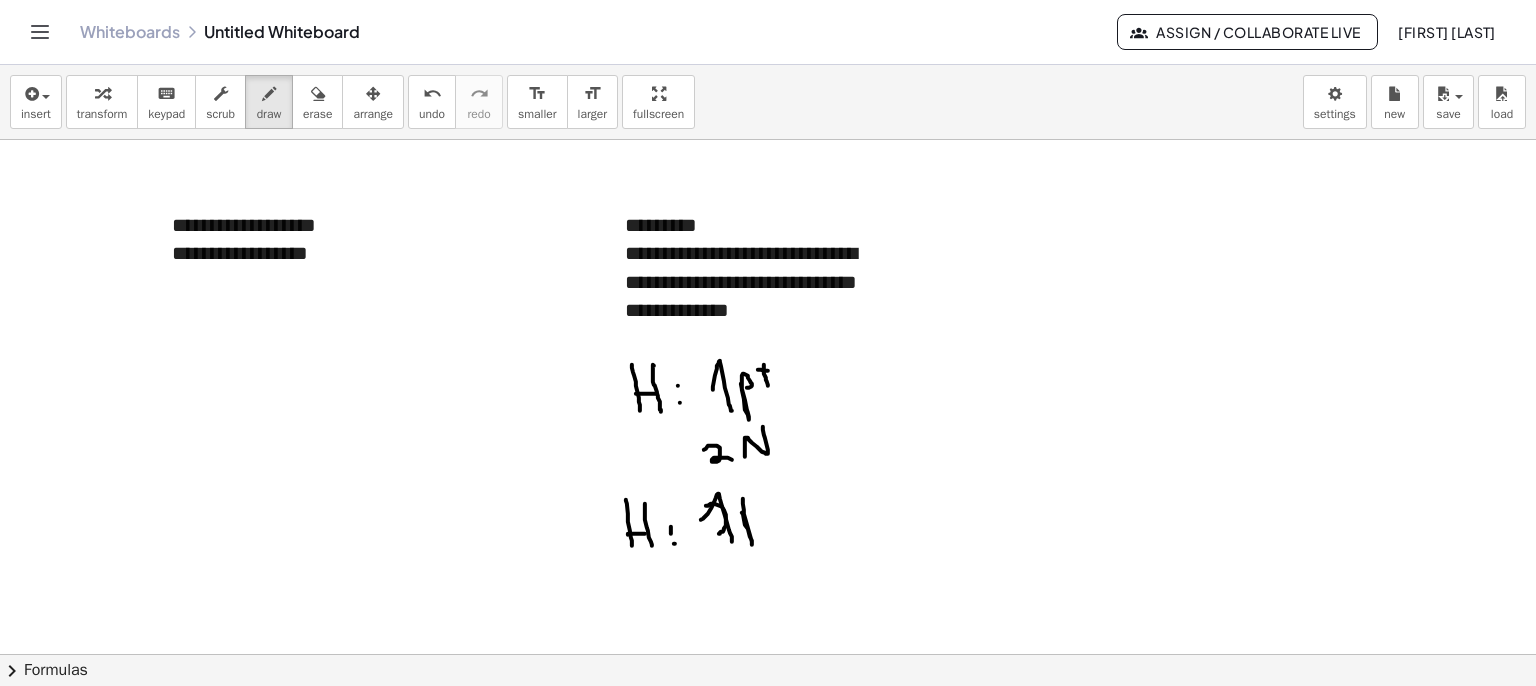 click at bounding box center [768, 719] 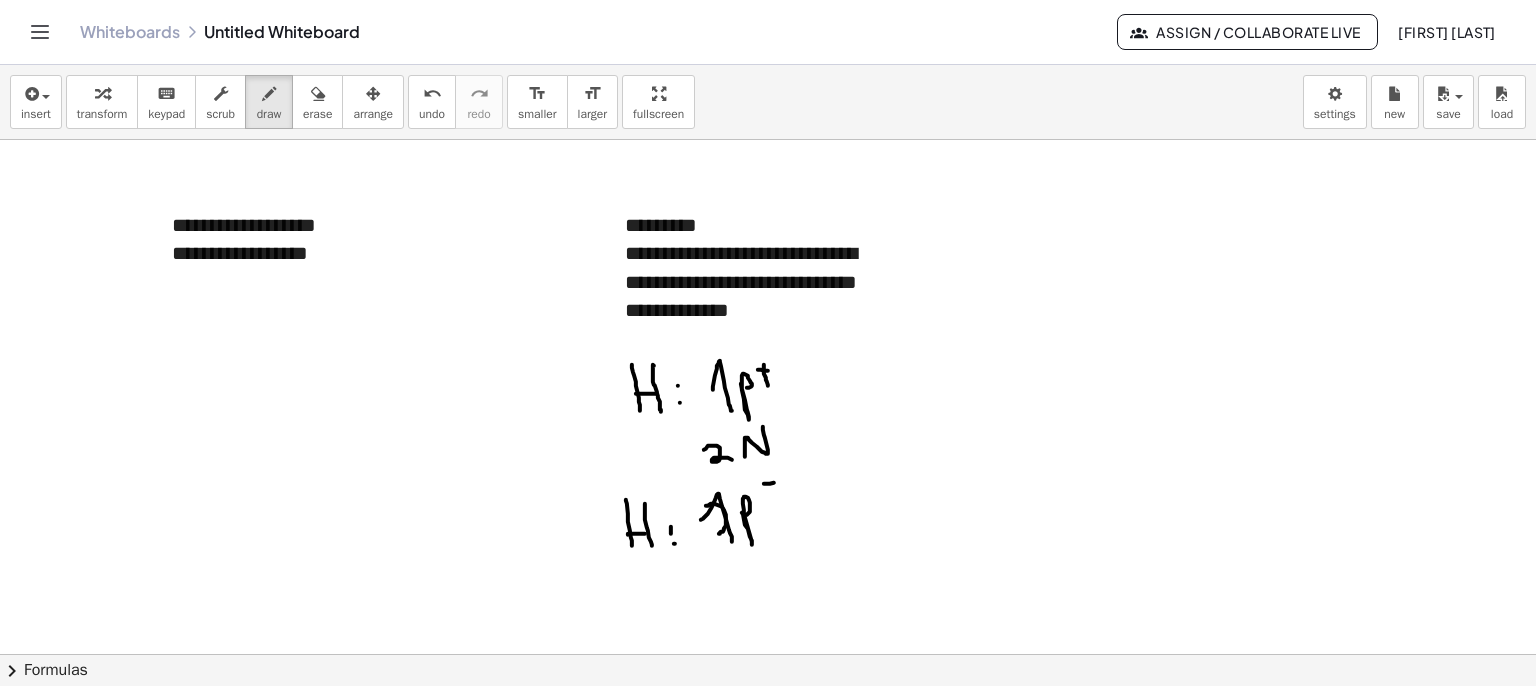 click at bounding box center [768, 719] 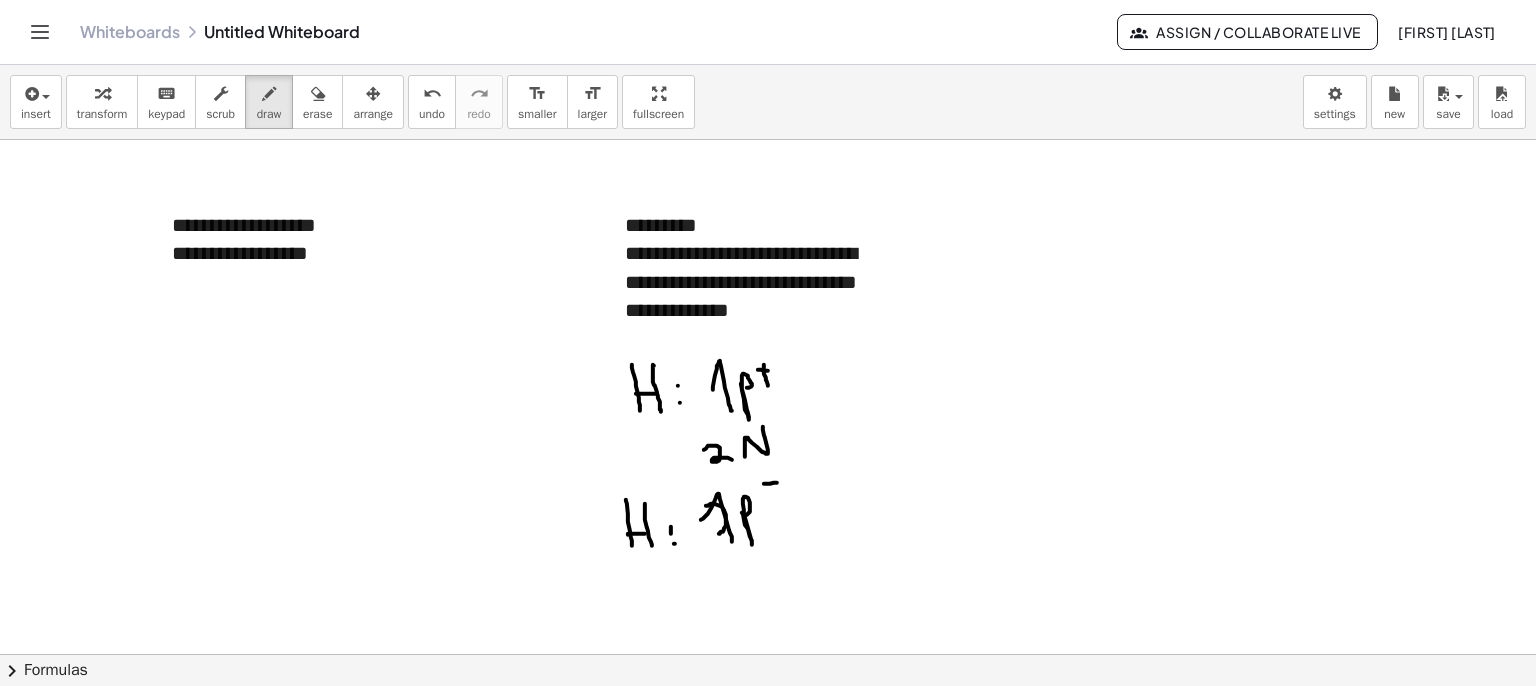 drag, startPoint x: 769, startPoint y: 475, endPoint x: 776, endPoint y: 501, distance: 26.925823 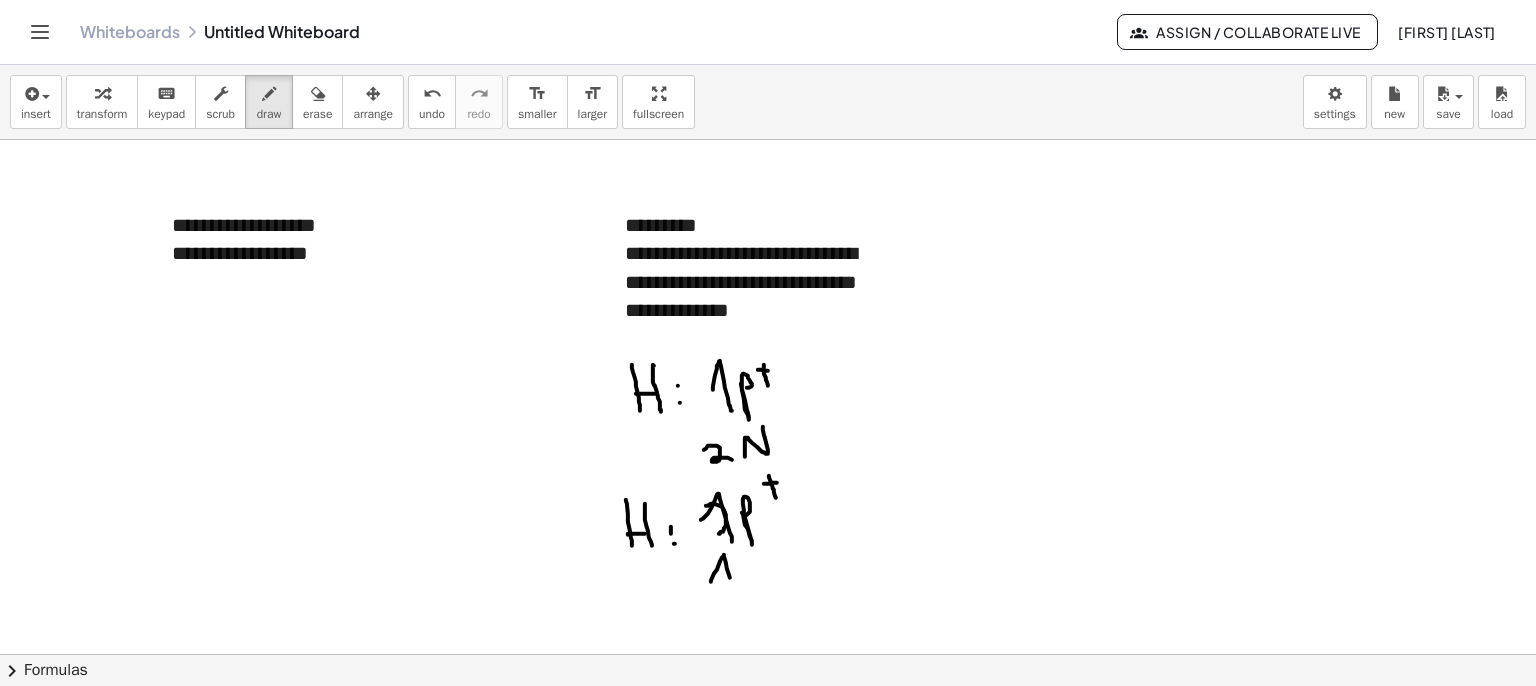 drag, startPoint x: 711, startPoint y: 581, endPoint x: 747, endPoint y: 589, distance: 36.878178 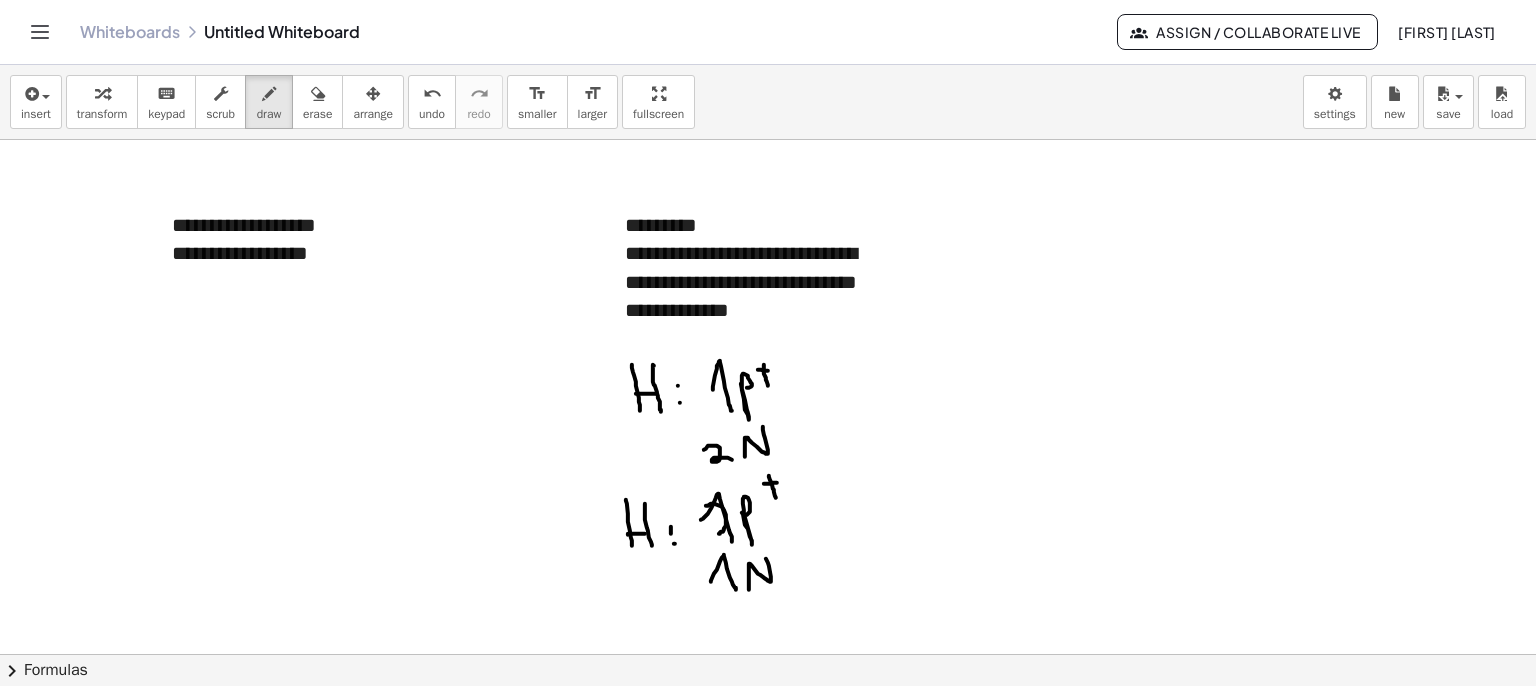 drag, startPoint x: 749, startPoint y: 567, endPoint x: 765, endPoint y: 553, distance: 21.260292 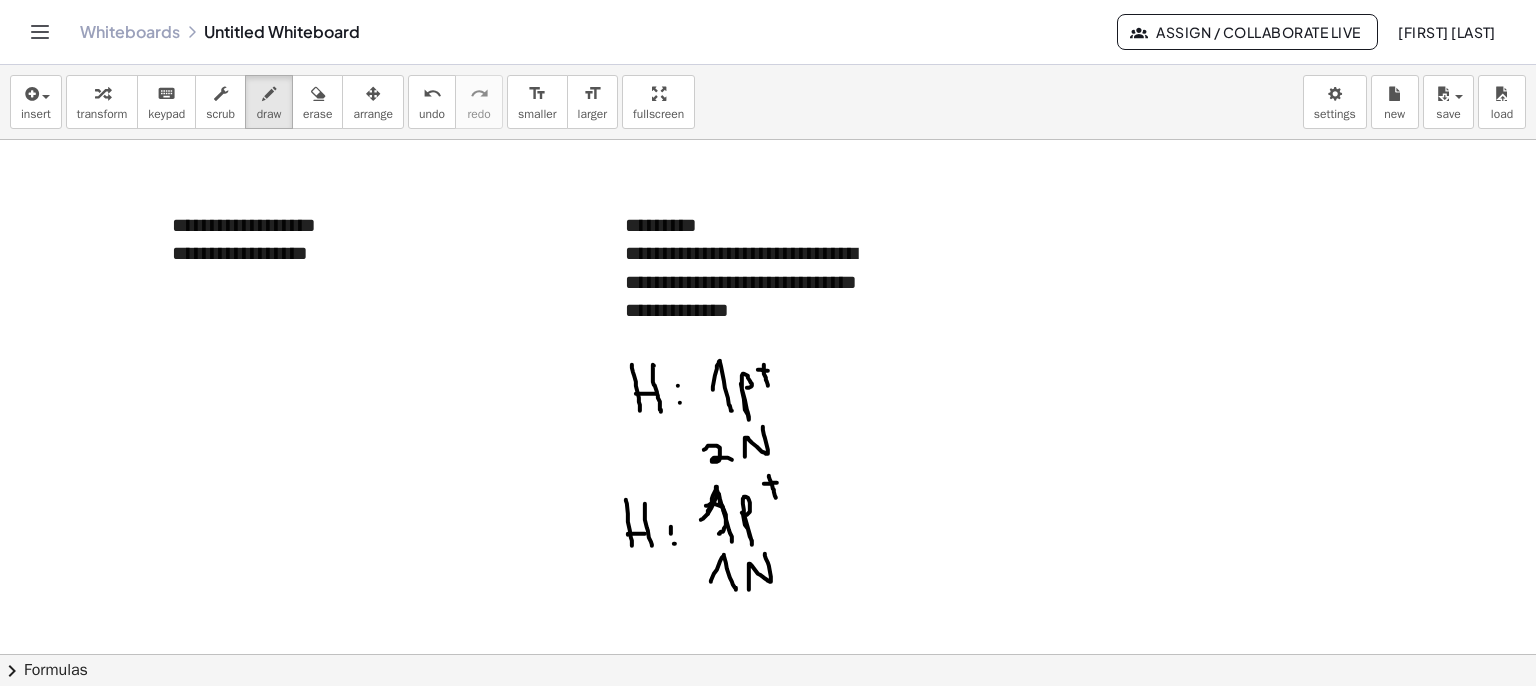 drag, startPoint x: 708, startPoint y: 513, endPoint x: 732, endPoint y: 530, distance: 29.410883 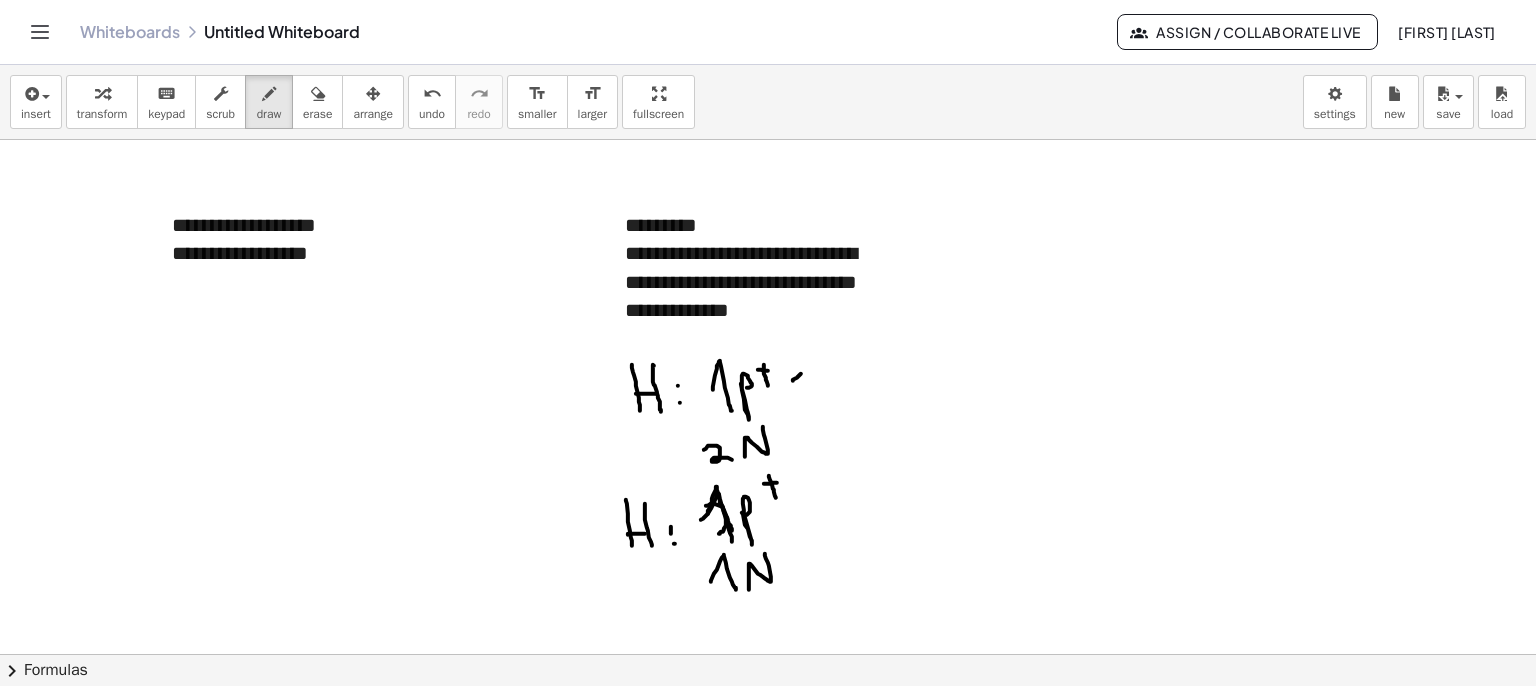 drag, startPoint x: 793, startPoint y: 380, endPoint x: 812, endPoint y: 391, distance: 21.954498 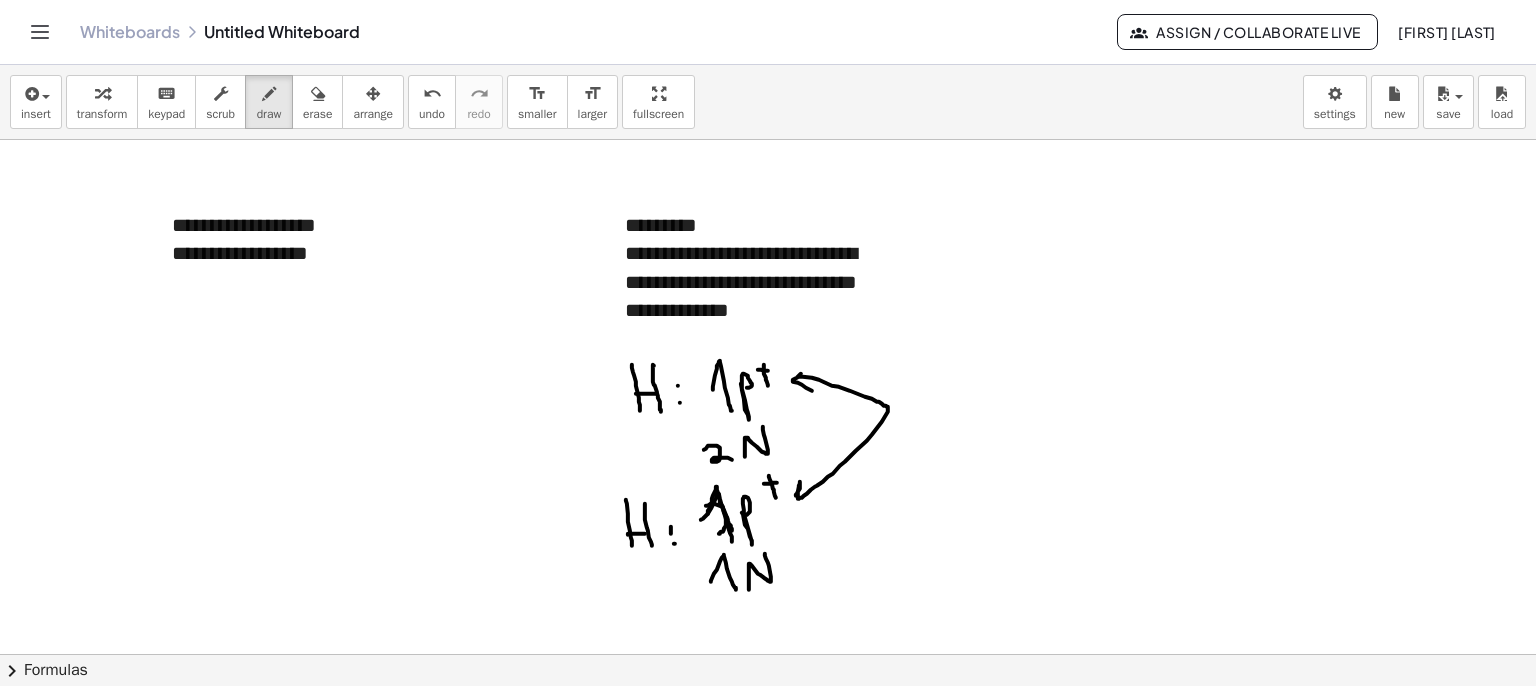 drag, startPoint x: 799, startPoint y: 376, endPoint x: 818, endPoint y: 500, distance: 125.4472 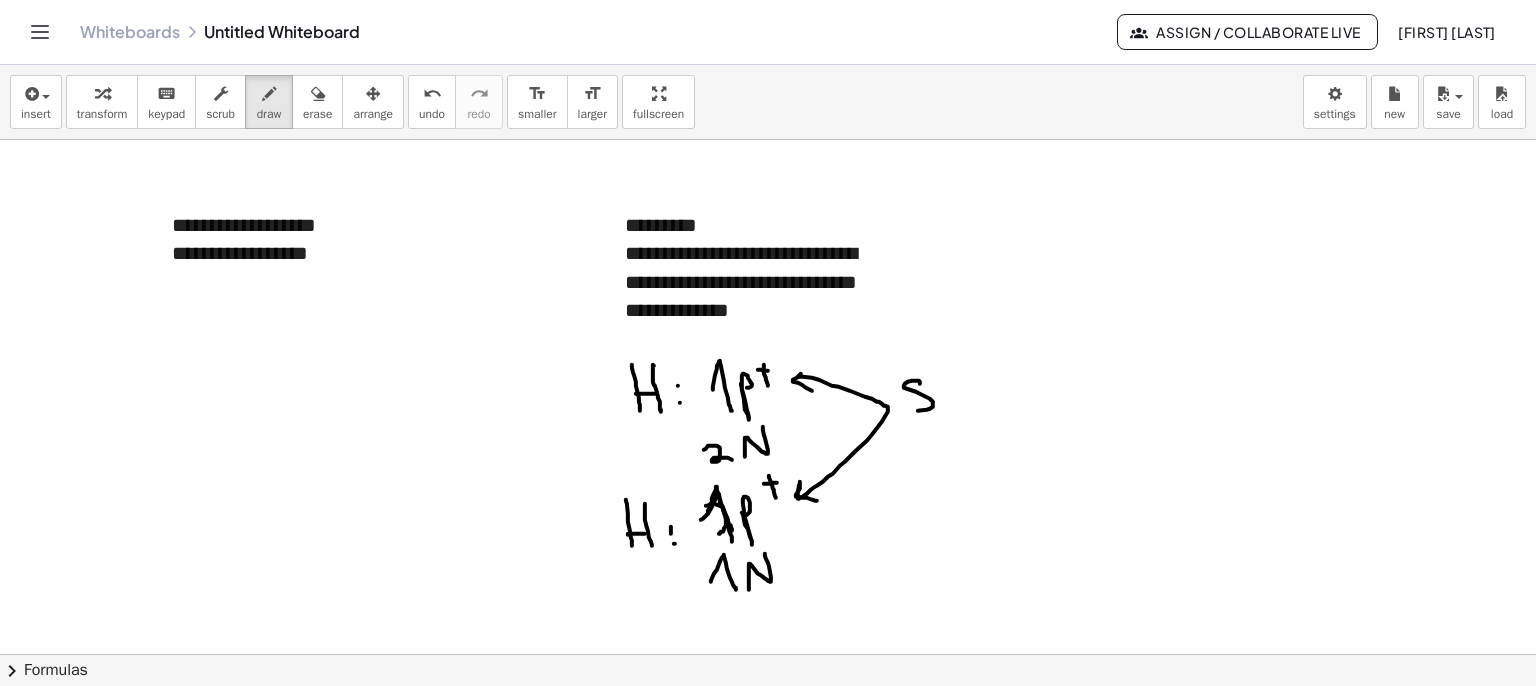 drag, startPoint x: 905, startPoint y: 383, endPoint x: 950, endPoint y: 393, distance: 46.09772 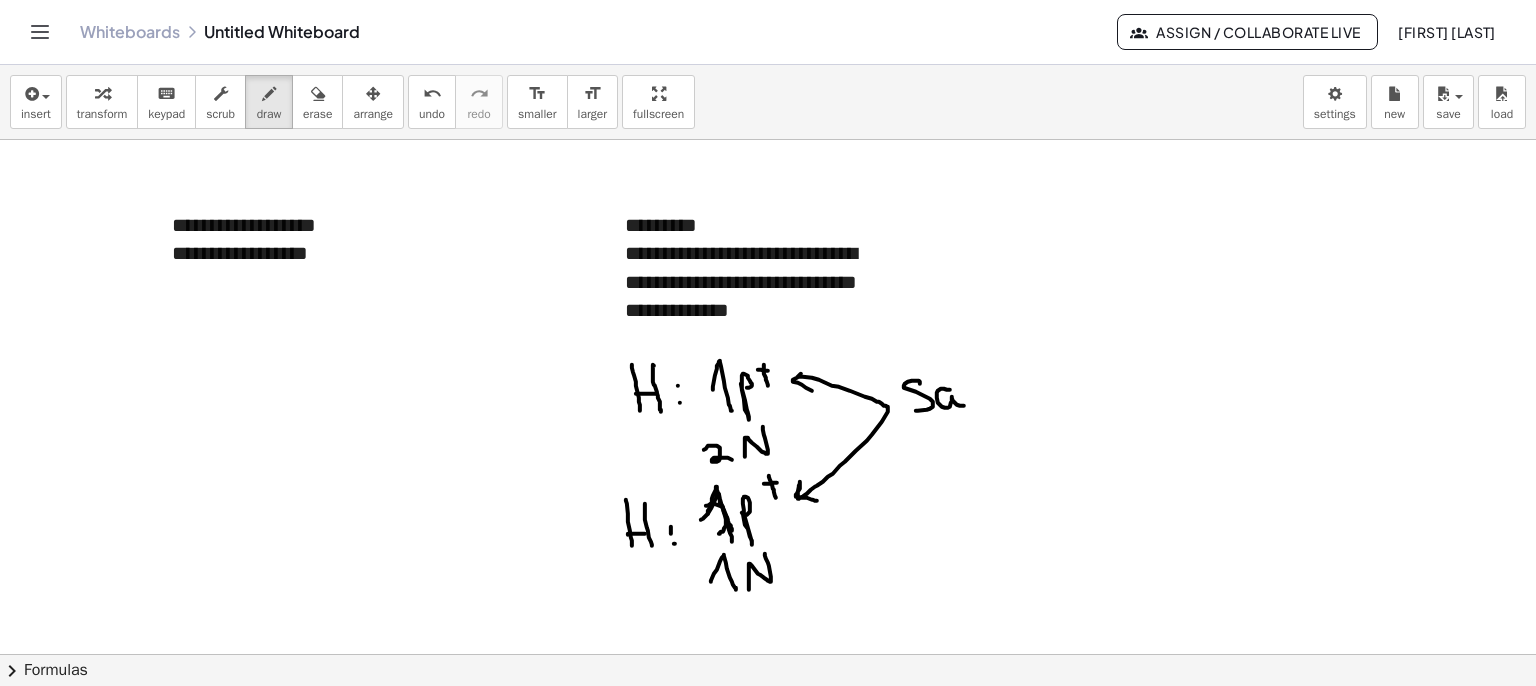 drag, startPoint x: 938, startPoint y: 390, endPoint x: 966, endPoint y: 401, distance: 30.083218 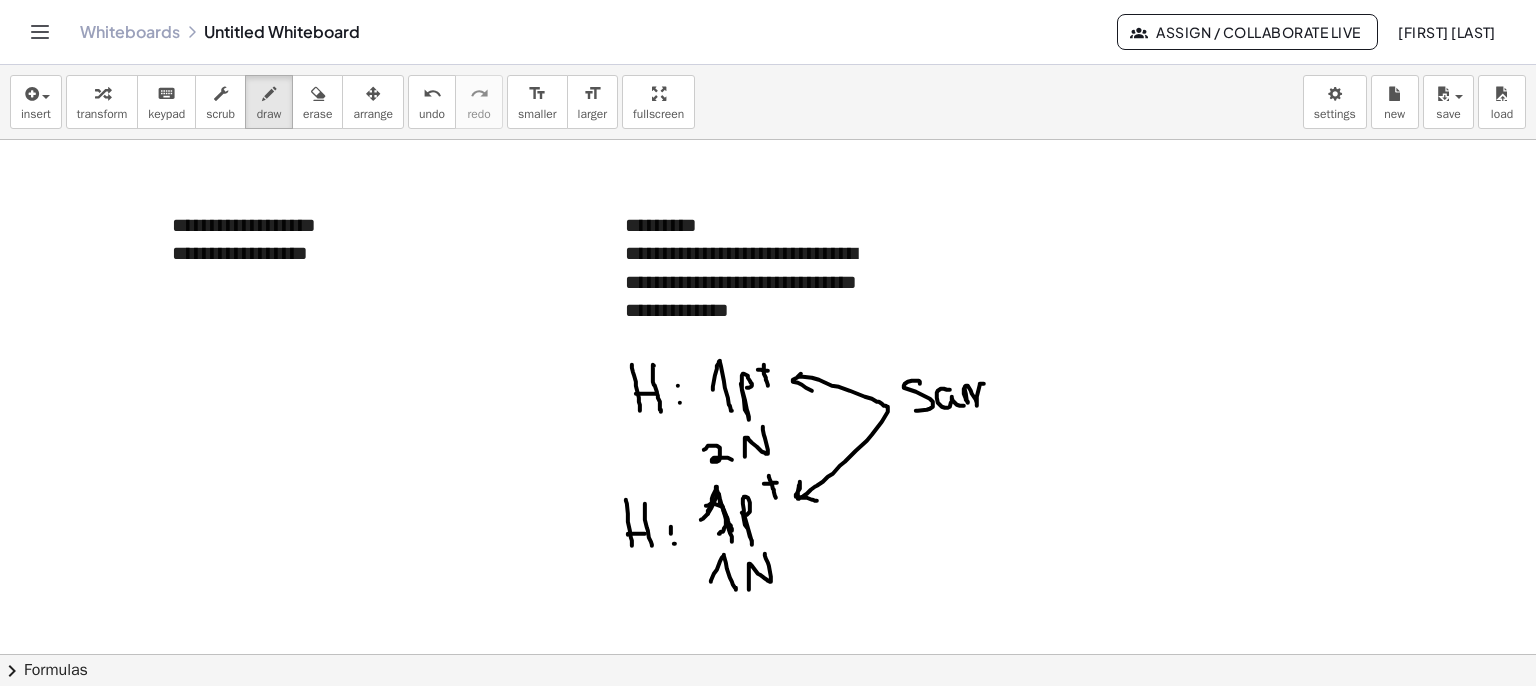 drag, startPoint x: 964, startPoint y: 390, endPoint x: 1000, endPoint y: 397, distance: 36.67424 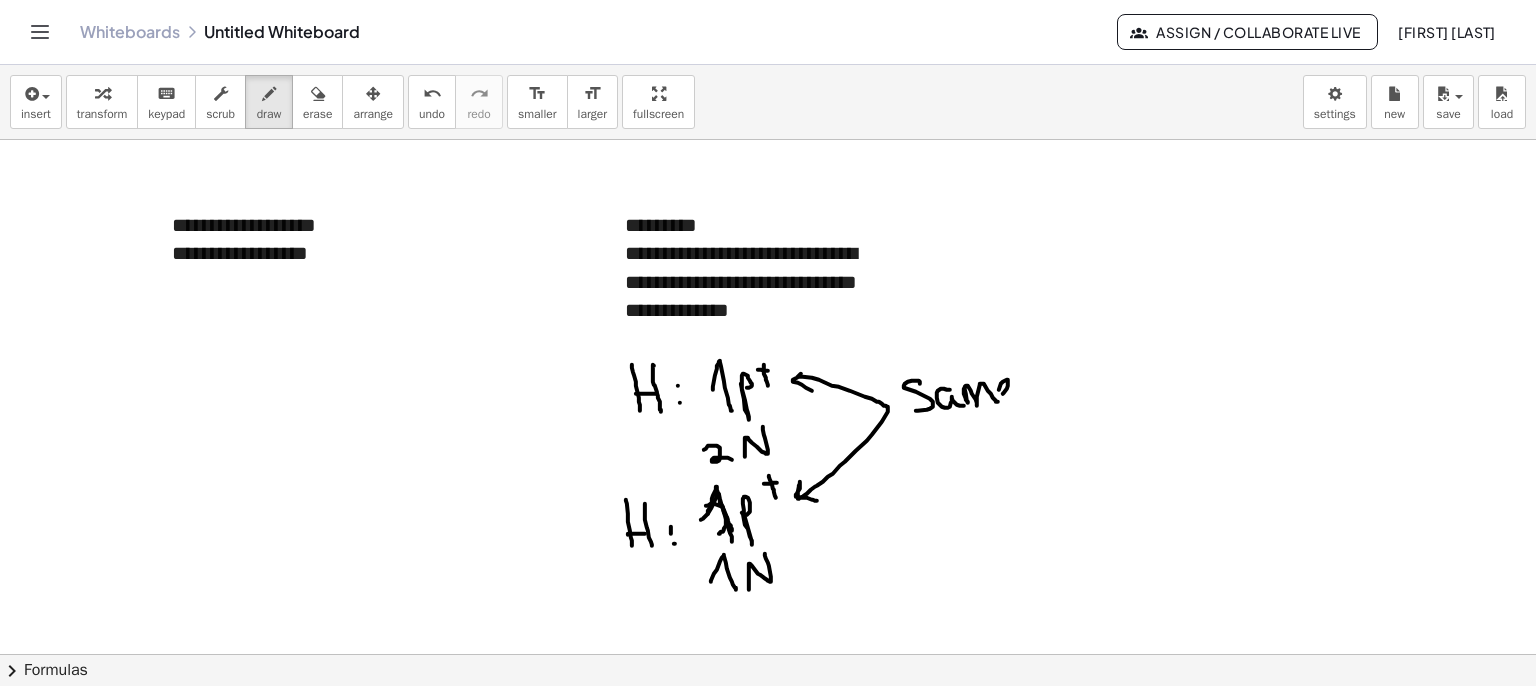 click at bounding box center (768, 719) 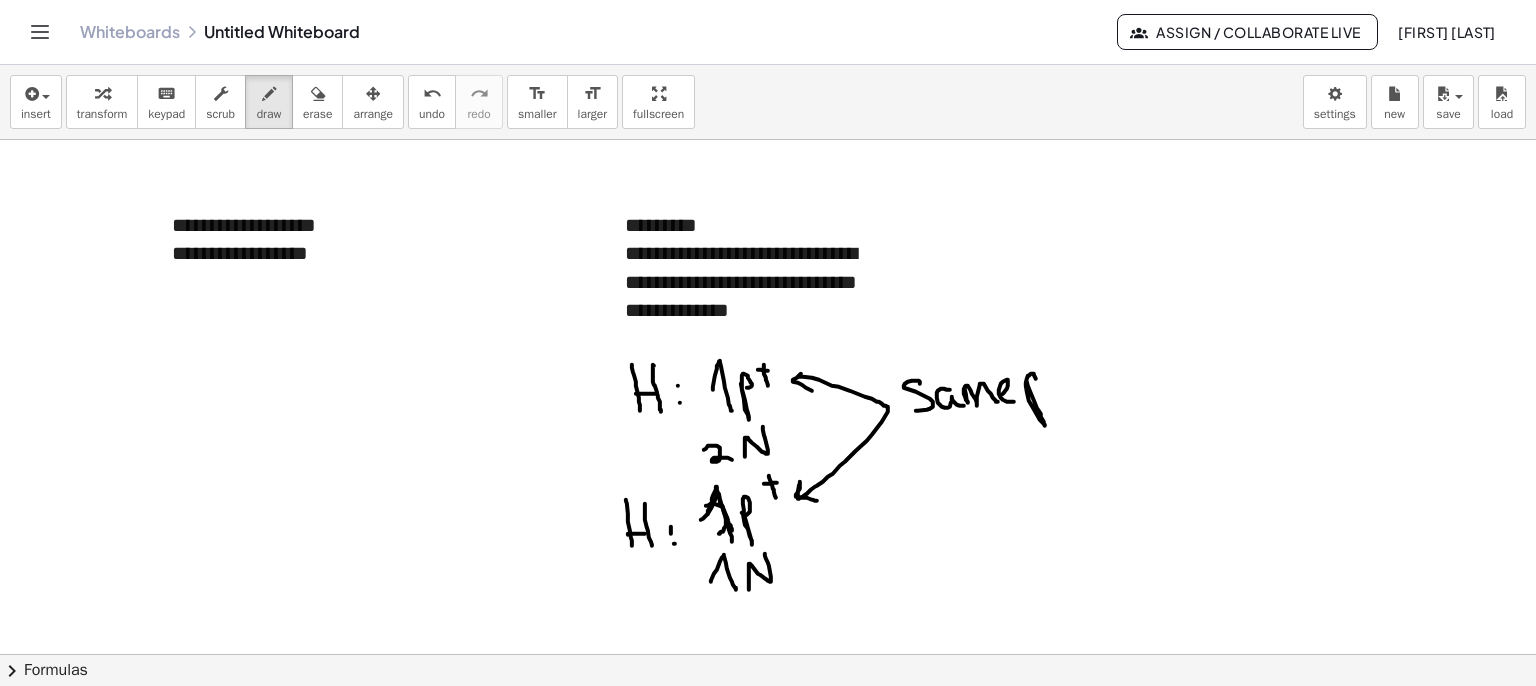 click at bounding box center [768, 719] 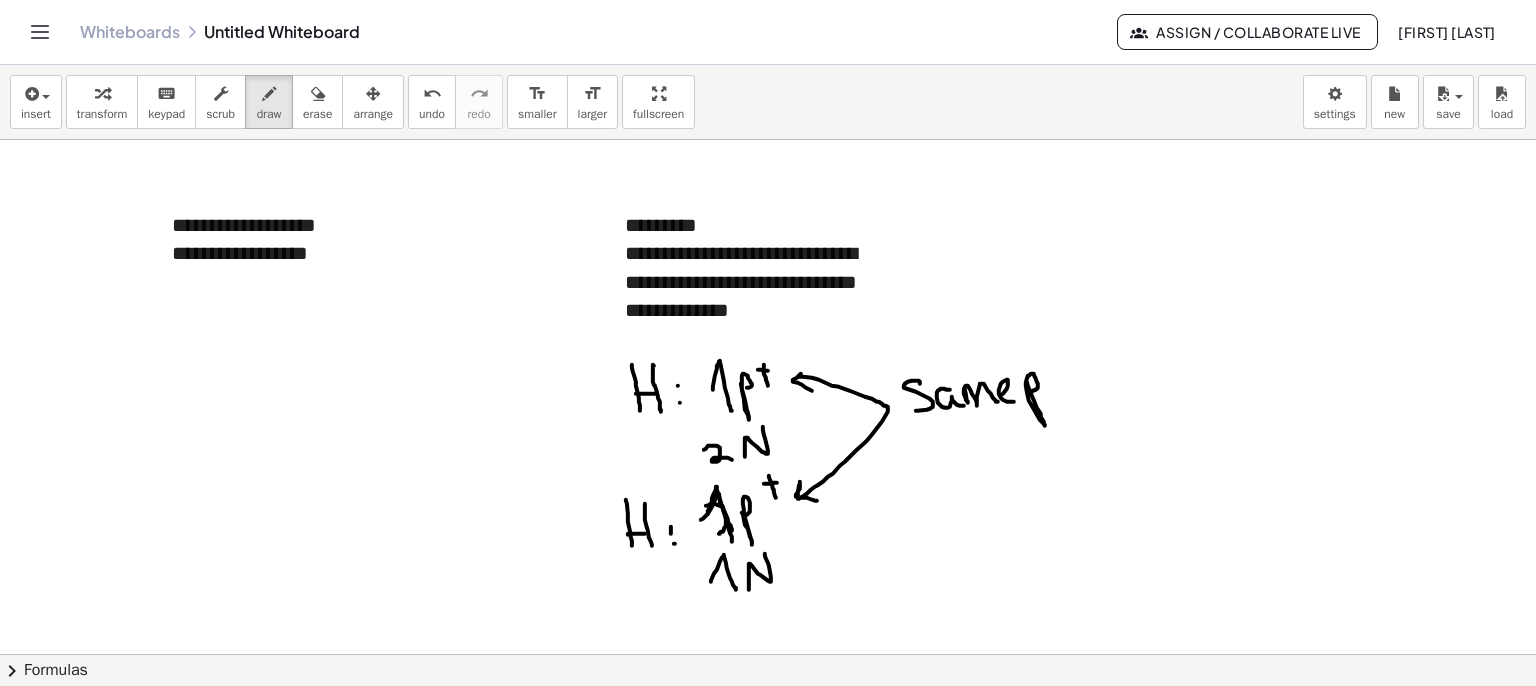 click at bounding box center (768, 719) 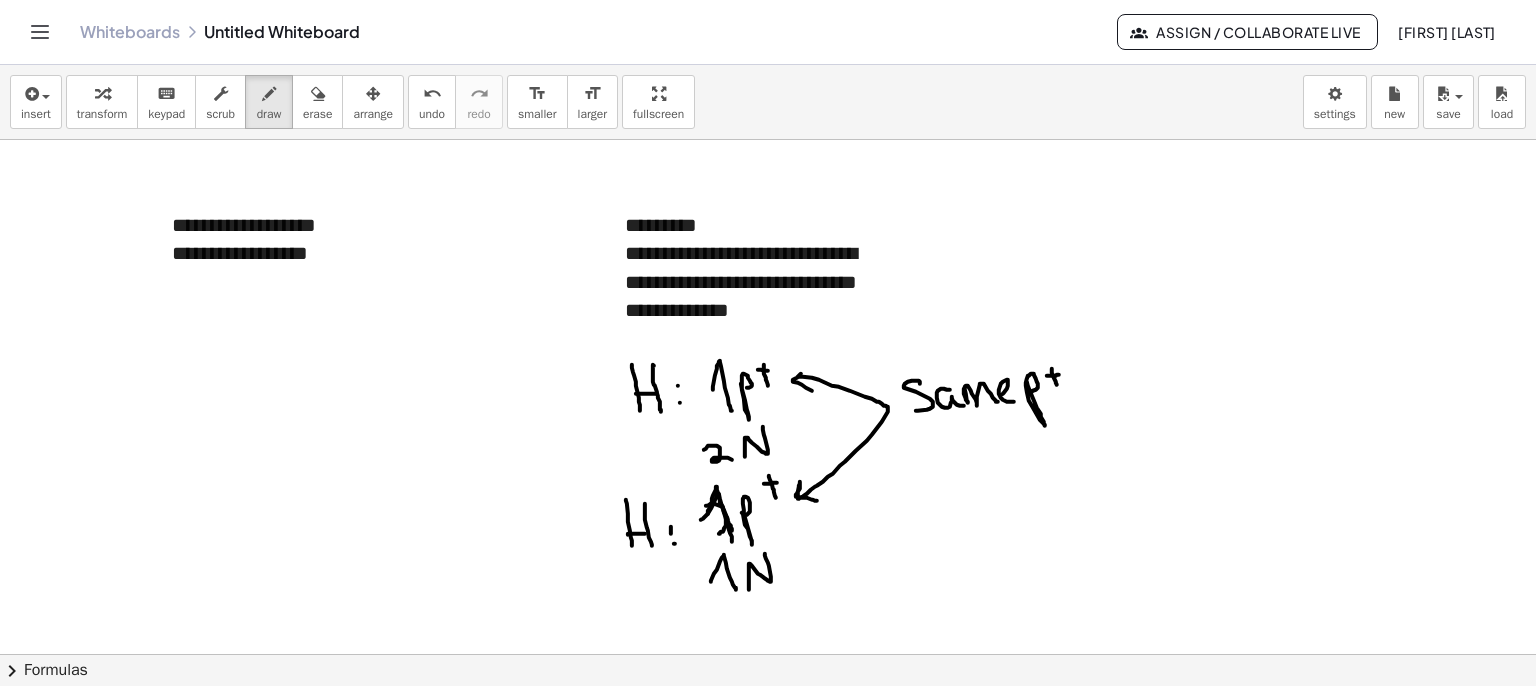 click at bounding box center (768, 719) 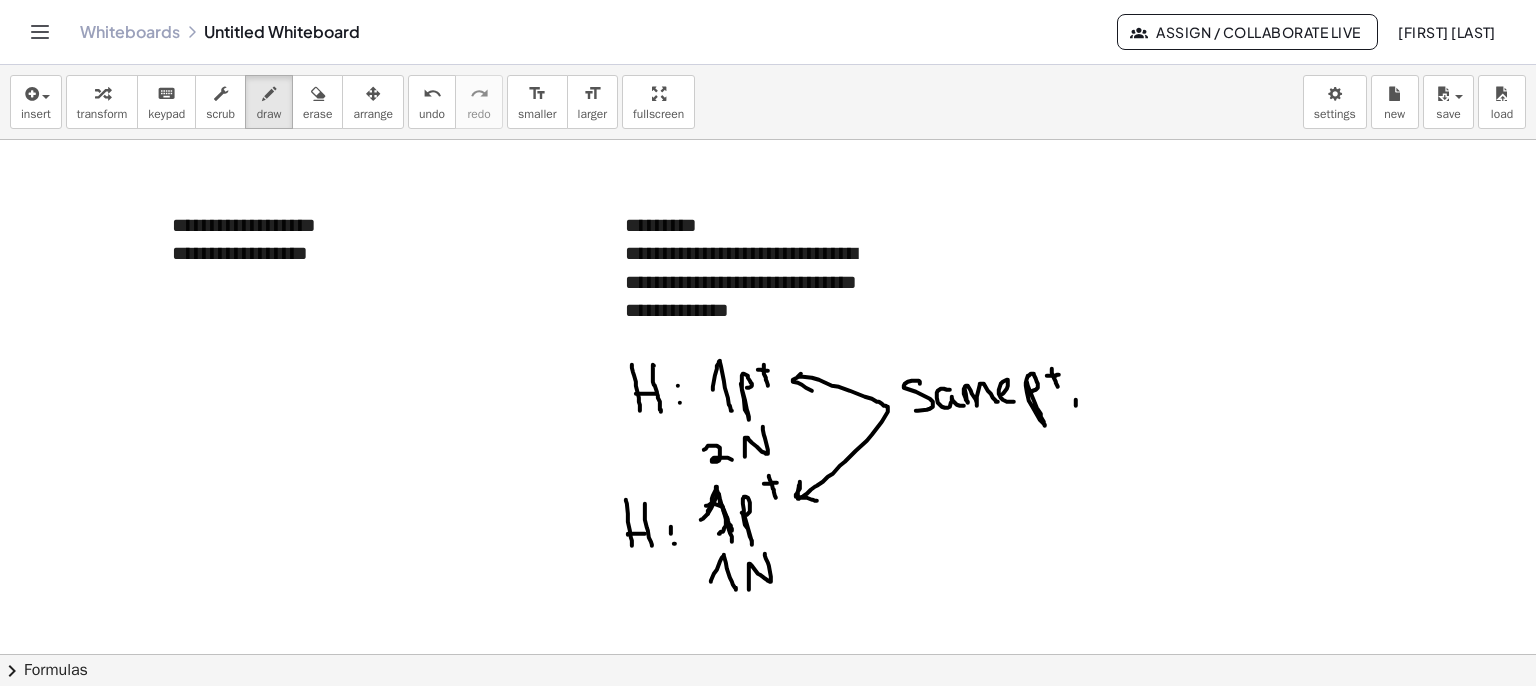 click at bounding box center [768, 719] 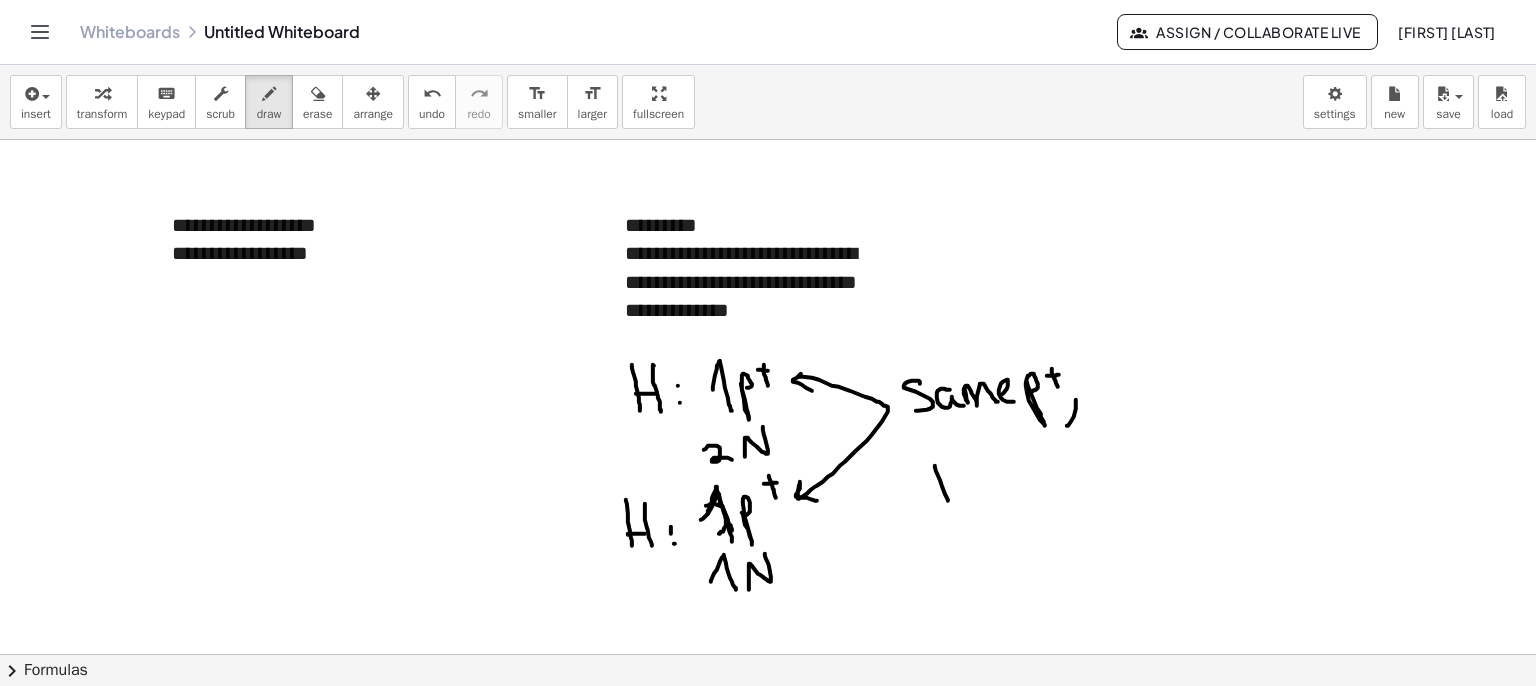 click at bounding box center (768, 719) 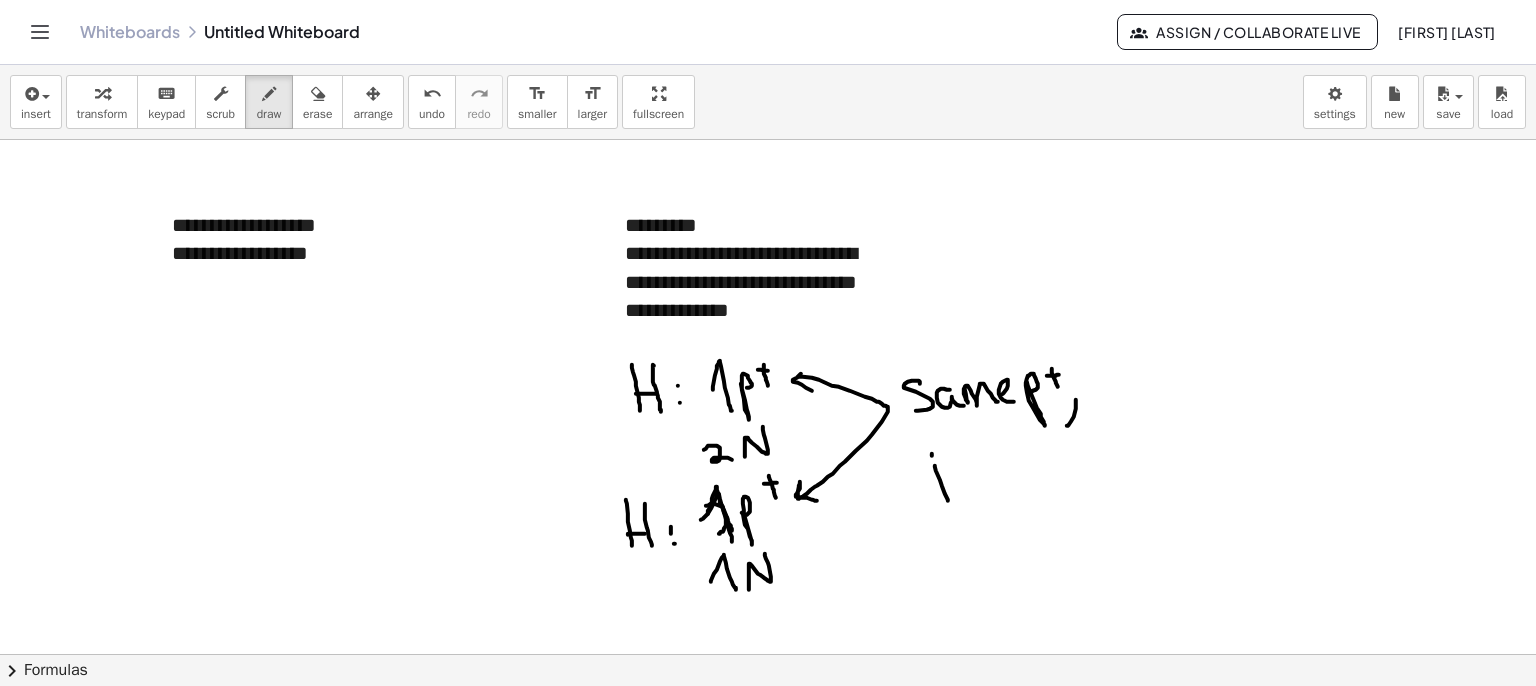click at bounding box center [768, 719] 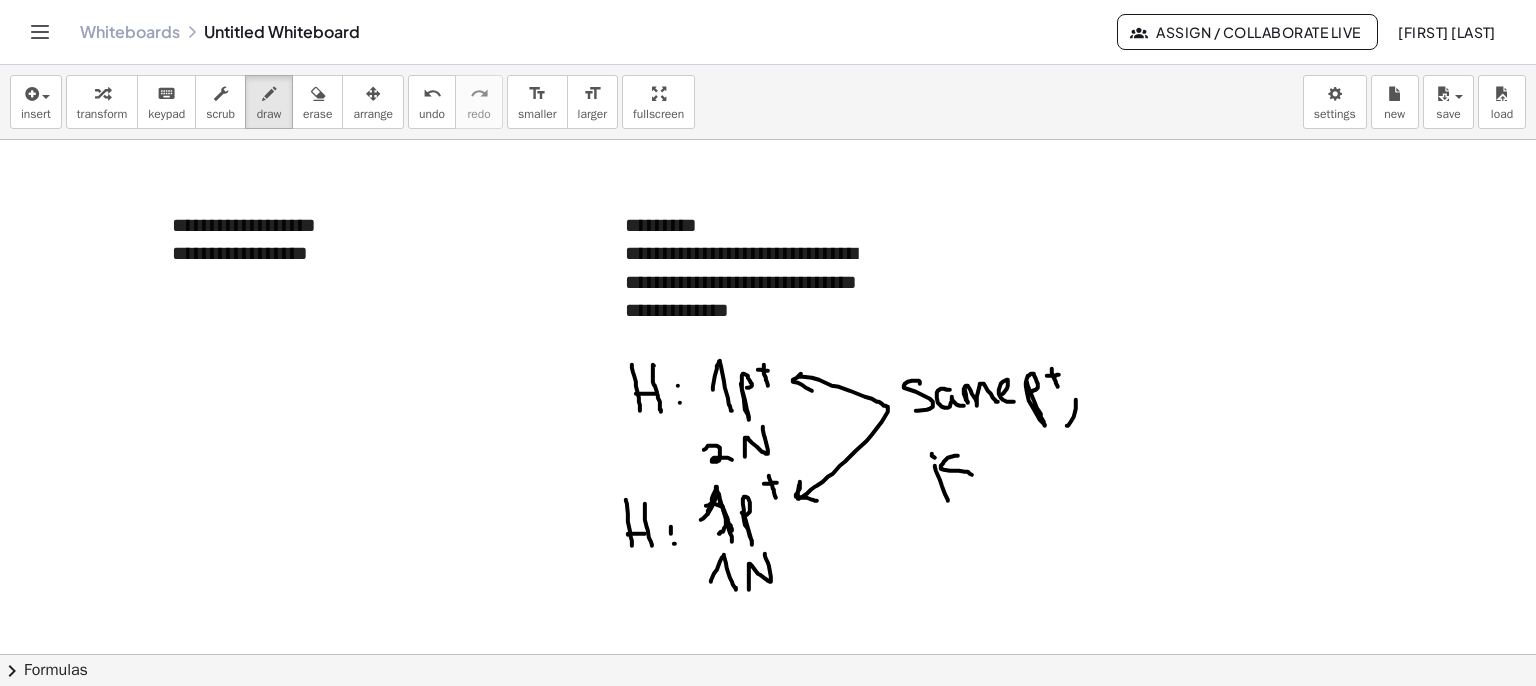 click at bounding box center (768, 719) 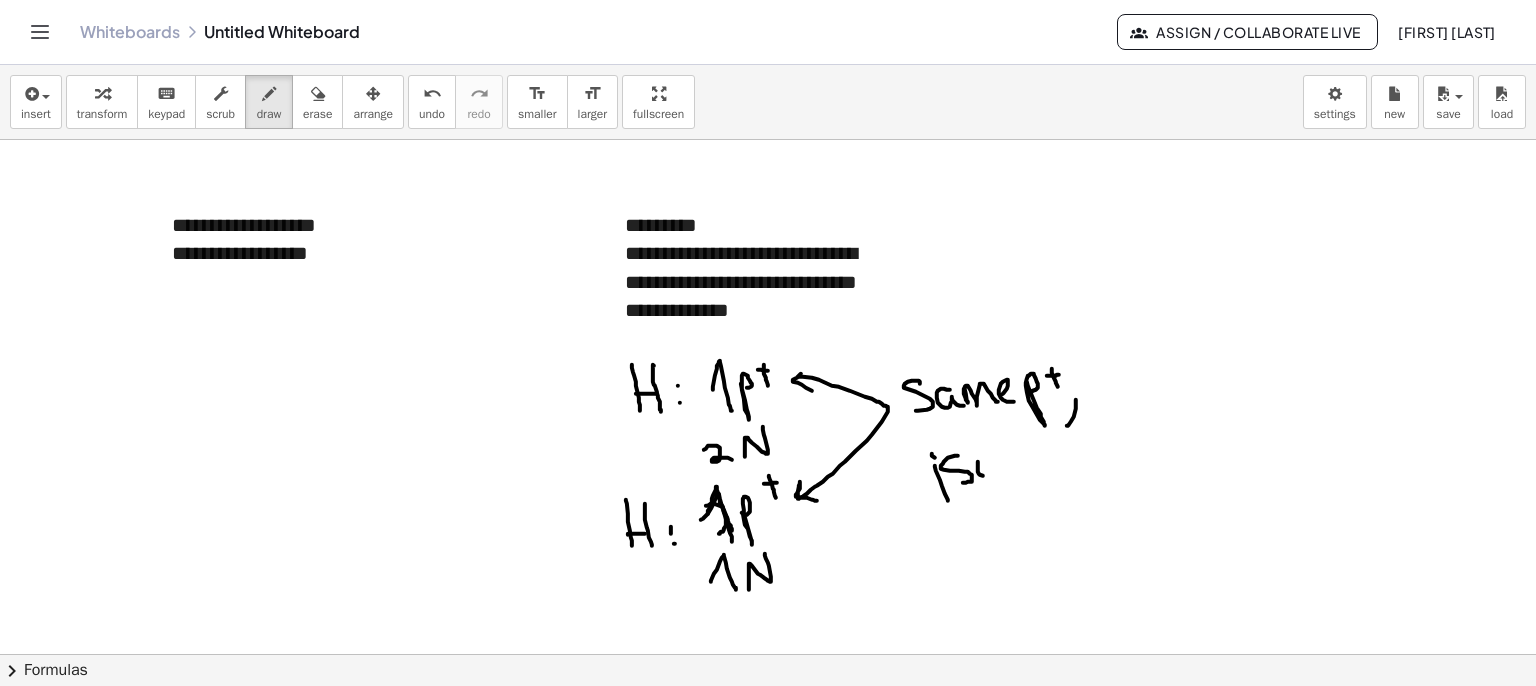 click at bounding box center [768, 719] 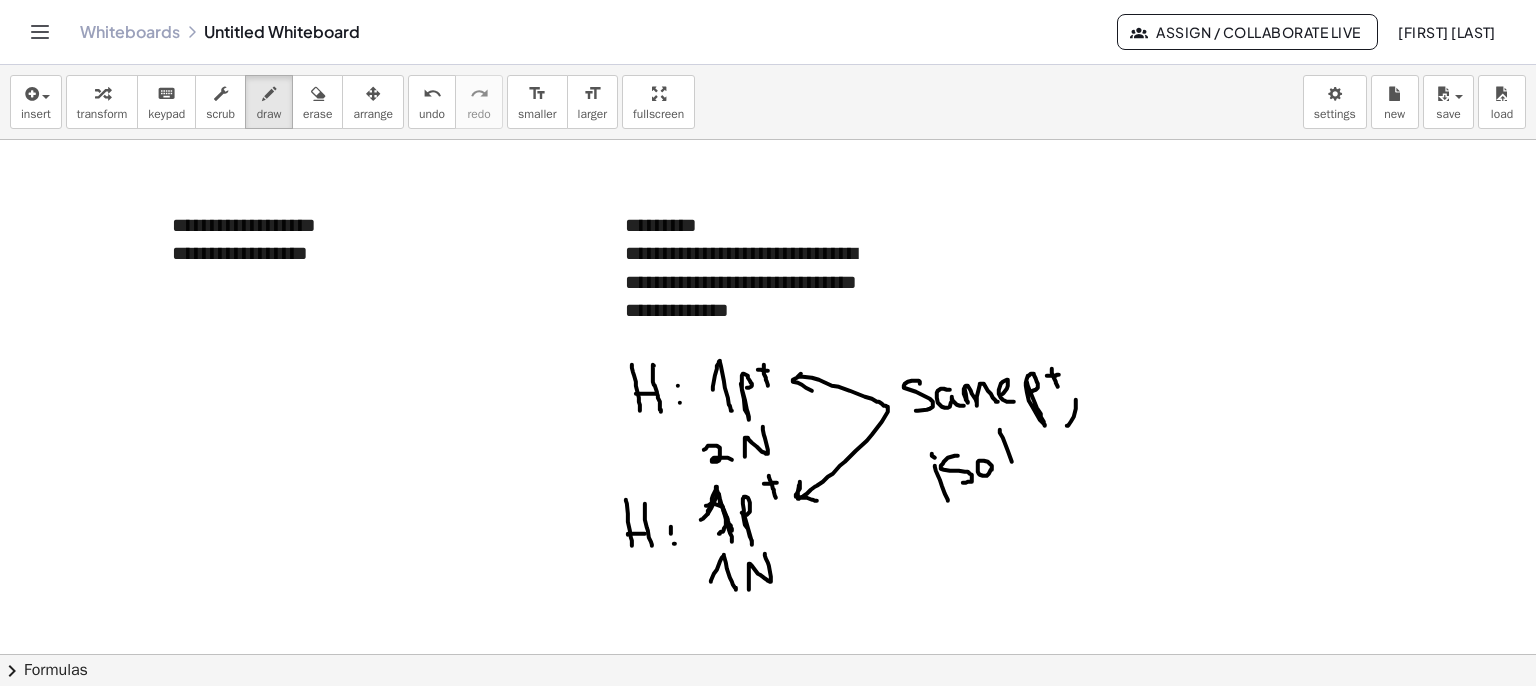 click at bounding box center (768, 719) 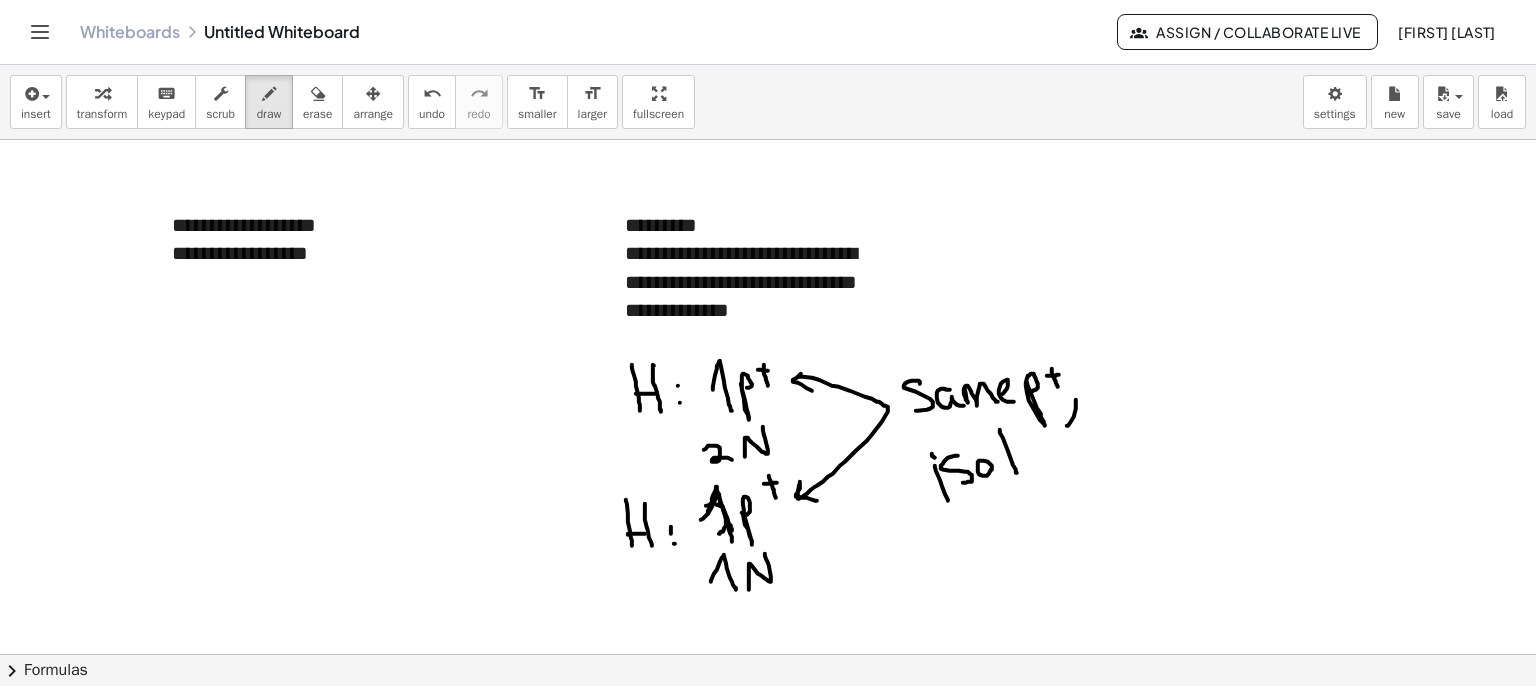 click at bounding box center (768, 719) 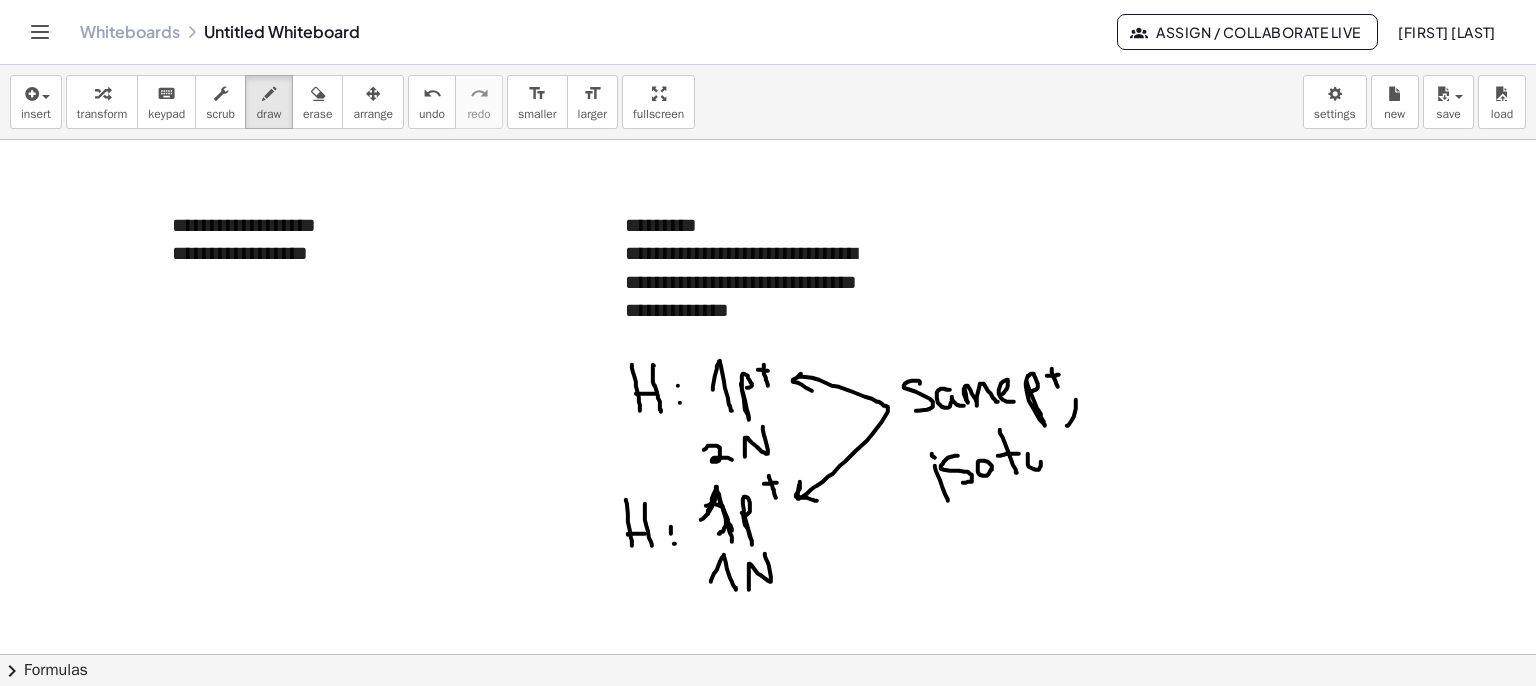 click at bounding box center [768, 719] 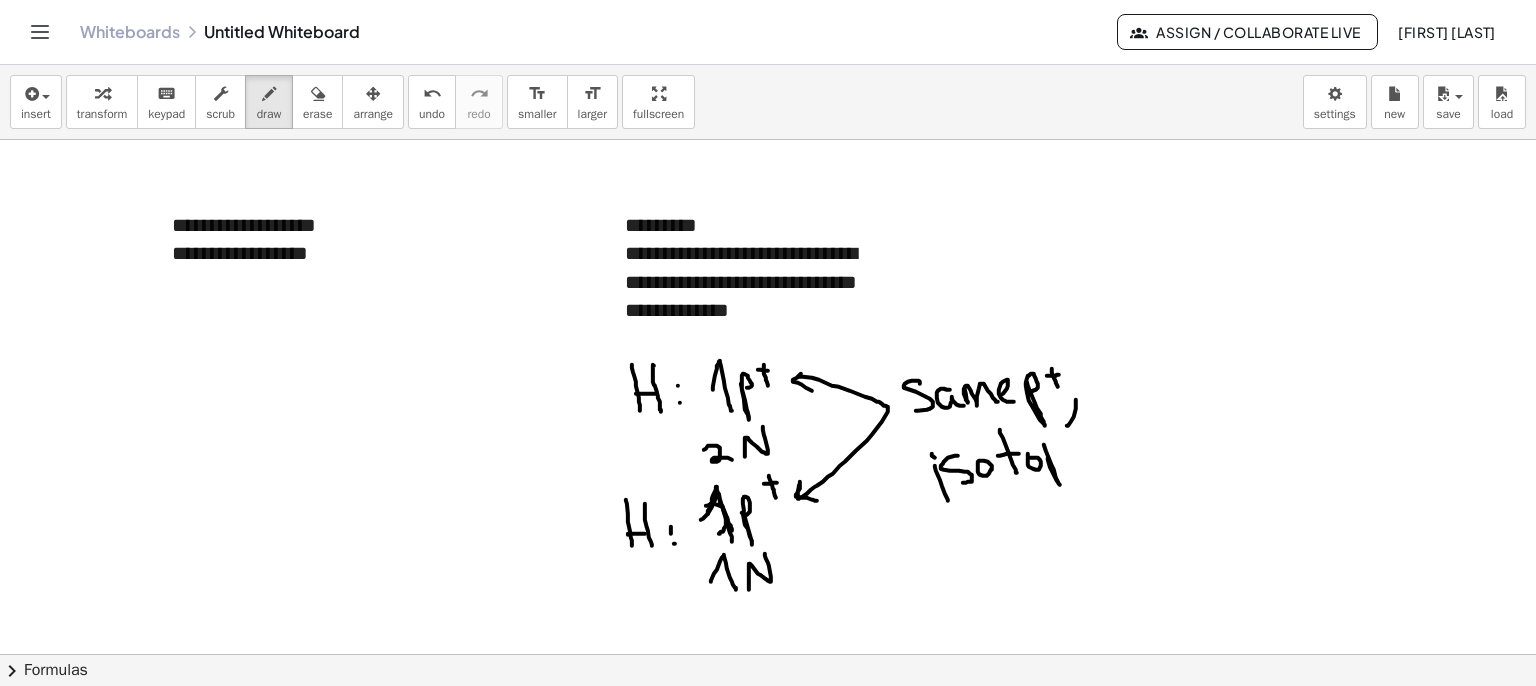 click at bounding box center (768, 719) 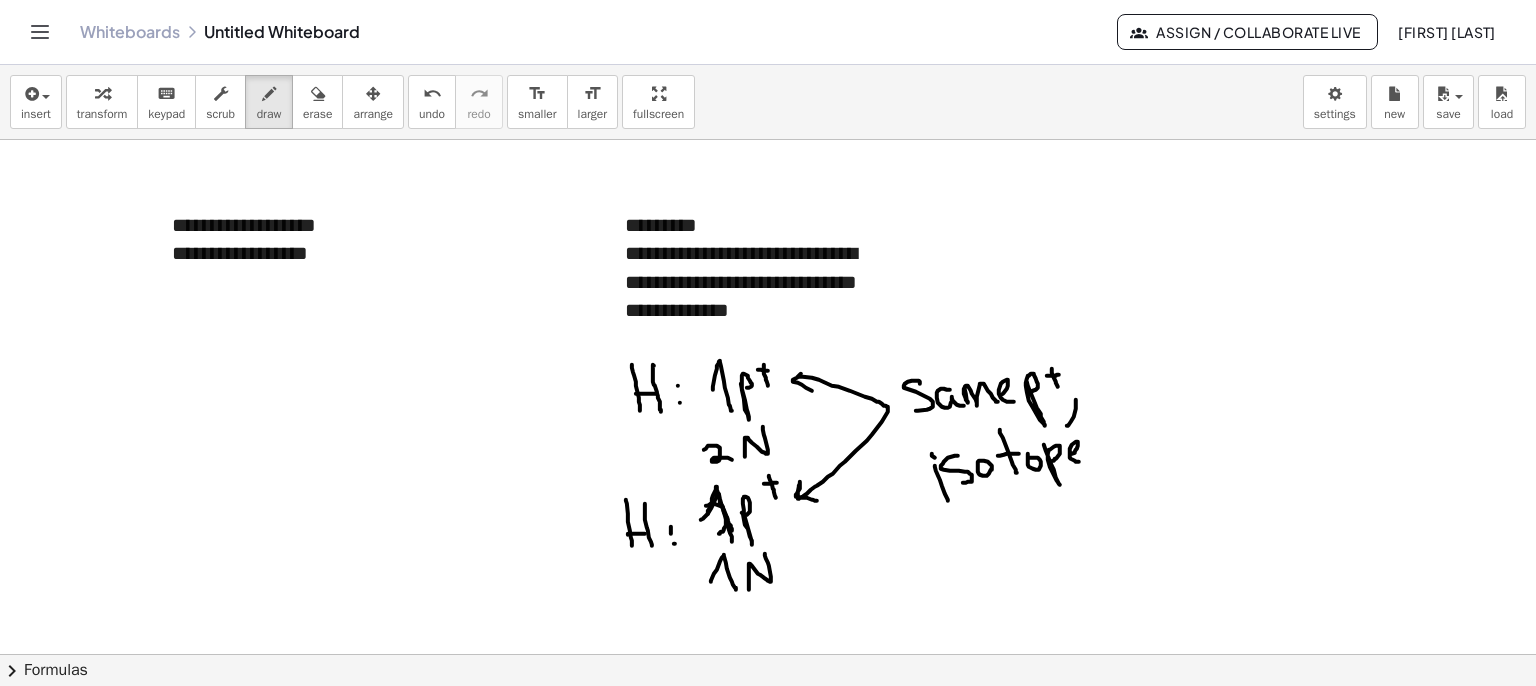 click at bounding box center (768, 719) 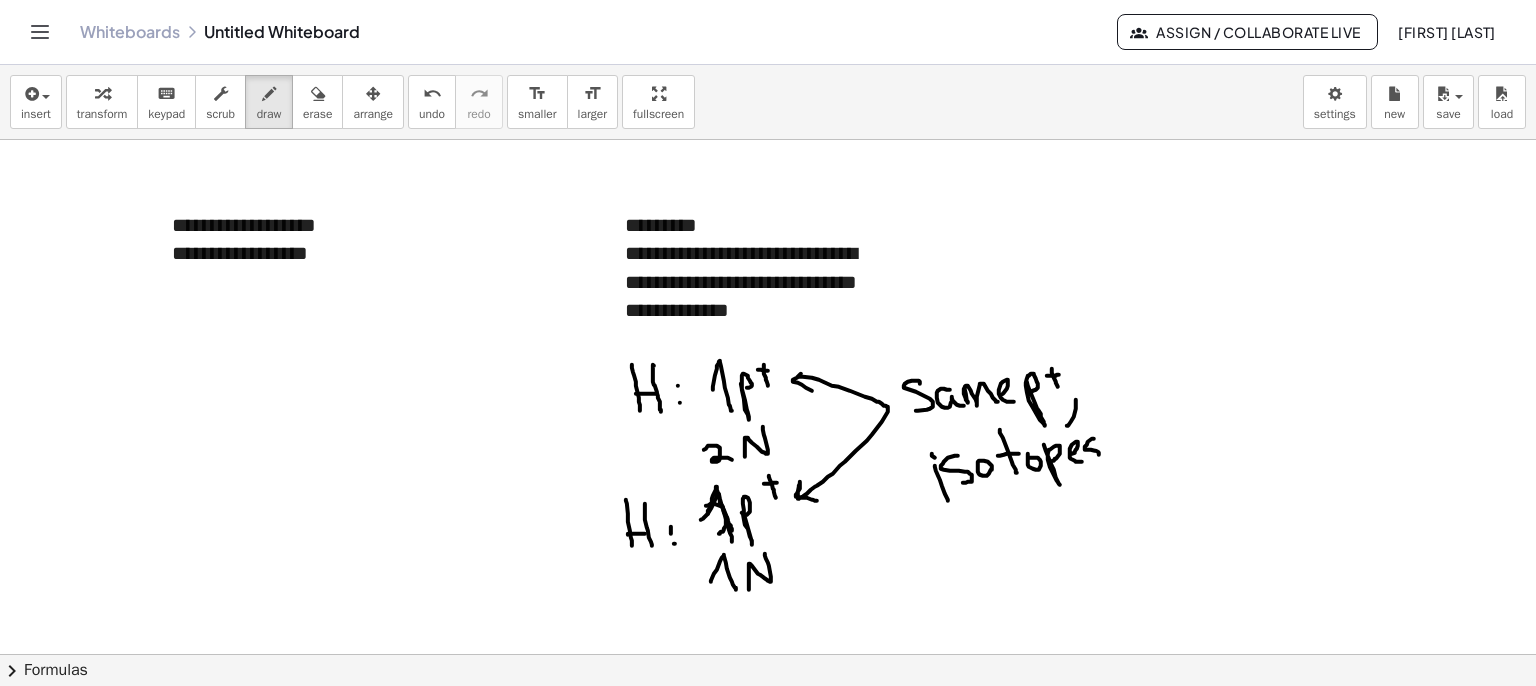 click at bounding box center (768, 719) 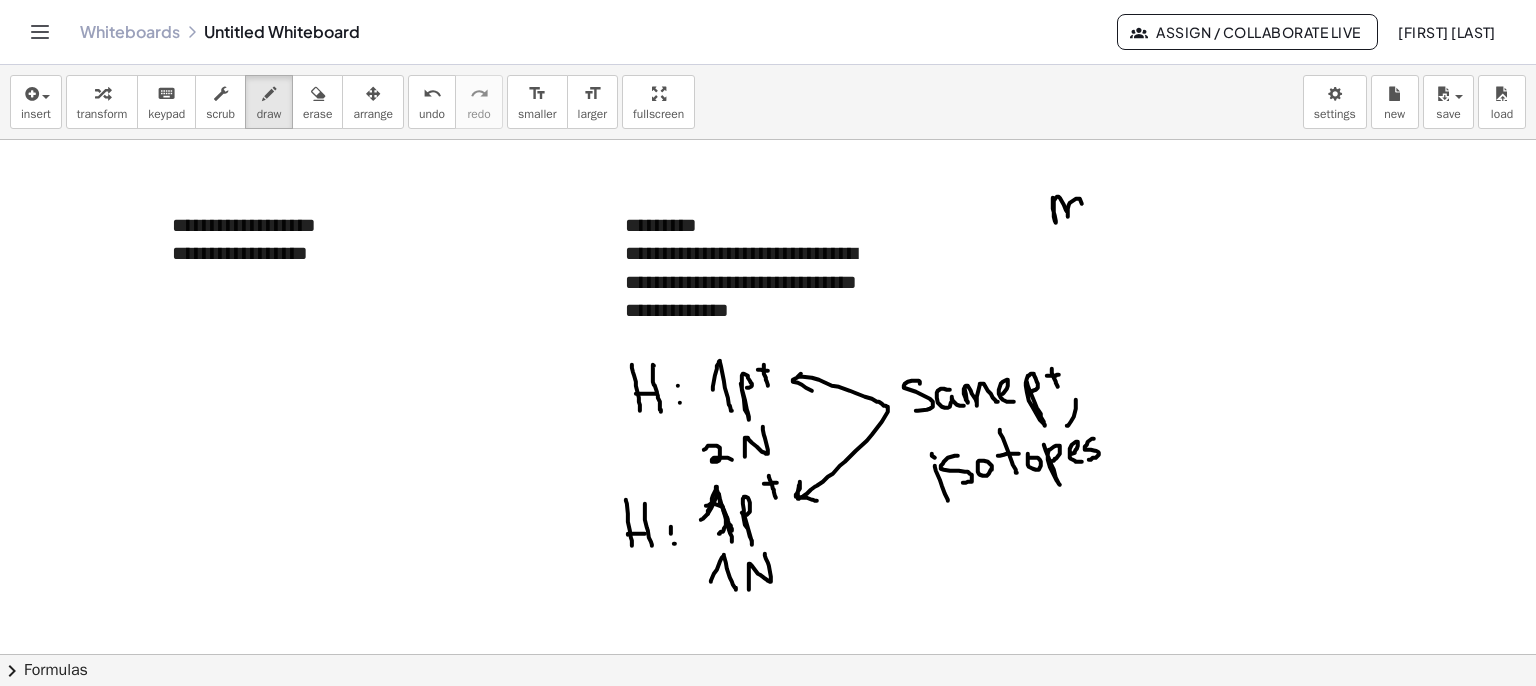 drag, startPoint x: 1053, startPoint y: 197, endPoint x: 1090, endPoint y: 219, distance: 43.046486 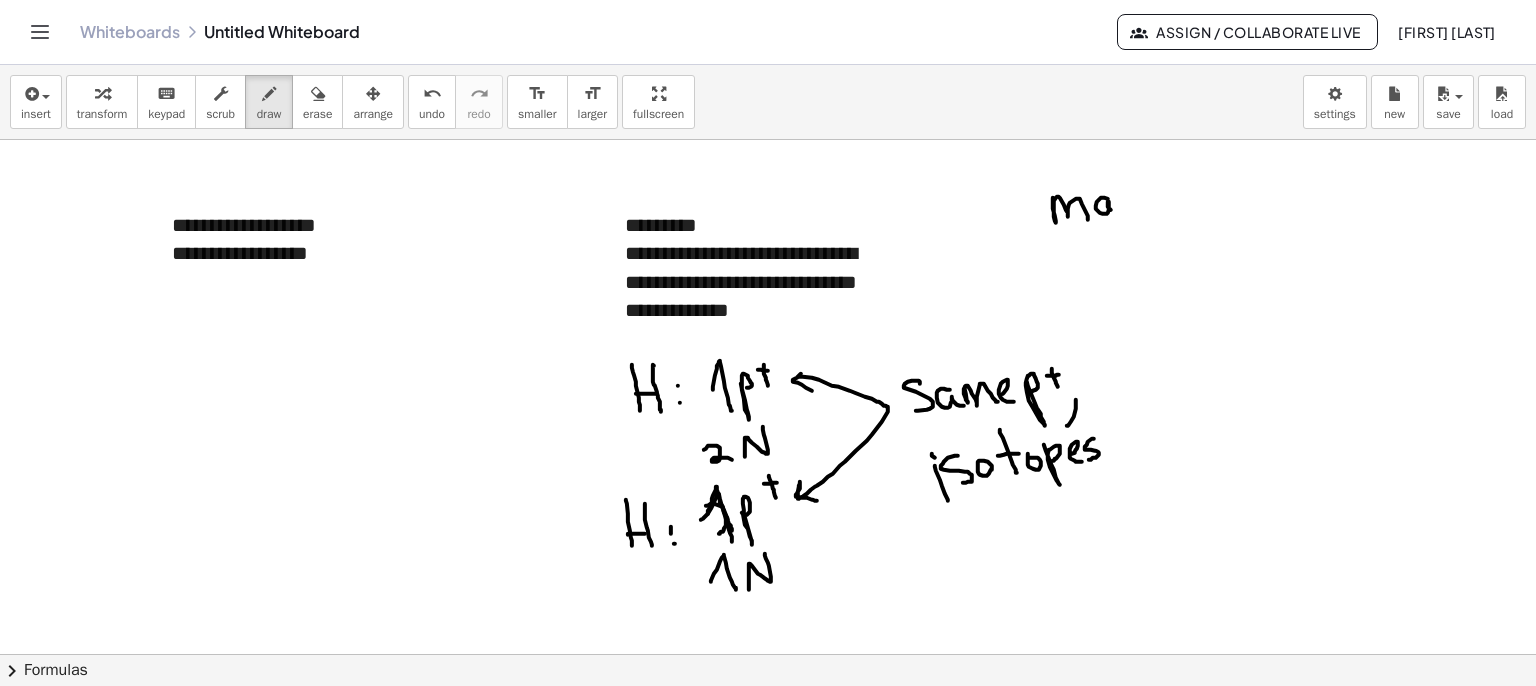 drag, startPoint x: 1099, startPoint y: 211, endPoint x: 1129, endPoint y: 193, distance: 34.98571 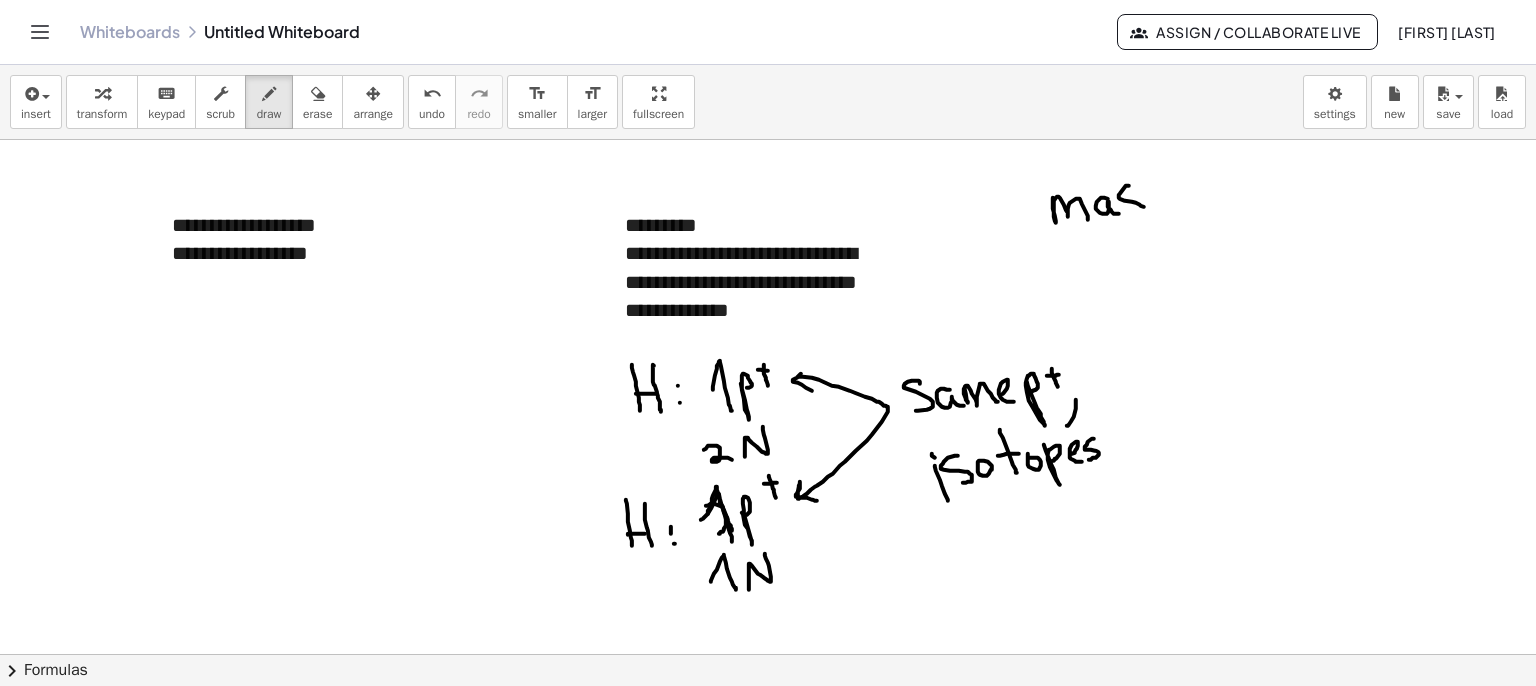 drag, startPoint x: 1120, startPoint y: 193, endPoint x: 1158, endPoint y: 191, distance: 38.052597 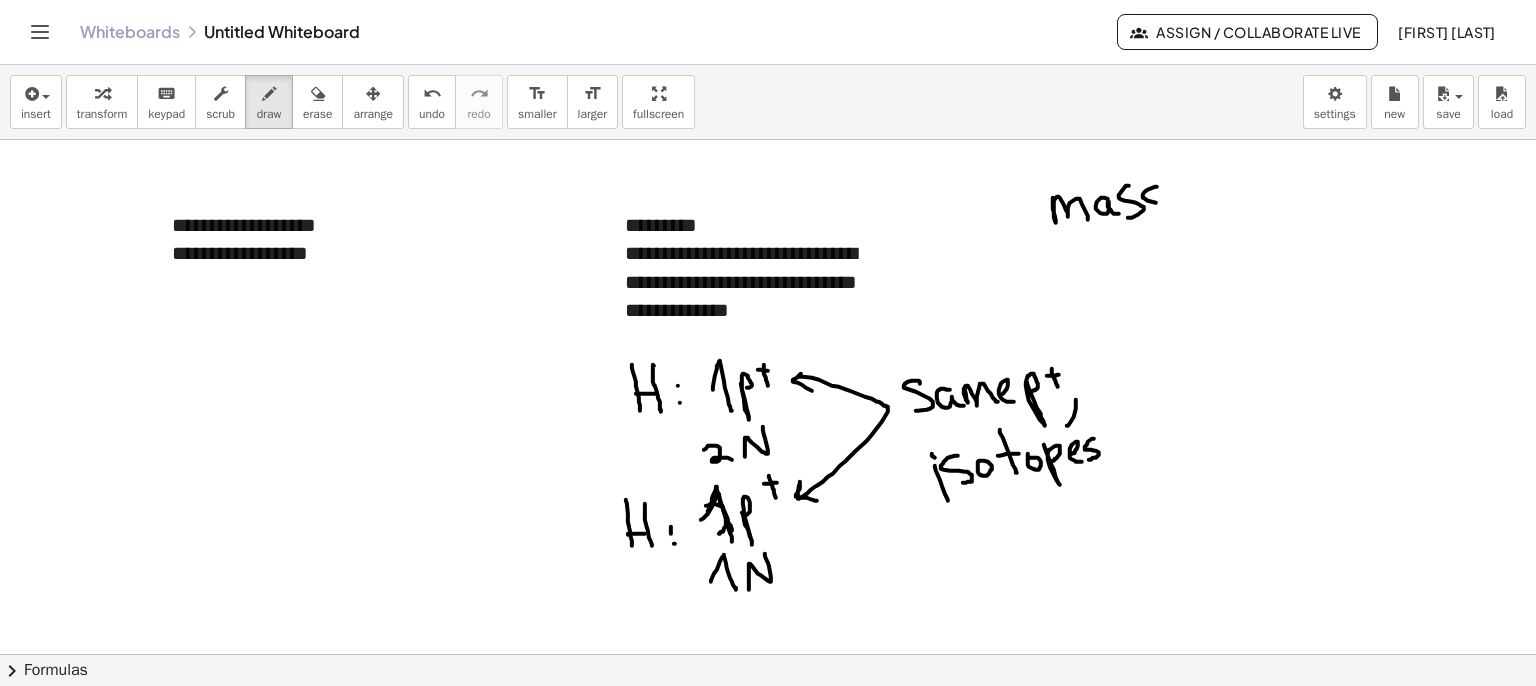 drag, startPoint x: 1143, startPoint y: 197, endPoint x: 1153, endPoint y: 217, distance: 22.36068 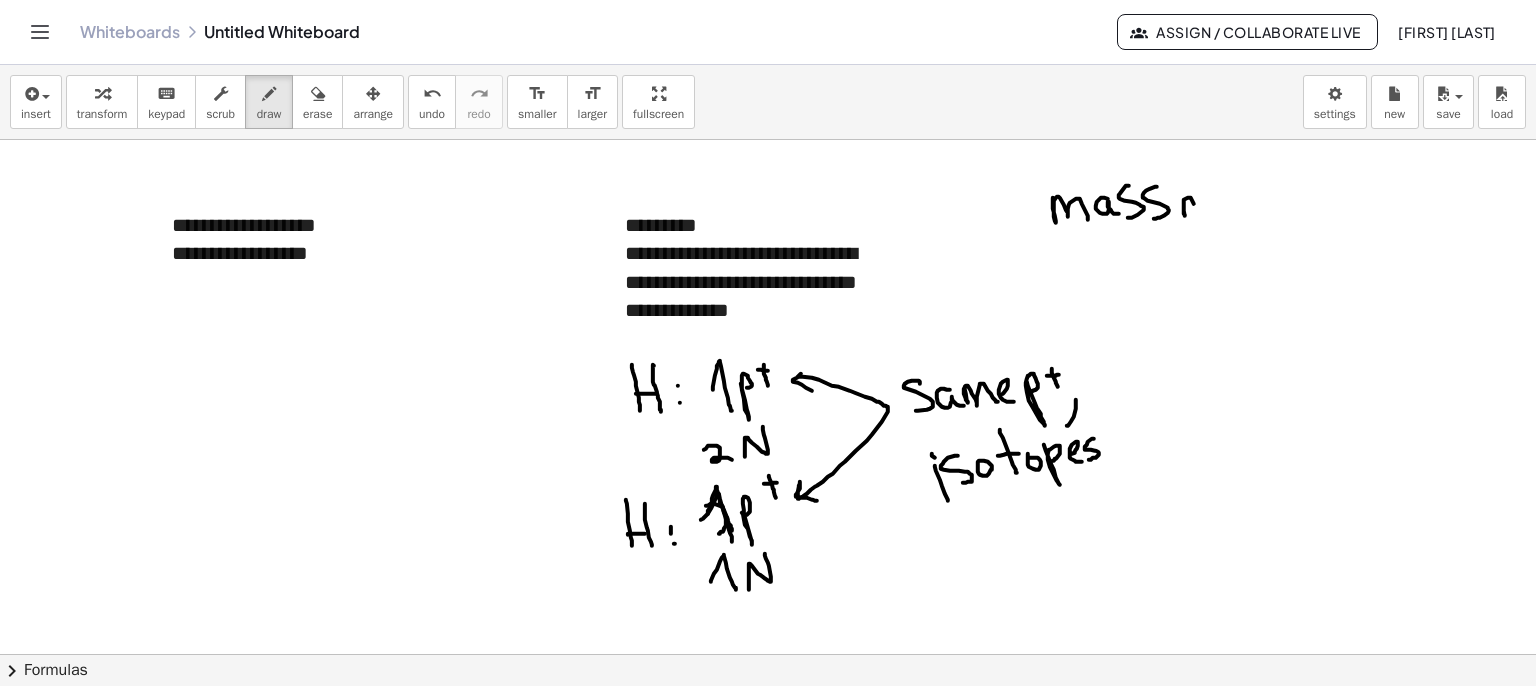 drag, startPoint x: 1184, startPoint y: 213, endPoint x: 1198, endPoint y: 215, distance: 14.142136 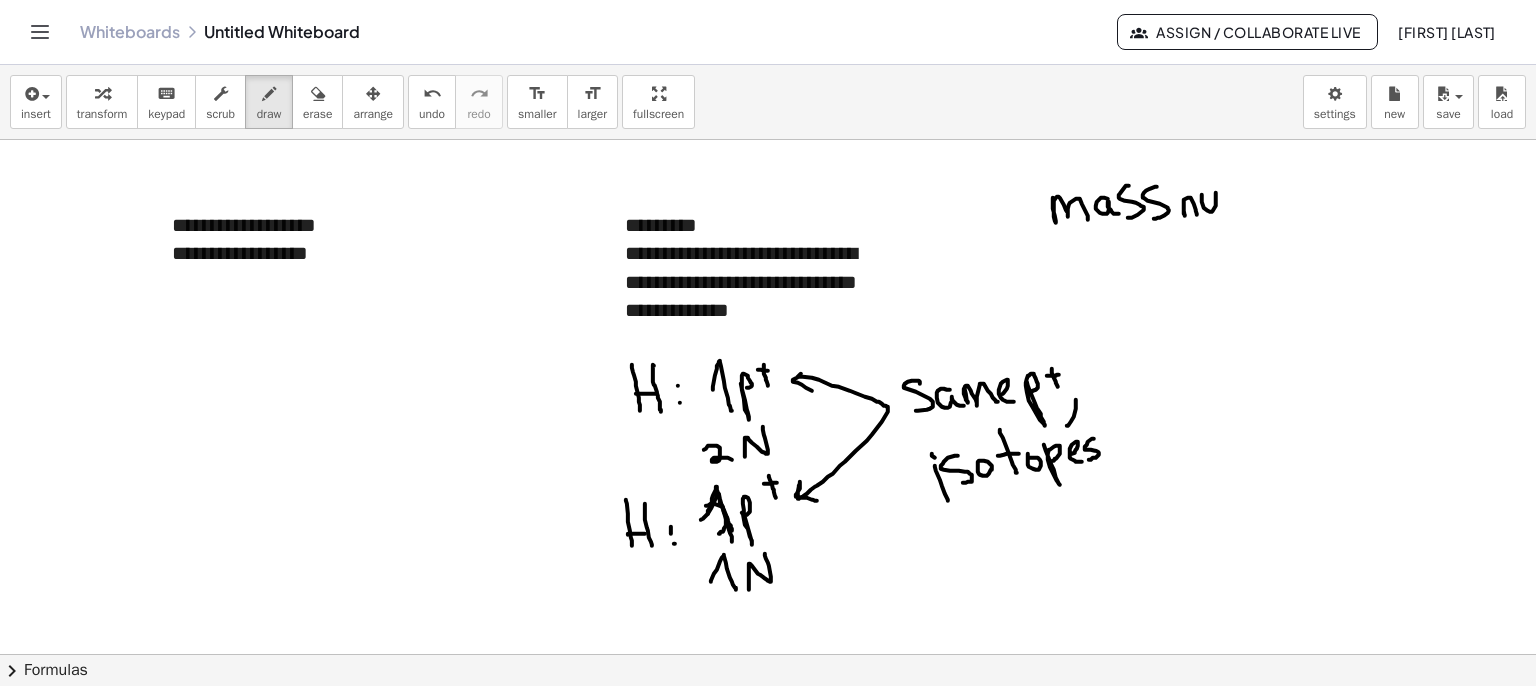 drag, startPoint x: 1202, startPoint y: 194, endPoint x: 1225, endPoint y: 209, distance: 27.45906 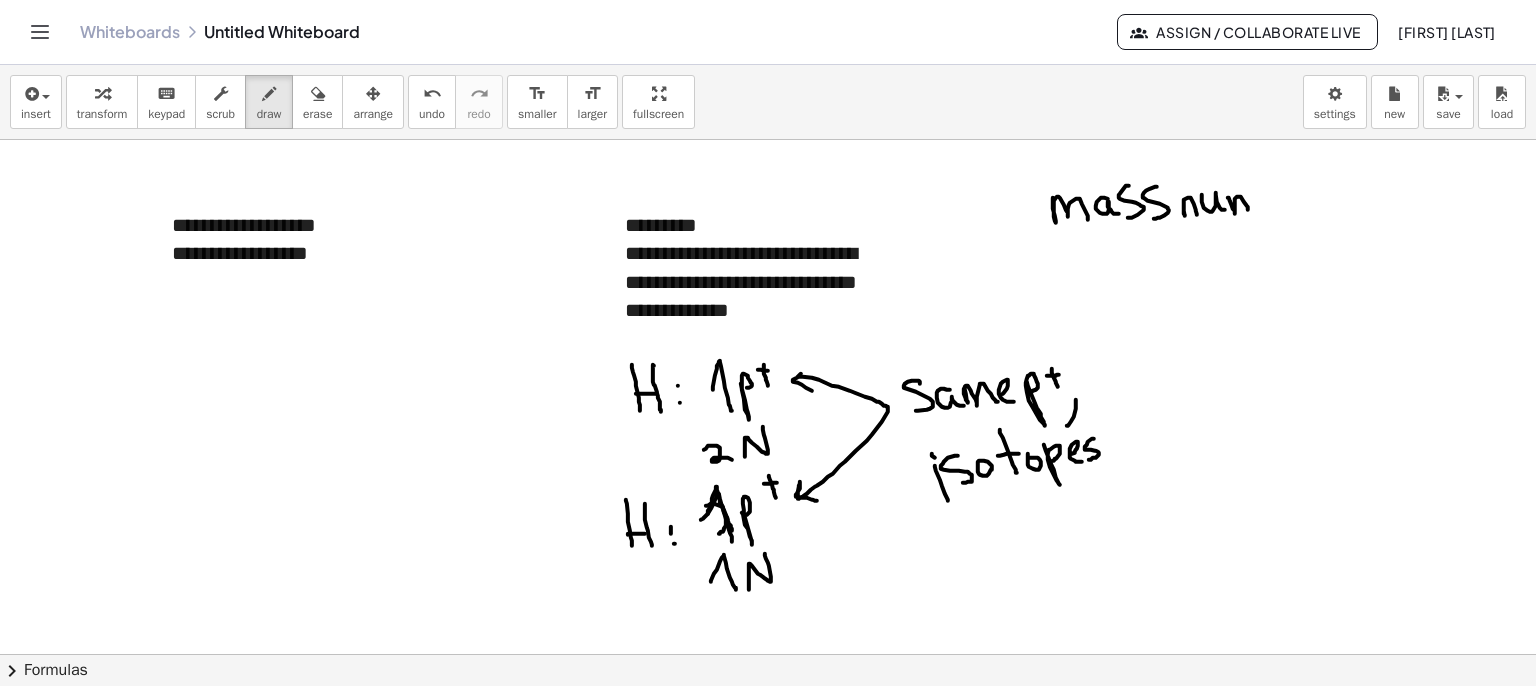 drag, startPoint x: 1230, startPoint y: 200, endPoint x: 1263, endPoint y: 210, distance: 34.48188 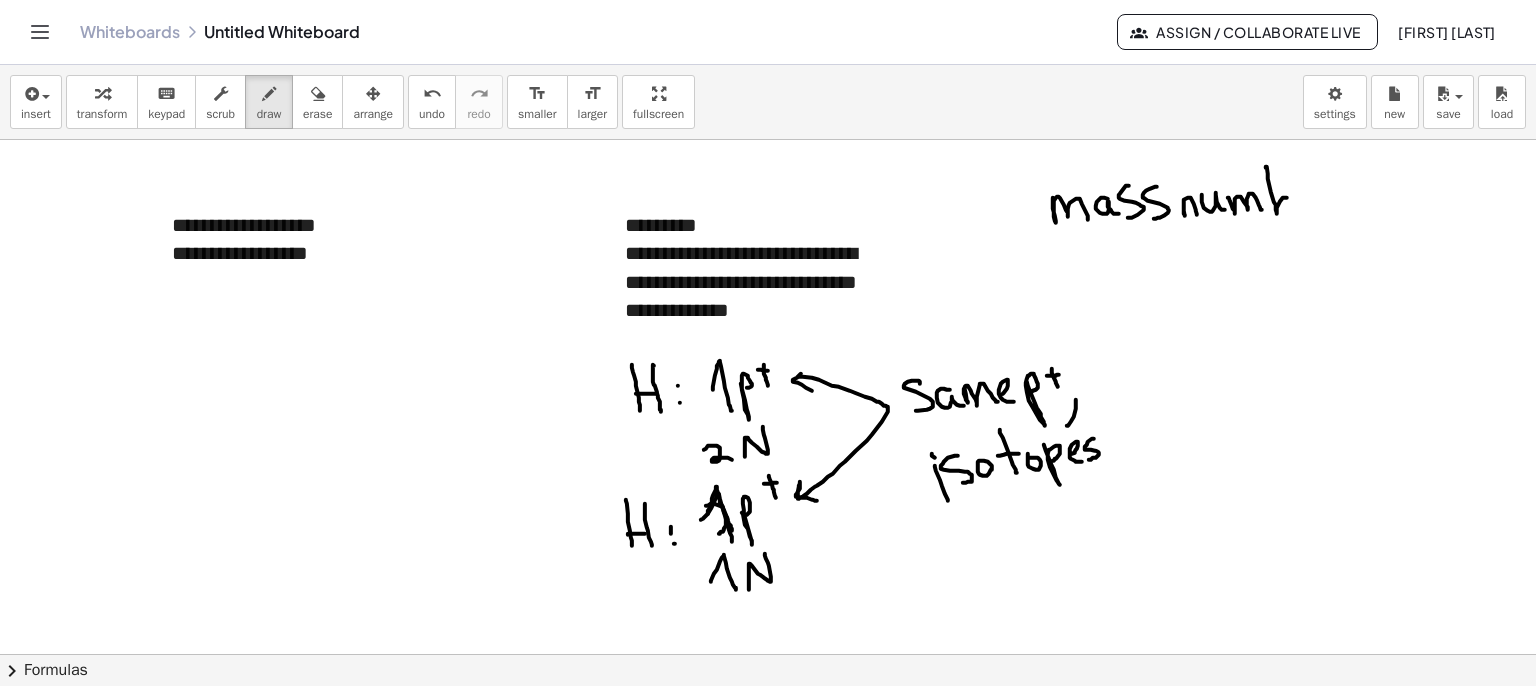 drag, startPoint x: 1271, startPoint y: 191, endPoint x: 1275, endPoint y: 211, distance: 20.396078 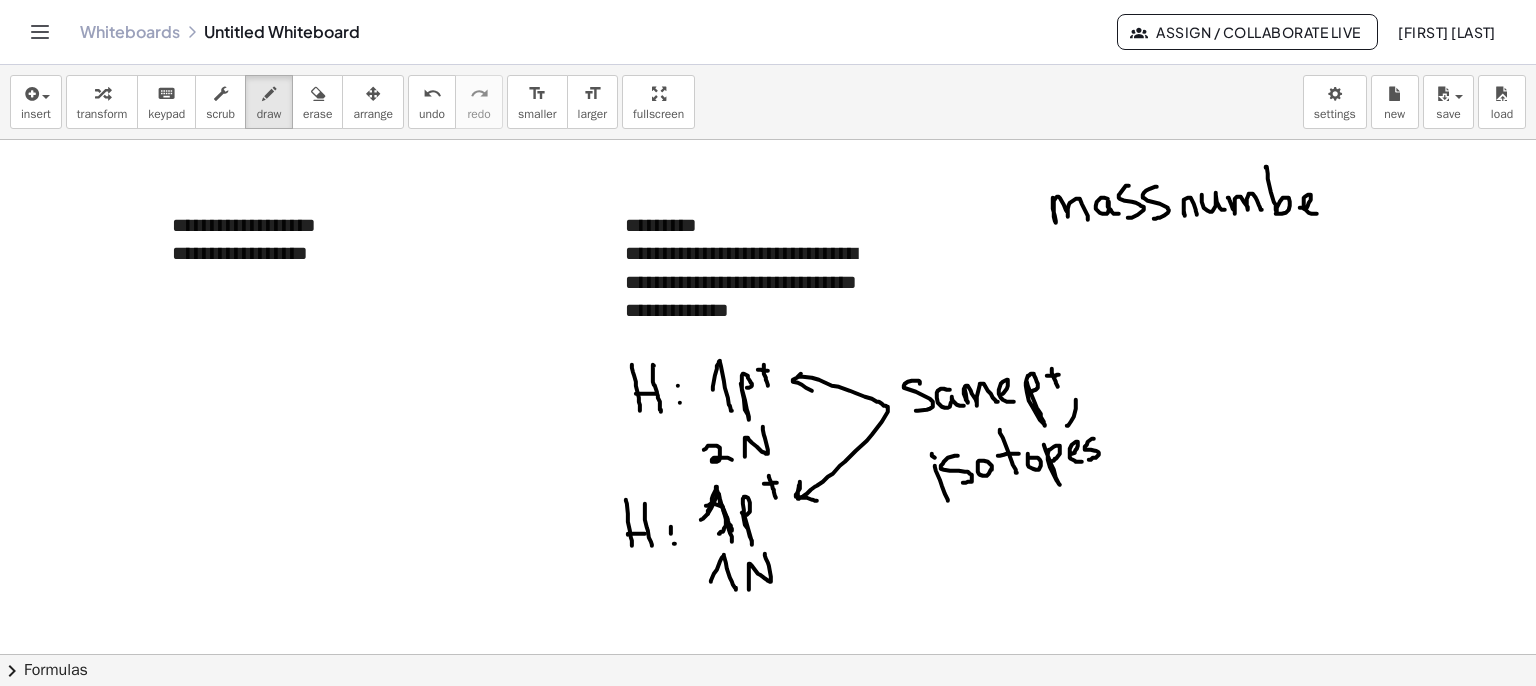 drag, startPoint x: 1303, startPoint y: 207, endPoint x: 1321, endPoint y: 213, distance: 18.973665 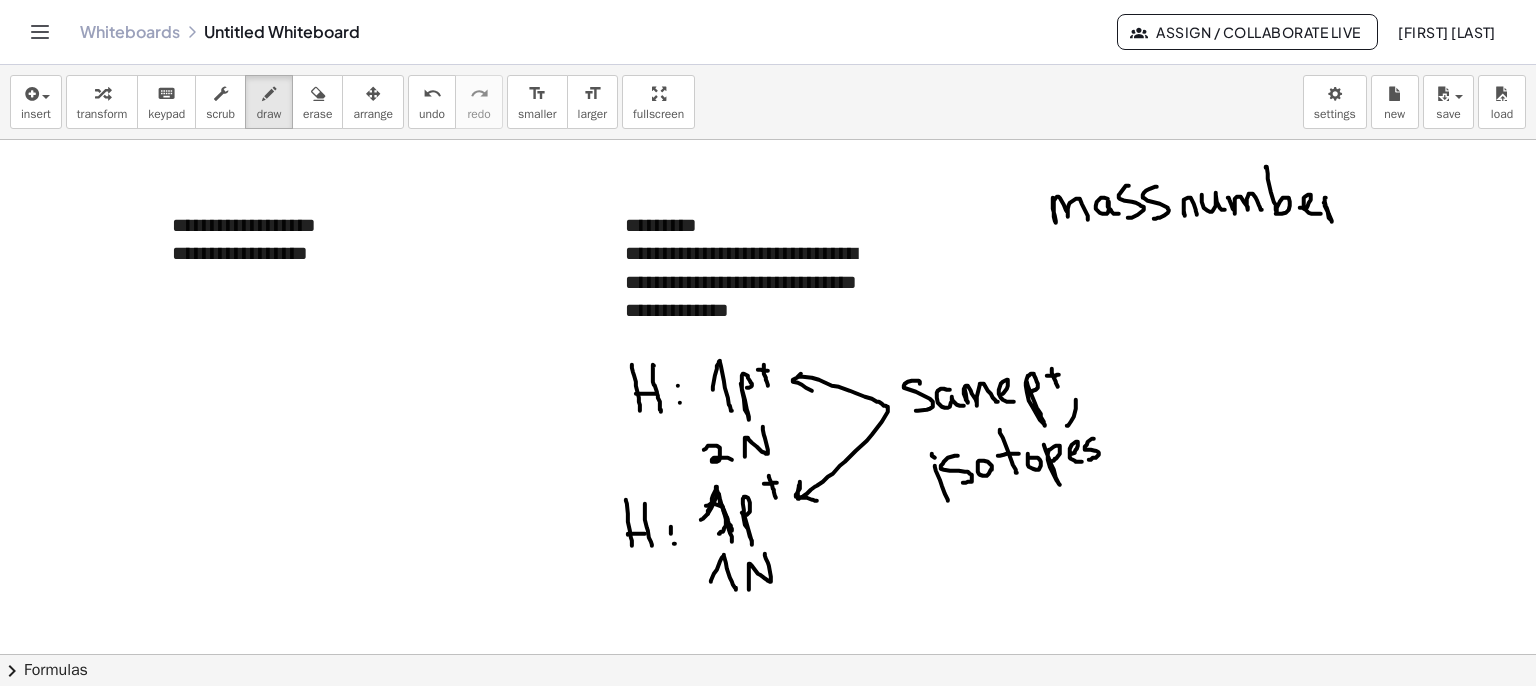 drag, startPoint x: 1325, startPoint y: 205, endPoint x: 1350, endPoint y: 210, distance: 25.495098 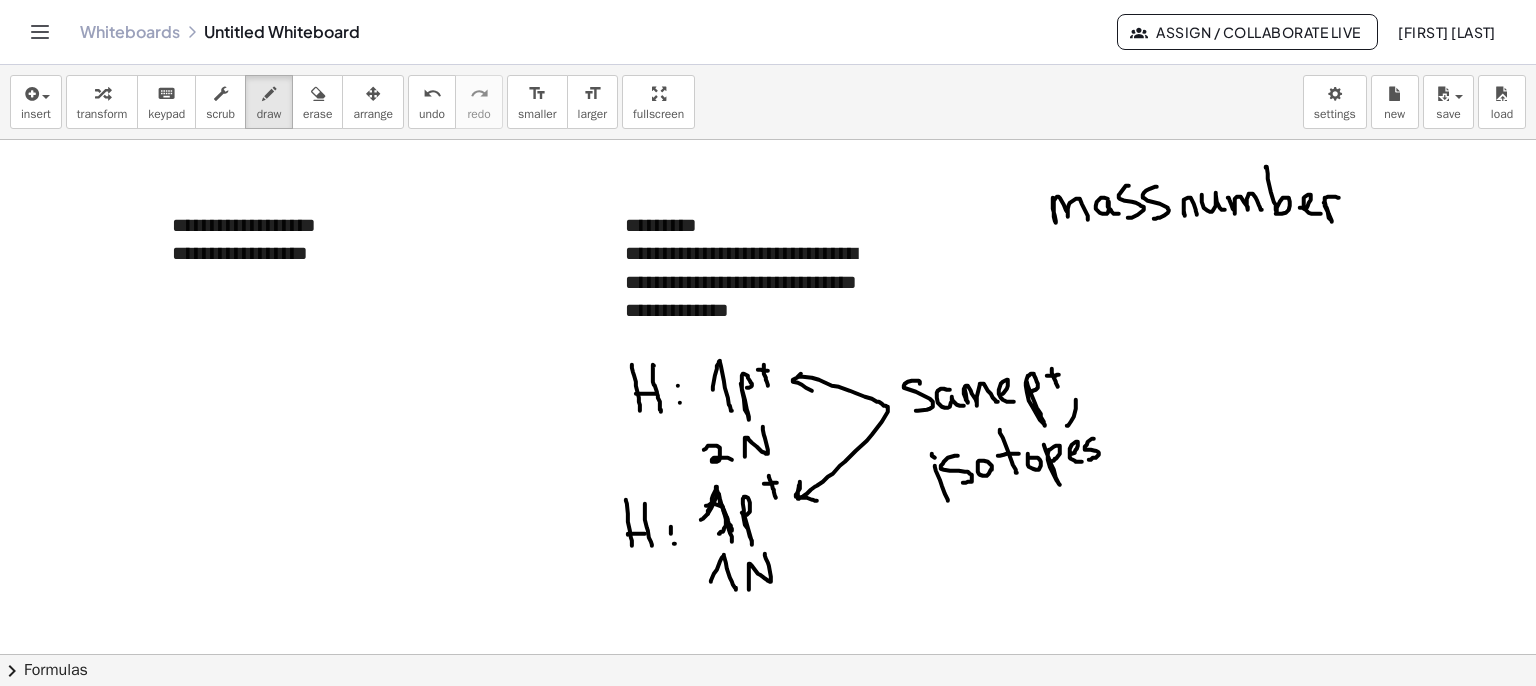 drag, startPoint x: 1351, startPoint y: 211, endPoint x: 1365, endPoint y: 210, distance: 14.035668 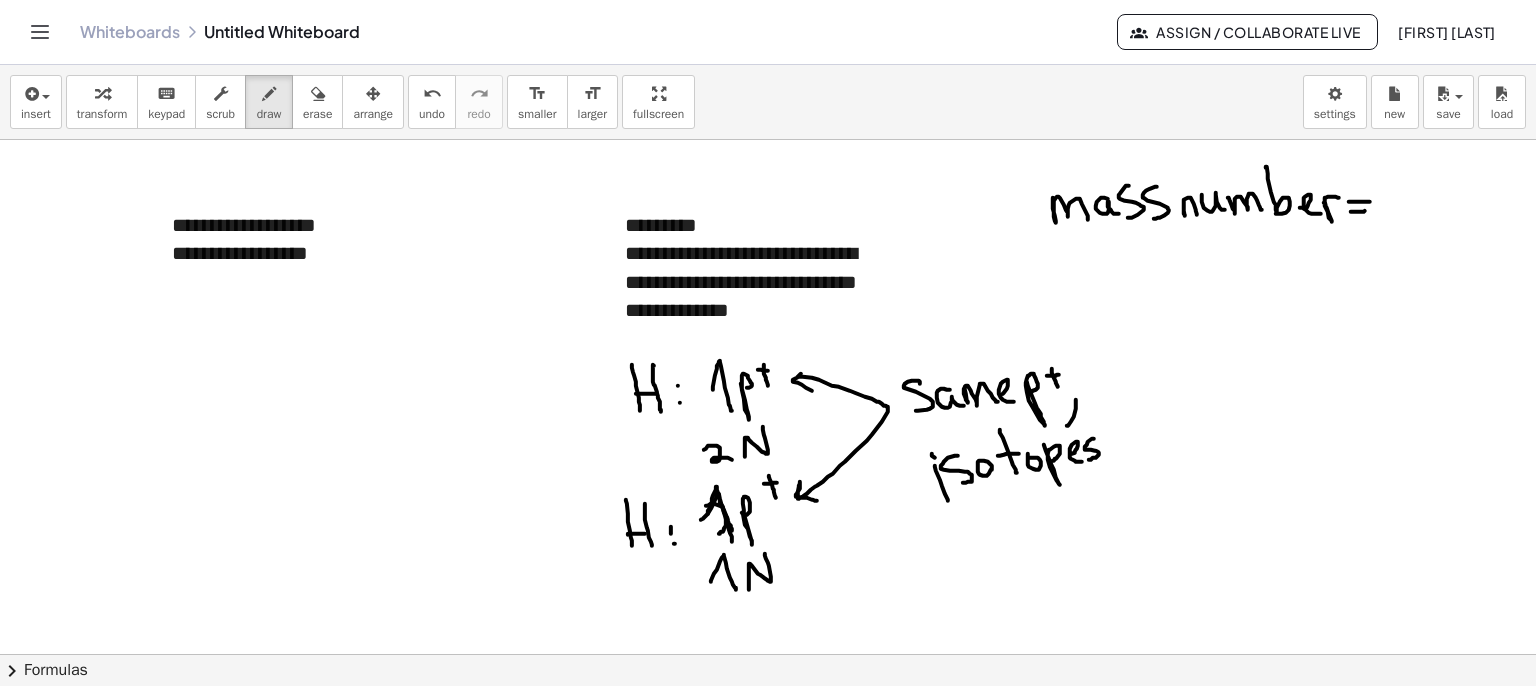 drag, startPoint x: 1354, startPoint y: 201, endPoint x: 1370, endPoint y: 201, distance: 16 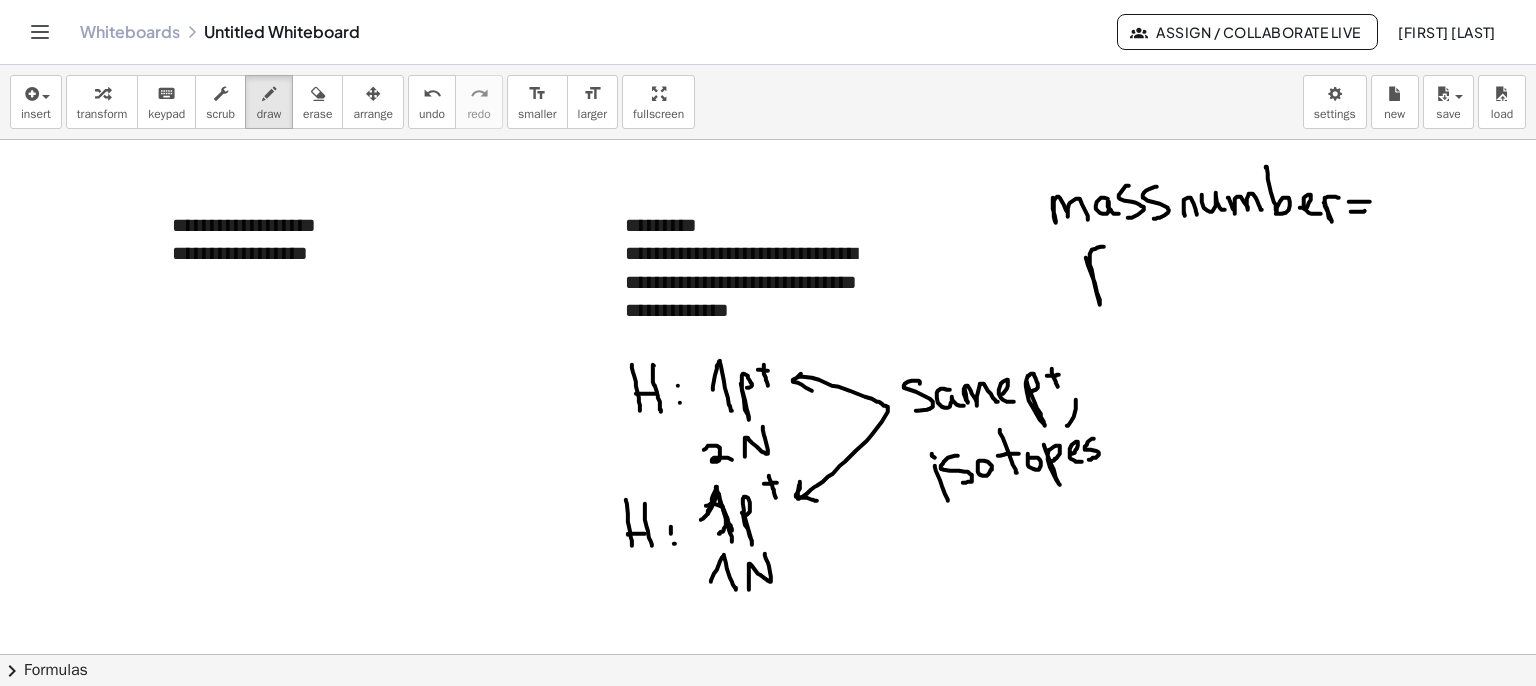 drag, startPoint x: 1097, startPoint y: 291, endPoint x: 1094, endPoint y: 270, distance: 21.213203 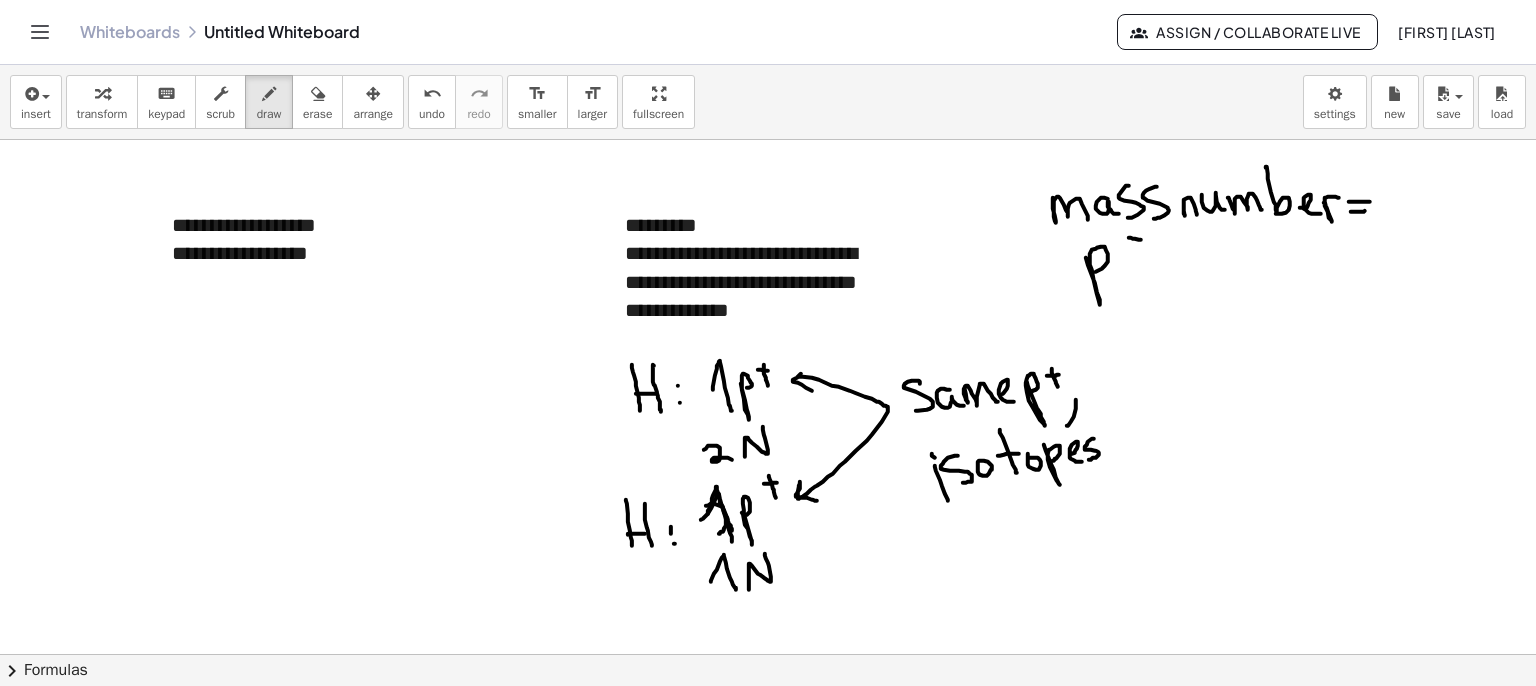 drag, startPoint x: 1129, startPoint y: 237, endPoint x: 1144, endPoint y: 239, distance: 15.132746 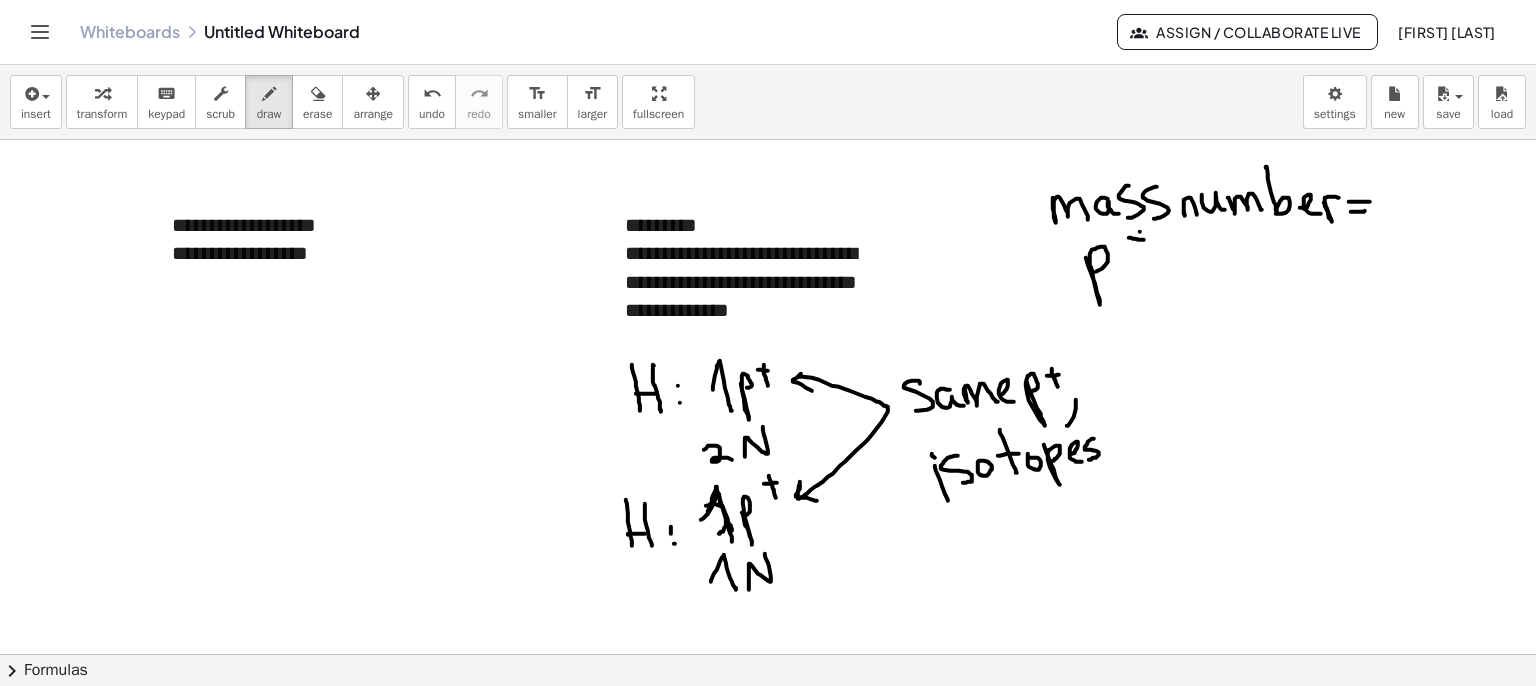 drag, startPoint x: 1140, startPoint y: 231, endPoint x: 1144, endPoint y: 269, distance: 38.209946 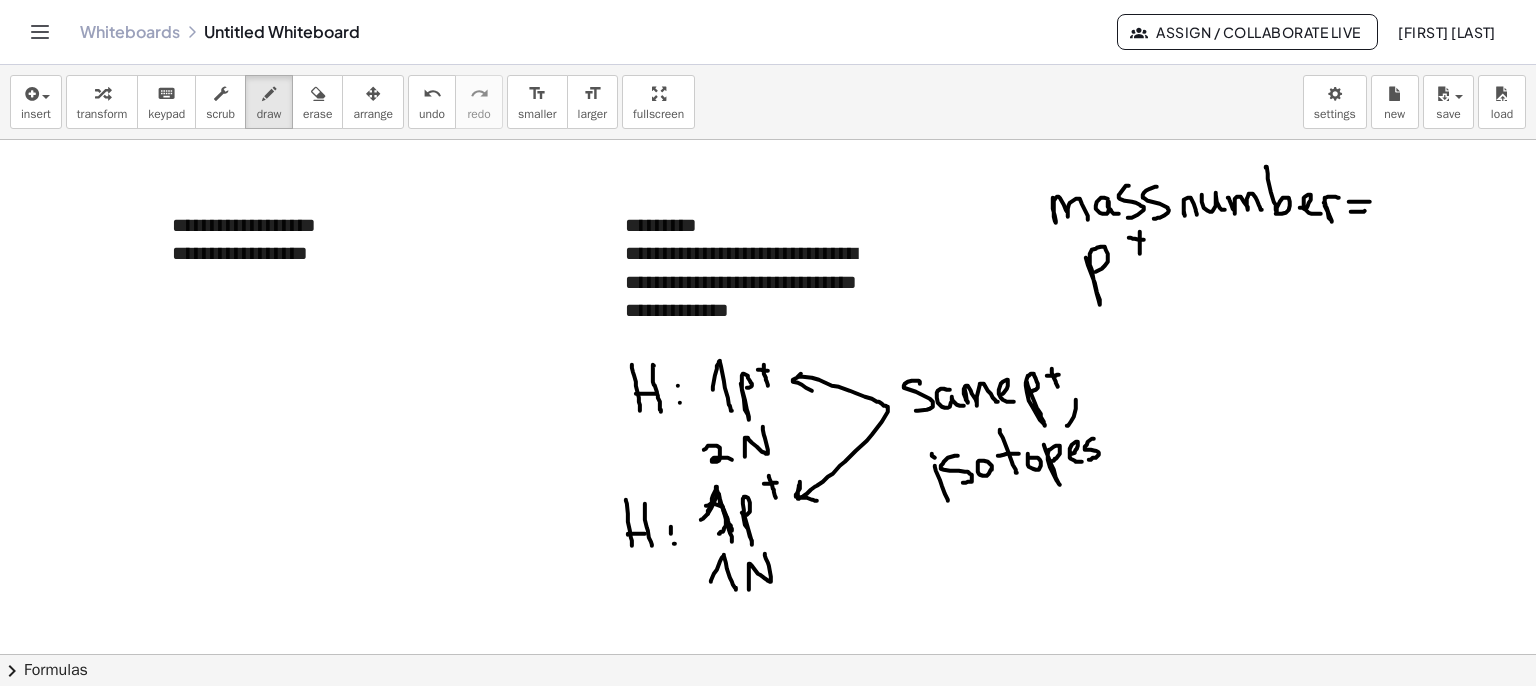 click at bounding box center (768, 719) 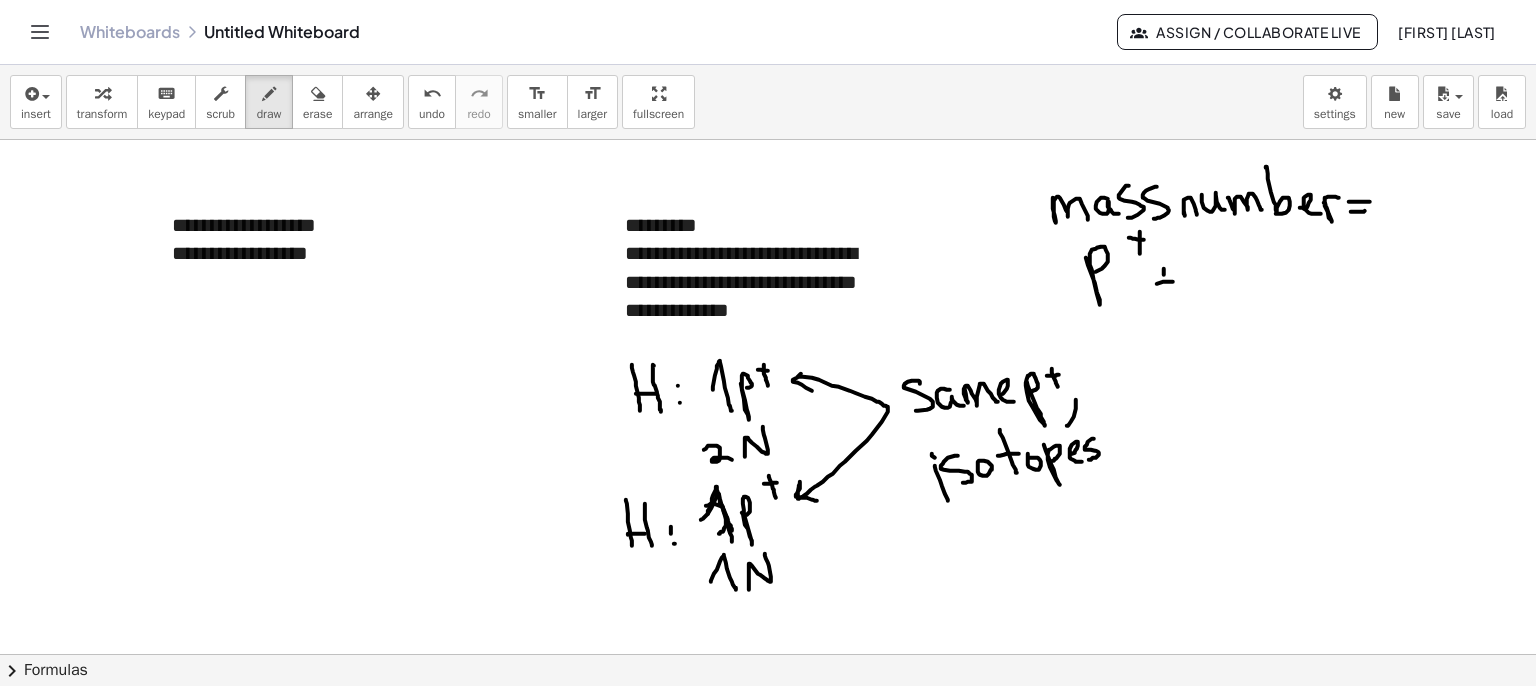 drag, startPoint x: 1164, startPoint y: 268, endPoint x: 1171, endPoint y: 293, distance: 25.96151 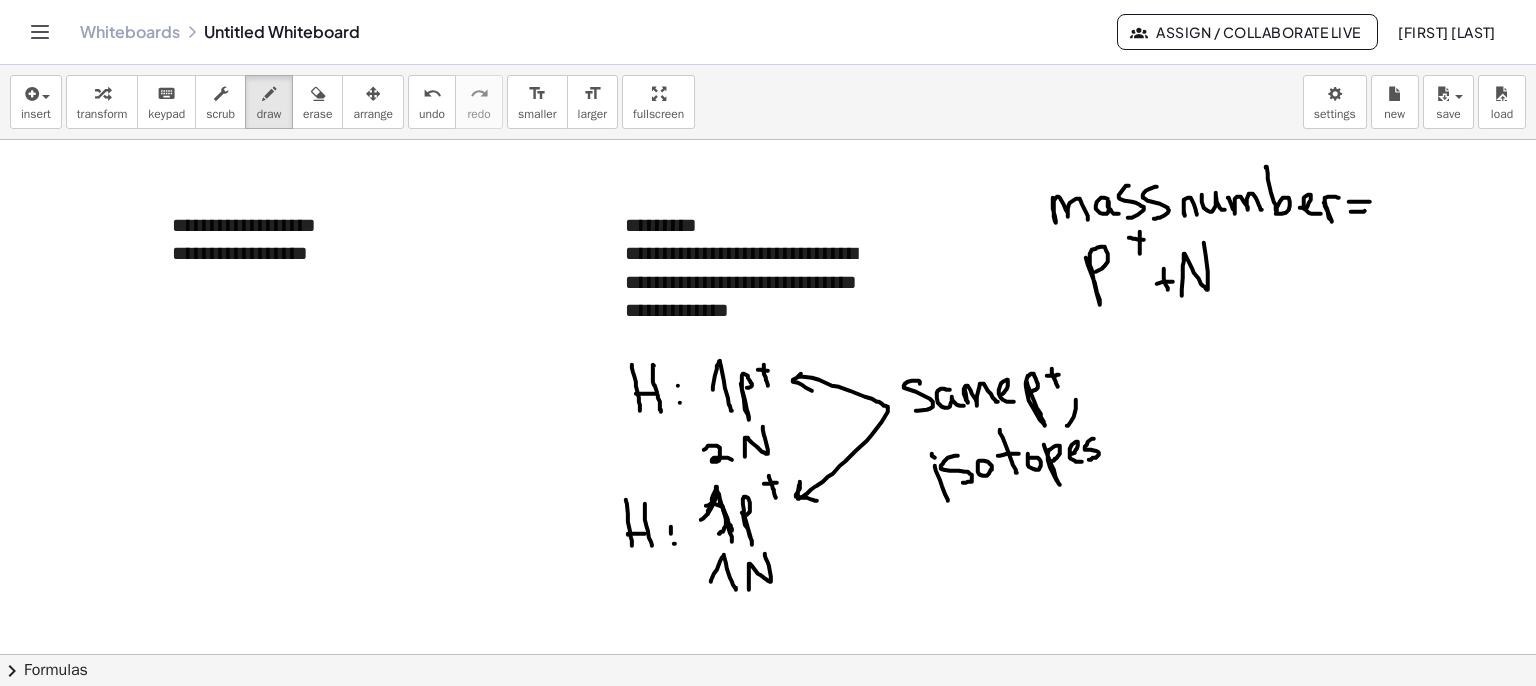 drag, startPoint x: 1184, startPoint y: 253, endPoint x: 1202, endPoint y: 240, distance: 22.203604 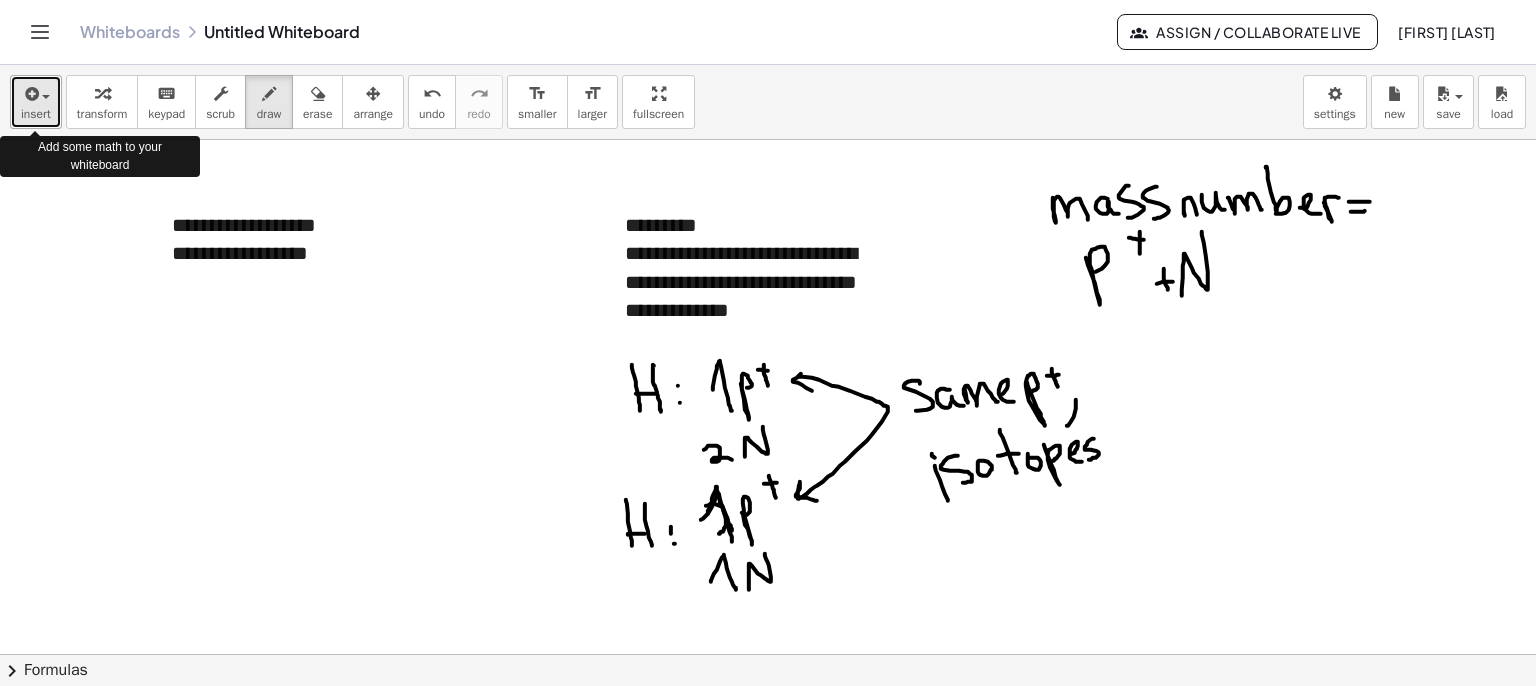 click on "insert" at bounding box center (36, 114) 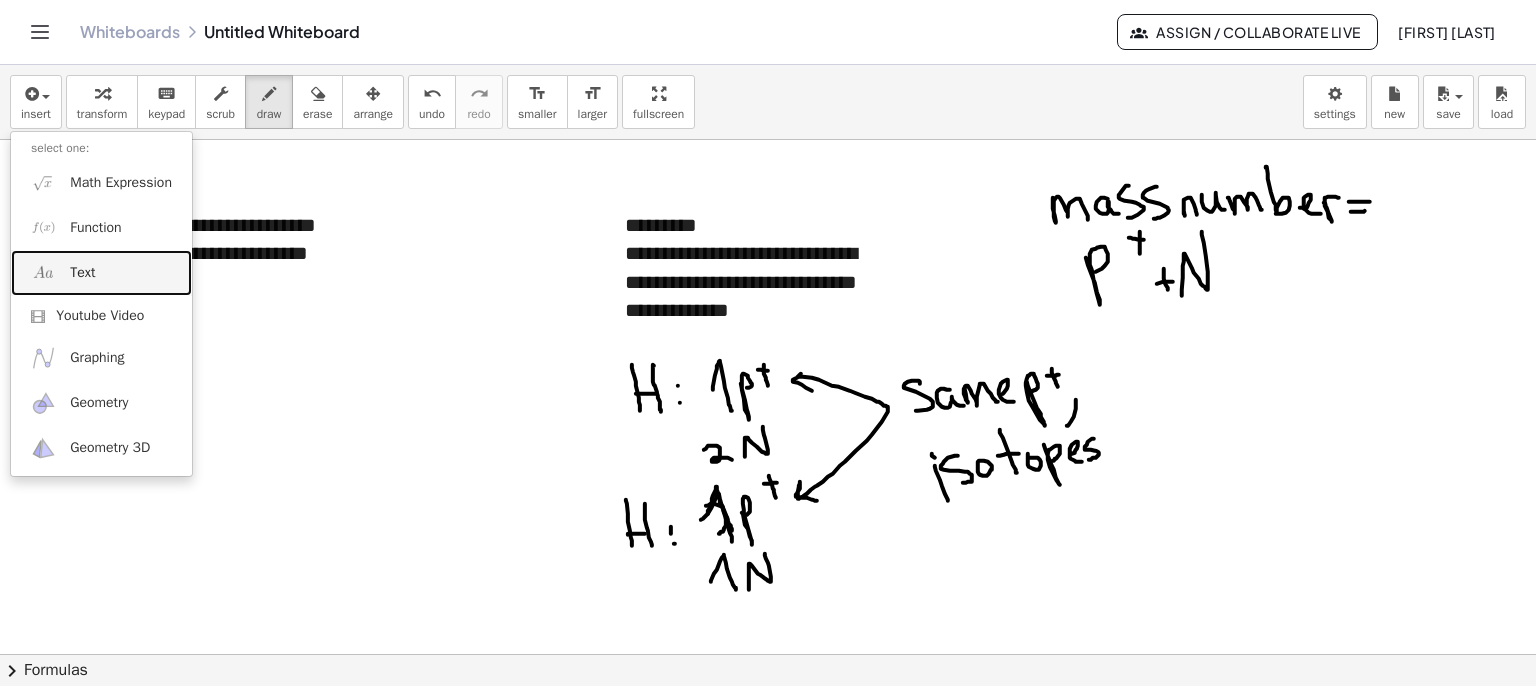 click on "Text" at bounding box center [101, 272] 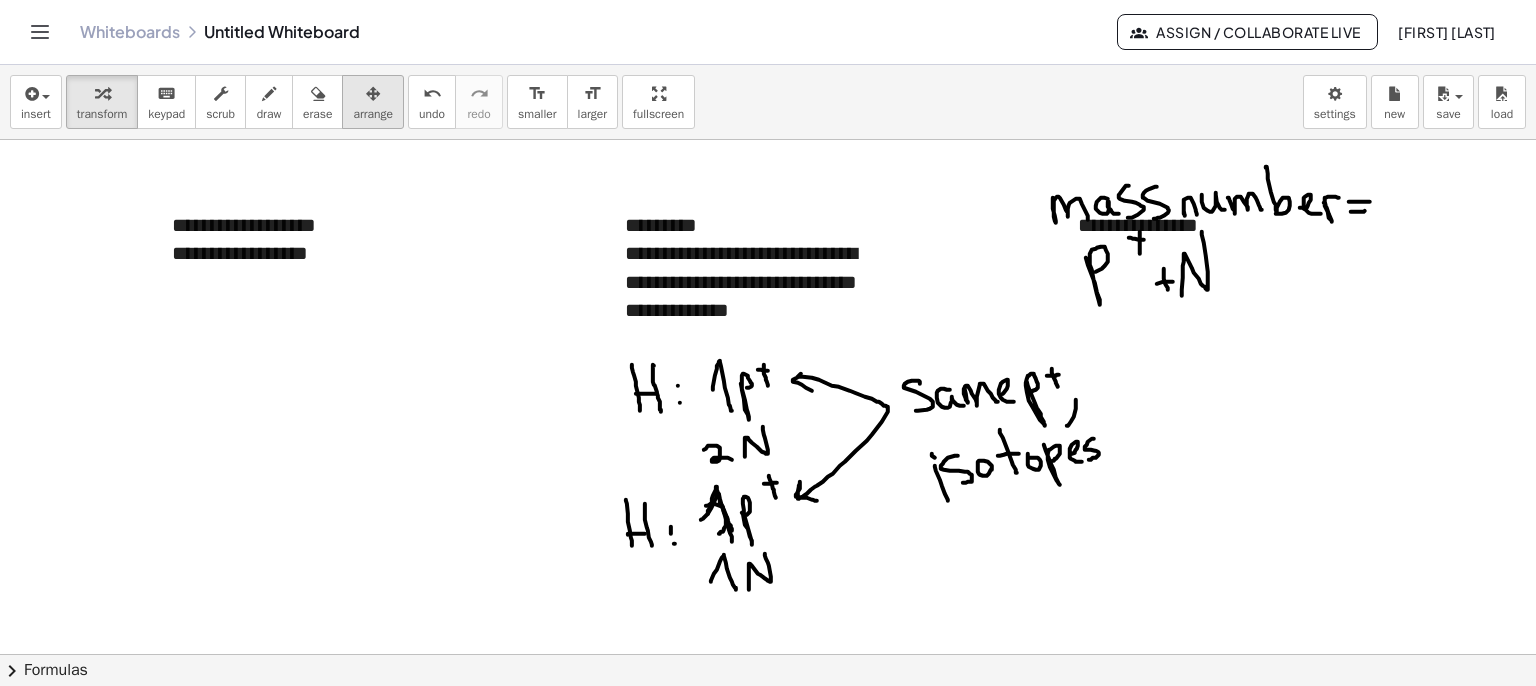 click on "arrange" at bounding box center [373, 114] 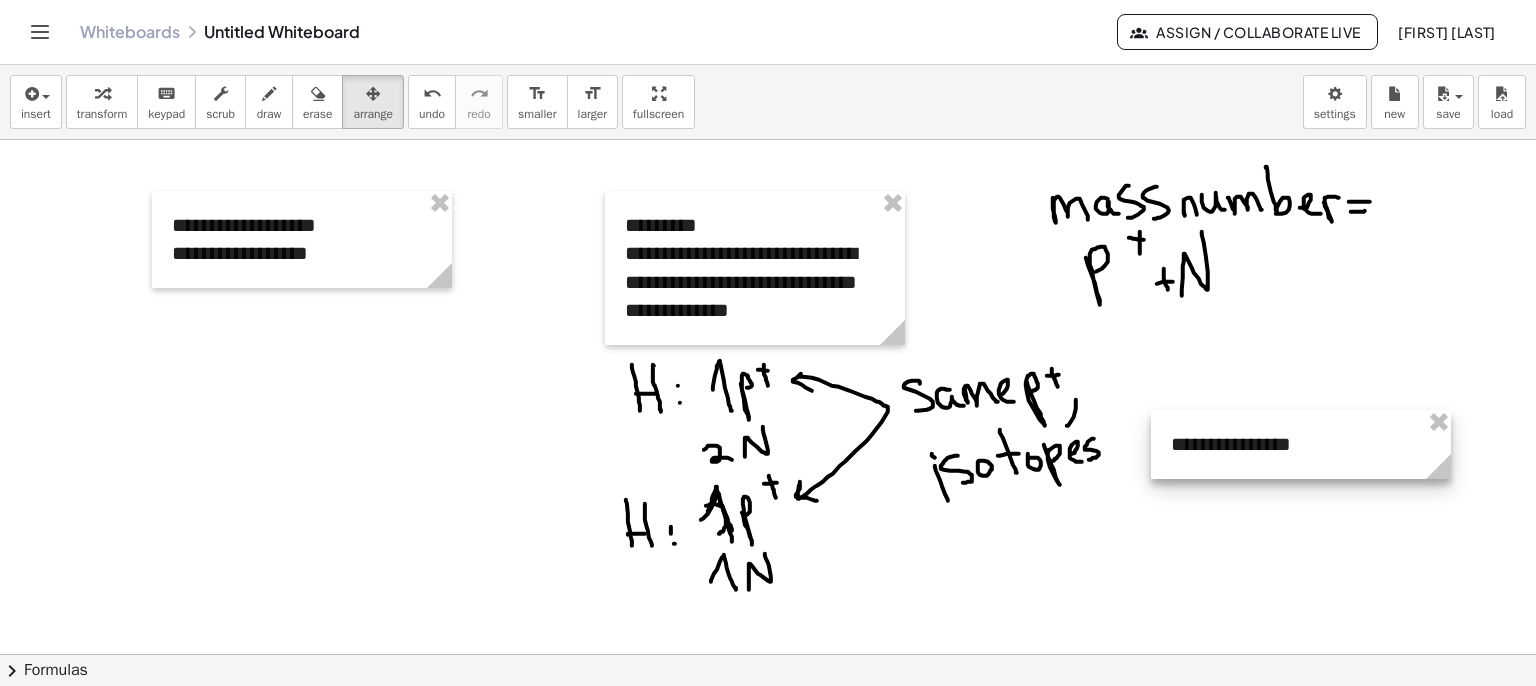 drag, startPoint x: 1111, startPoint y: 231, endPoint x: 1192, endPoint y: 425, distance: 210.23082 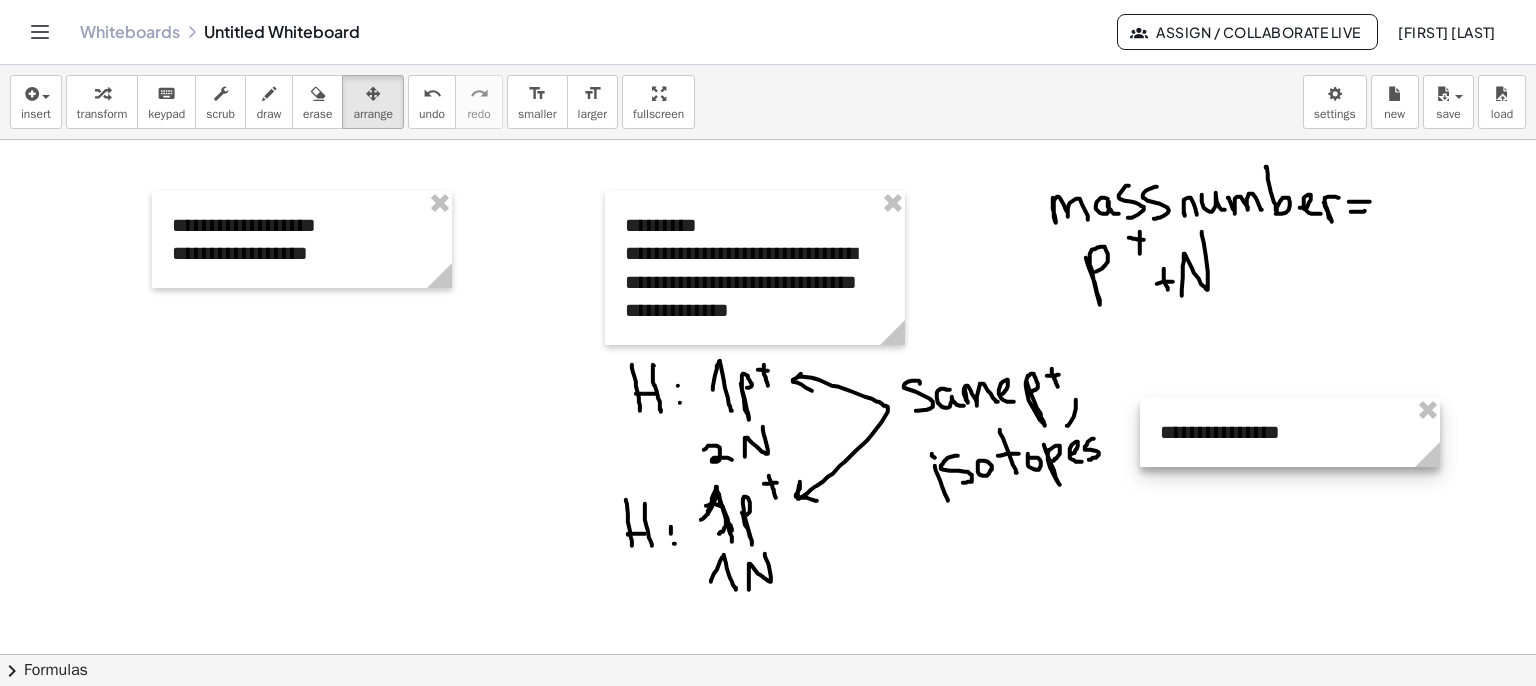 click at bounding box center [1290, 432] 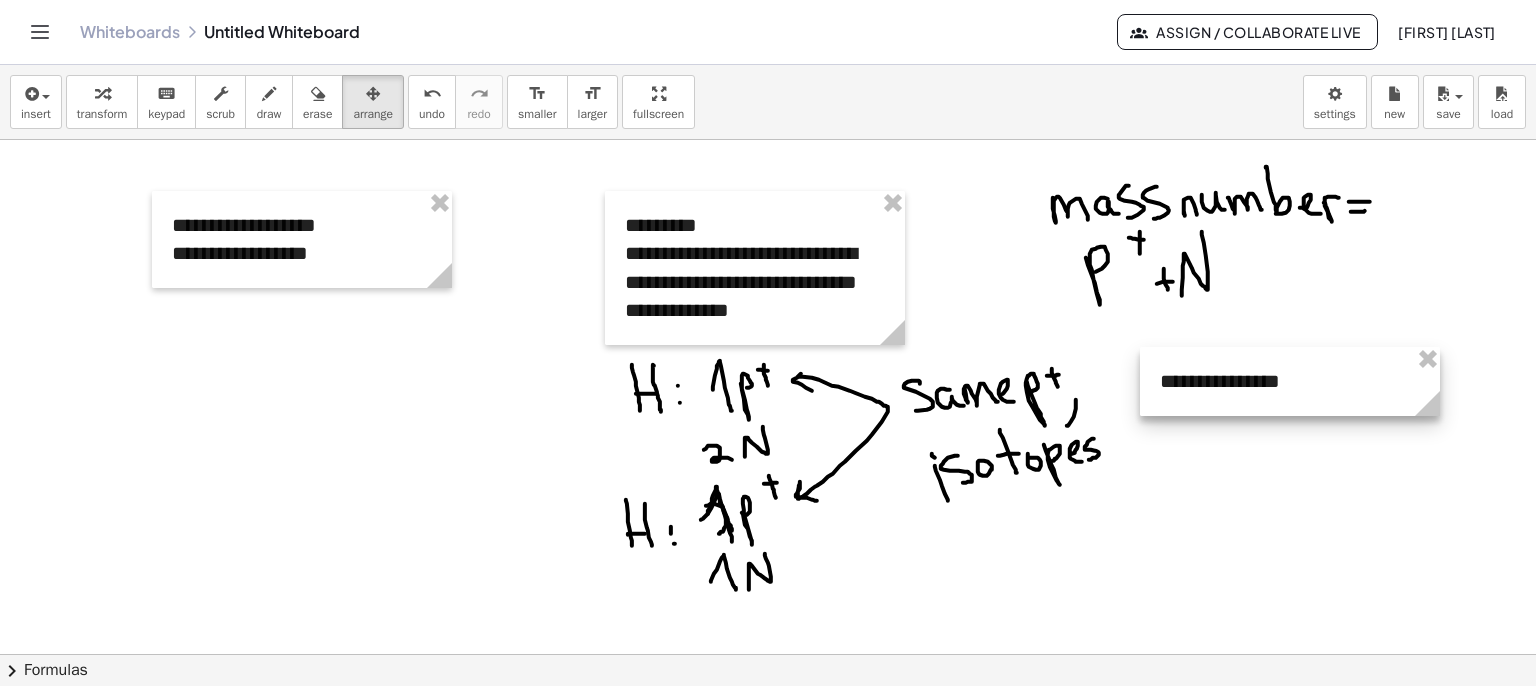 drag, startPoint x: 1223, startPoint y: 426, endPoint x: 1223, endPoint y: 375, distance: 51 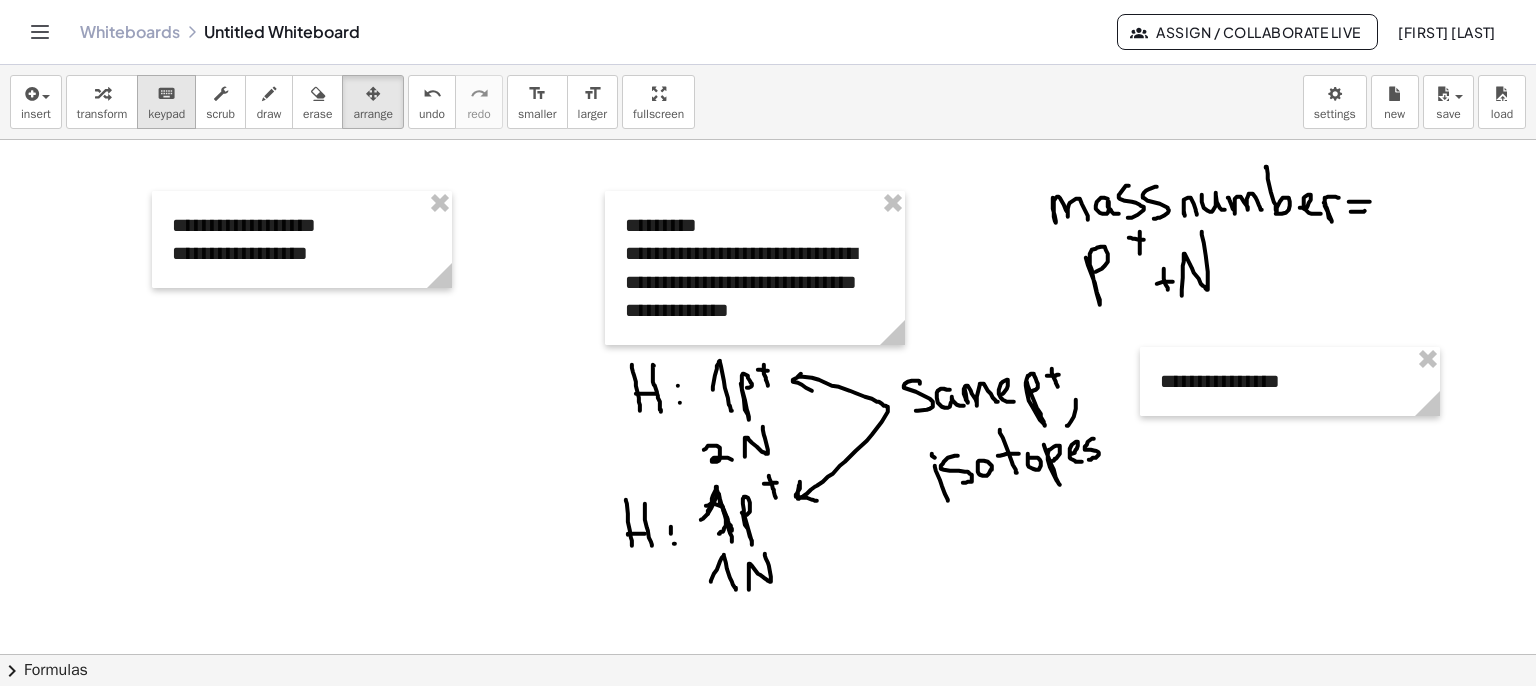 click on "keyboard" at bounding box center (166, 94) 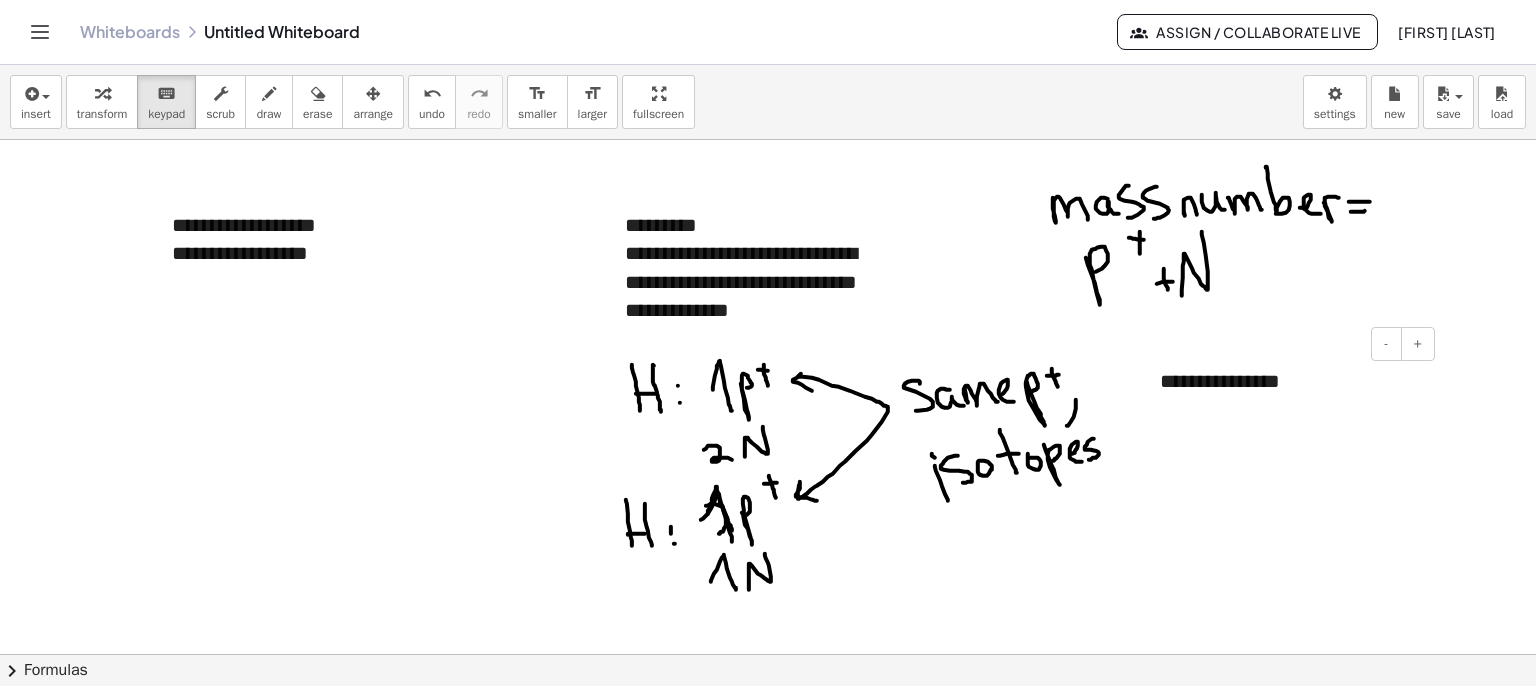 click on "**********" at bounding box center (1290, 381) 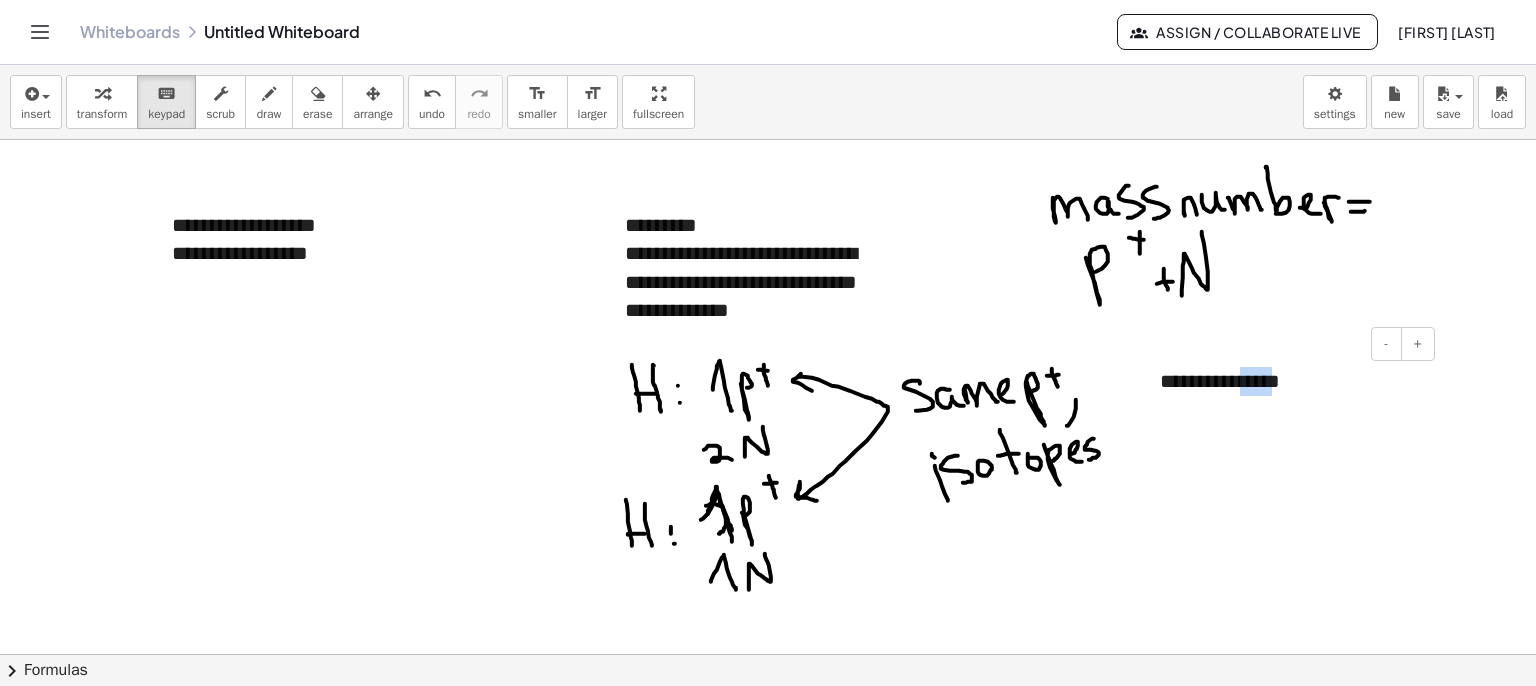 click on "**********" at bounding box center [1290, 381] 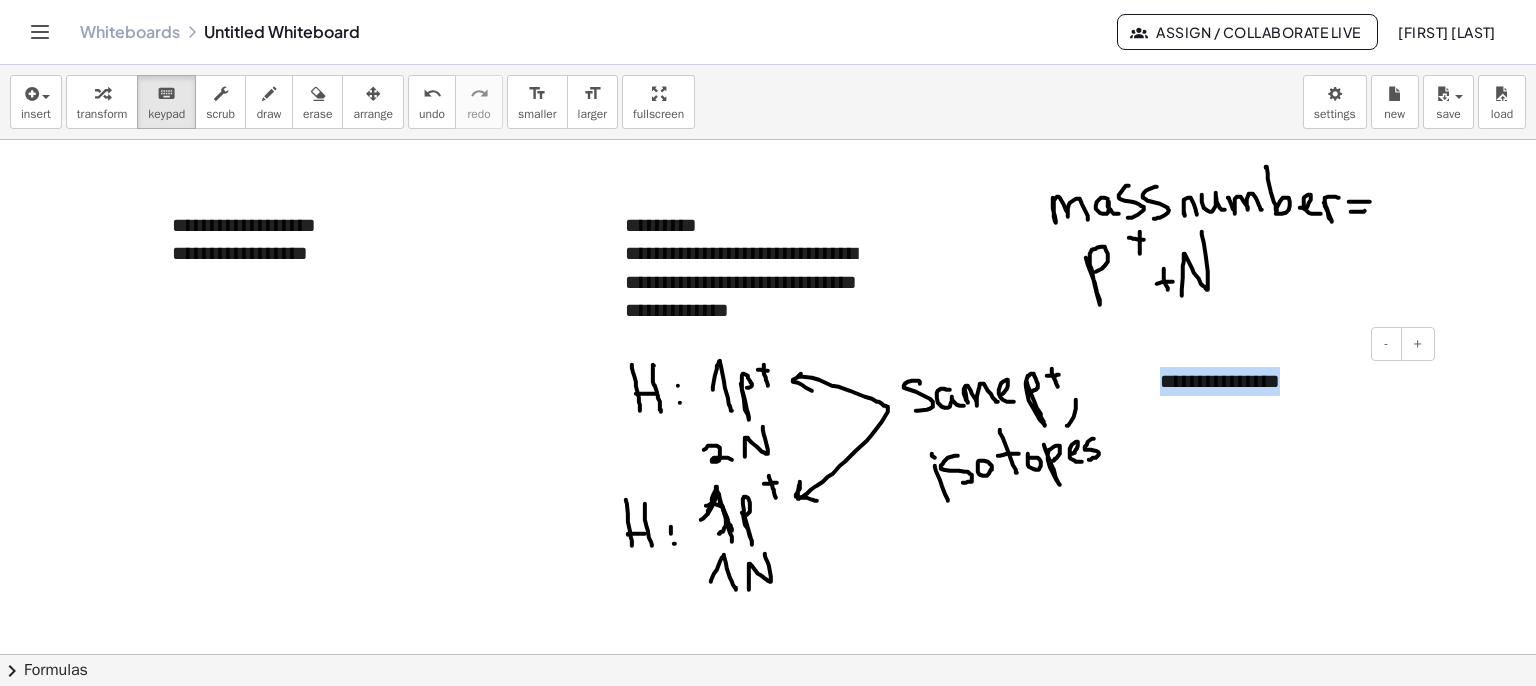 click on "**********" at bounding box center (1290, 381) 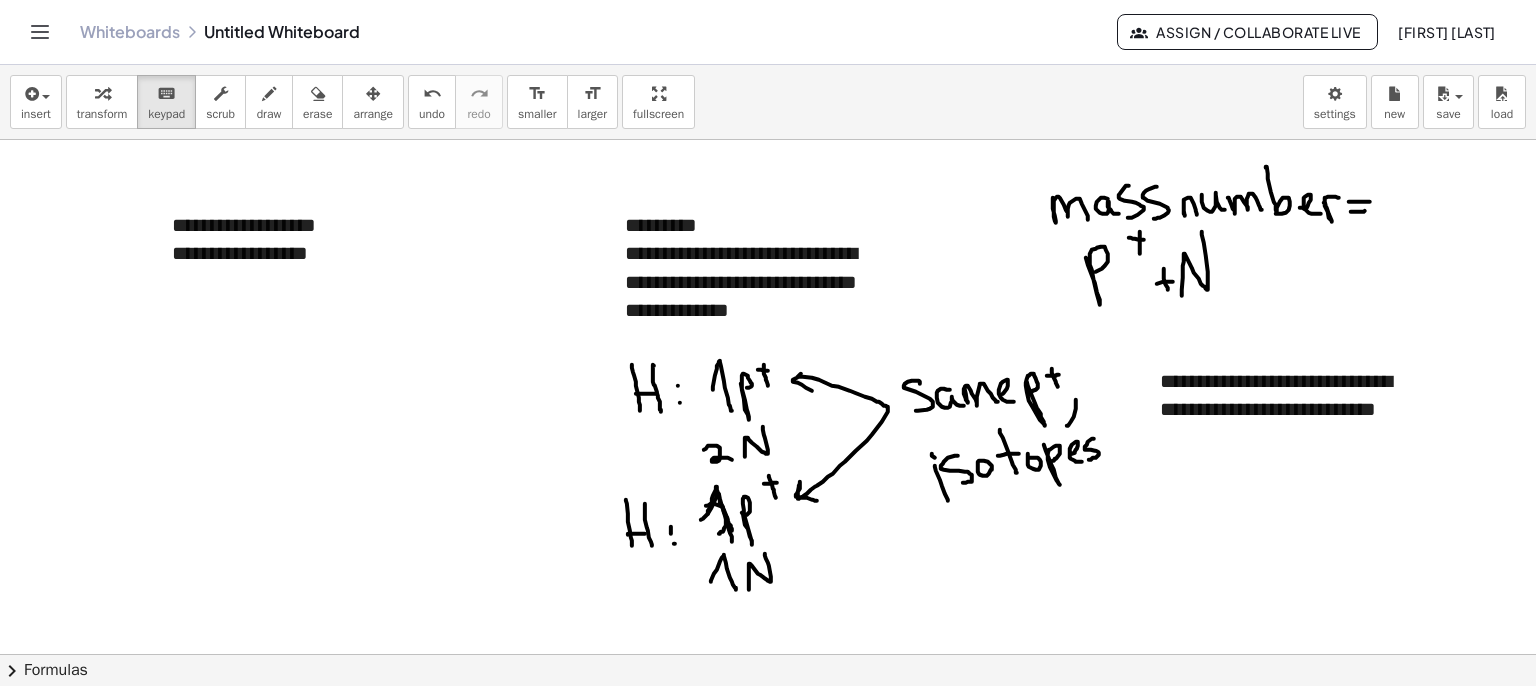 click at bounding box center [768, 719] 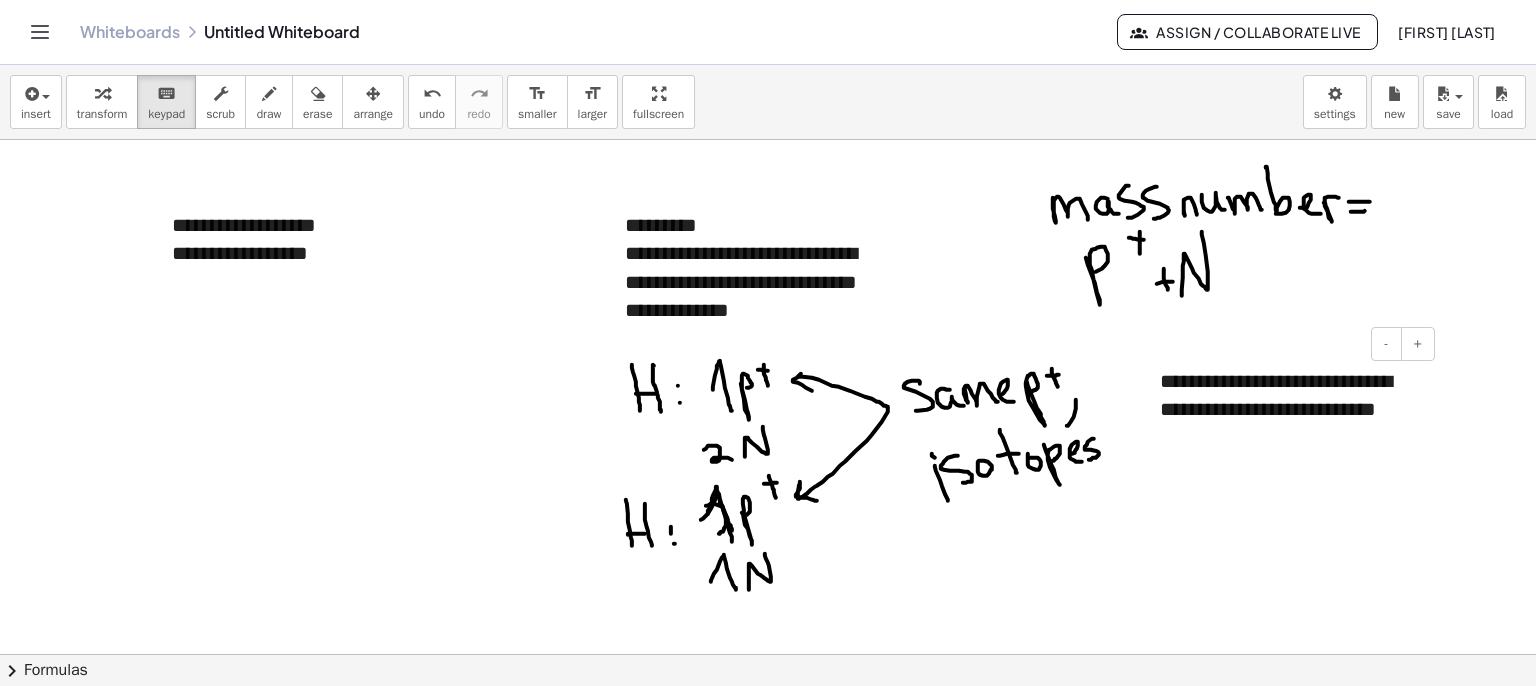click on "**********" at bounding box center (1290, 410) 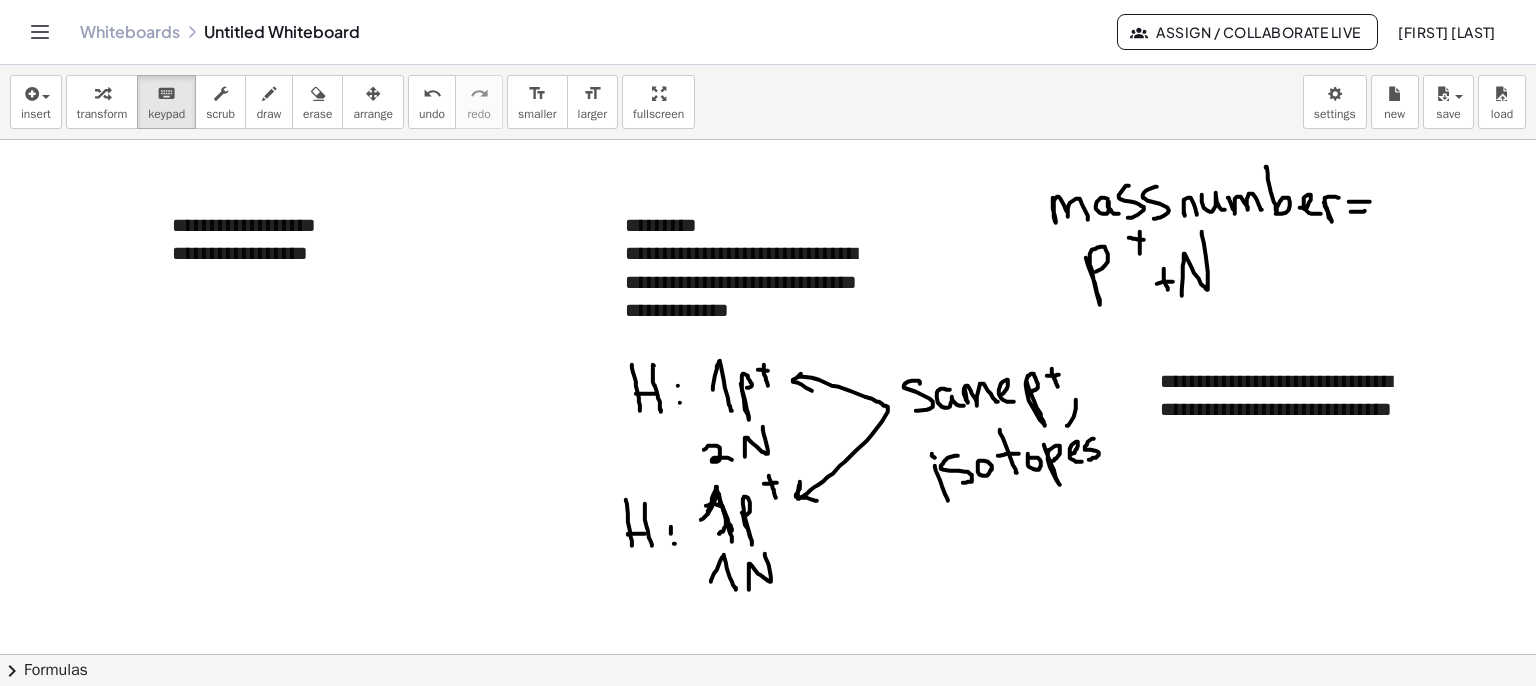 click at bounding box center [768, 719] 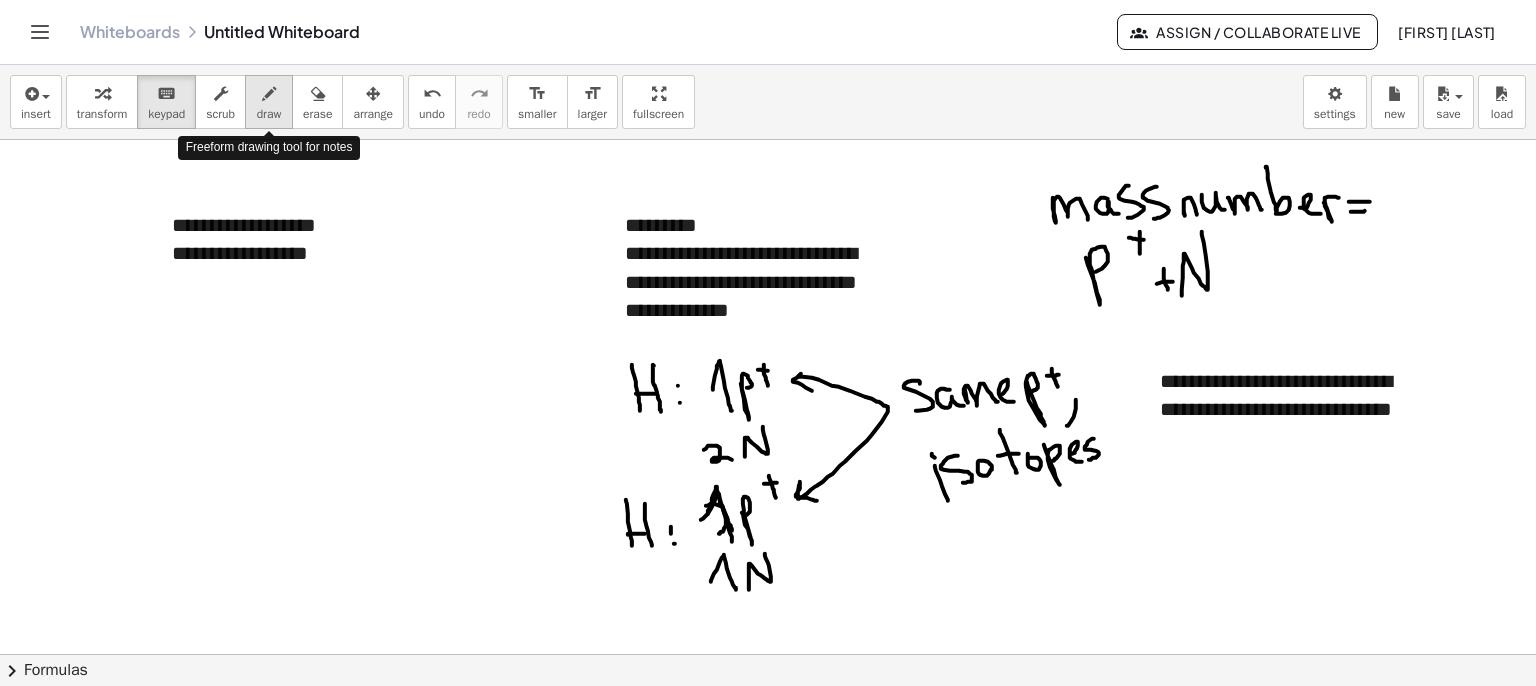 click on "draw" at bounding box center [269, 102] 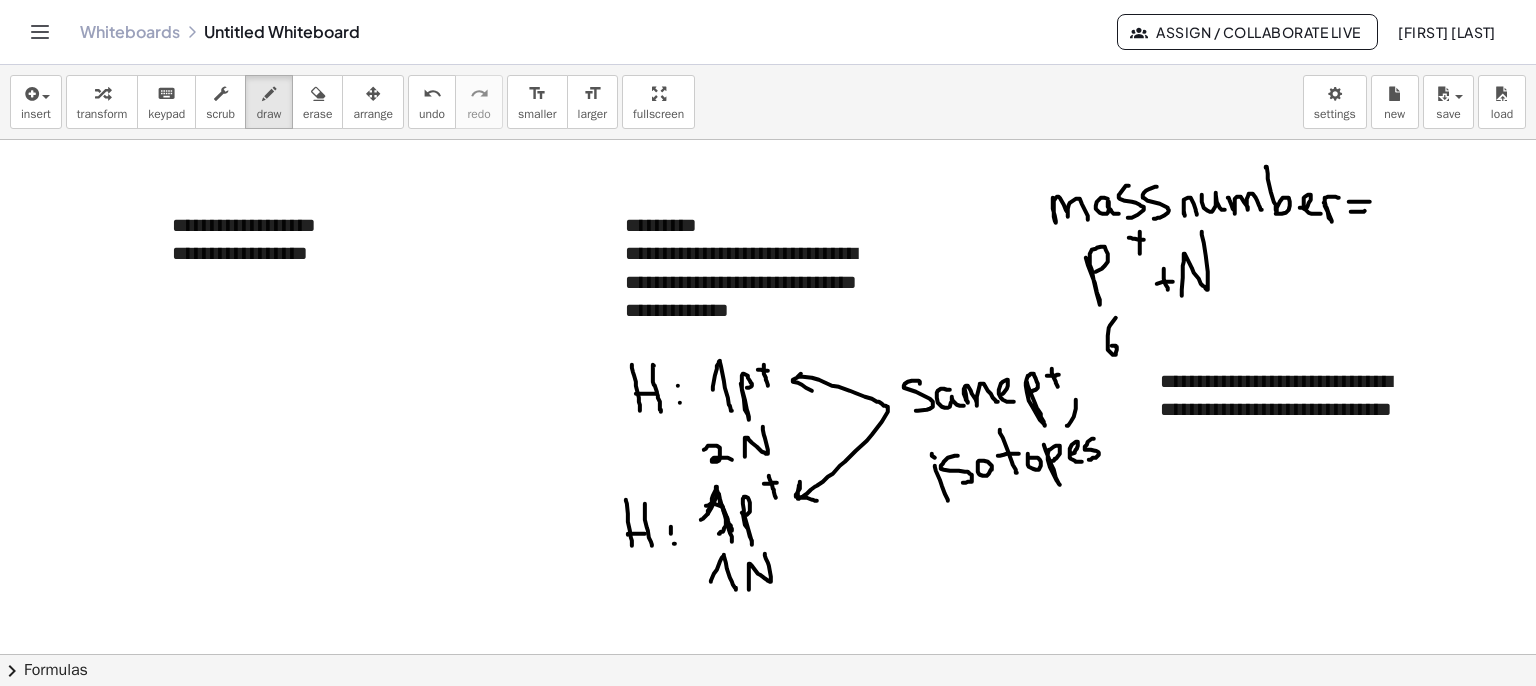 drag, startPoint x: 1116, startPoint y: 317, endPoint x: 1168, endPoint y: 335, distance: 55.027267 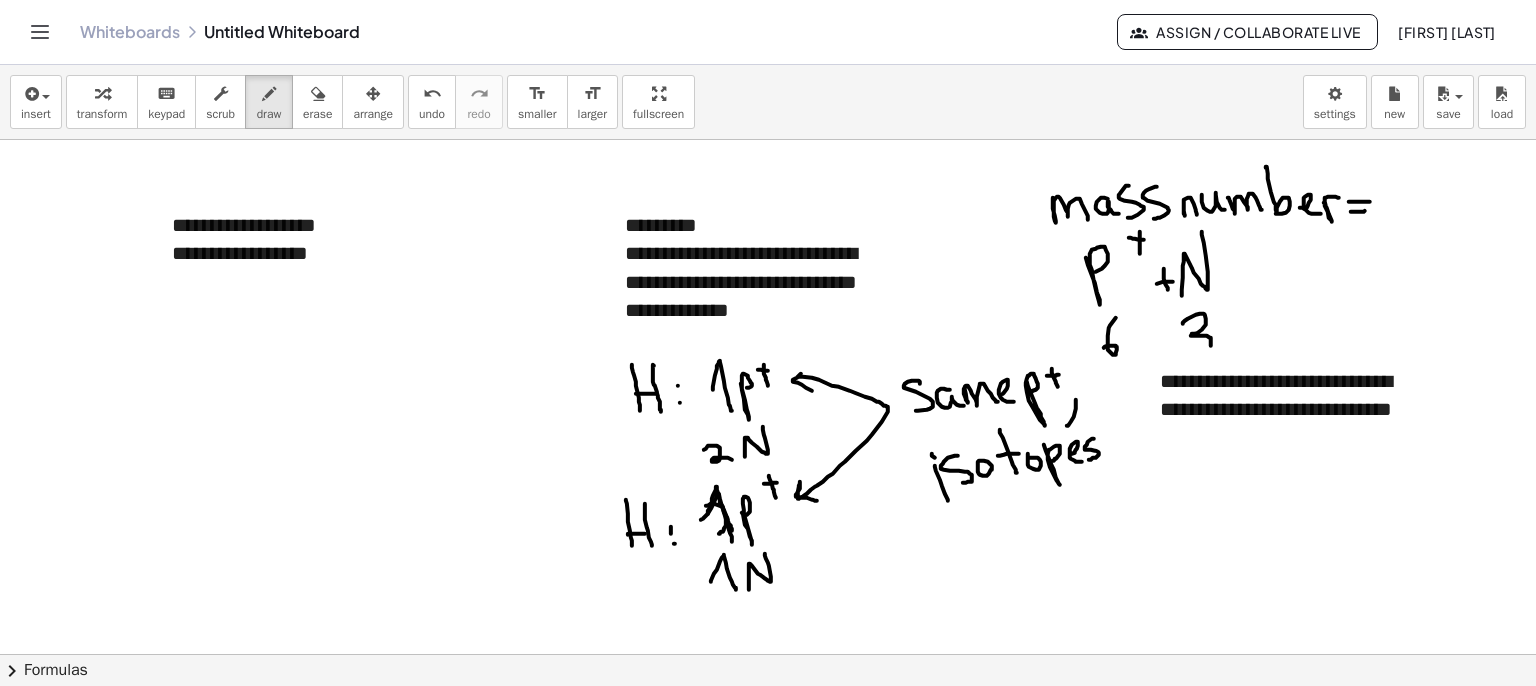 drag, startPoint x: 1183, startPoint y: 323, endPoint x: 1172, endPoint y: 349, distance: 28.231188 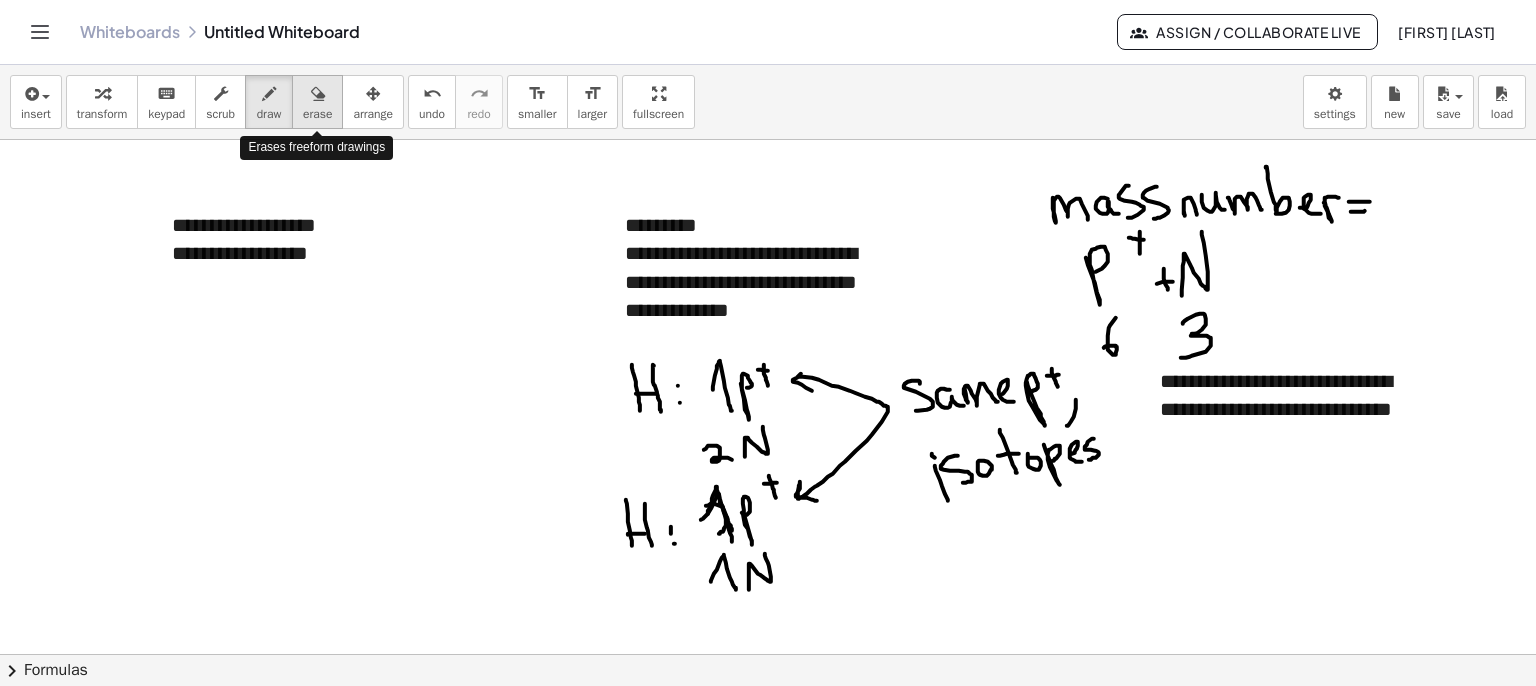click on "erase" at bounding box center [317, 114] 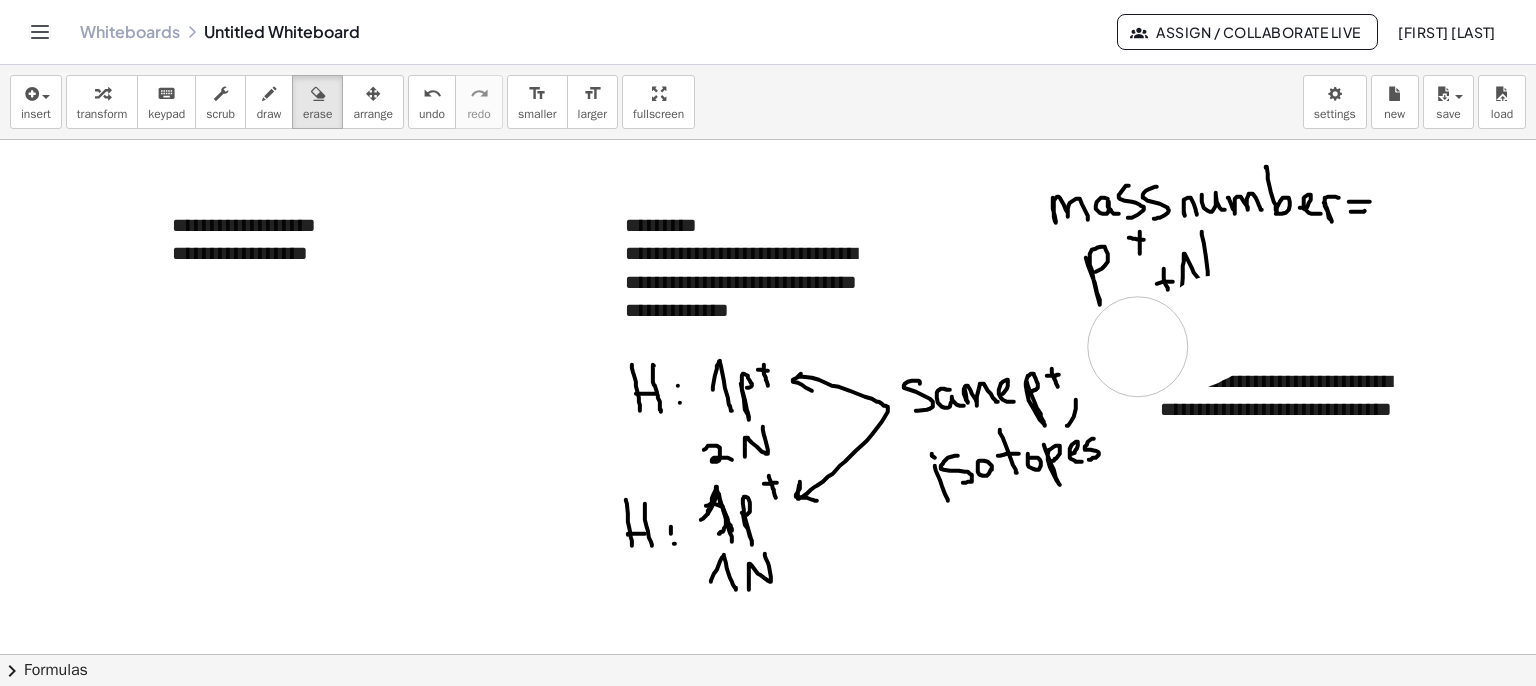 drag, startPoint x: 1217, startPoint y: 325, endPoint x: 1138, endPoint y: 346, distance: 81.7435 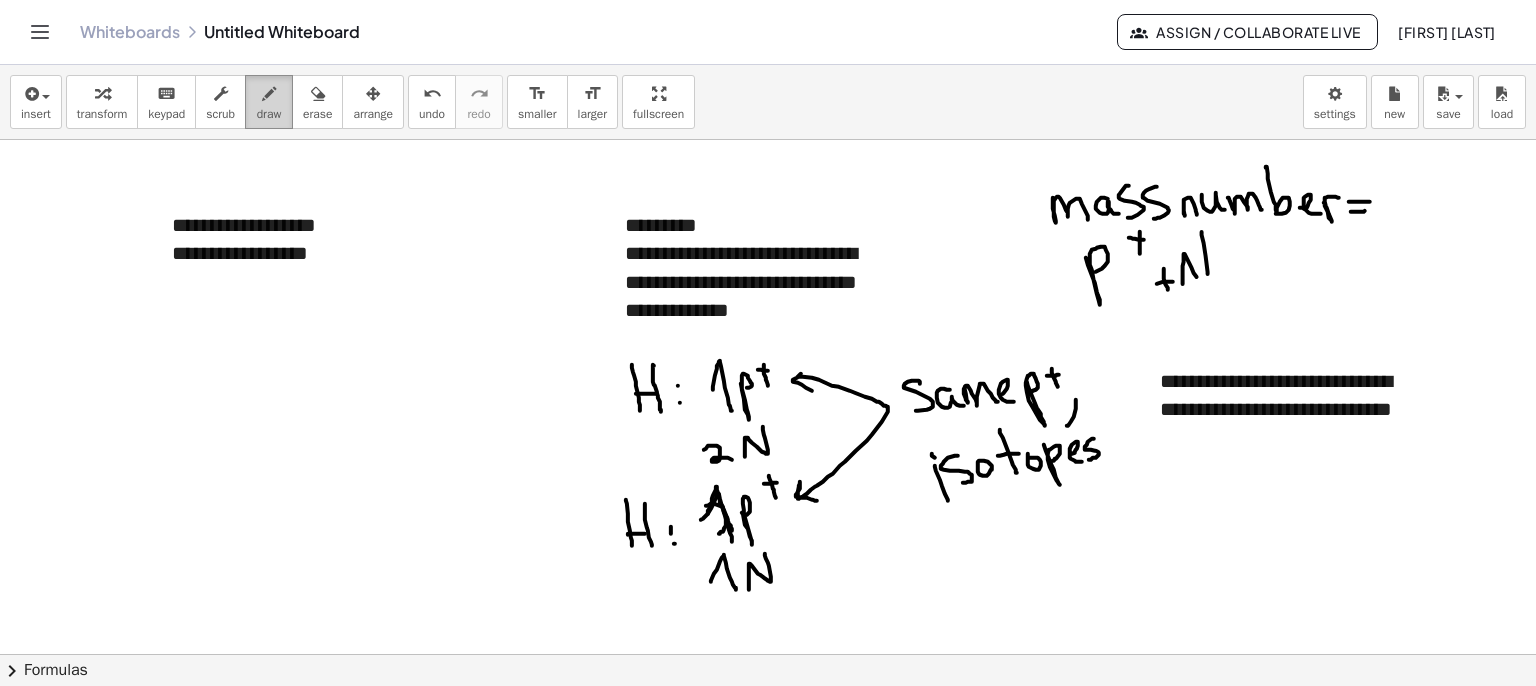 click on "draw" at bounding box center (269, 114) 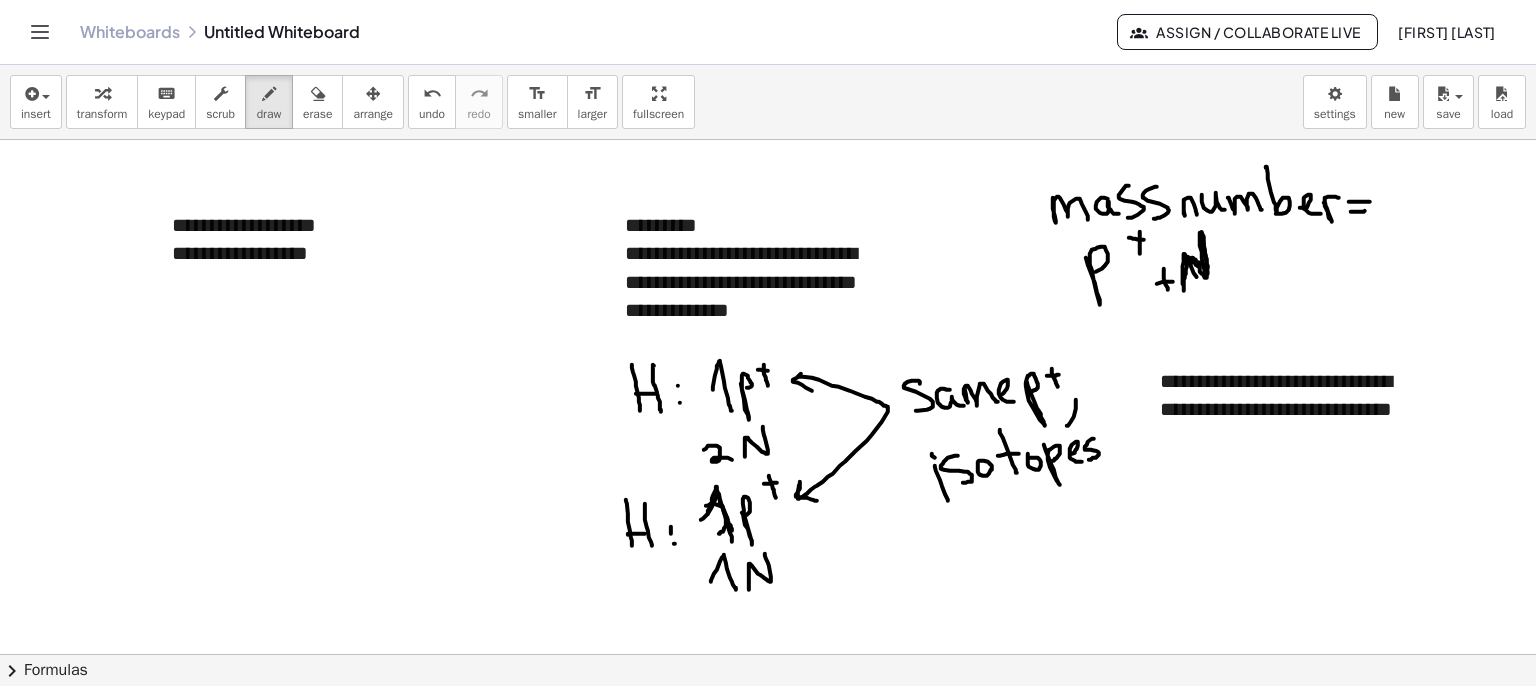 drag, startPoint x: 1184, startPoint y: 290, endPoint x: 1187, endPoint y: 272, distance: 18.248287 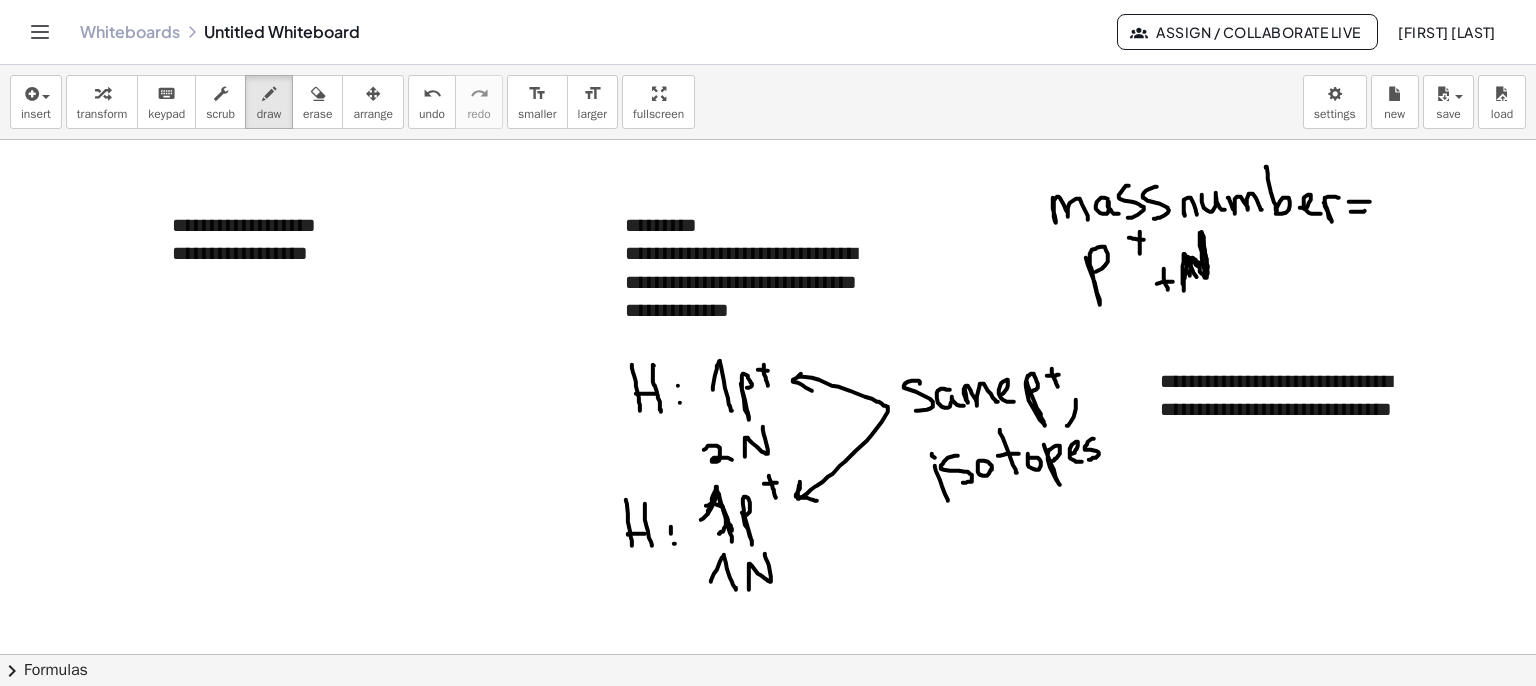 click at bounding box center [768, 719] 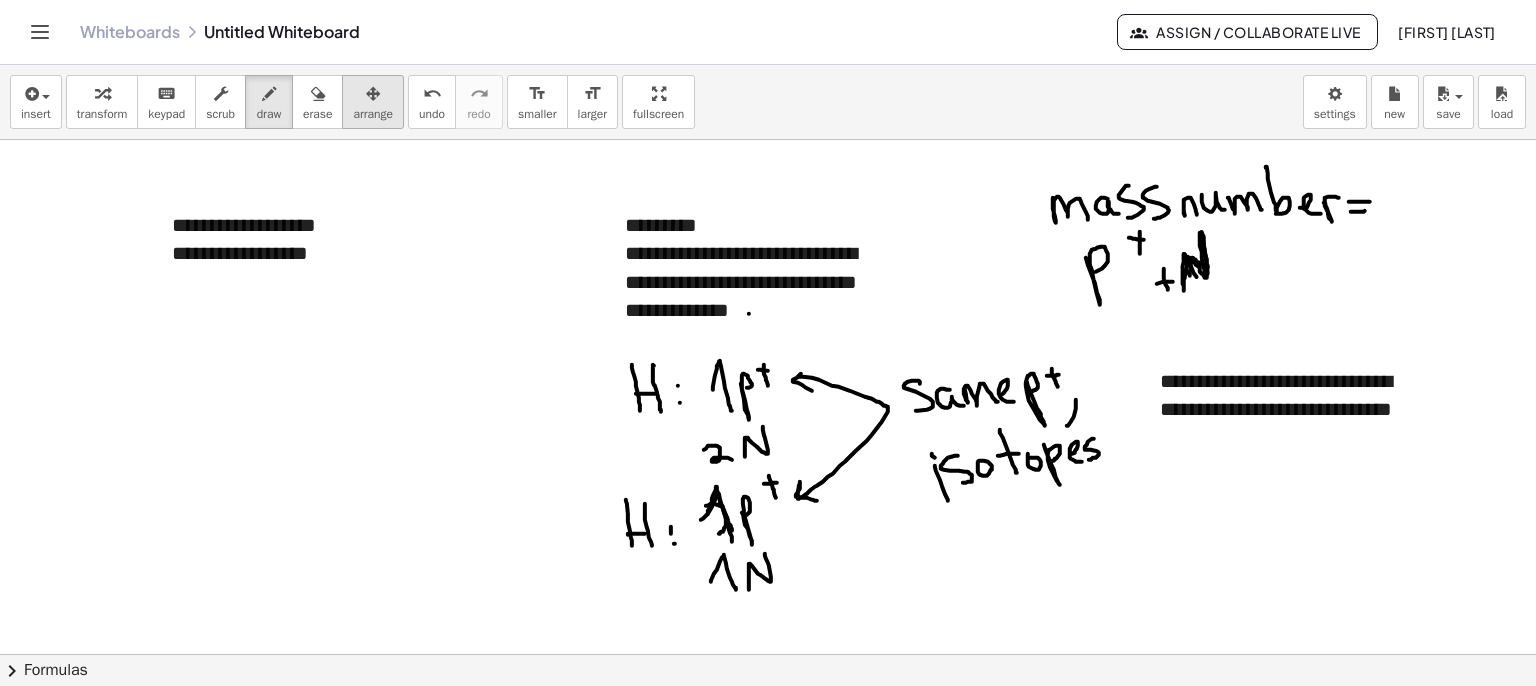 click on "arrange" at bounding box center [373, 114] 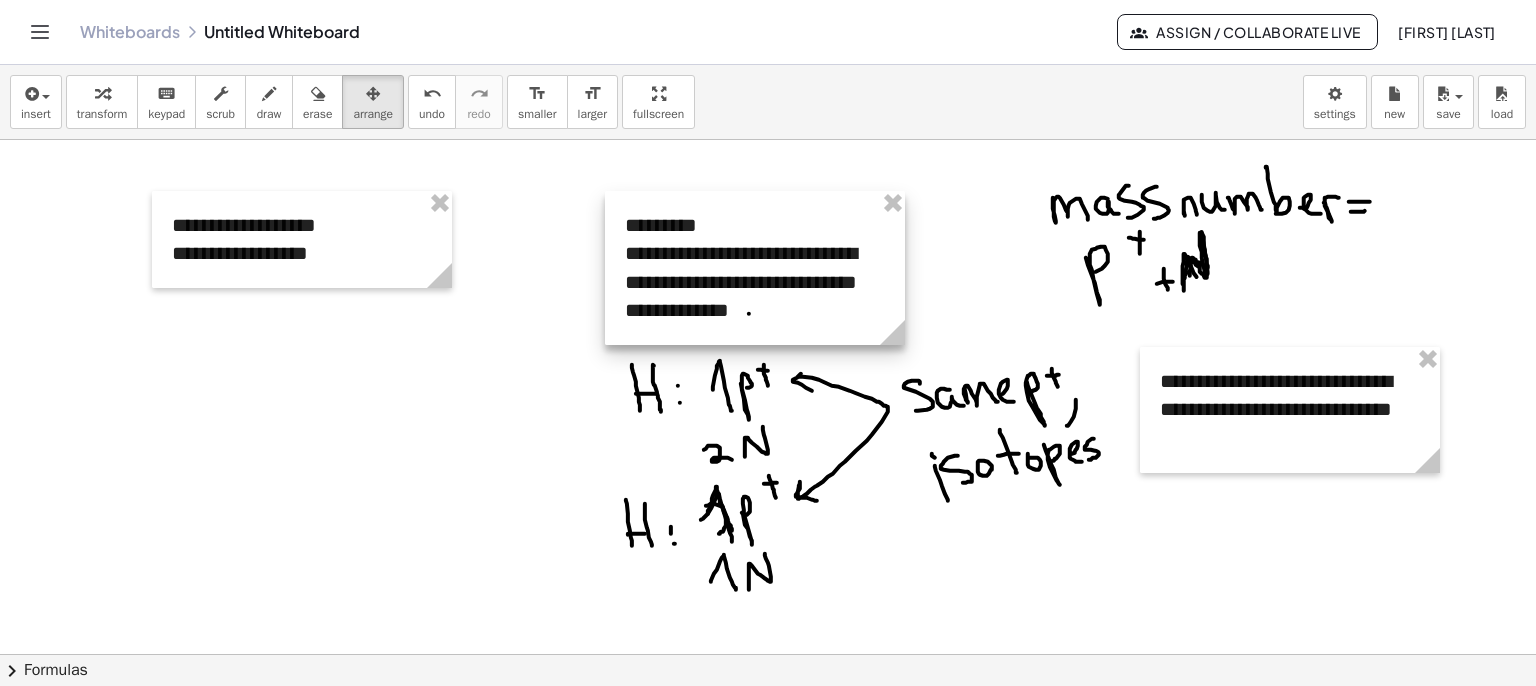 click at bounding box center [755, 268] 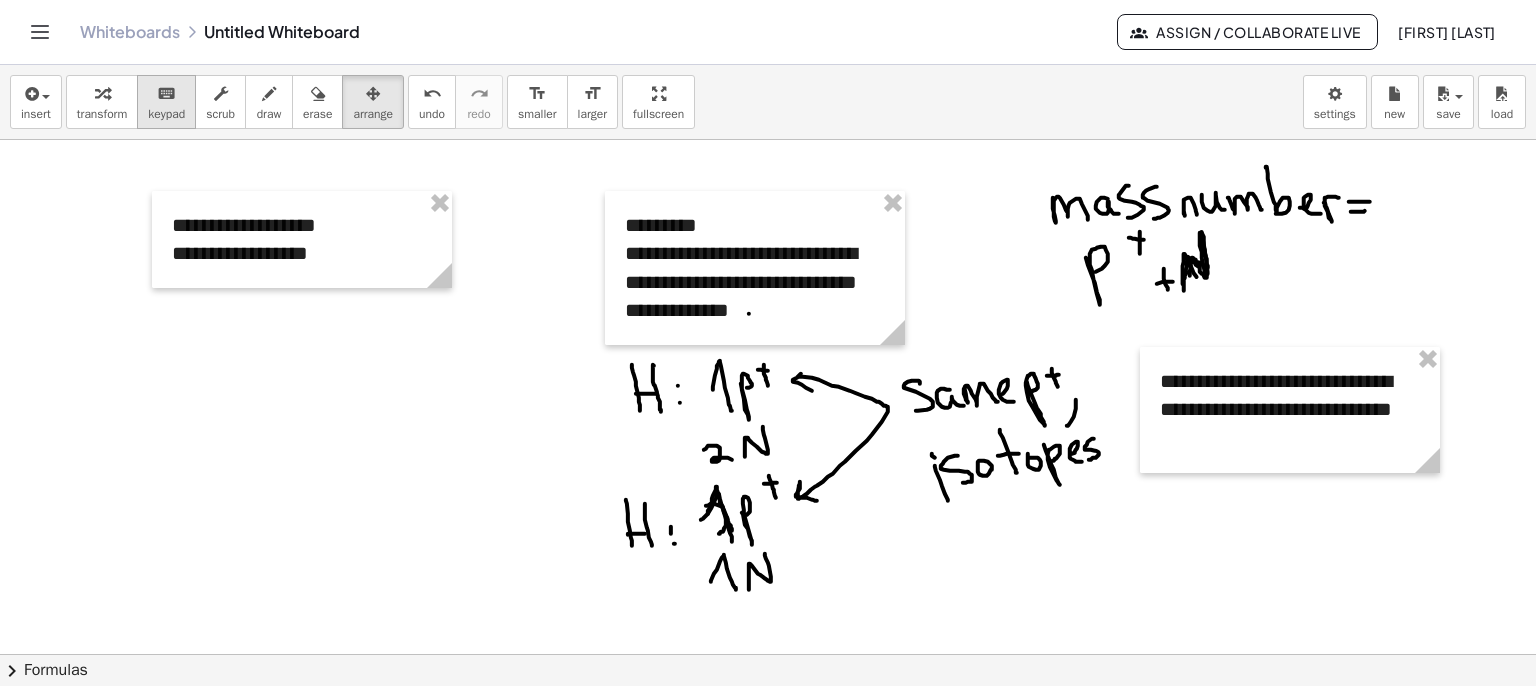 click on "keyboard keypad" at bounding box center [166, 102] 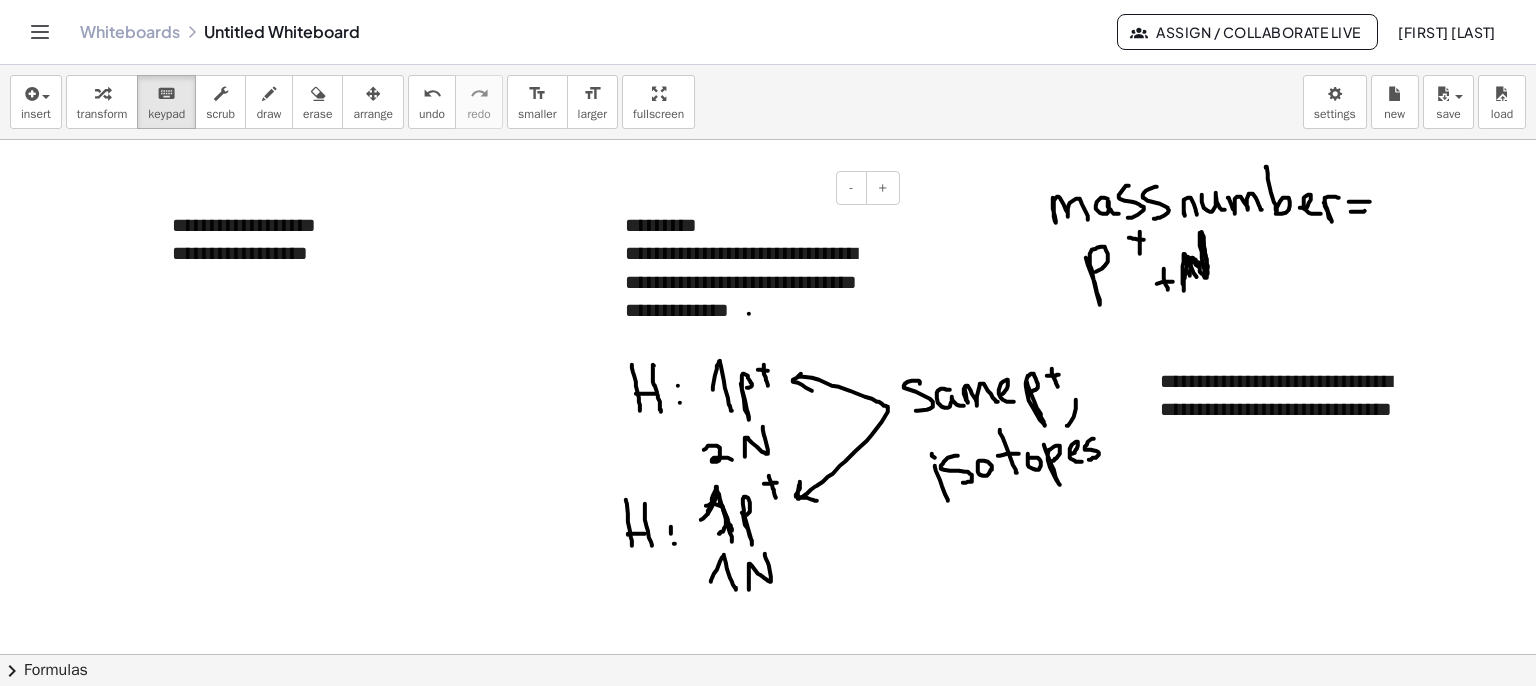 click on "**********" at bounding box center [755, 268] 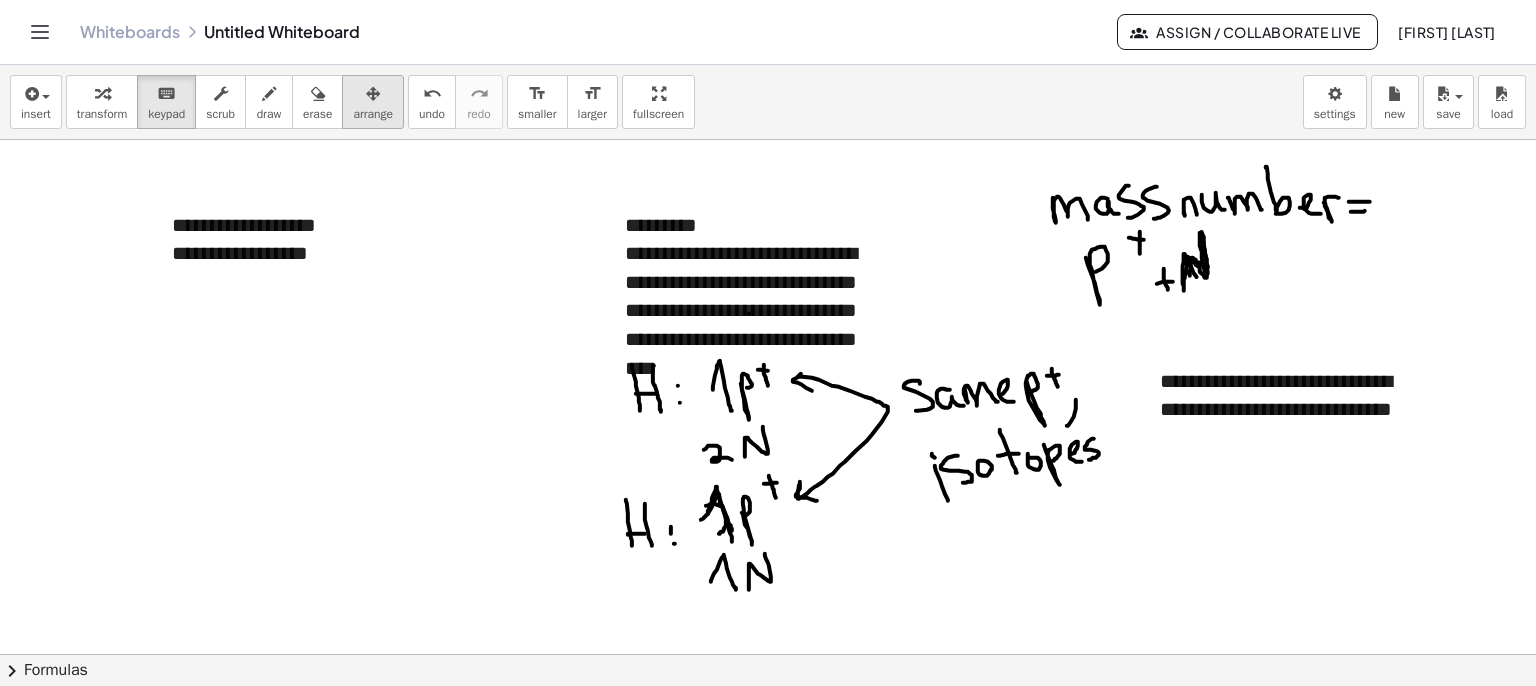 click at bounding box center [373, 94] 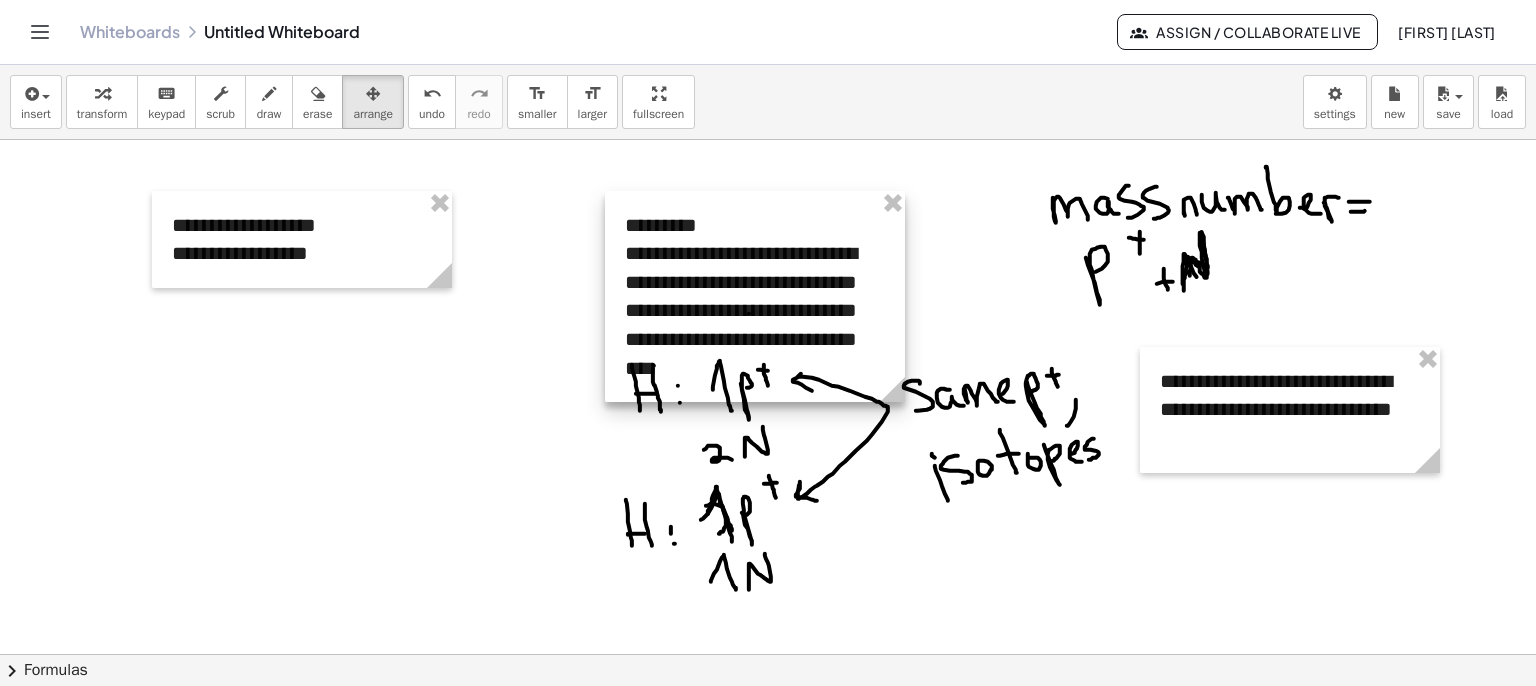click at bounding box center (755, 296) 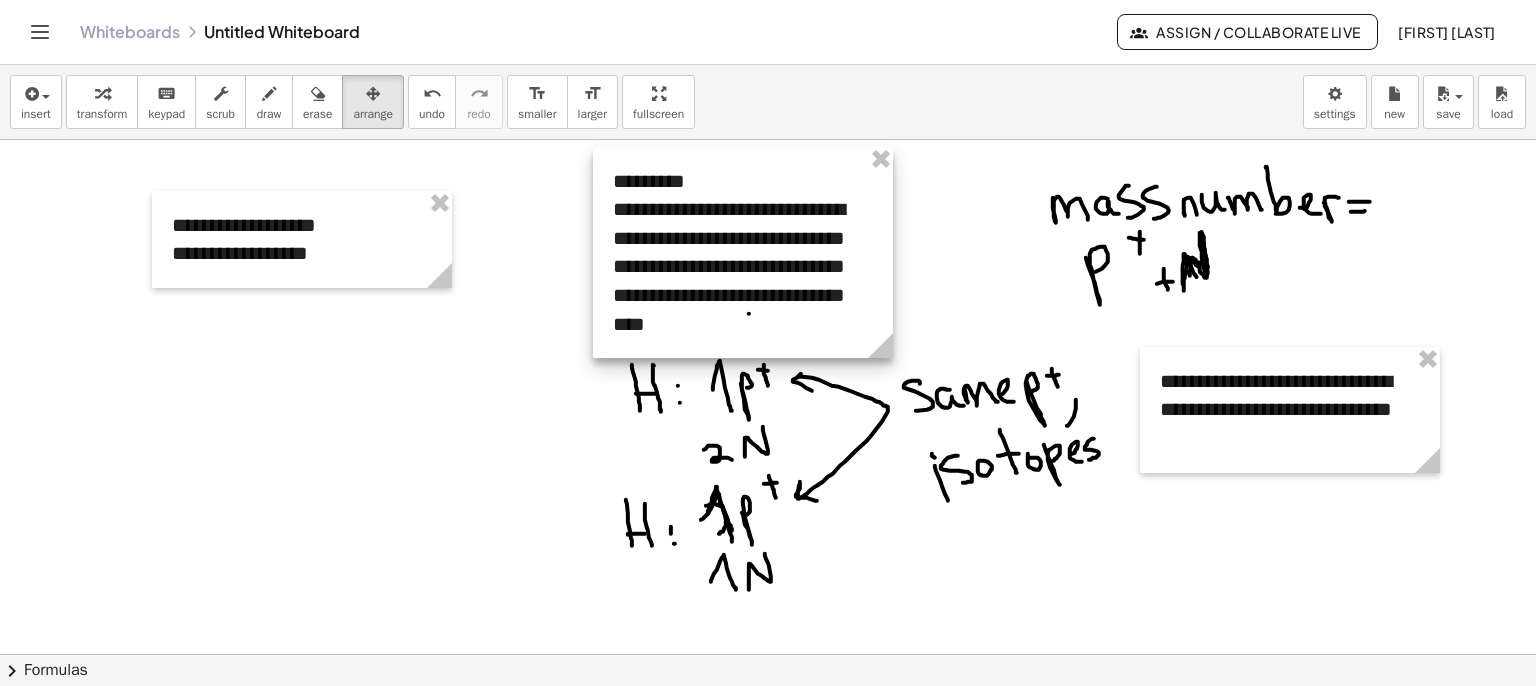 drag, startPoint x: 692, startPoint y: 221, endPoint x: 680, endPoint y: 177, distance: 45.607018 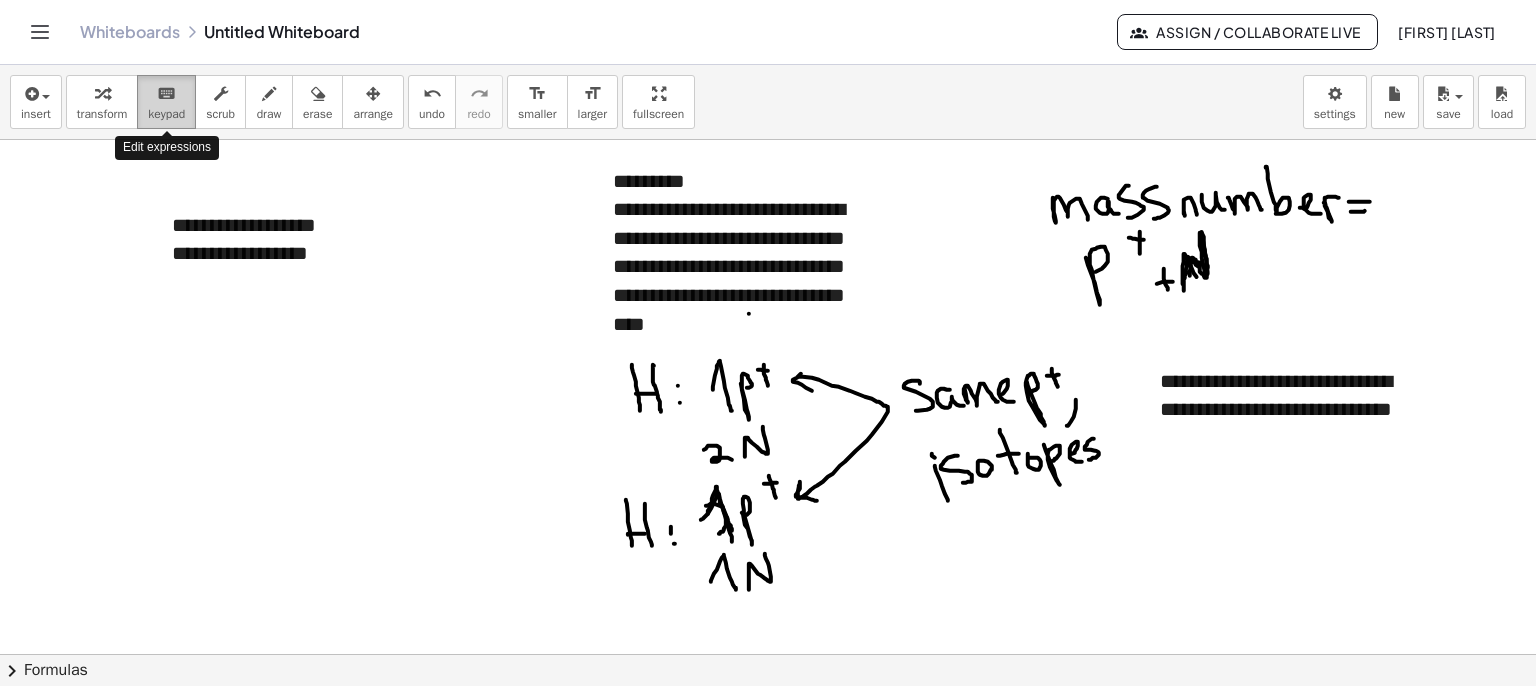 click on "keyboard keypad" at bounding box center [166, 102] 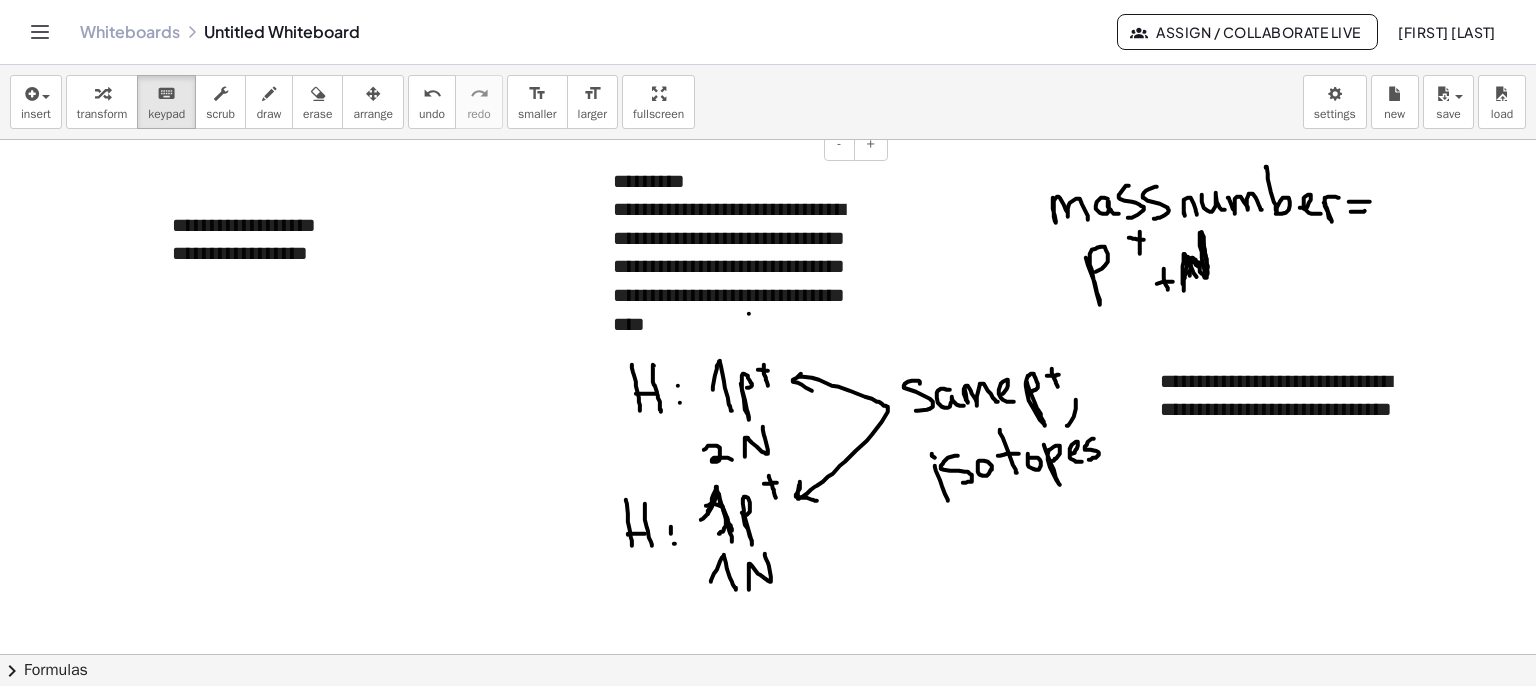 click on "**********" at bounding box center [743, 252] 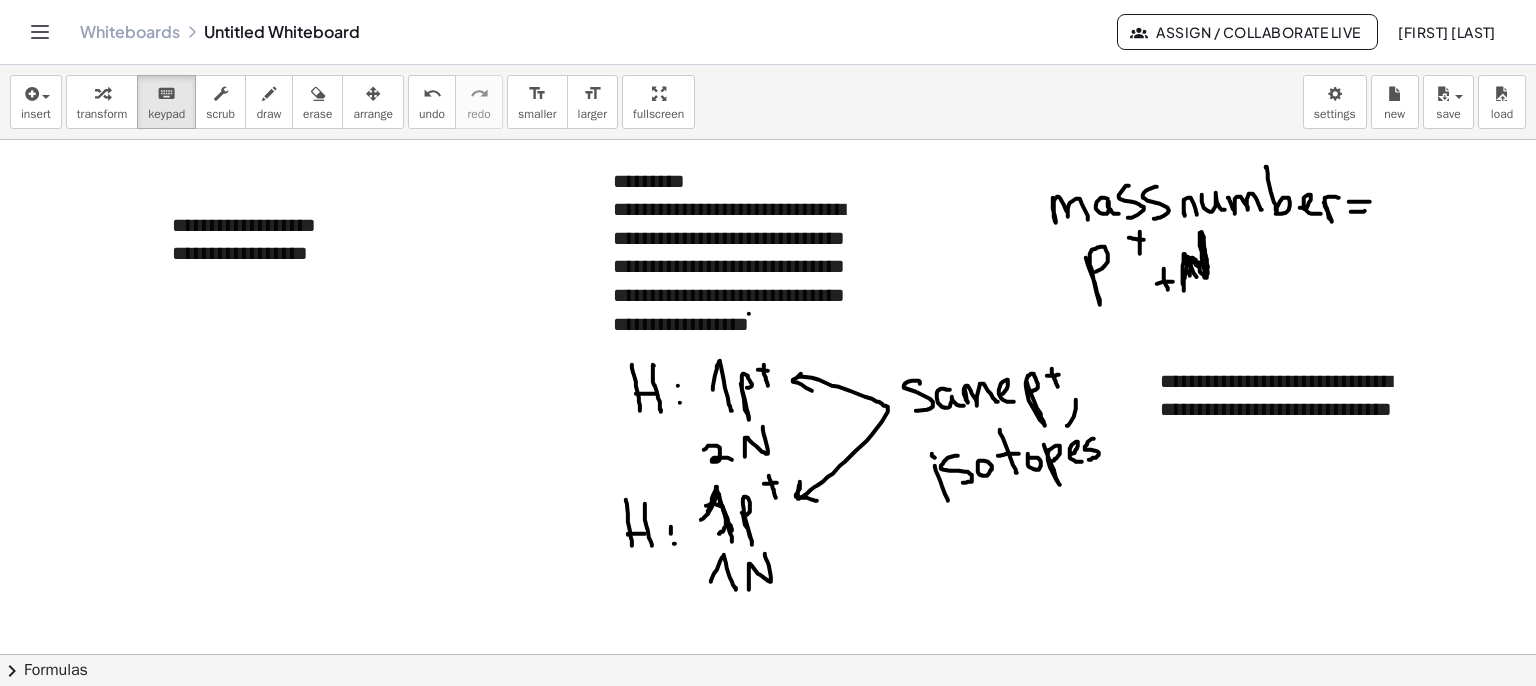 click at bounding box center [768, 719] 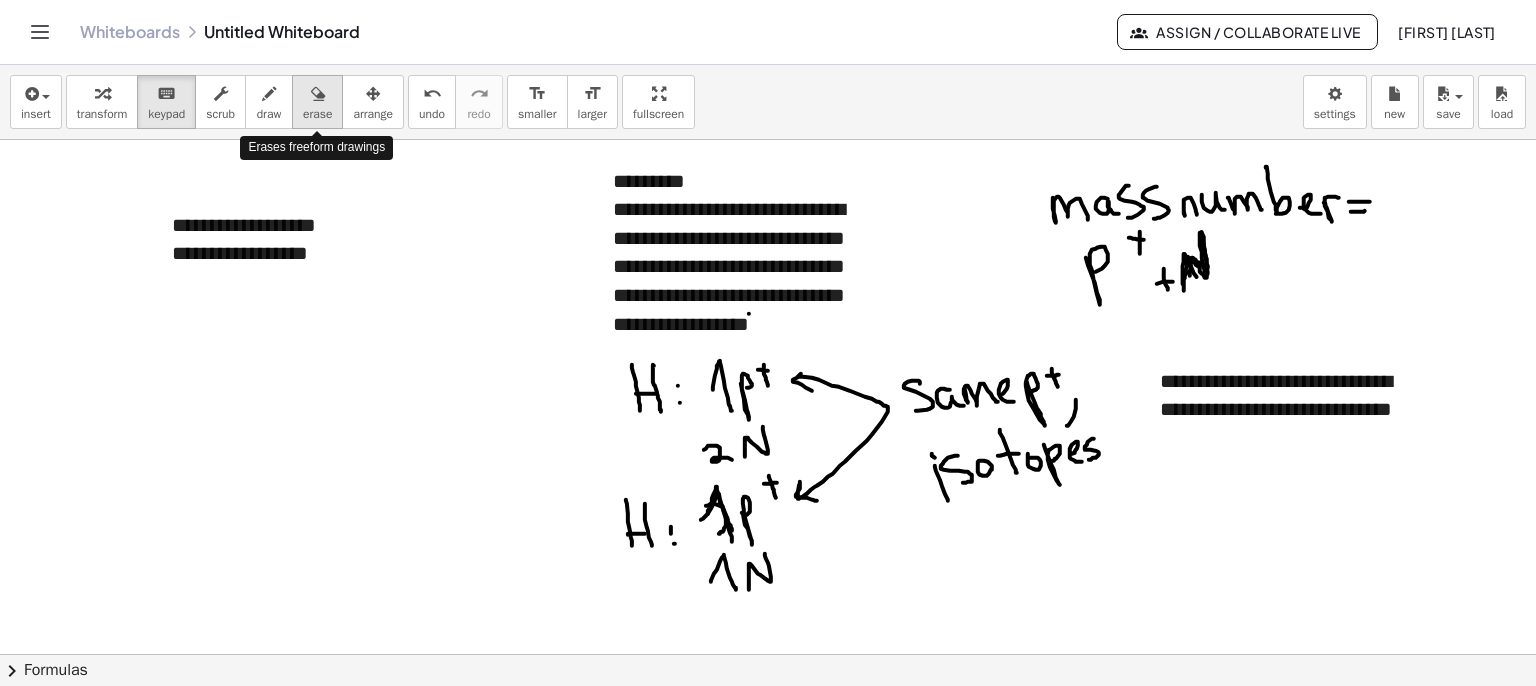 drag, startPoint x: 312, startPoint y: 99, endPoint x: 328, endPoint y: 99, distance: 16 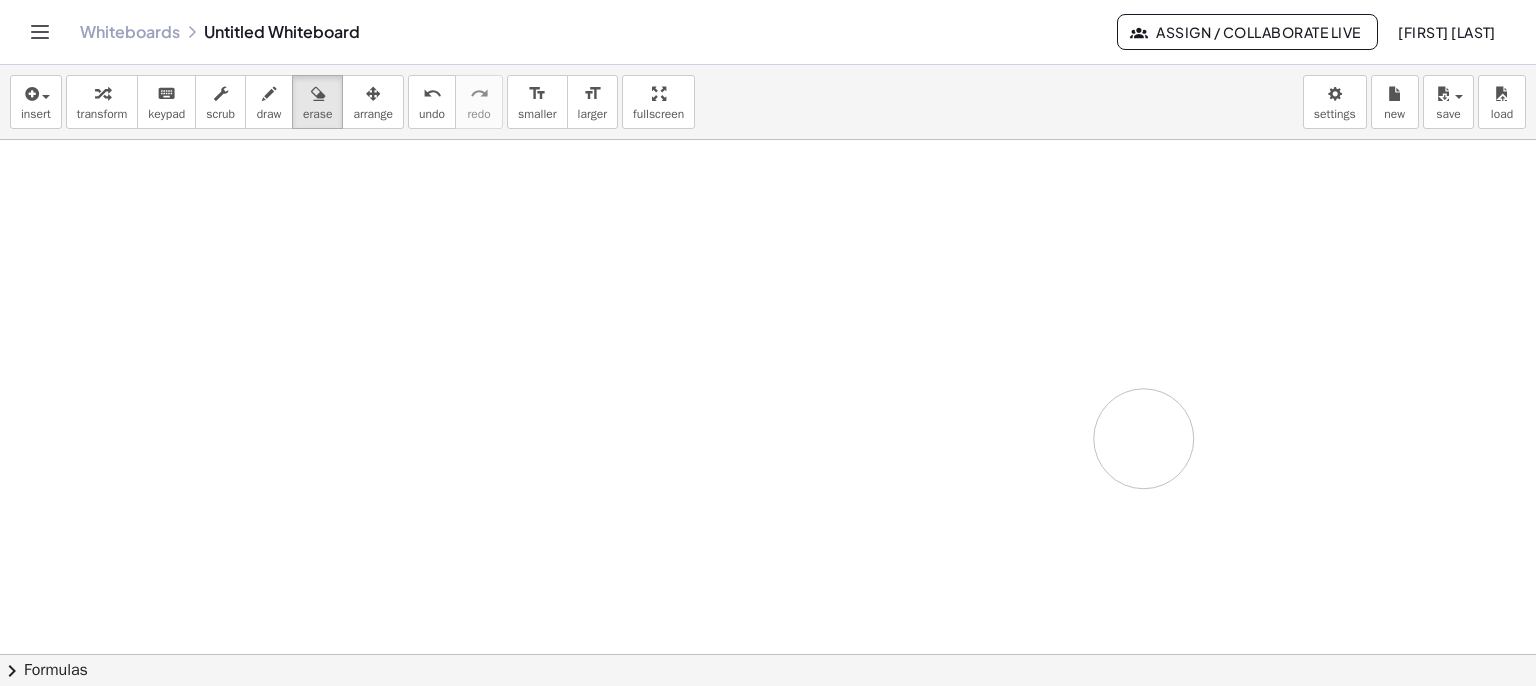 drag, startPoint x: 900, startPoint y: 495, endPoint x: 742, endPoint y: 377, distance: 197.20041 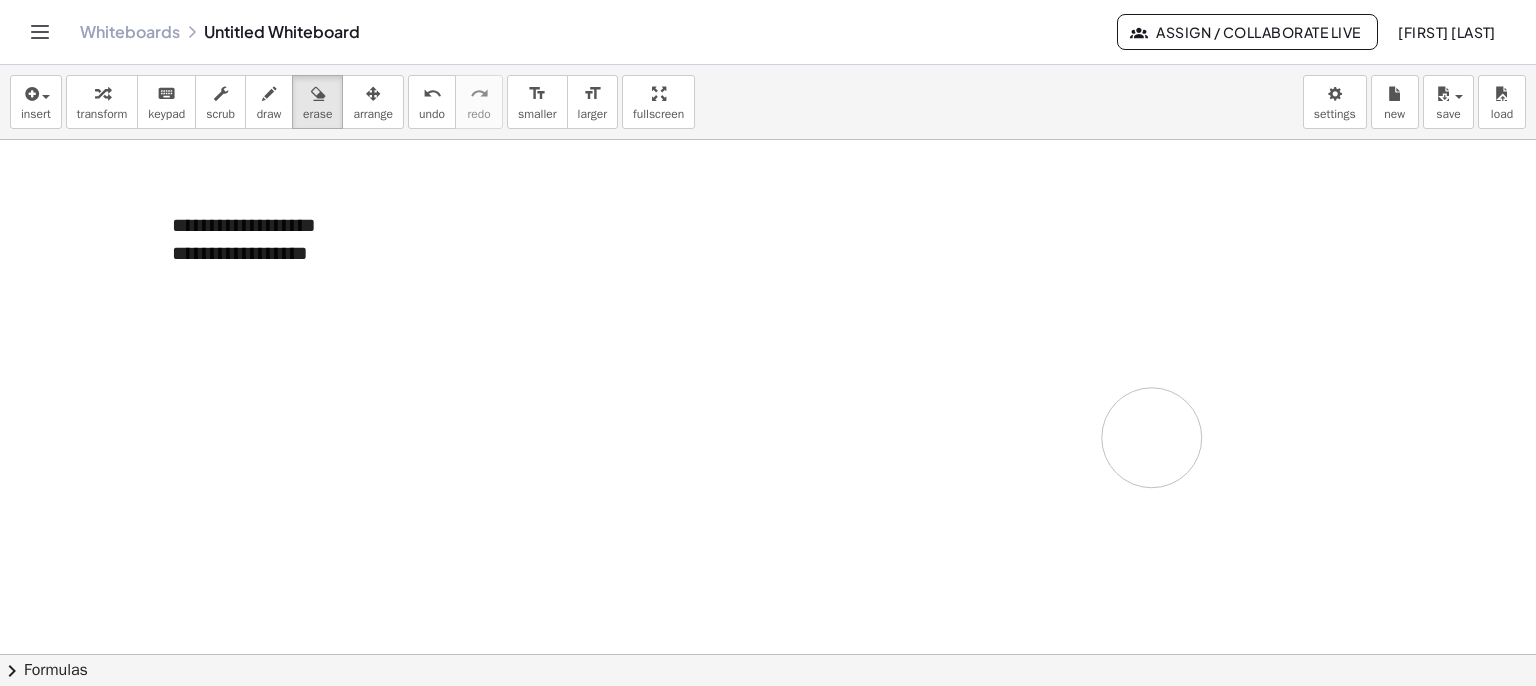 drag, startPoint x: 690, startPoint y: 221, endPoint x: 1043, endPoint y: 427, distance: 408.7114 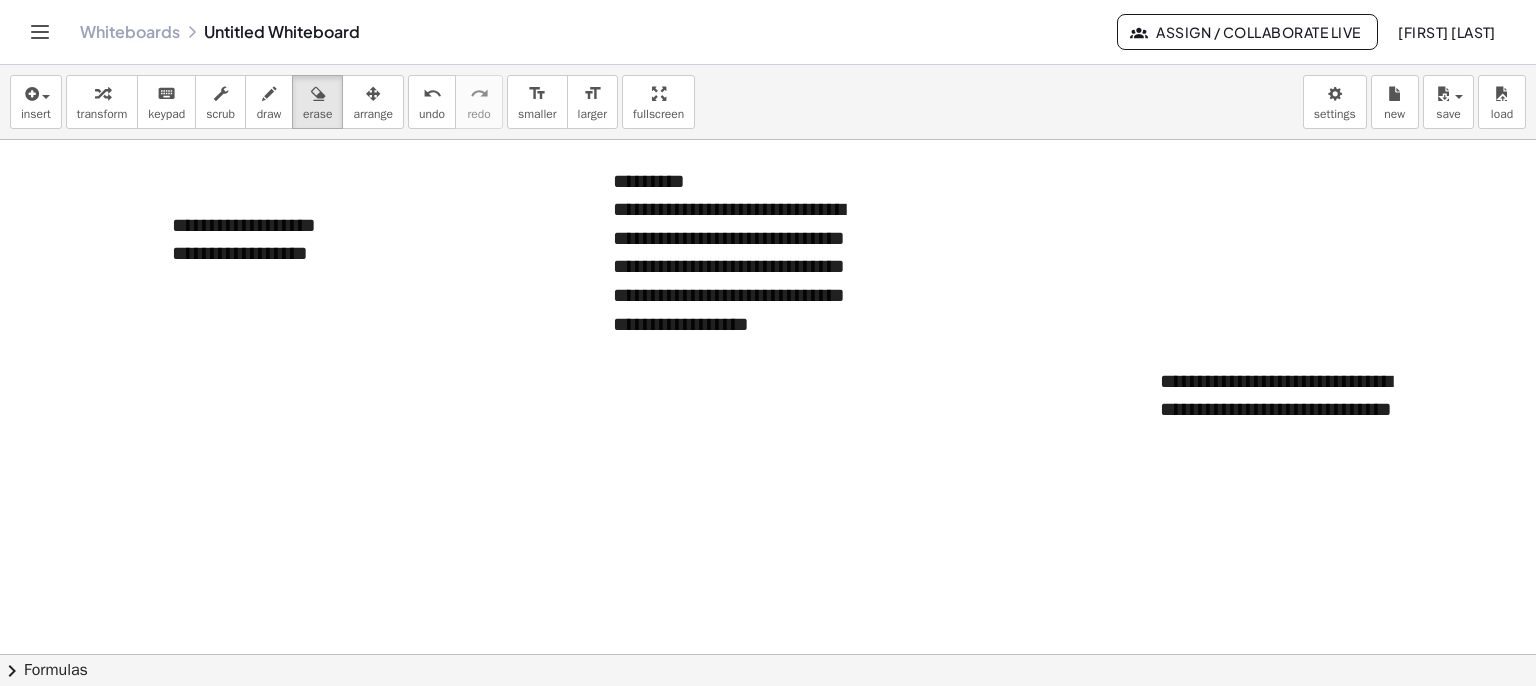 click at bounding box center (768, 719) 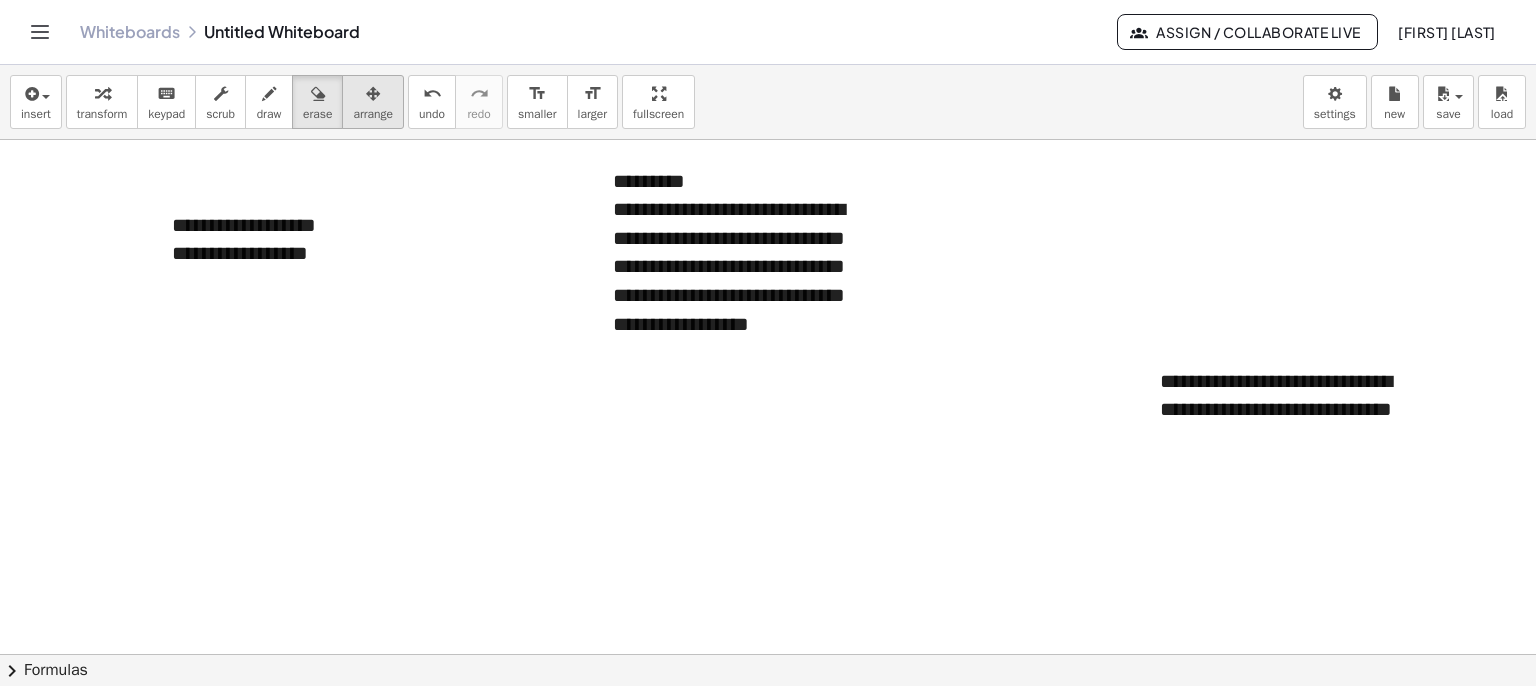 click on "arrange" at bounding box center (373, 114) 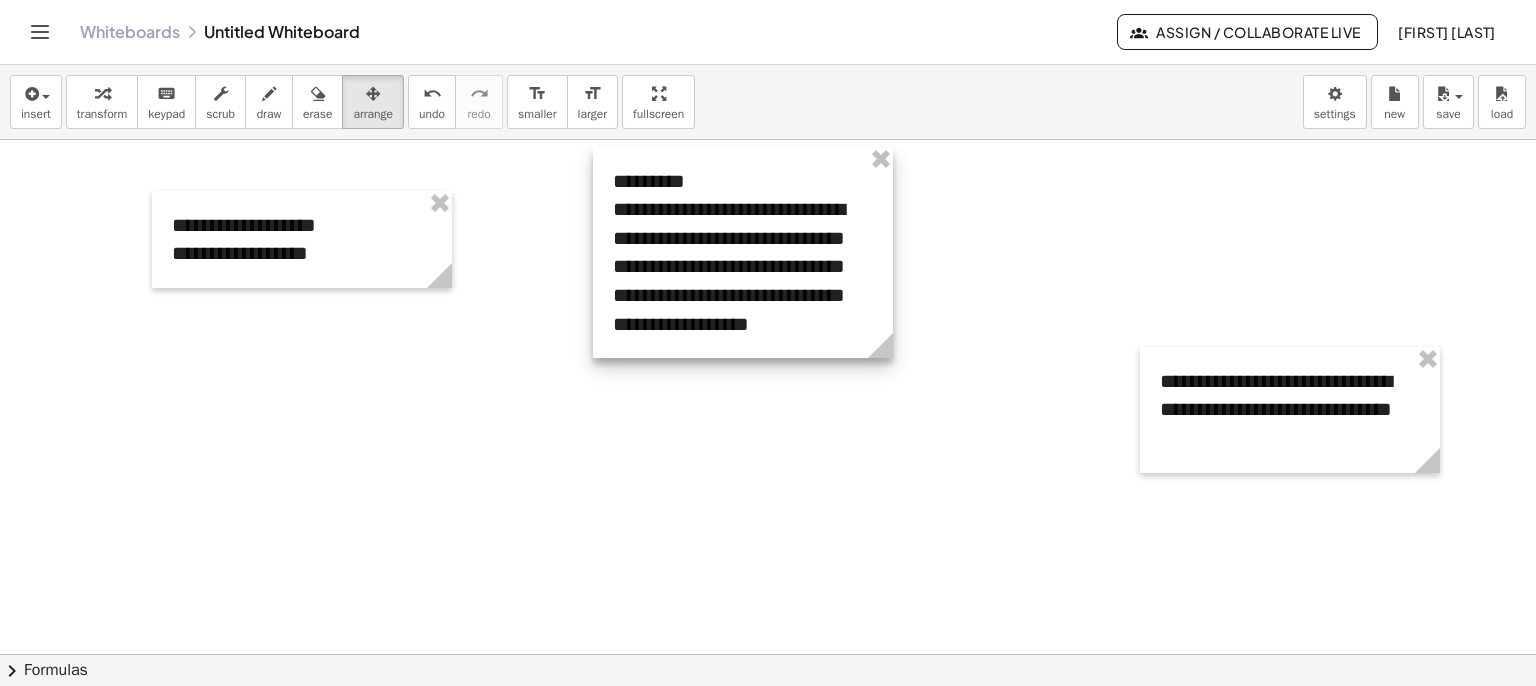 click at bounding box center (743, 252) 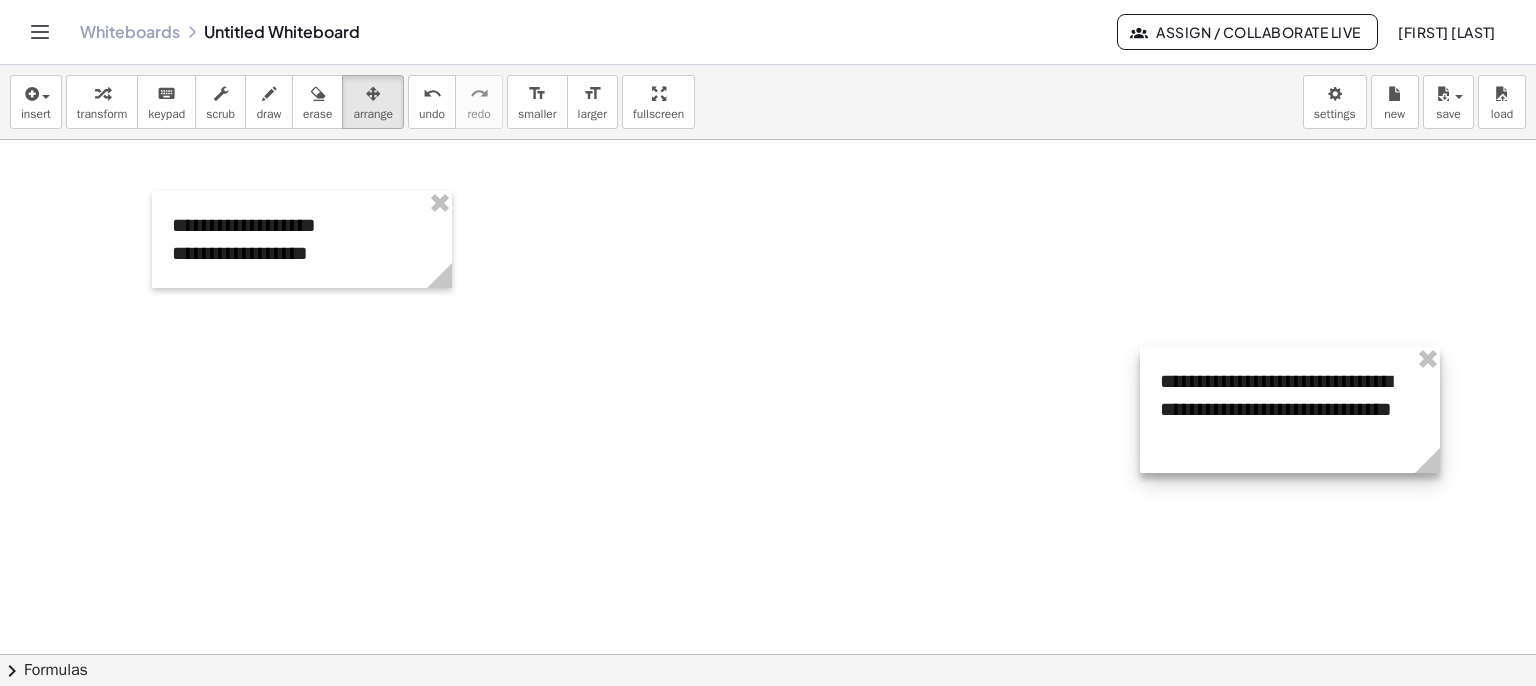 click at bounding box center [1290, 410] 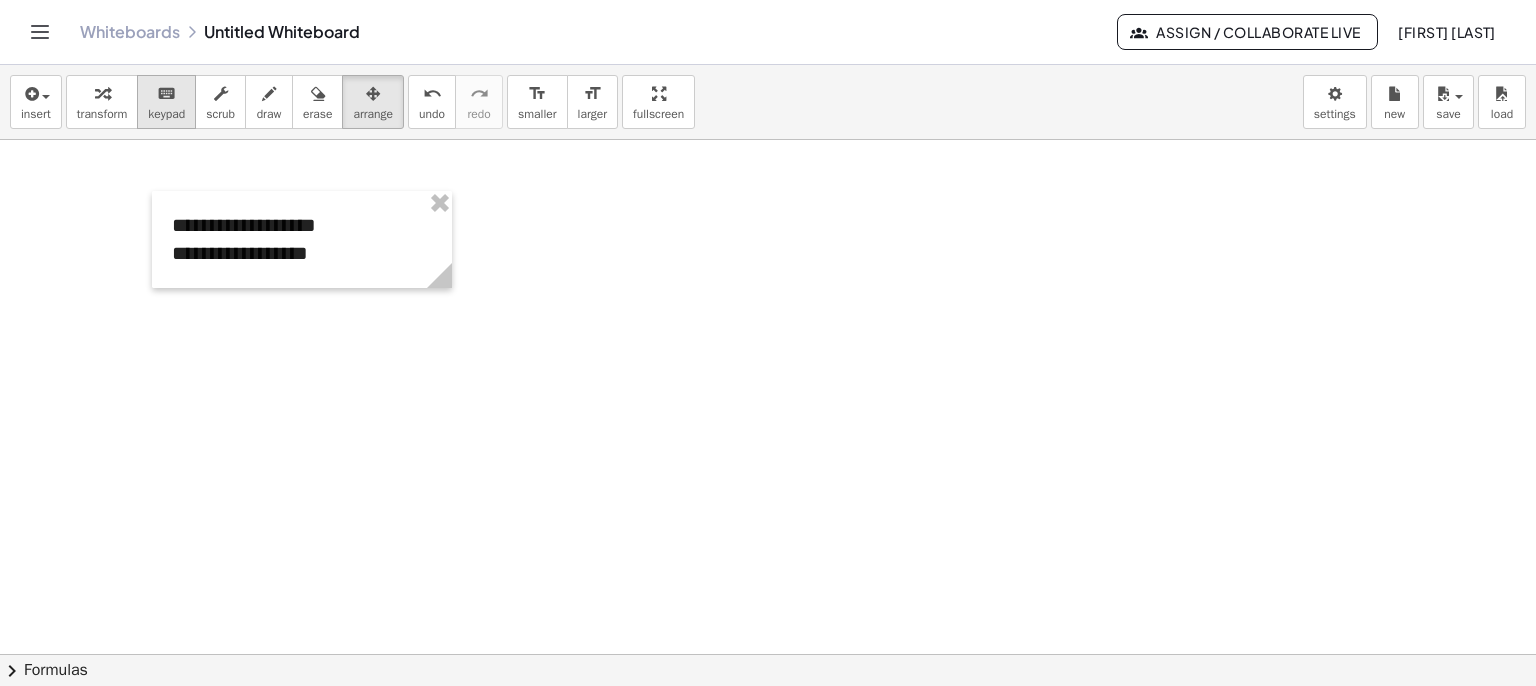 click on "keypad" at bounding box center (166, 114) 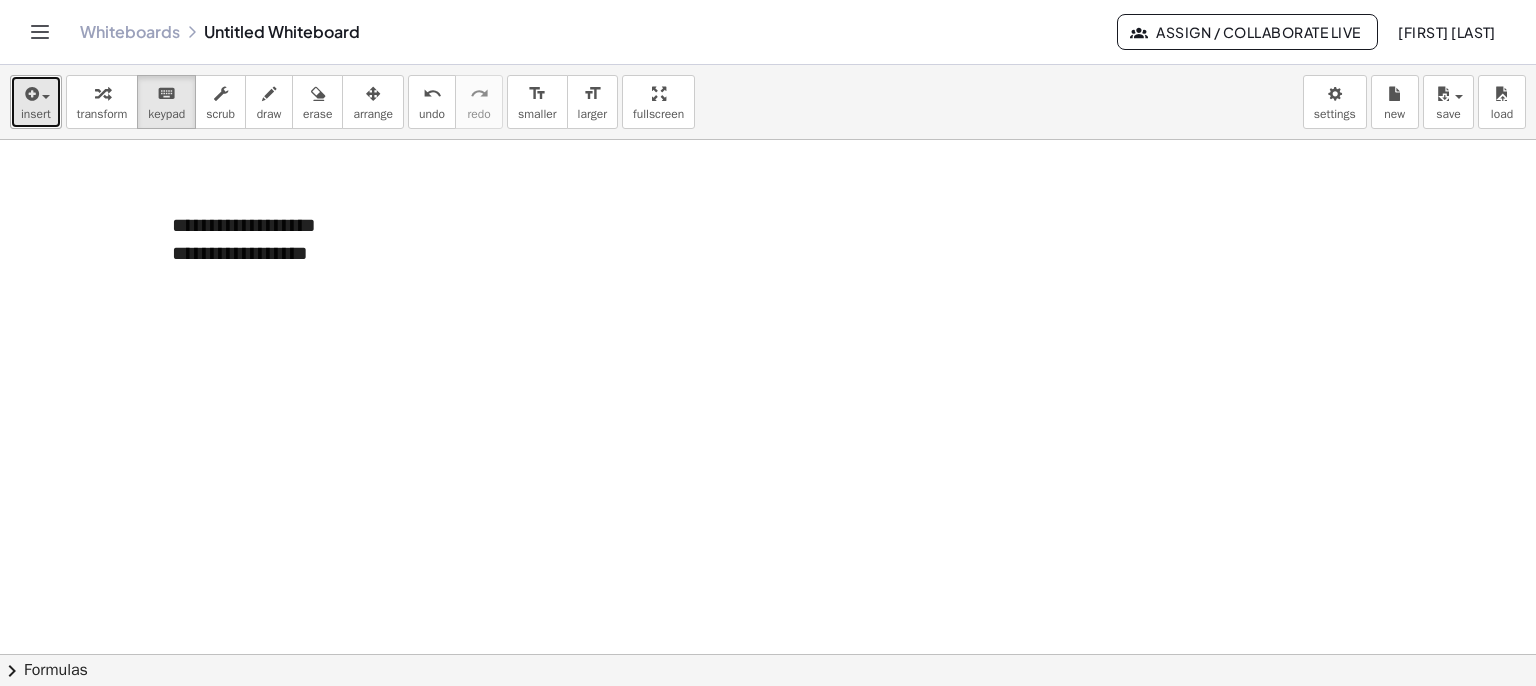 click on "insert" at bounding box center [36, 102] 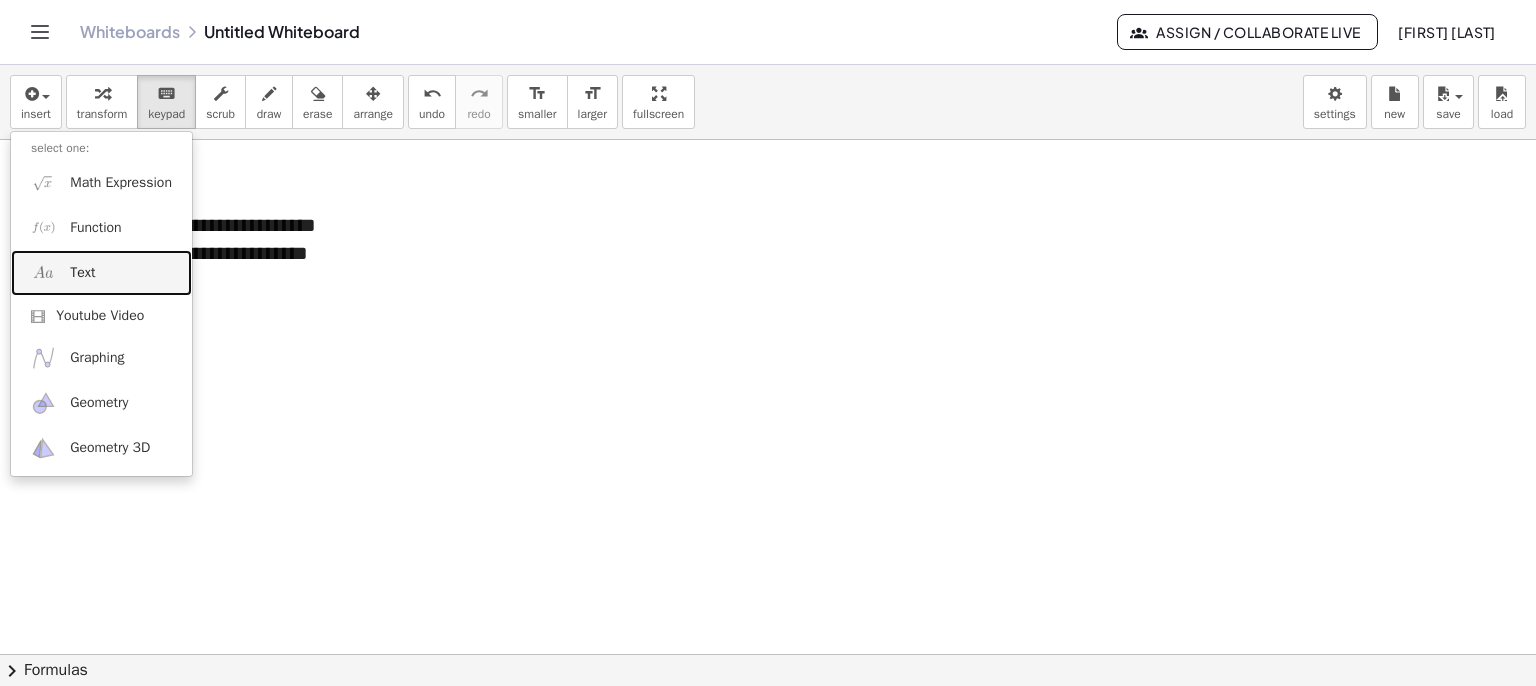 click on "Text" at bounding box center [101, 272] 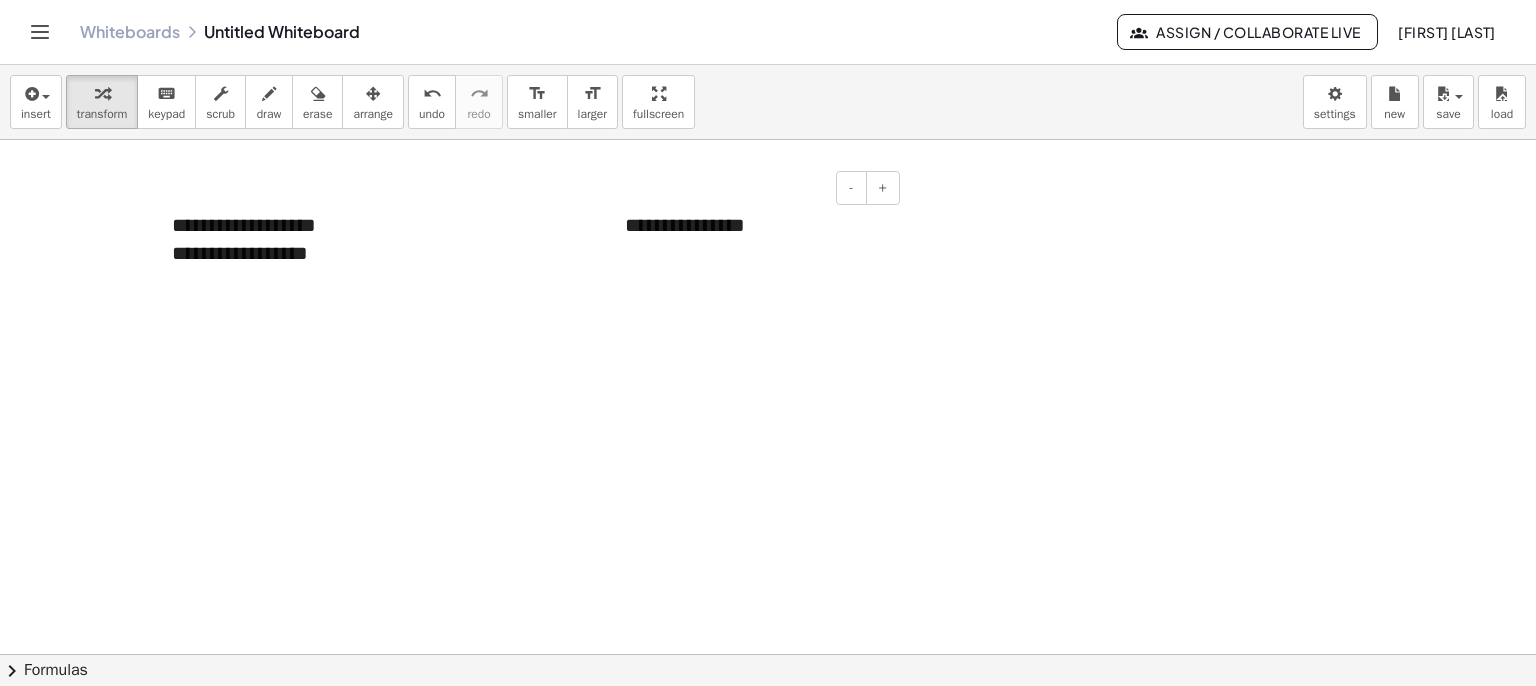 type 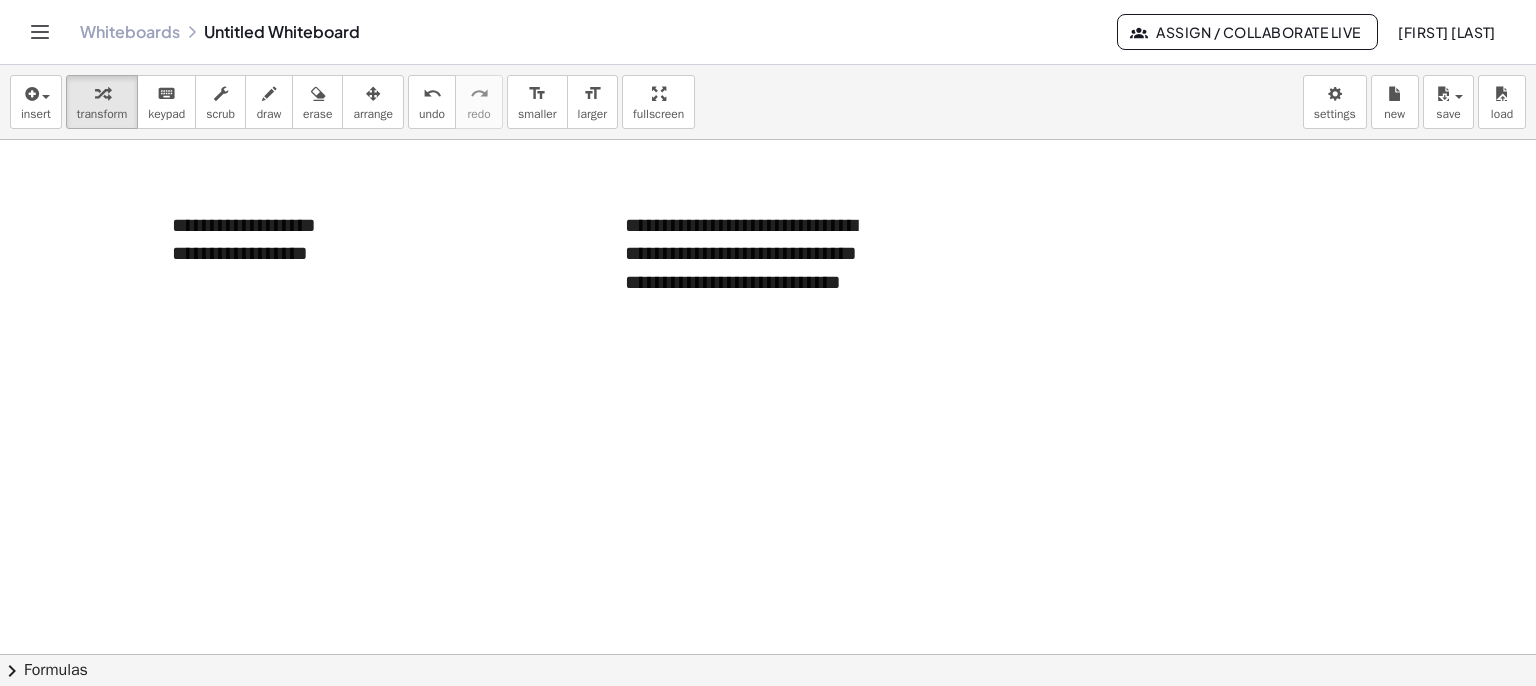 drag, startPoint x: 1112, startPoint y: 295, endPoint x: 934, endPoint y: 288, distance: 178.13759 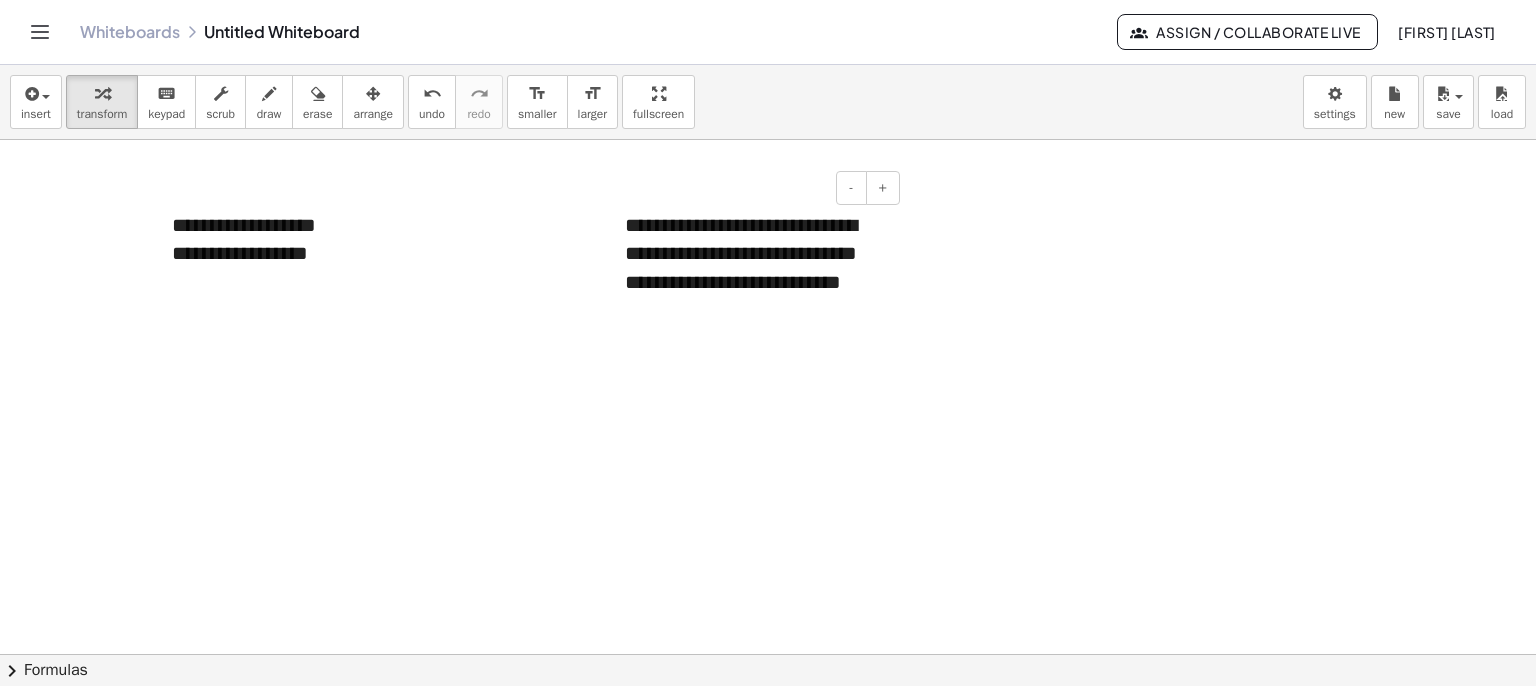 click on "**********" at bounding box center [755, 282] 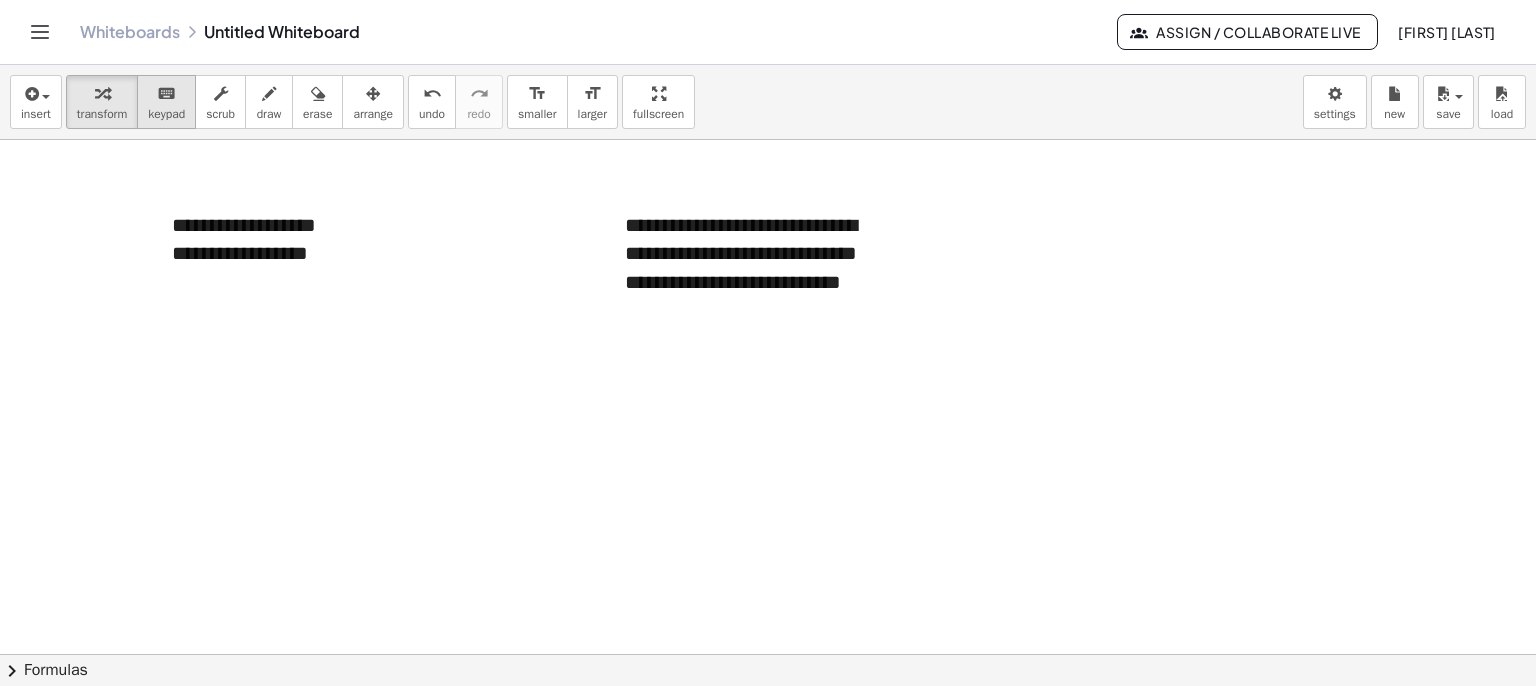 click on "keypad" at bounding box center [166, 114] 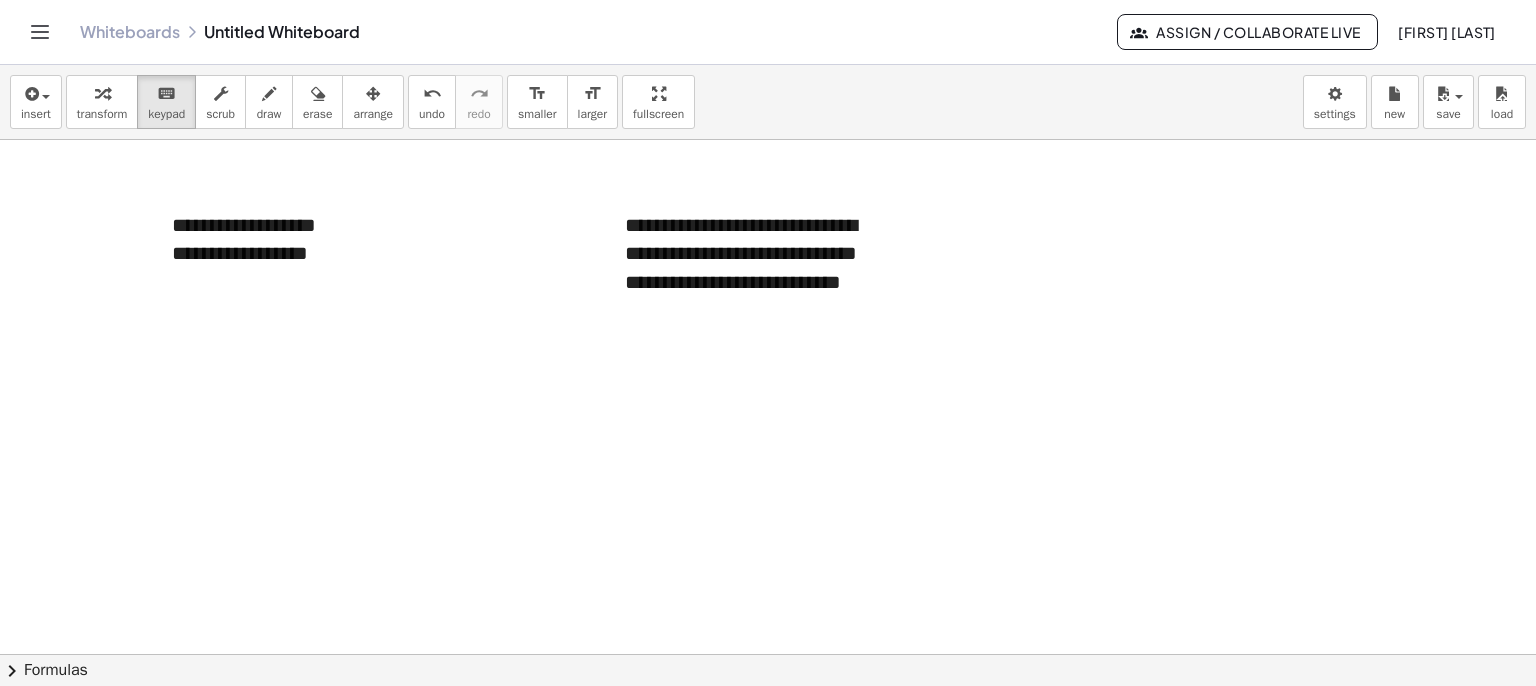 drag, startPoint x: 368, startPoint y: 94, endPoint x: 466, endPoint y: 100, distance: 98.1835 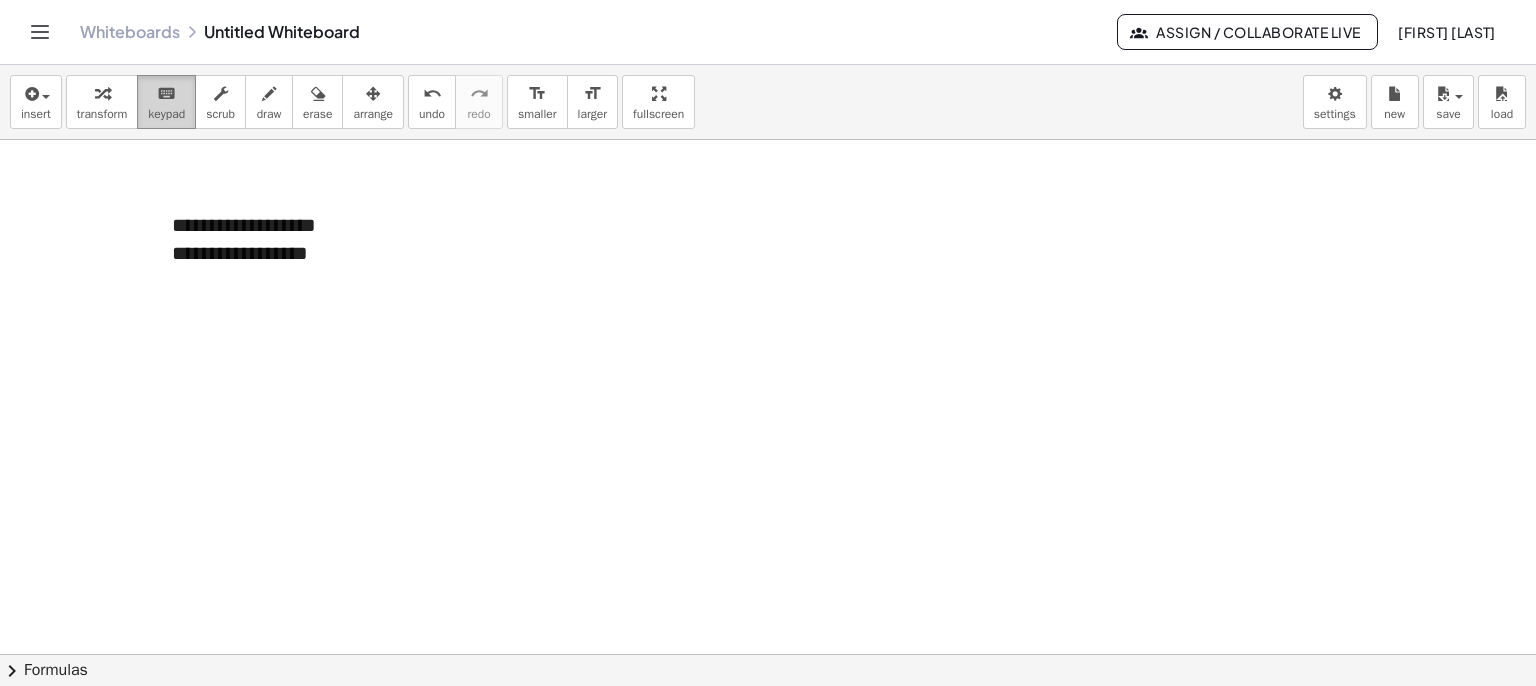 click on "keyboard" at bounding box center [166, 93] 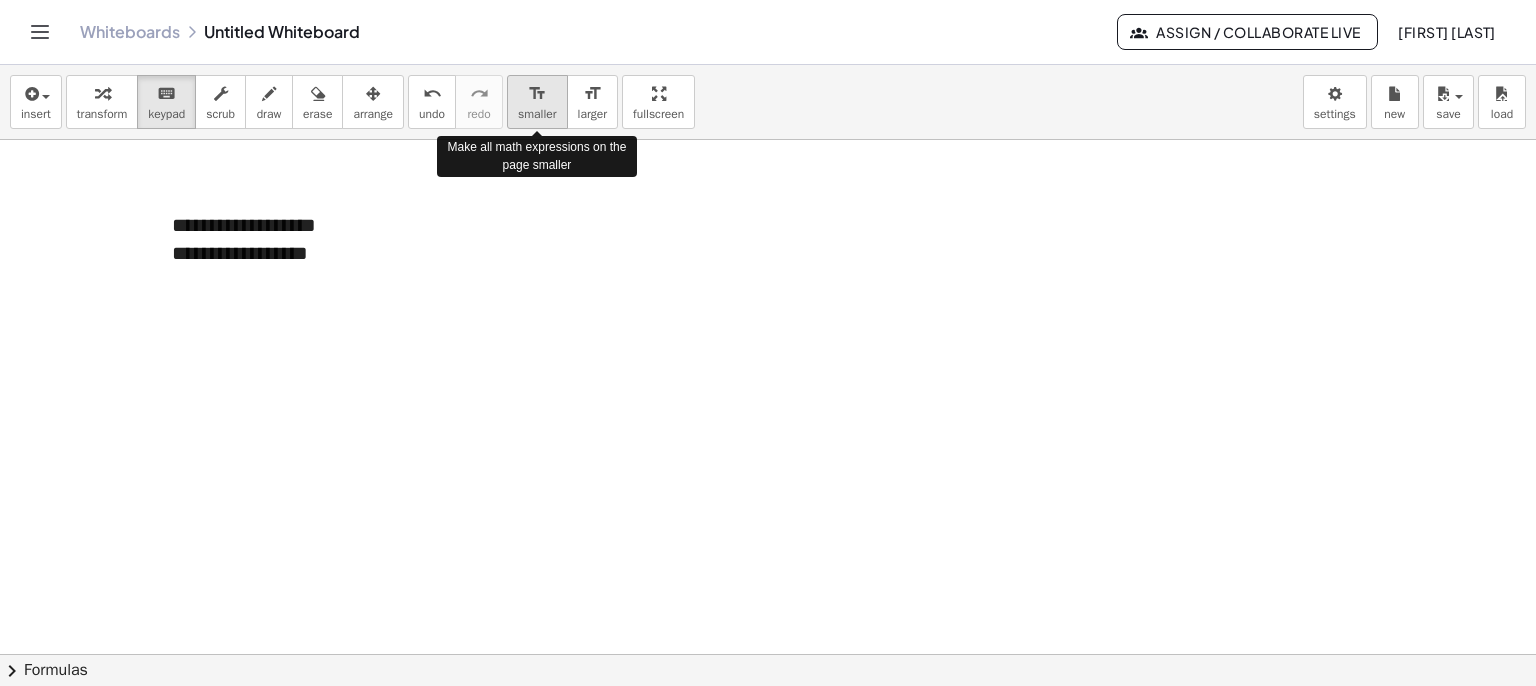 click on "smaller" at bounding box center [537, 114] 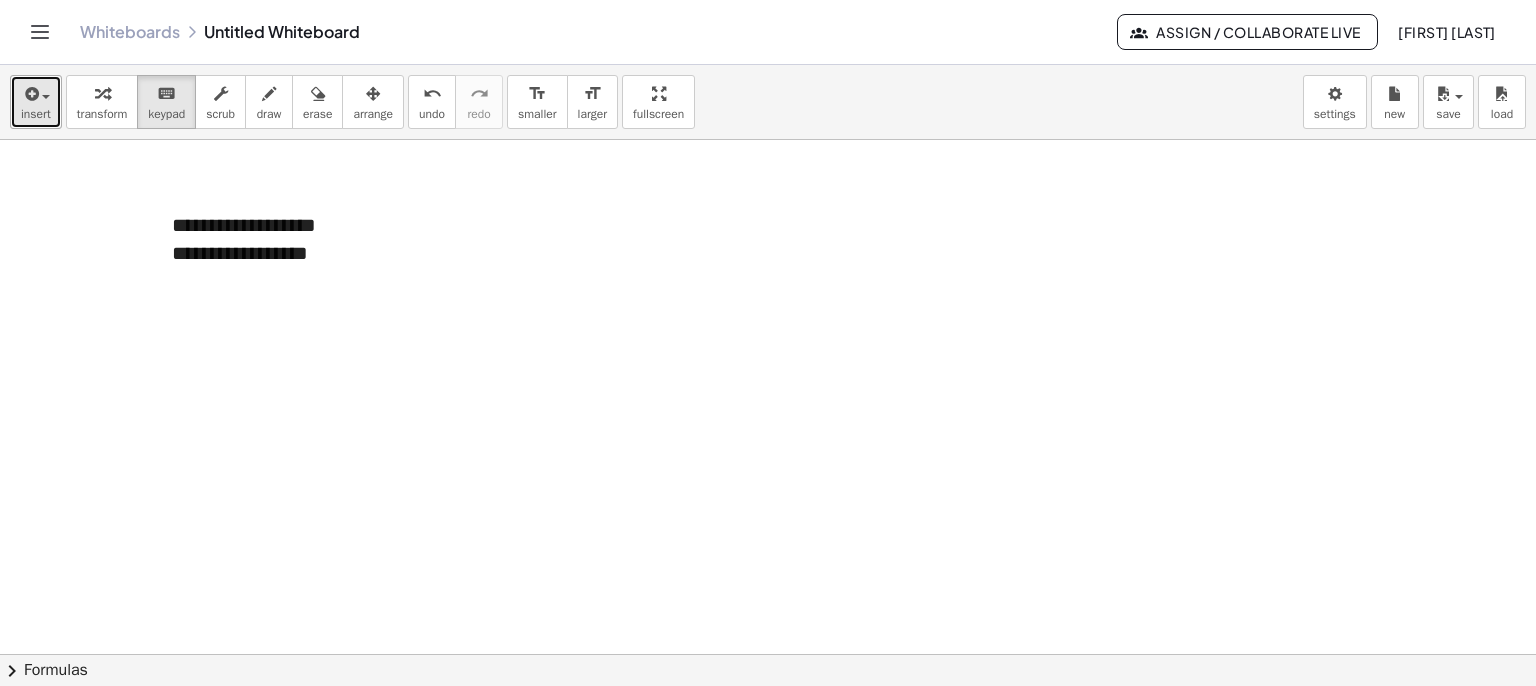 click at bounding box center (30, 94) 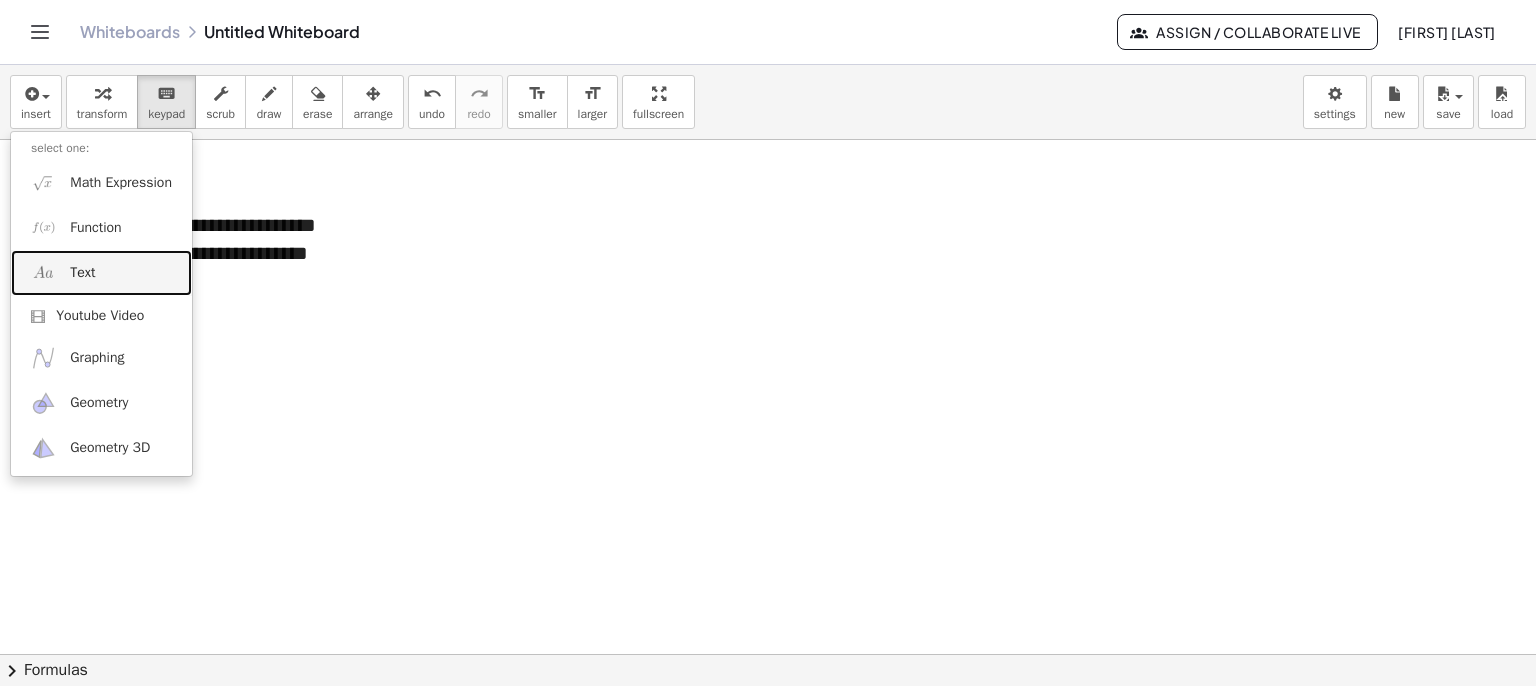click on "Text" at bounding box center [82, 273] 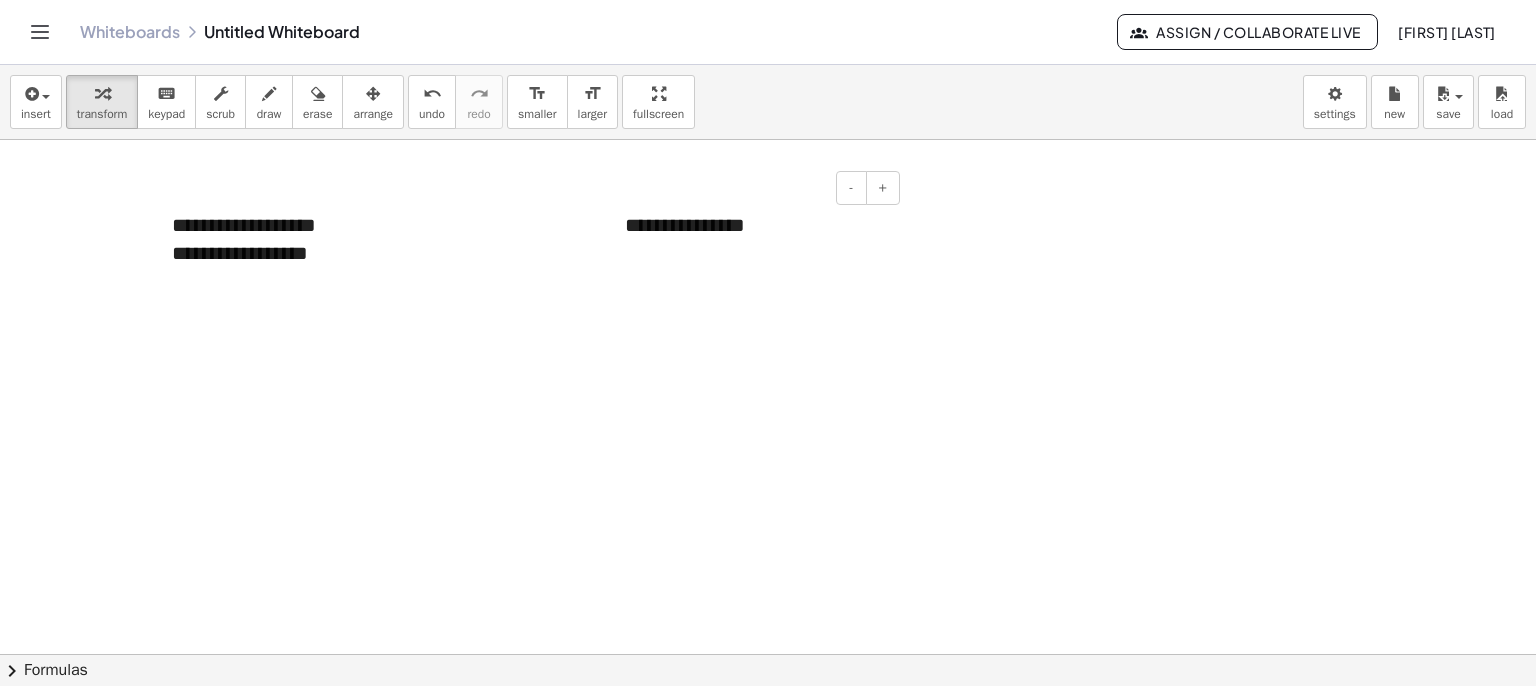 type 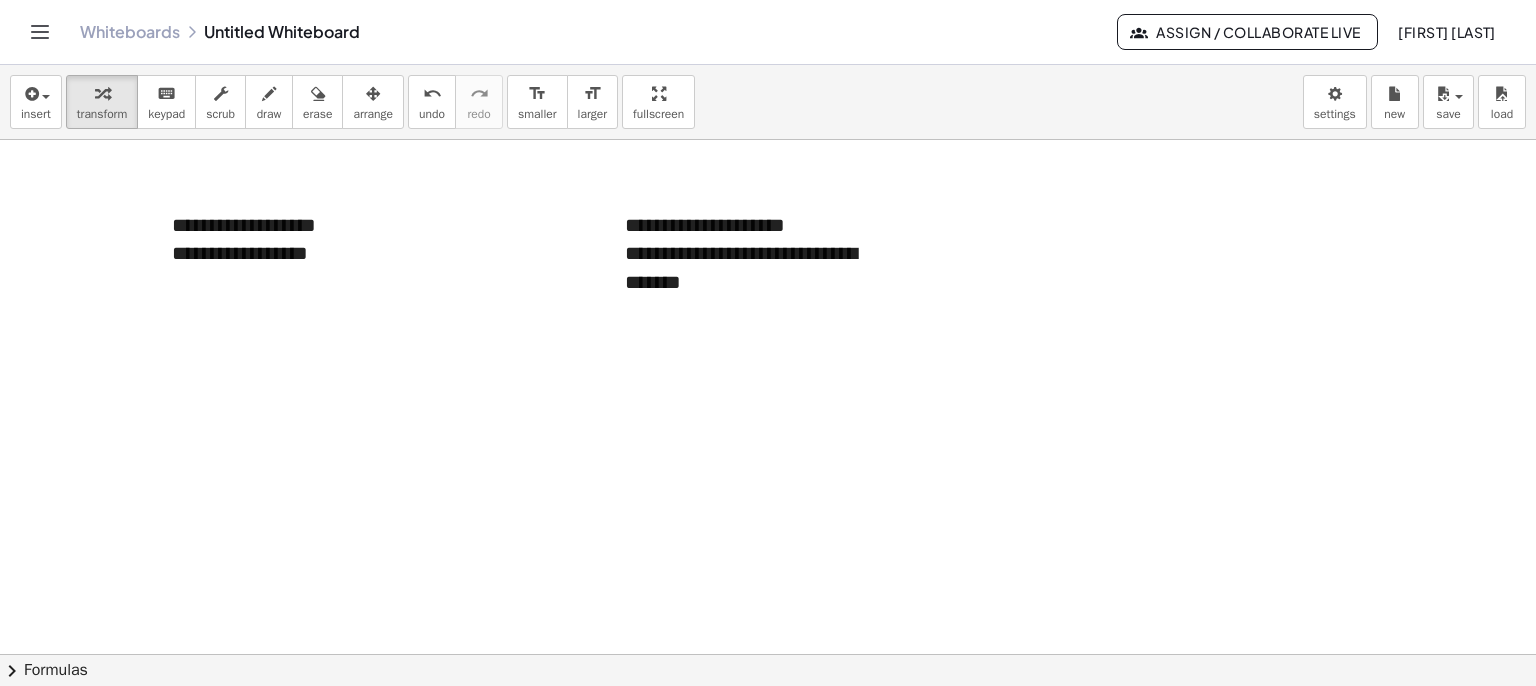drag, startPoint x: 751, startPoint y: 430, endPoint x: 685, endPoint y: 350, distance: 103.711136 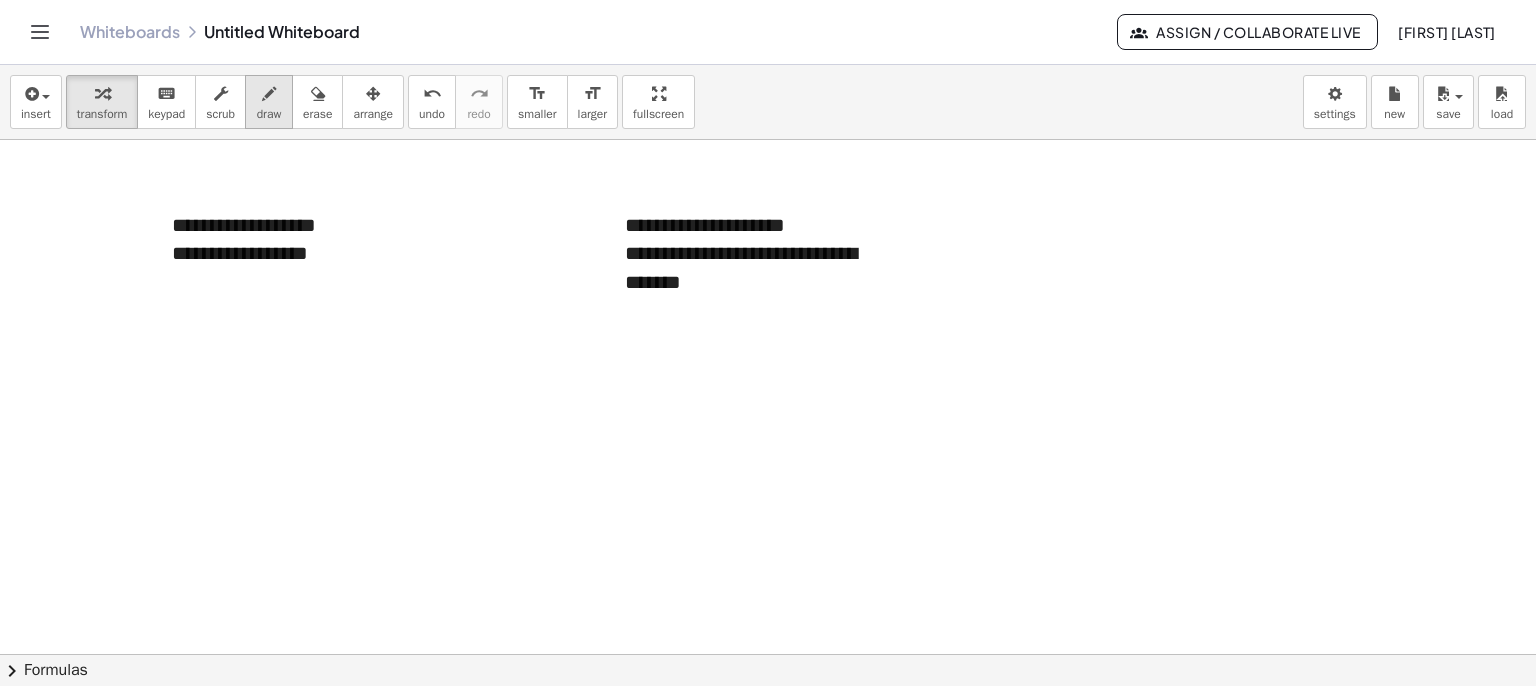 click on "draw" at bounding box center (269, 102) 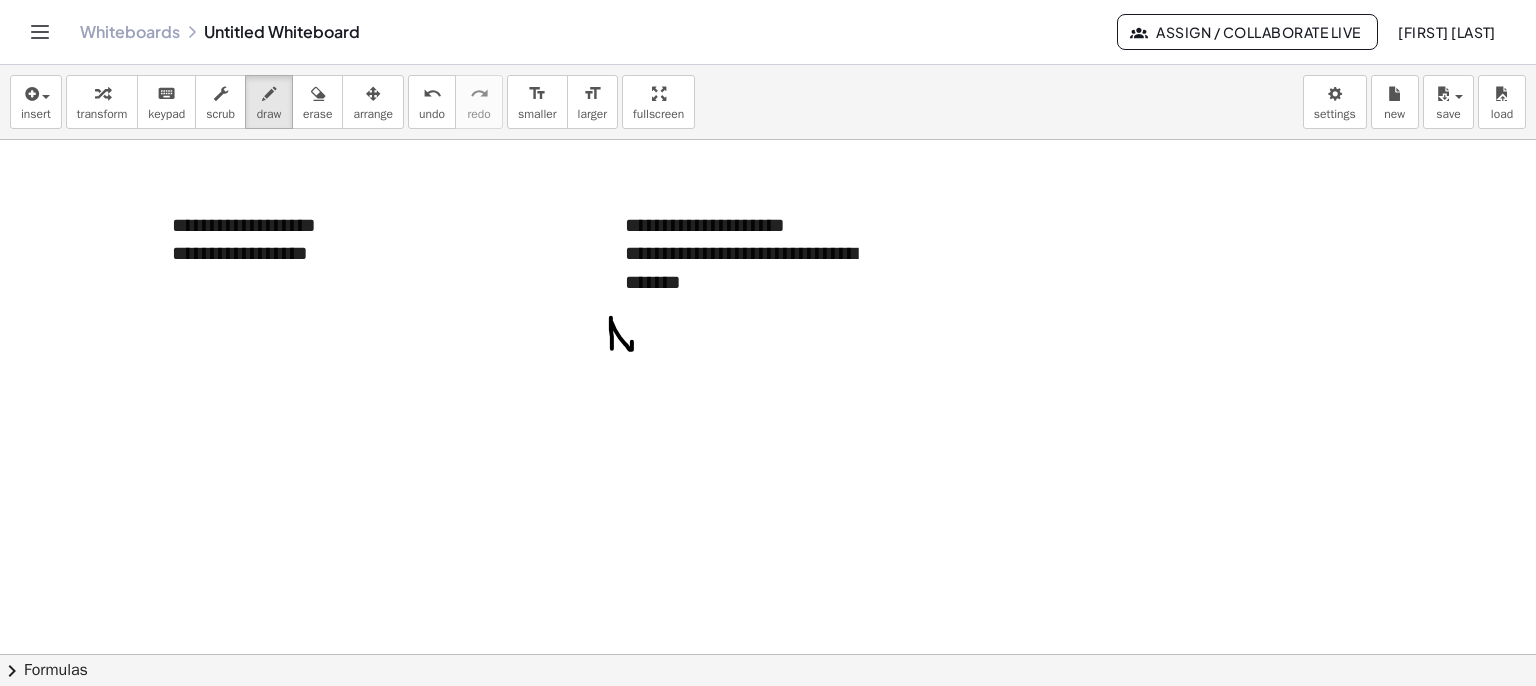 drag, startPoint x: 612, startPoint y: 348, endPoint x: 642, endPoint y: 329, distance: 35.510563 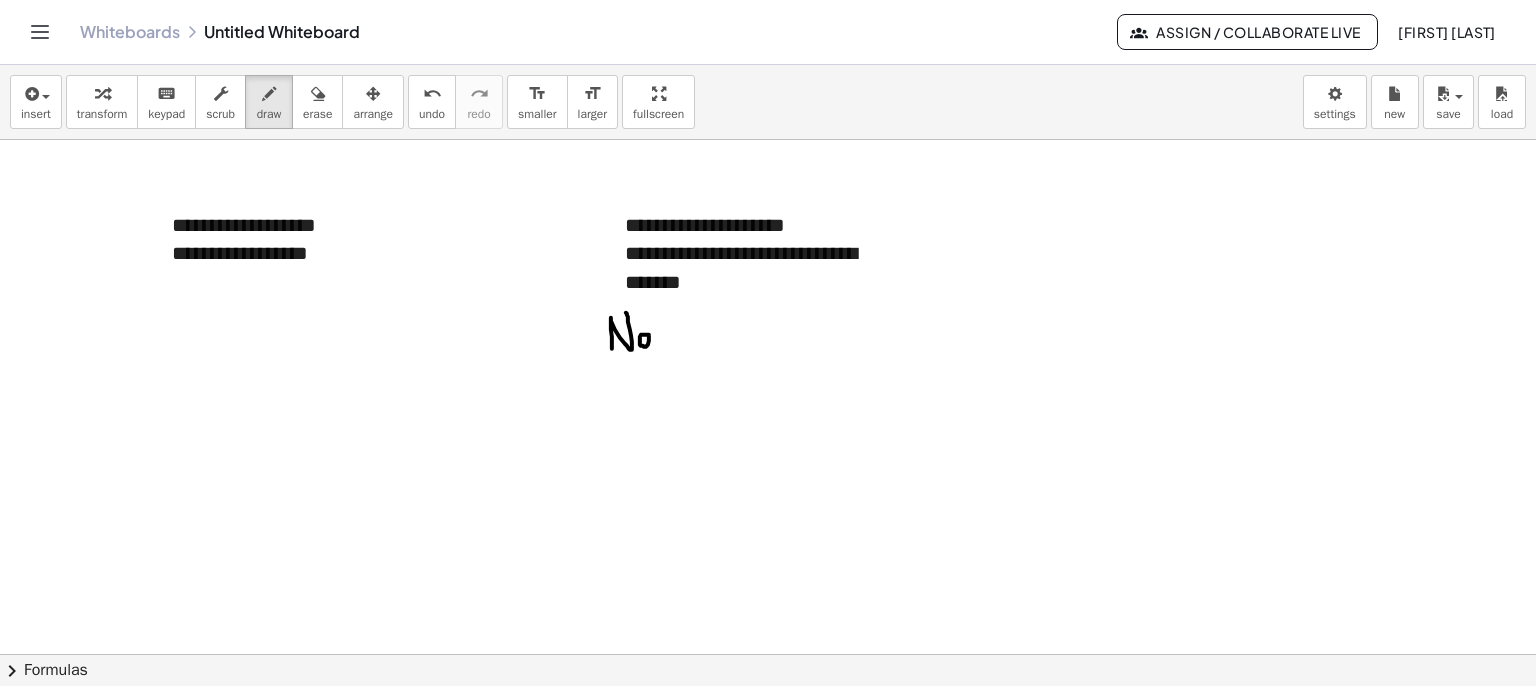 drag, startPoint x: 649, startPoint y: 334, endPoint x: 662, endPoint y: 345, distance: 17.029387 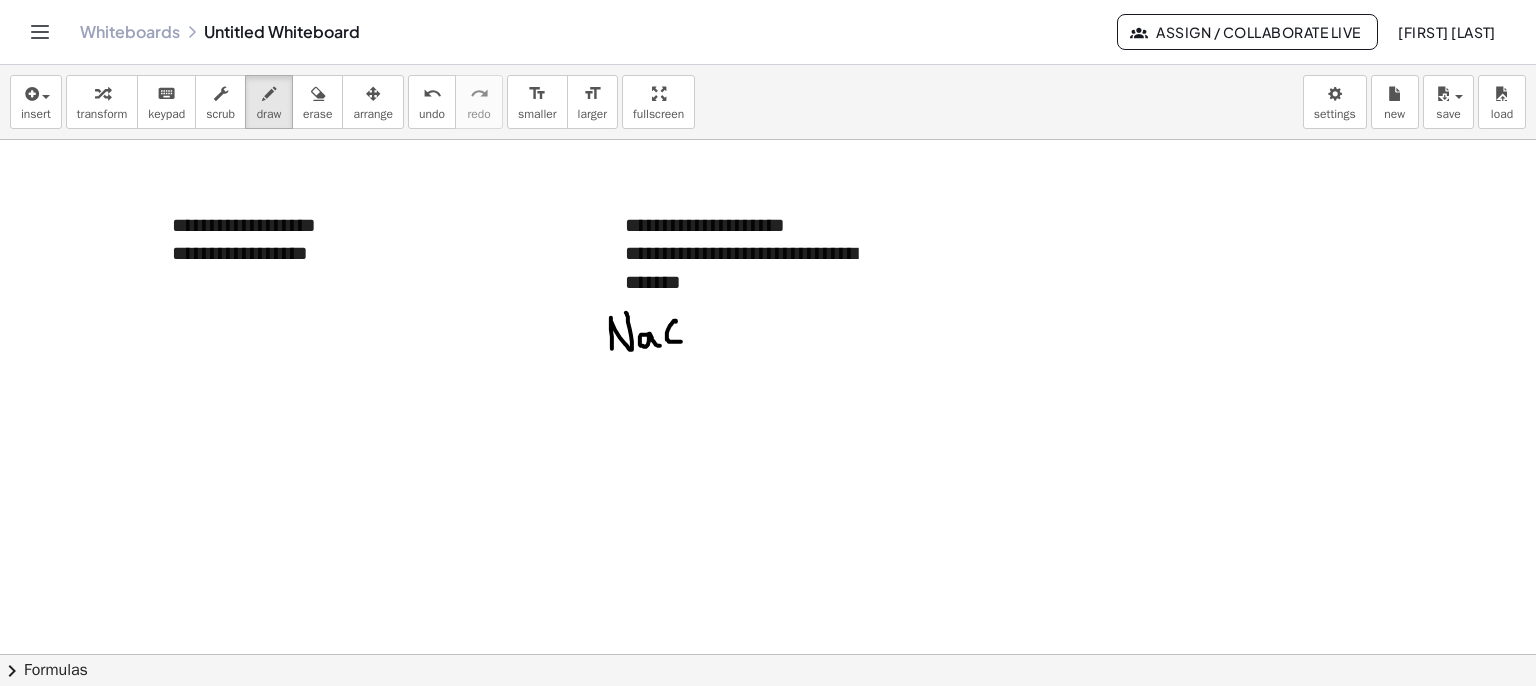 drag, startPoint x: 676, startPoint y: 321, endPoint x: 700, endPoint y: 309, distance: 26.832815 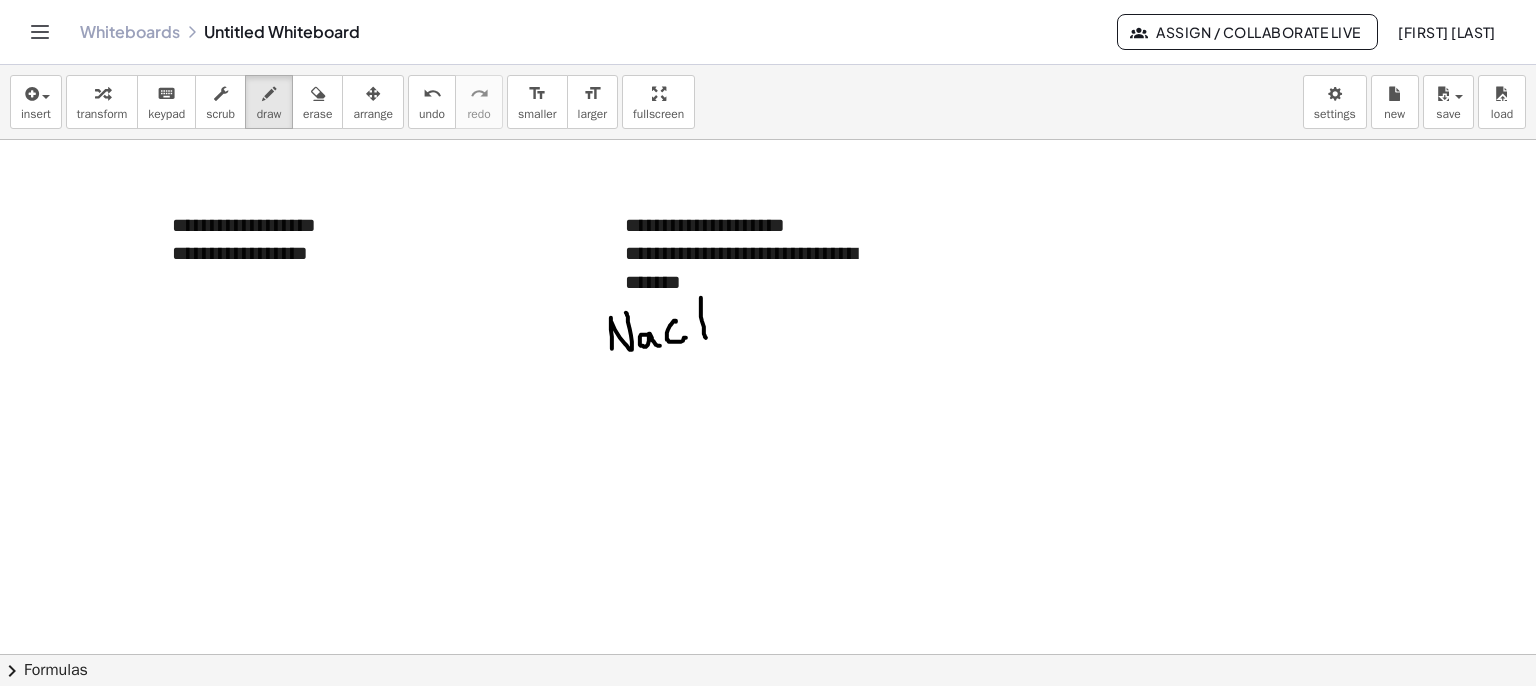 drag, startPoint x: 701, startPoint y: 299, endPoint x: 706, endPoint y: 337, distance: 38.327538 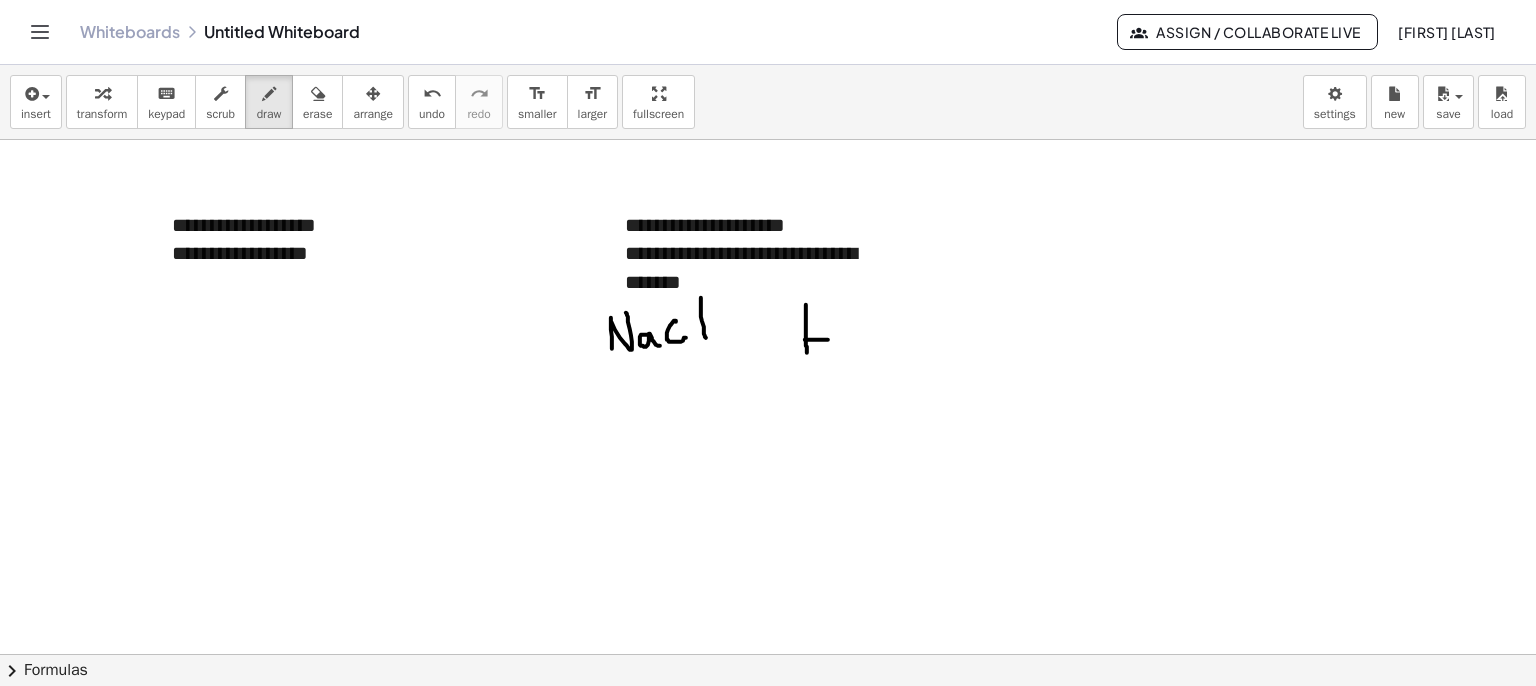 drag, startPoint x: 806, startPoint y: 339, endPoint x: 831, endPoint y: 338, distance: 25.019993 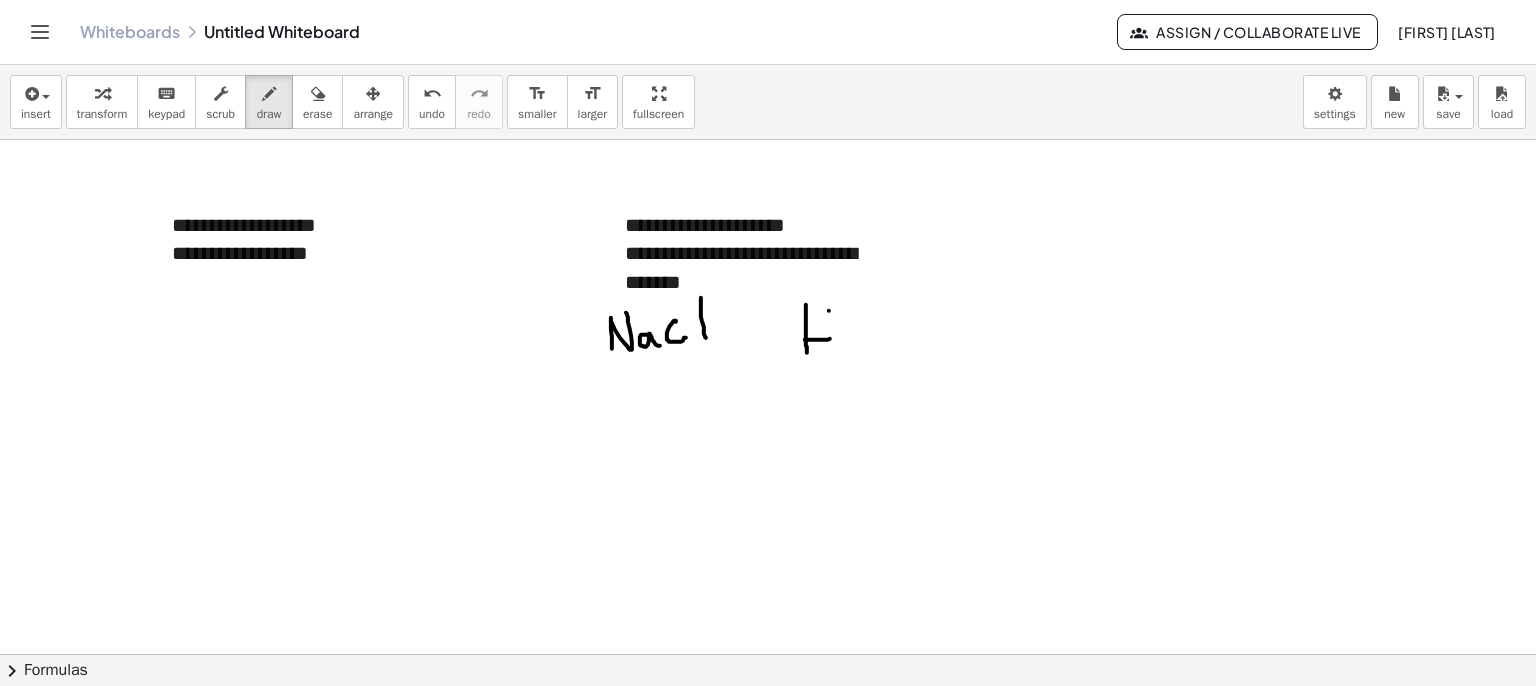drag, startPoint x: 829, startPoint y: 310, endPoint x: 838, endPoint y: 354, distance: 44.911022 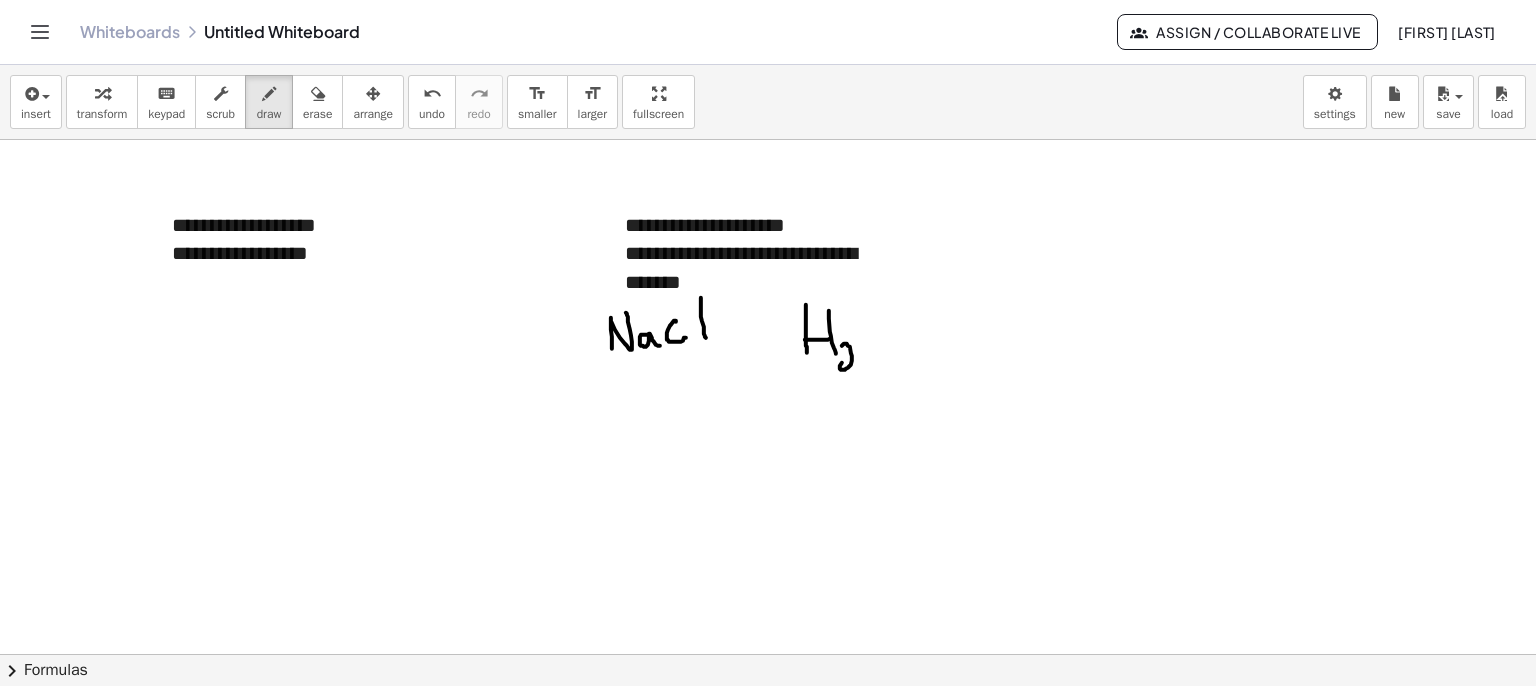 drag, startPoint x: 845, startPoint y: 343, endPoint x: 874, endPoint y: 357, distance: 32.202484 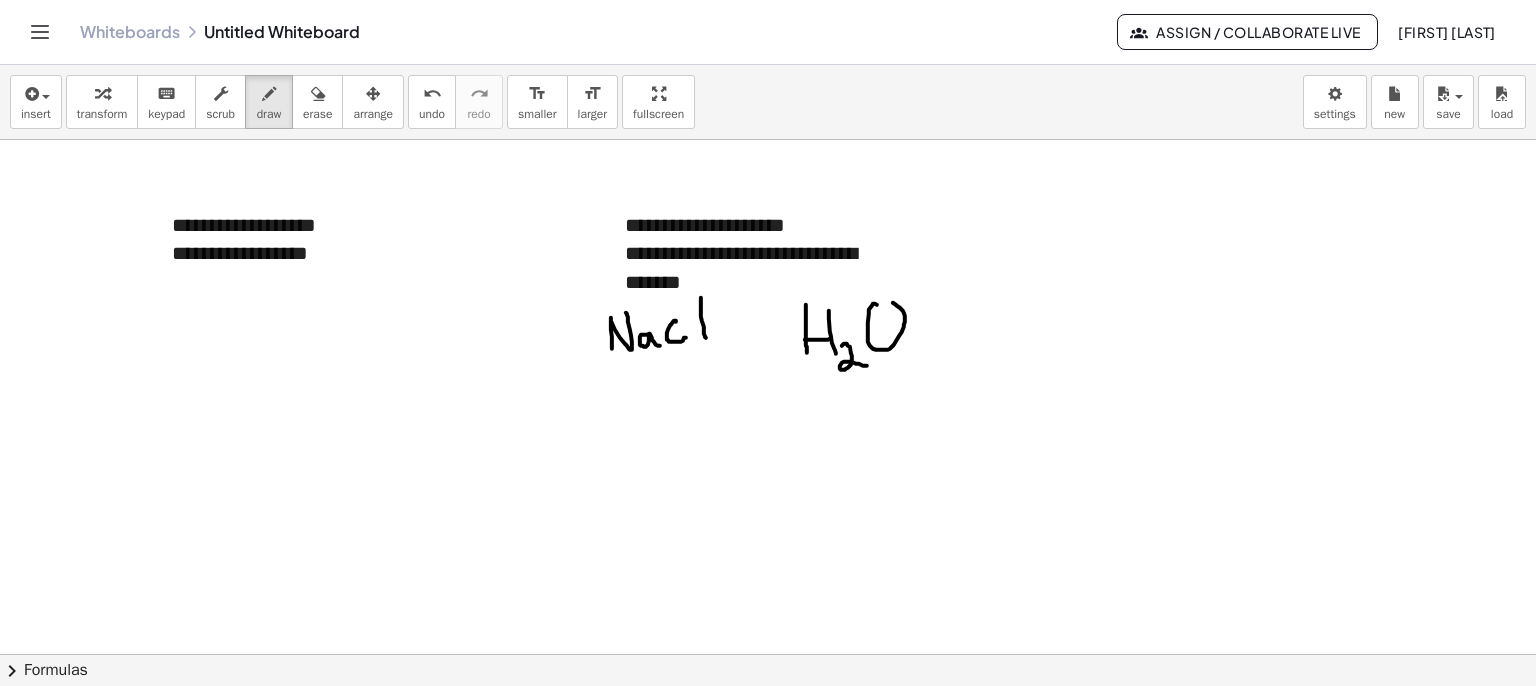 click at bounding box center (768, 719) 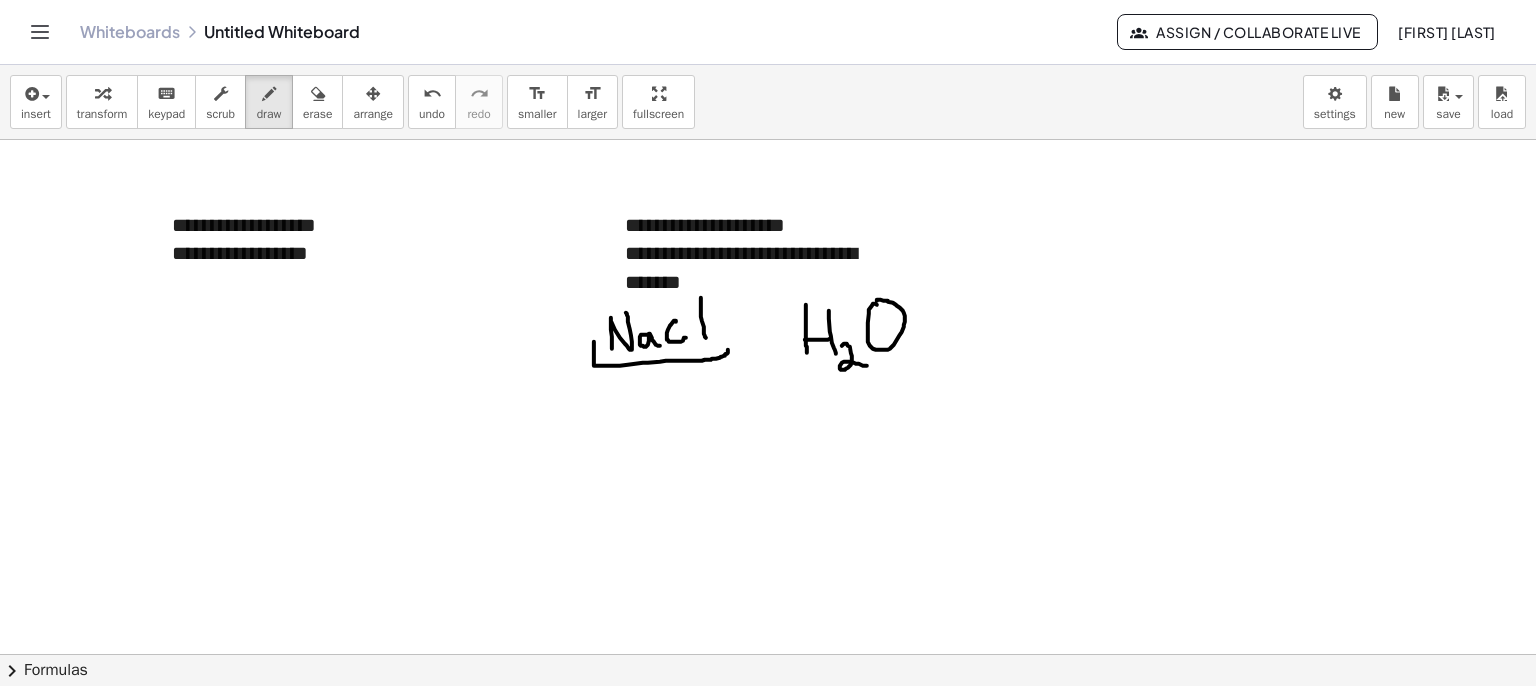 drag, startPoint x: 594, startPoint y: 342, endPoint x: 707, endPoint y: 370, distance: 116.41735 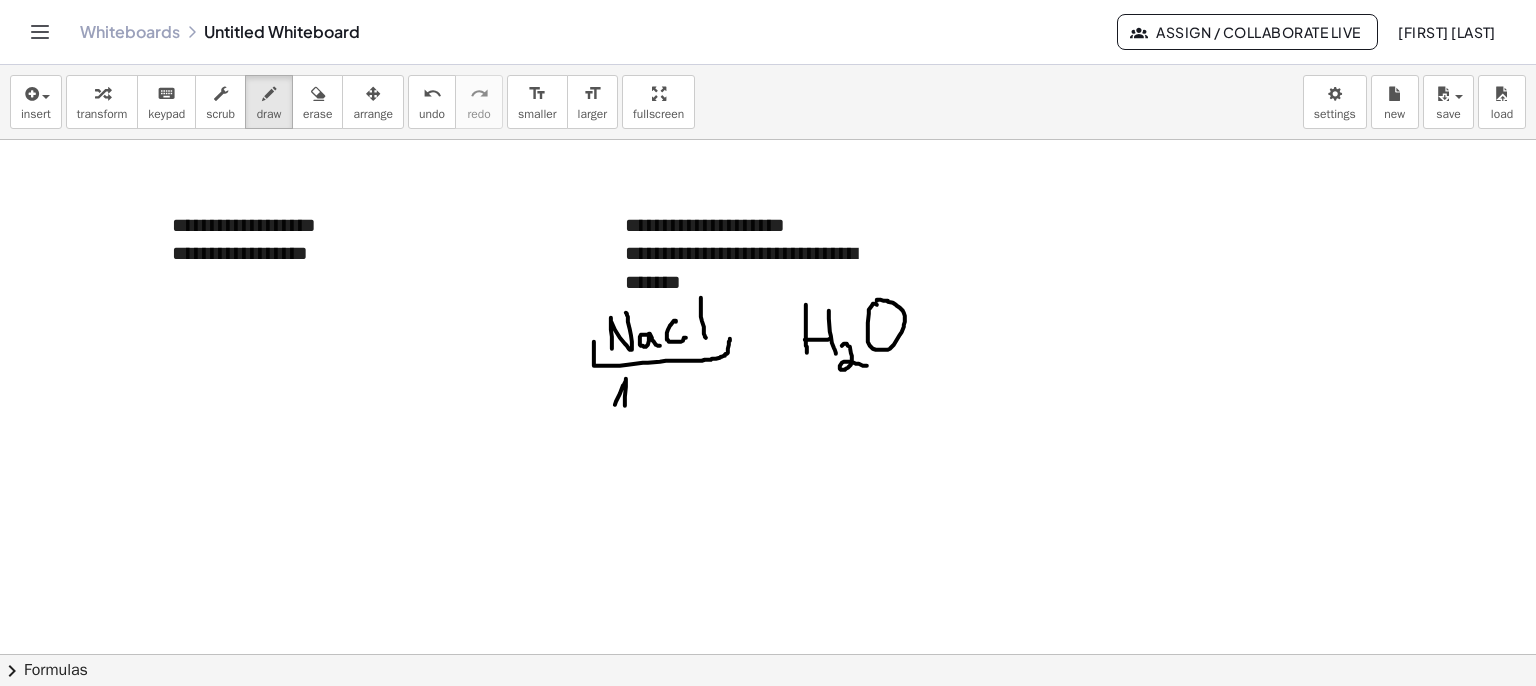 drag, startPoint x: 616, startPoint y: 401, endPoint x: 625, endPoint y: 420, distance: 21.023796 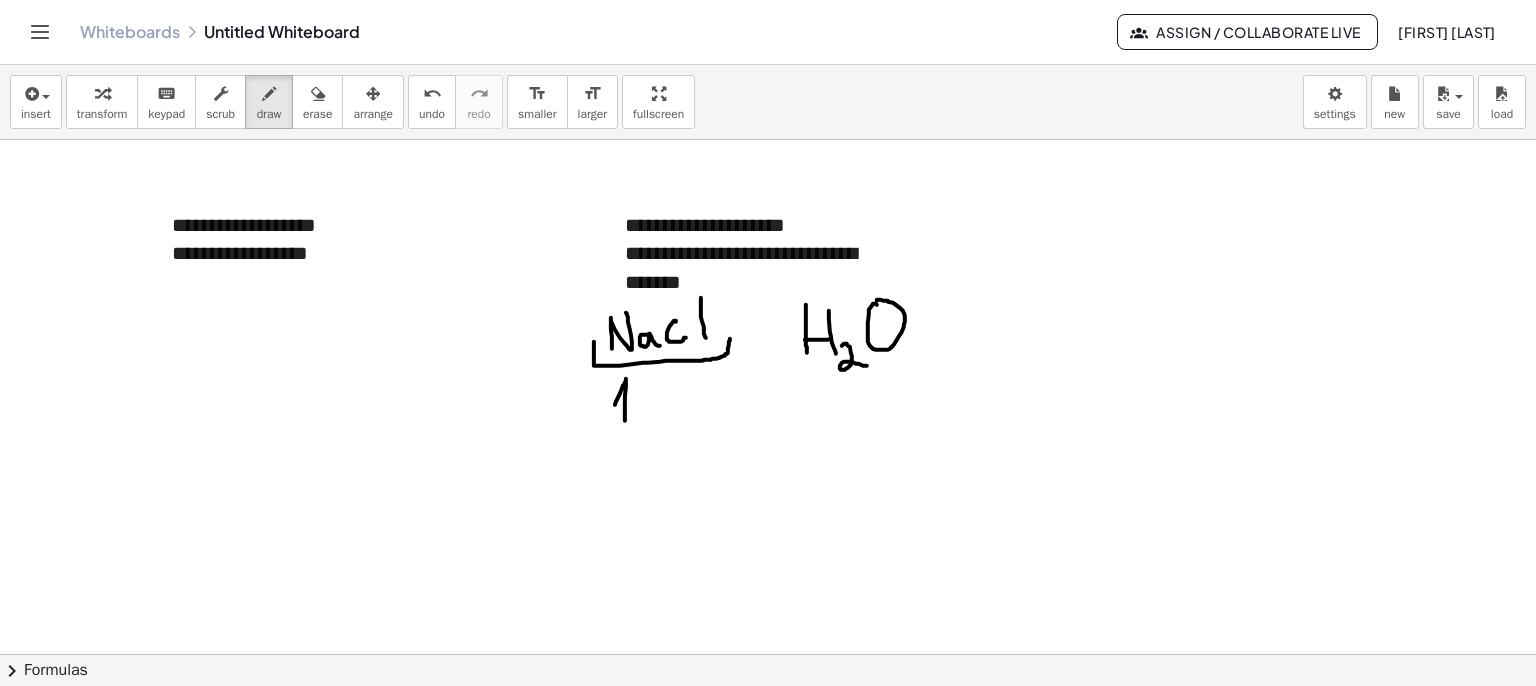 click at bounding box center (768, 719) 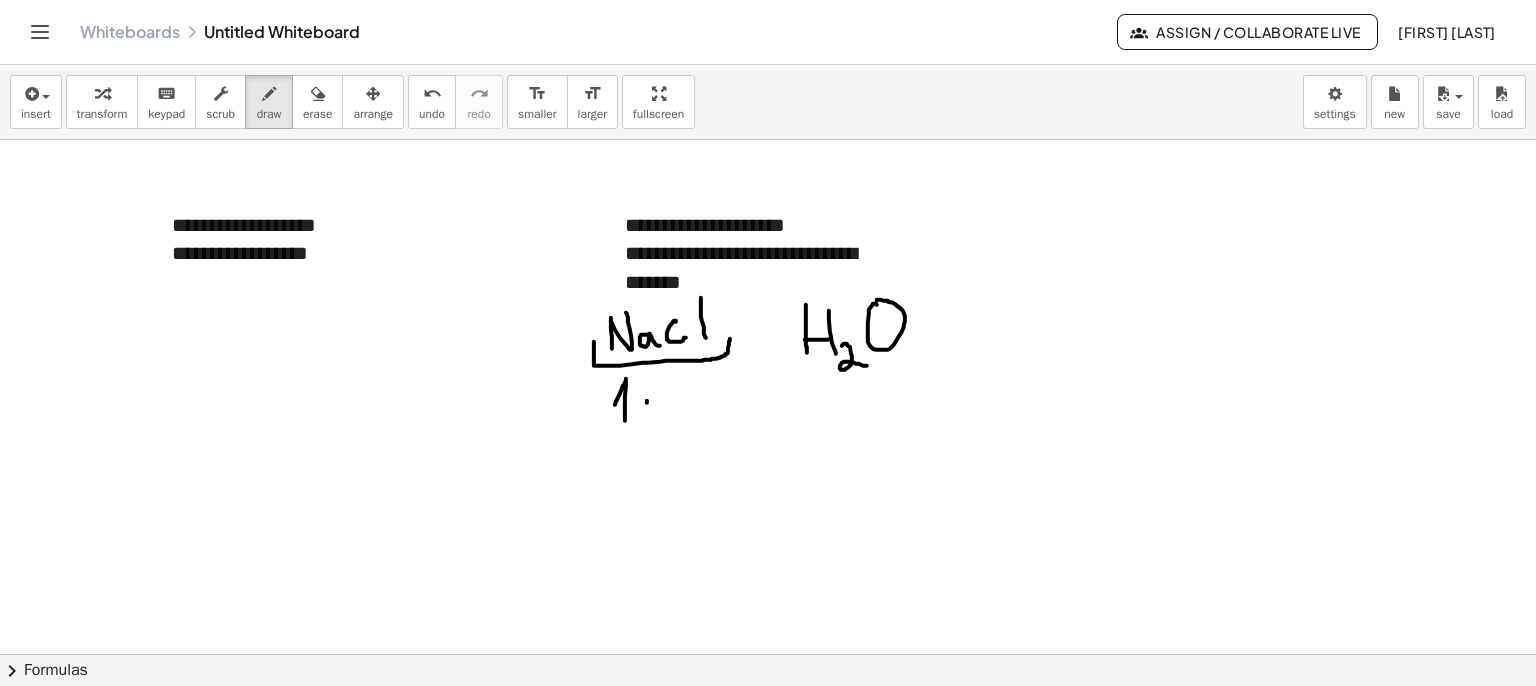 click at bounding box center [768, 719] 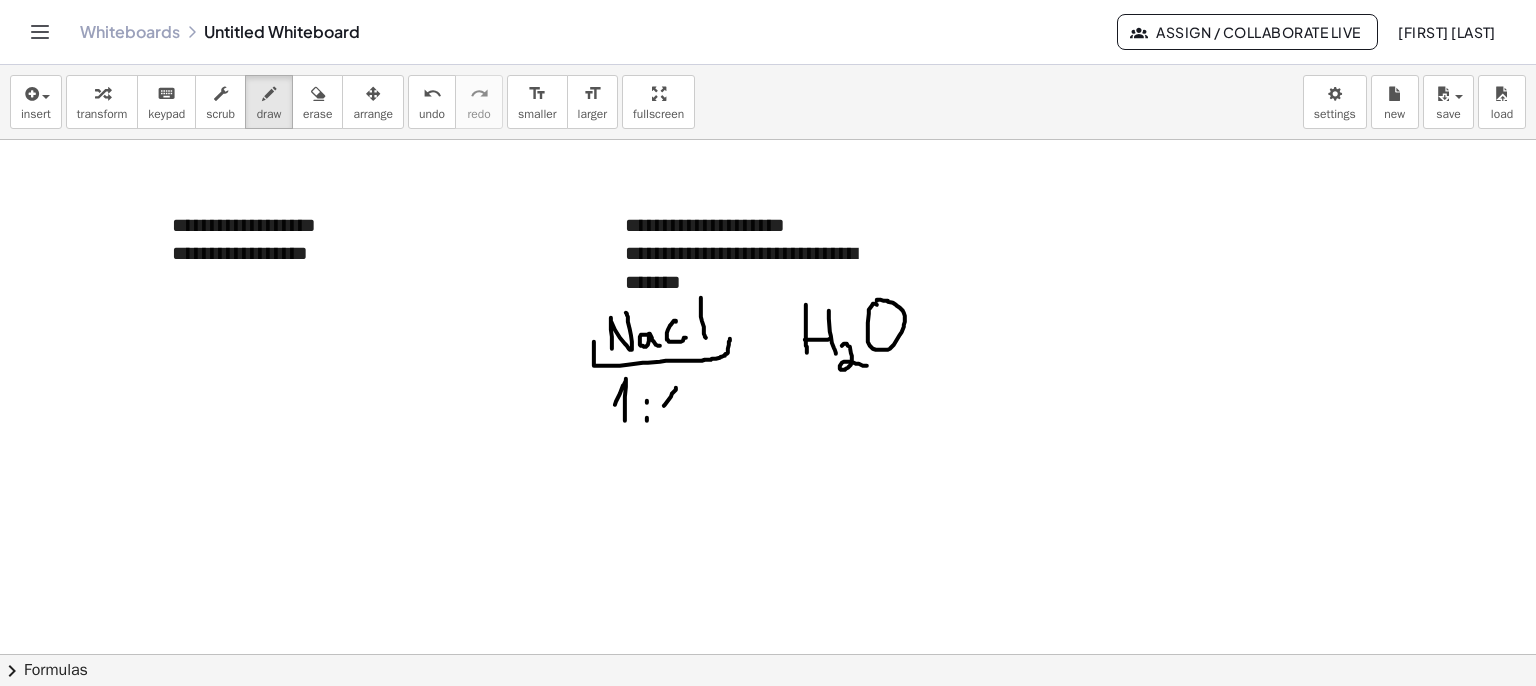 drag, startPoint x: 676, startPoint y: 388, endPoint x: 674, endPoint y: 425, distance: 37.054016 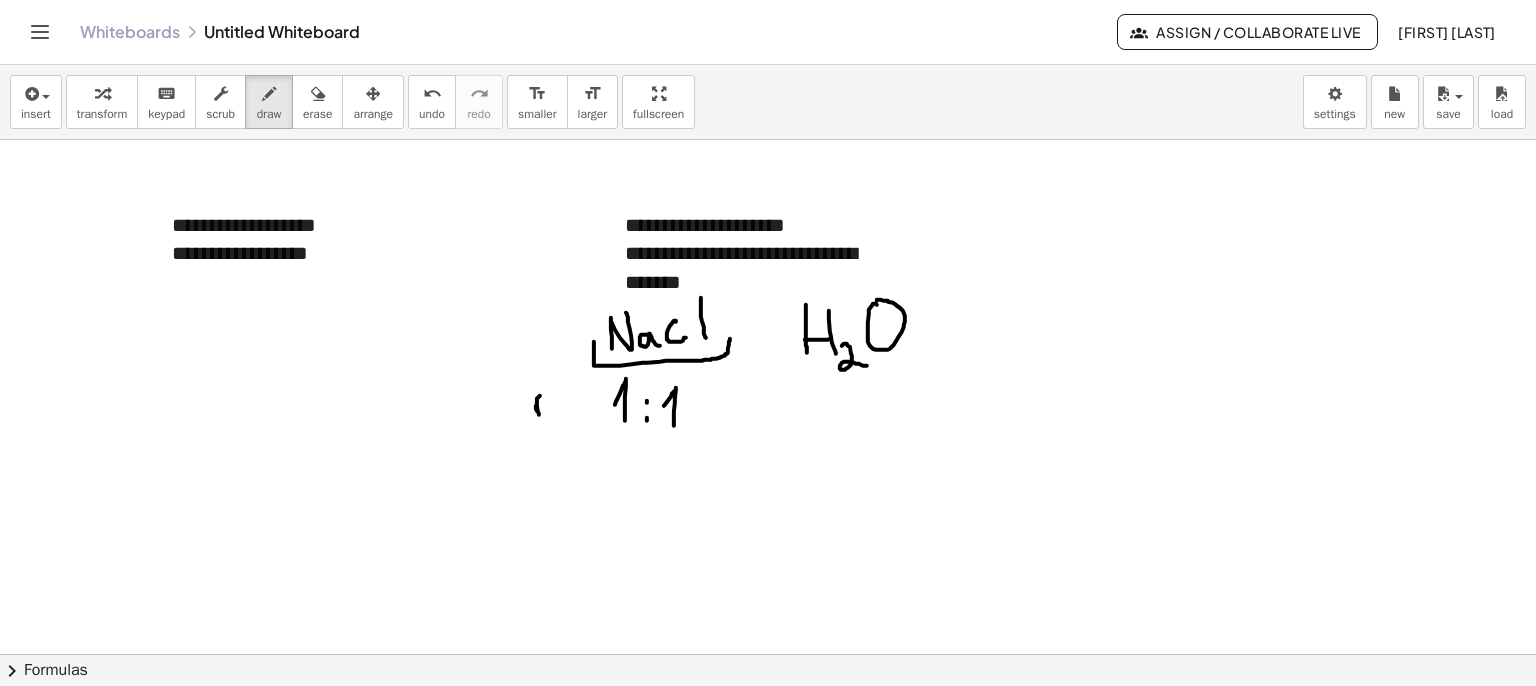drag, startPoint x: 536, startPoint y: 405, endPoint x: 561, endPoint y: 399, distance: 25.70992 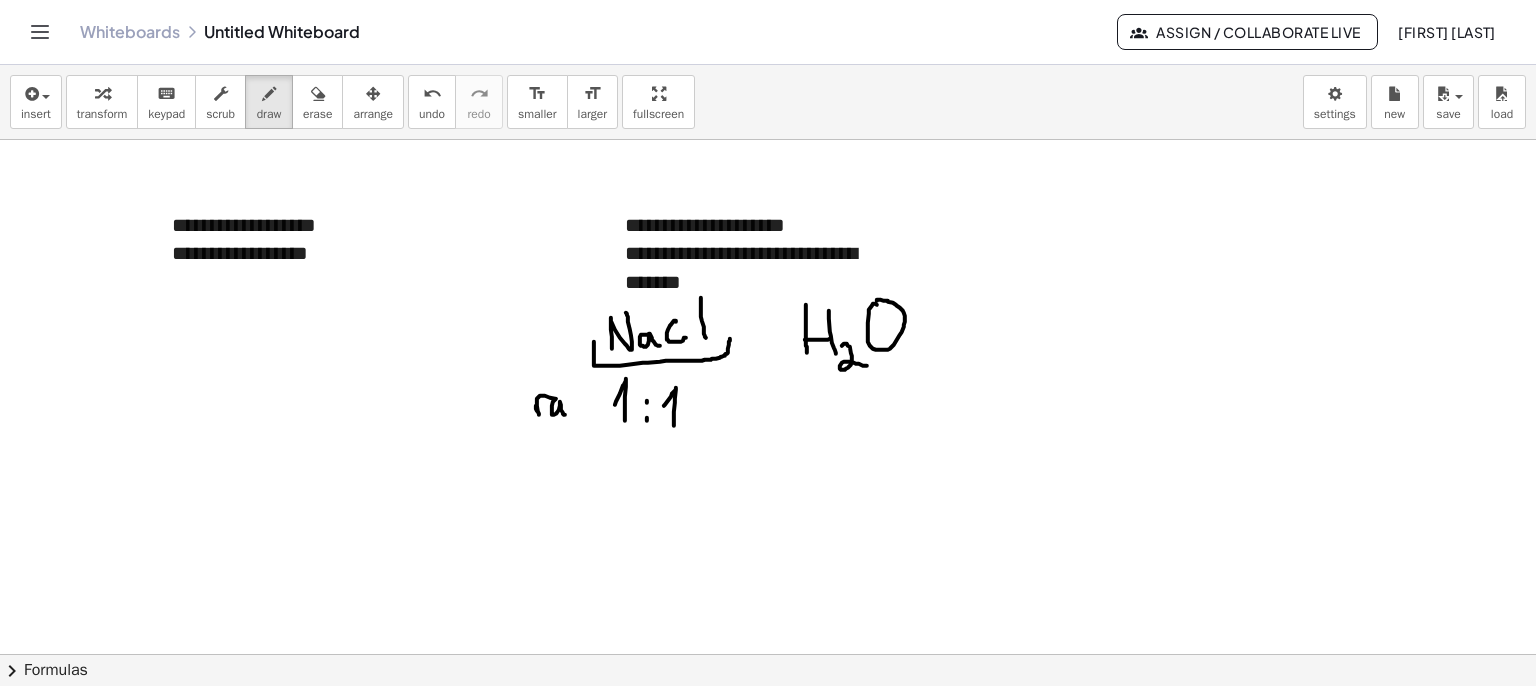 drag, startPoint x: 552, startPoint y: 413, endPoint x: 569, endPoint y: 385, distance: 32.75668 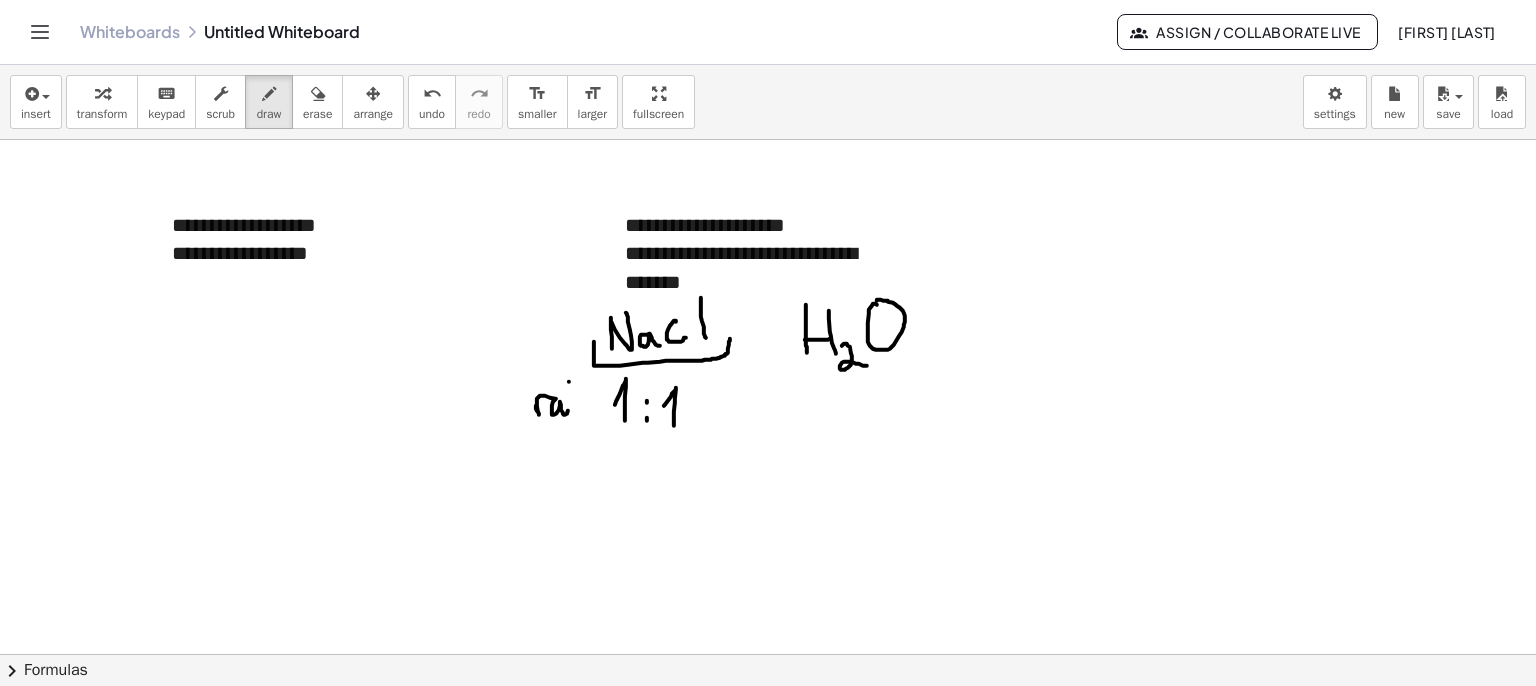 drag, startPoint x: 569, startPoint y: 381, endPoint x: 575, endPoint y: 414, distance: 33.54102 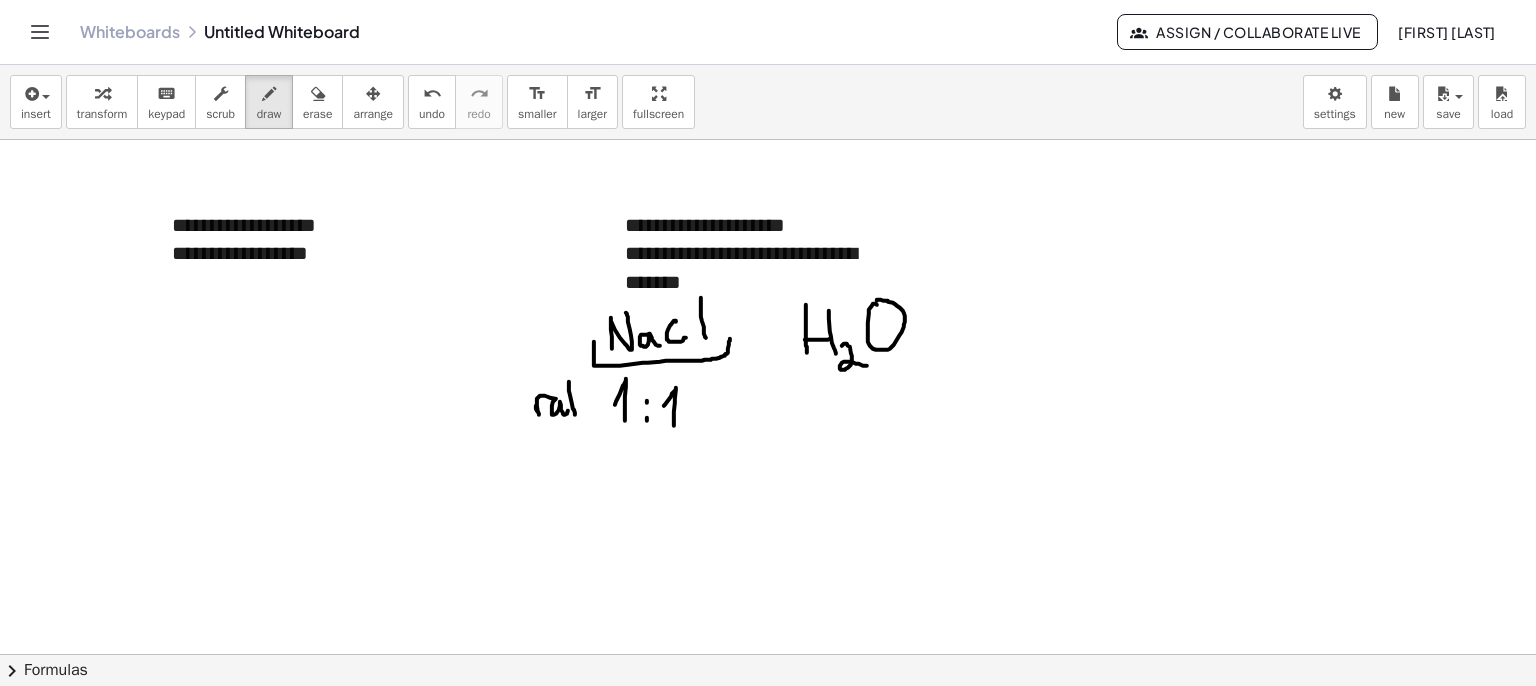 click at bounding box center [768, 719] 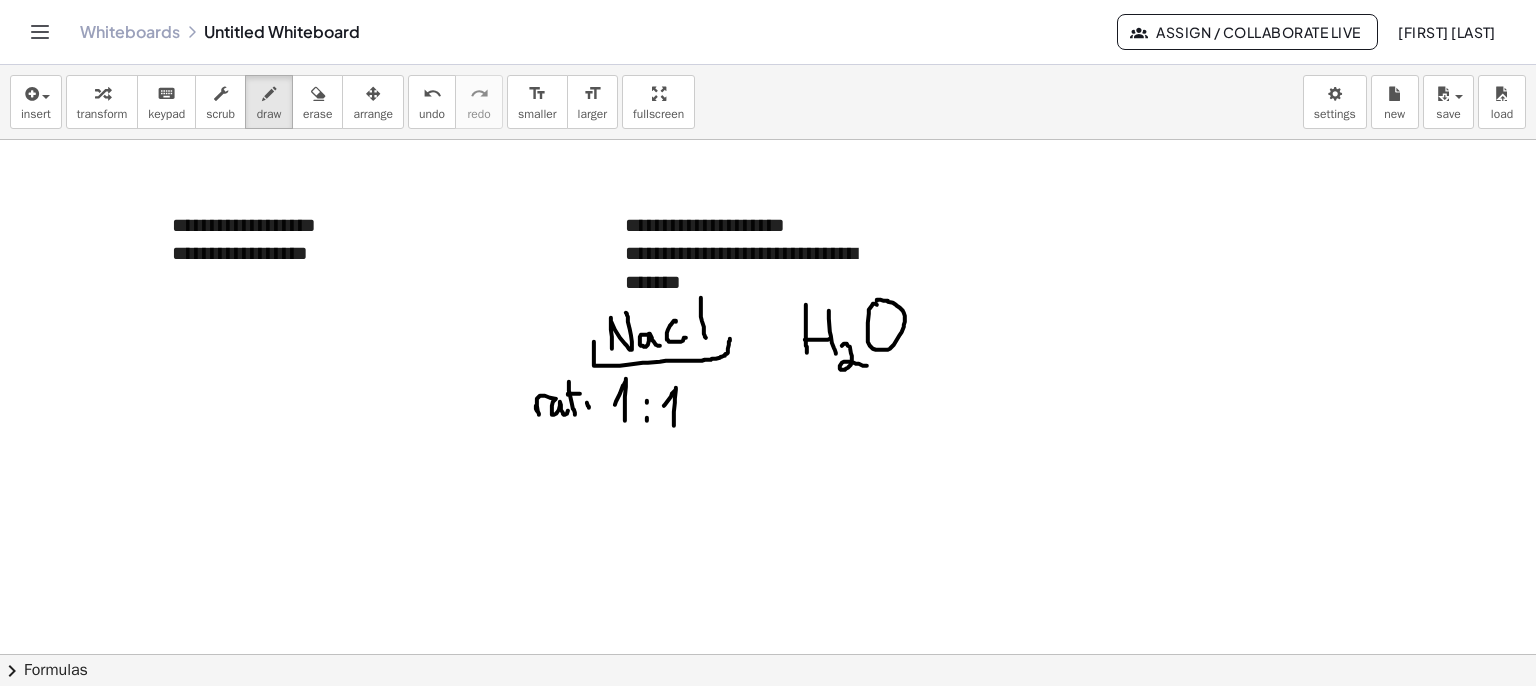 click at bounding box center [768, 719] 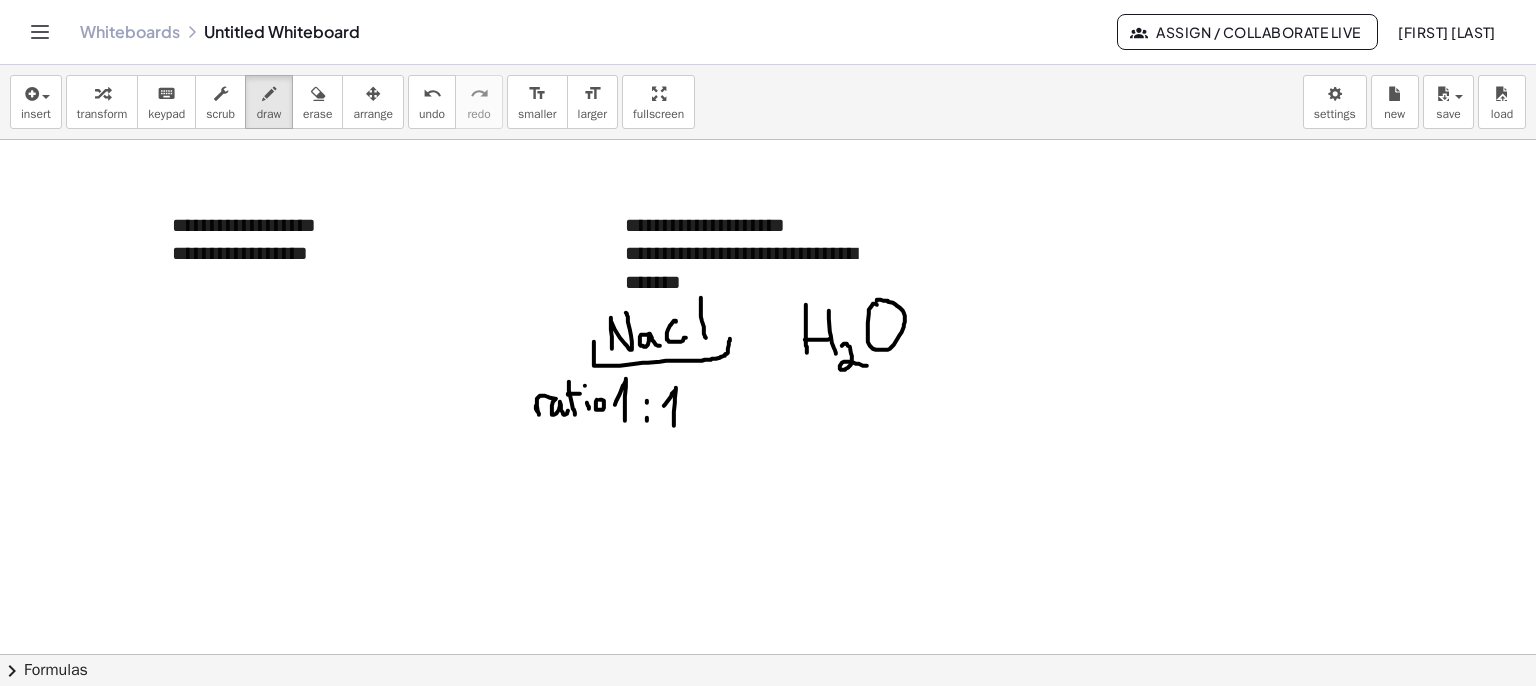 drag, startPoint x: 596, startPoint y: 405, endPoint x: 655, endPoint y: 432, distance: 64.884514 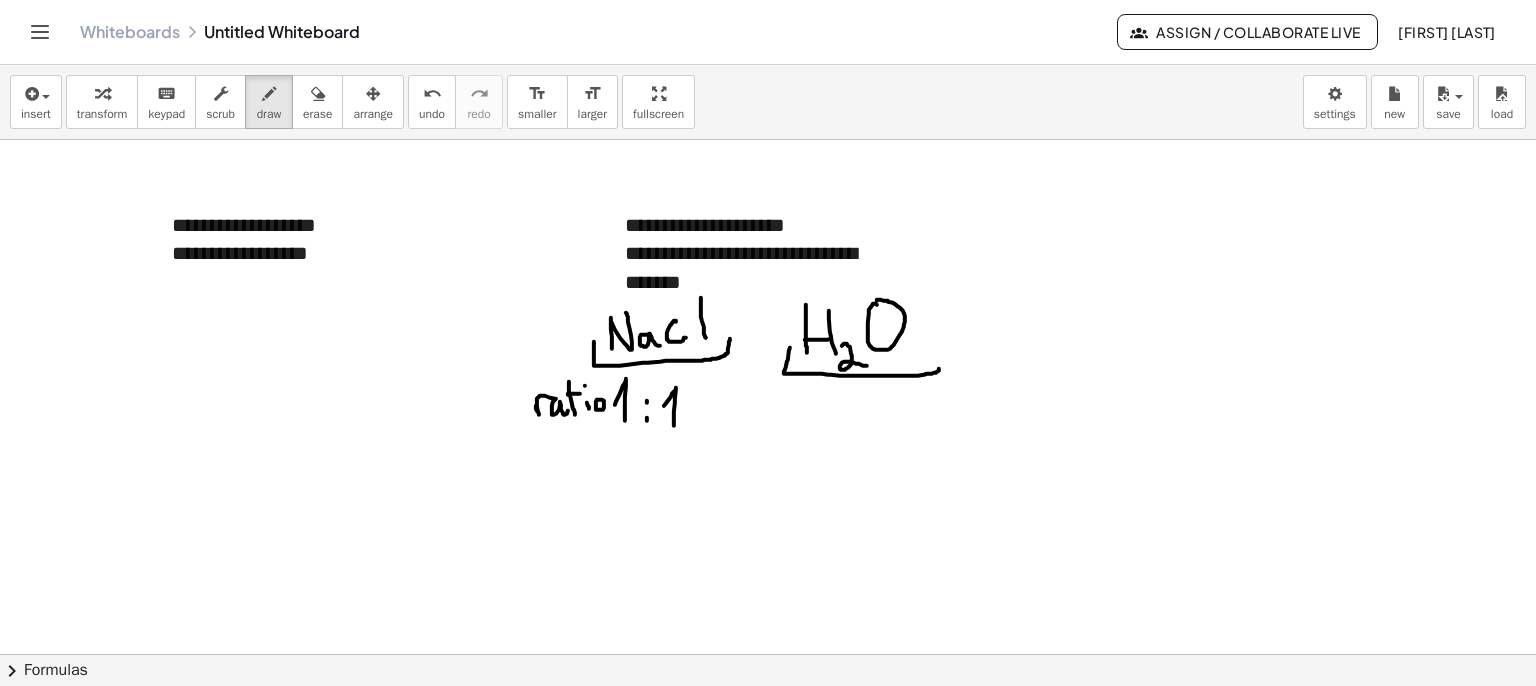 drag, startPoint x: 787, startPoint y: 361, endPoint x: 928, endPoint y: 337, distance: 143.02797 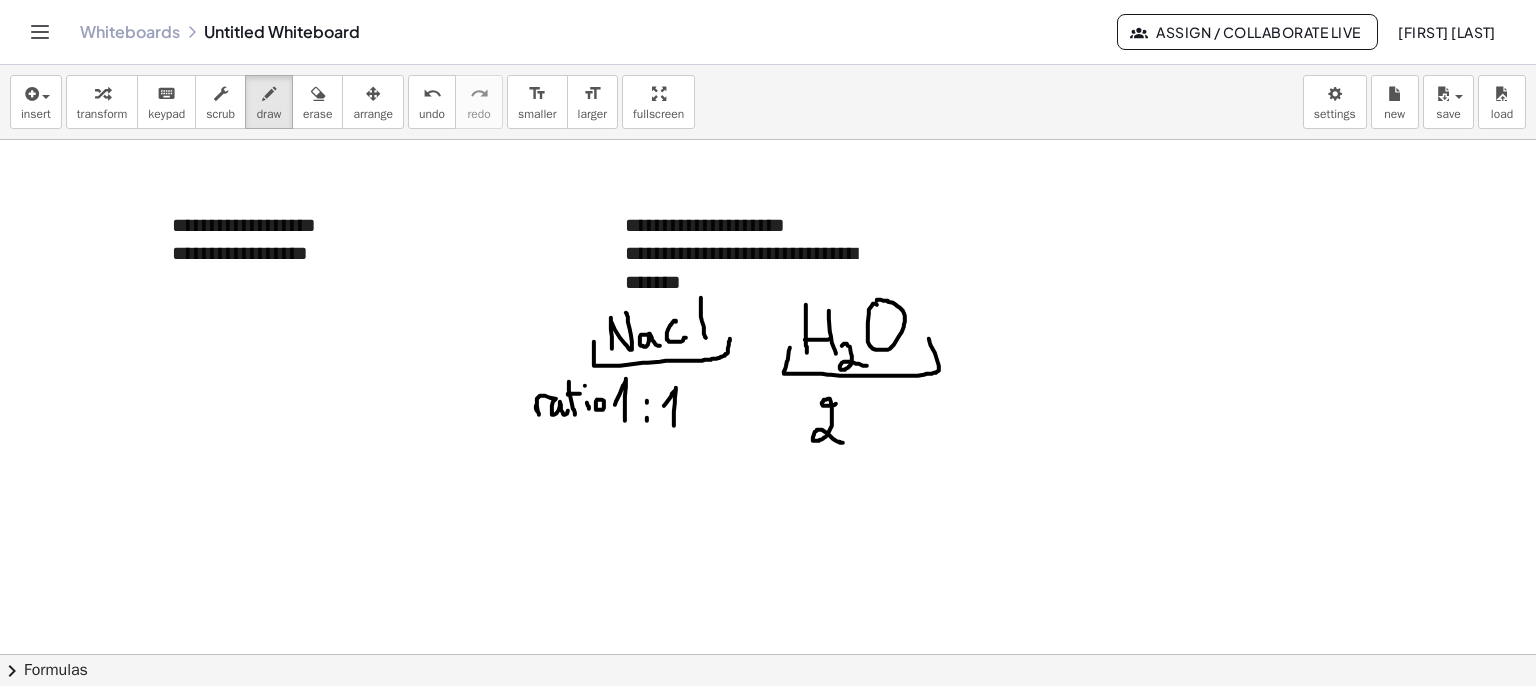 drag, startPoint x: 836, startPoint y: 403, endPoint x: 862, endPoint y: 428, distance: 36.069378 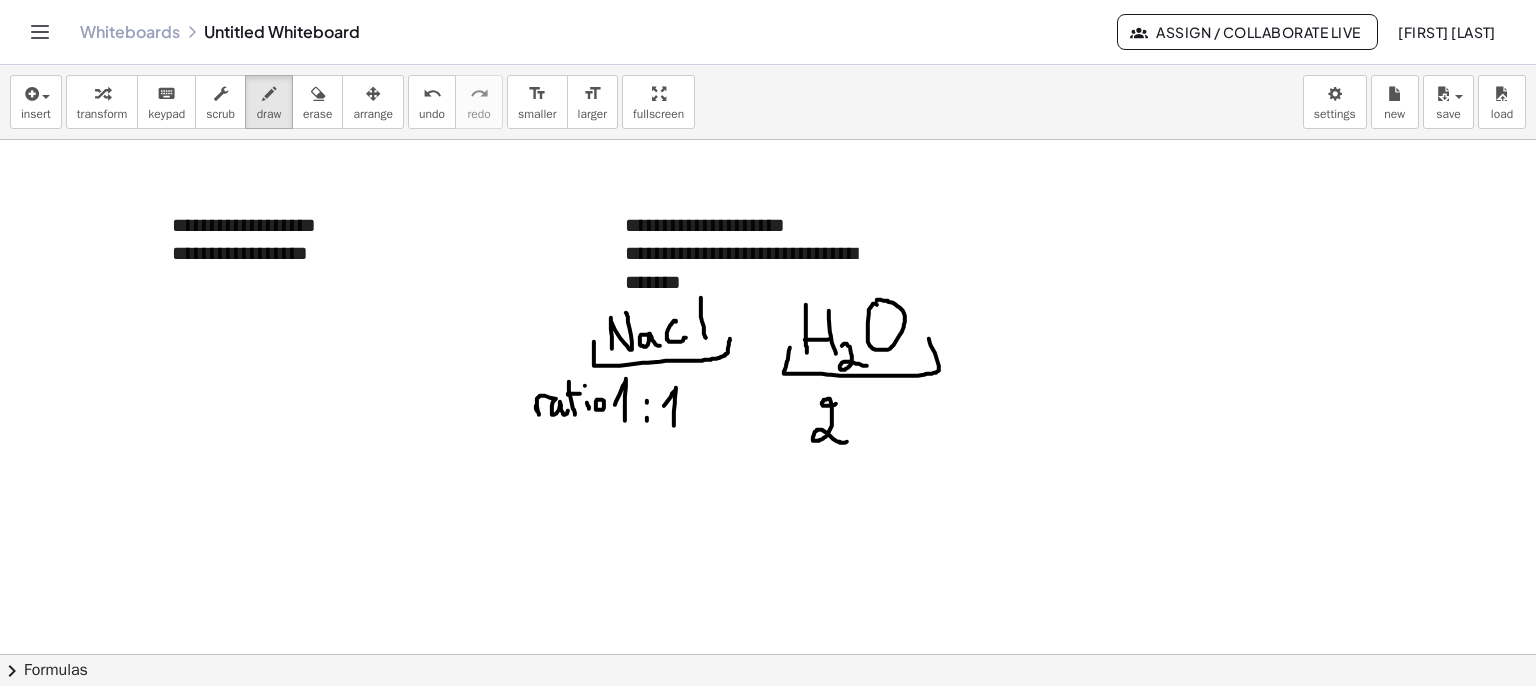 click at bounding box center (768, 719) 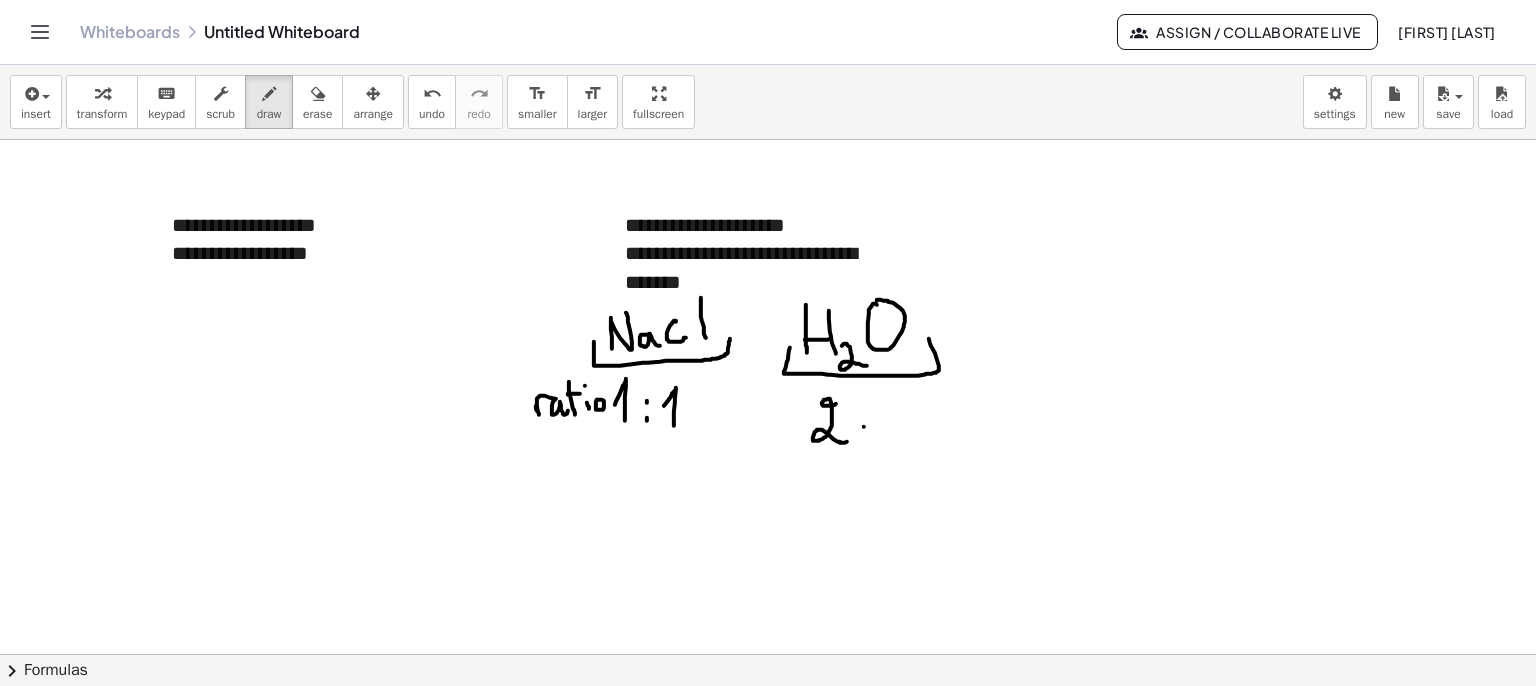 click at bounding box center (768, 719) 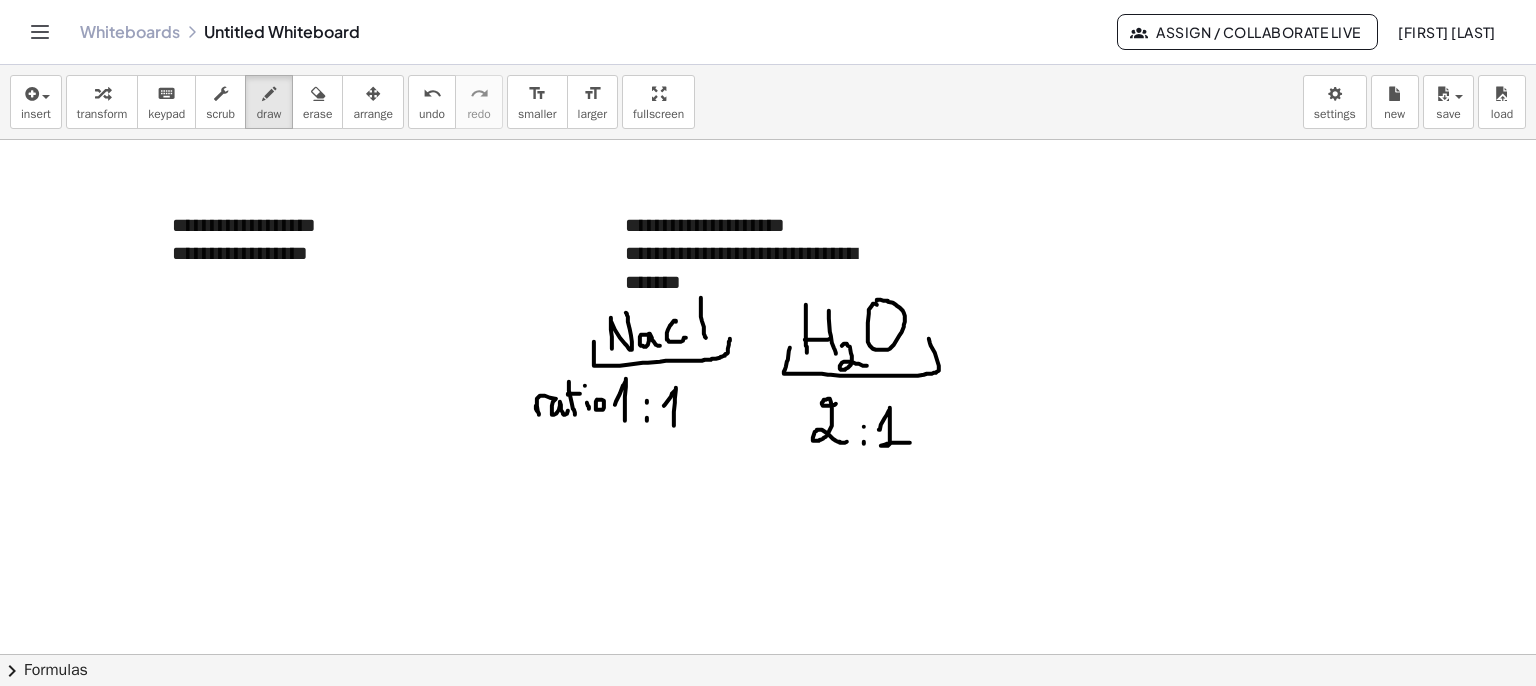 drag, startPoint x: 889, startPoint y: 410, endPoint x: 912, endPoint y: 442, distance: 39.40812 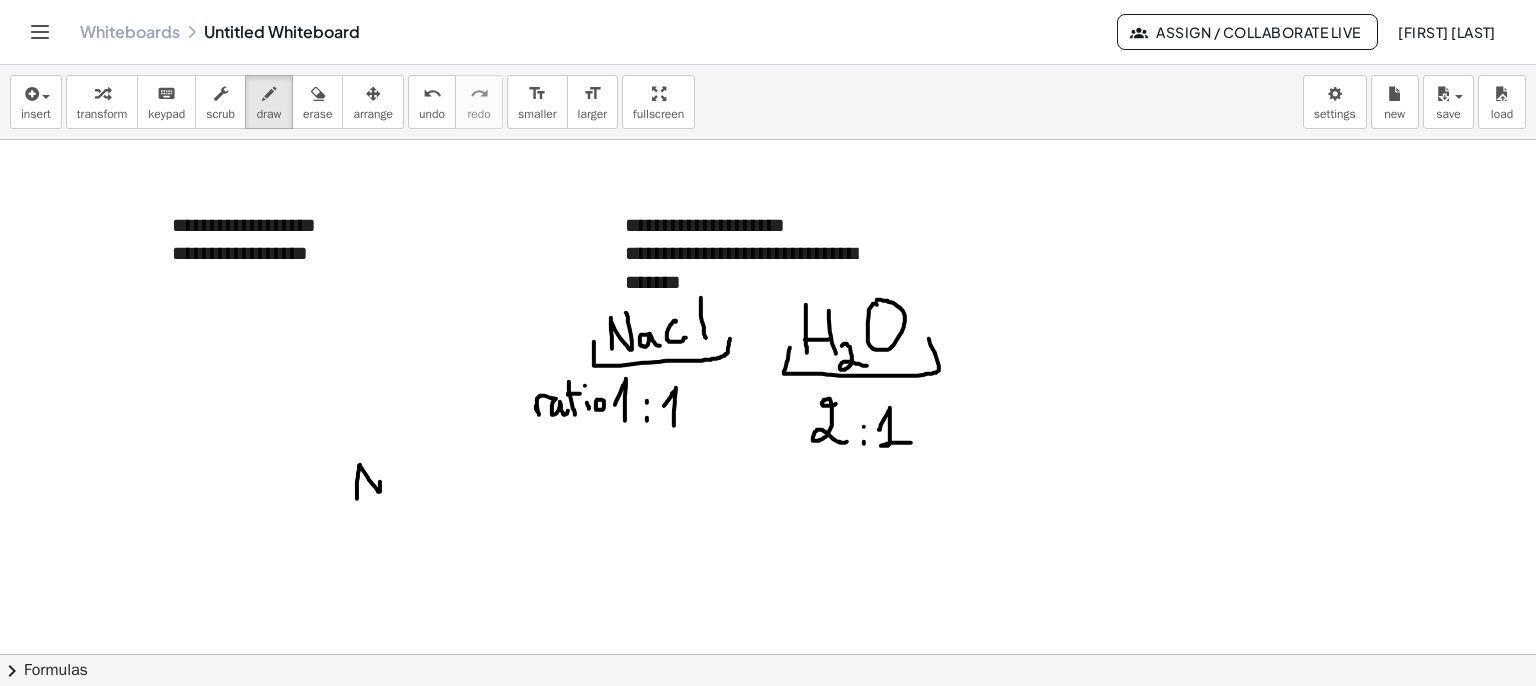drag, startPoint x: 357, startPoint y: 487, endPoint x: 376, endPoint y: 458, distance: 34.669872 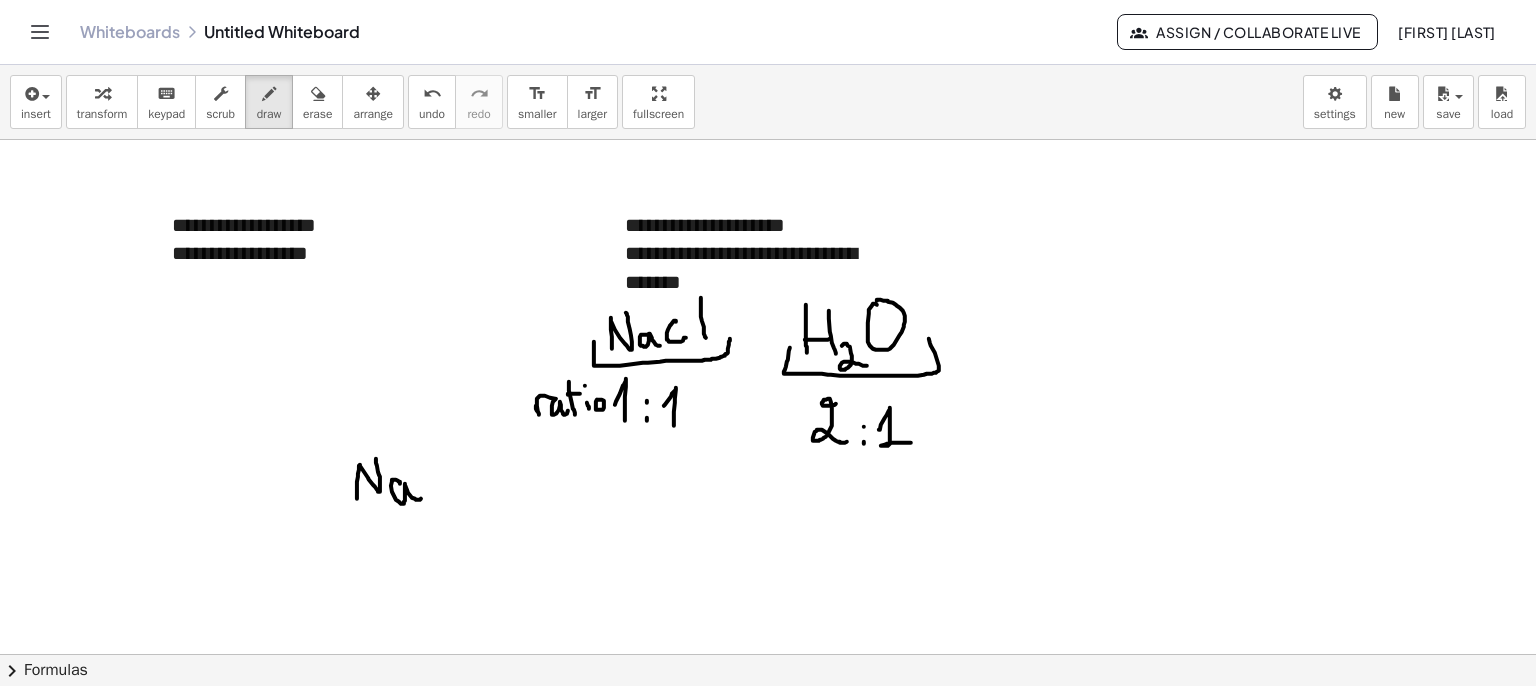 drag, startPoint x: 392, startPoint y: 479, endPoint x: 421, endPoint y: 498, distance: 34.669872 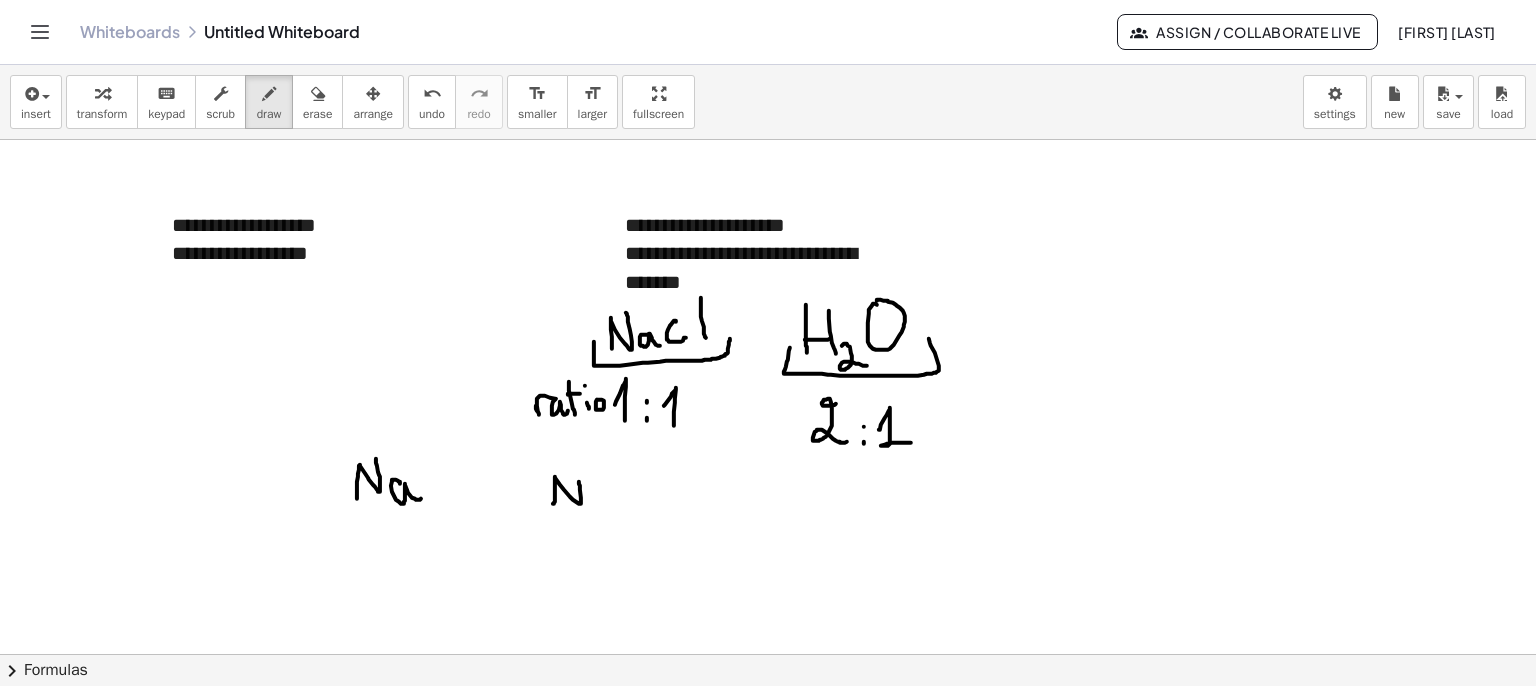 drag, startPoint x: 553, startPoint y: 503, endPoint x: 578, endPoint y: 478, distance: 35.35534 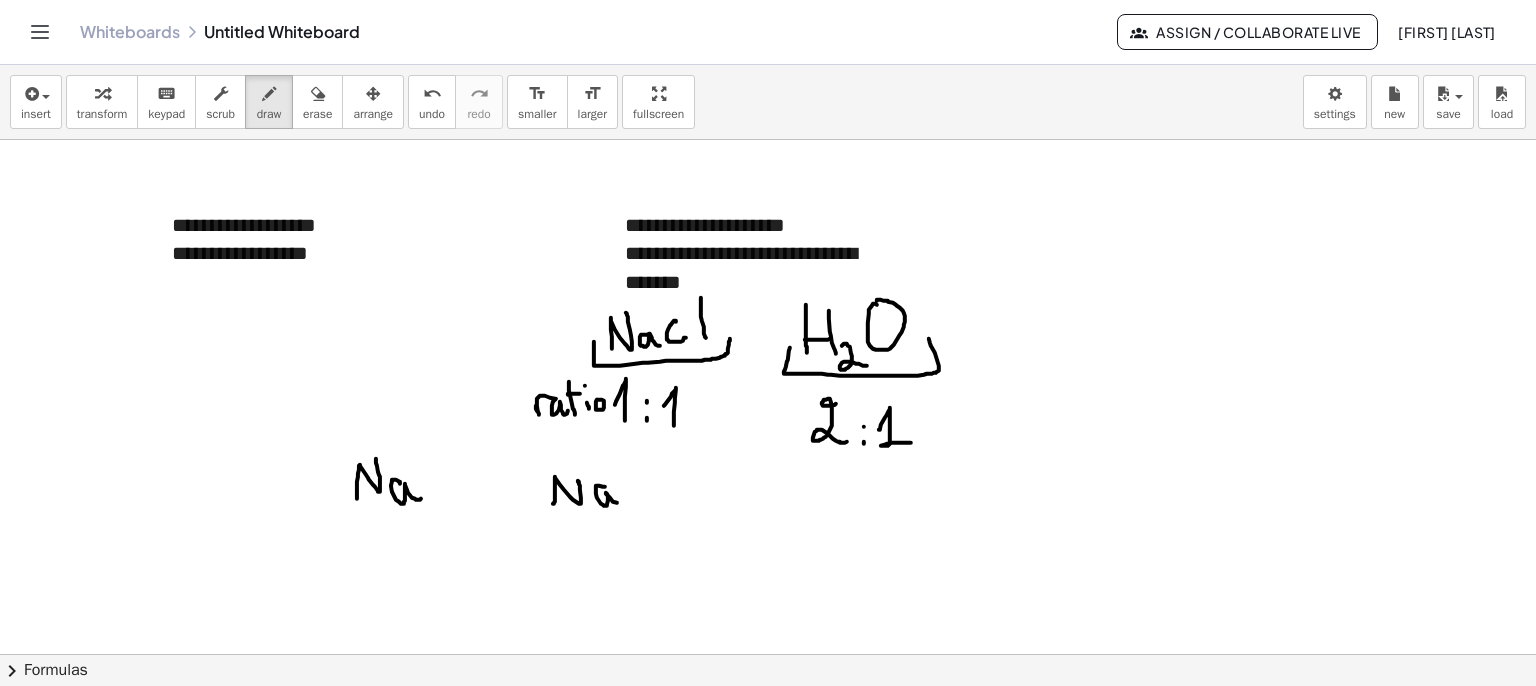 drag, startPoint x: 599, startPoint y: 500, endPoint x: 621, endPoint y: 503, distance: 22.203604 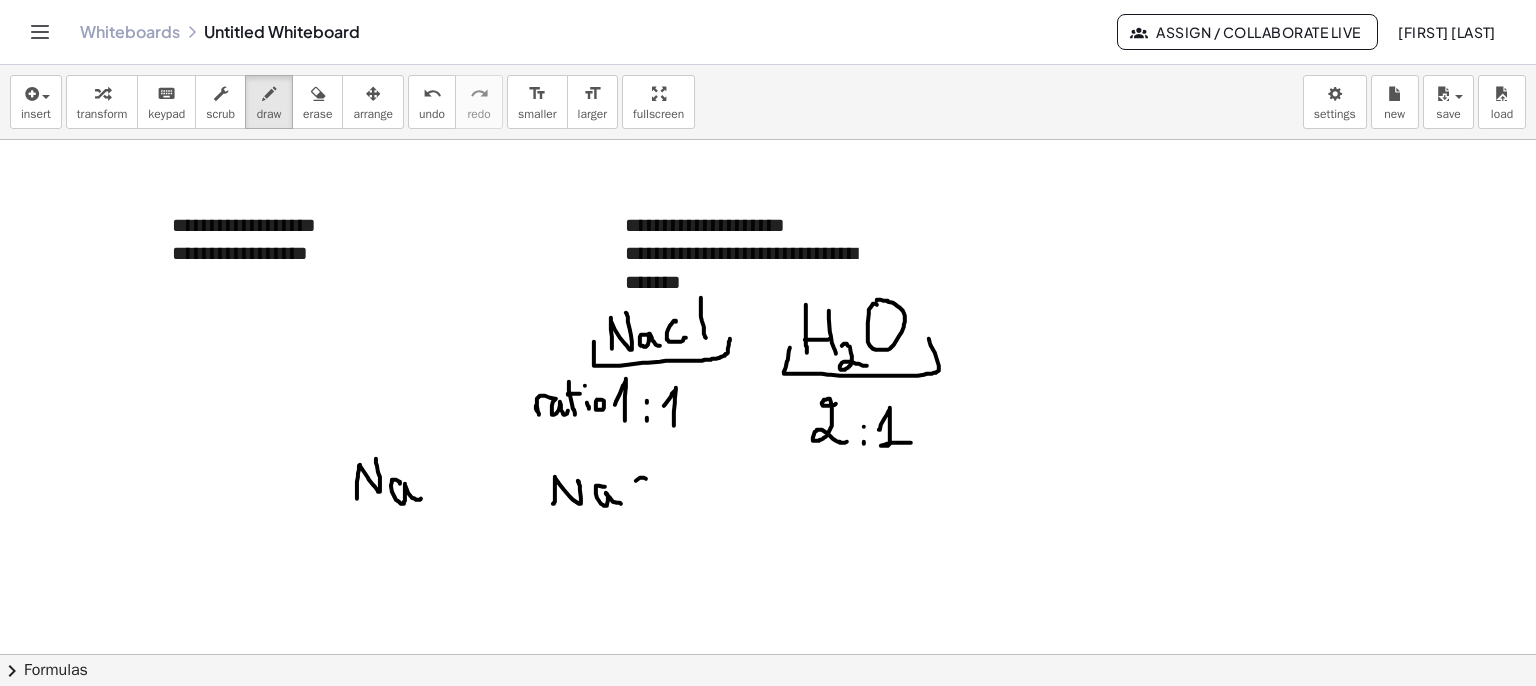 drag, startPoint x: 646, startPoint y: 478, endPoint x: 660, endPoint y: 487, distance: 16.643316 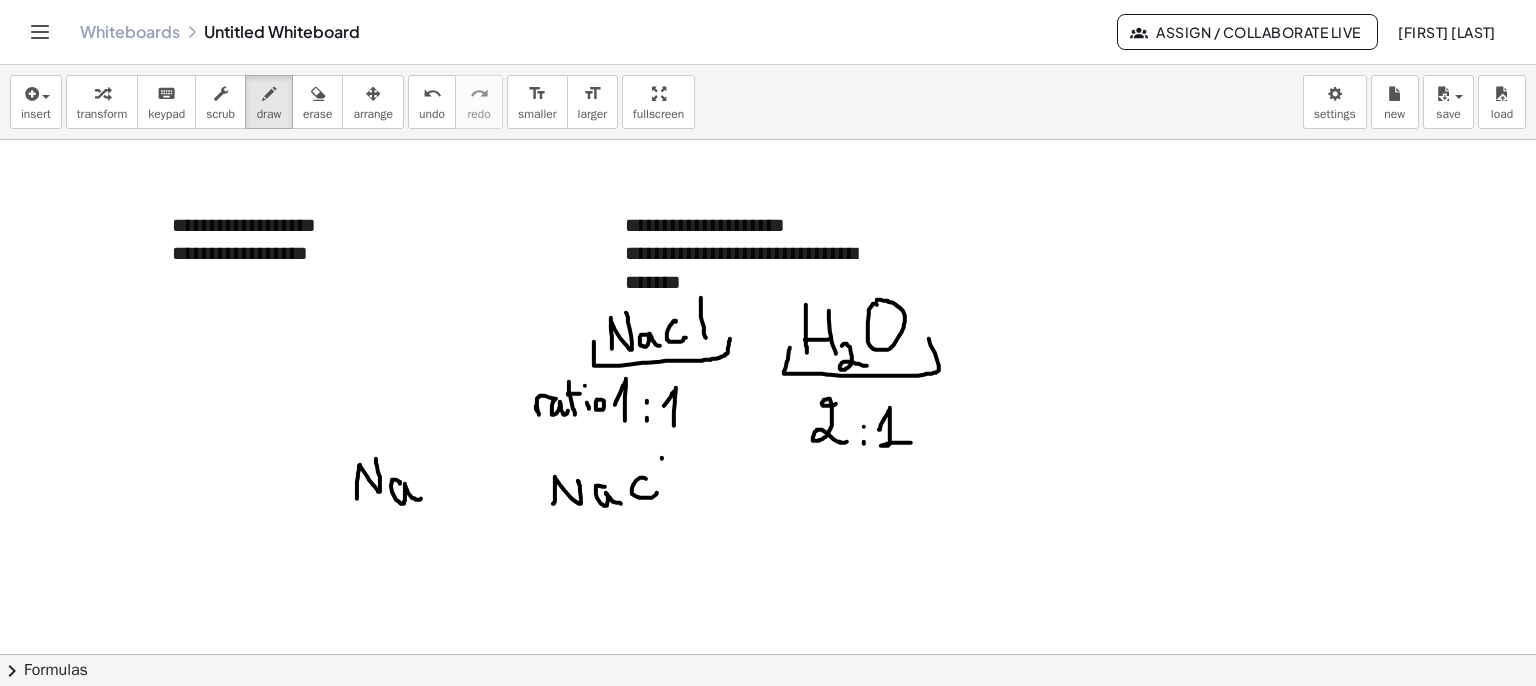 drag, startPoint x: 662, startPoint y: 458, endPoint x: 480, endPoint y: 500, distance: 186.7833 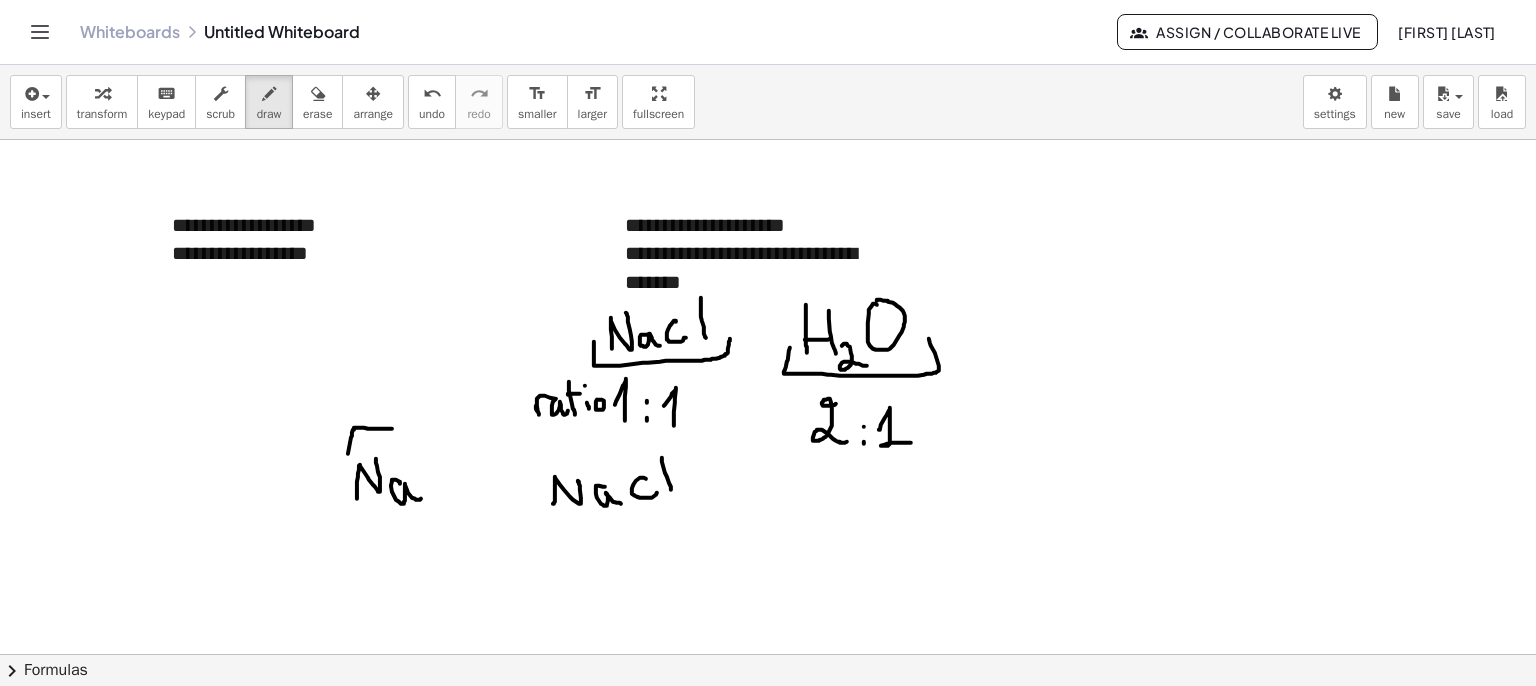 drag, startPoint x: 353, startPoint y: 429, endPoint x: 414, endPoint y: 458, distance: 67.54258 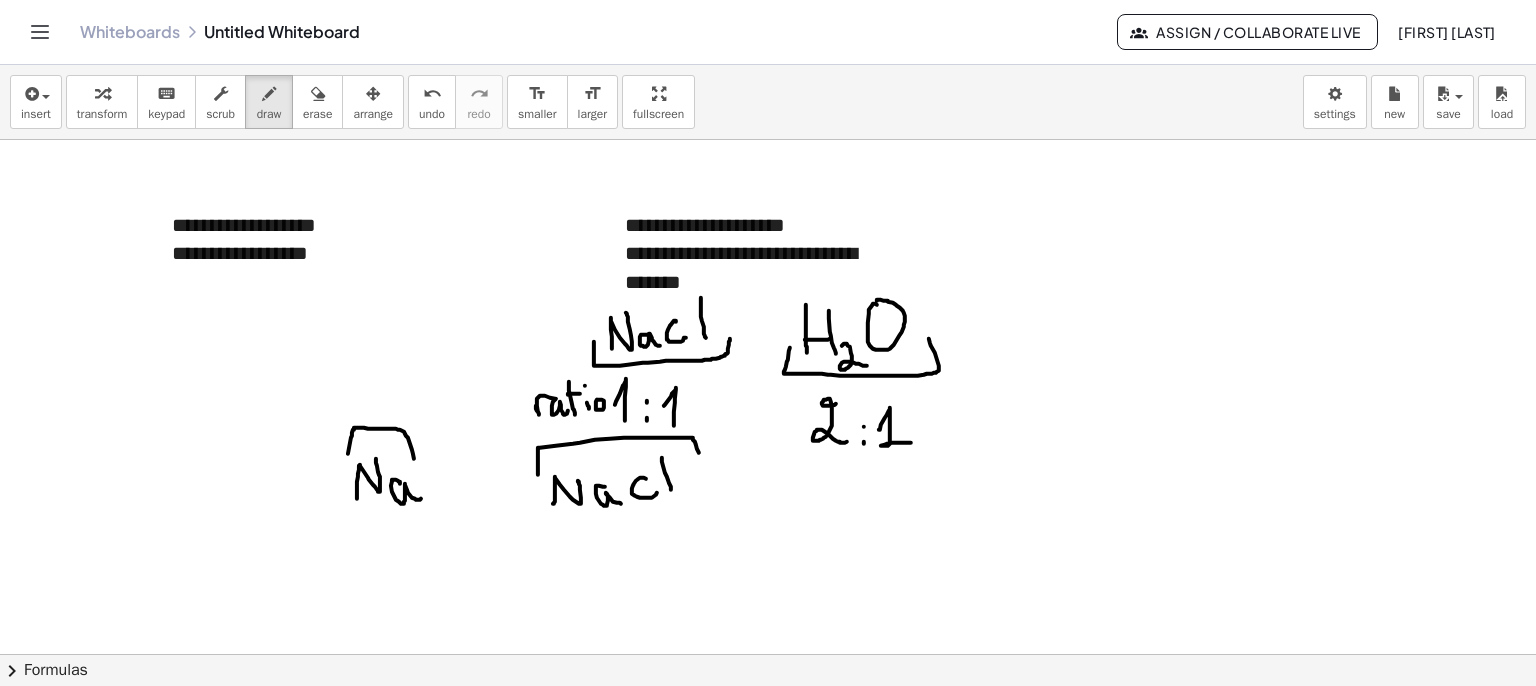 drag, startPoint x: 538, startPoint y: 474, endPoint x: 701, endPoint y: 460, distance: 163.60013 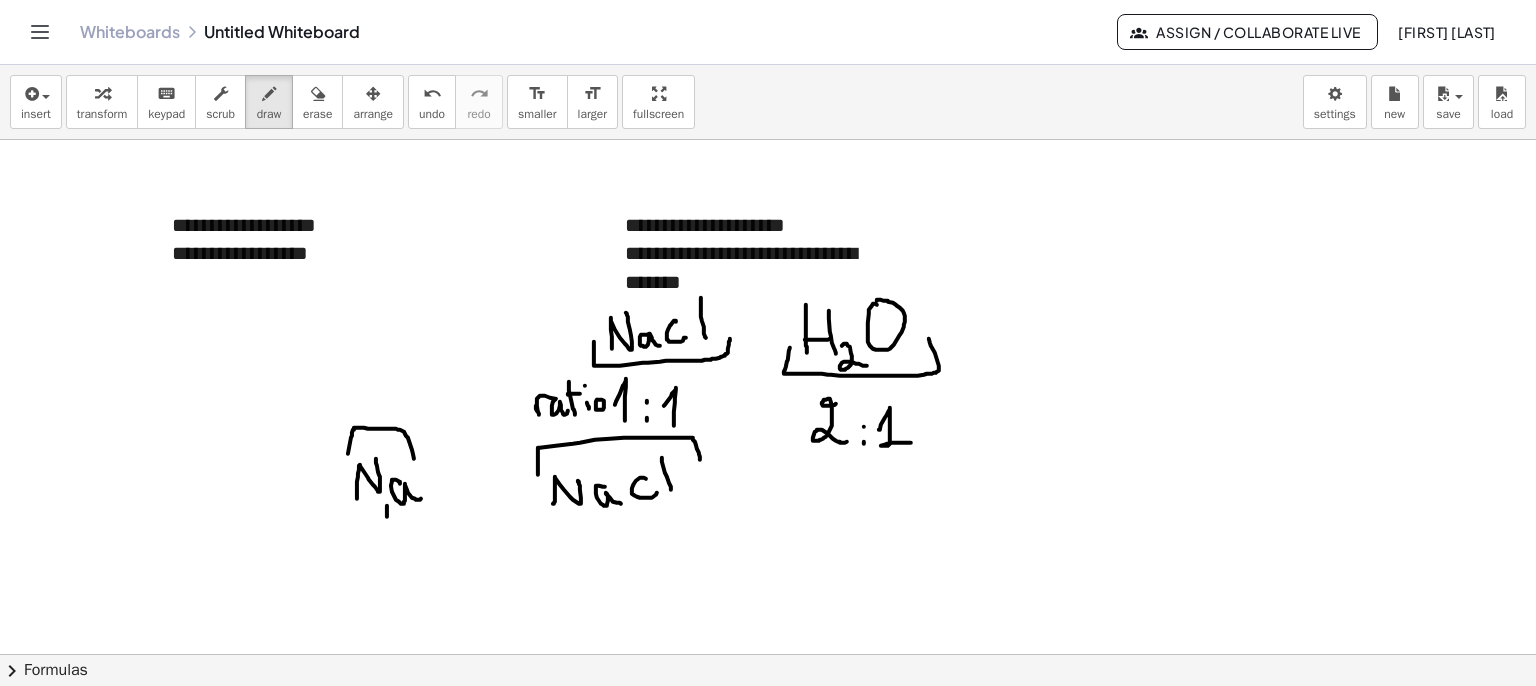 drag, startPoint x: 387, startPoint y: 516, endPoint x: 408, endPoint y: 512, distance: 21.377558 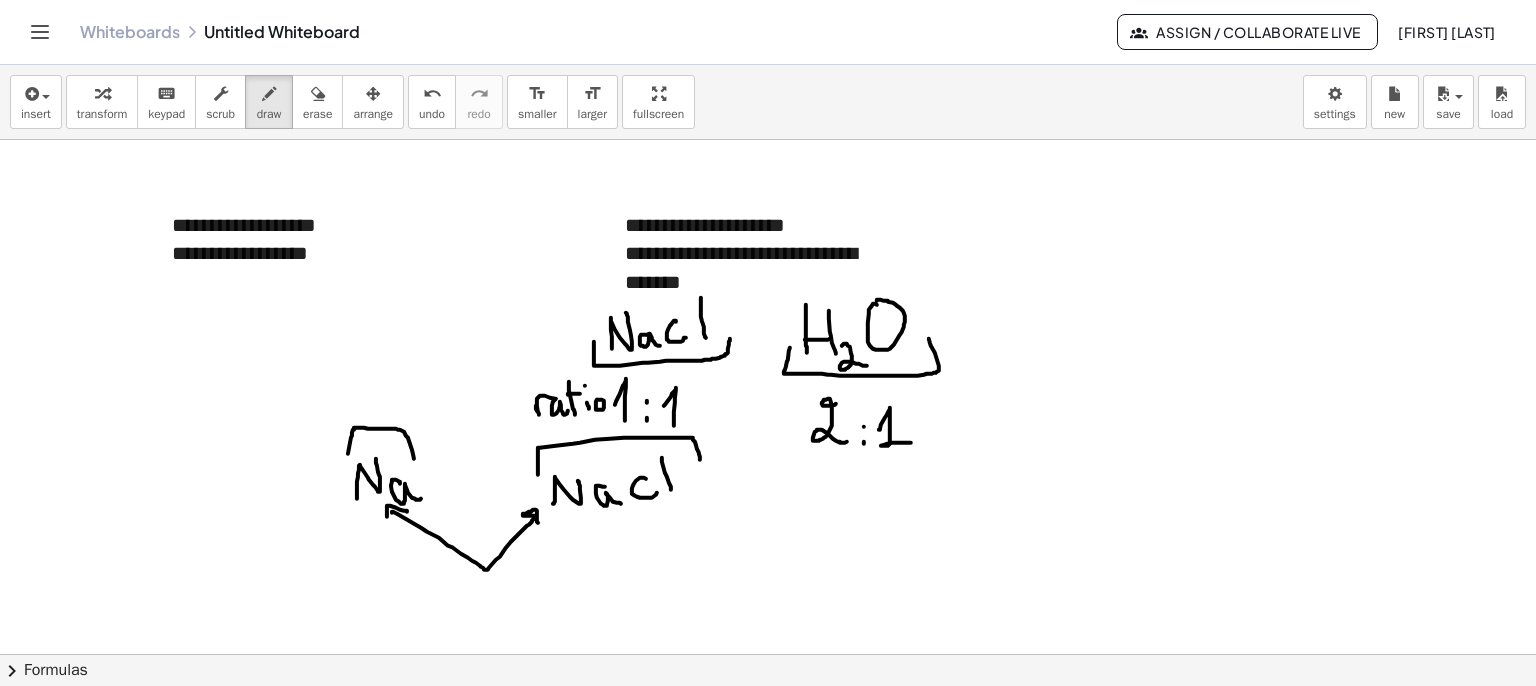 drag, startPoint x: 392, startPoint y: 511, endPoint x: 538, endPoint y: 523, distance: 146.49232 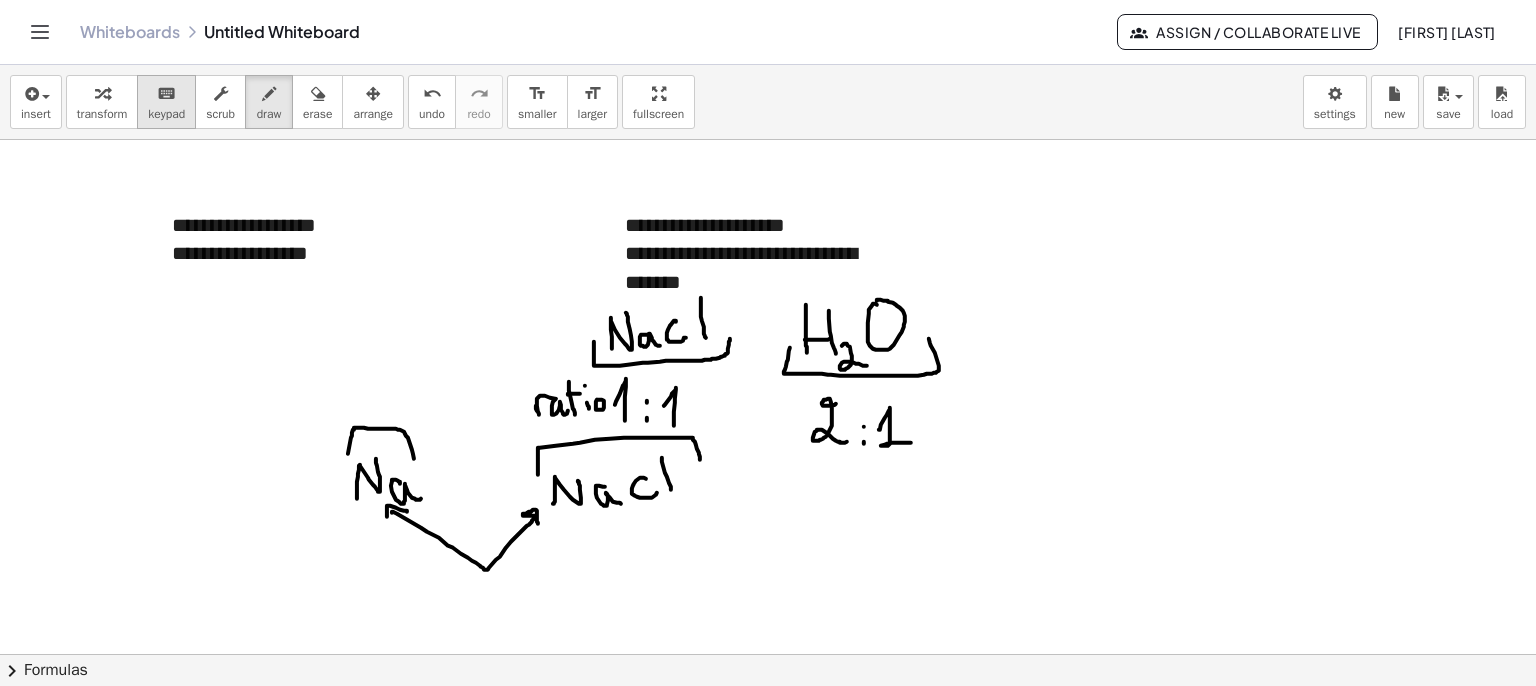 click on "keyboard" at bounding box center (166, 94) 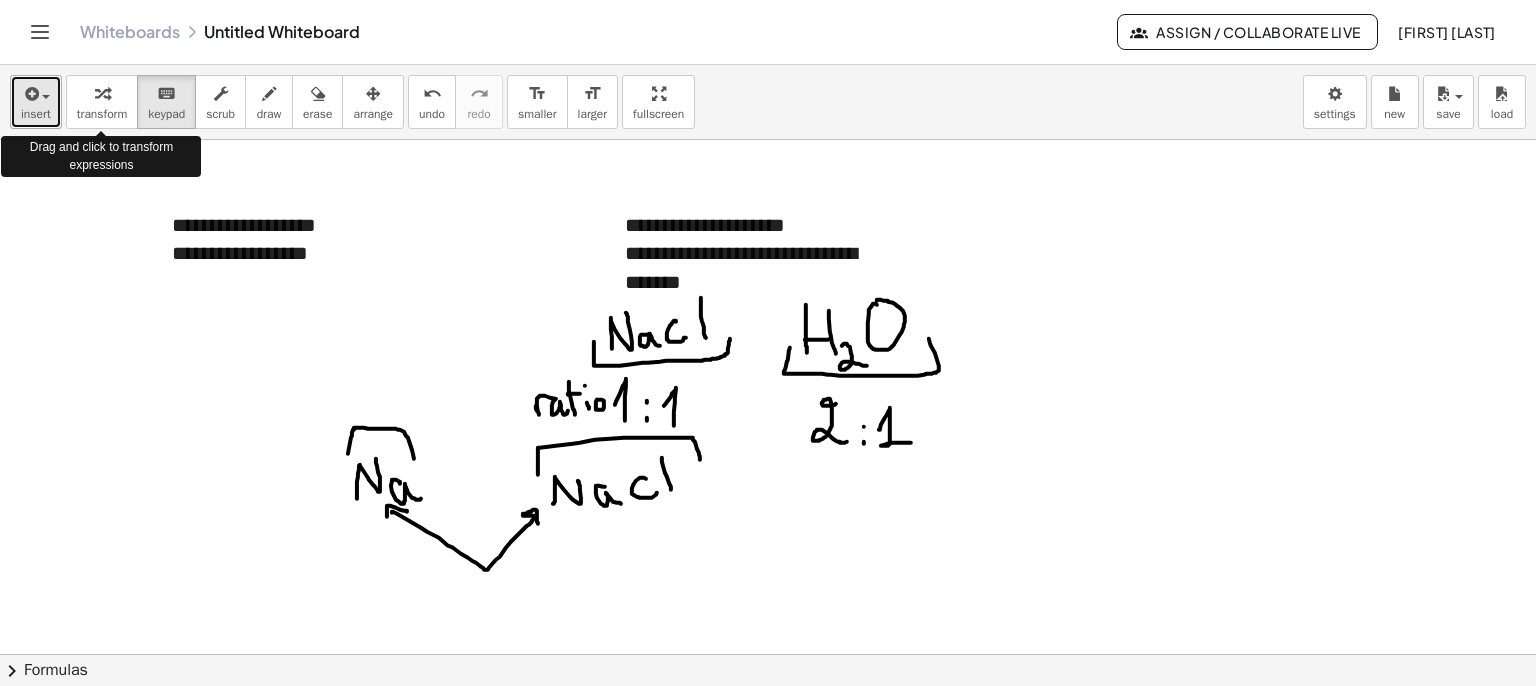 click on "insert" at bounding box center (36, 102) 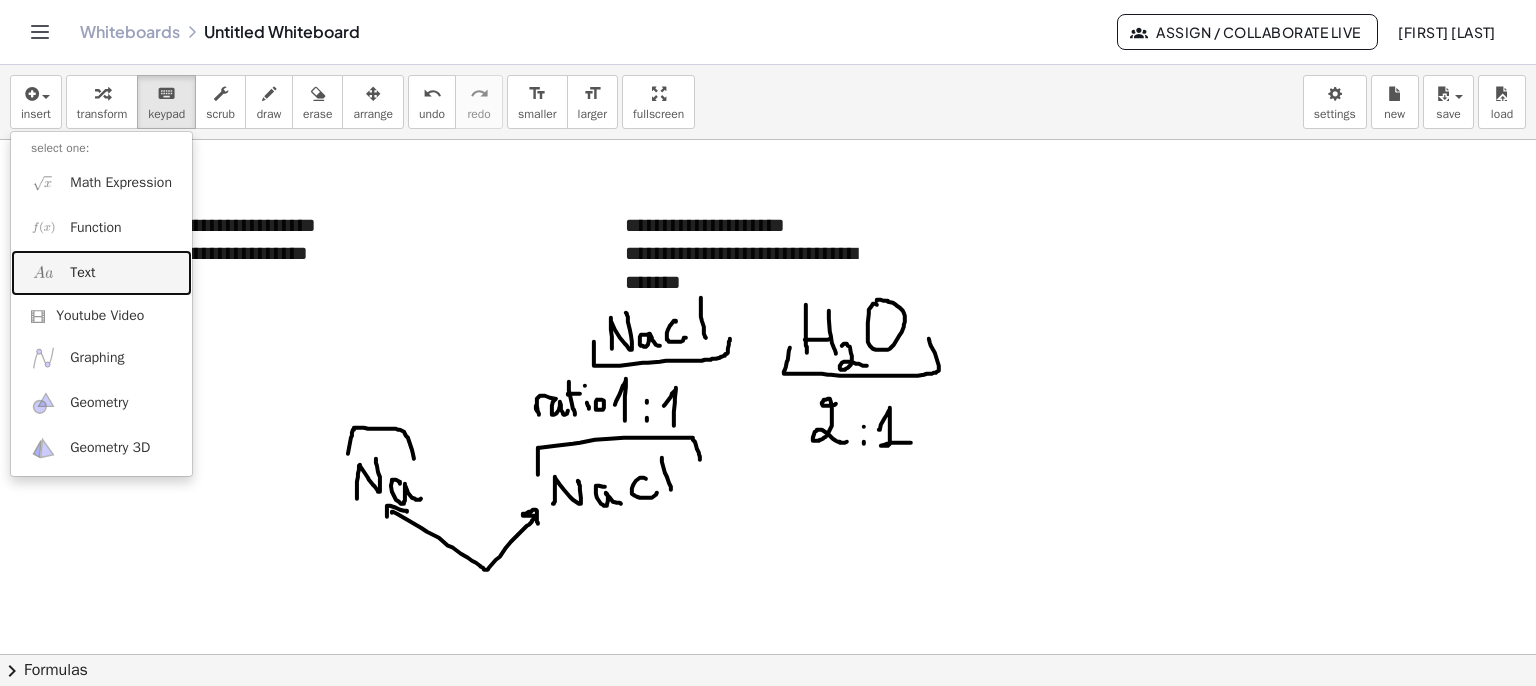 click on "Text" at bounding box center (82, 273) 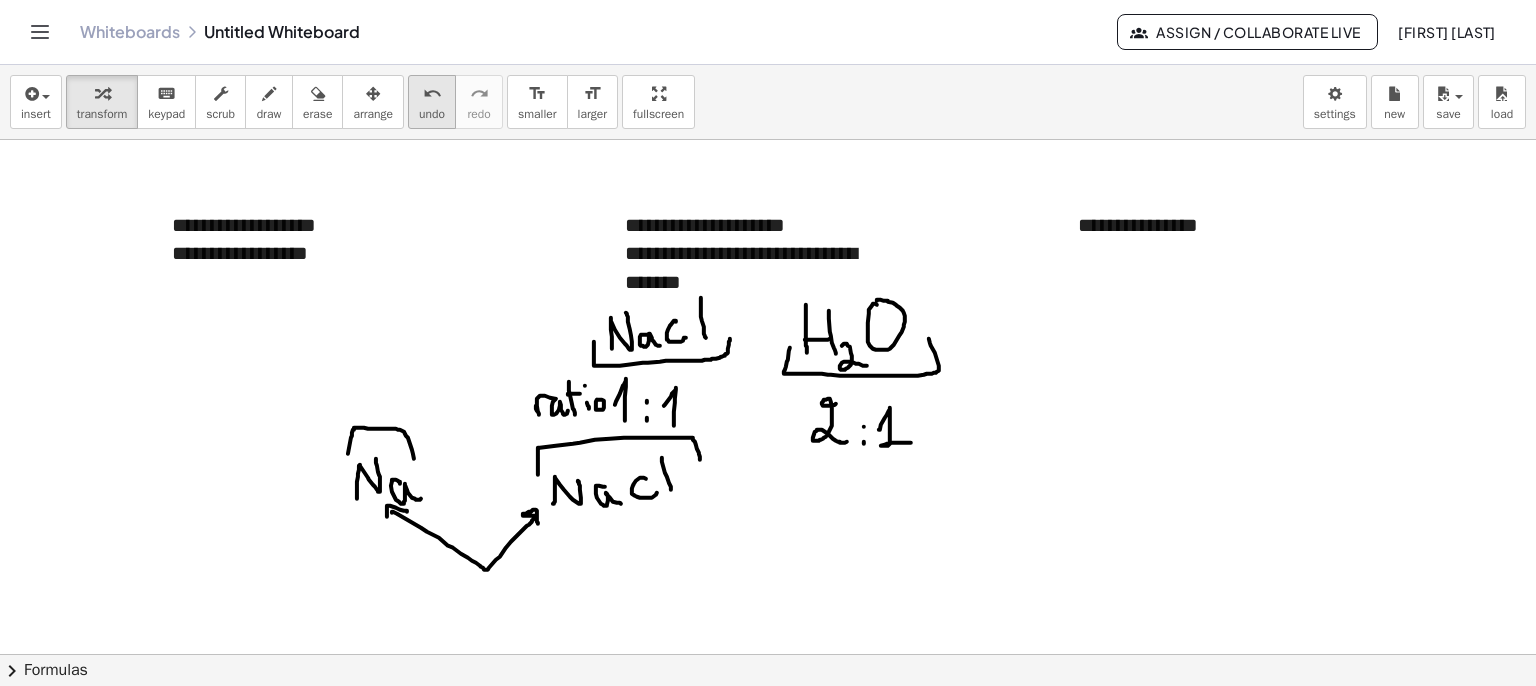 click at bounding box center (373, 93) 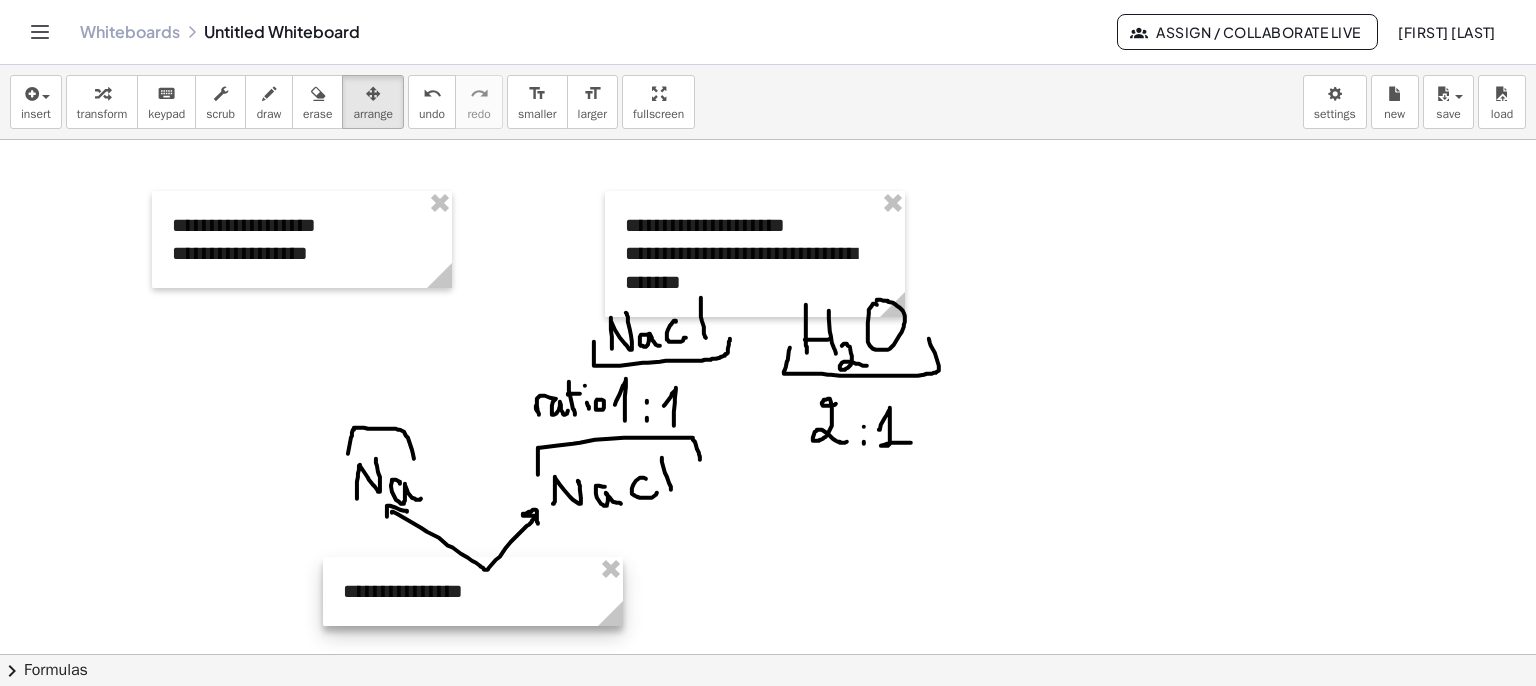 drag, startPoint x: 1078, startPoint y: 207, endPoint x: 351, endPoint y: 569, distance: 812.141 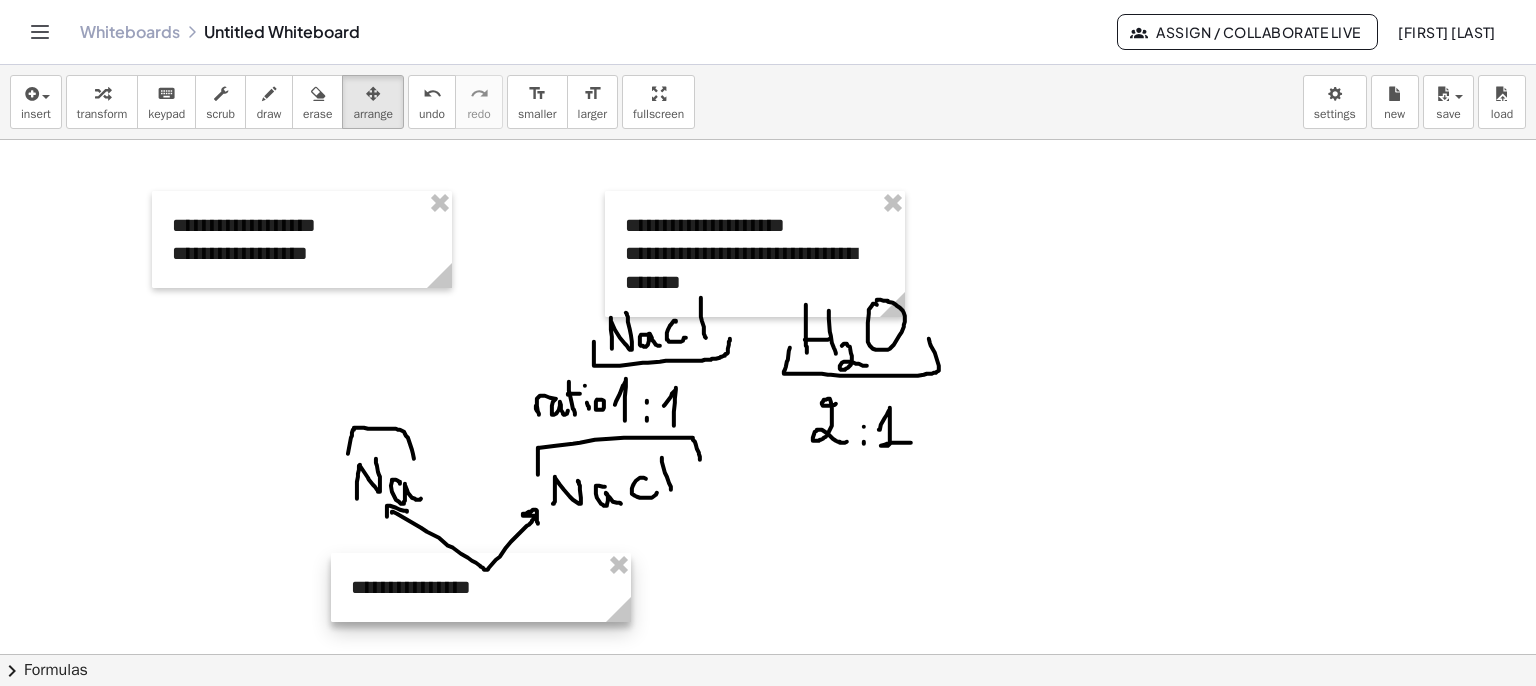 click at bounding box center [481, 587] 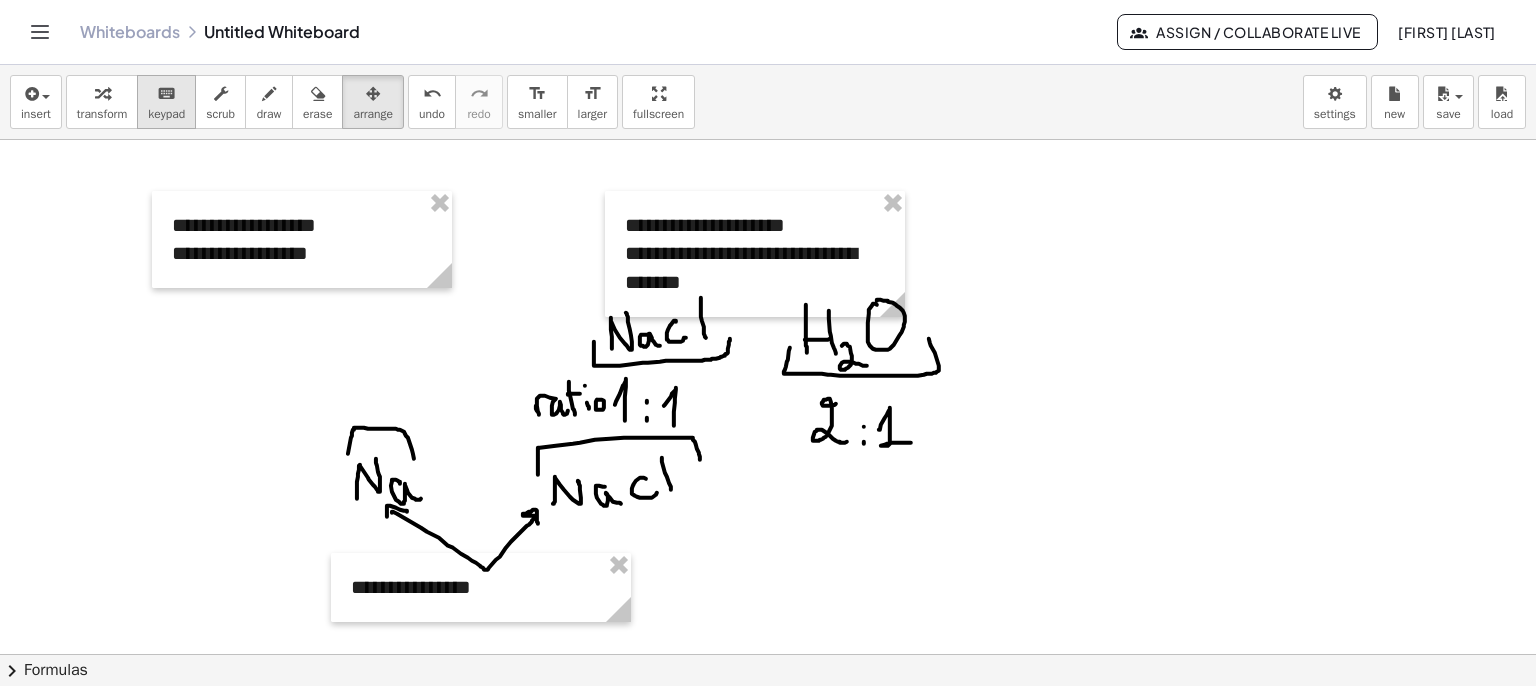 click on "keyboard" at bounding box center (166, 94) 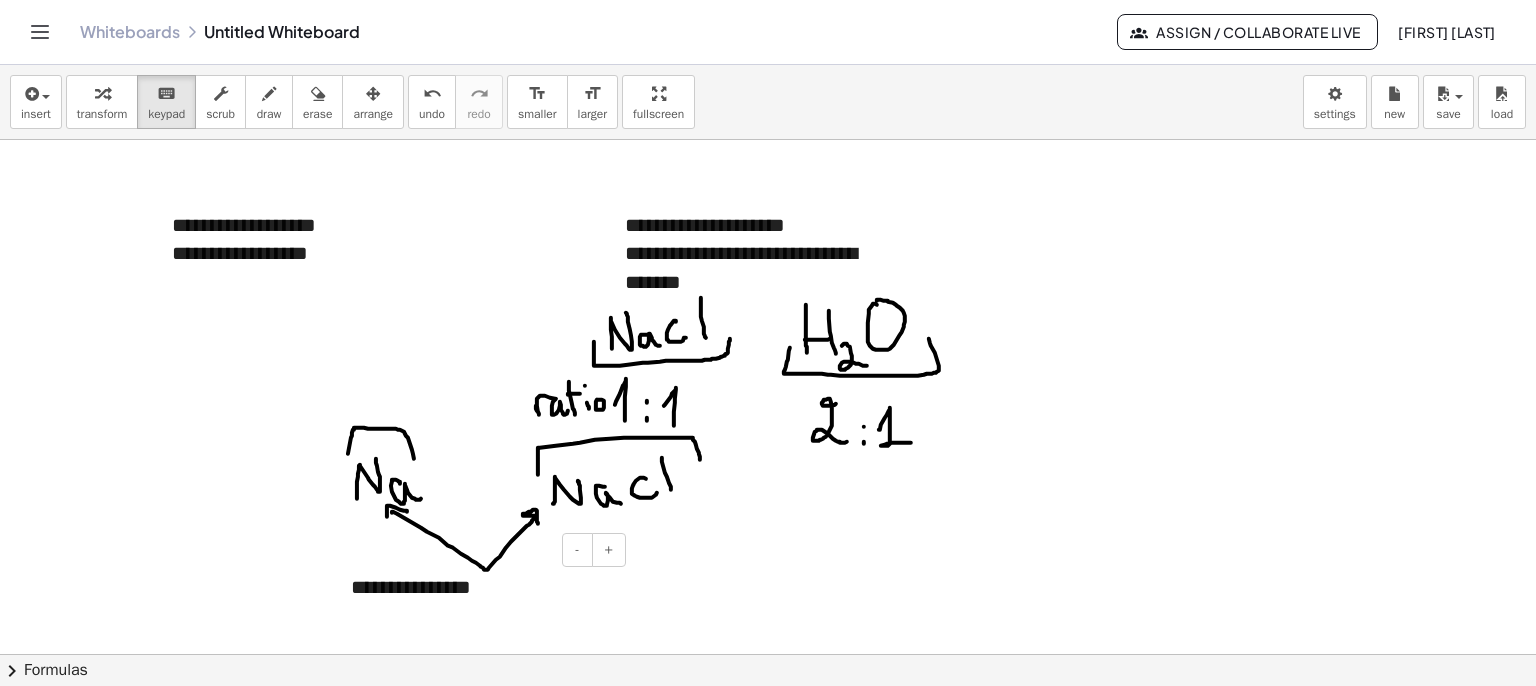 click on "**********" at bounding box center (481, 587) 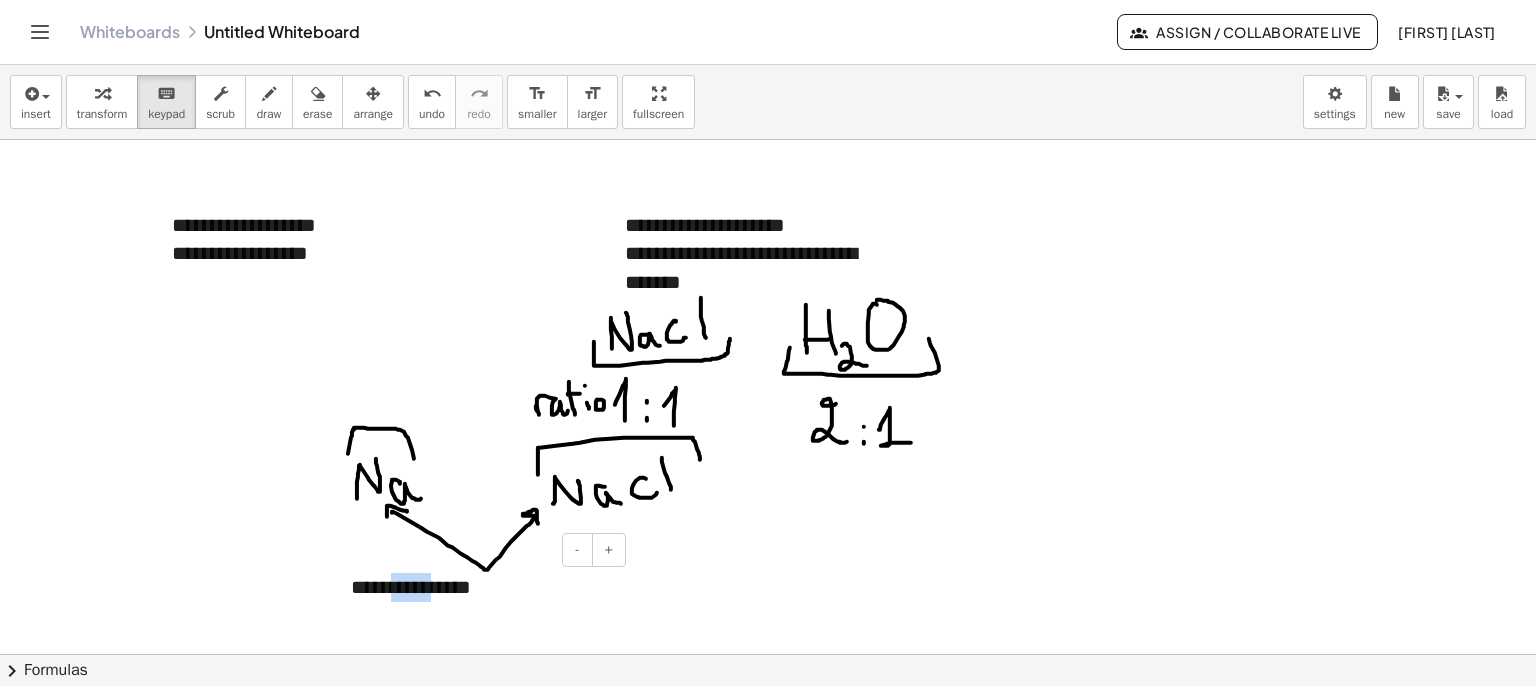 click on "**********" at bounding box center [481, 587] 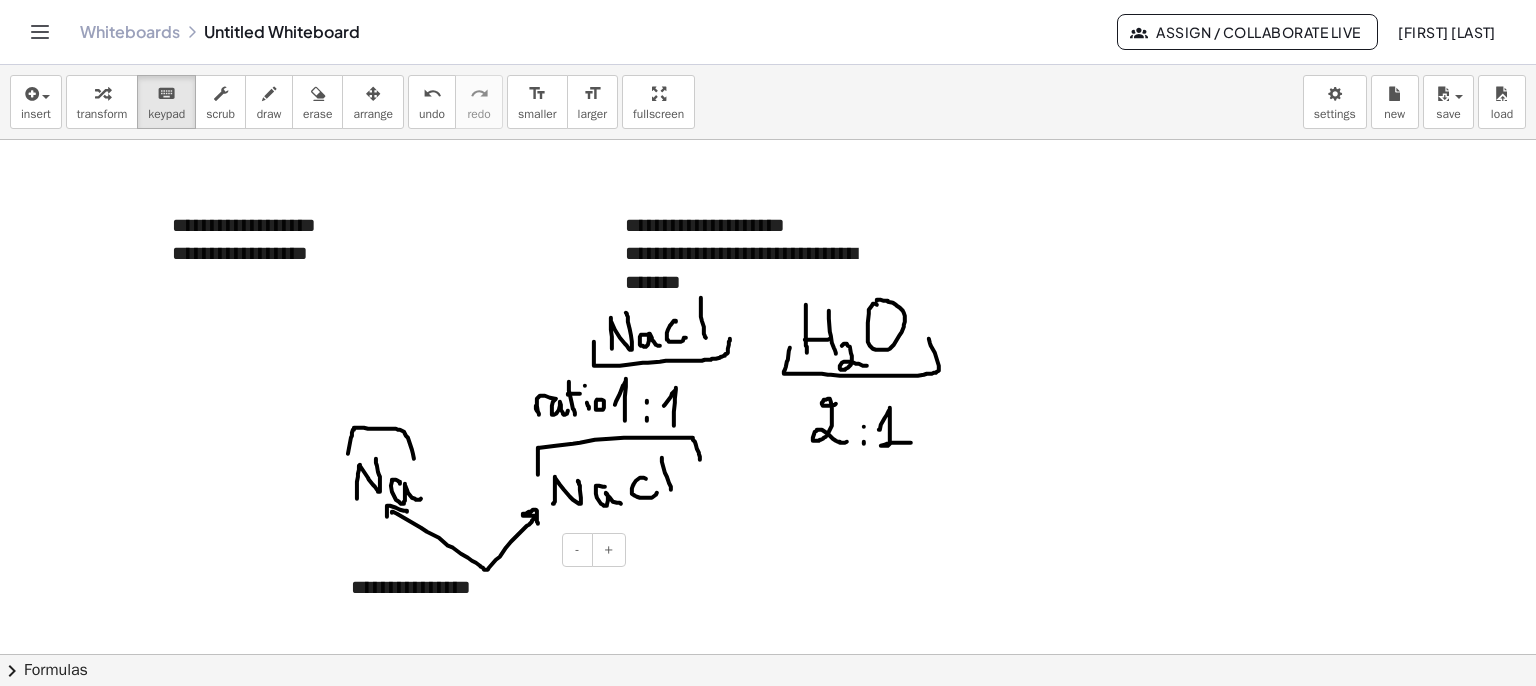 click on "**********" at bounding box center [481, 587] 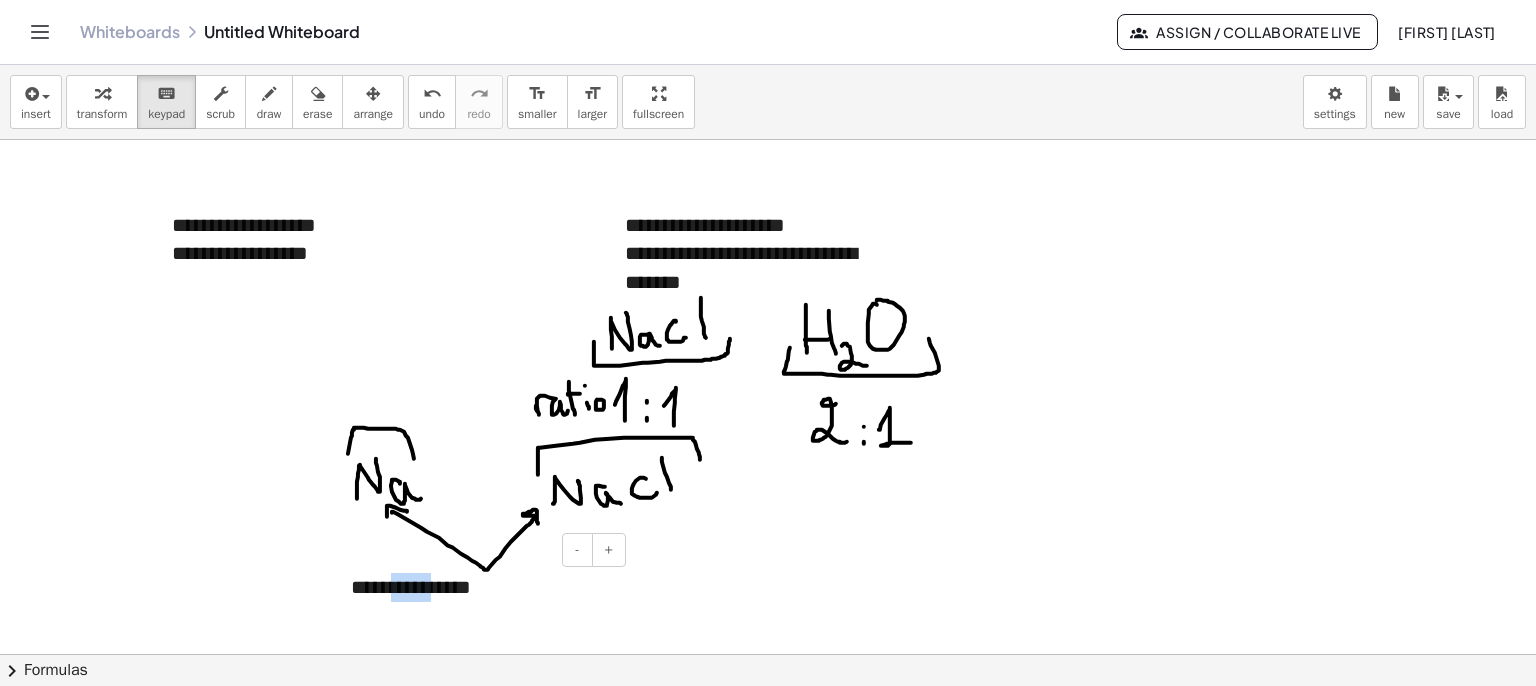 click on "**********" at bounding box center (481, 587) 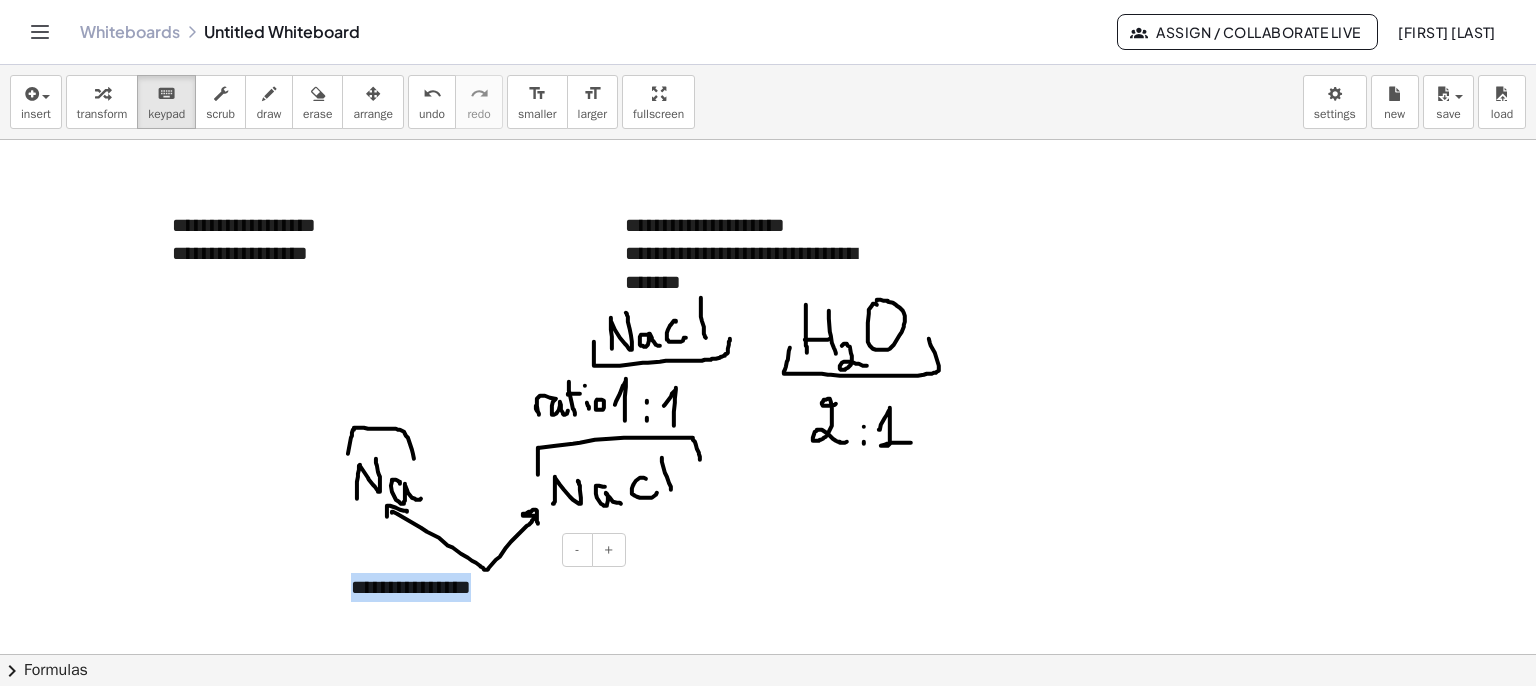 type 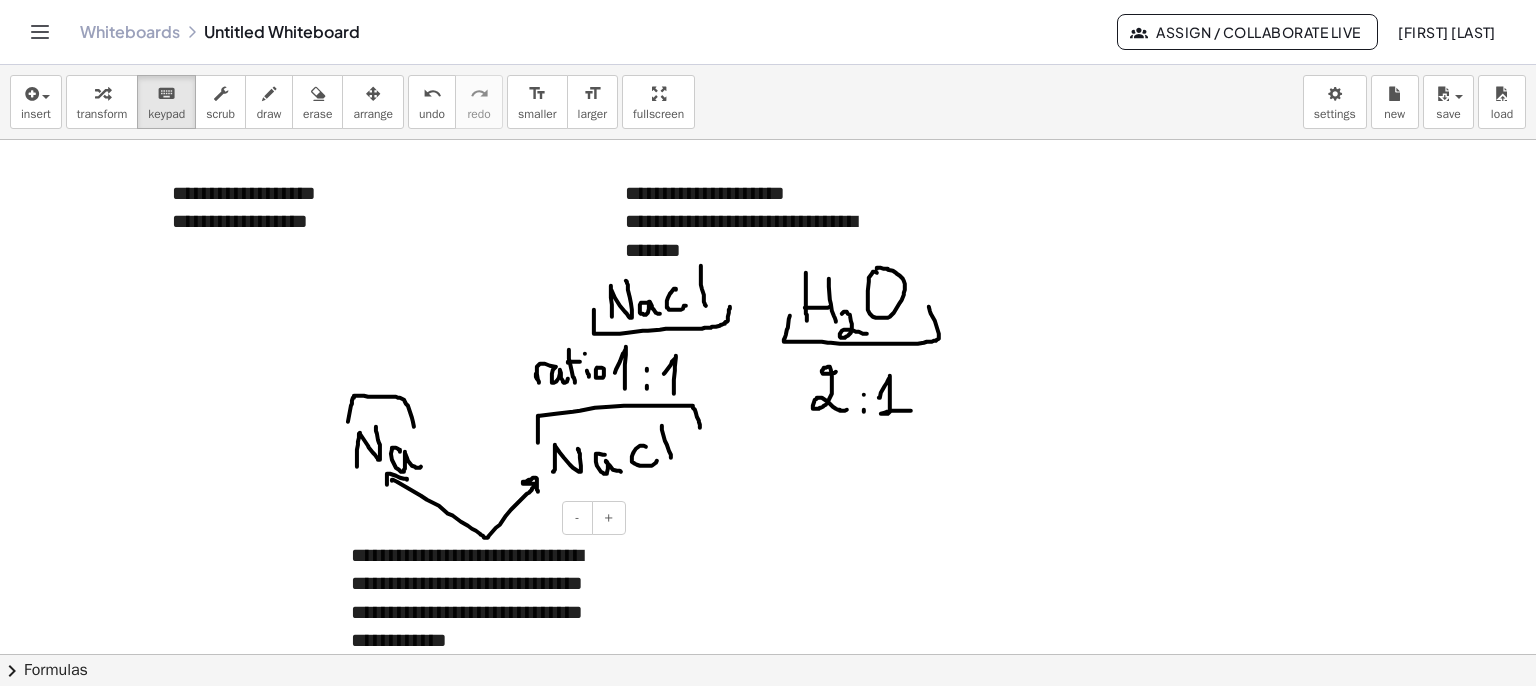 scroll, scrollTop: 60, scrollLeft: 0, axis: vertical 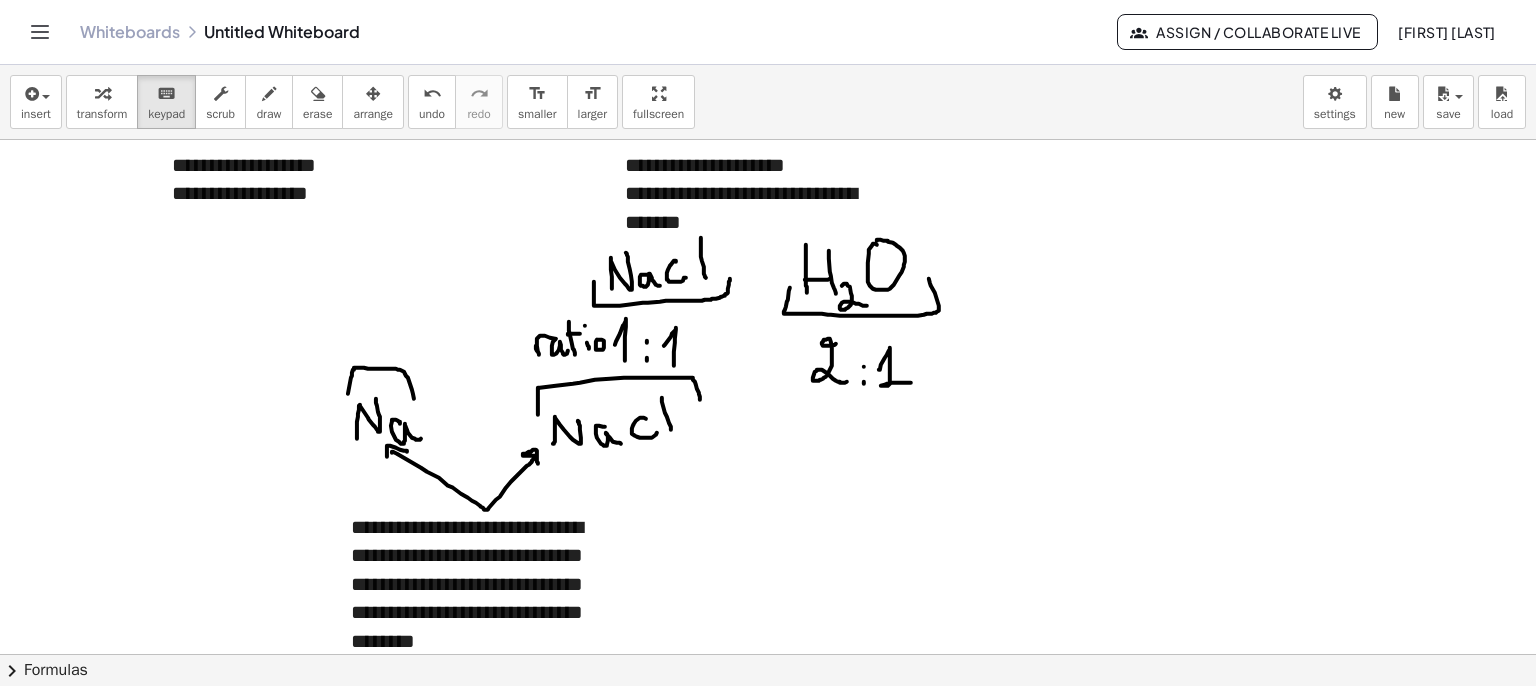 click at bounding box center [768, 659] 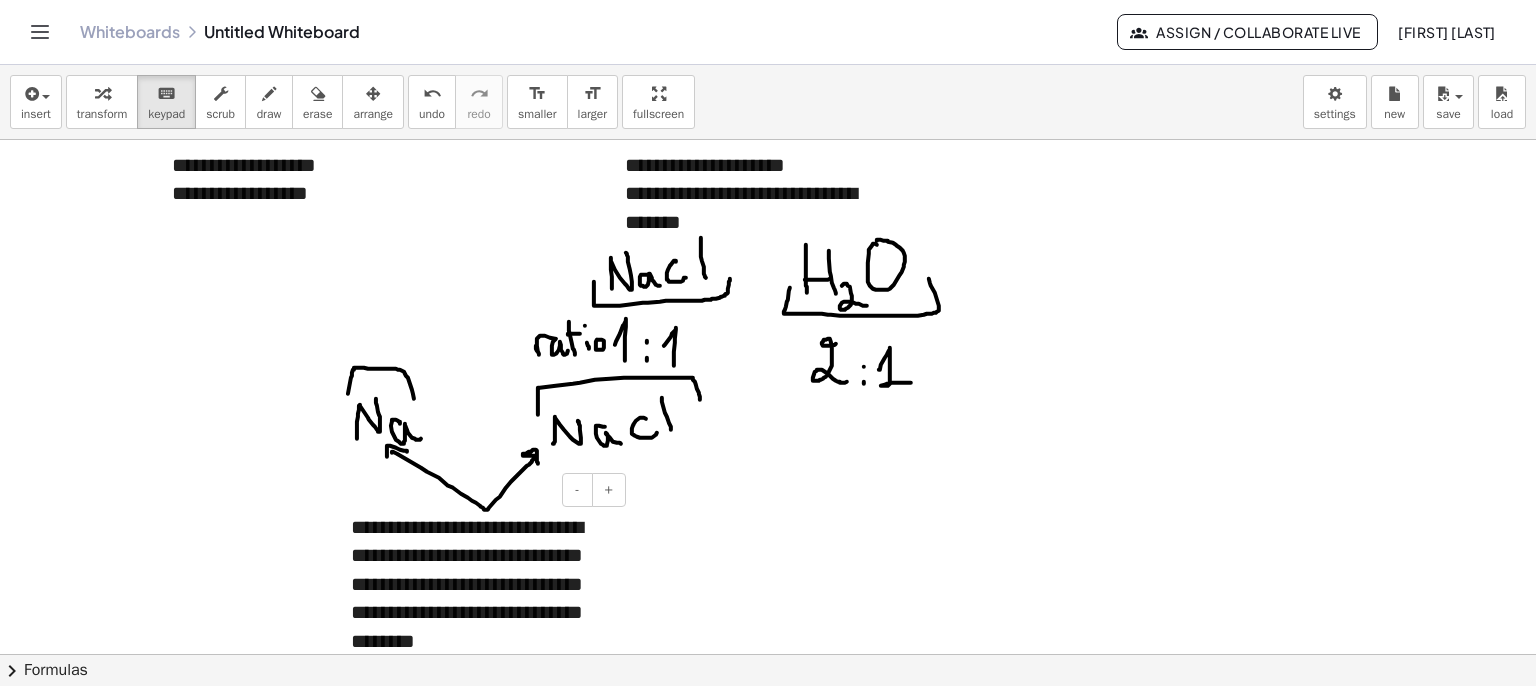 click on "**********" at bounding box center [481, 584] 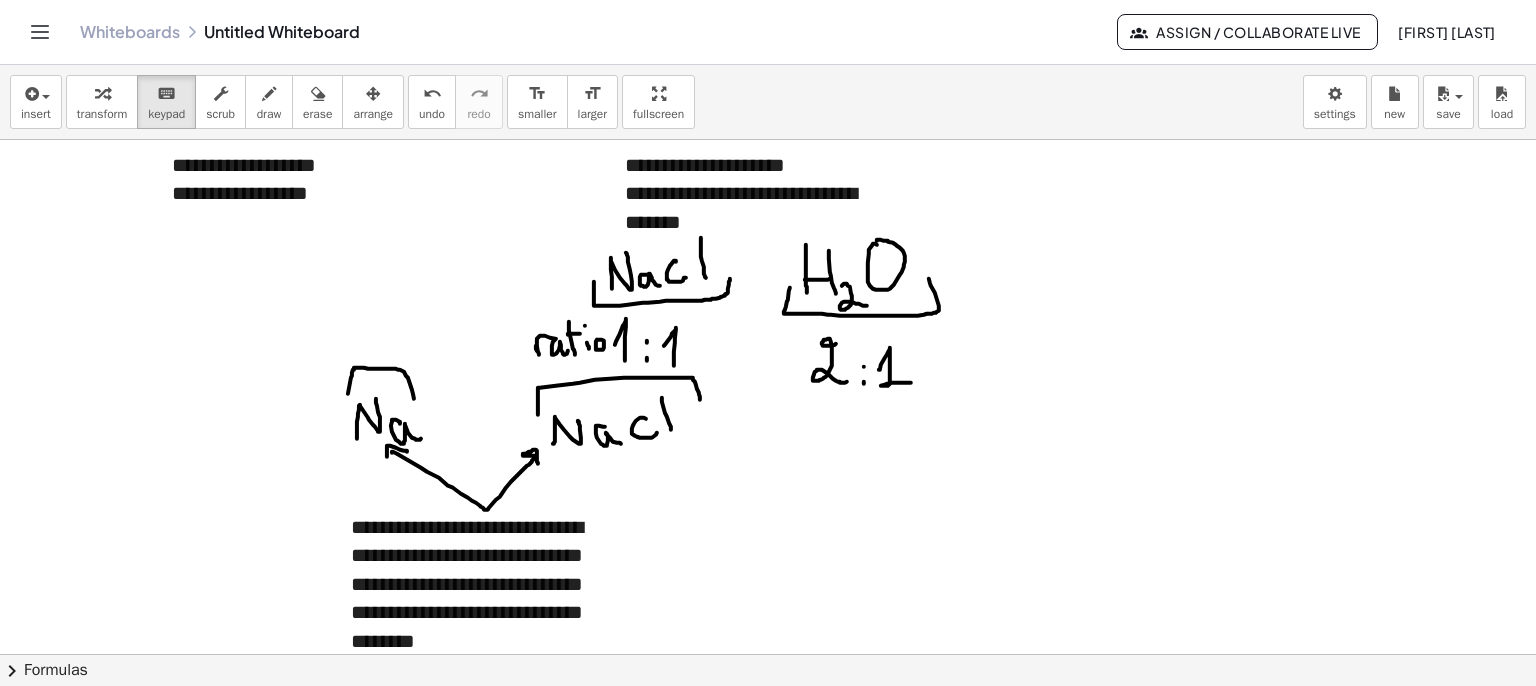 click at bounding box center [768, 659] 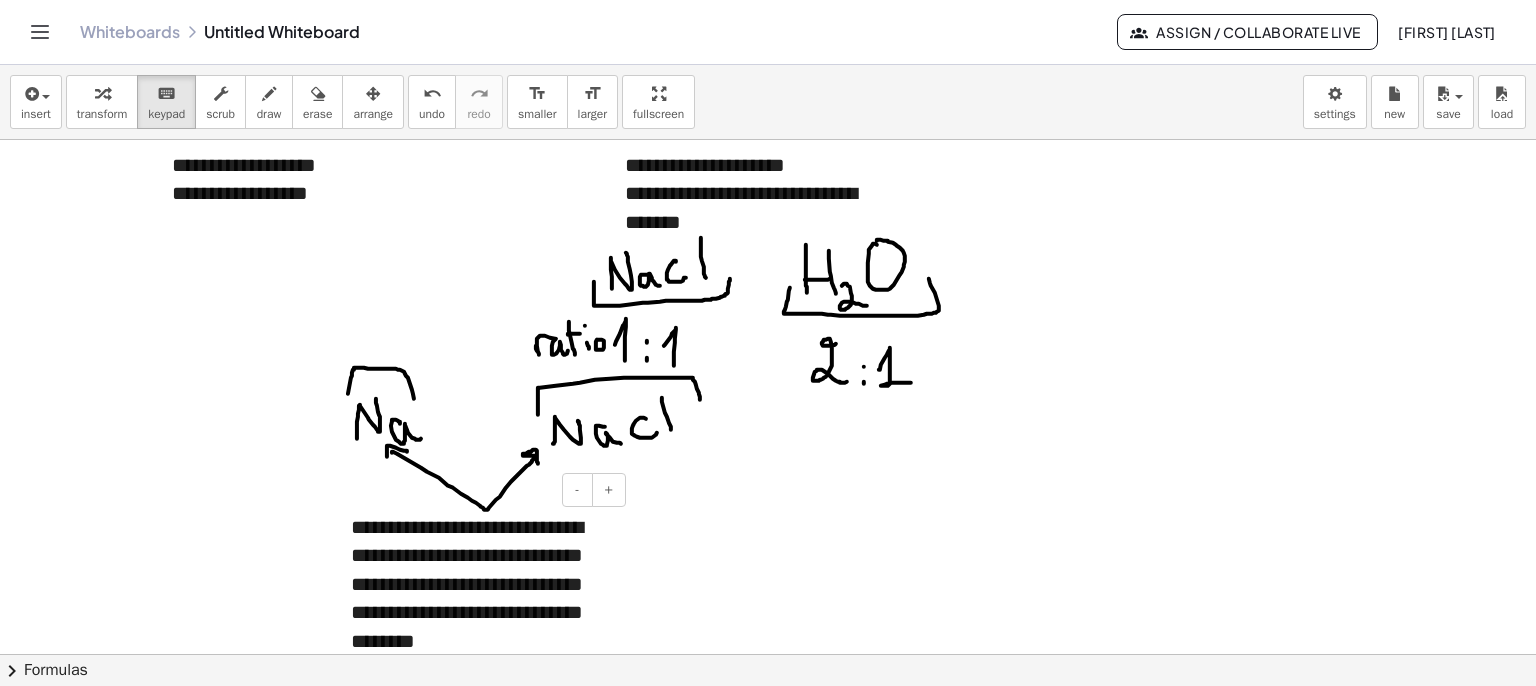 drag, startPoint x: 512, startPoint y: 567, endPoint x: 521, endPoint y: 559, distance: 12.0415945 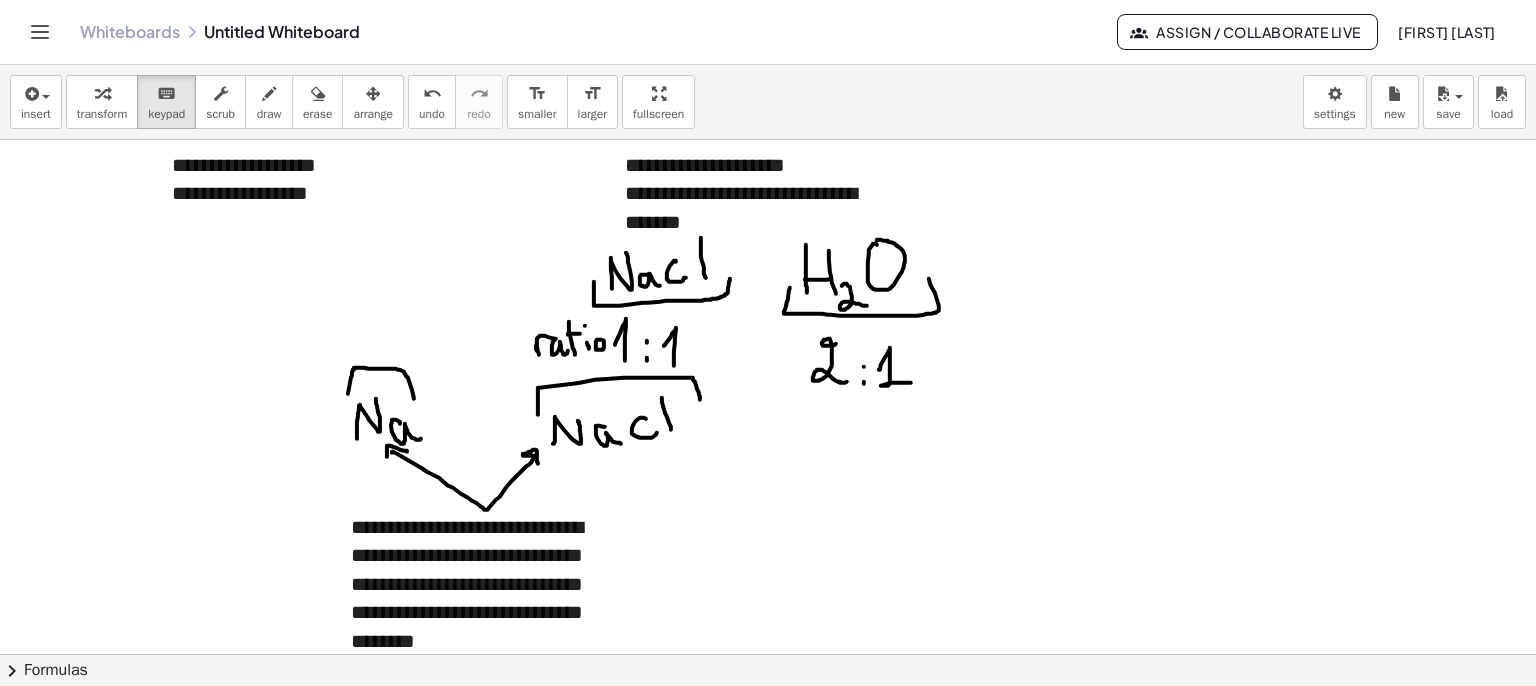 click at bounding box center (768, 659) 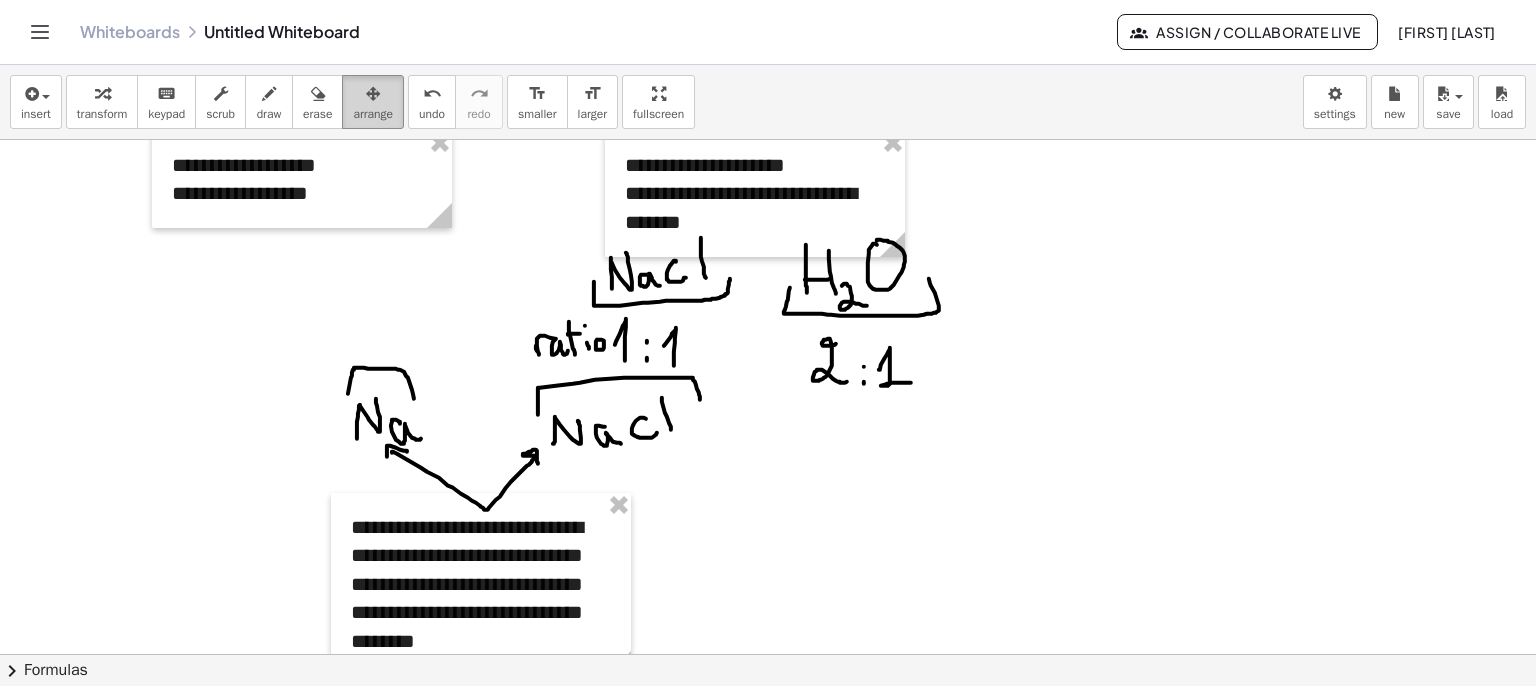 click at bounding box center [373, 94] 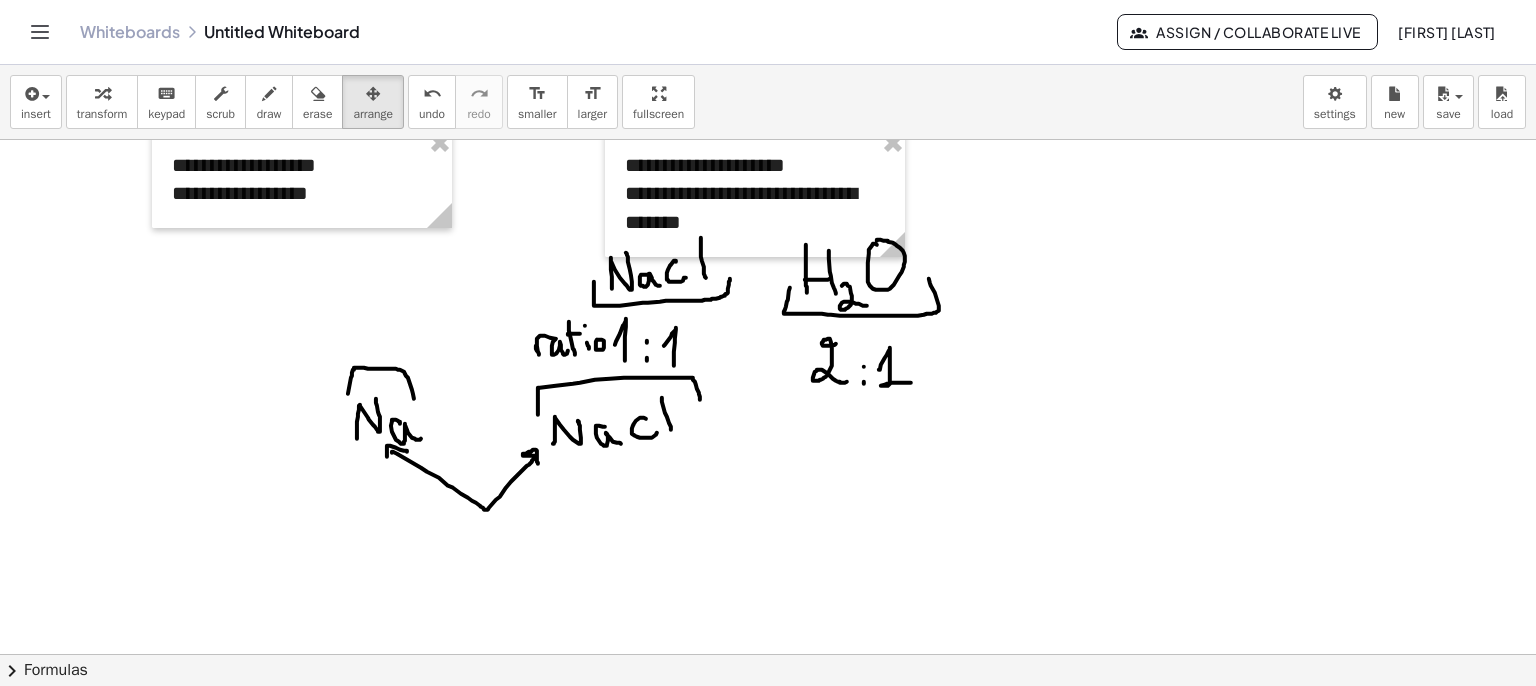 drag, startPoint x: 312, startPoint y: 105, endPoint x: 387, endPoint y: 137, distance: 81.5414 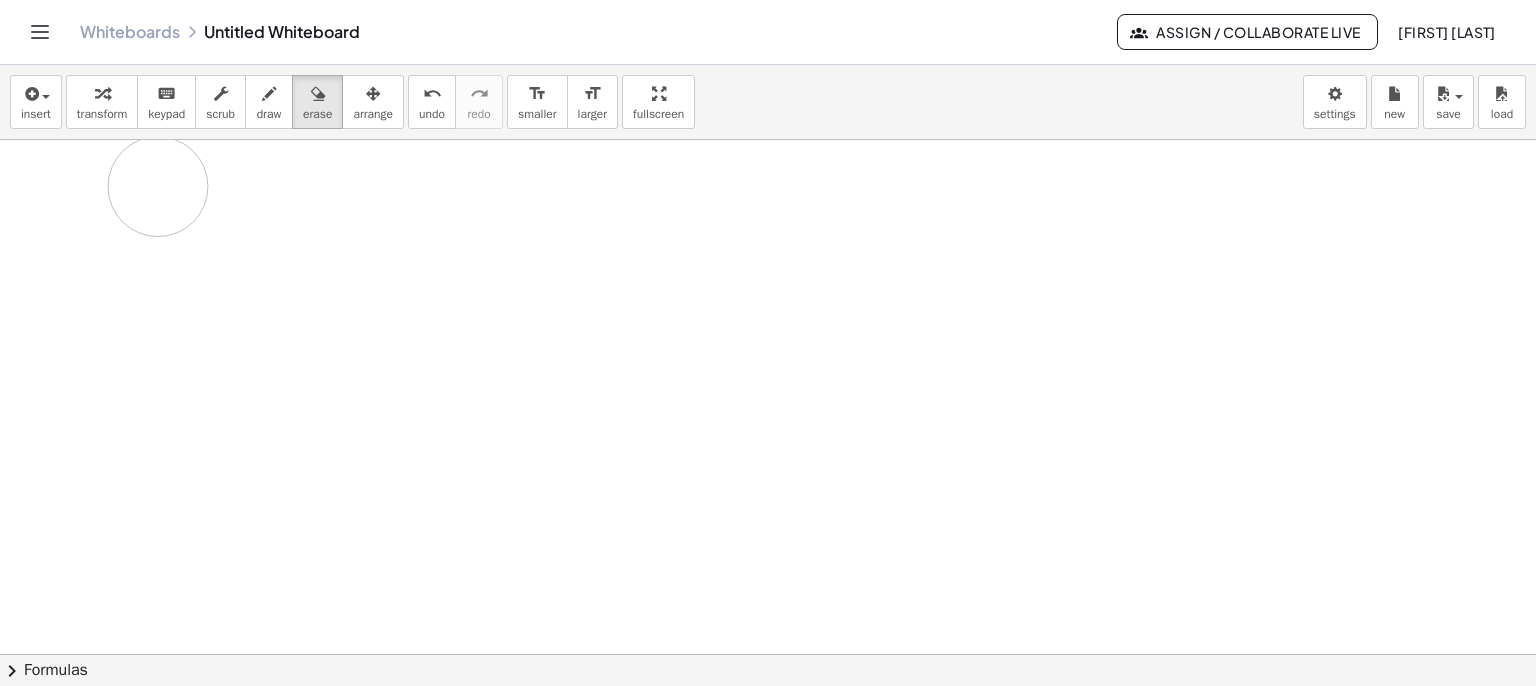 drag, startPoint x: 854, startPoint y: 401, endPoint x: 264, endPoint y: 270, distance: 604.3683 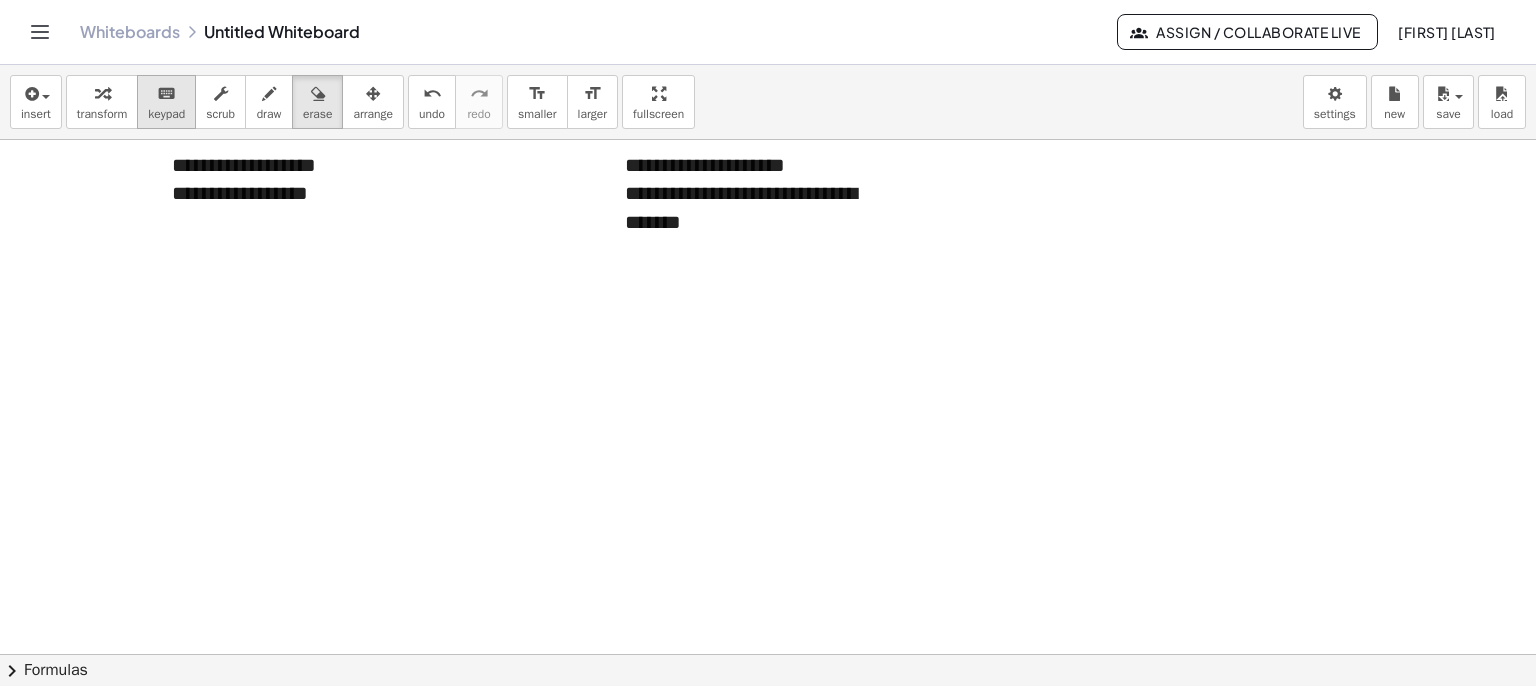 click on "keyboard" at bounding box center (166, 94) 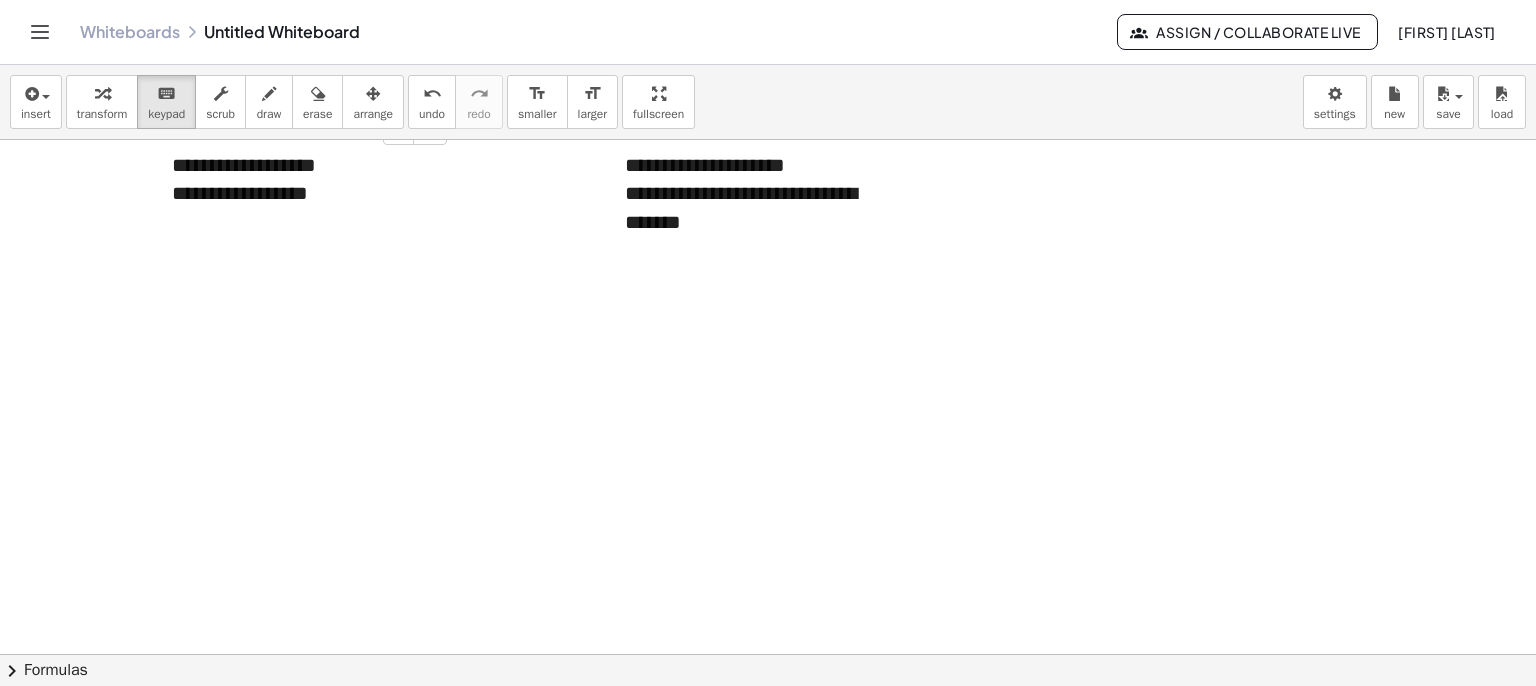 click on "**********" at bounding box center [302, 179] 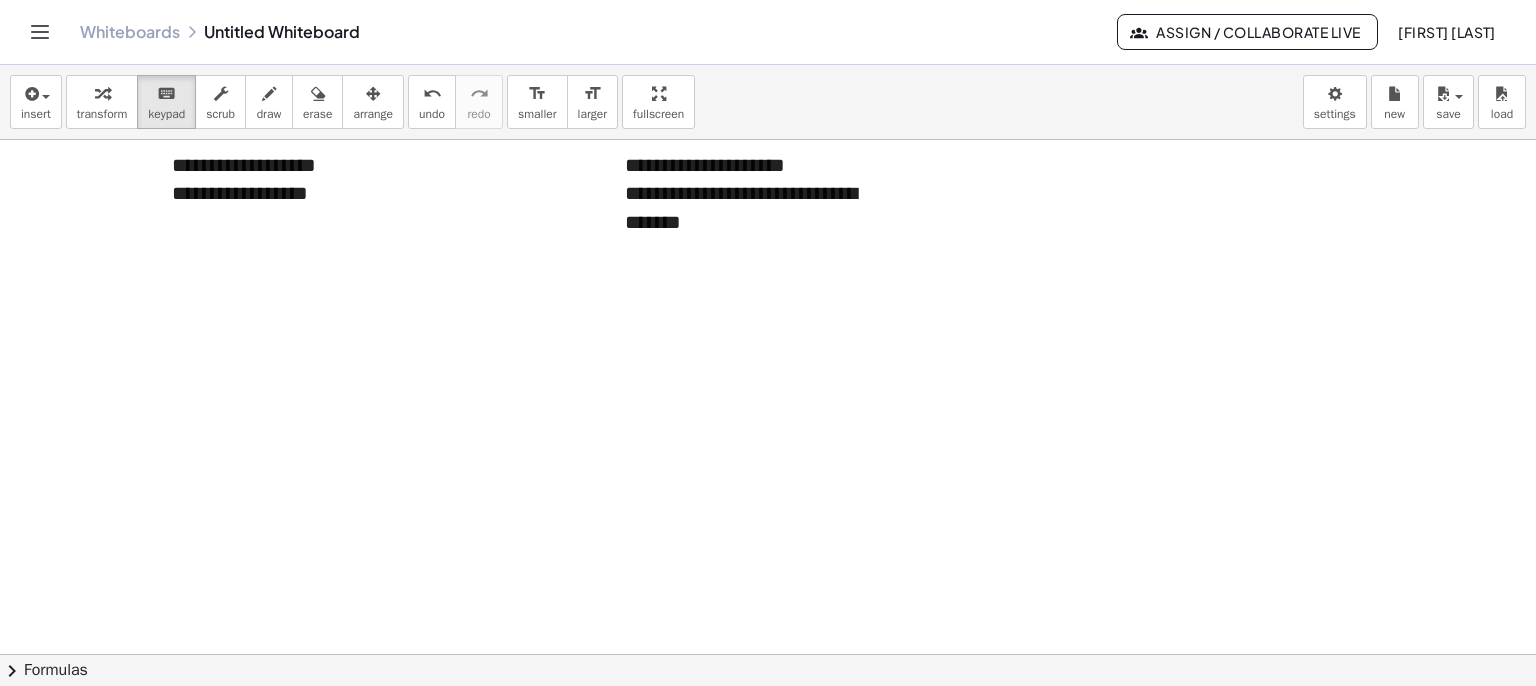 click at bounding box center [768, 659] 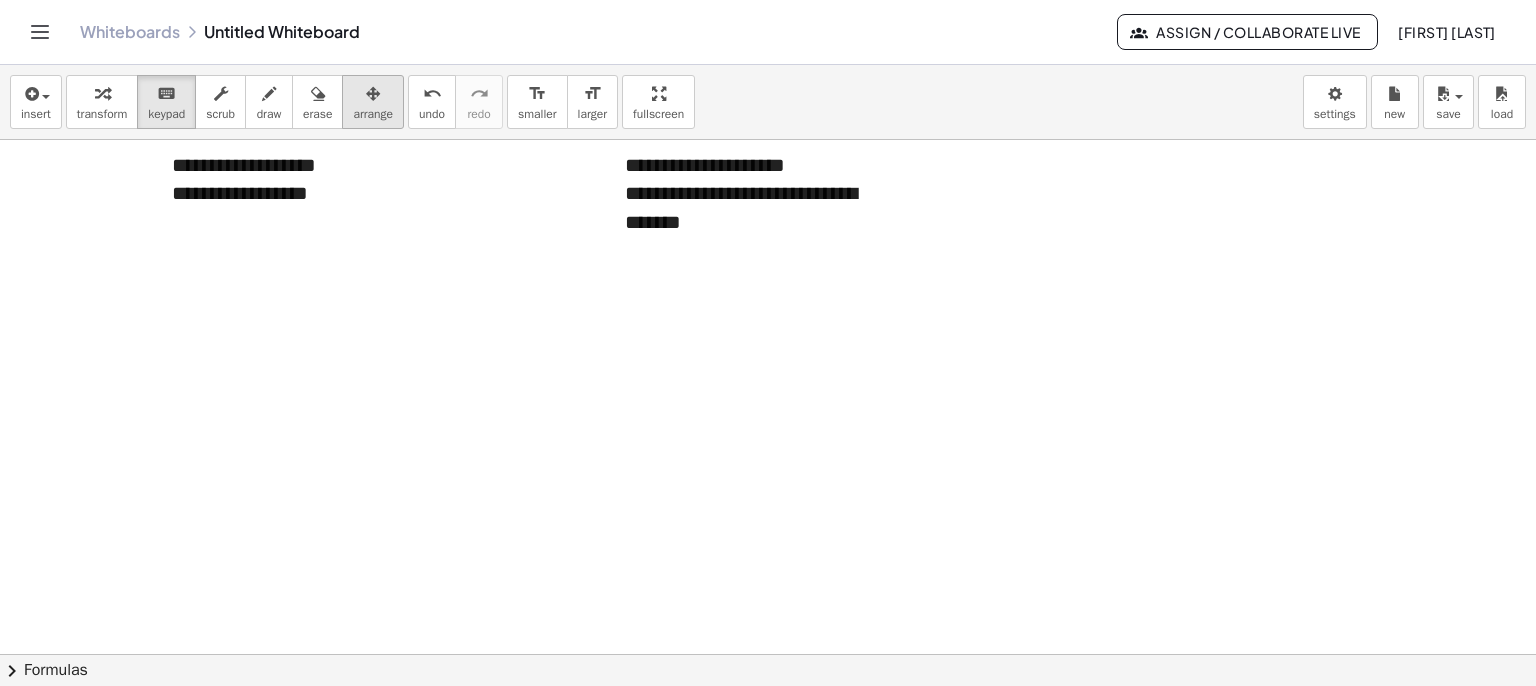 click on "arrange" at bounding box center [373, 114] 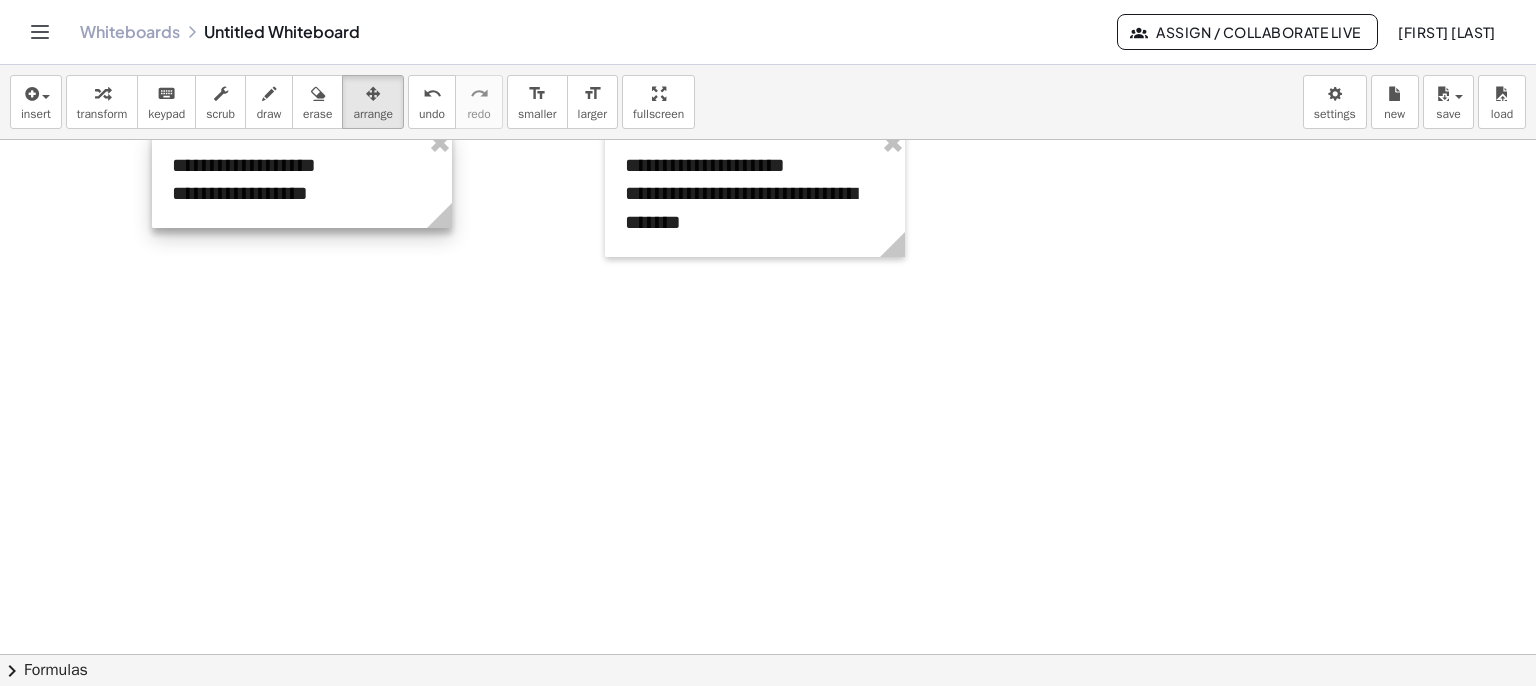 click at bounding box center [302, 179] 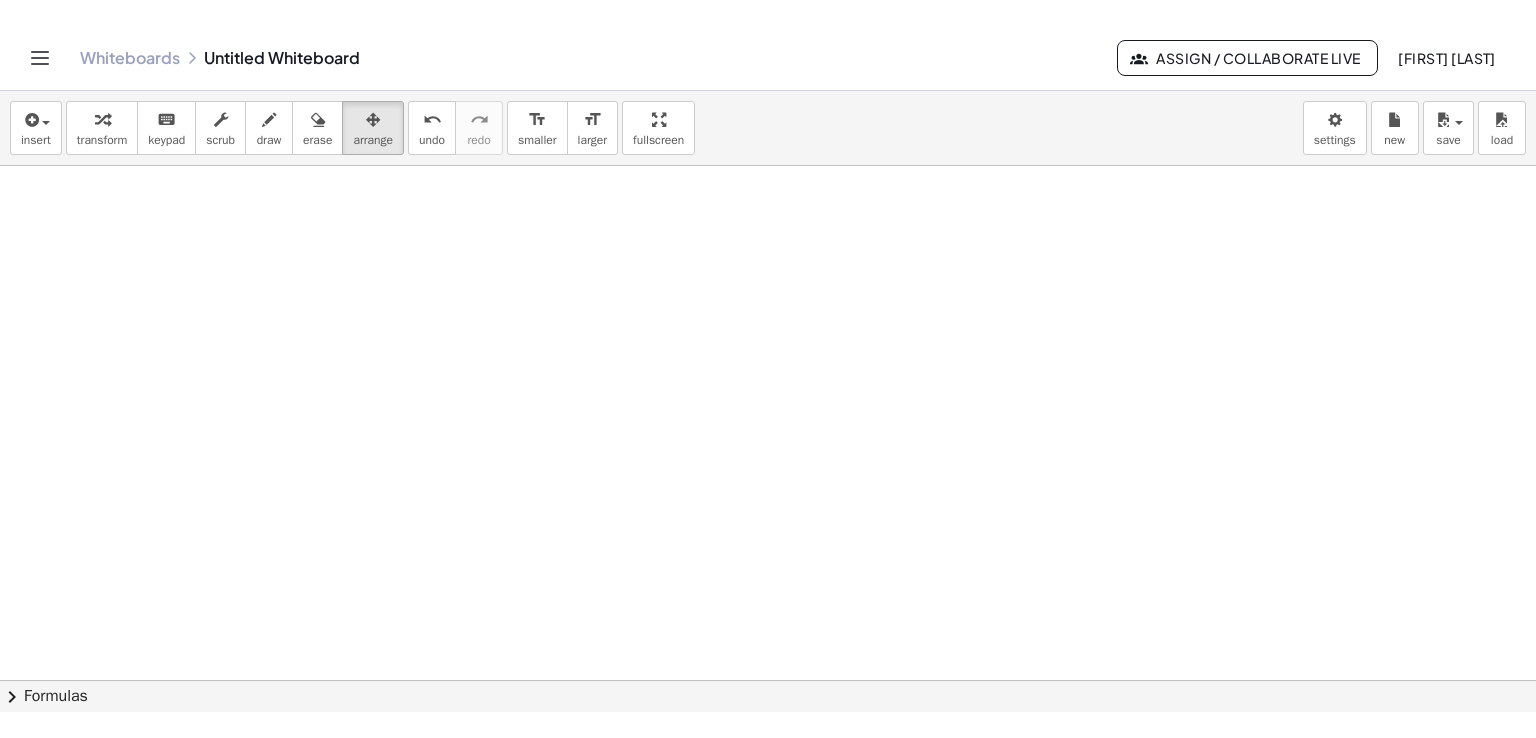 scroll, scrollTop: 0, scrollLeft: 0, axis: both 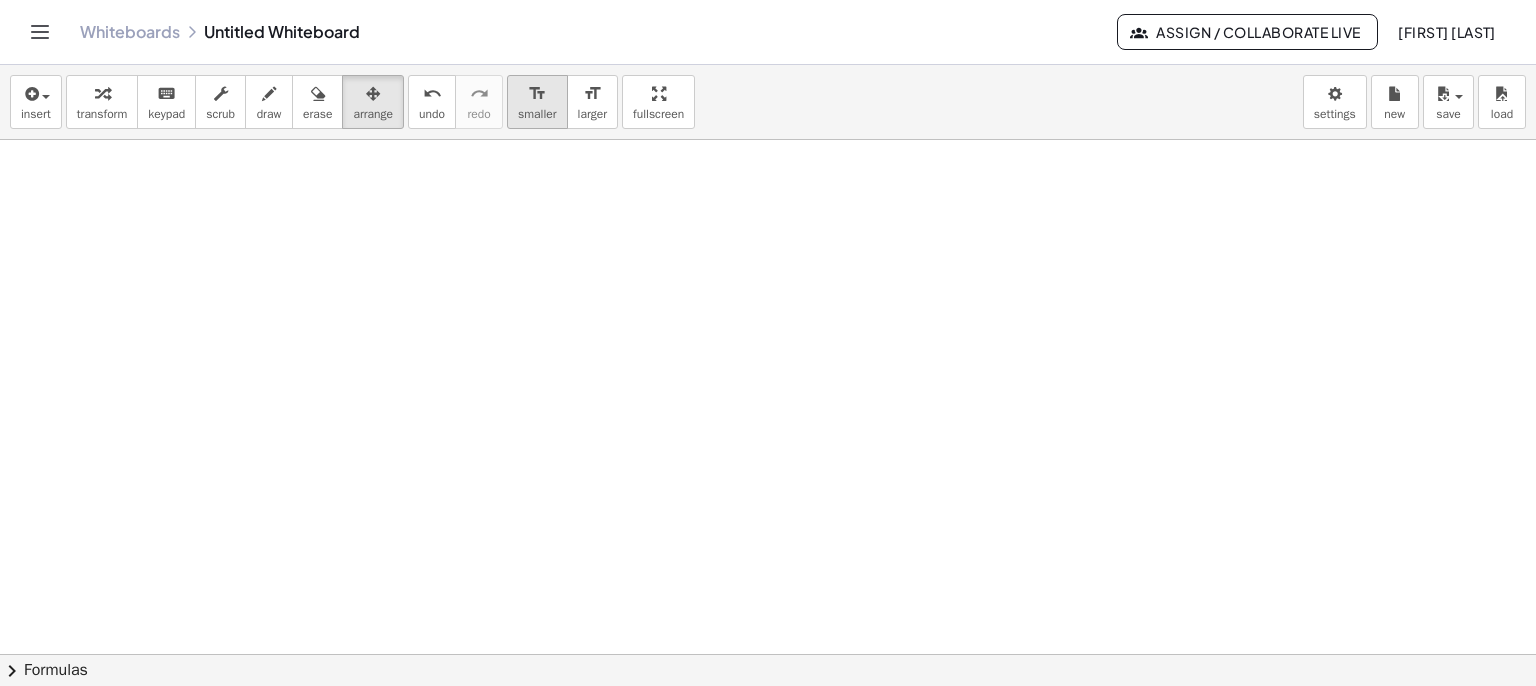 click on "format_size" at bounding box center (537, 93) 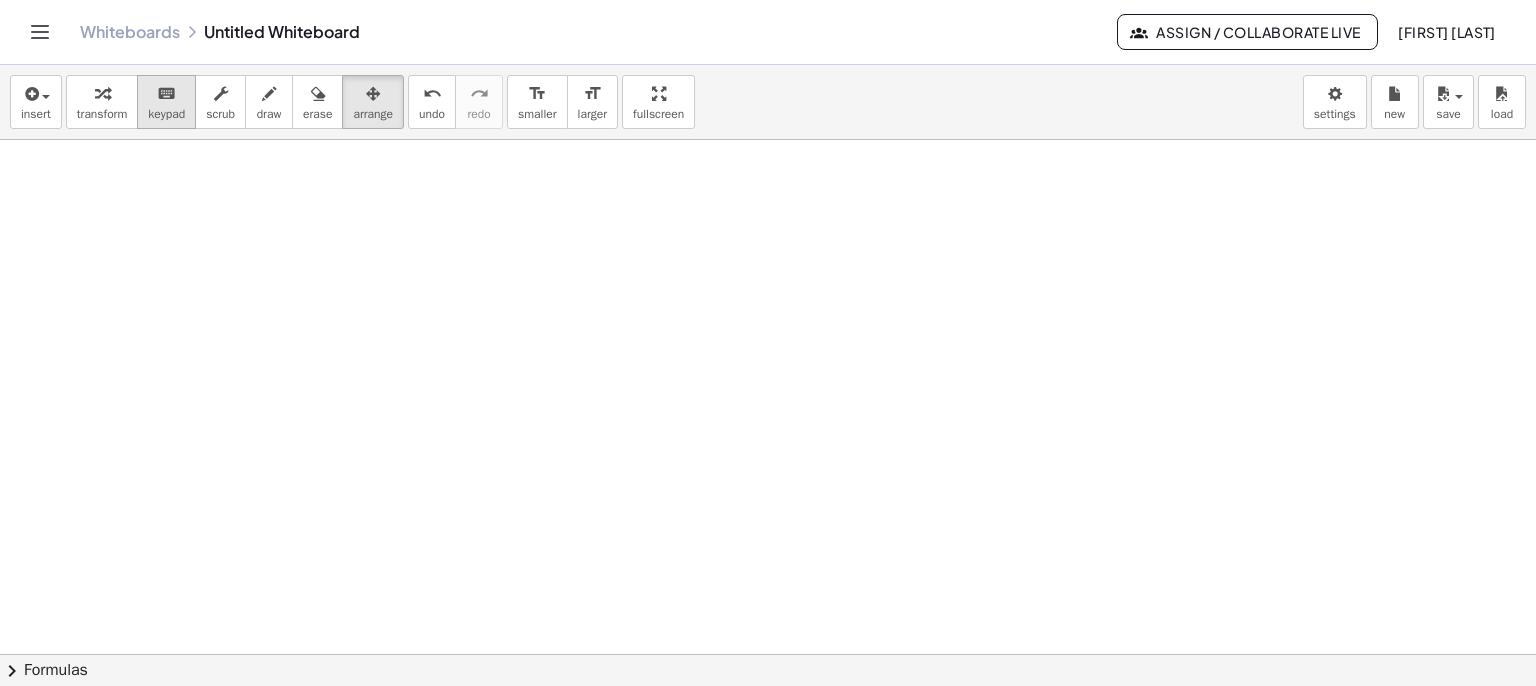 click on "keyboard" at bounding box center [166, 94] 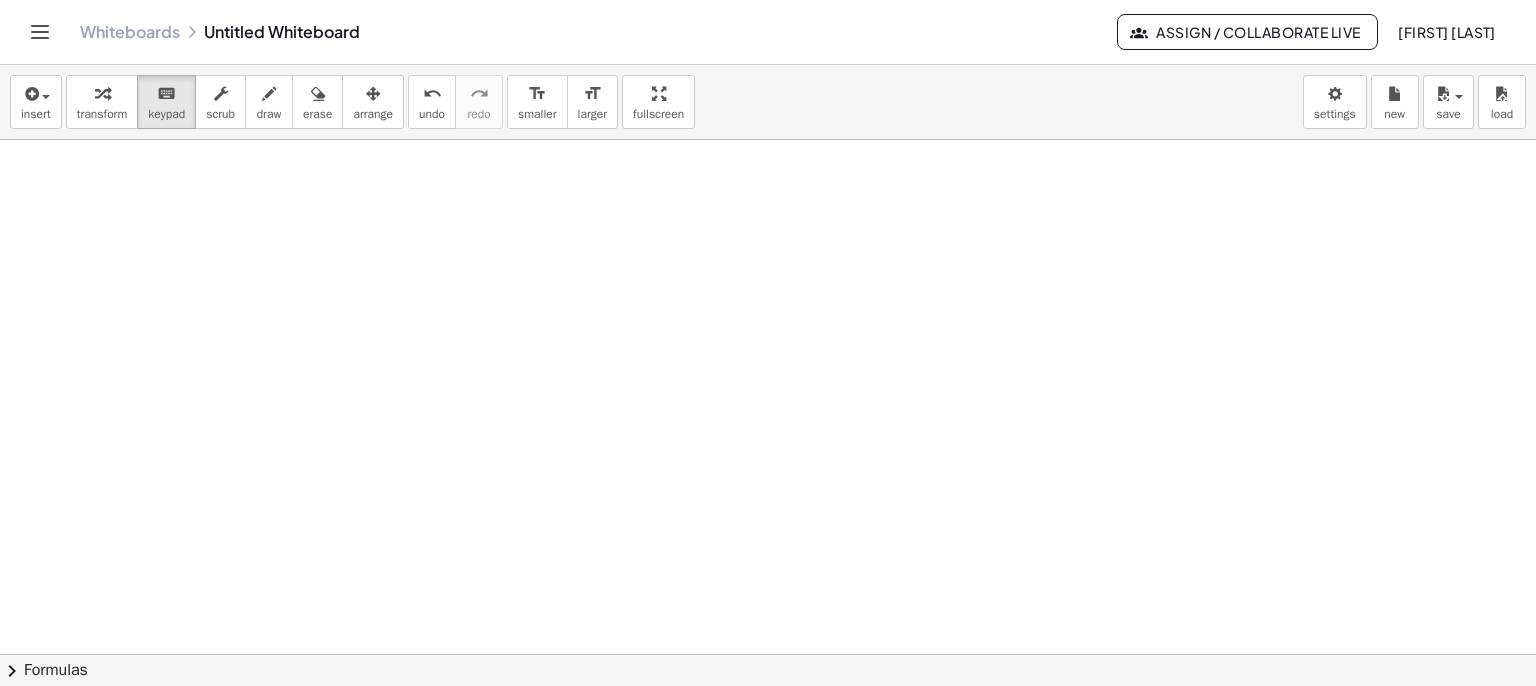 click at bounding box center (768, 654) 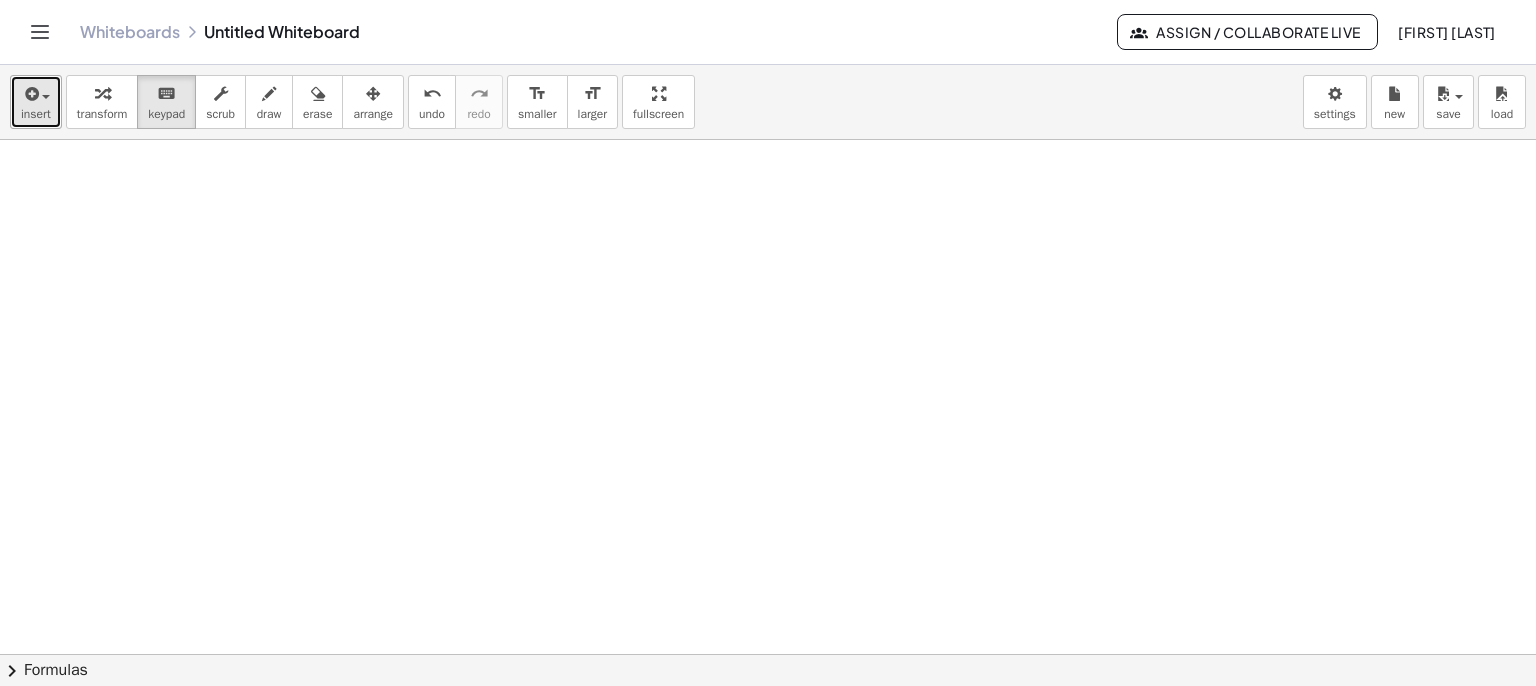 click at bounding box center (30, 94) 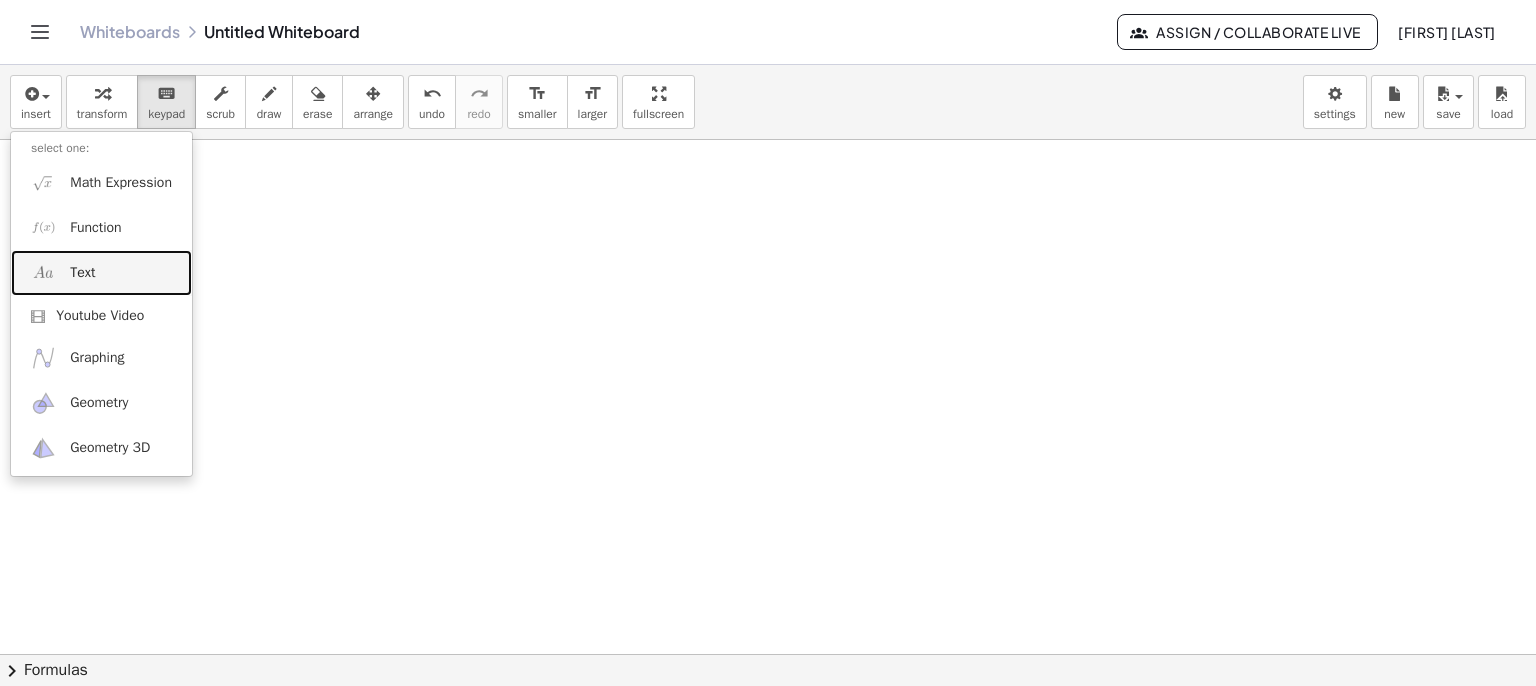 click on "Text" at bounding box center (101, 272) 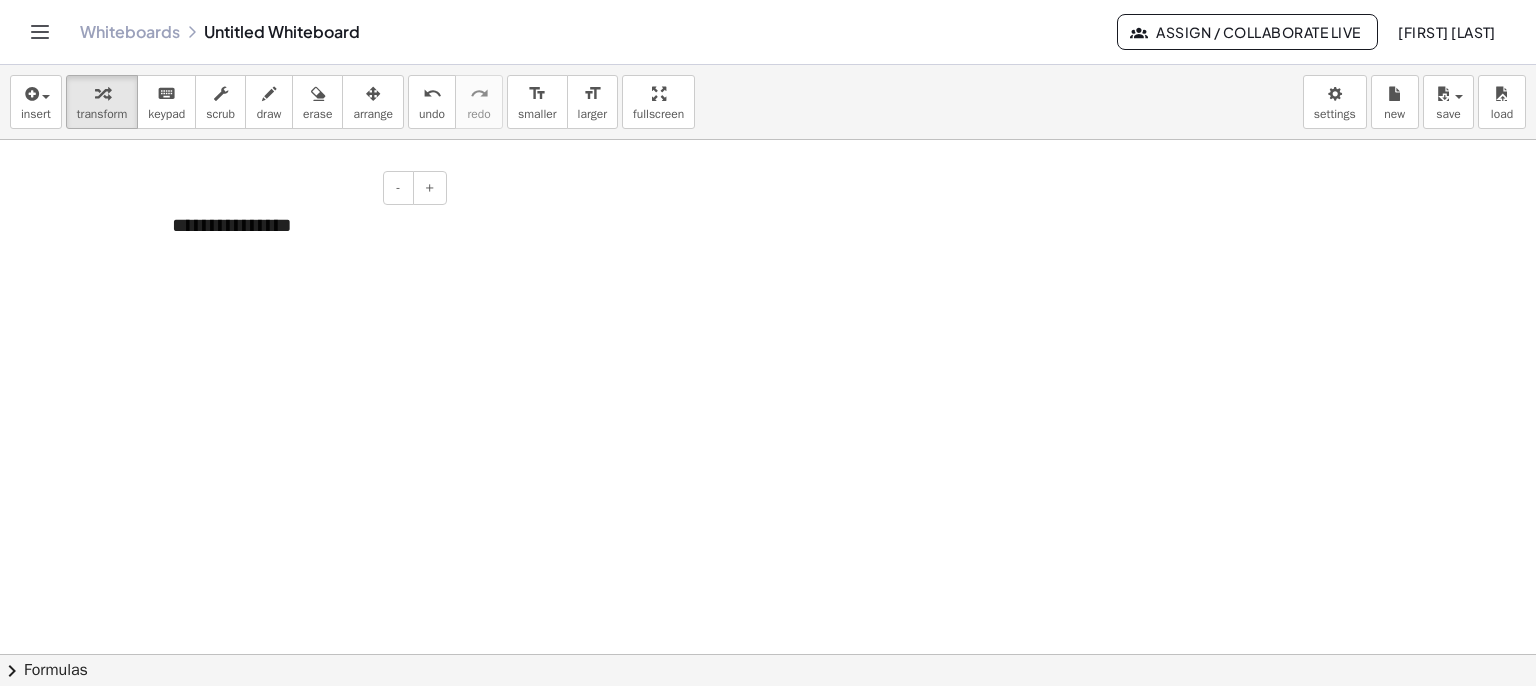 type 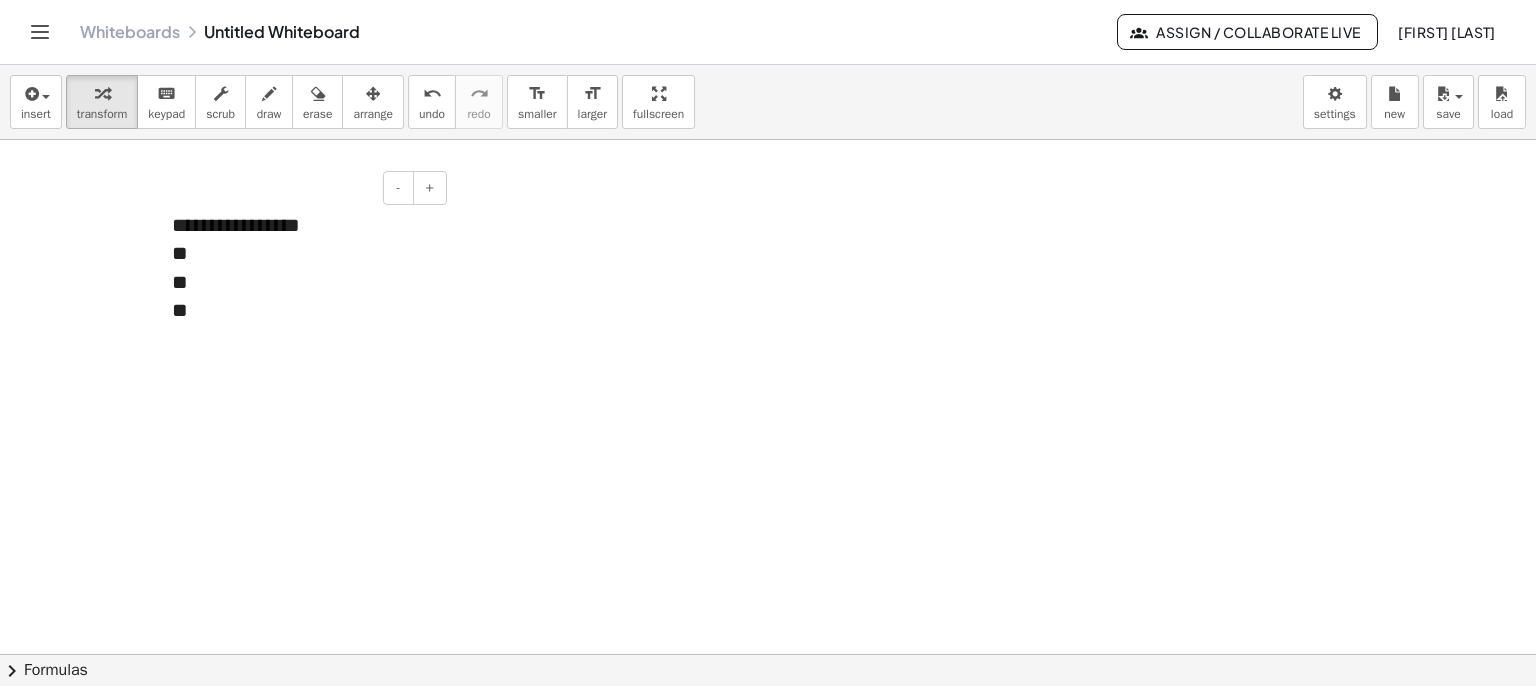 click on "**********" at bounding box center (302, 268) 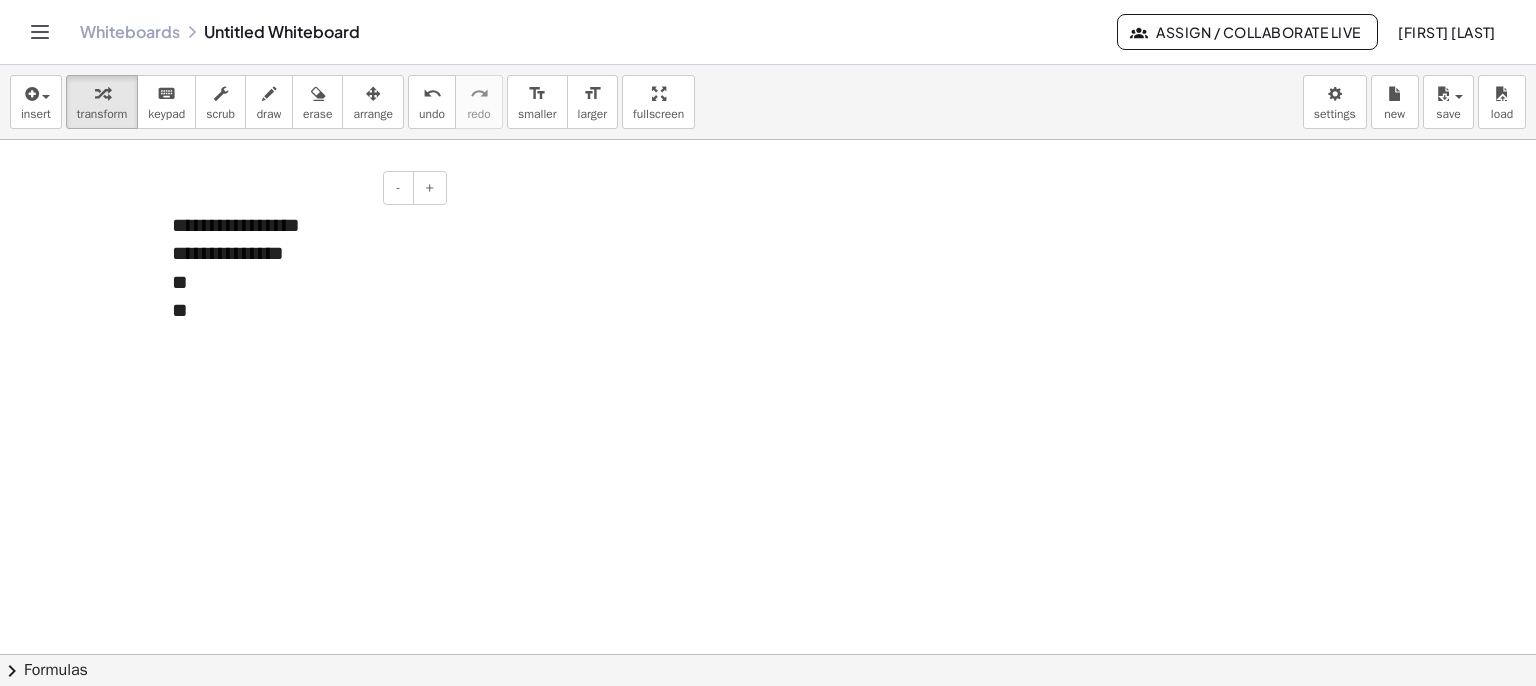 click on "**********" at bounding box center (302, 268) 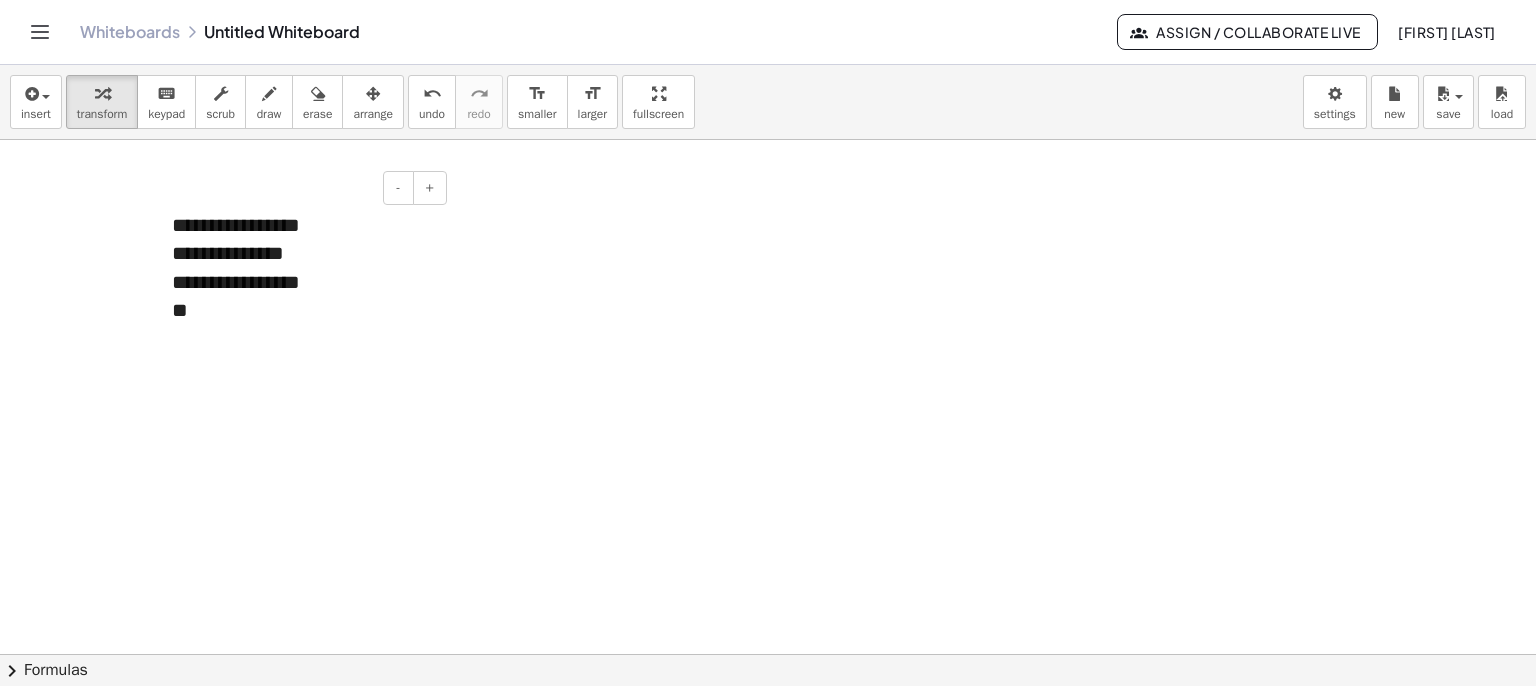 click on "**********" at bounding box center [302, 268] 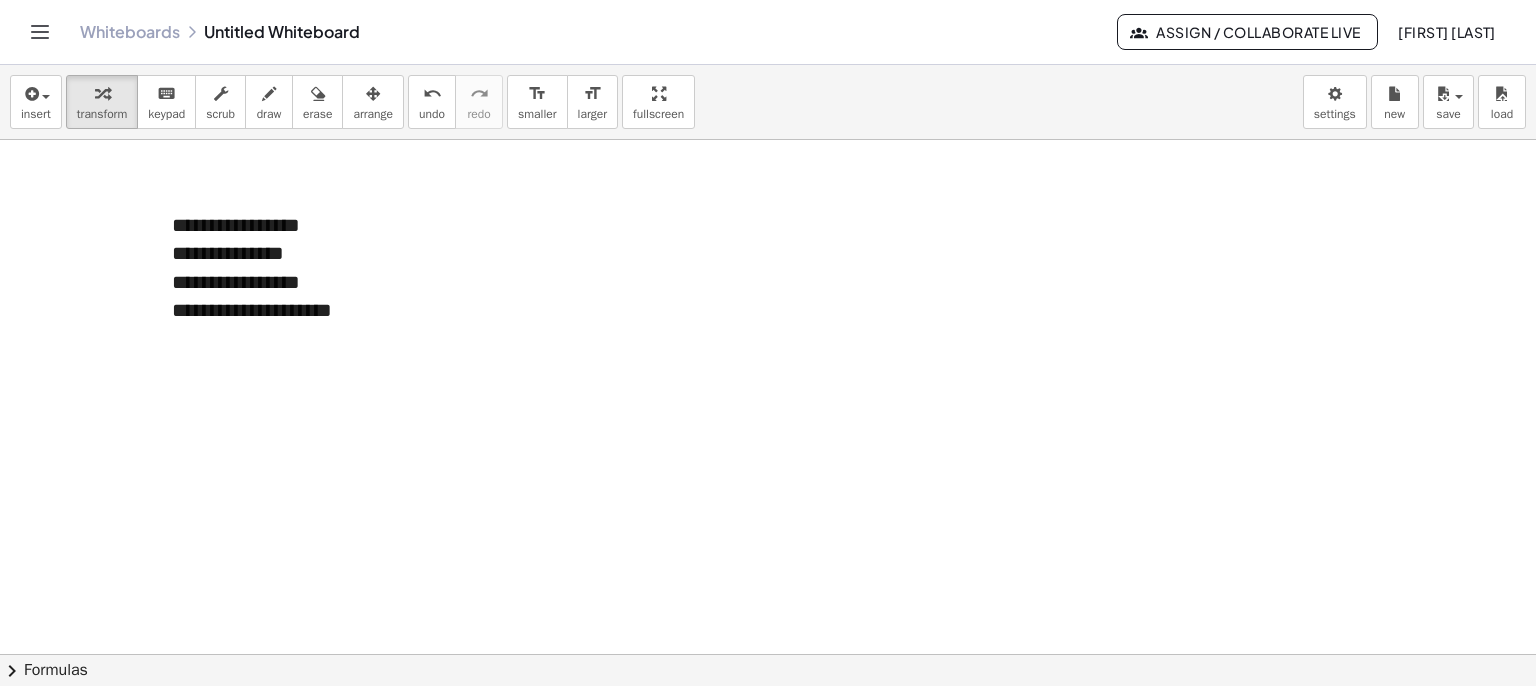 click at bounding box center [768, 654] 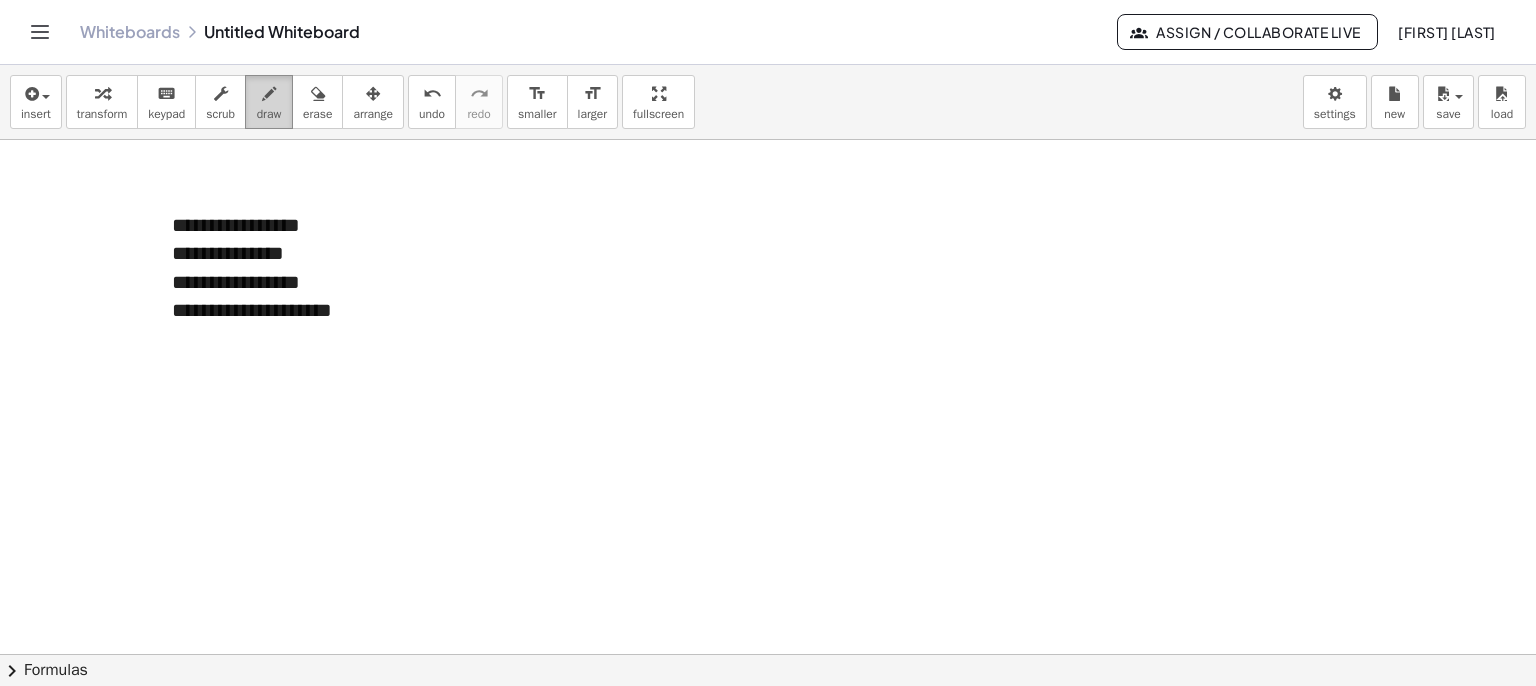 click on "draw" at bounding box center [269, 102] 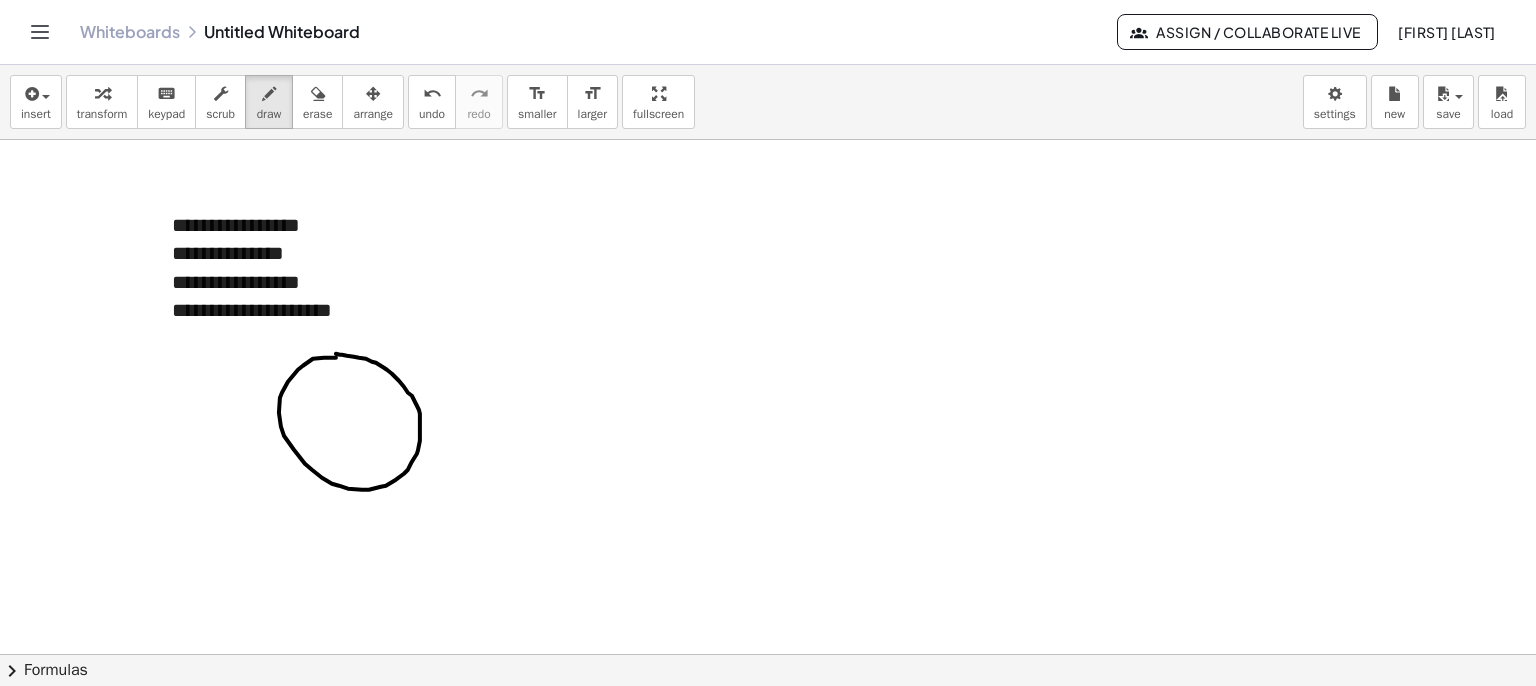drag, startPoint x: 335, startPoint y: 357, endPoint x: 423, endPoint y: 379, distance: 90.70832 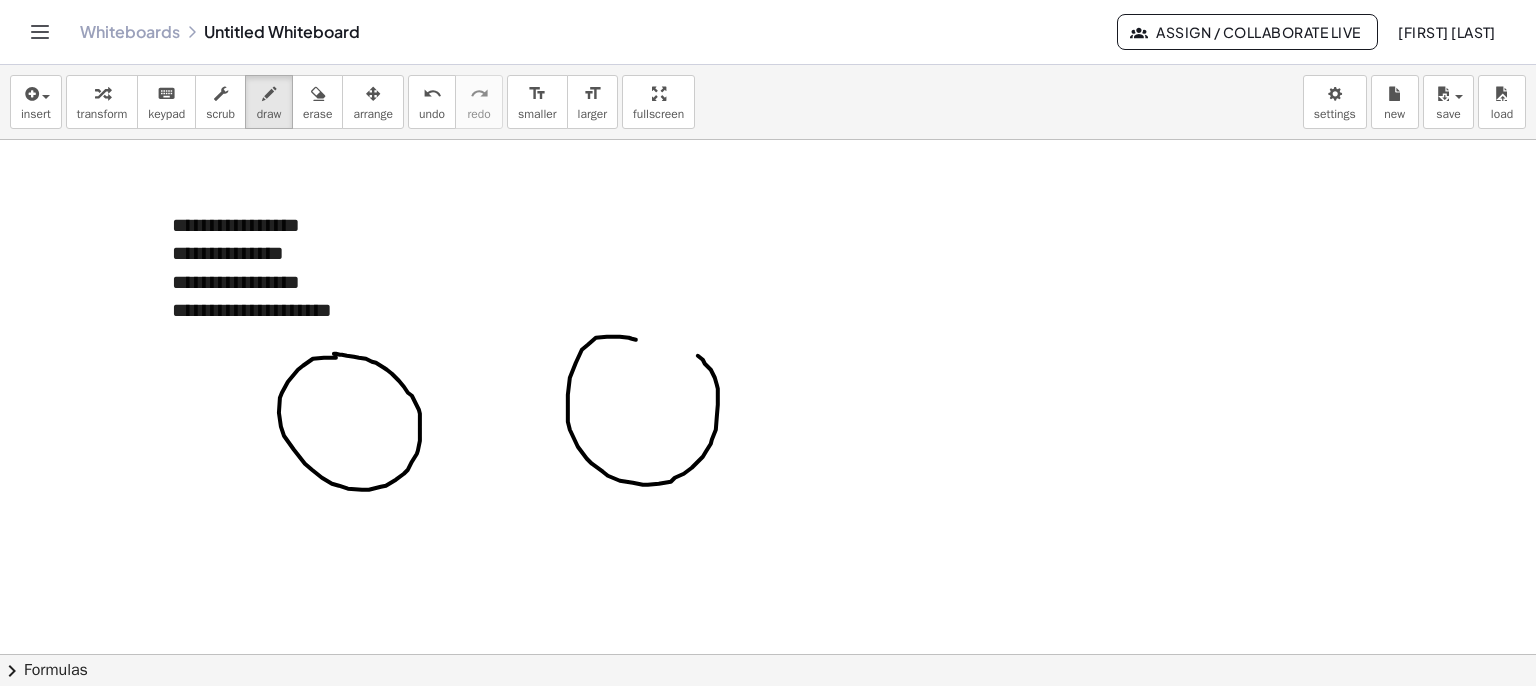click at bounding box center (768, 654) 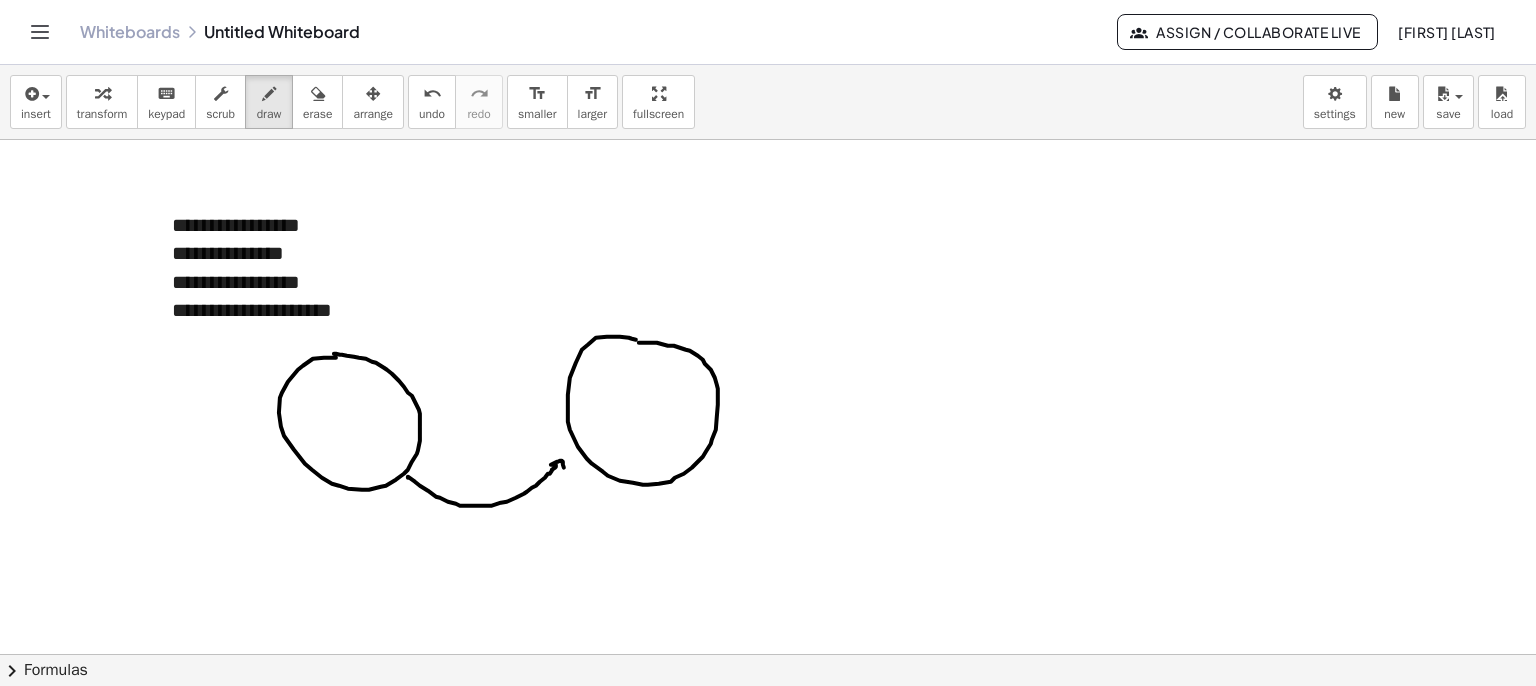 drag, startPoint x: 408, startPoint y: 476, endPoint x: 564, endPoint y: 473, distance: 156.02884 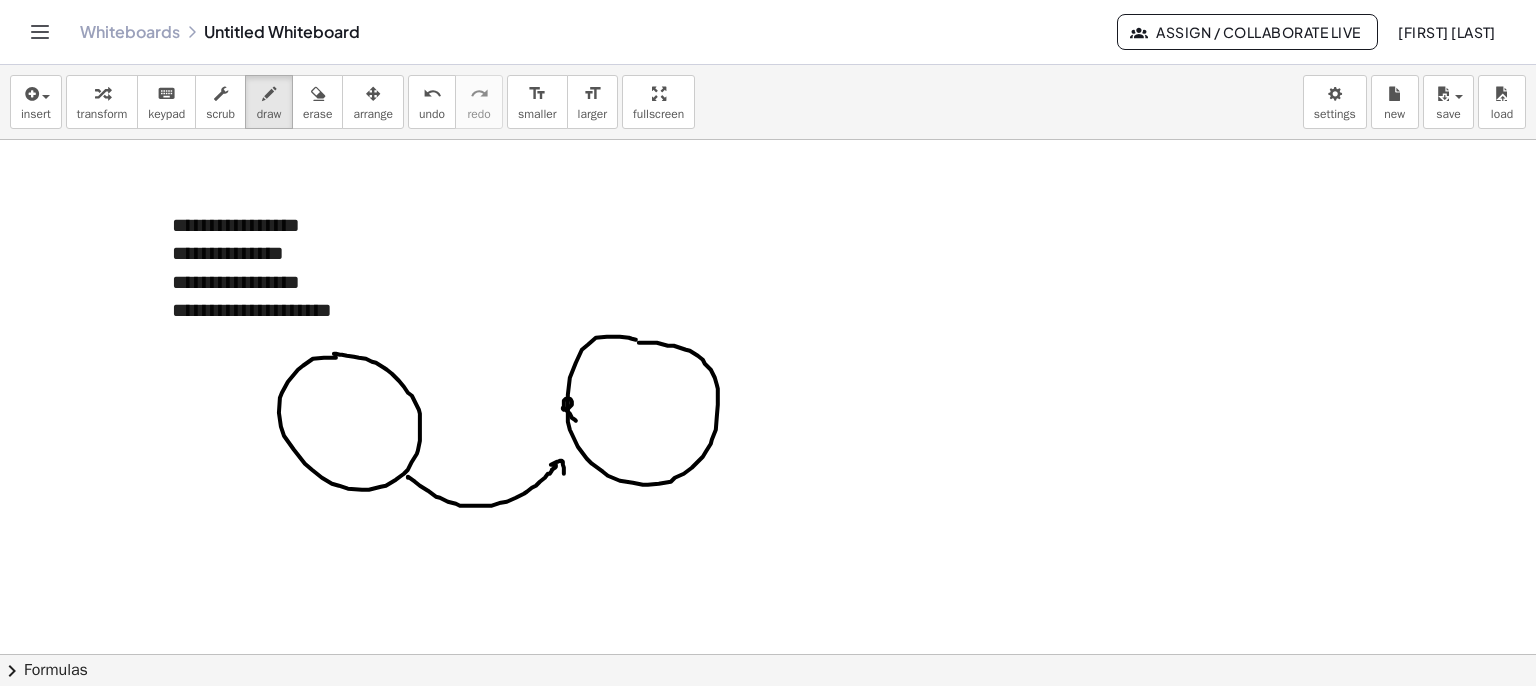 drag, startPoint x: 563, startPoint y: 407, endPoint x: 592, endPoint y: 409, distance: 29.068884 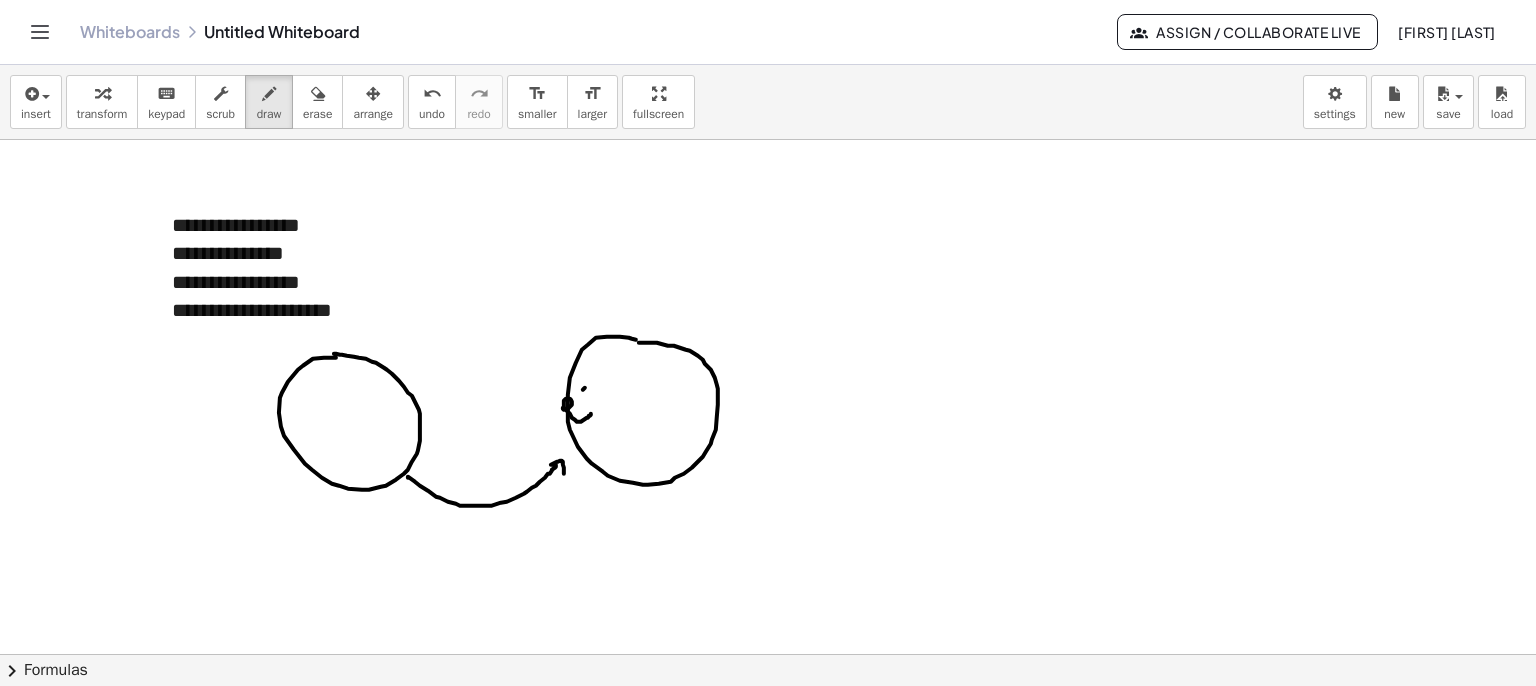 click at bounding box center (768, 654) 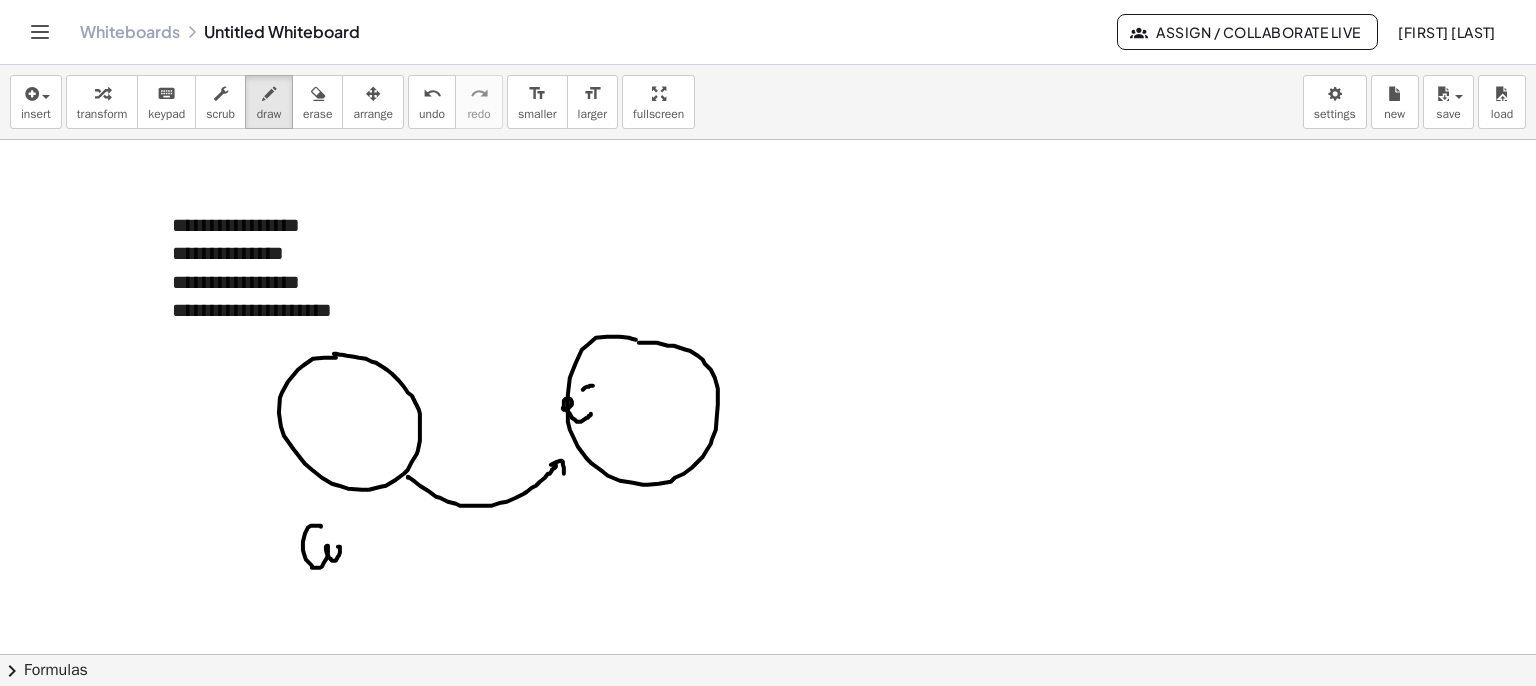 drag, startPoint x: 321, startPoint y: 525, endPoint x: 332, endPoint y: 545, distance: 22.825424 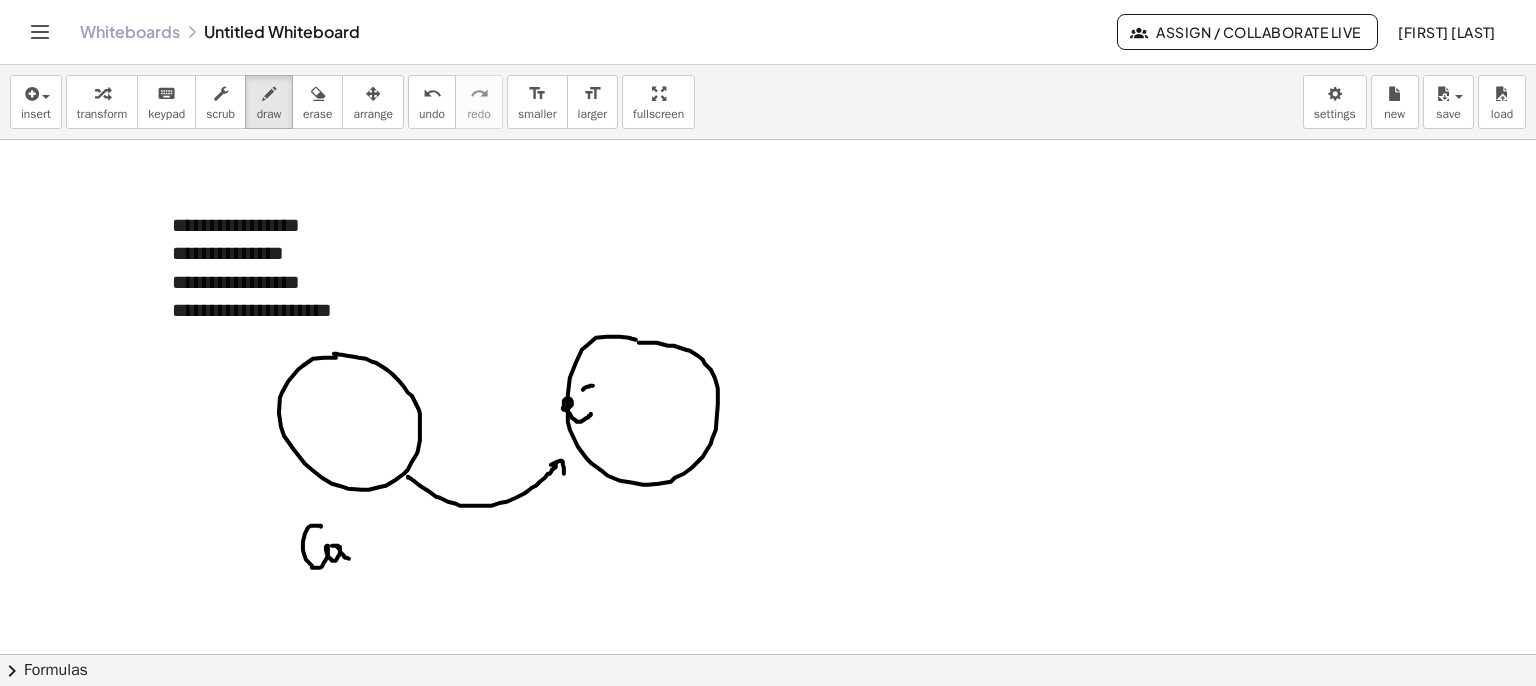 drag, startPoint x: 340, startPoint y: 549, endPoint x: 360, endPoint y: 544, distance: 20.615528 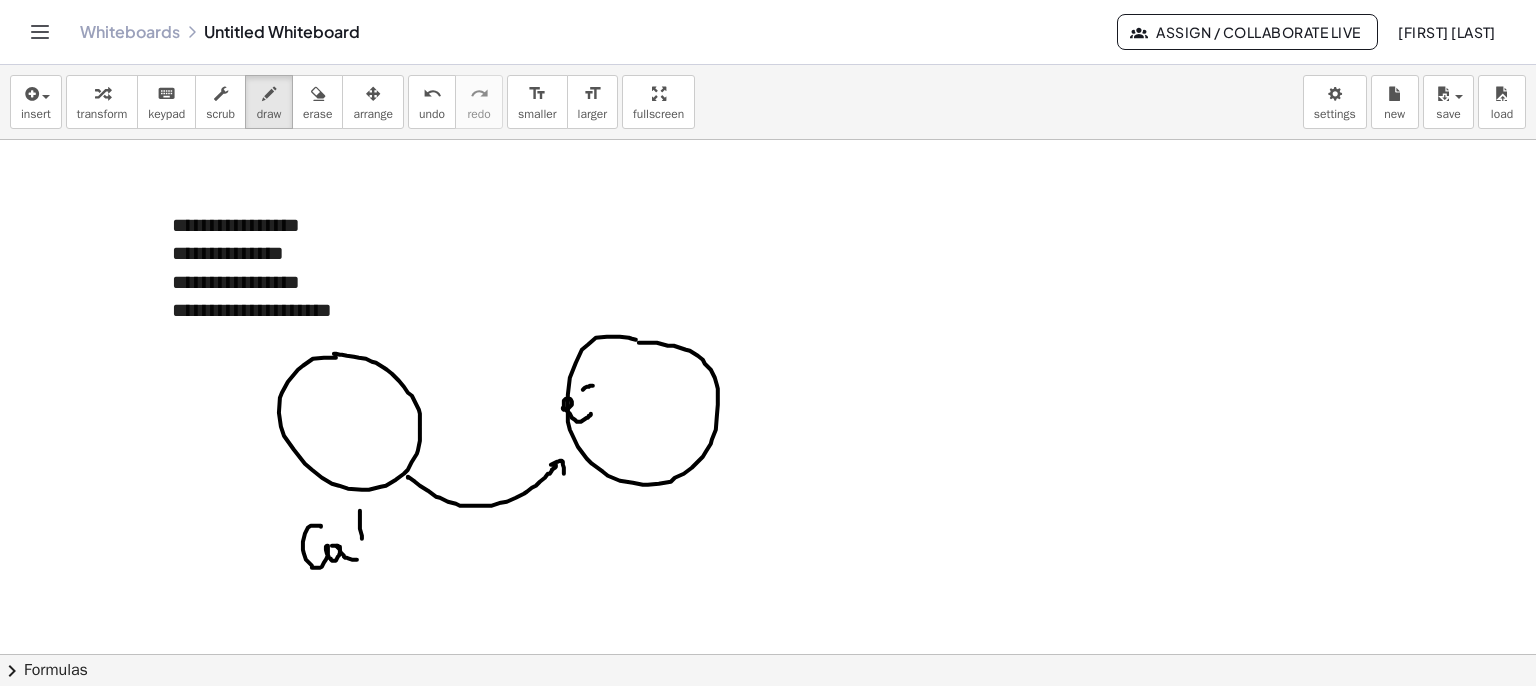 drag, startPoint x: 360, startPoint y: 511, endPoint x: 365, endPoint y: 553, distance: 42.296574 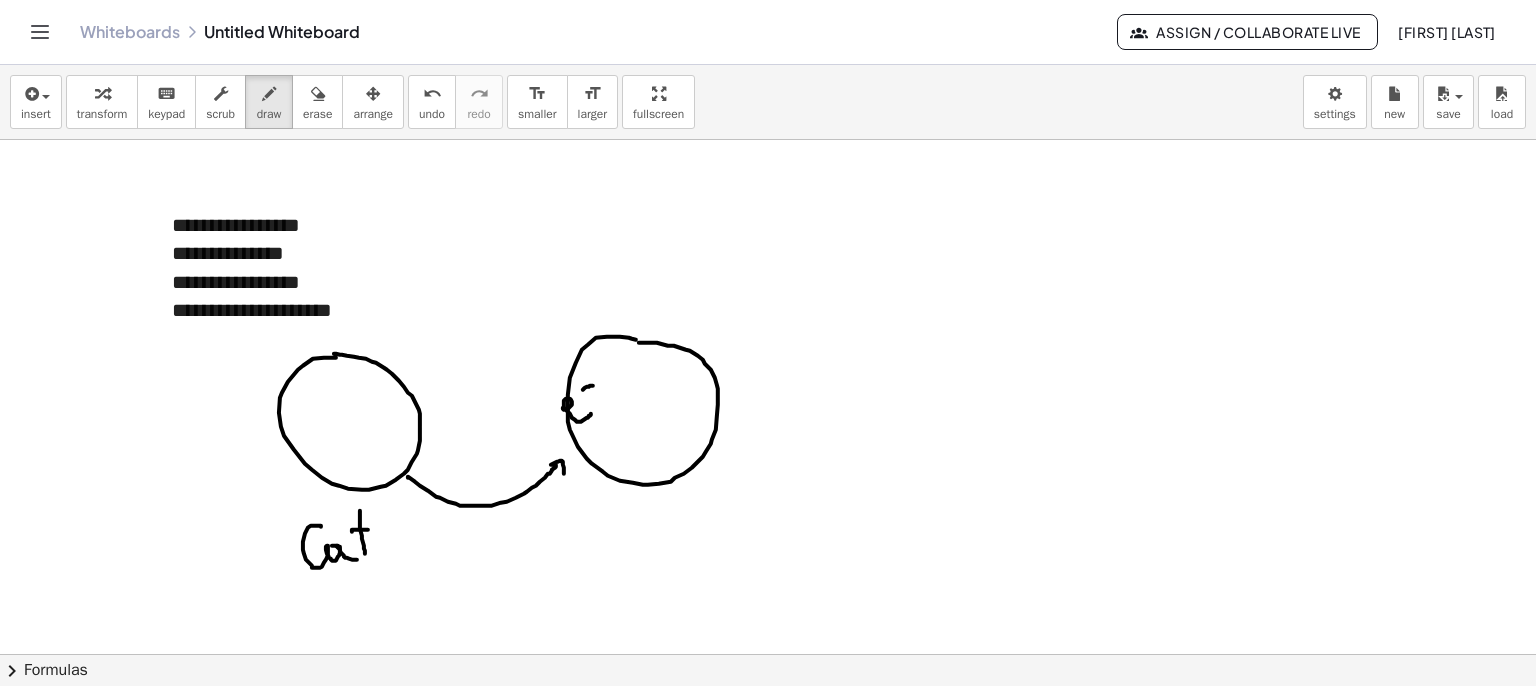 drag, startPoint x: 352, startPoint y: 530, endPoint x: 372, endPoint y: 529, distance: 20.024984 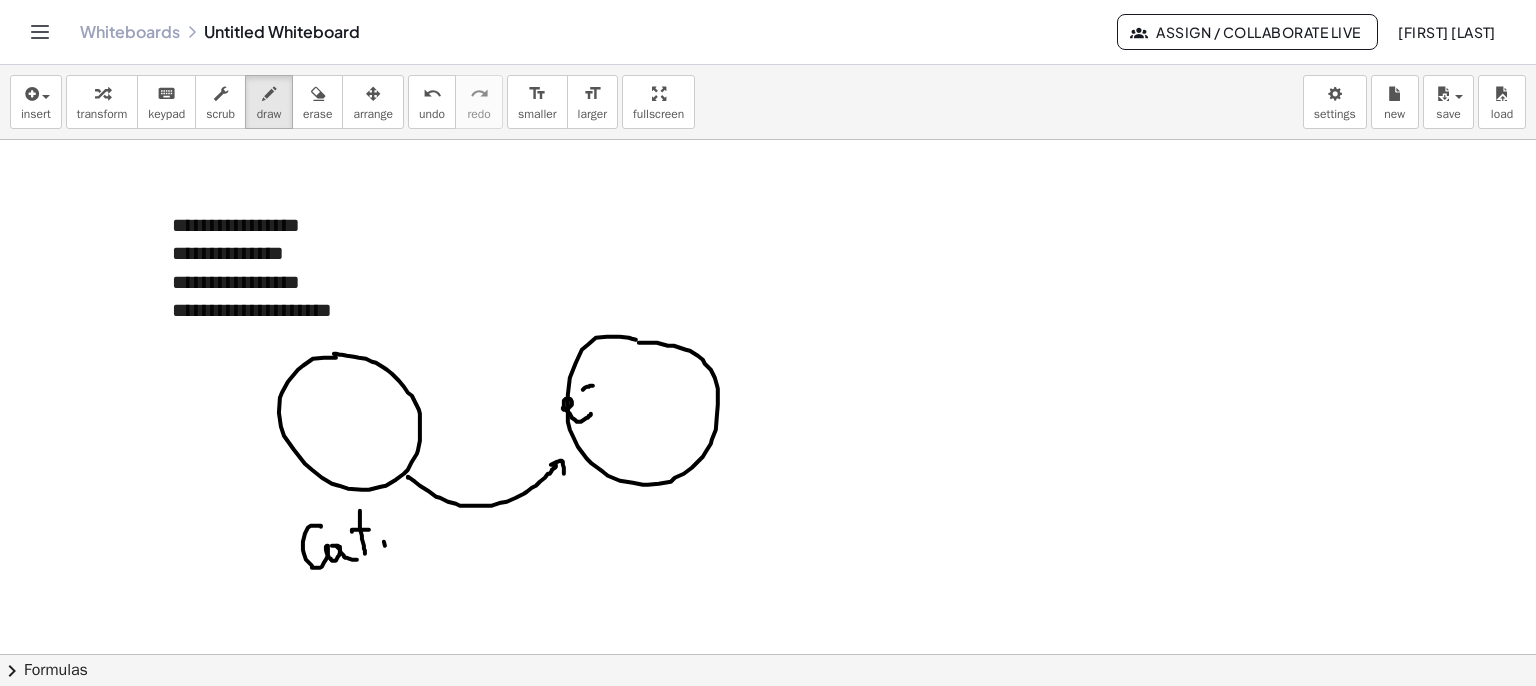click at bounding box center [768, 654] 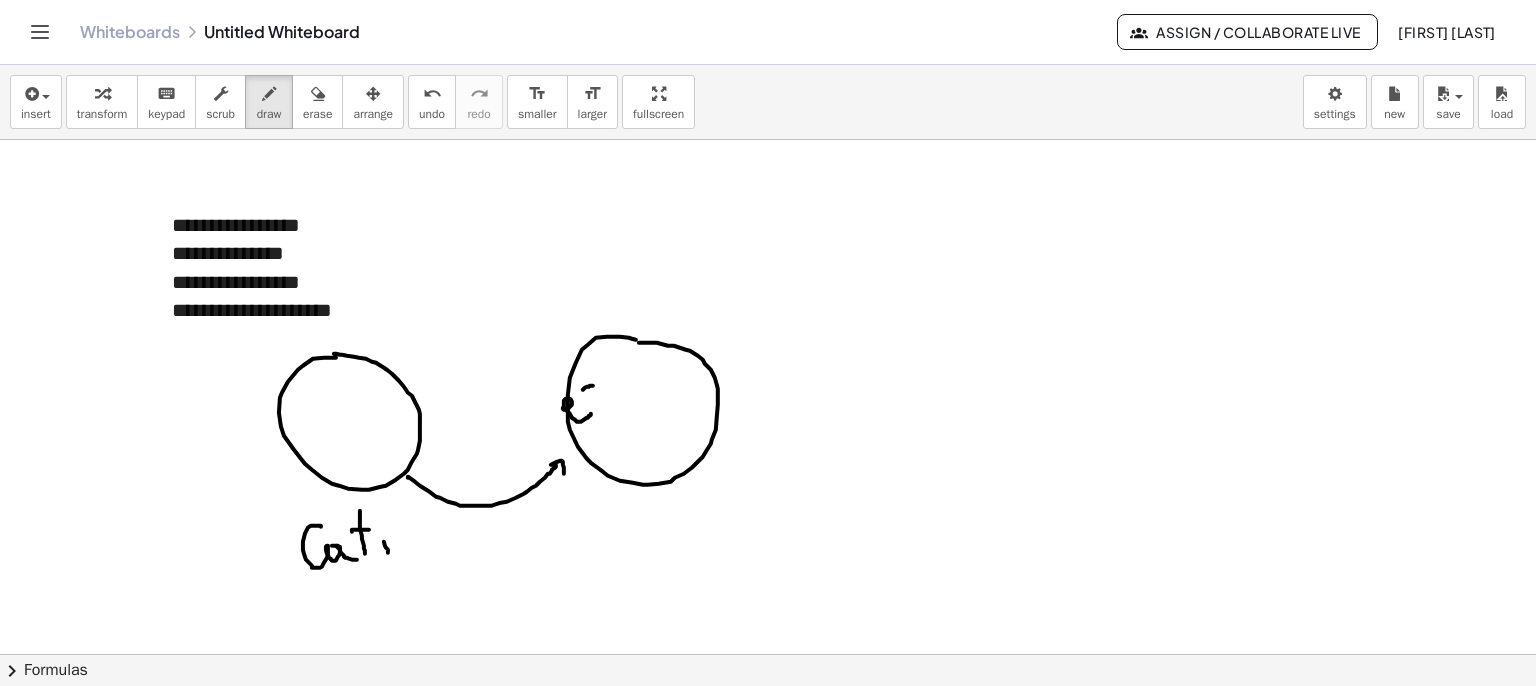 click at bounding box center [768, 654] 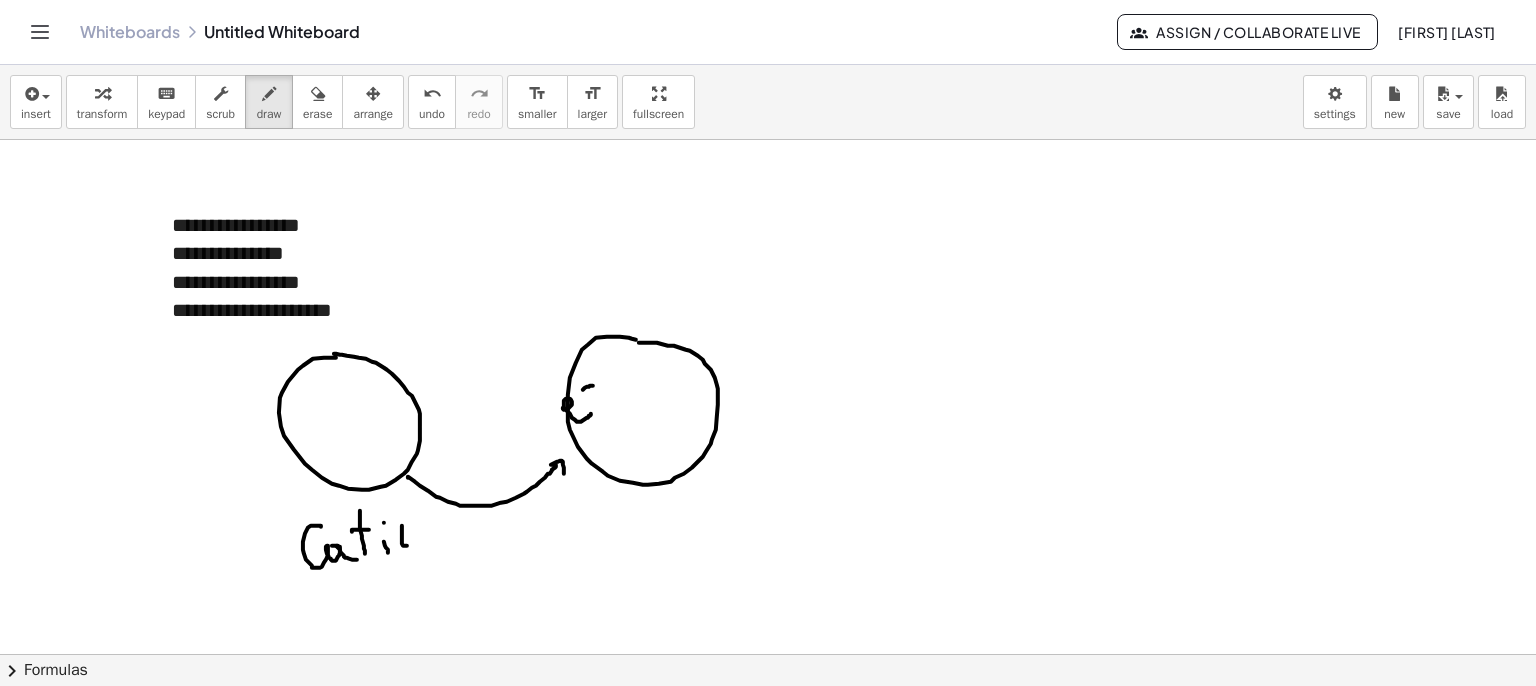 drag, startPoint x: 404, startPoint y: 545, endPoint x: 400, endPoint y: 525, distance: 20.396078 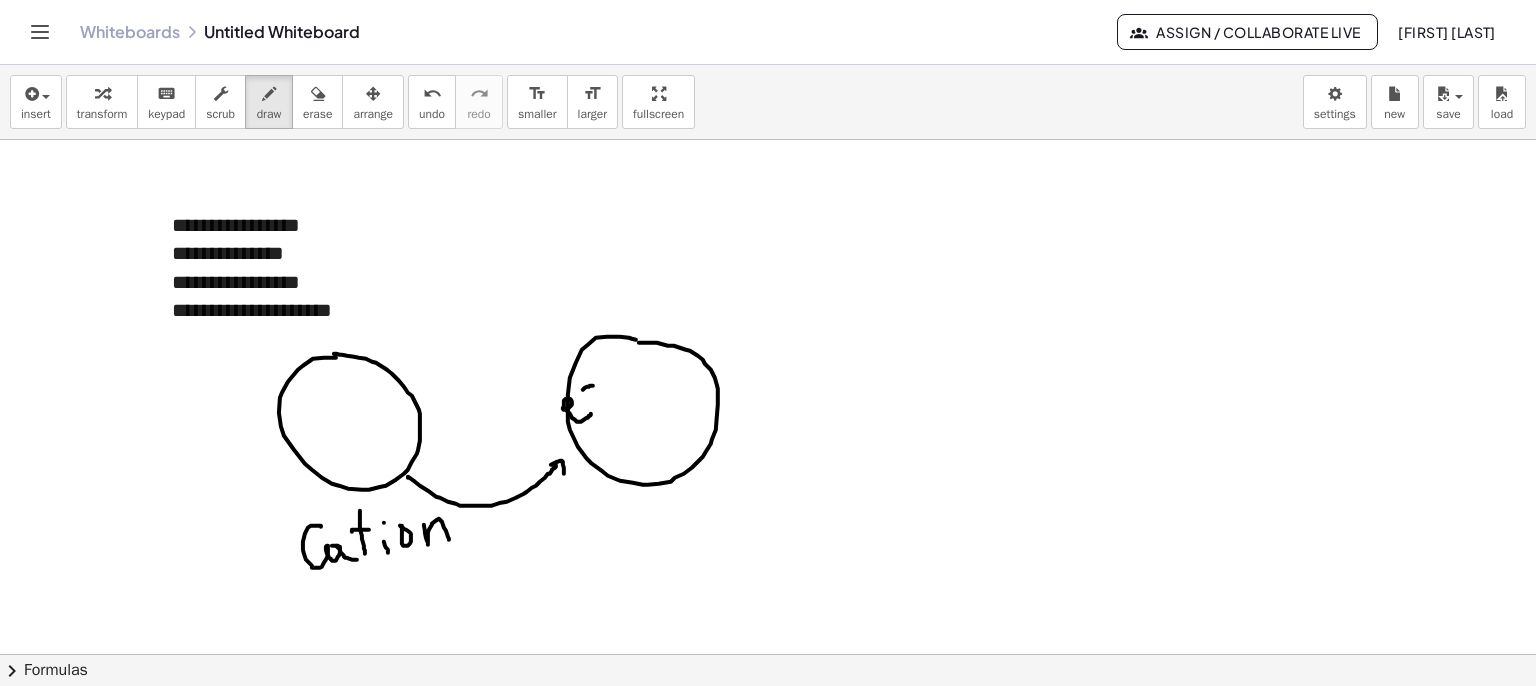 drag, startPoint x: 424, startPoint y: 524, endPoint x: 434, endPoint y: 529, distance: 11.18034 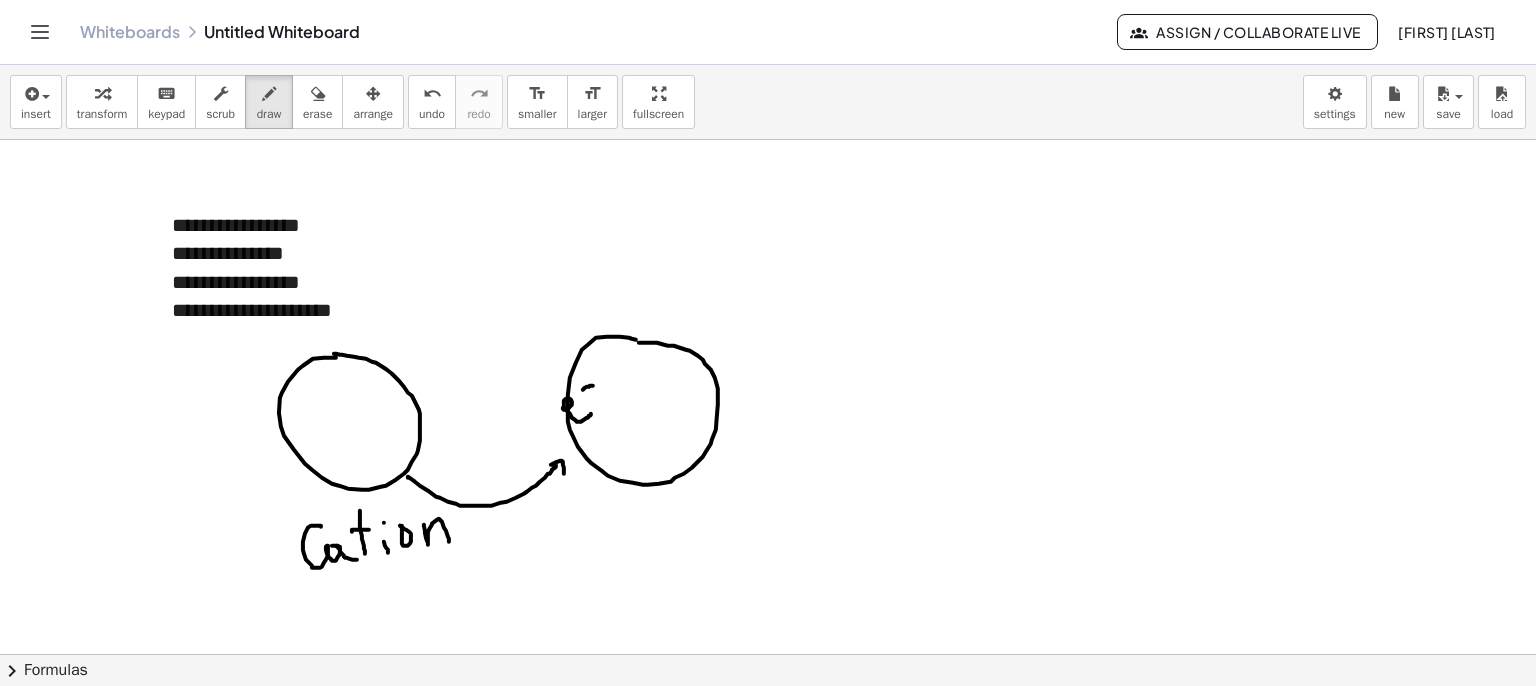 drag, startPoint x: 331, startPoint y: 418, endPoint x: 373, endPoint y: 416, distance: 42.047592 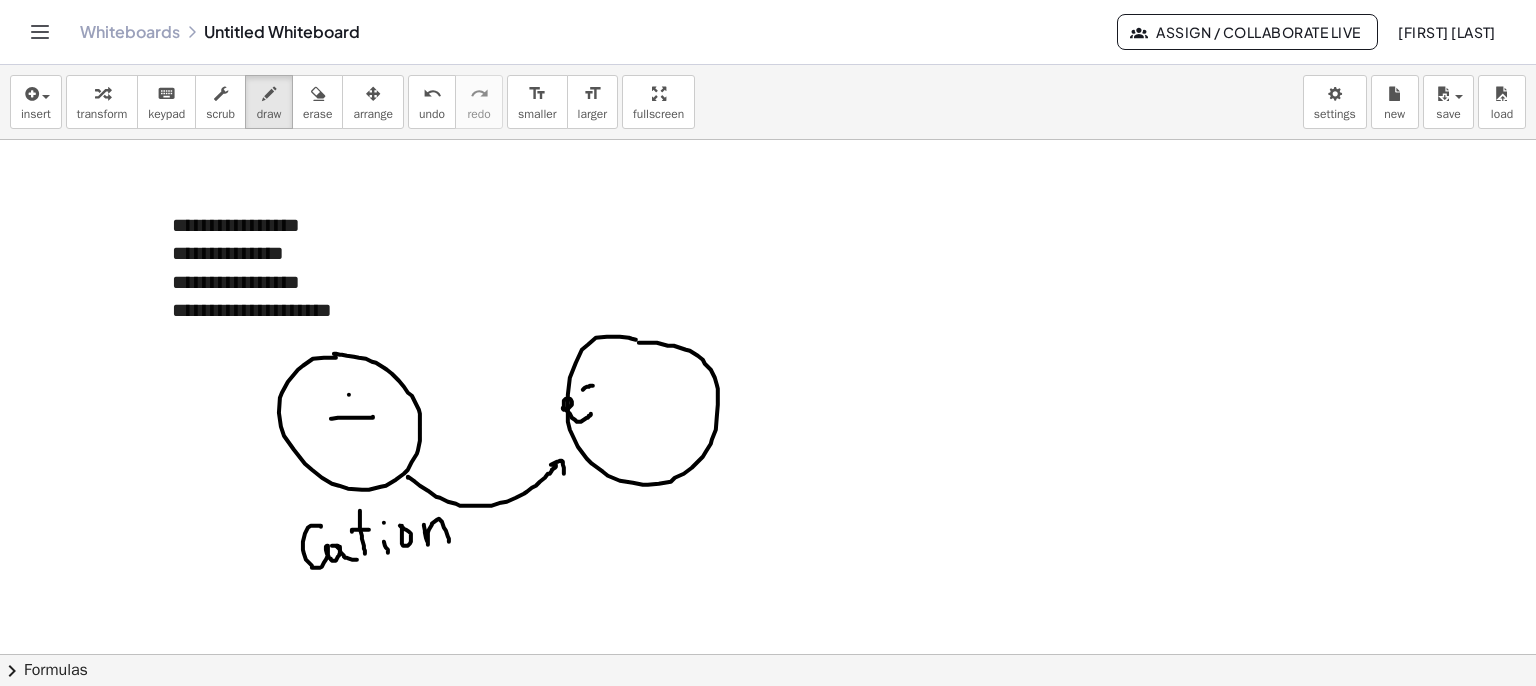 drag, startPoint x: 349, startPoint y: 394, endPoint x: 353, endPoint y: 438, distance: 44.181442 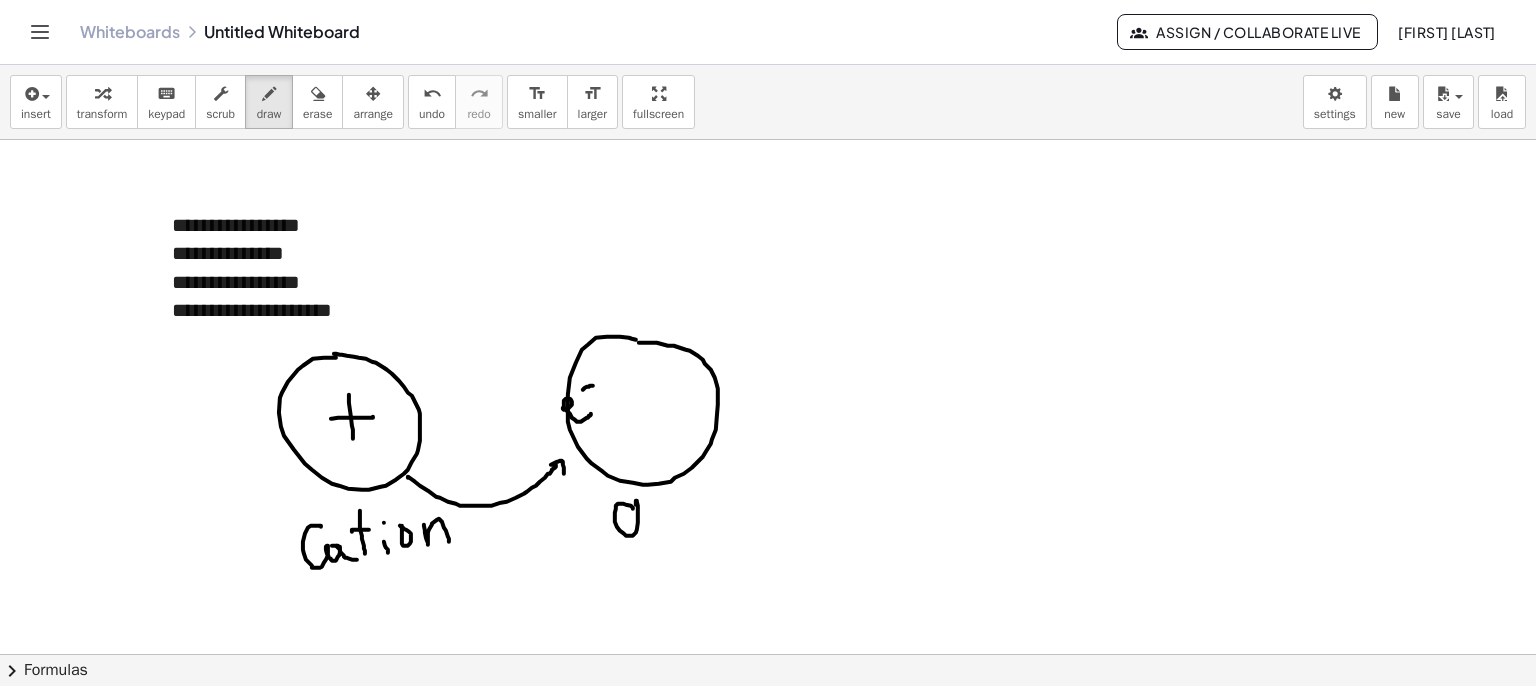 drag, startPoint x: 633, startPoint y: 507, endPoint x: 658, endPoint y: 521, distance: 28.653097 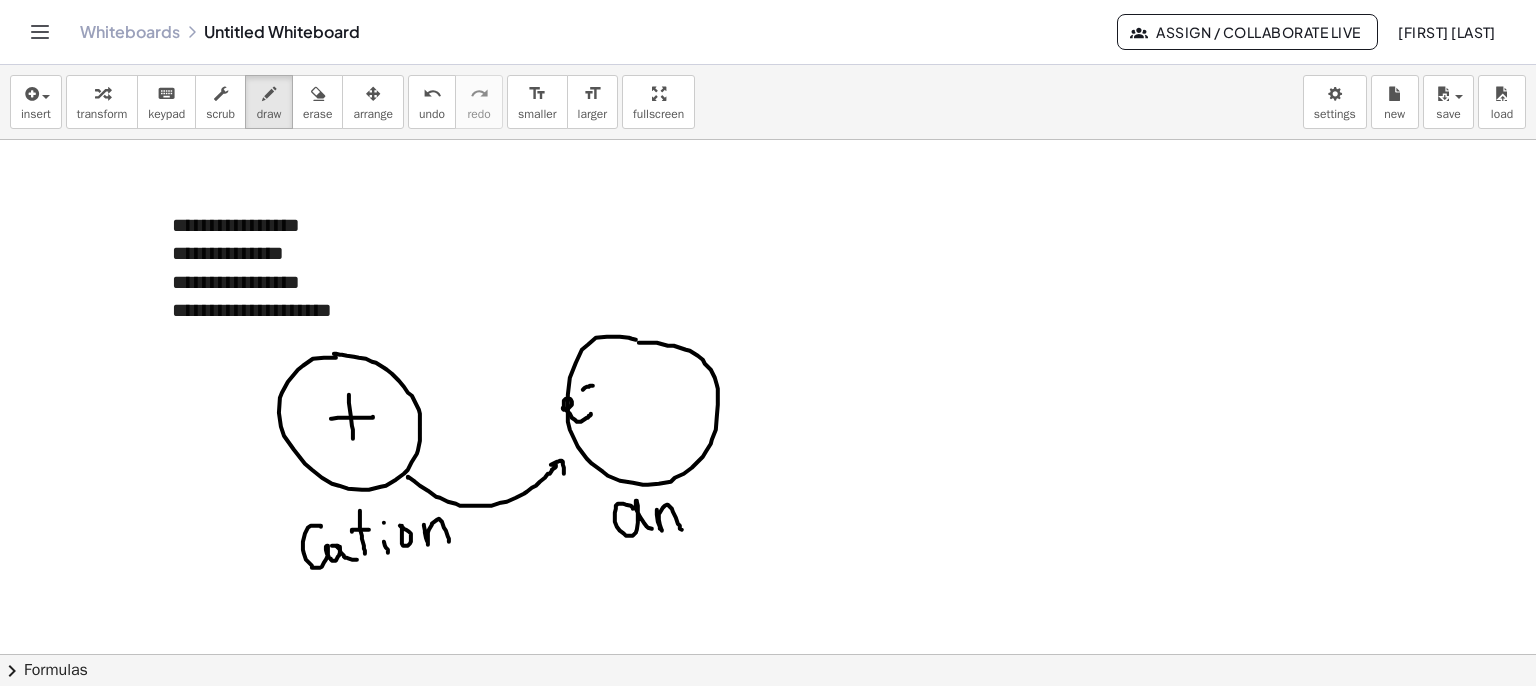 drag, startPoint x: 657, startPoint y: 514, endPoint x: 684, endPoint y: 527, distance: 29.966648 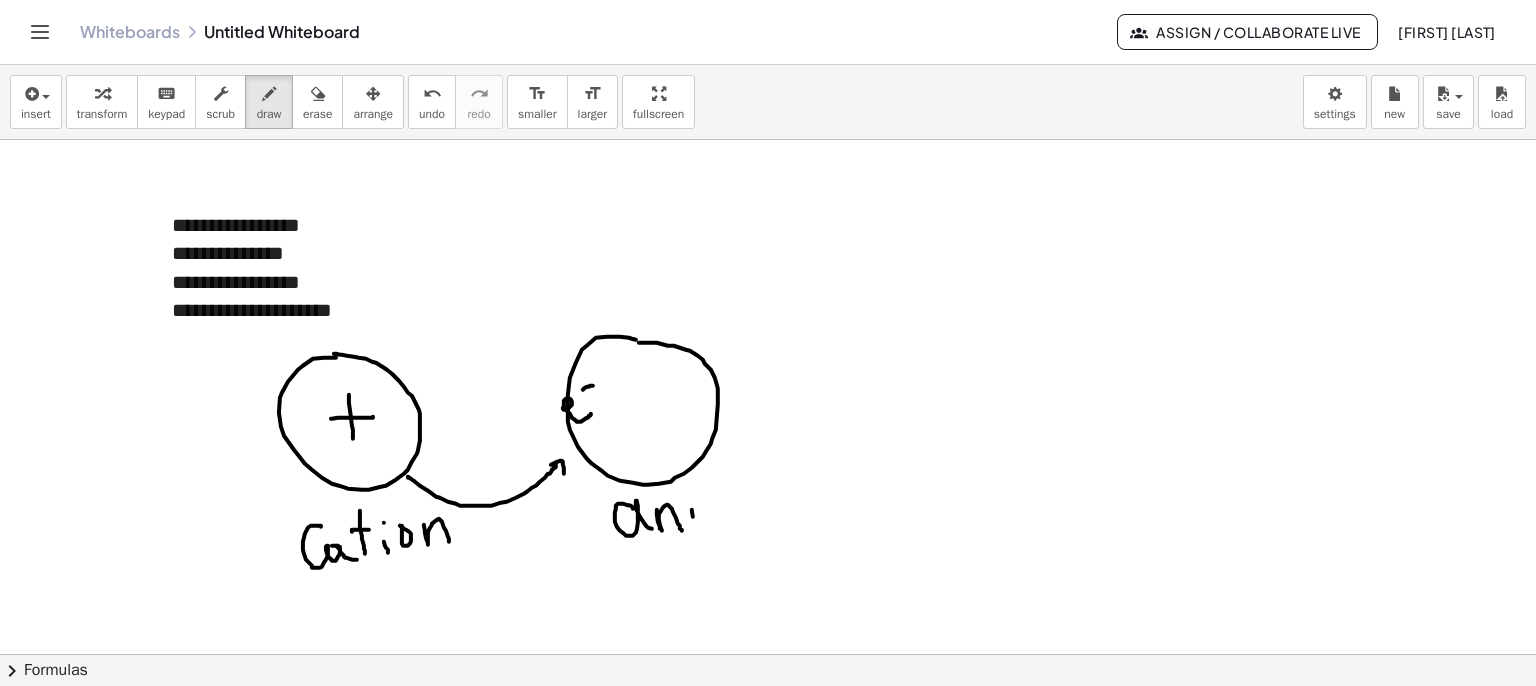 drag, startPoint x: 692, startPoint y: 510, endPoint x: 696, endPoint y: 523, distance: 13.601471 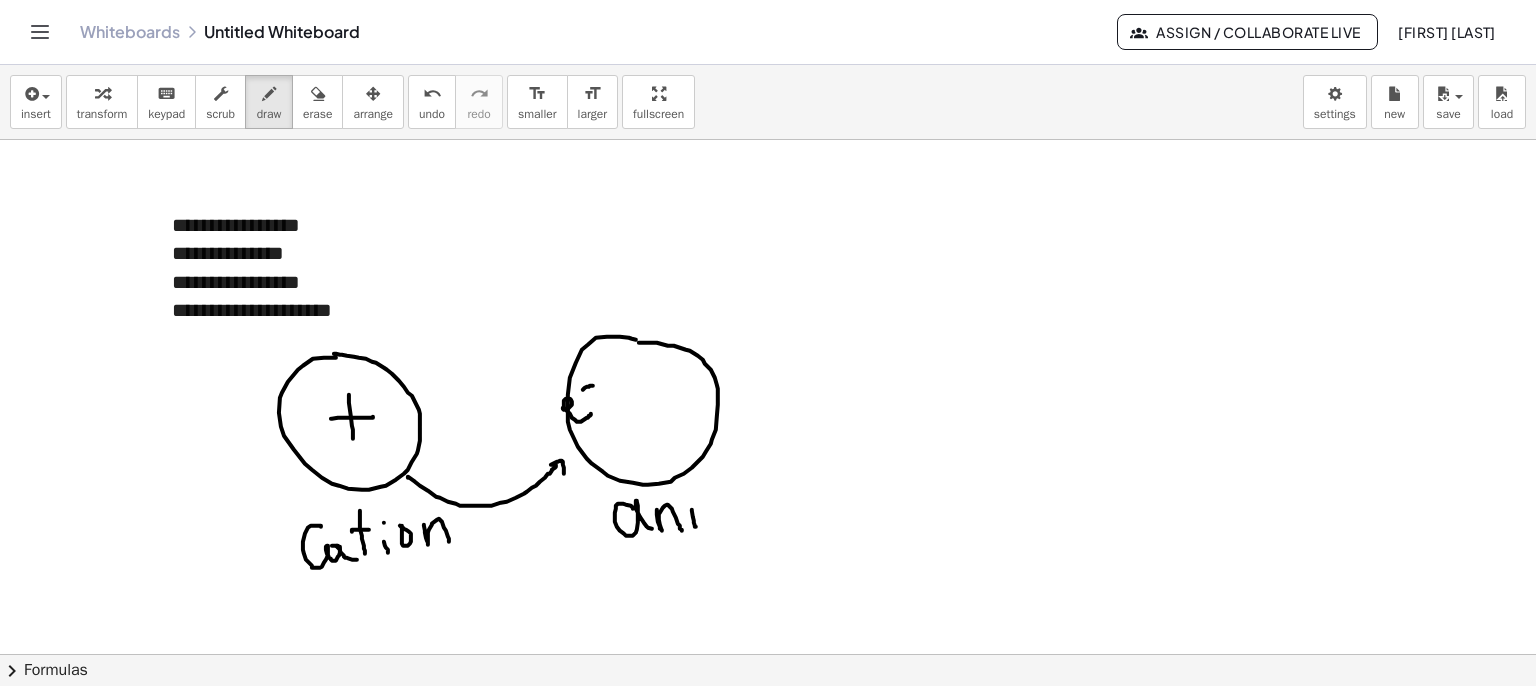 drag, startPoint x: 689, startPoint y: 496, endPoint x: 707, endPoint y: 499, distance: 18.248287 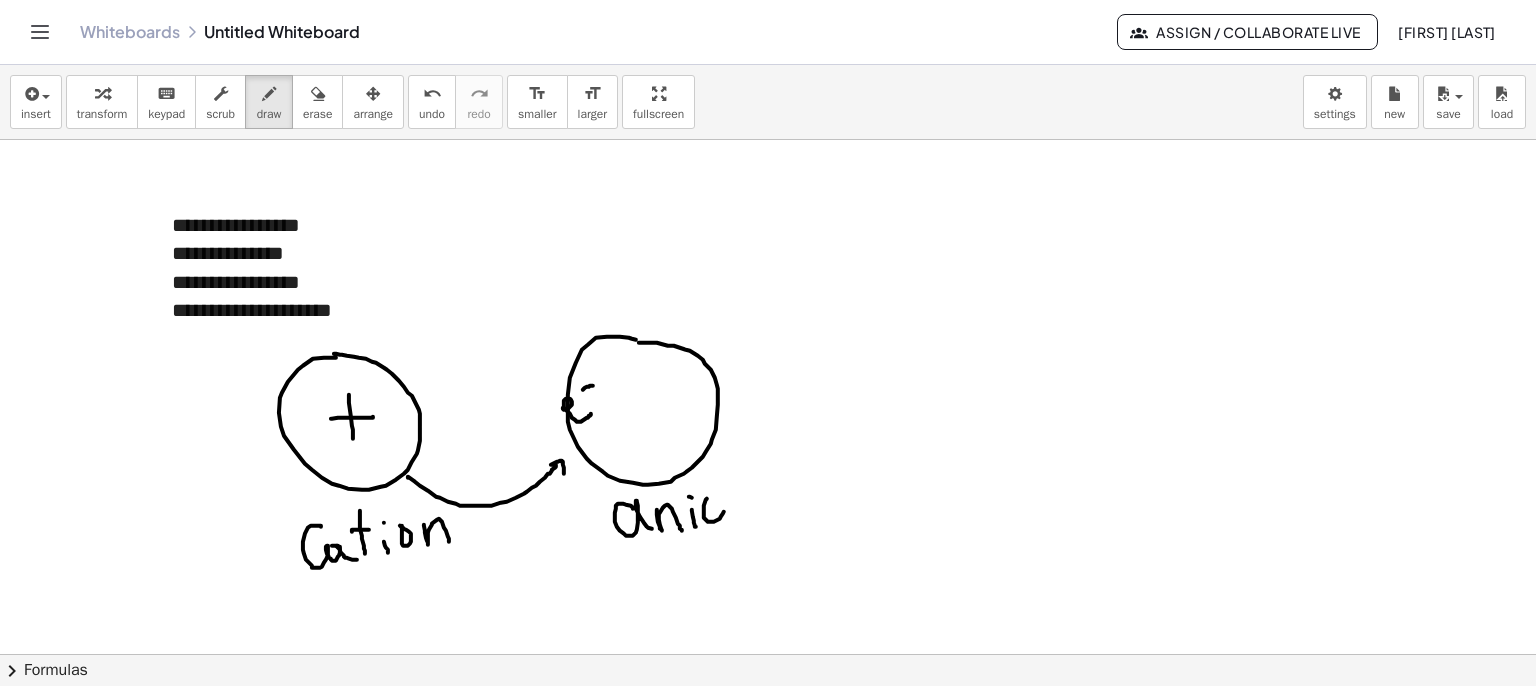 click at bounding box center (768, 654) 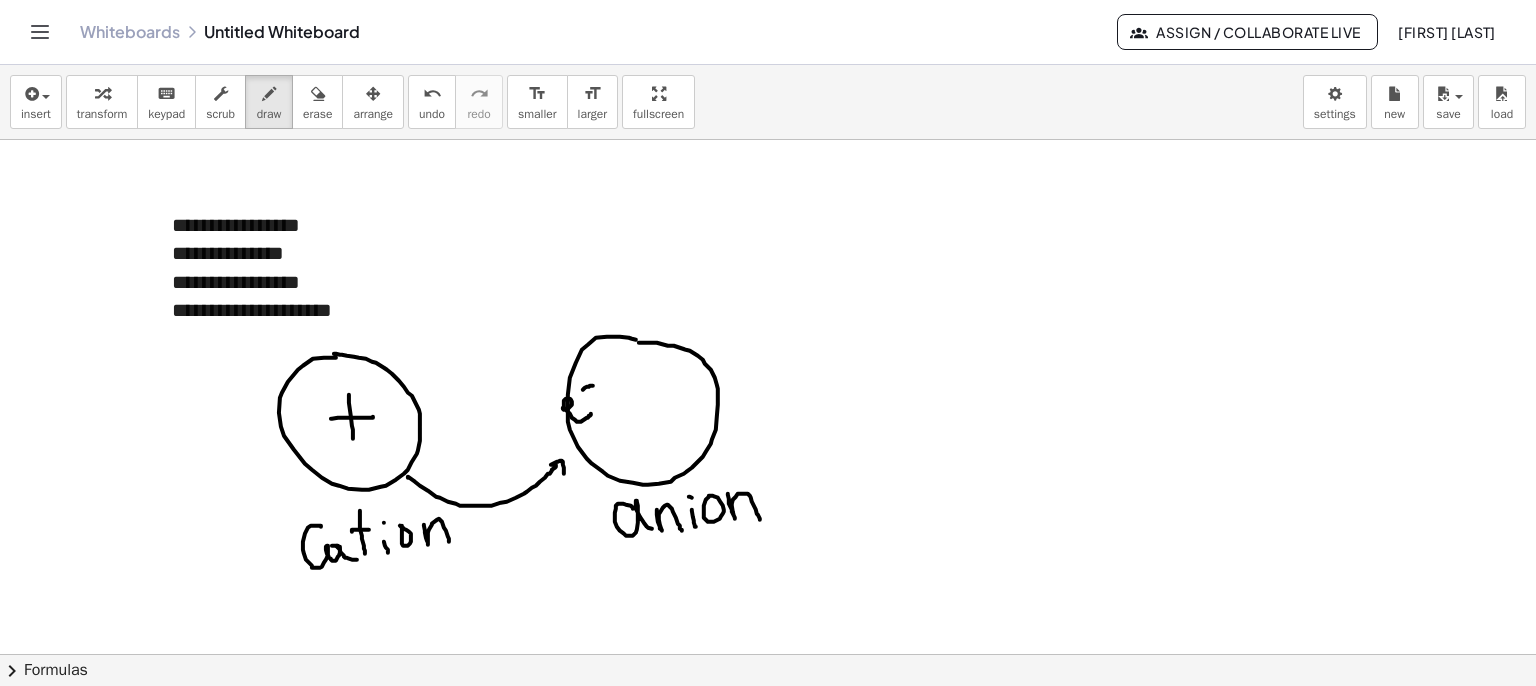drag, startPoint x: 735, startPoint y: 517, endPoint x: 757, endPoint y: 523, distance: 22.803509 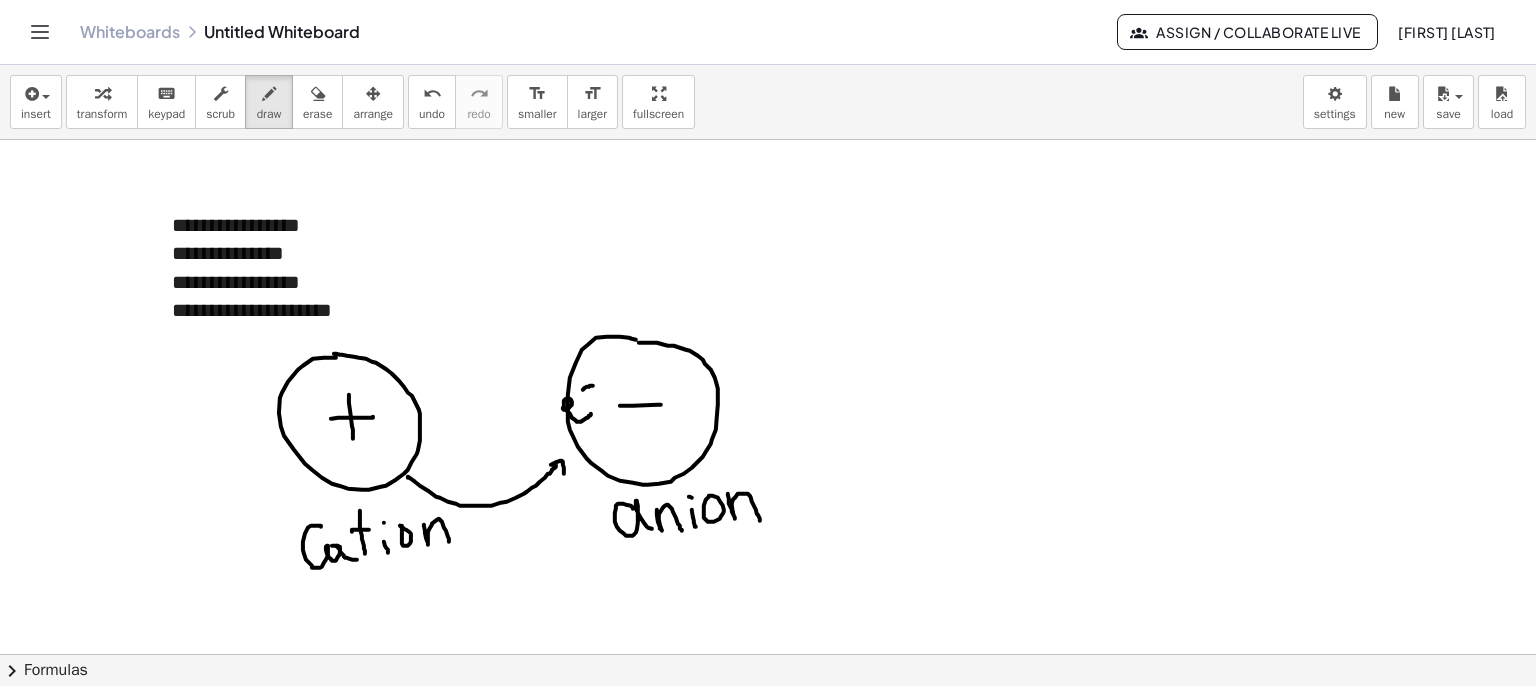 drag, startPoint x: 633, startPoint y: 405, endPoint x: 672, endPoint y: 404, distance: 39.012817 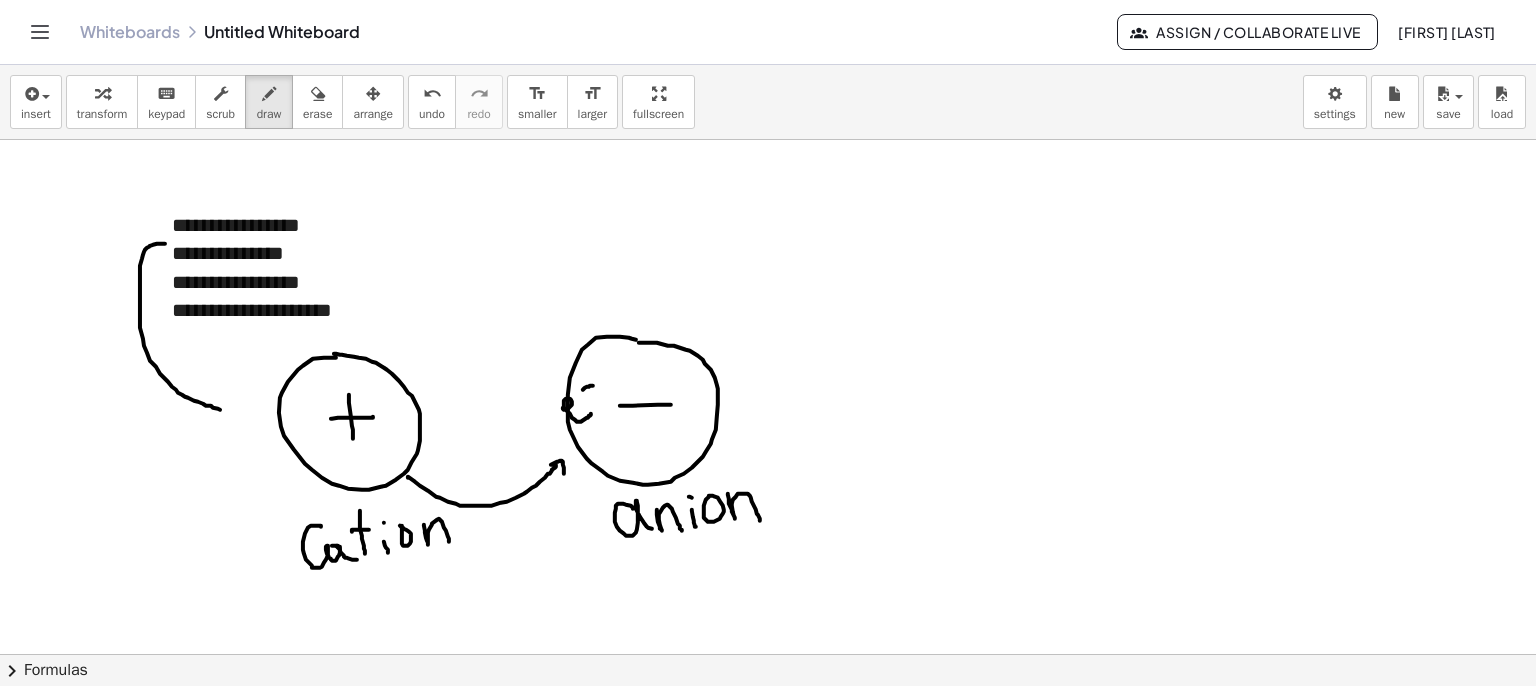 drag, startPoint x: 165, startPoint y: 243, endPoint x: 226, endPoint y: 396, distance: 164.71187 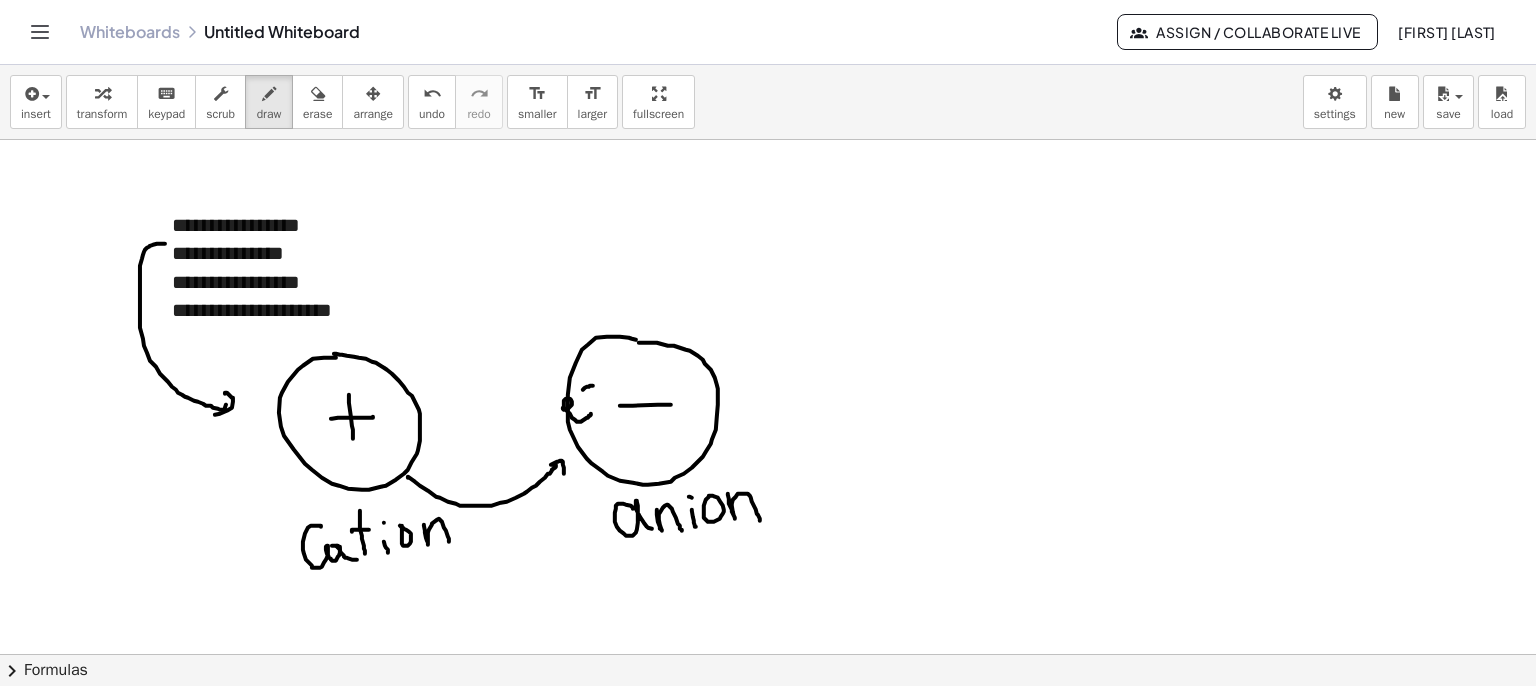 click at bounding box center [768, 654] 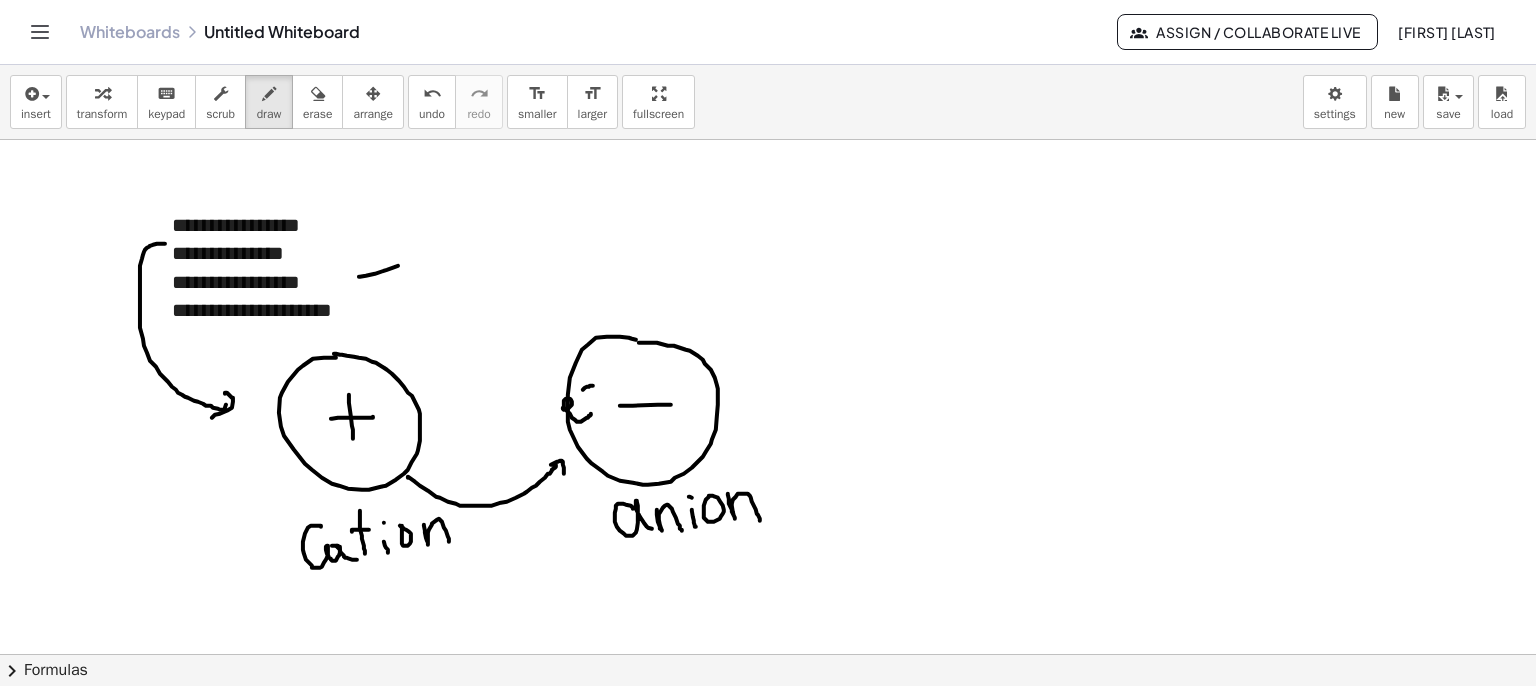 drag, startPoint x: 359, startPoint y: 276, endPoint x: 492, endPoint y: 235, distance: 139.17615 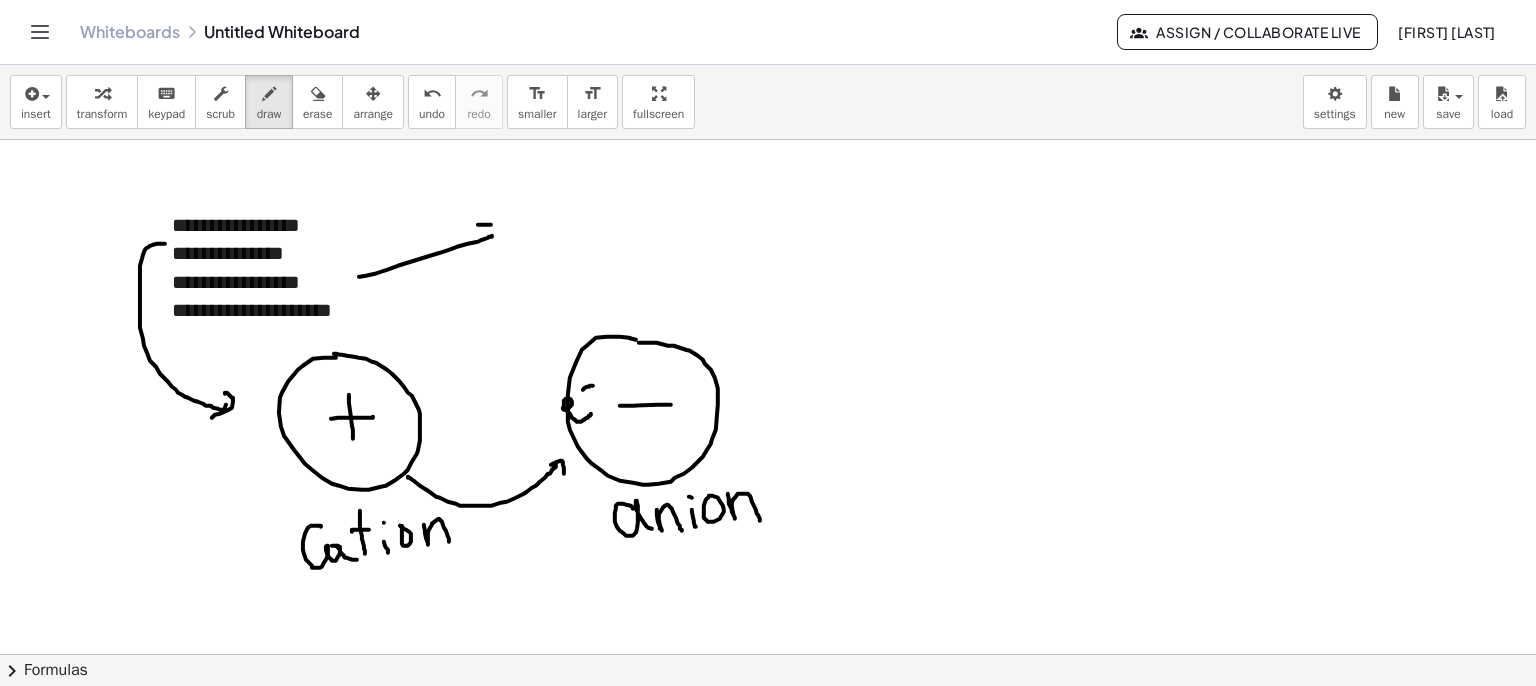 drag, startPoint x: 478, startPoint y: 224, endPoint x: 486, endPoint y: 267, distance: 43.737854 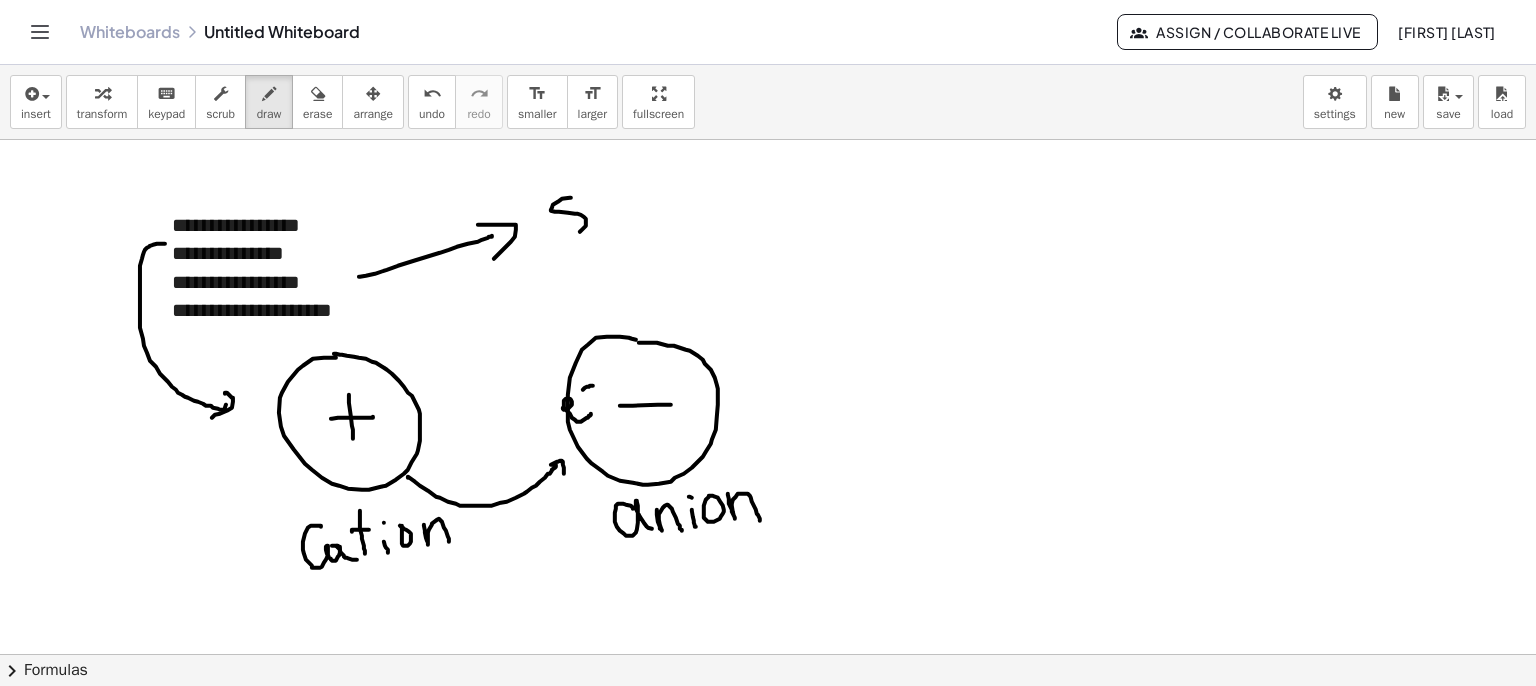 drag, startPoint x: 562, startPoint y: 198, endPoint x: 579, endPoint y: 202, distance: 17.464249 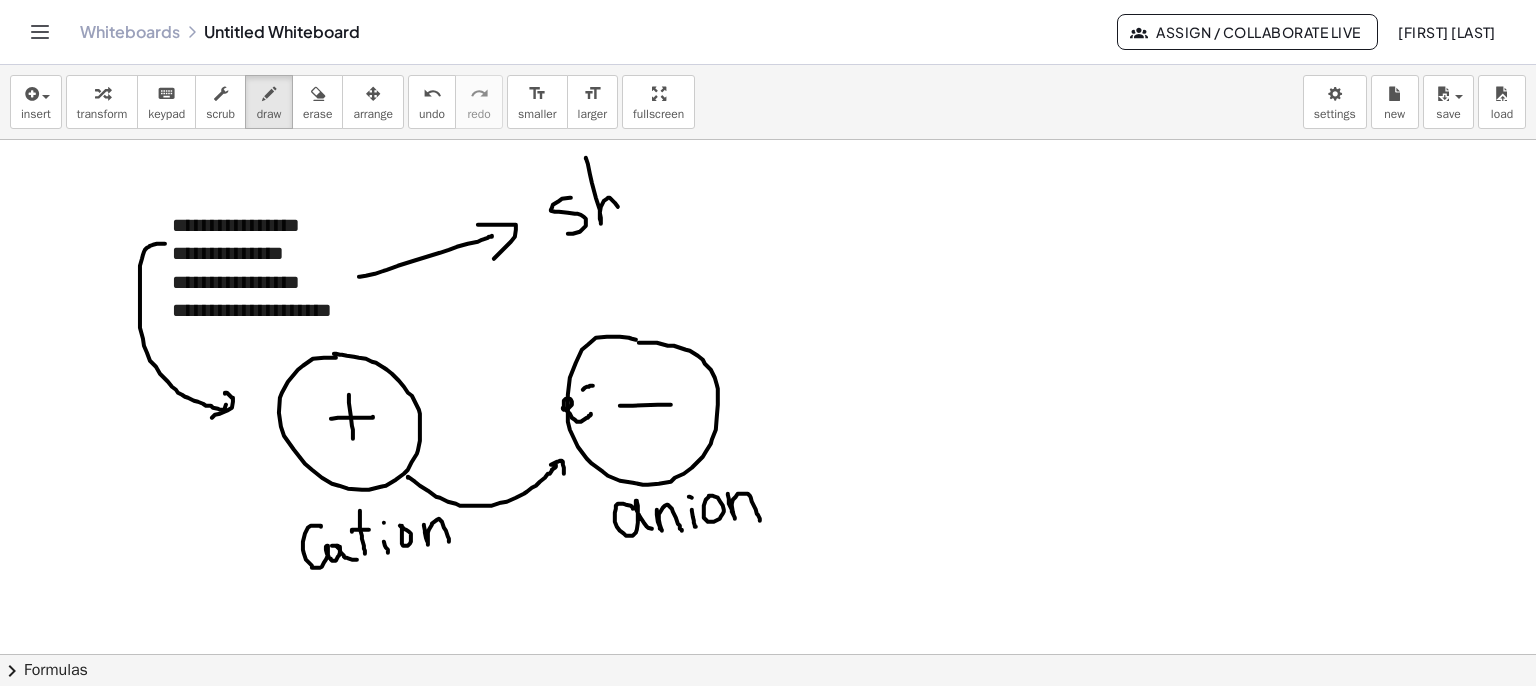 drag, startPoint x: 586, startPoint y: 157, endPoint x: 643, endPoint y: 207, distance: 75.82216 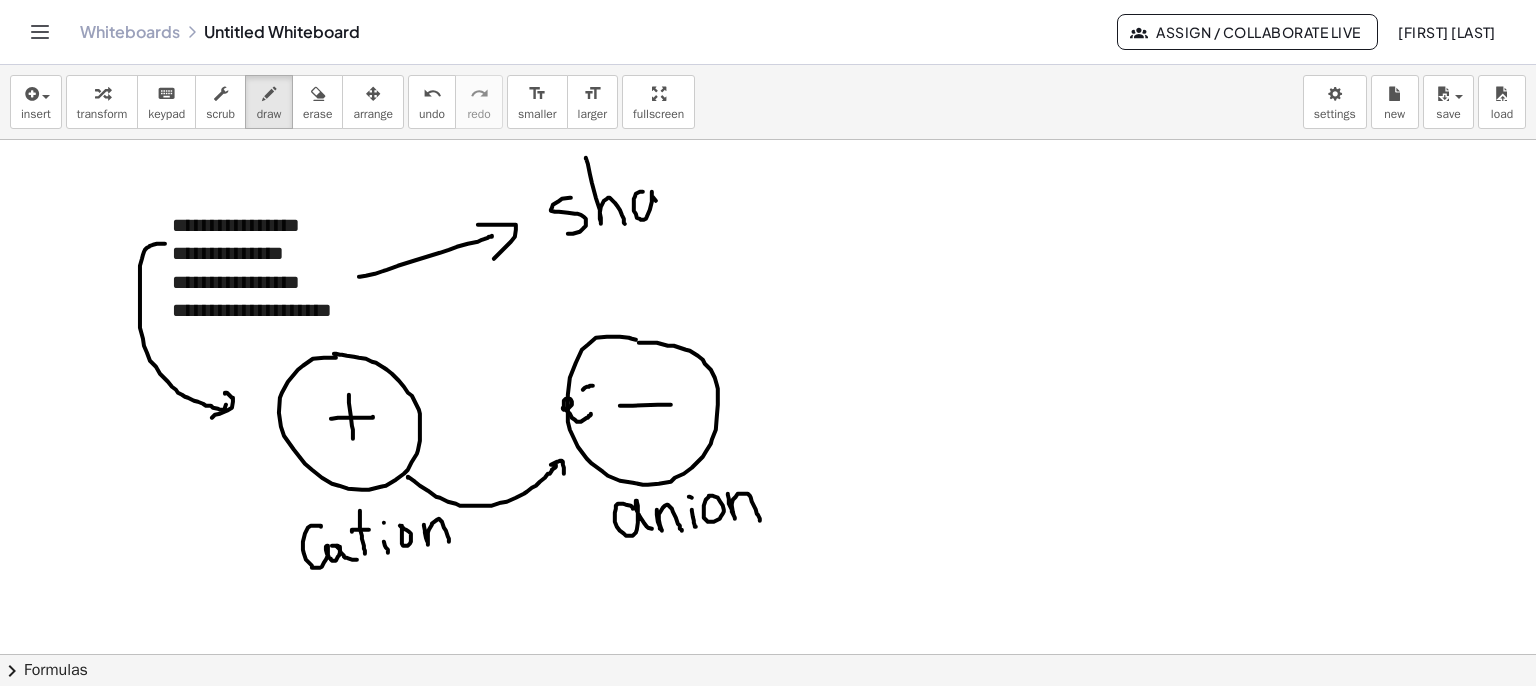 drag, startPoint x: 636, startPoint y: 193, endPoint x: 668, endPoint y: 209, distance: 35.77709 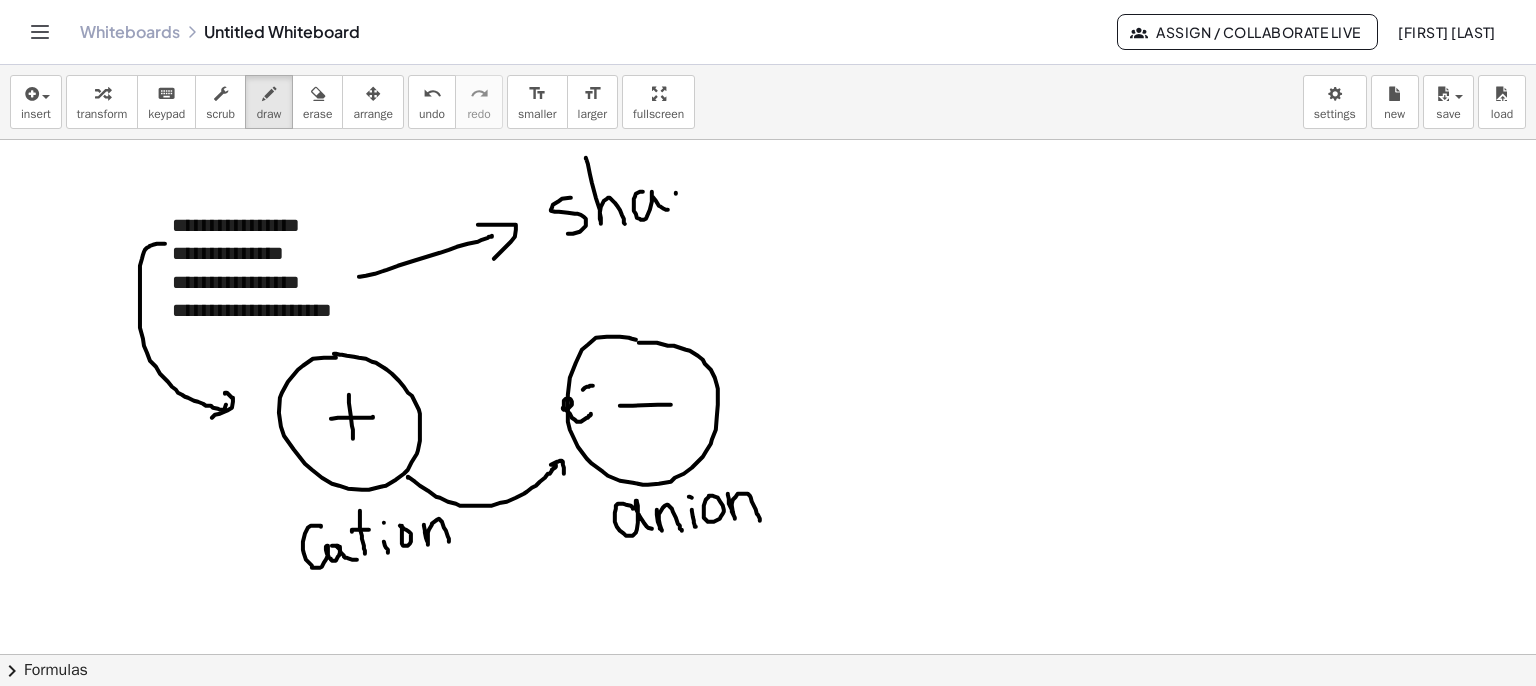 drag, startPoint x: 676, startPoint y: 192, endPoint x: 712, endPoint y: 193, distance: 36.013885 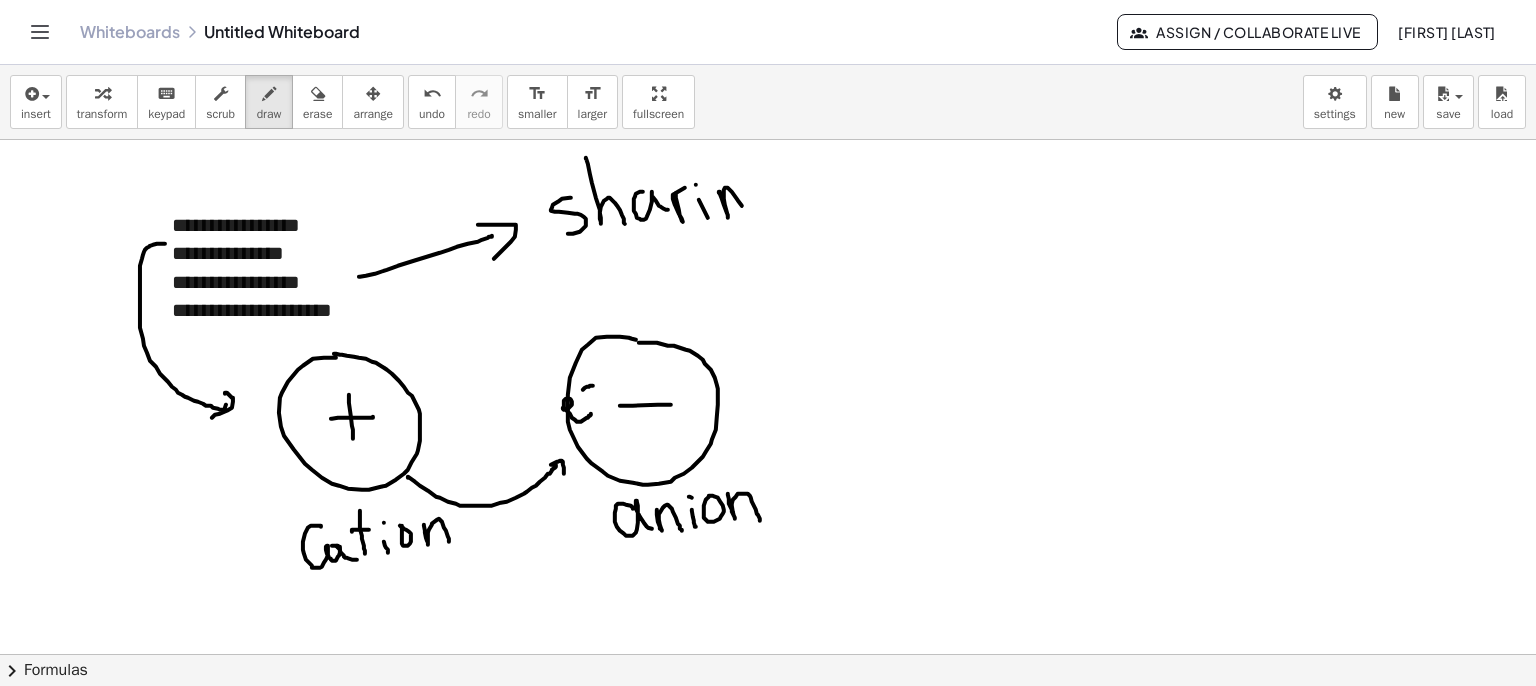 drag, startPoint x: 727, startPoint y: 212, endPoint x: 745, endPoint y: 209, distance: 18.248287 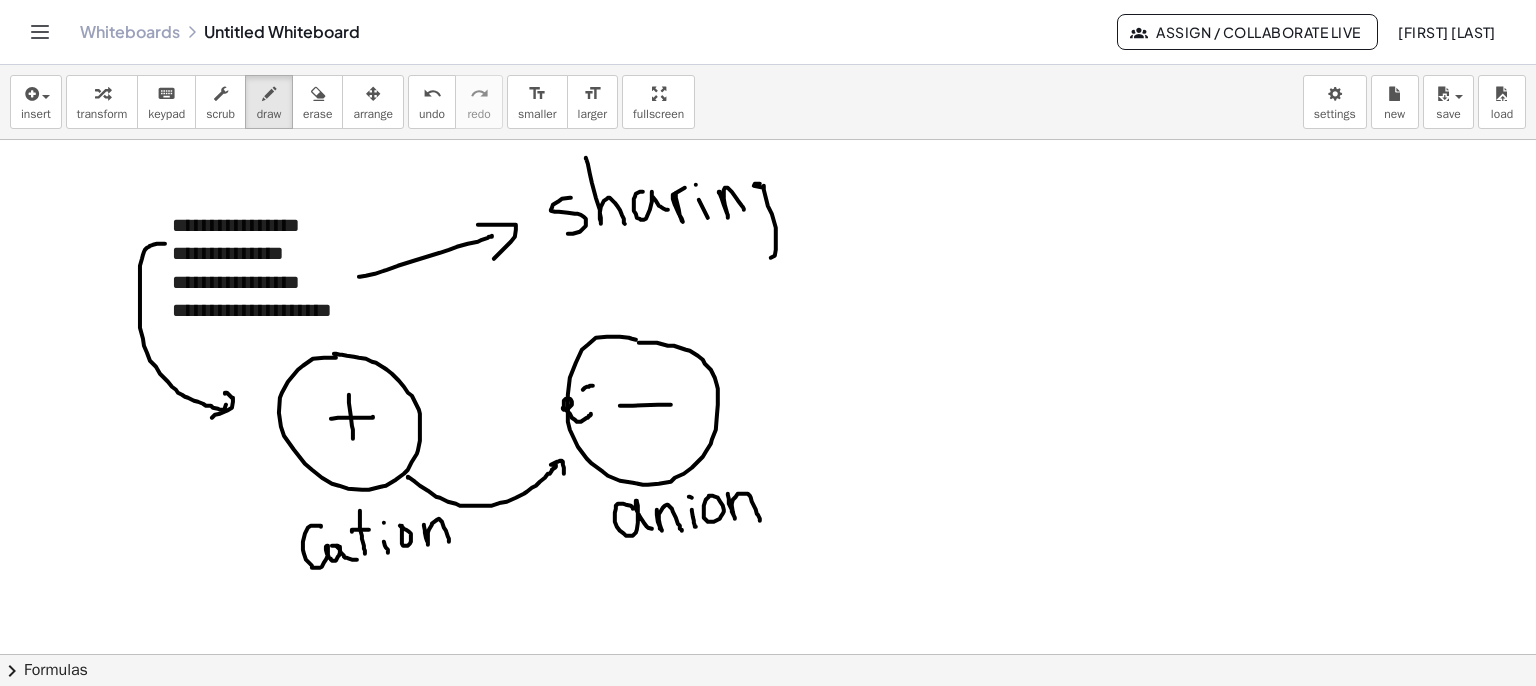 drag, startPoint x: 764, startPoint y: 187, endPoint x: 788, endPoint y: 209, distance: 32.55764 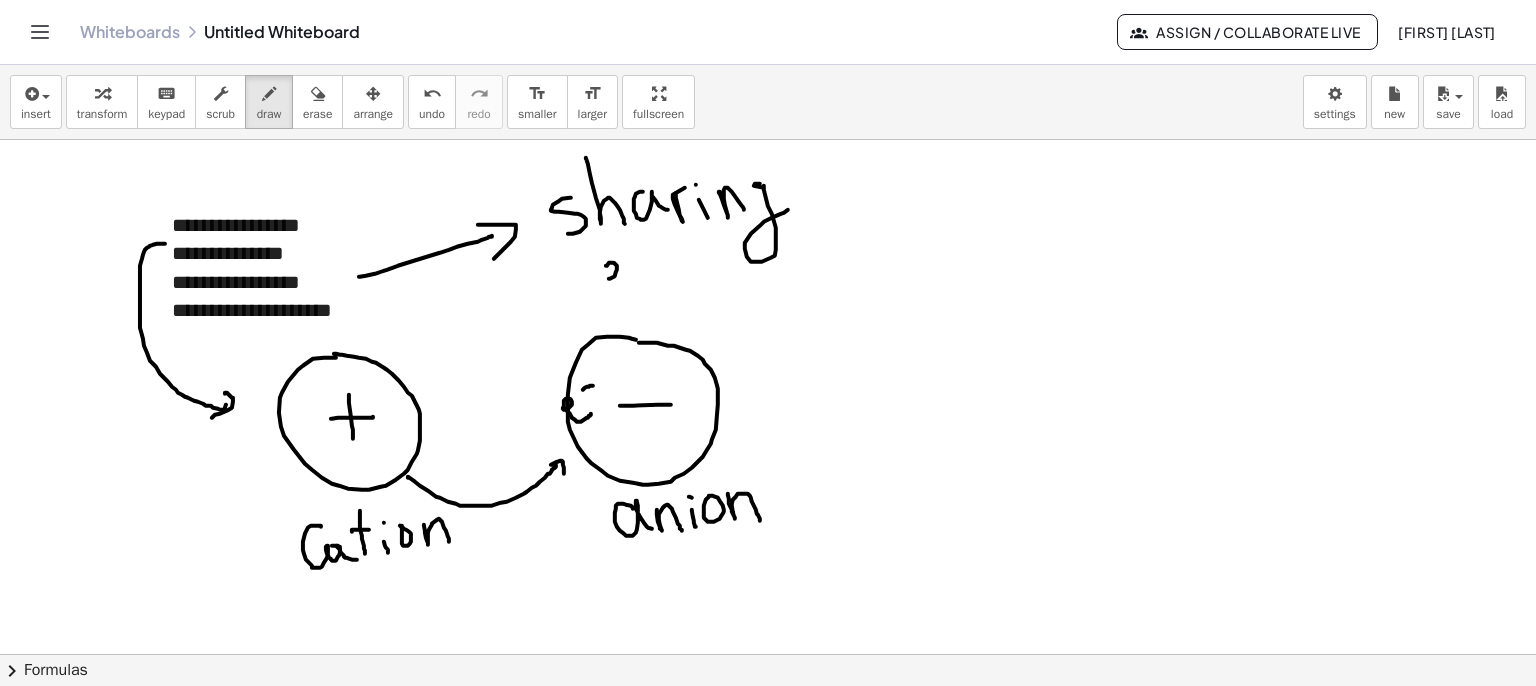 drag, startPoint x: 617, startPoint y: 265, endPoint x: 634, endPoint y: 257, distance: 18.788294 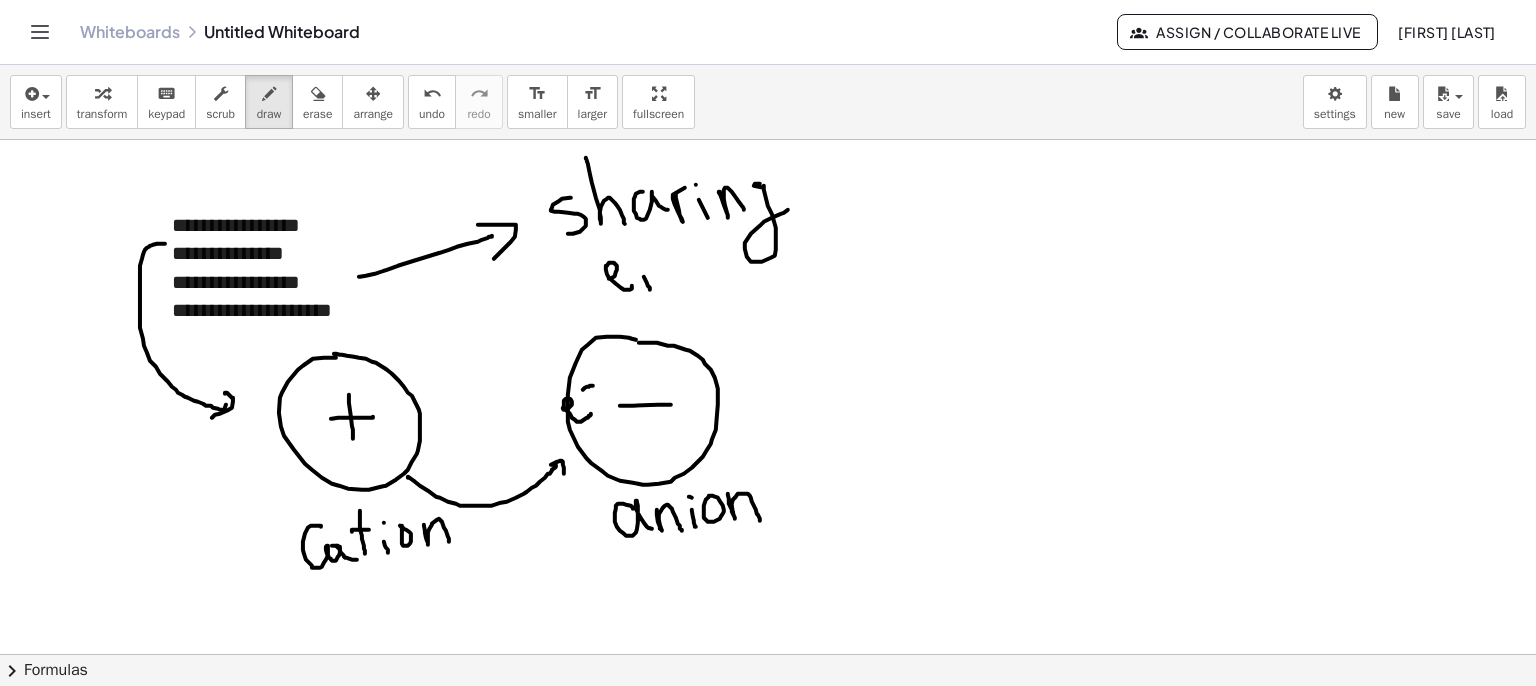 click at bounding box center [768, 654] 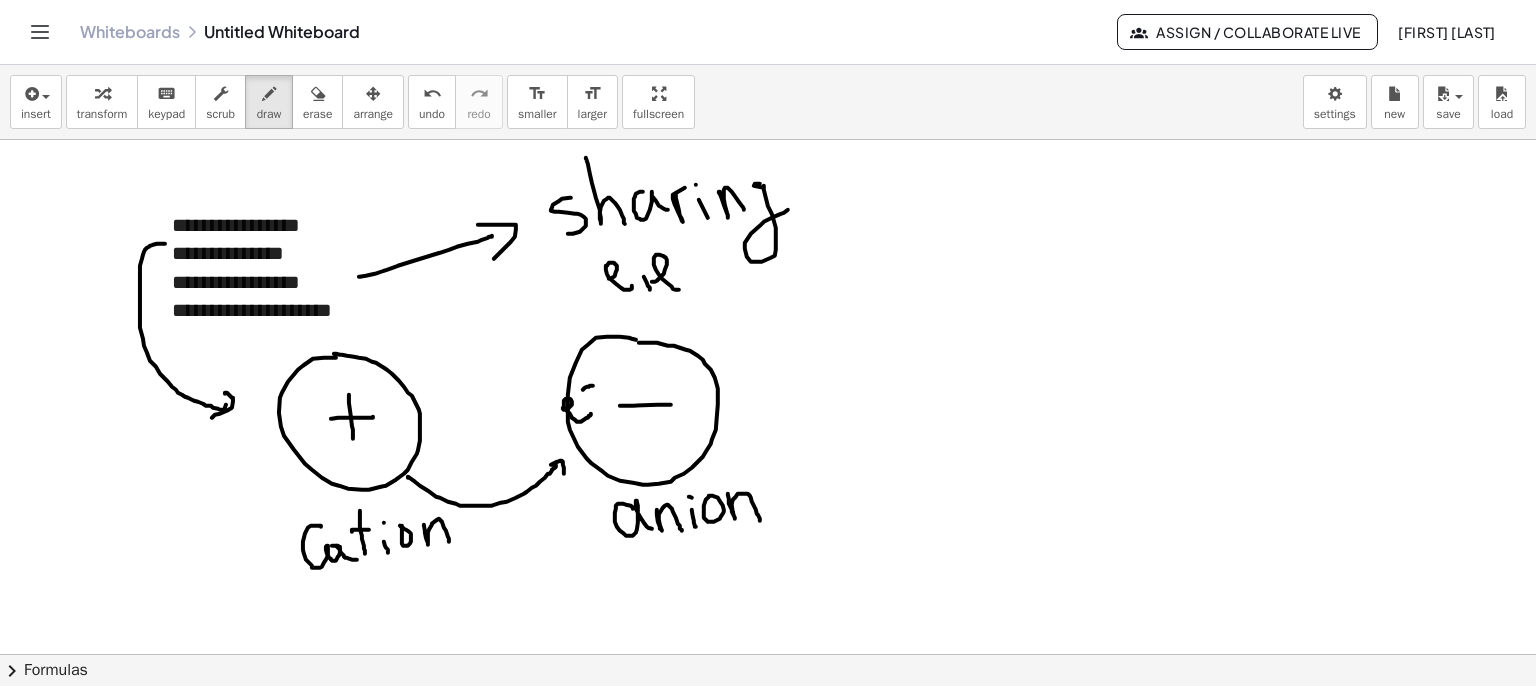 click at bounding box center (768, 654) 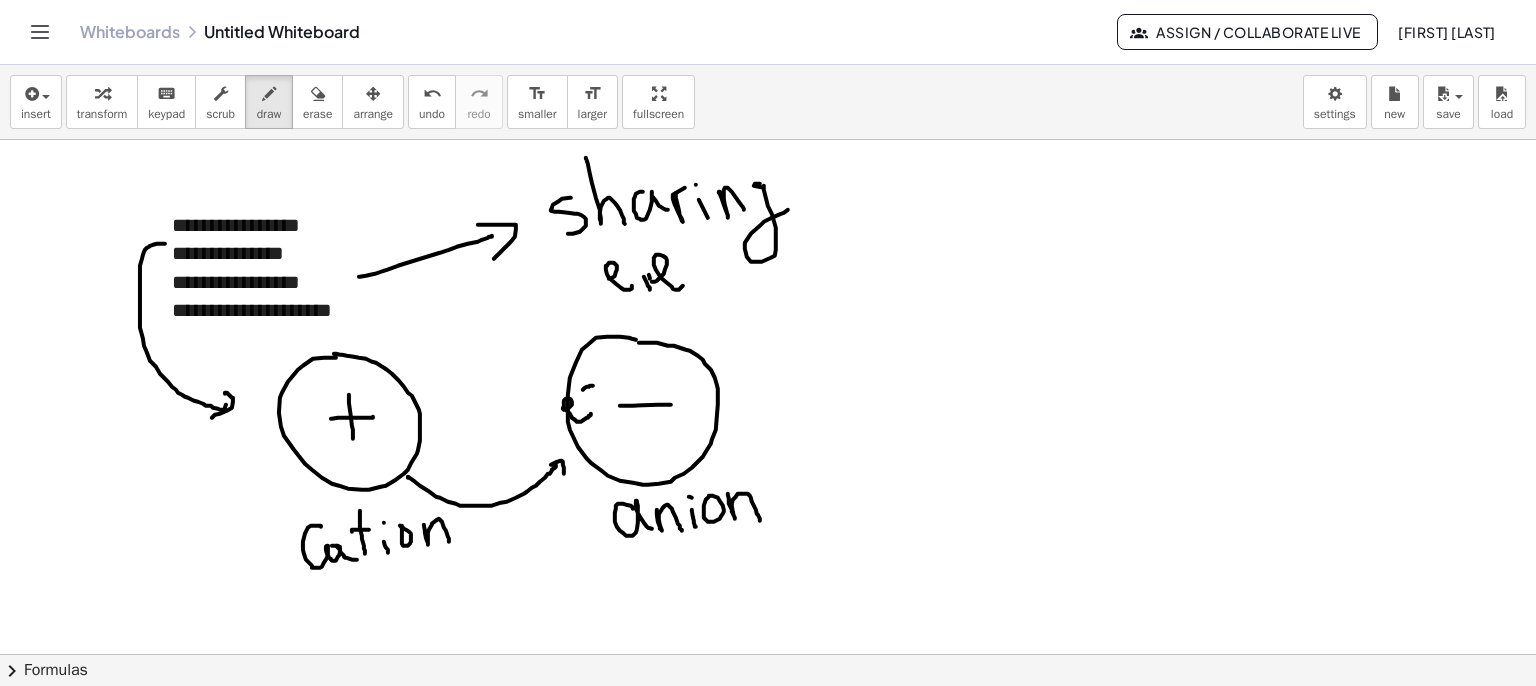 drag, startPoint x: 650, startPoint y: 277, endPoint x: 630, endPoint y: 240, distance: 42.059483 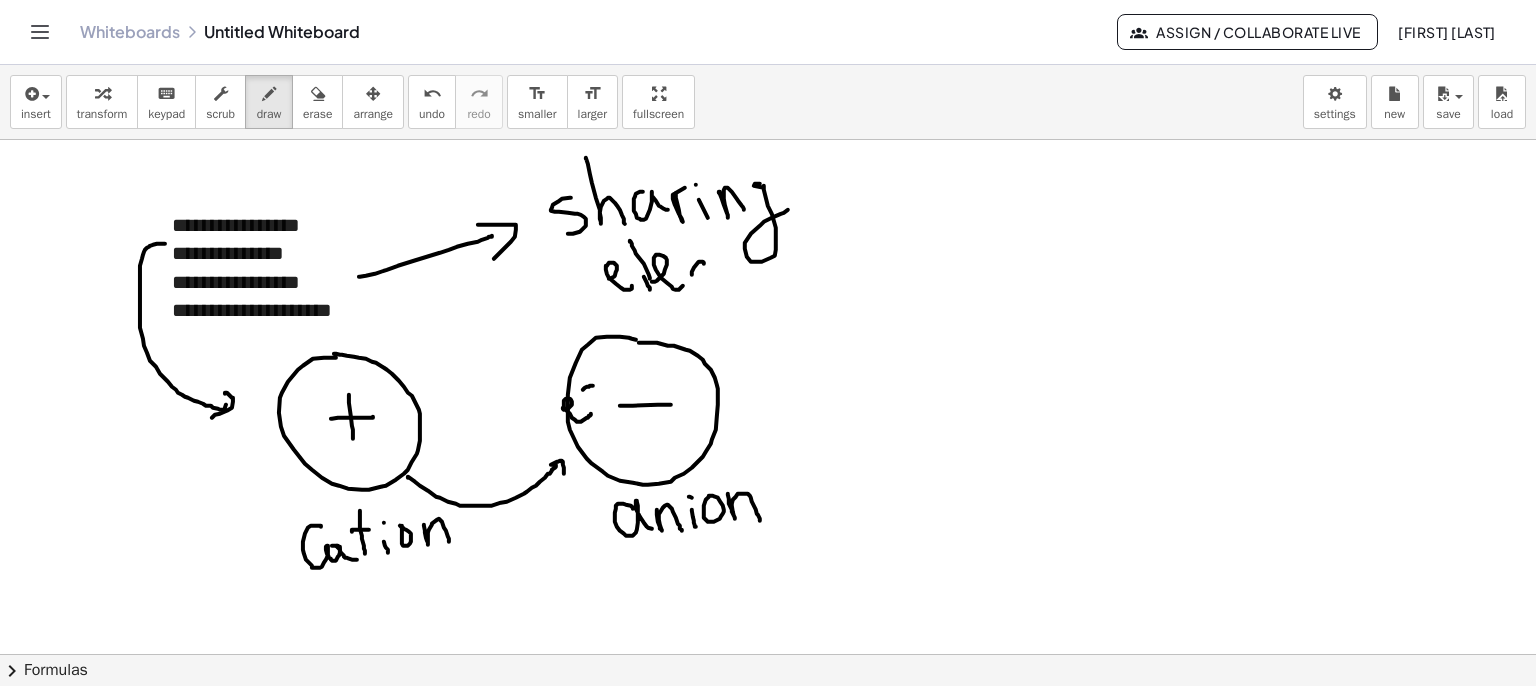 drag, startPoint x: 703, startPoint y: 261, endPoint x: 716, endPoint y: 269, distance: 15.264338 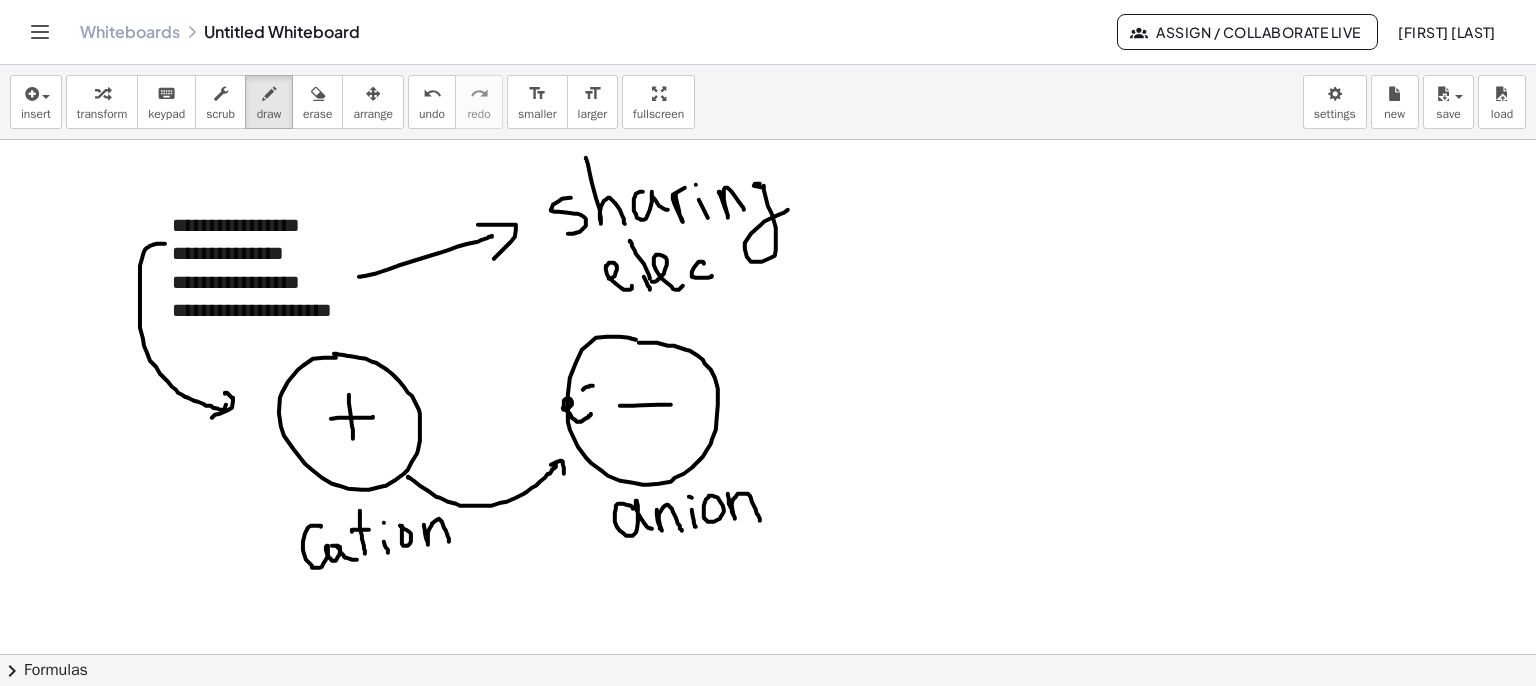 drag, startPoint x: 715, startPoint y: 237, endPoint x: 723, endPoint y: 273, distance: 36.878178 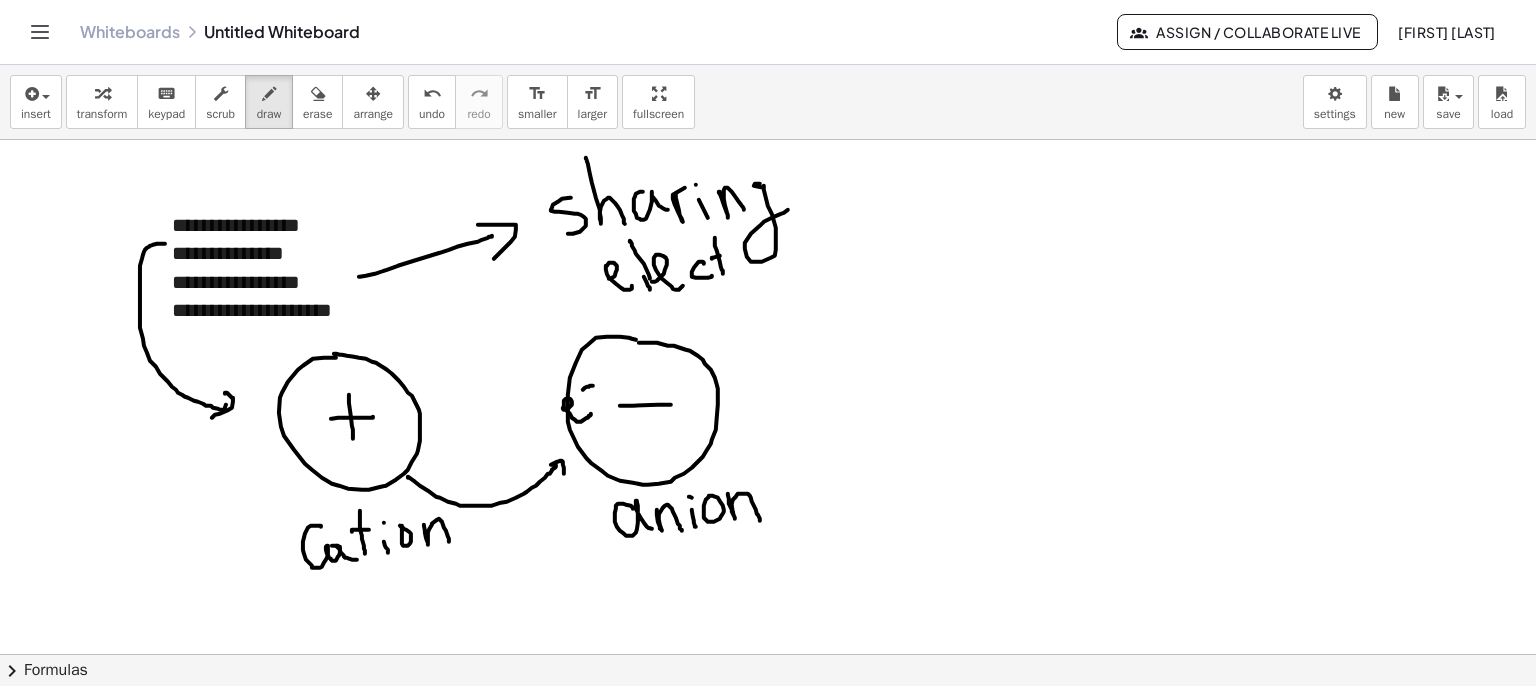 drag, startPoint x: 713, startPoint y: 257, endPoint x: 733, endPoint y: 253, distance: 20.396078 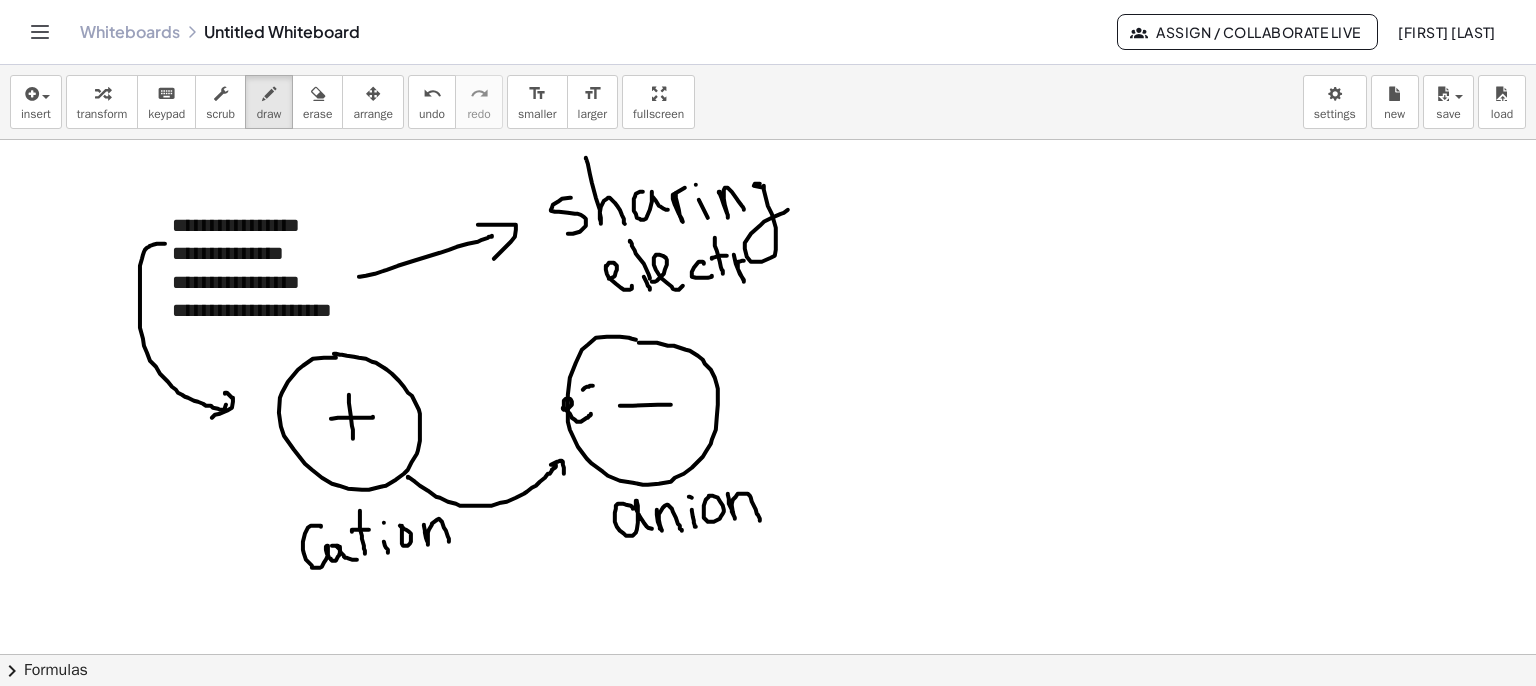 drag, startPoint x: 741, startPoint y: 274, endPoint x: 752, endPoint y: 261, distance: 17.029387 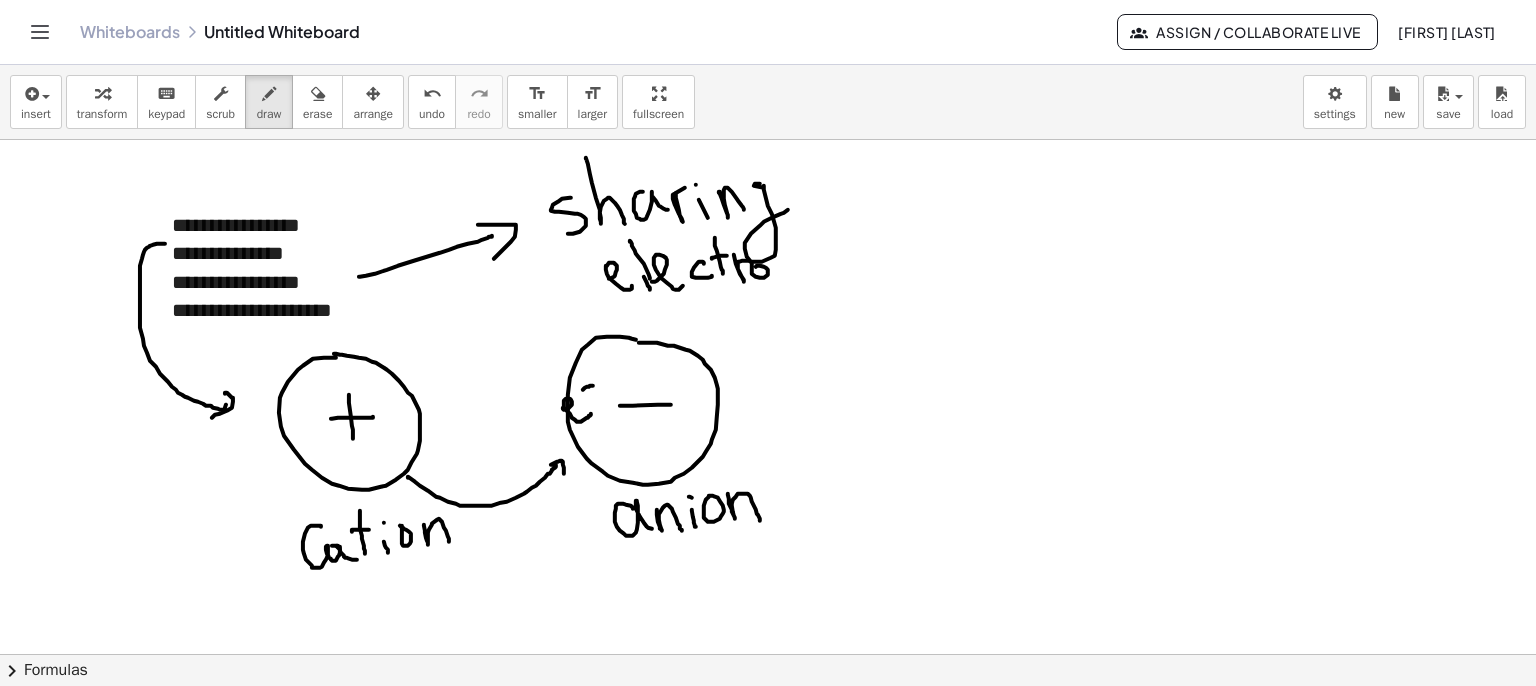 drag, startPoint x: 752, startPoint y: 264, endPoint x: 762, endPoint y: 265, distance: 10.049875 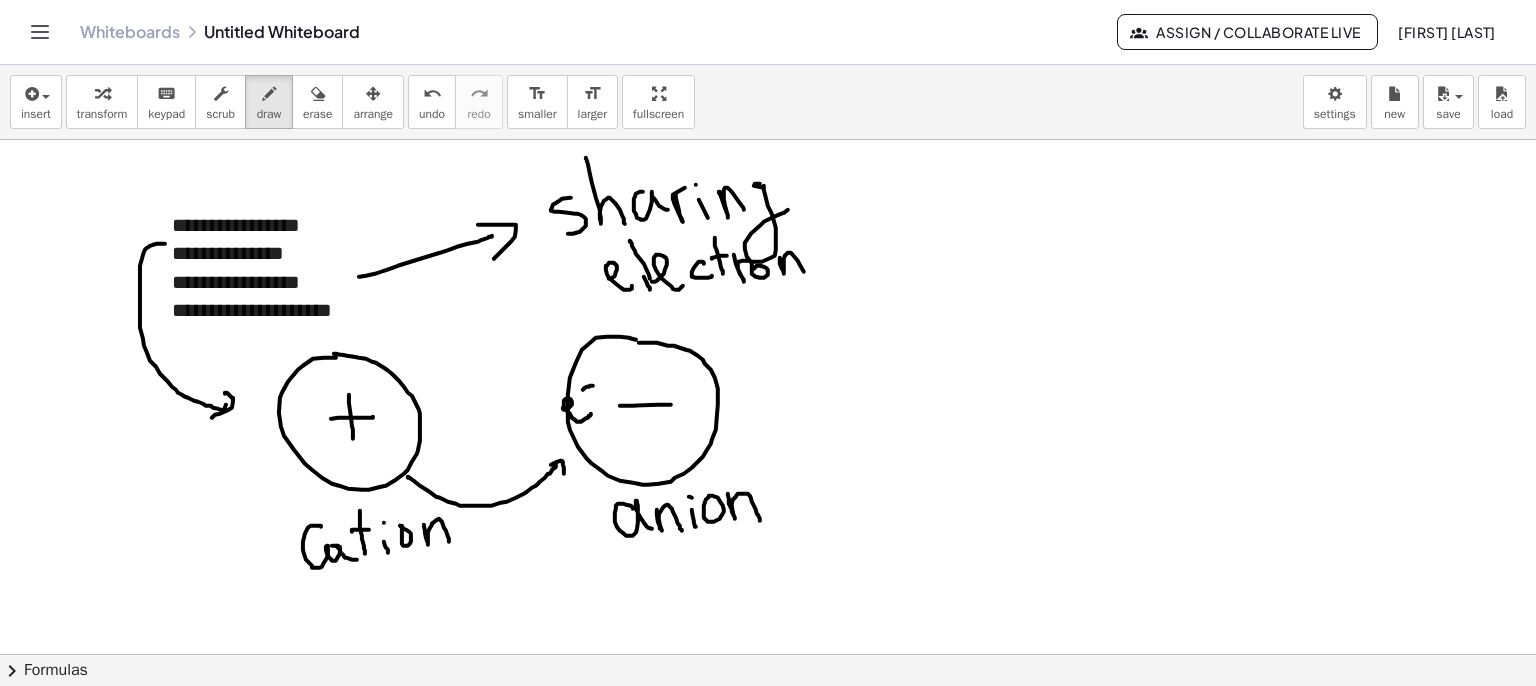 drag, startPoint x: 782, startPoint y: 268, endPoint x: 808, endPoint y: 277, distance: 27.513634 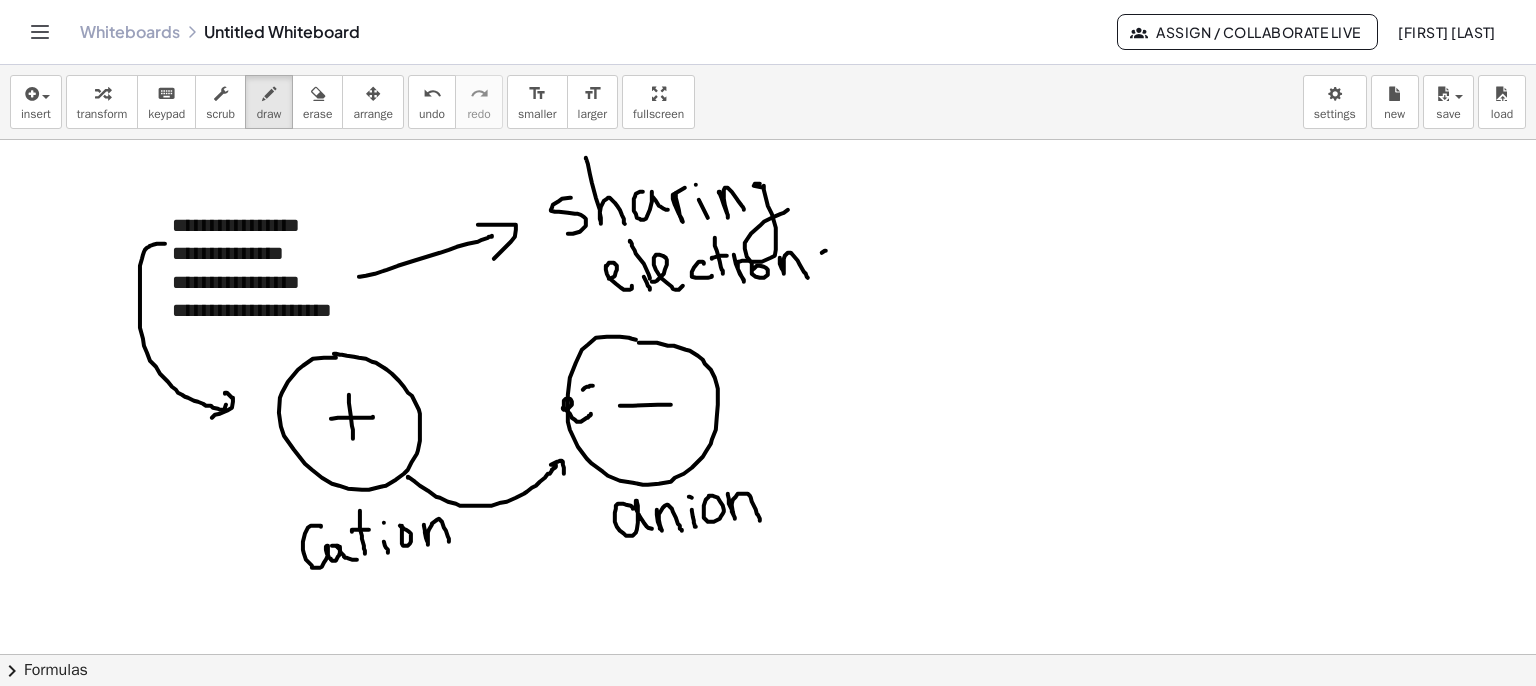 drag, startPoint x: 822, startPoint y: 252, endPoint x: 798, endPoint y: 301, distance: 54.56189 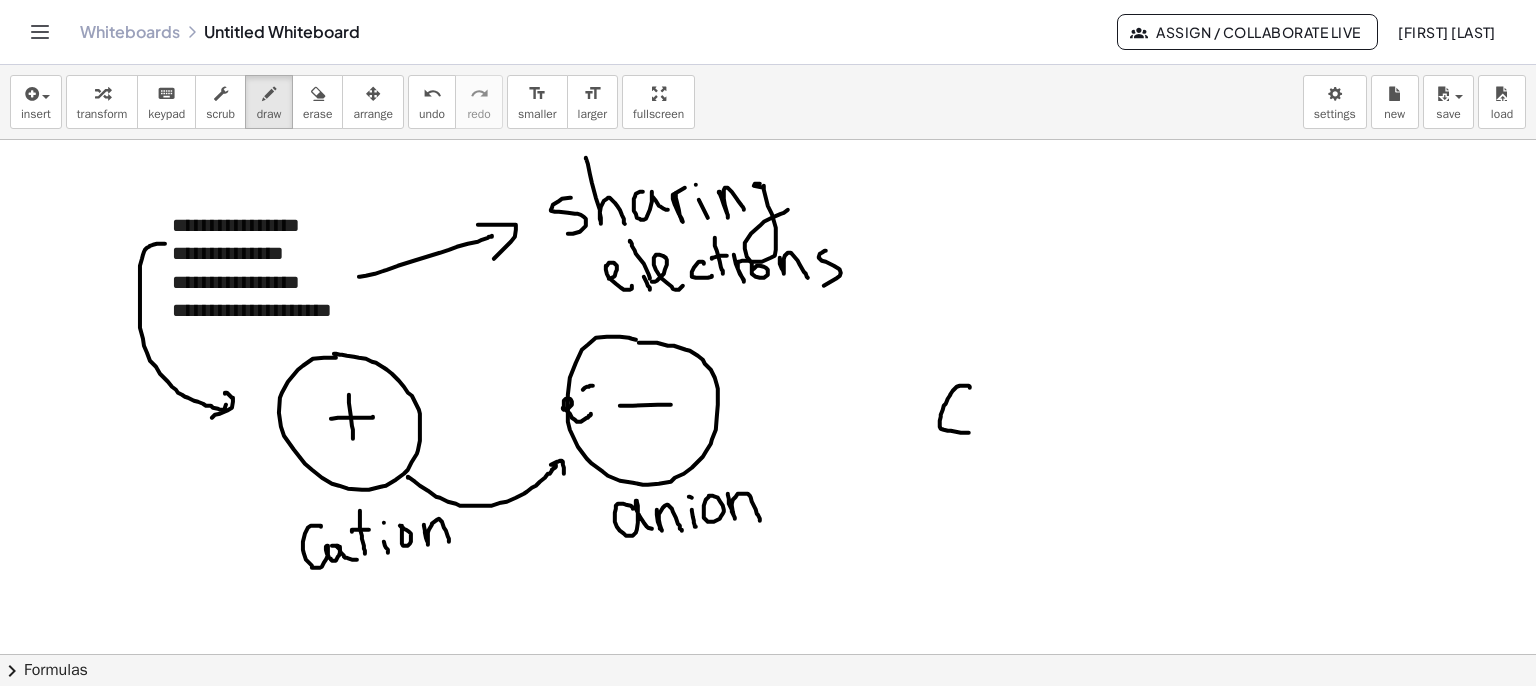 drag, startPoint x: 969, startPoint y: 385, endPoint x: 981, endPoint y: 432, distance: 48.507732 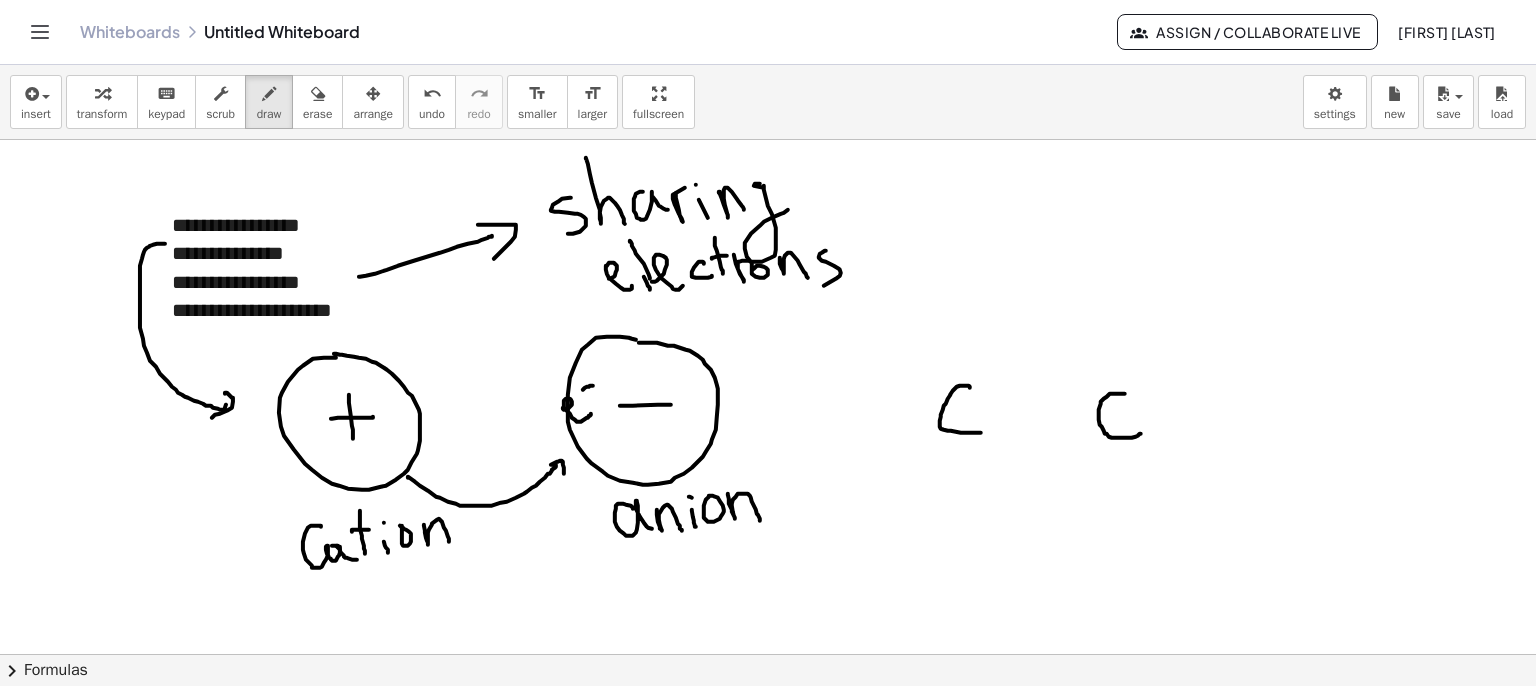 drag, startPoint x: 1125, startPoint y: 393, endPoint x: 1144, endPoint y: 433, distance: 44.28318 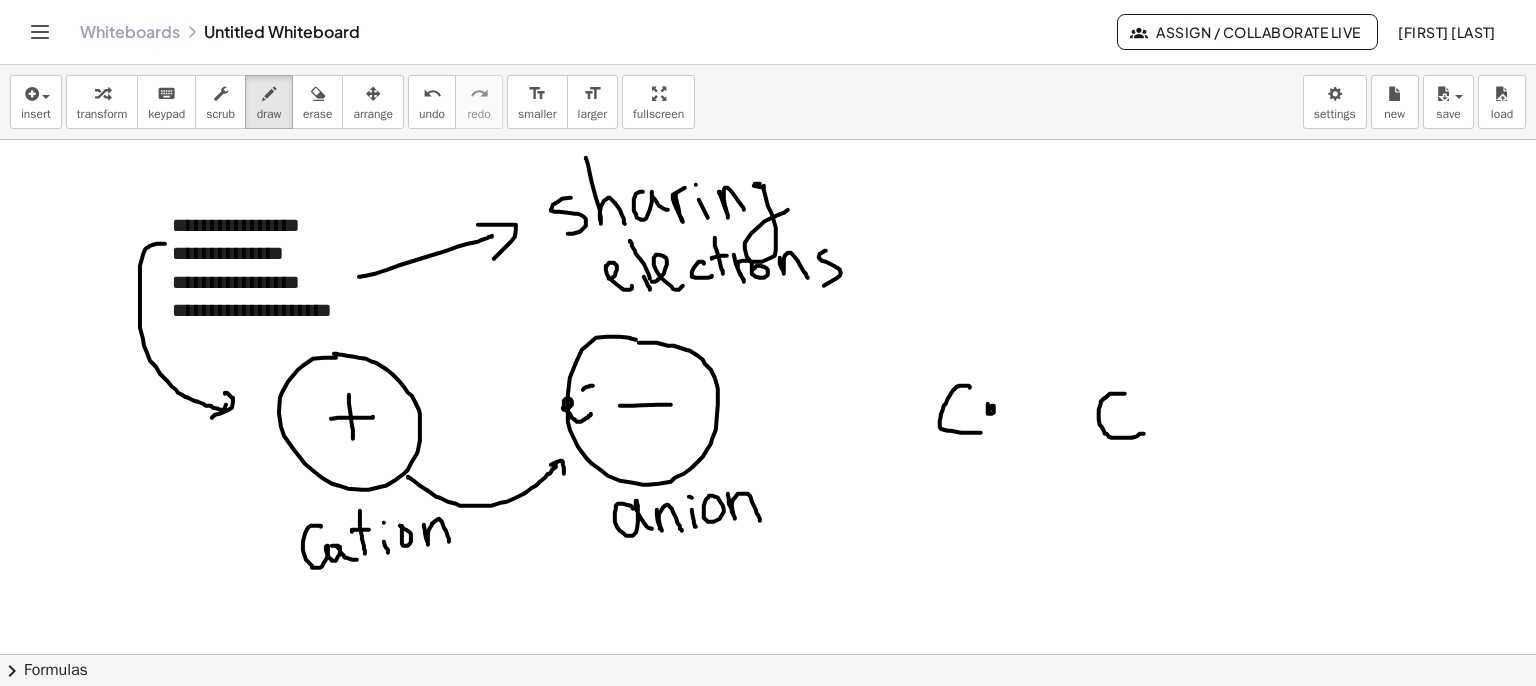 click at bounding box center (768, 654) 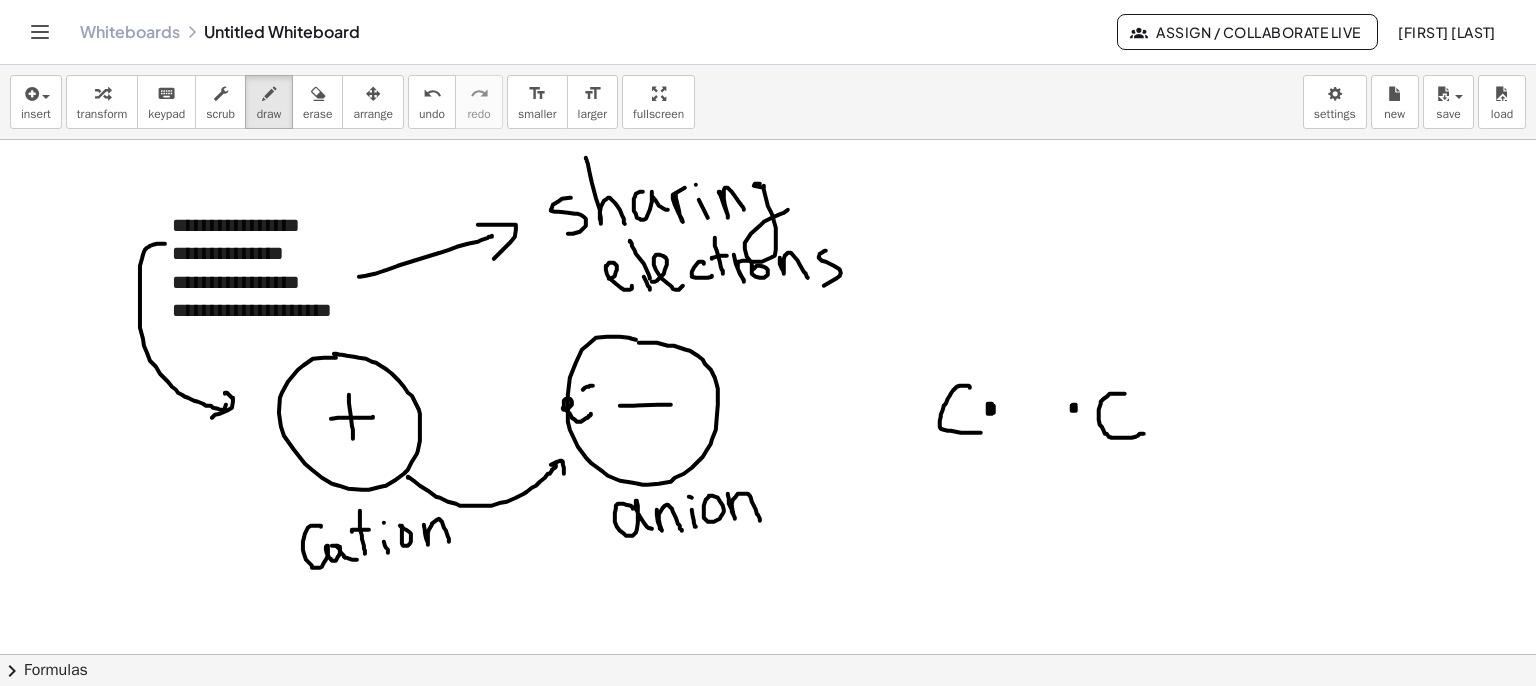 click at bounding box center [768, 654] 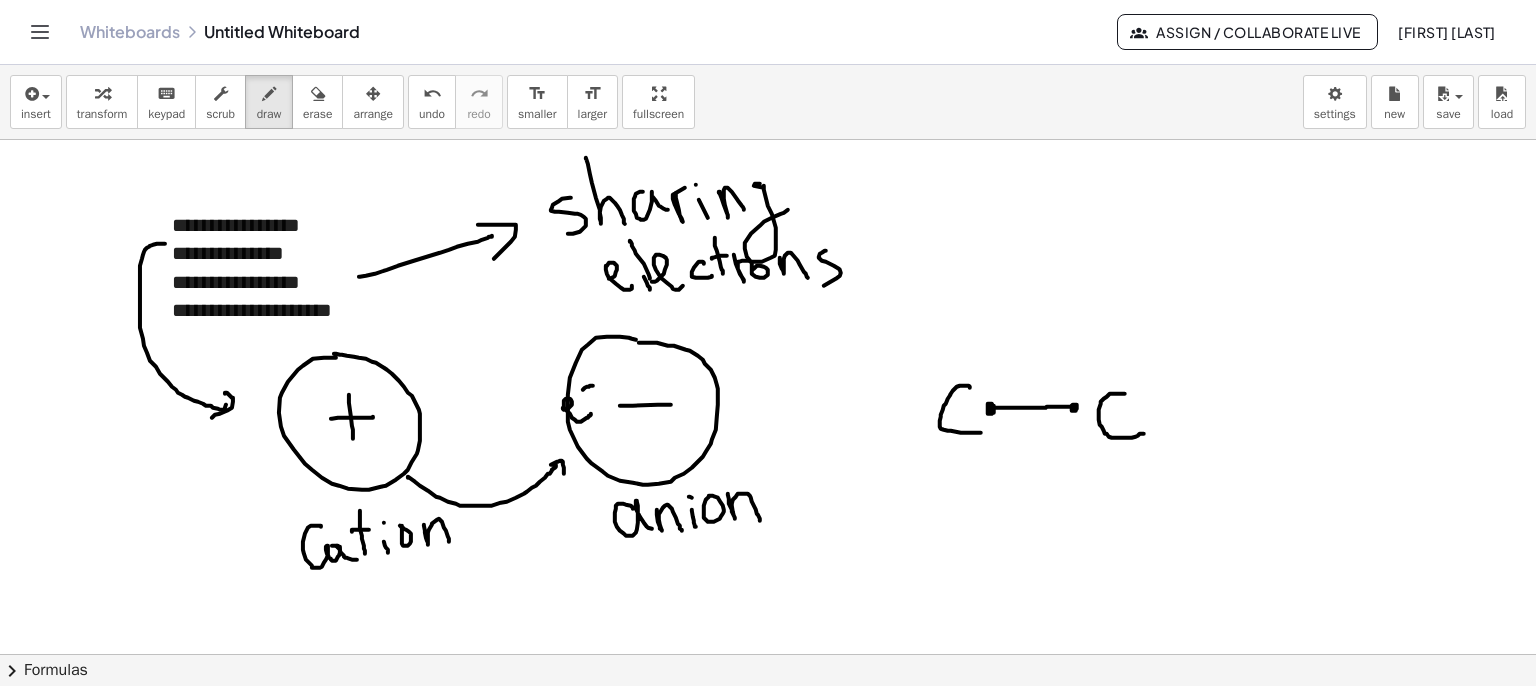 drag, startPoint x: 1076, startPoint y: 406, endPoint x: 988, endPoint y: 407, distance: 88.005684 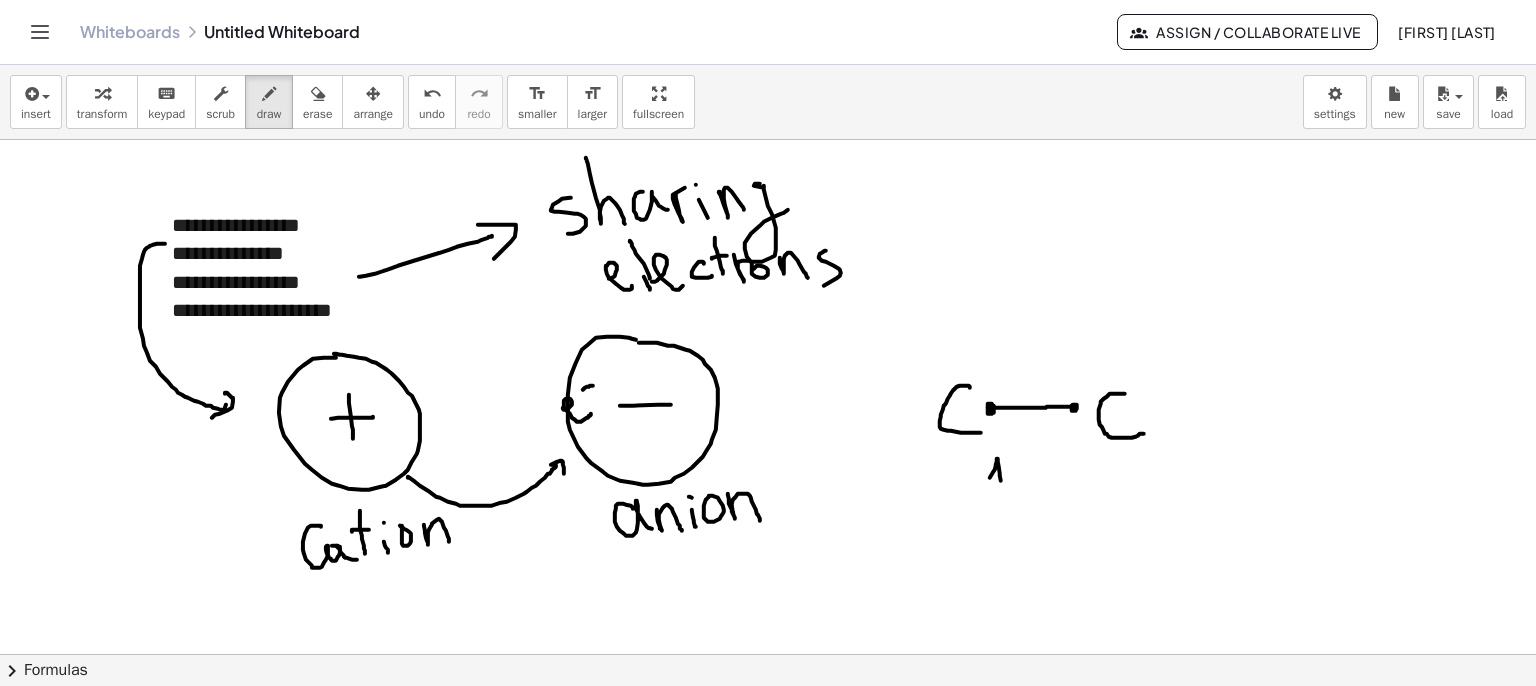 drag, startPoint x: 990, startPoint y: 477, endPoint x: 1005, endPoint y: 486, distance: 17.492855 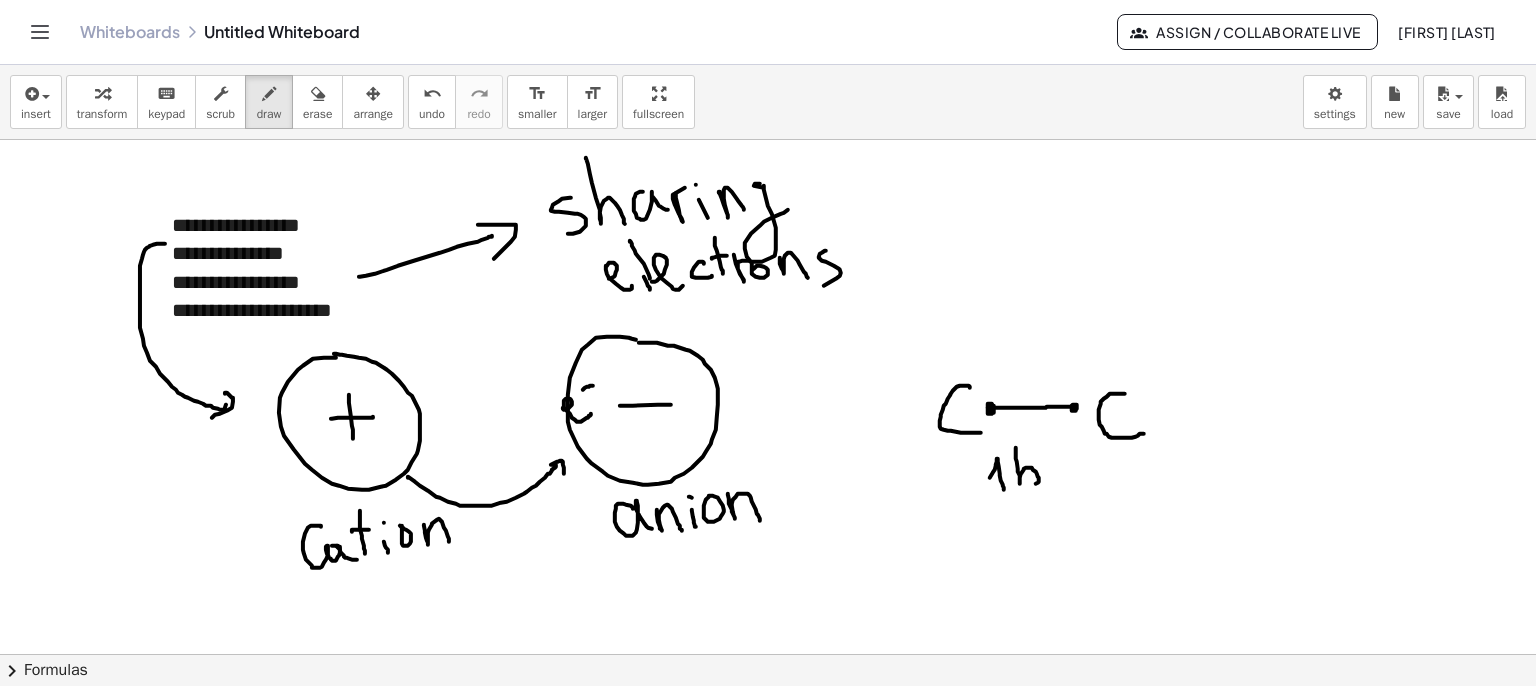 drag, startPoint x: 1017, startPoint y: 461, endPoint x: 1052, endPoint y: 470, distance: 36.138622 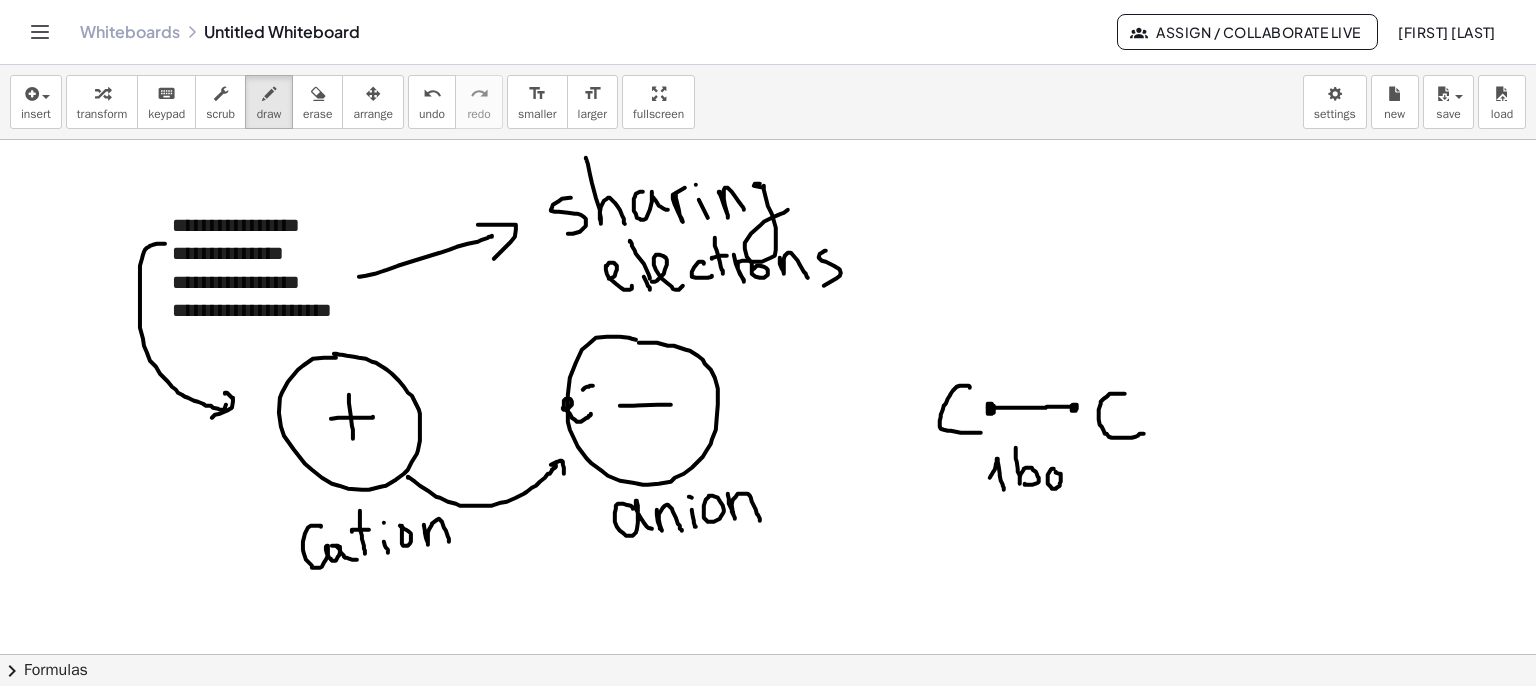 click at bounding box center (768, 654) 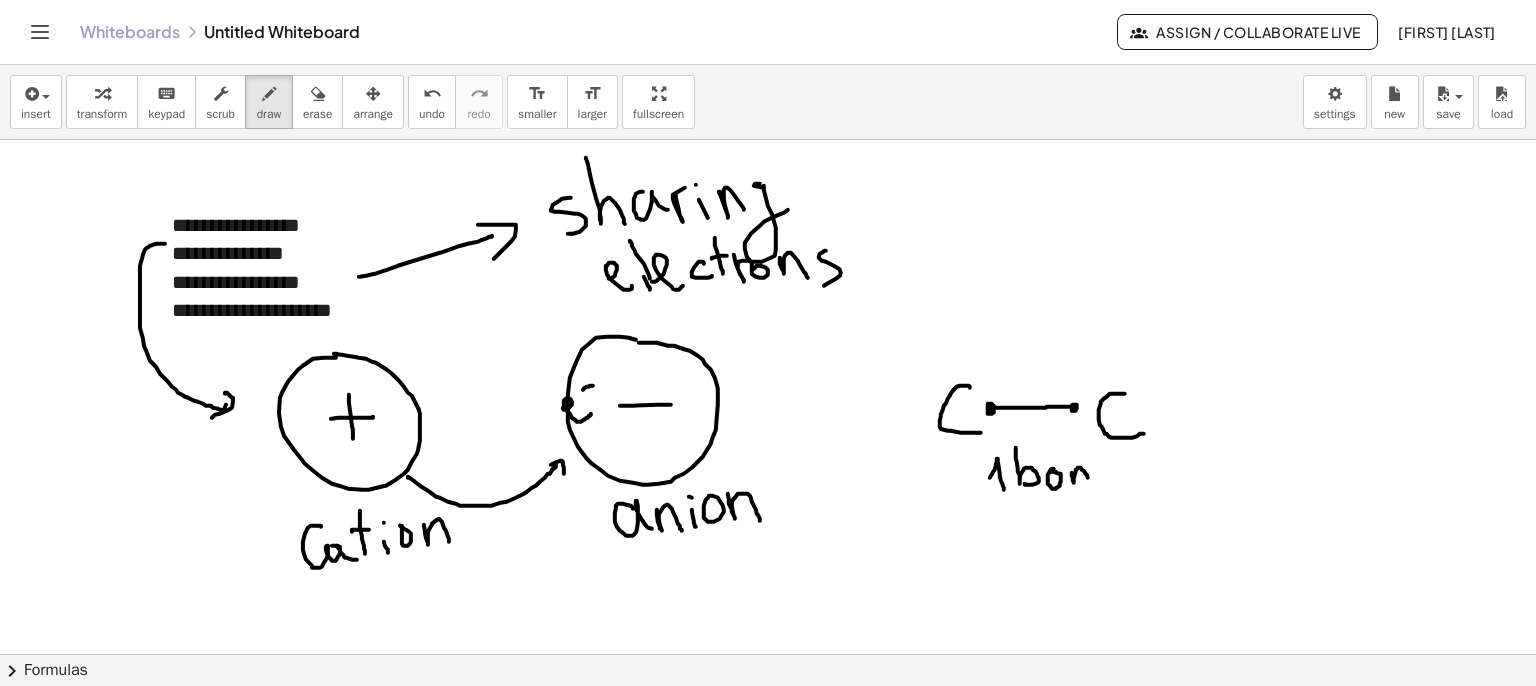 drag, startPoint x: 1074, startPoint y: 482, endPoint x: 1112, endPoint y: 471, distance: 39.56008 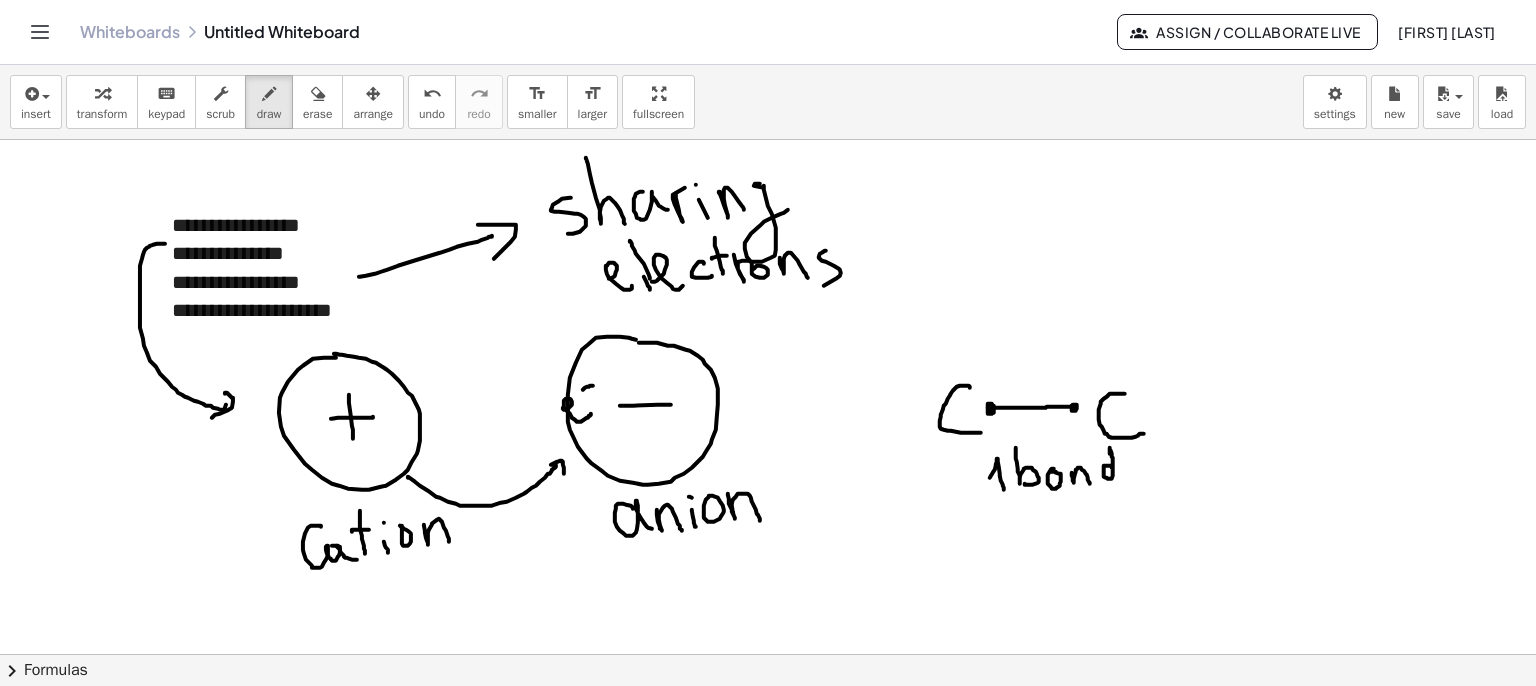 drag, startPoint x: 1106, startPoint y: 465, endPoint x: 1115, endPoint y: 471, distance: 10.816654 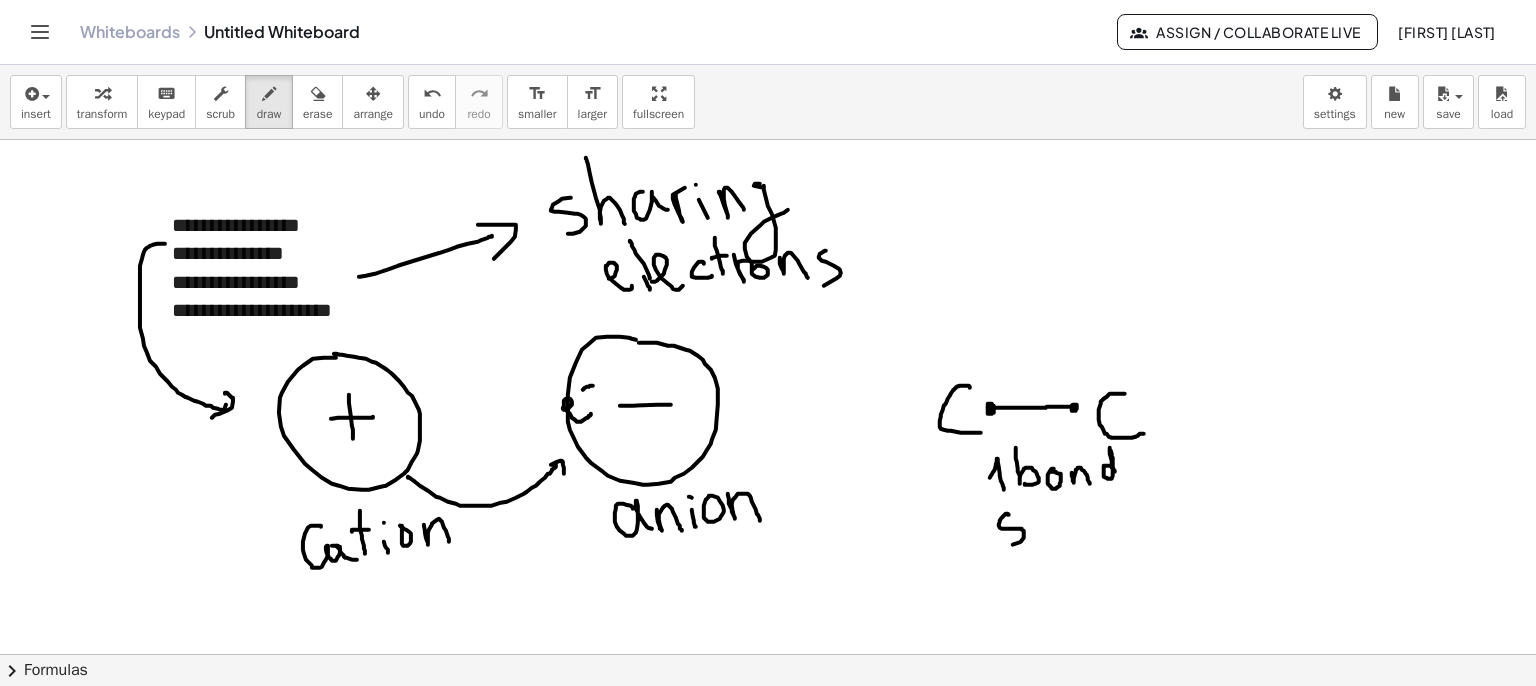 drag, startPoint x: 1009, startPoint y: 514, endPoint x: 1028, endPoint y: 527, distance: 23.021729 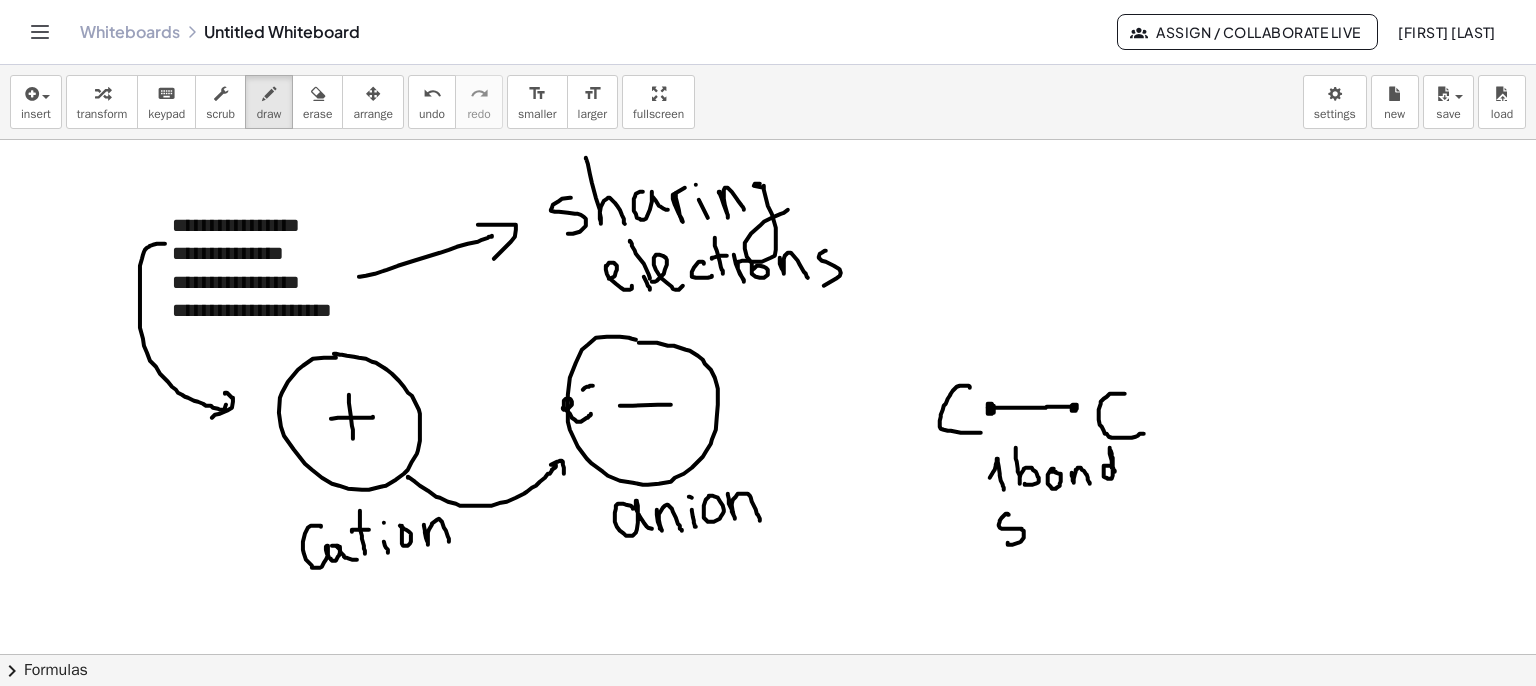 click at bounding box center [768, 654] 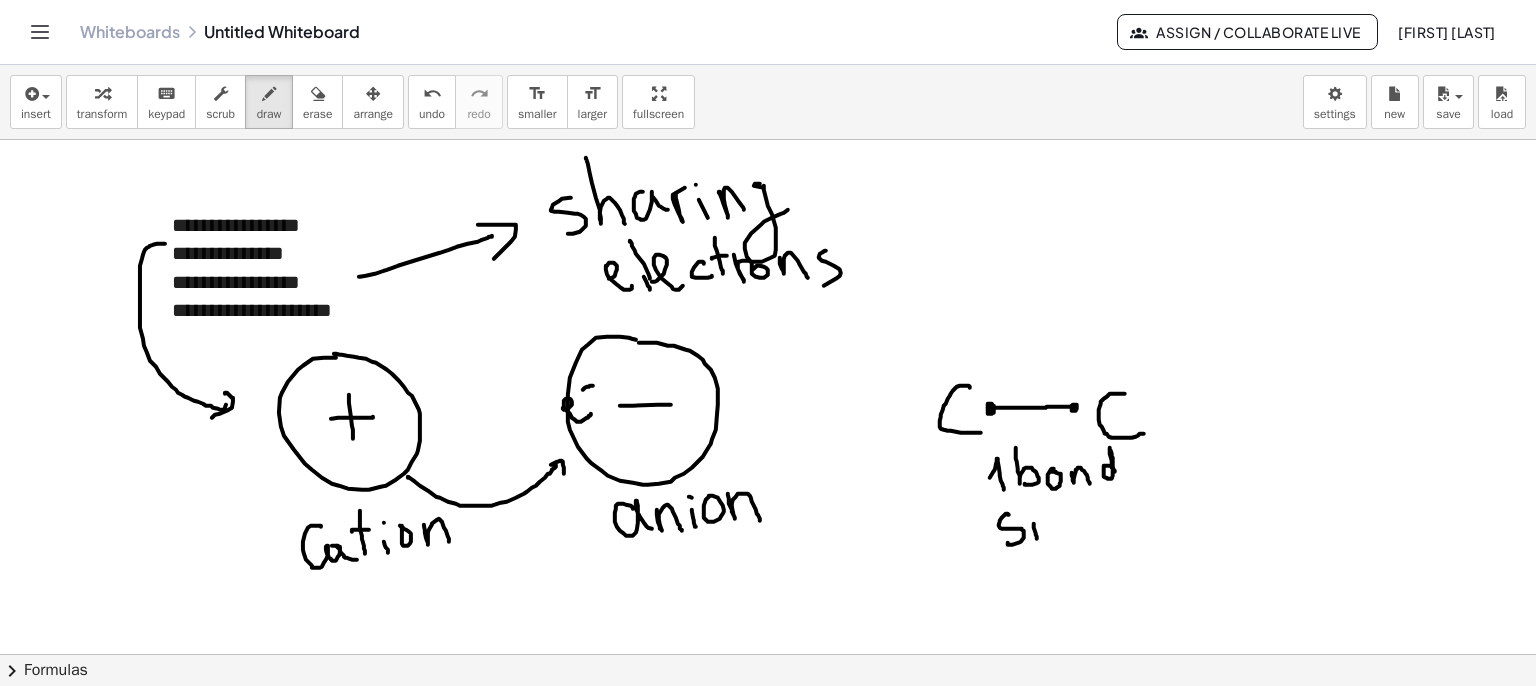click at bounding box center [768, 654] 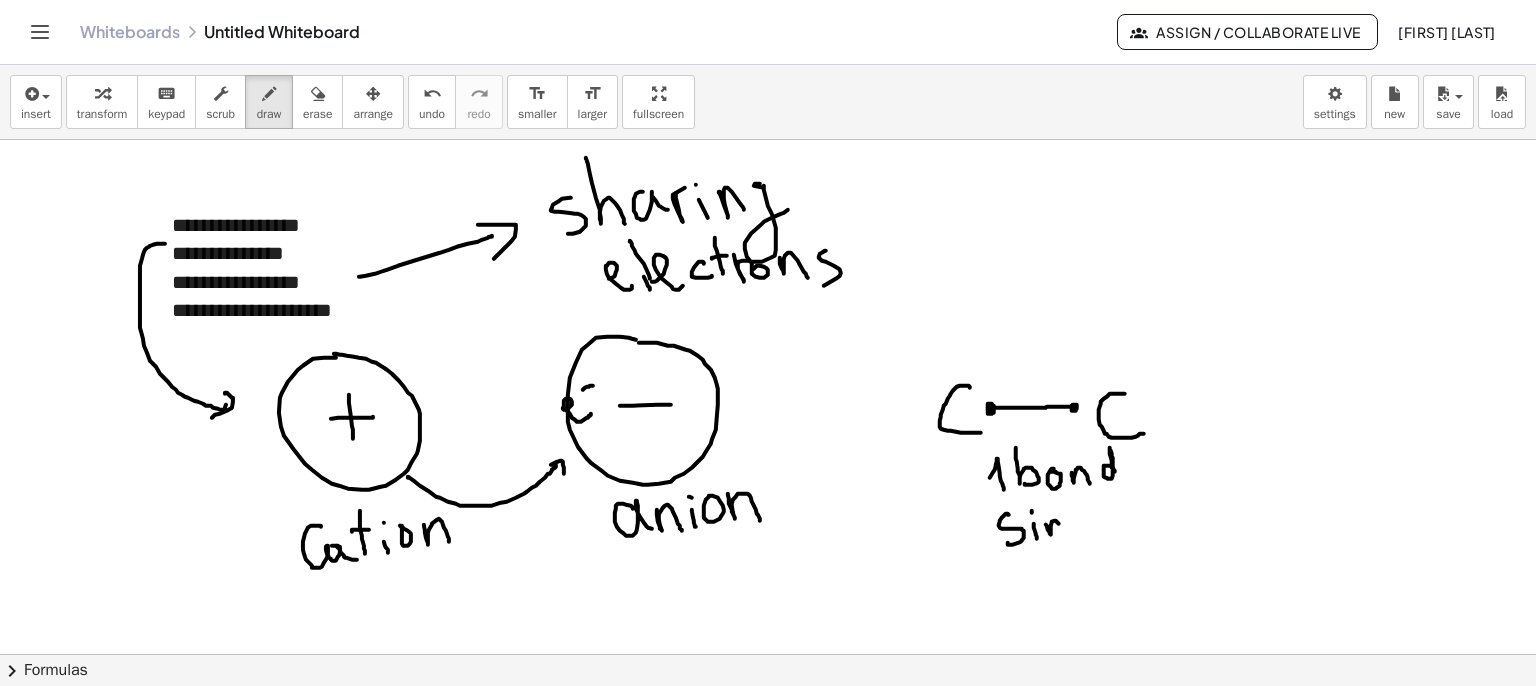drag, startPoint x: 1050, startPoint y: 532, endPoint x: 1067, endPoint y: 533, distance: 17.029387 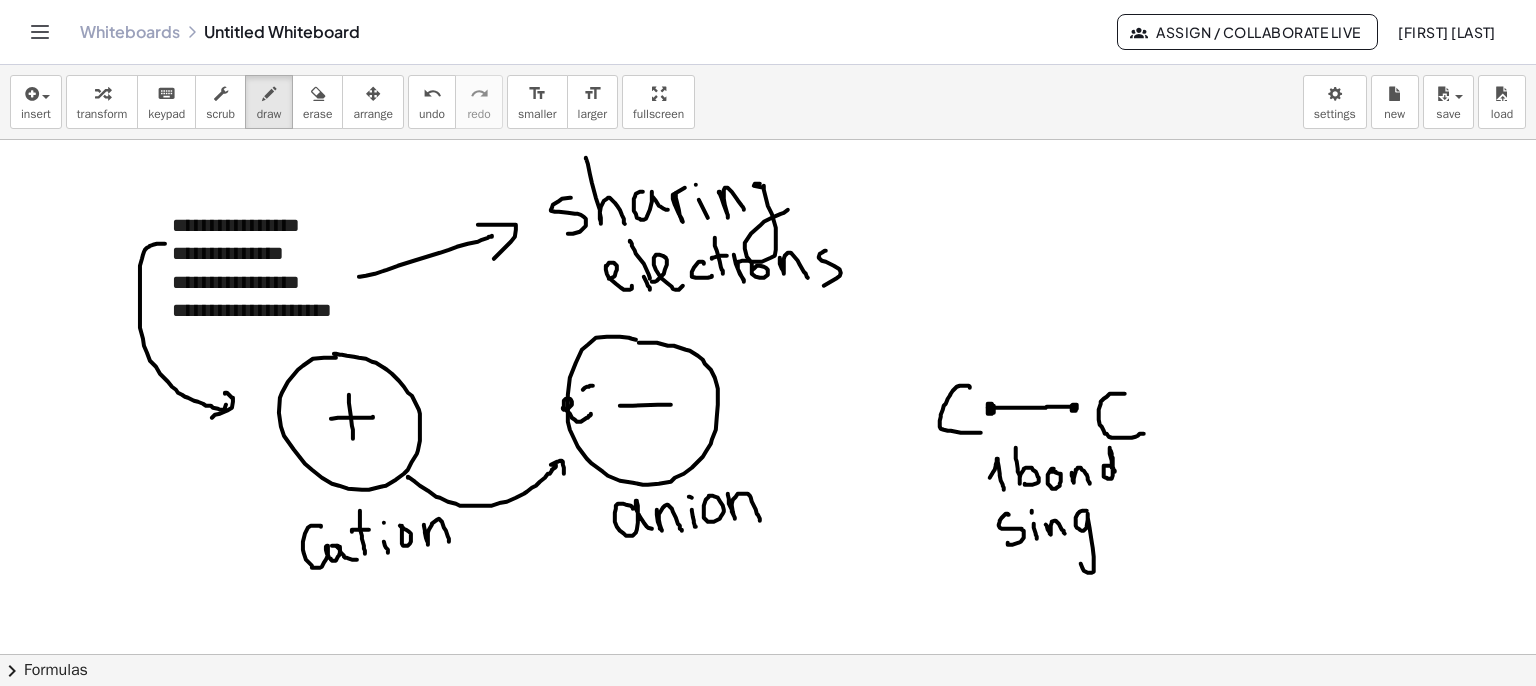 drag, startPoint x: 1076, startPoint y: 525, endPoint x: 1096, endPoint y: 525, distance: 20 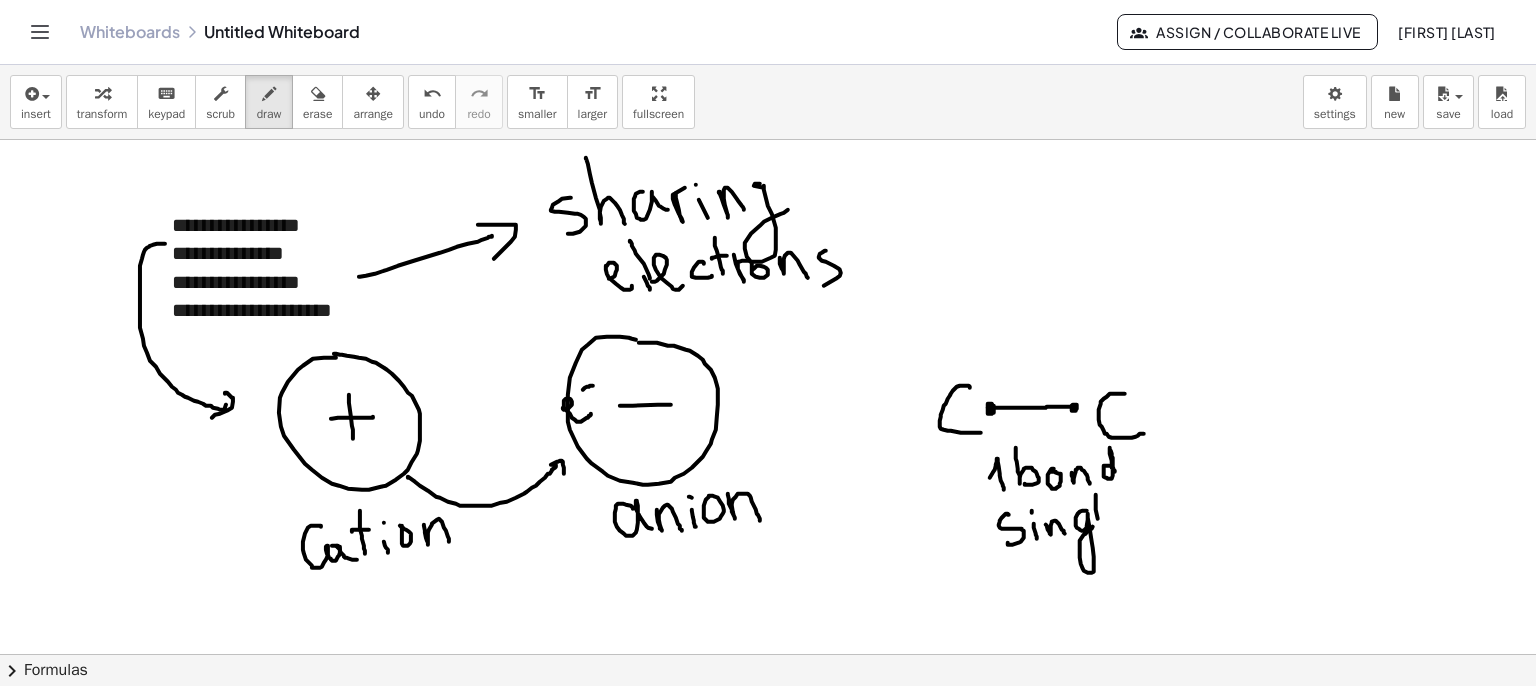 drag, startPoint x: 1098, startPoint y: 518, endPoint x: 1104, endPoint y: 527, distance: 10.816654 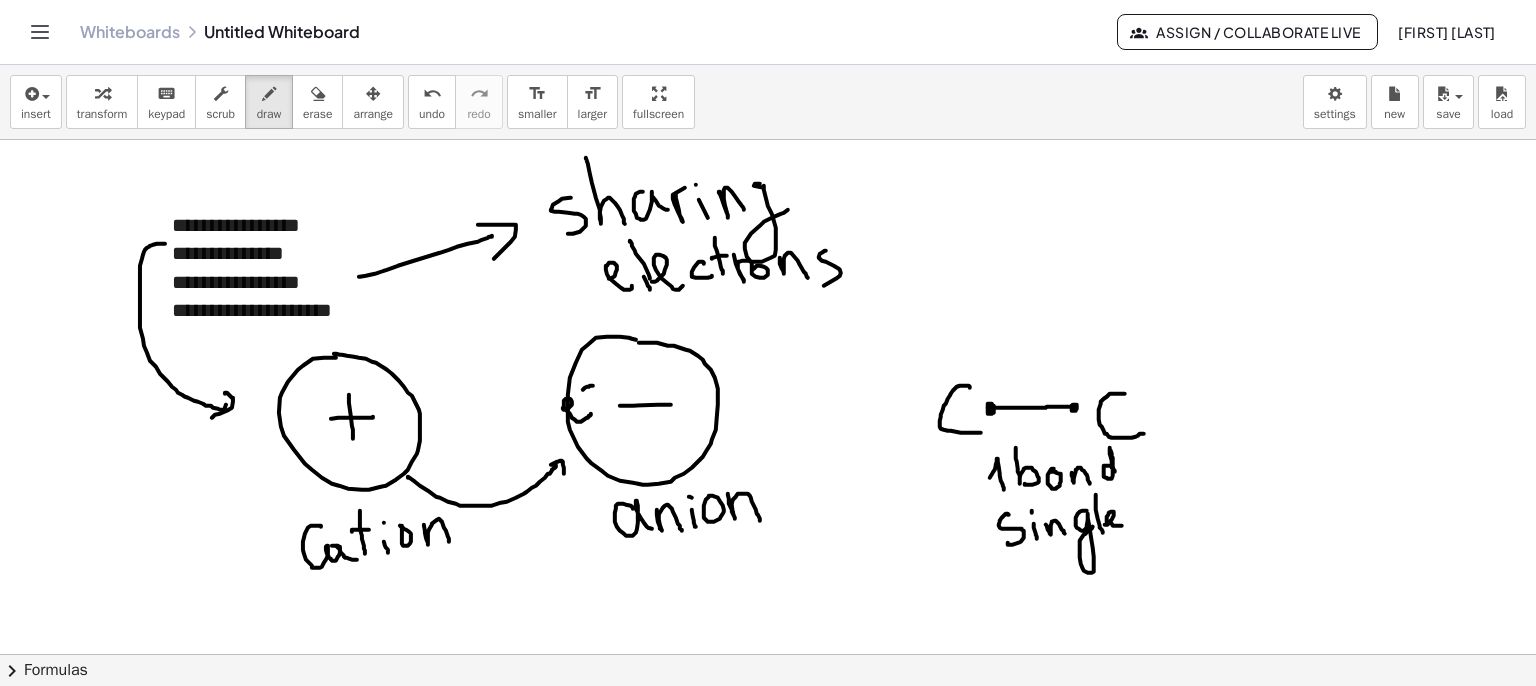 drag, startPoint x: 1110, startPoint y: 521, endPoint x: 1124, endPoint y: 525, distance: 14.56022 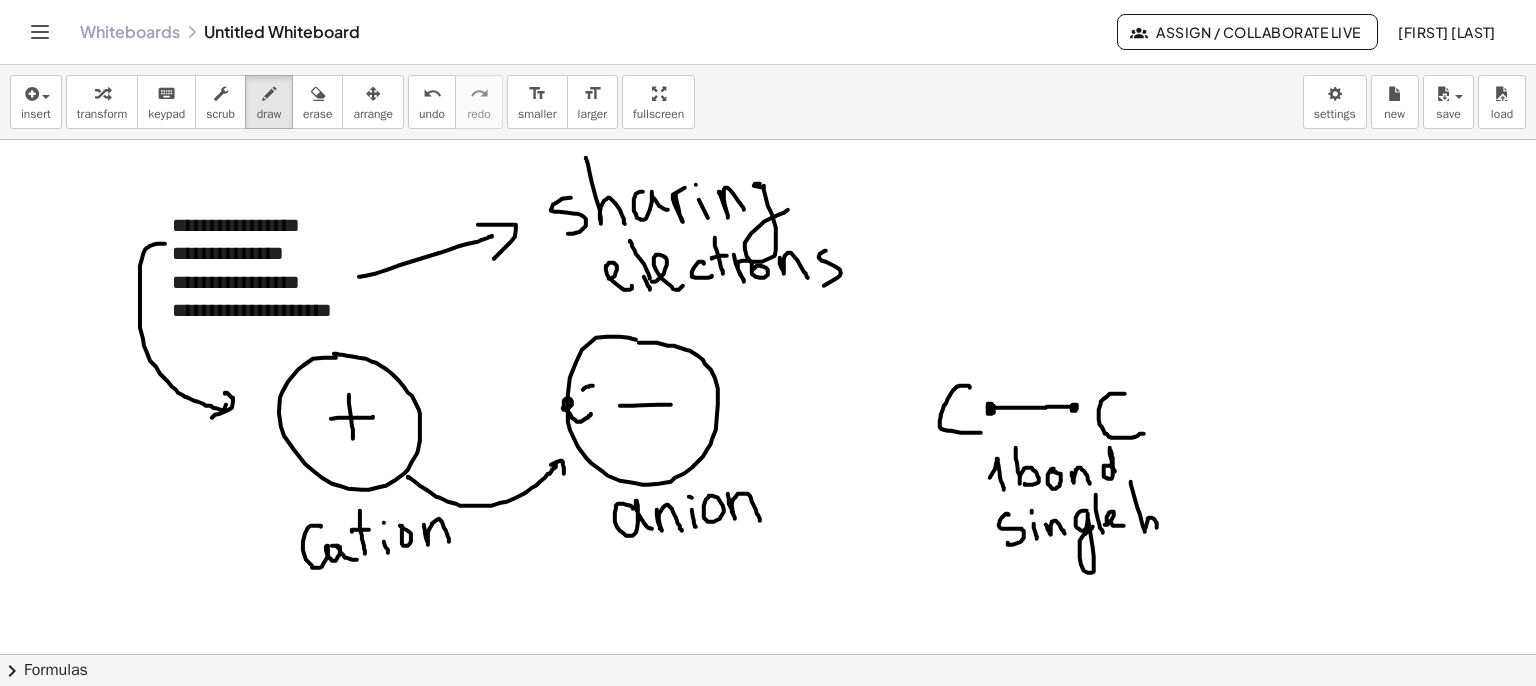 drag, startPoint x: 1131, startPoint y: 482, endPoint x: 1144, endPoint y: 528, distance: 47.801674 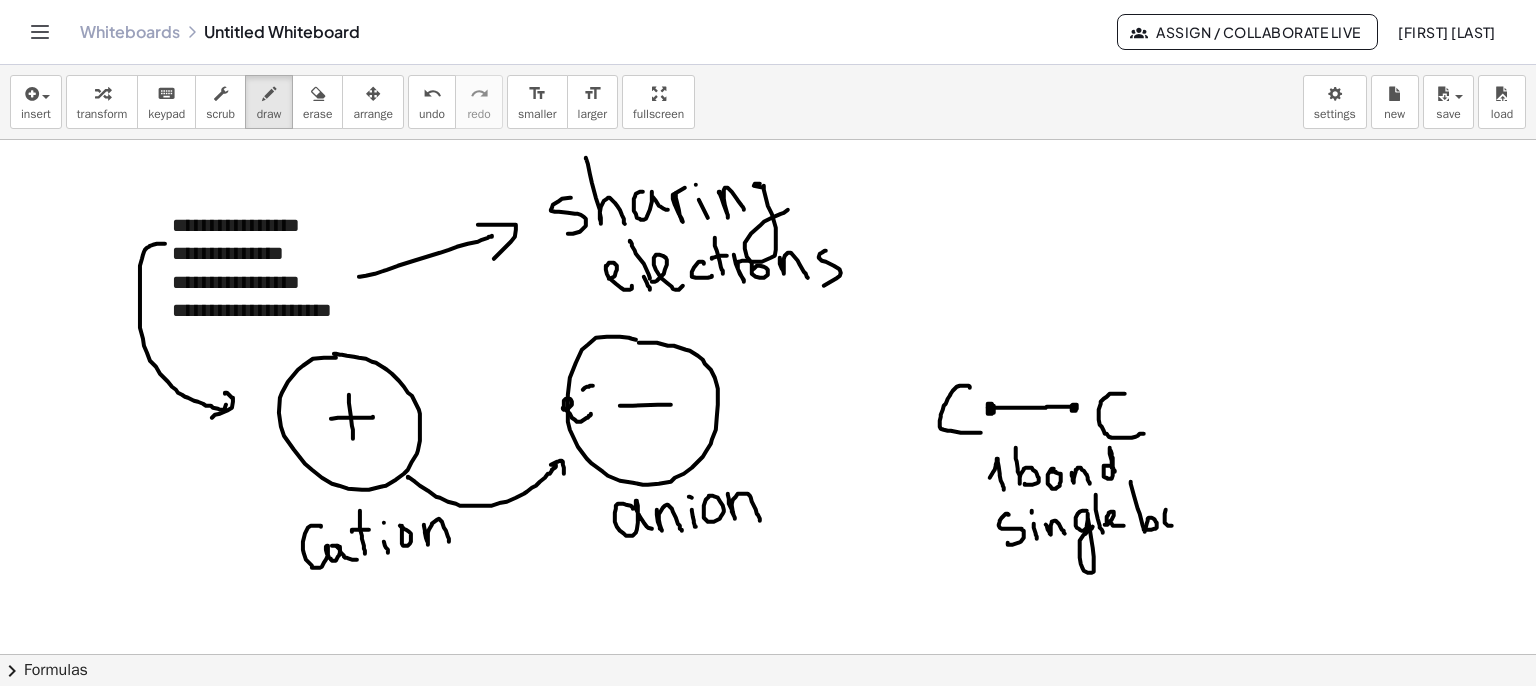 click at bounding box center [768, 654] 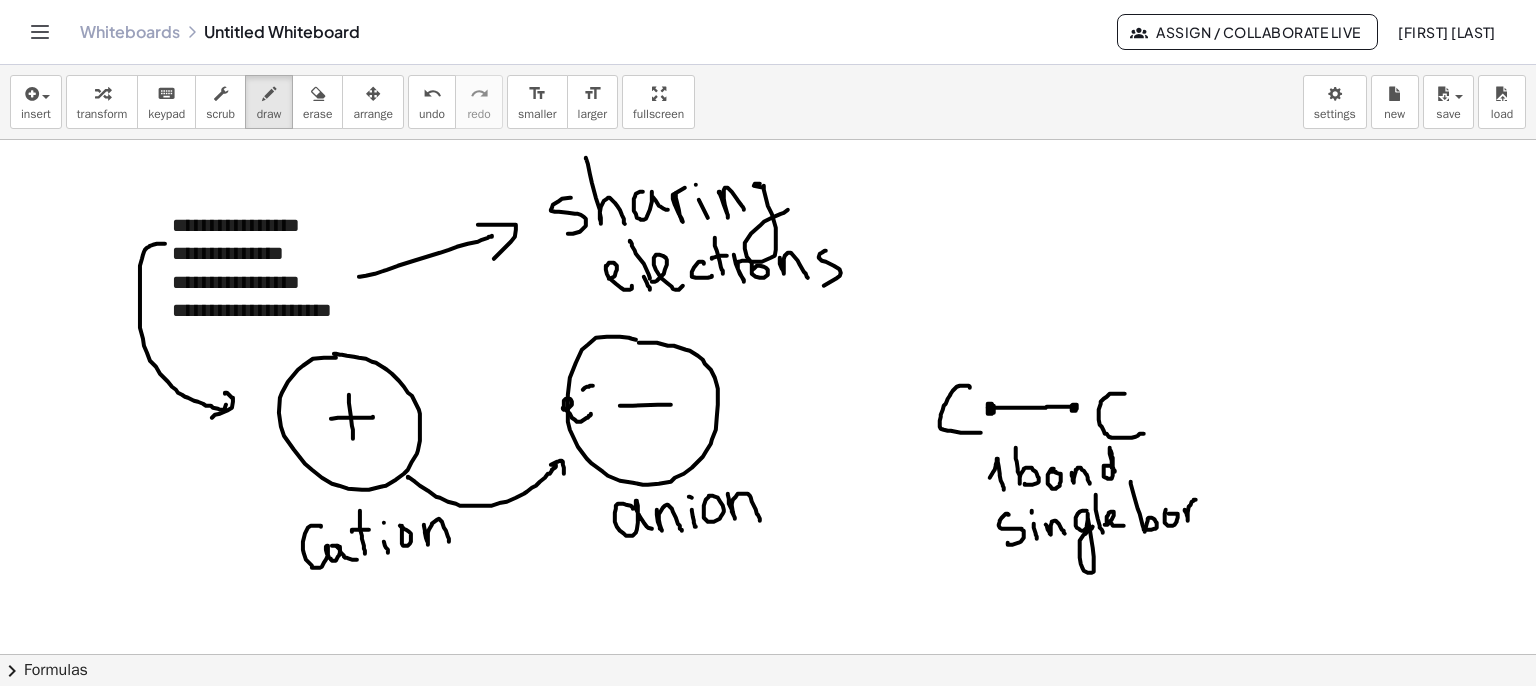 drag, startPoint x: 1185, startPoint y: 509, endPoint x: 1204, endPoint y: 517, distance: 20.615528 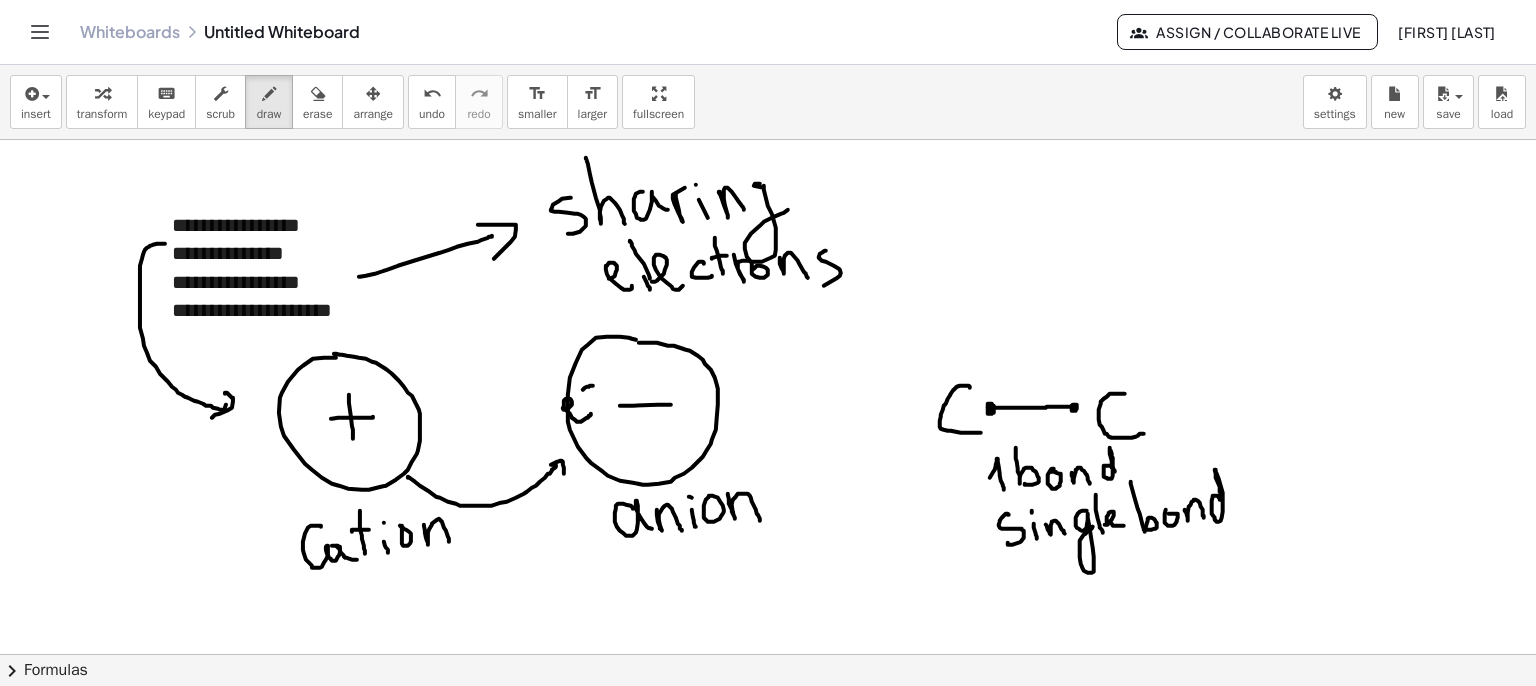 drag, startPoint x: 1213, startPoint y: 495, endPoint x: 1226, endPoint y: 504, distance: 15.811388 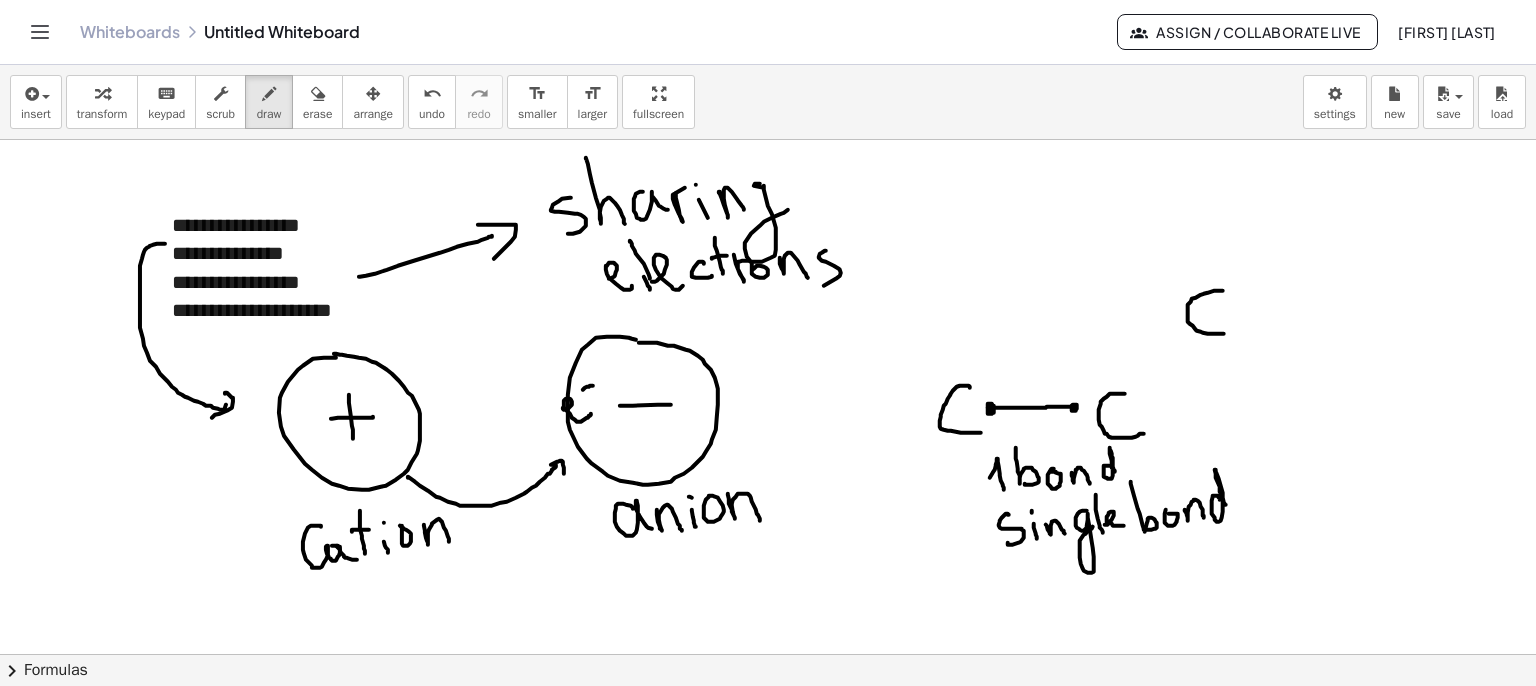 drag, startPoint x: 1201, startPoint y: 294, endPoint x: 1236, endPoint y: 328, distance: 48.79549 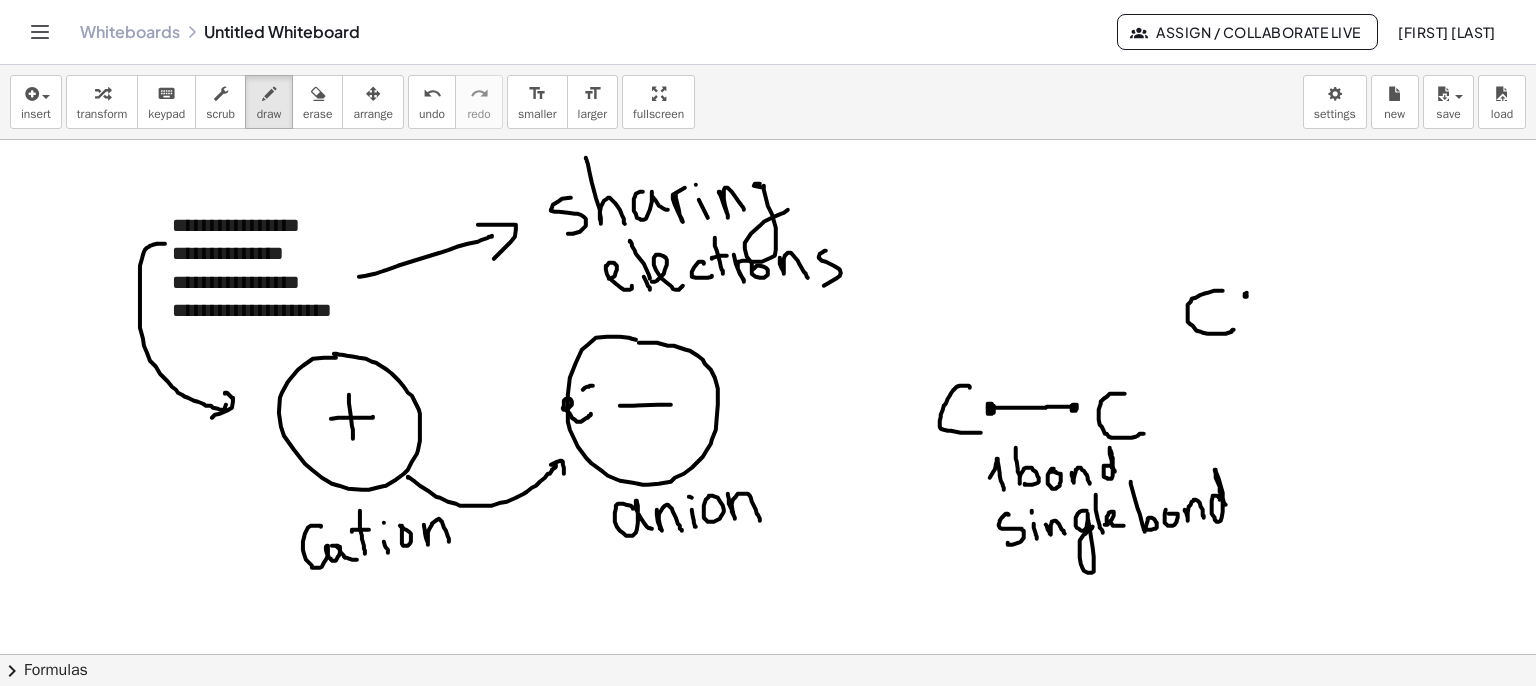 click at bounding box center [768, 654] 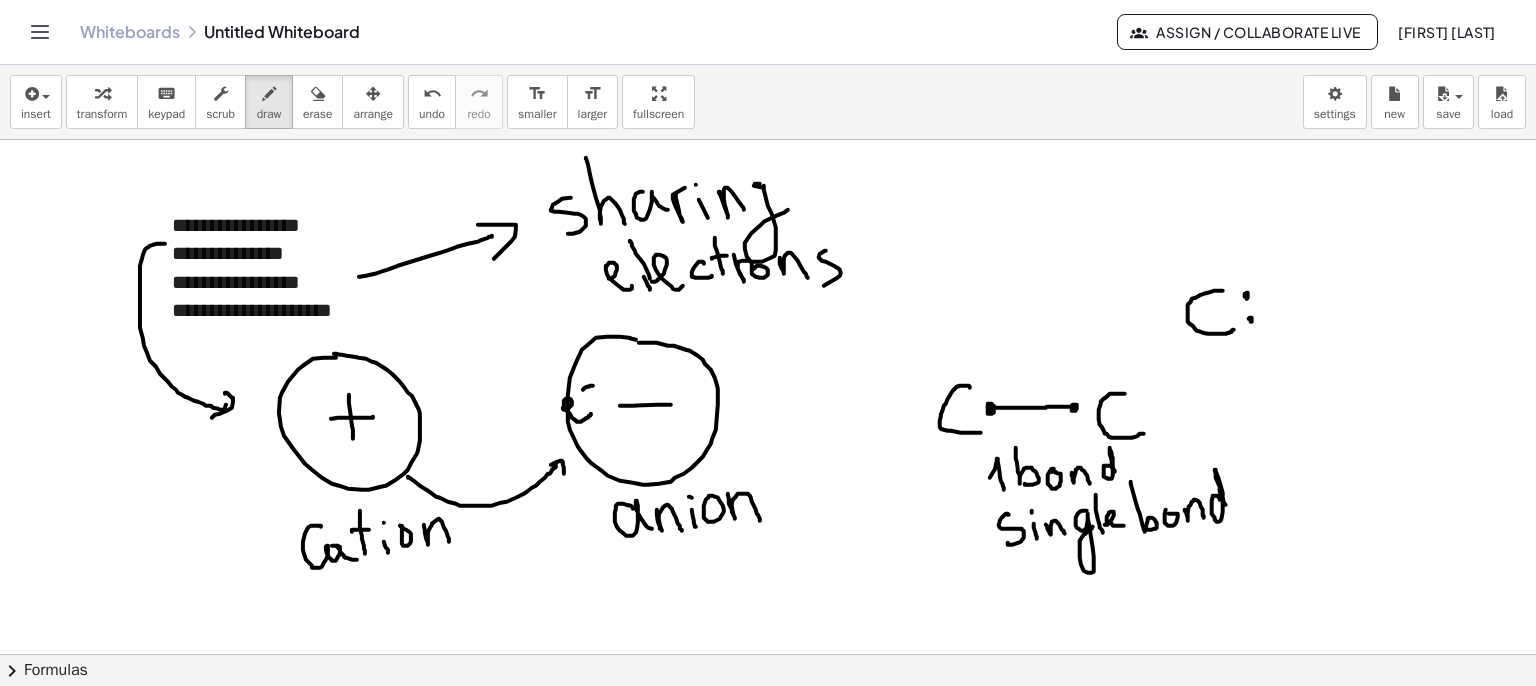 click at bounding box center [768, 654] 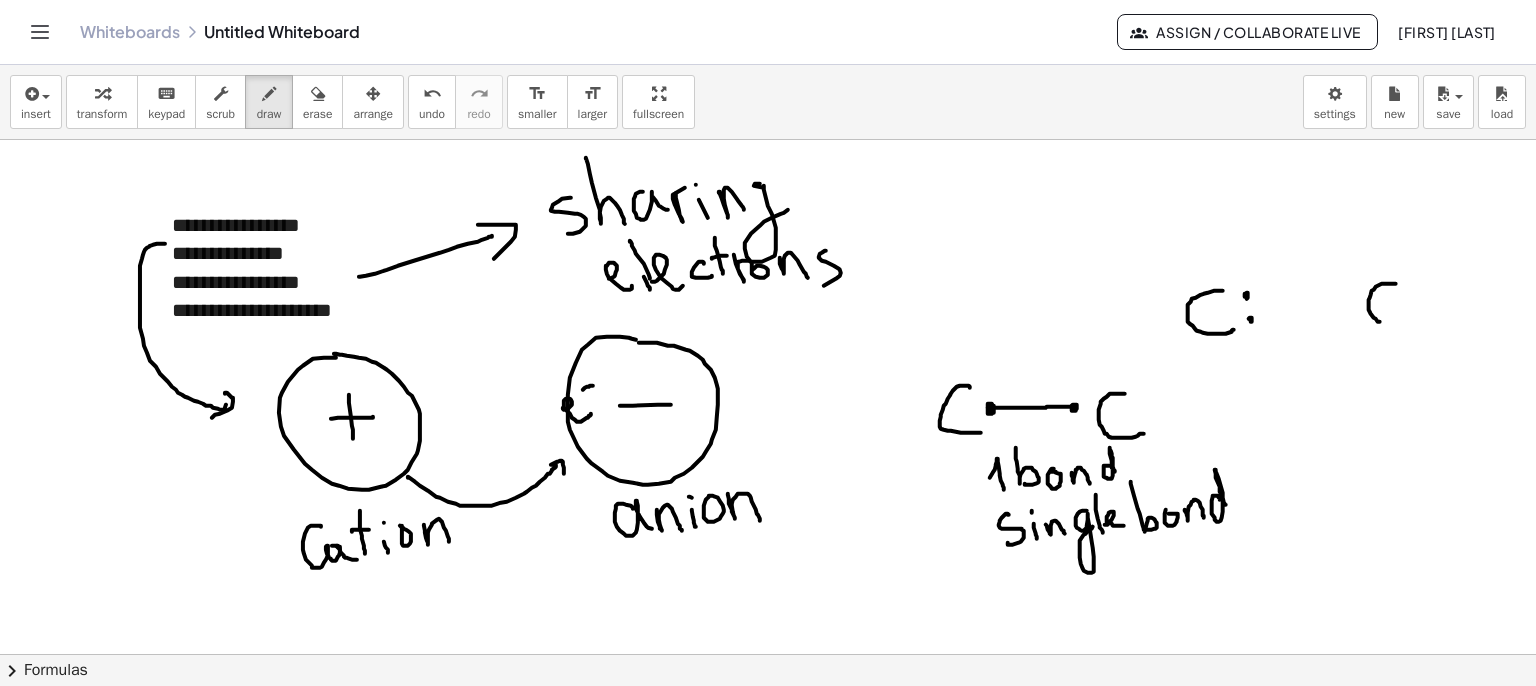 drag, startPoint x: 1396, startPoint y: 283, endPoint x: 1412, endPoint y: 323, distance: 43.081318 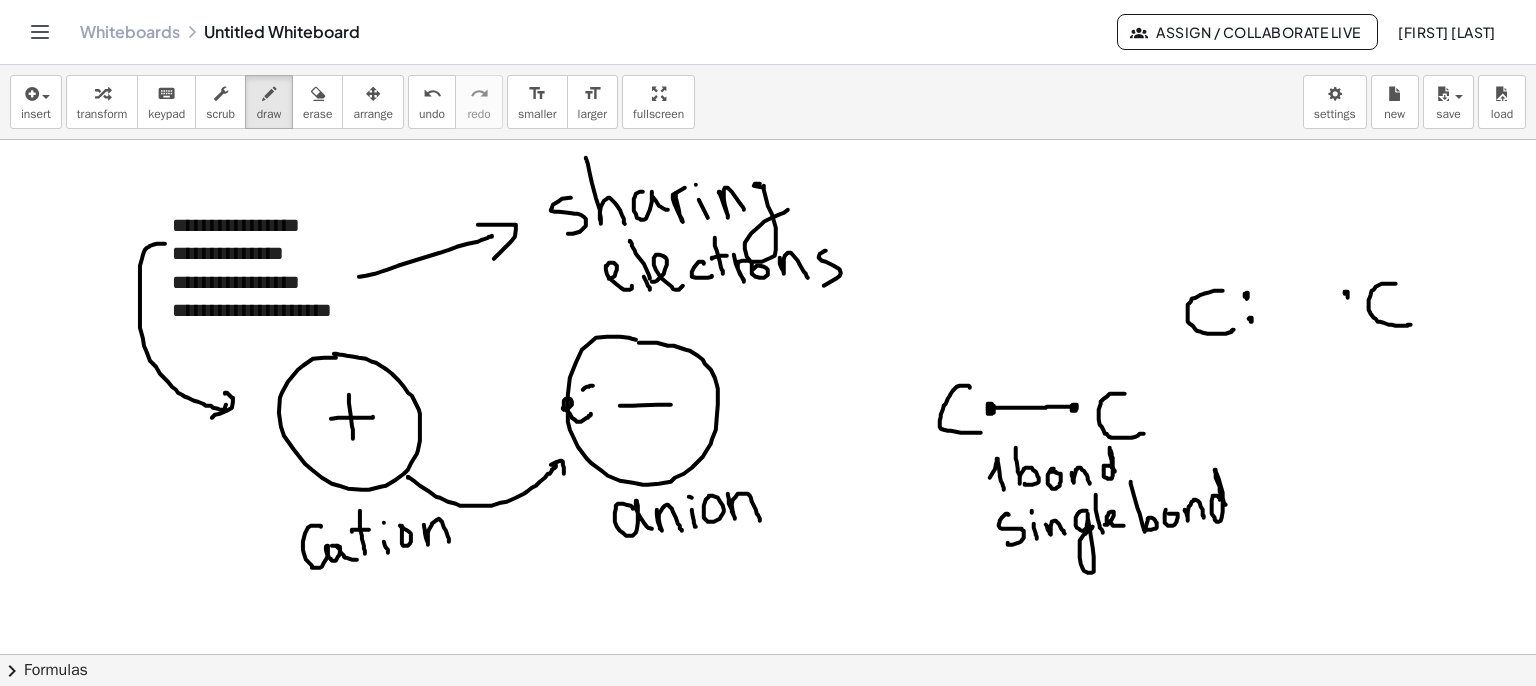 drag, startPoint x: 1347, startPoint y: 292, endPoint x: 1354, endPoint y: 313, distance: 22.135944 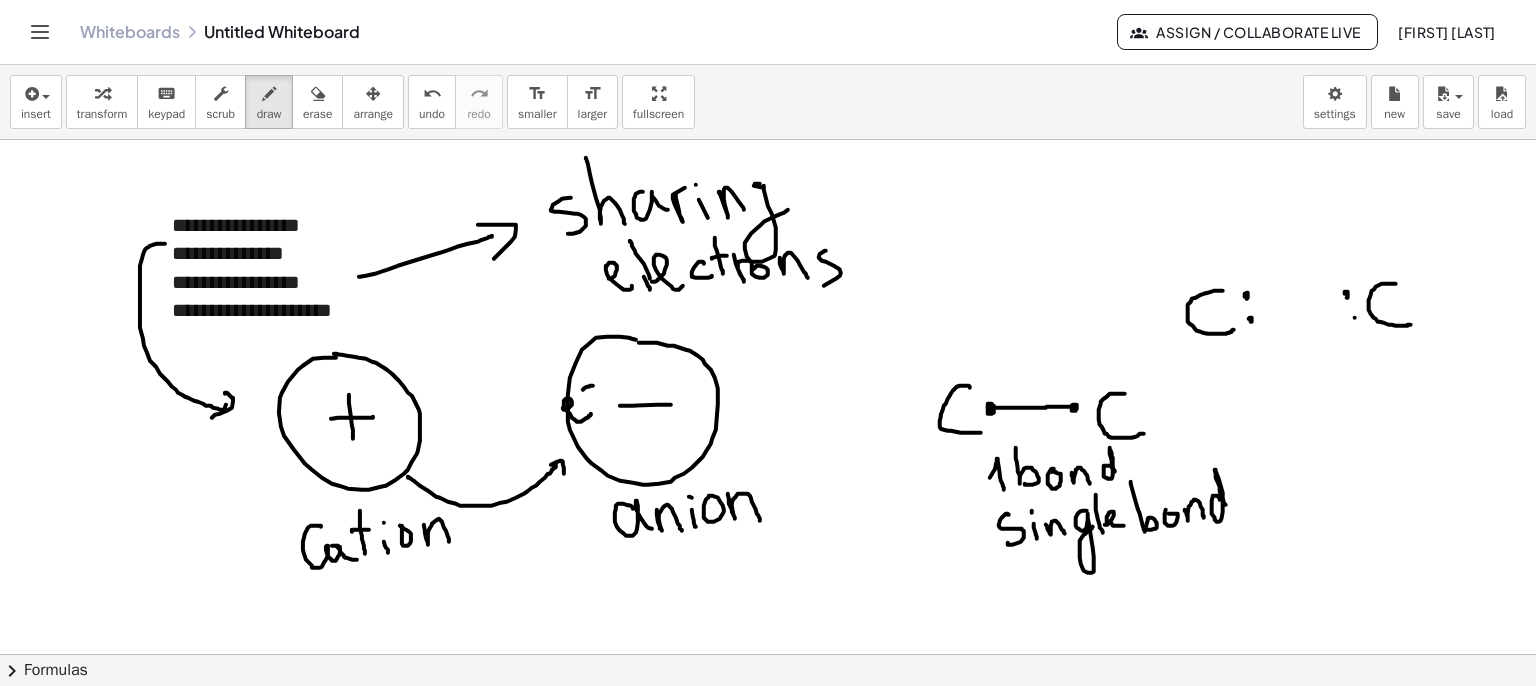click at bounding box center [768, 654] 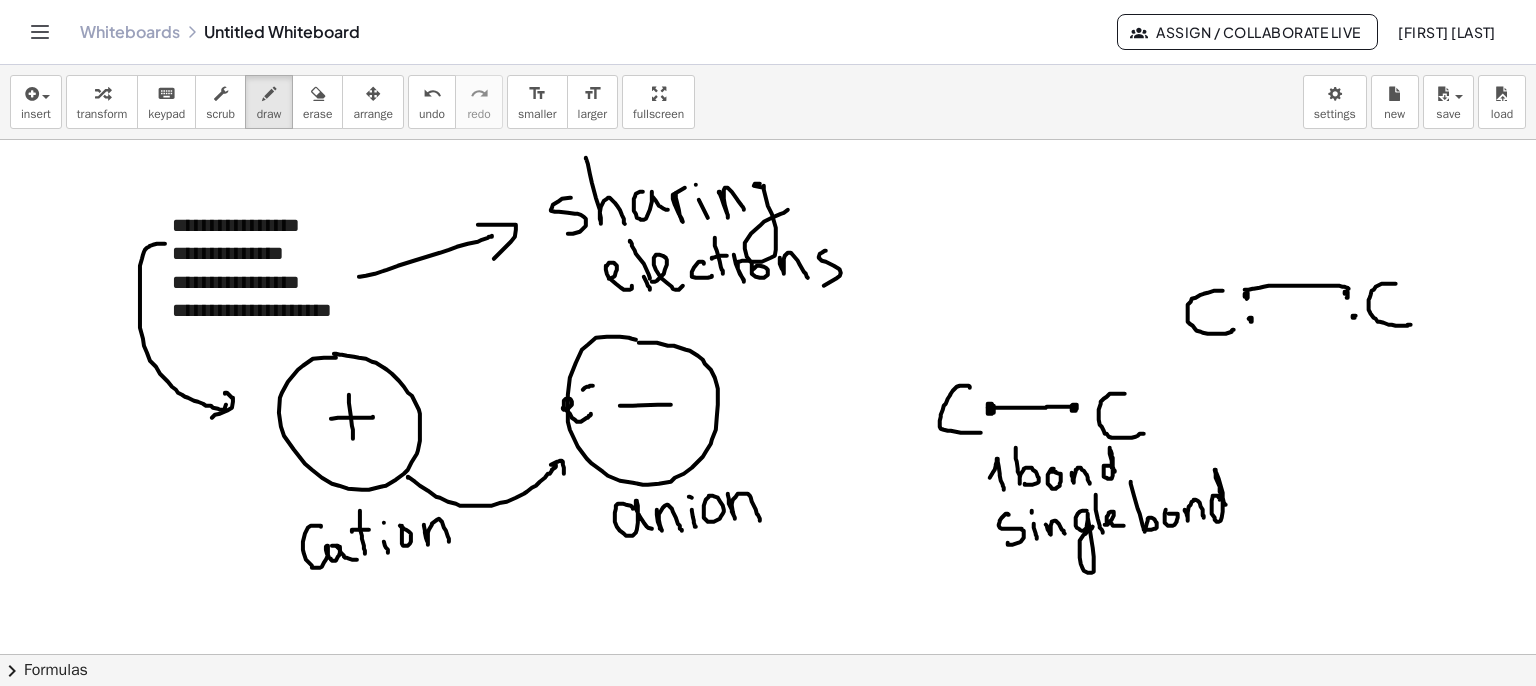 drag, startPoint x: 1245, startPoint y: 289, endPoint x: 1351, endPoint y: 289, distance: 106 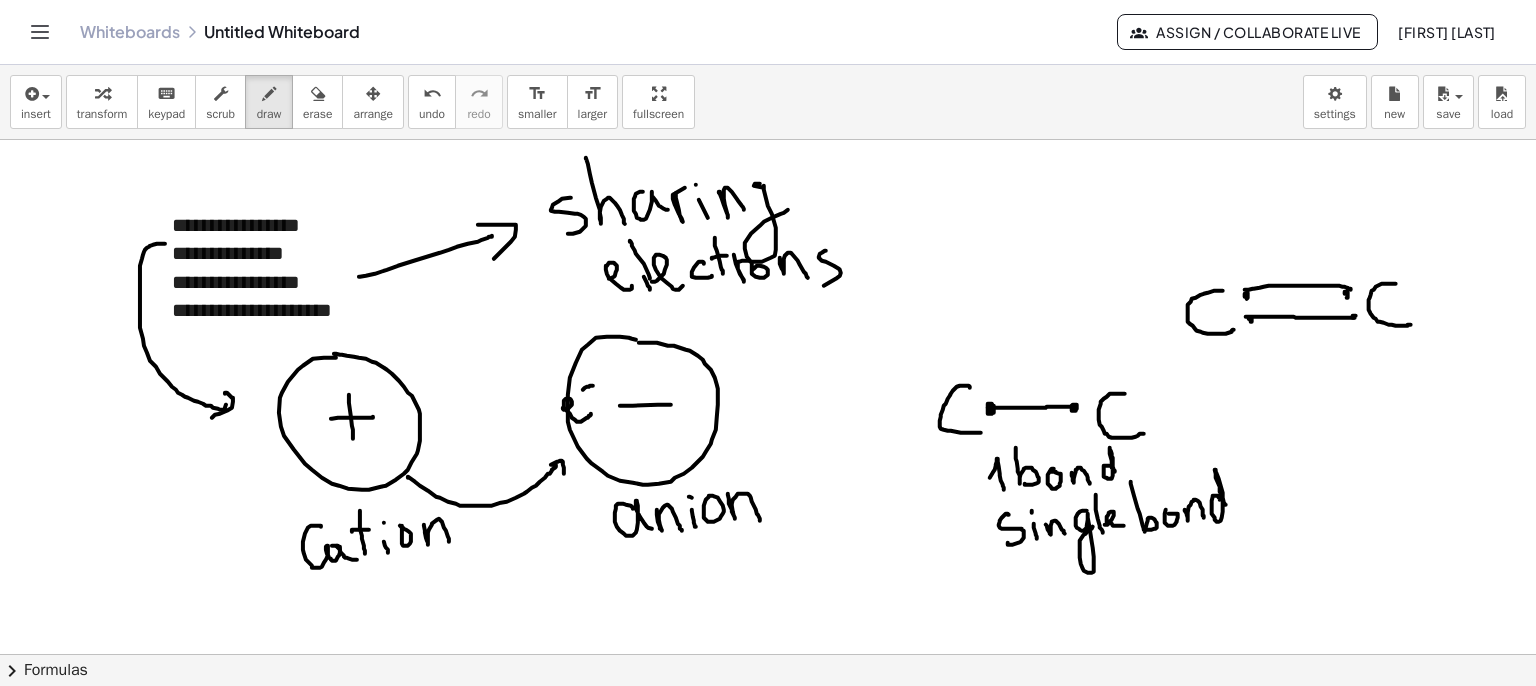 drag, startPoint x: 1246, startPoint y: 316, endPoint x: 1358, endPoint y: 317, distance: 112.00446 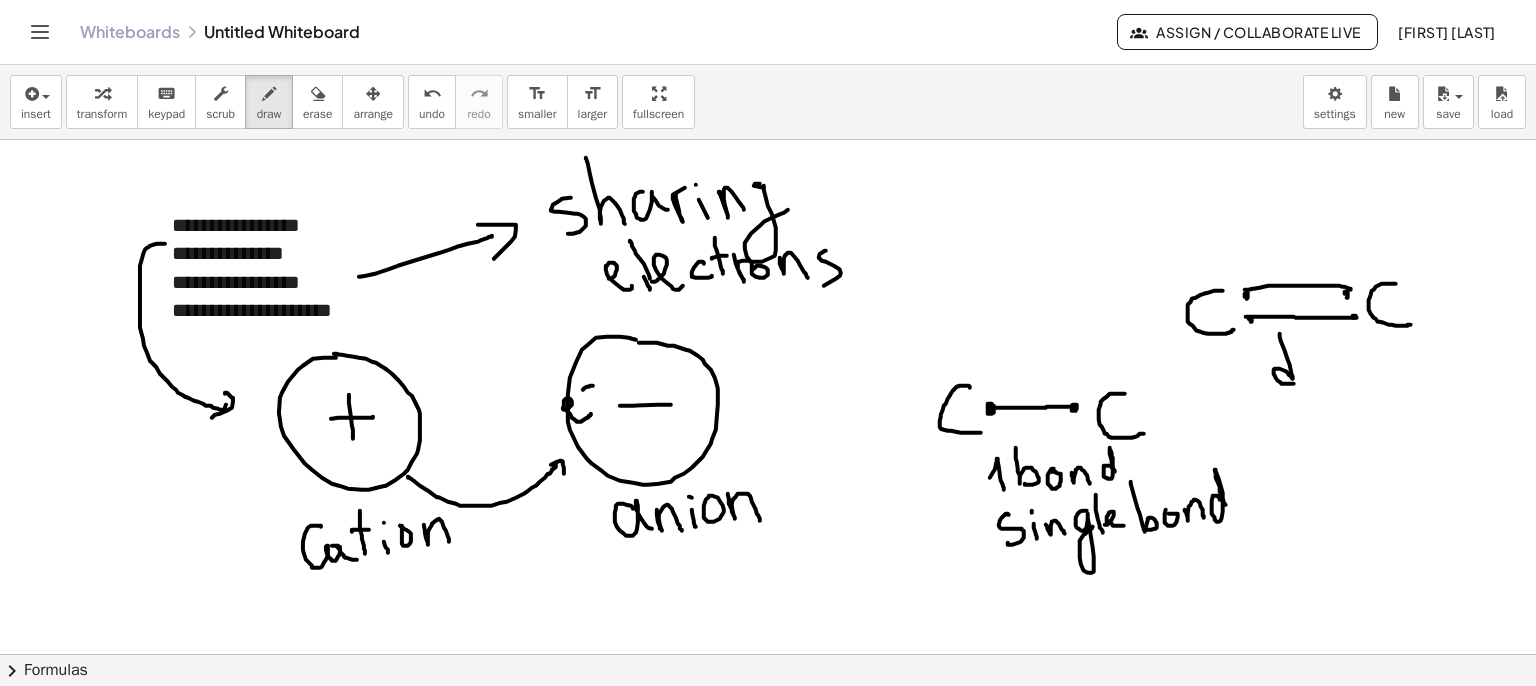drag, startPoint x: 1280, startPoint y: 333, endPoint x: 1304, endPoint y: 379, distance: 51.884487 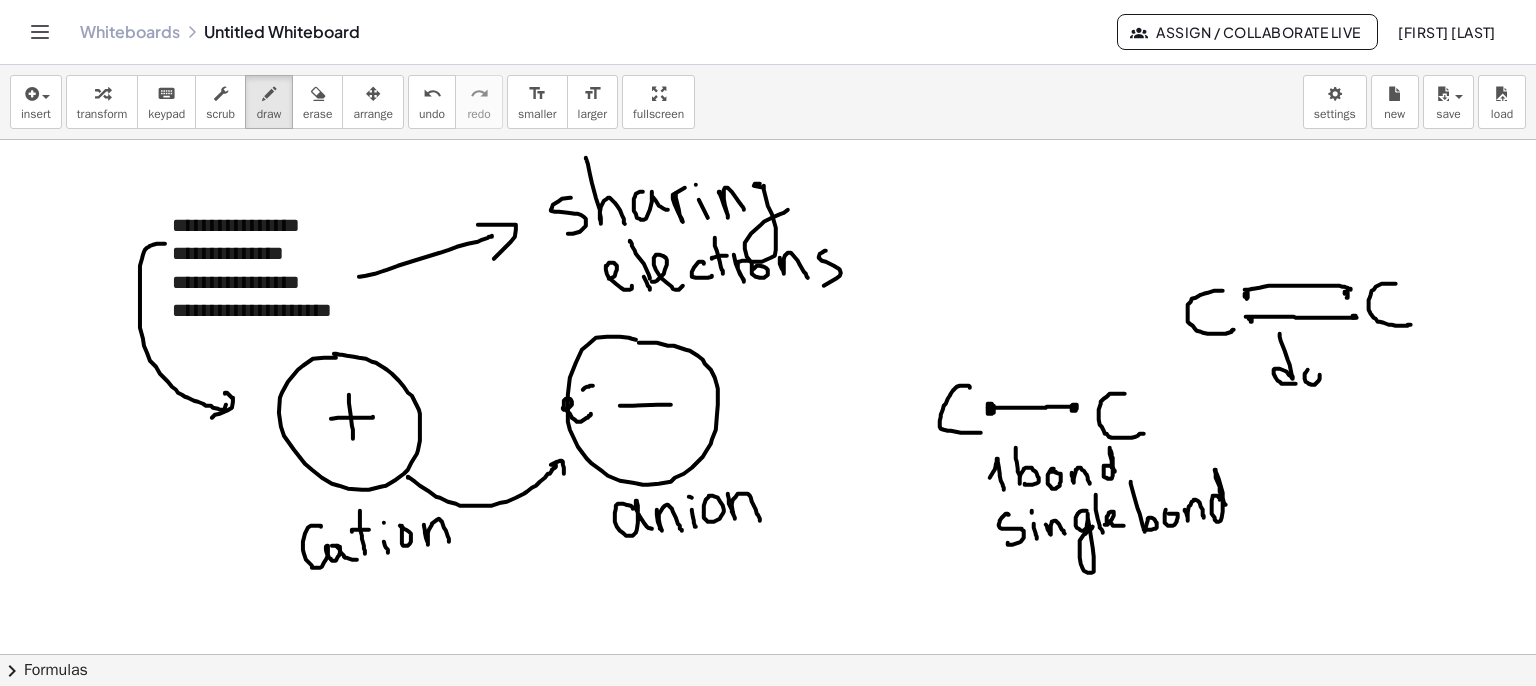 click at bounding box center [768, 654] 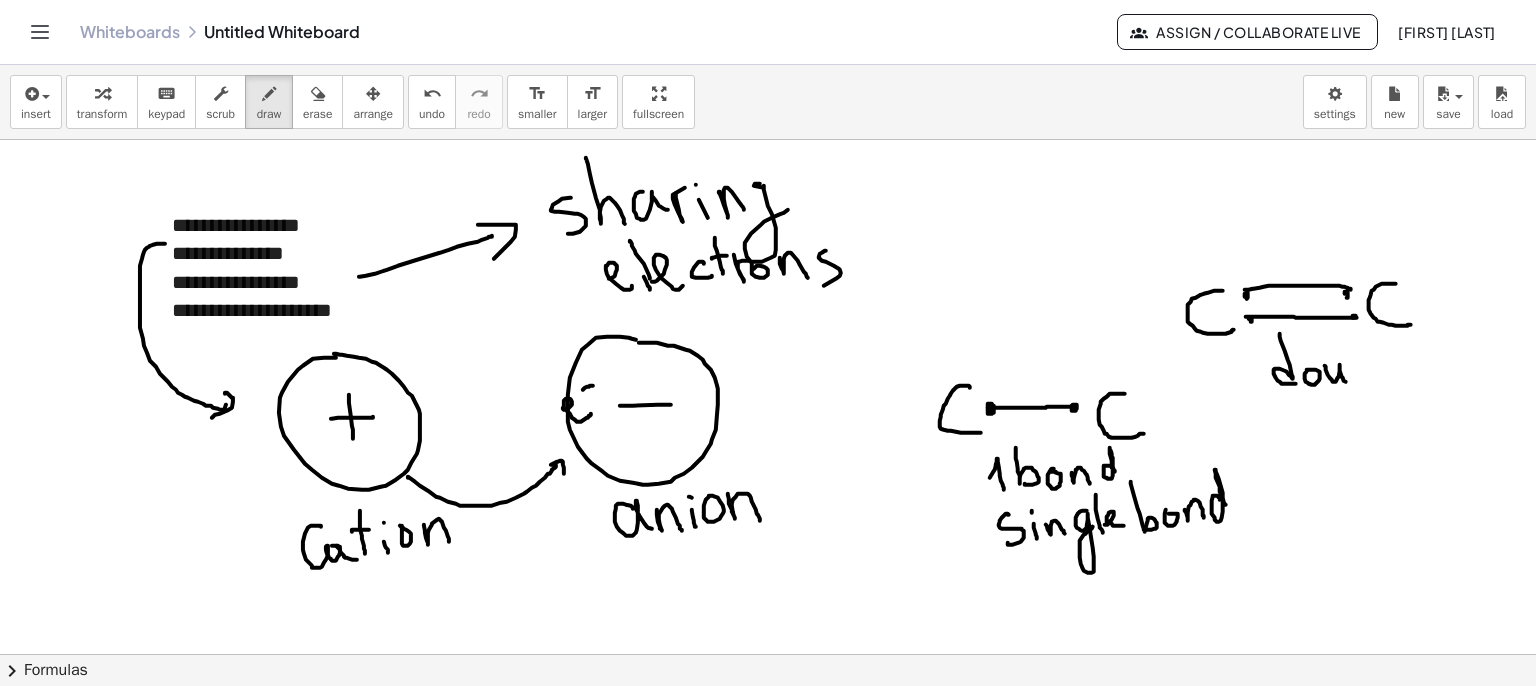 drag, startPoint x: 1328, startPoint y: 374, endPoint x: 1352, endPoint y: 379, distance: 24.5153 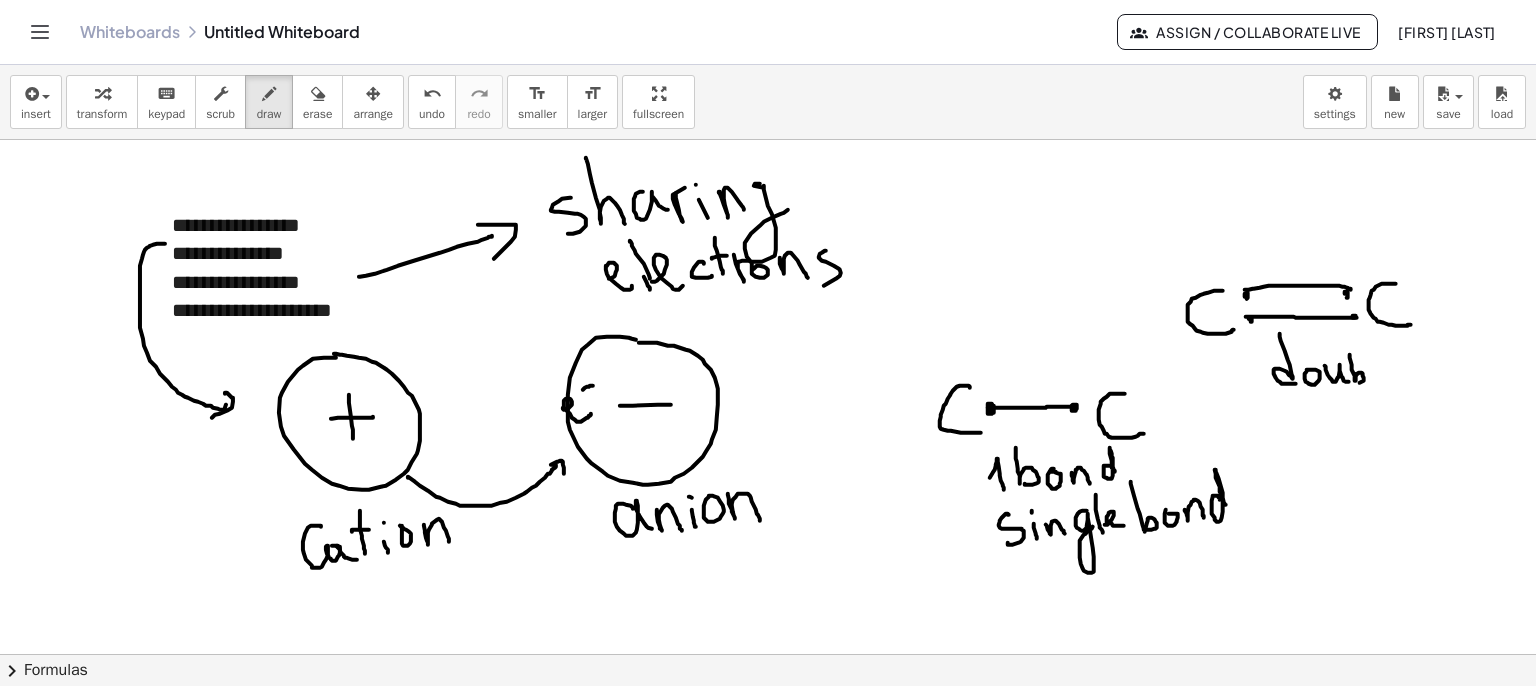 drag, startPoint x: 1350, startPoint y: 354, endPoint x: 1369, endPoint y: 349, distance: 19.646883 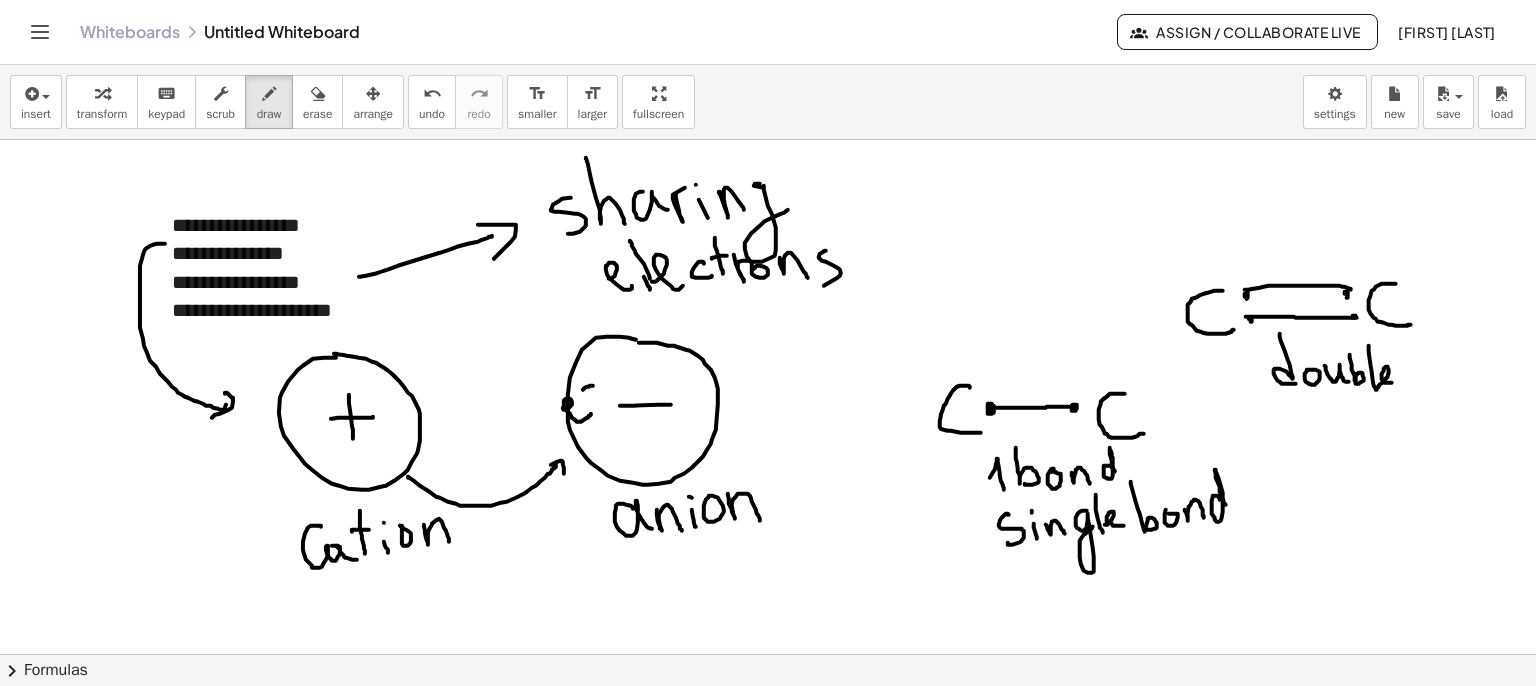 drag, startPoint x: 1369, startPoint y: 345, endPoint x: 1399, endPoint y: 381, distance: 46.8615 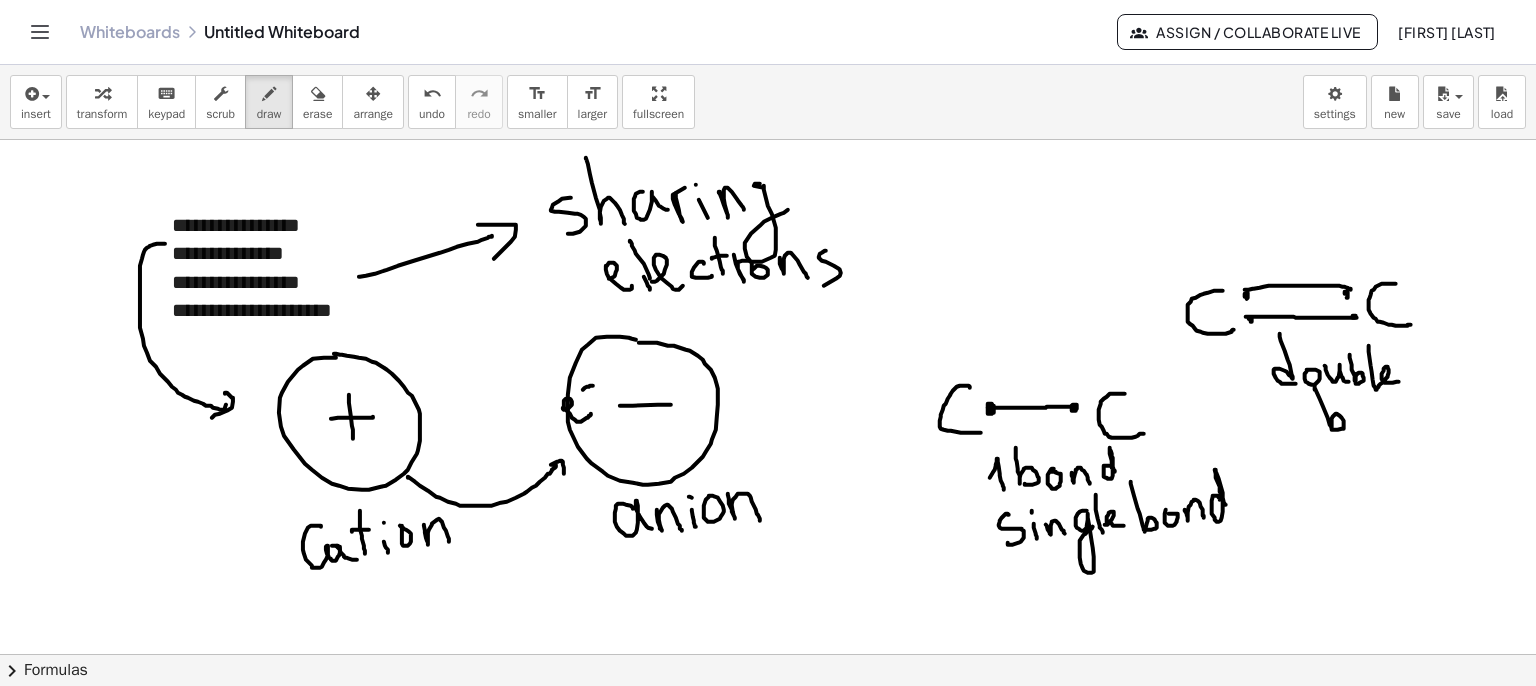 drag, startPoint x: 1315, startPoint y: 389, endPoint x: 1333, endPoint y: 423, distance: 38.470768 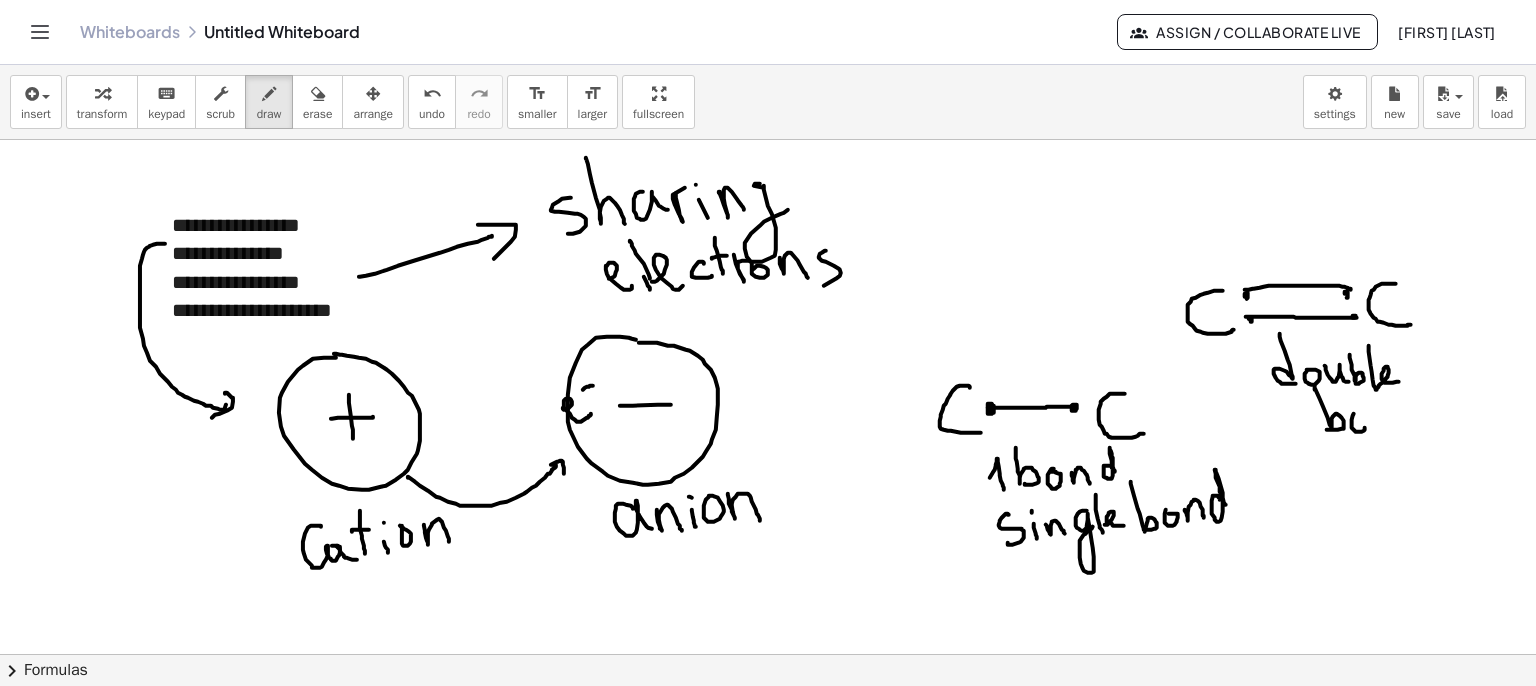 drag, startPoint x: 1360, startPoint y: 431, endPoint x: 1352, endPoint y: 421, distance: 12.806249 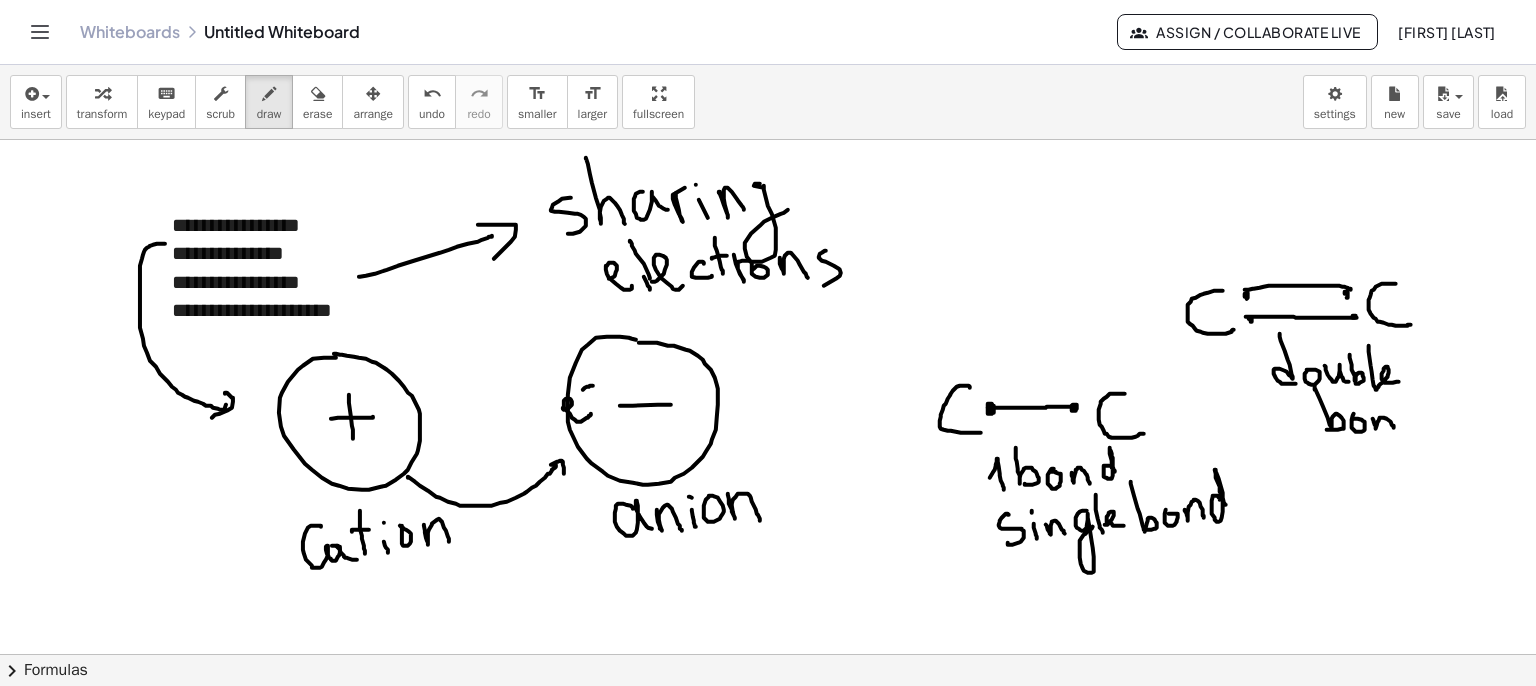 drag, startPoint x: 1376, startPoint y: 428, endPoint x: 1409, endPoint y: 419, distance: 34.20526 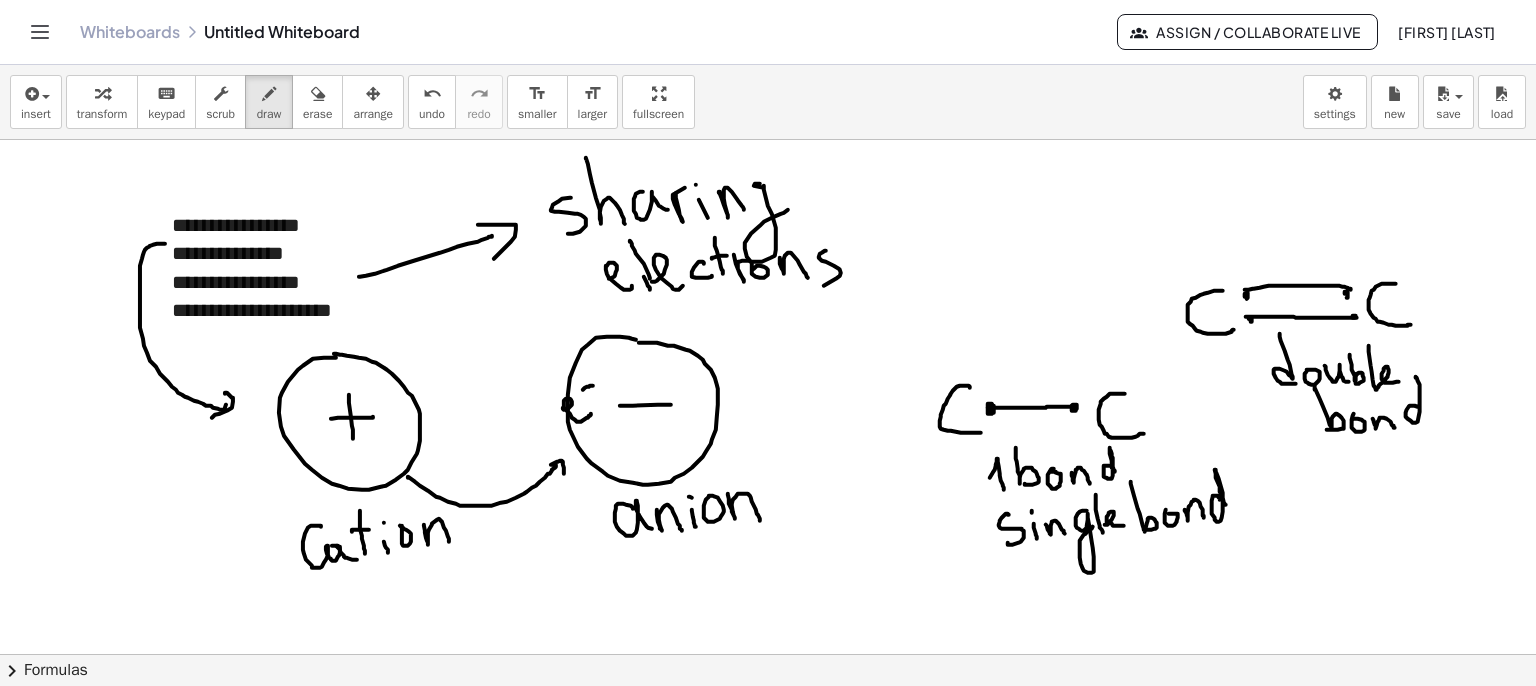drag, startPoint x: 1415, startPoint y: 405, endPoint x: 1426, endPoint y: 416, distance: 15.556349 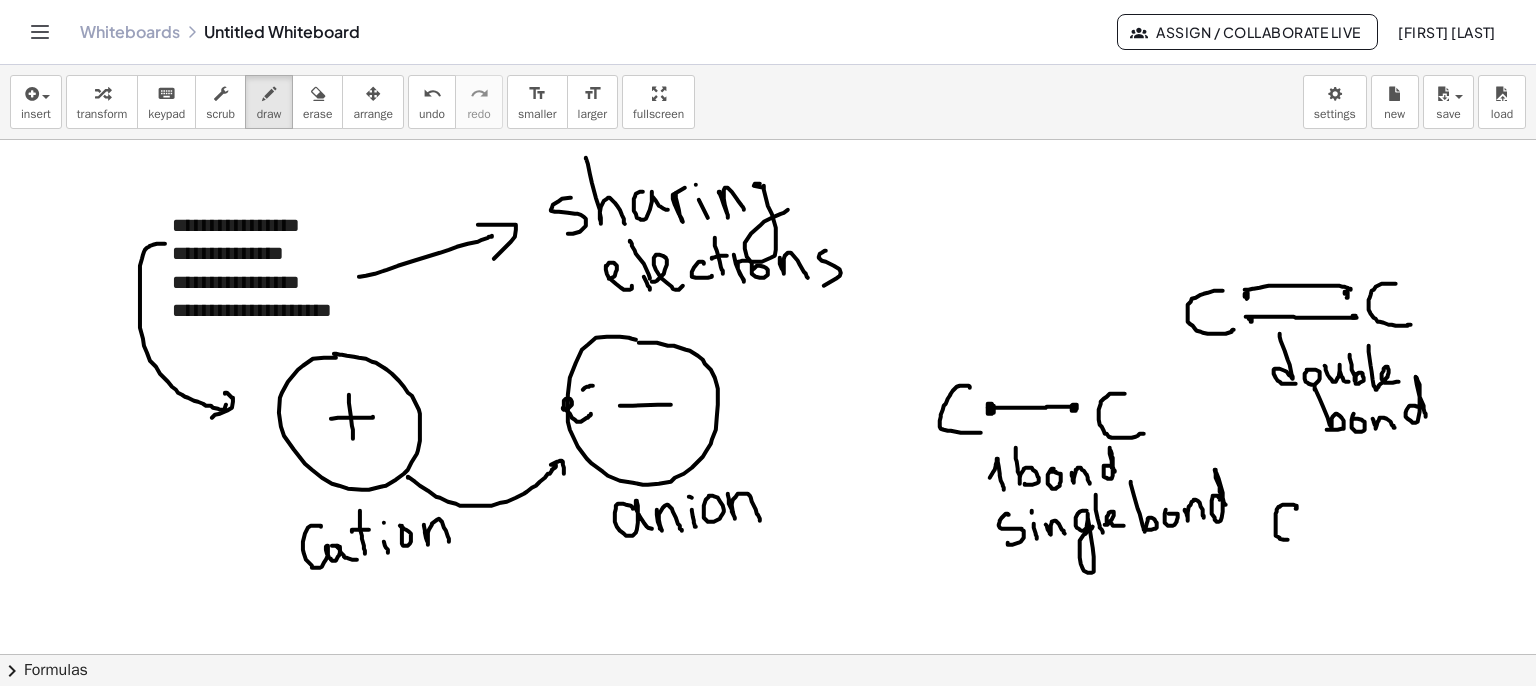 drag, startPoint x: 1296, startPoint y: 508, endPoint x: 1315, endPoint y: 534, distance: 32.202484 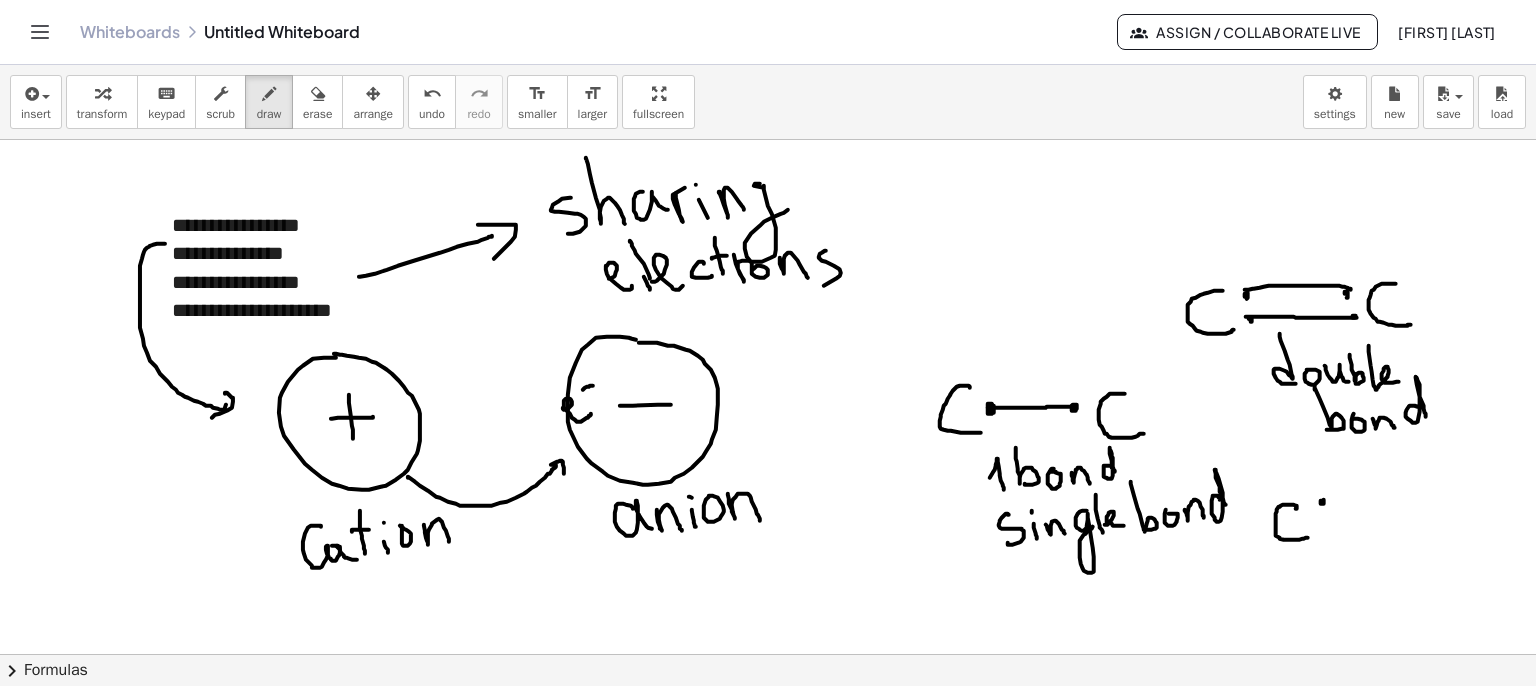 click at bounding box center (768, 654) 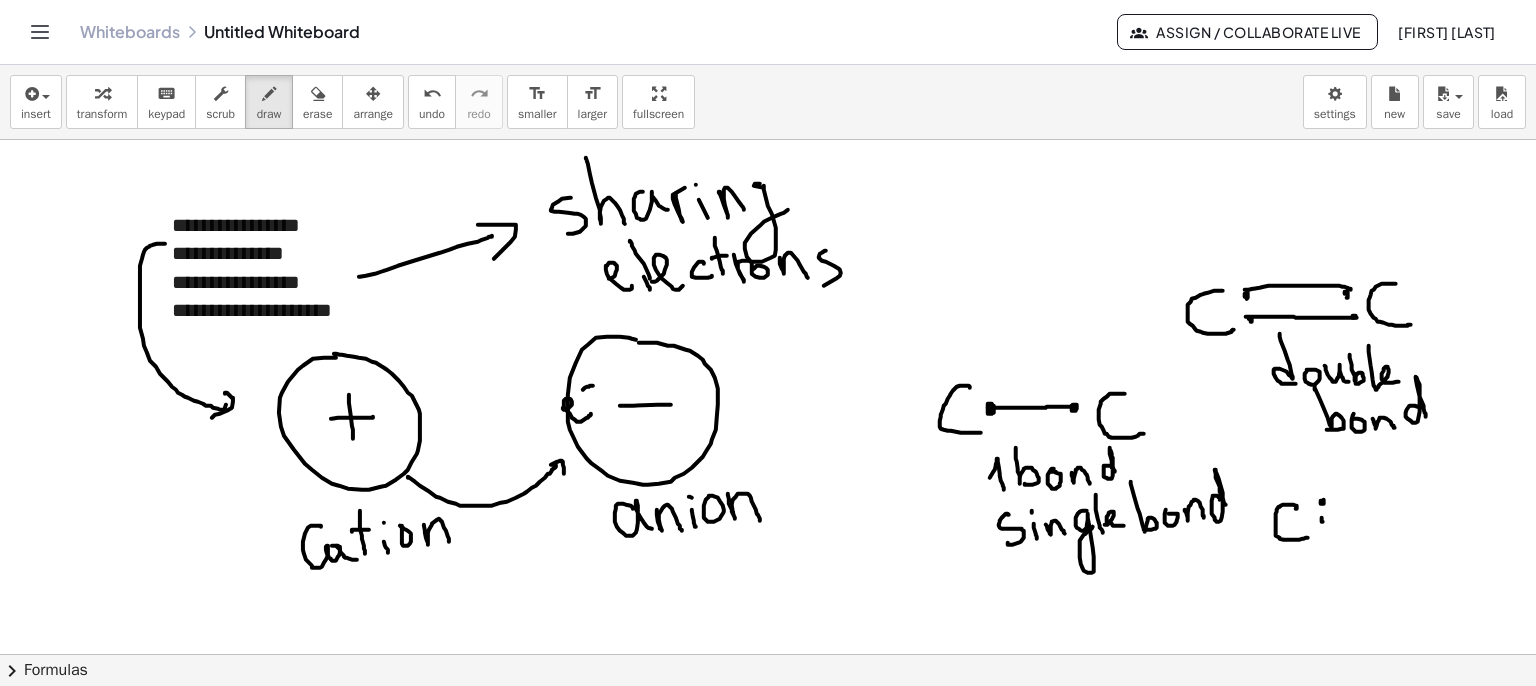 click at bounding box center (768, 654) 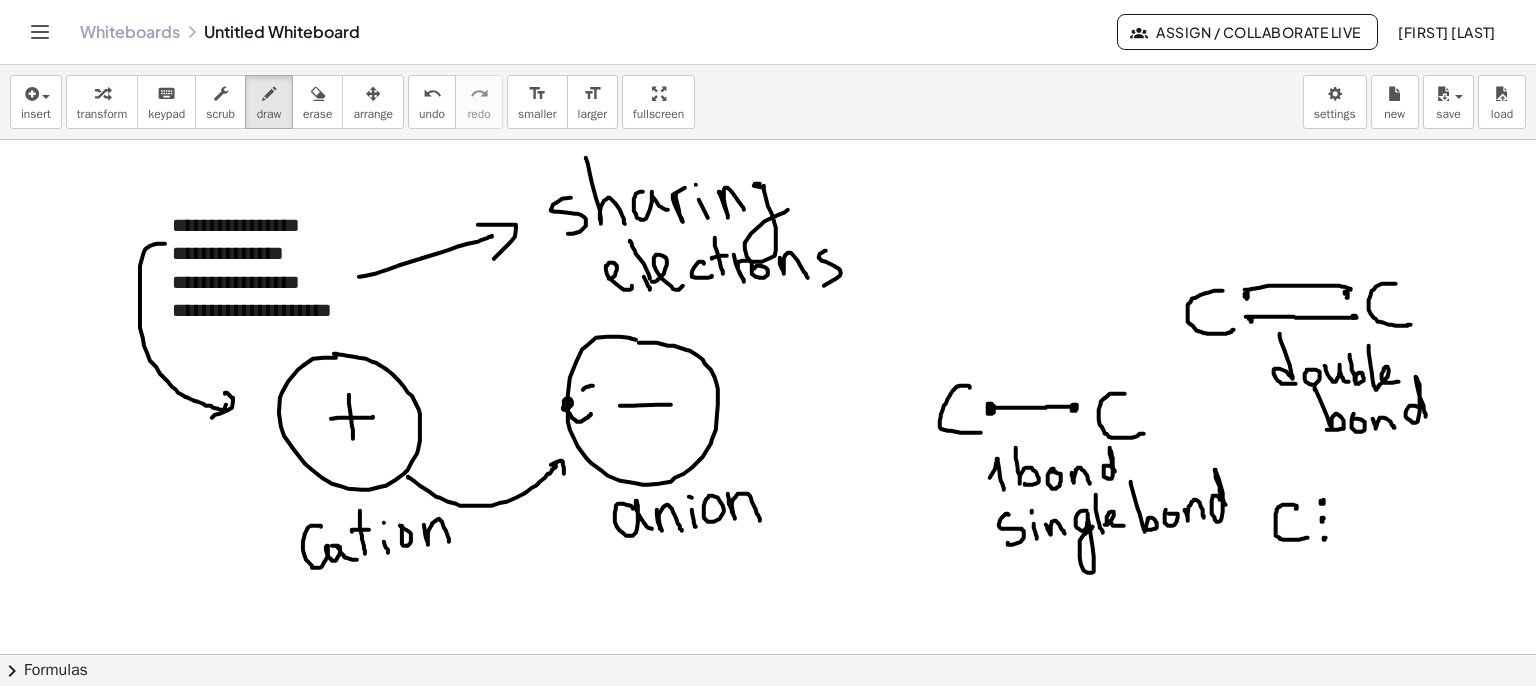 click at bounding box center (768, 654) 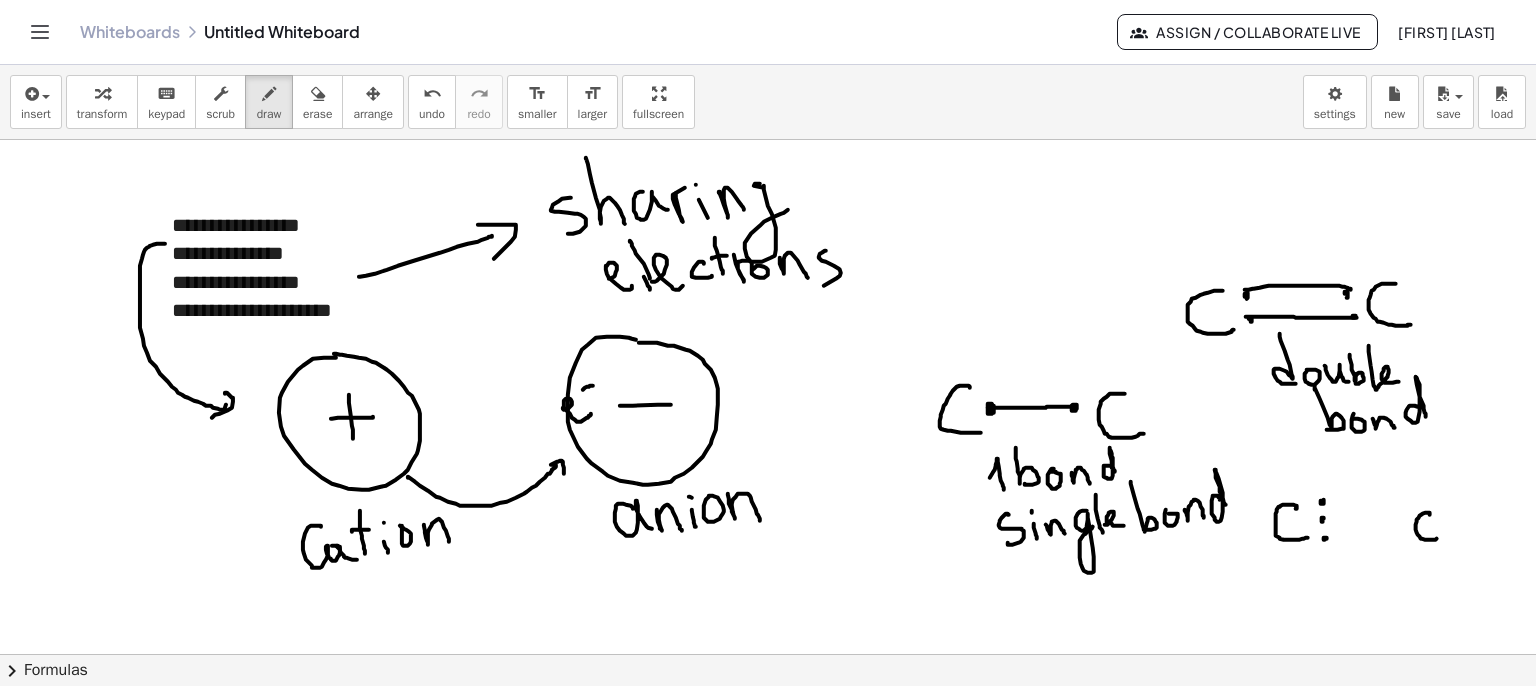 drag, startPoint x: 1419, startPoint y: 517, endPoint x: 1441, endPoint y: 536, distance: 29.068884 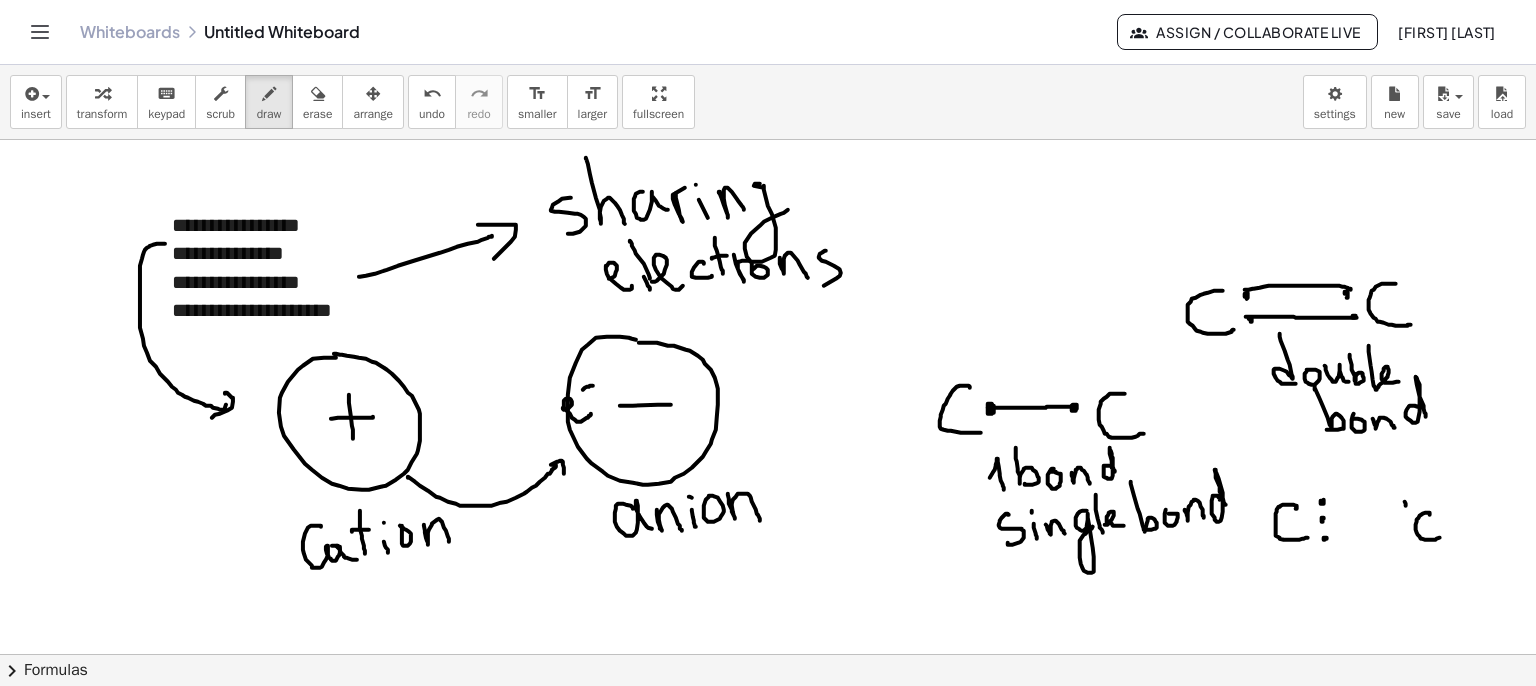 click at bounding box center [768, 654] 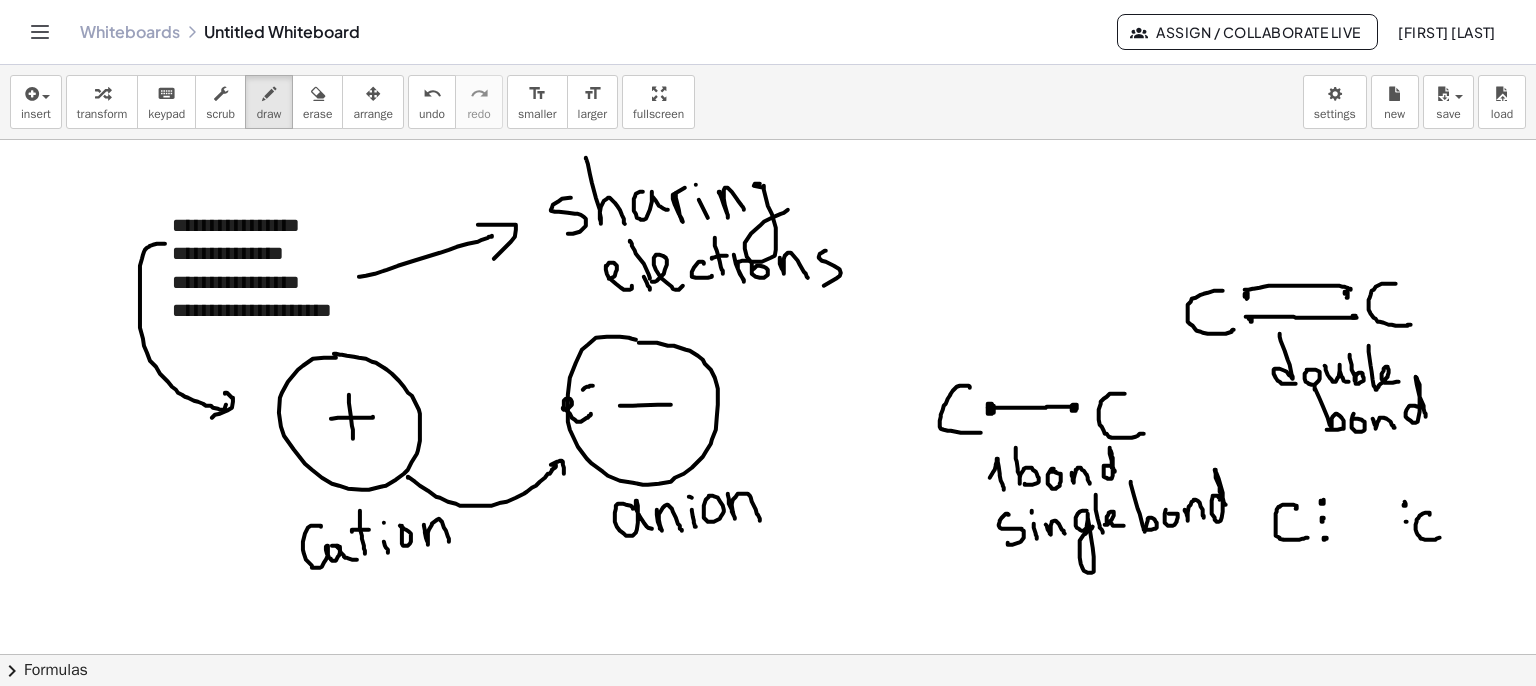 click at bounding box center (768, 654) 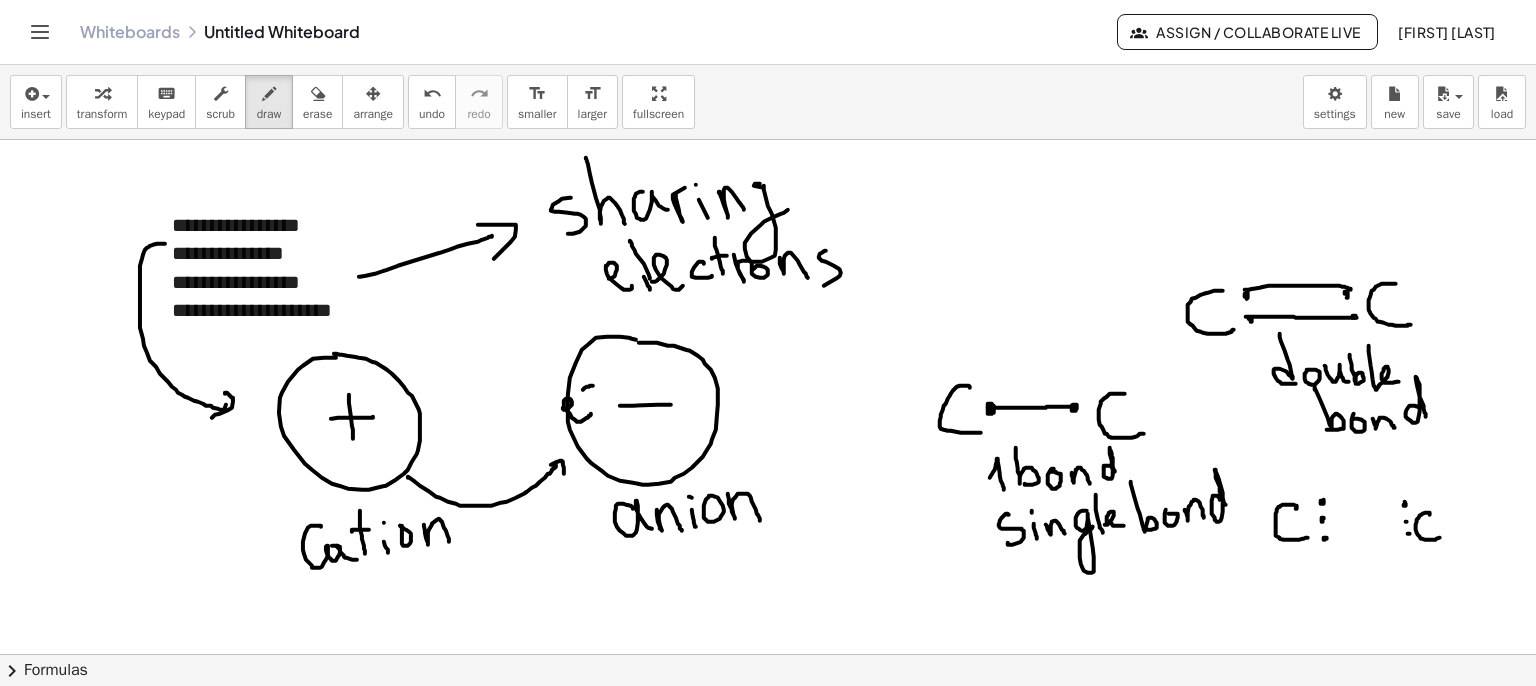 click at bounding box center [768, 654] 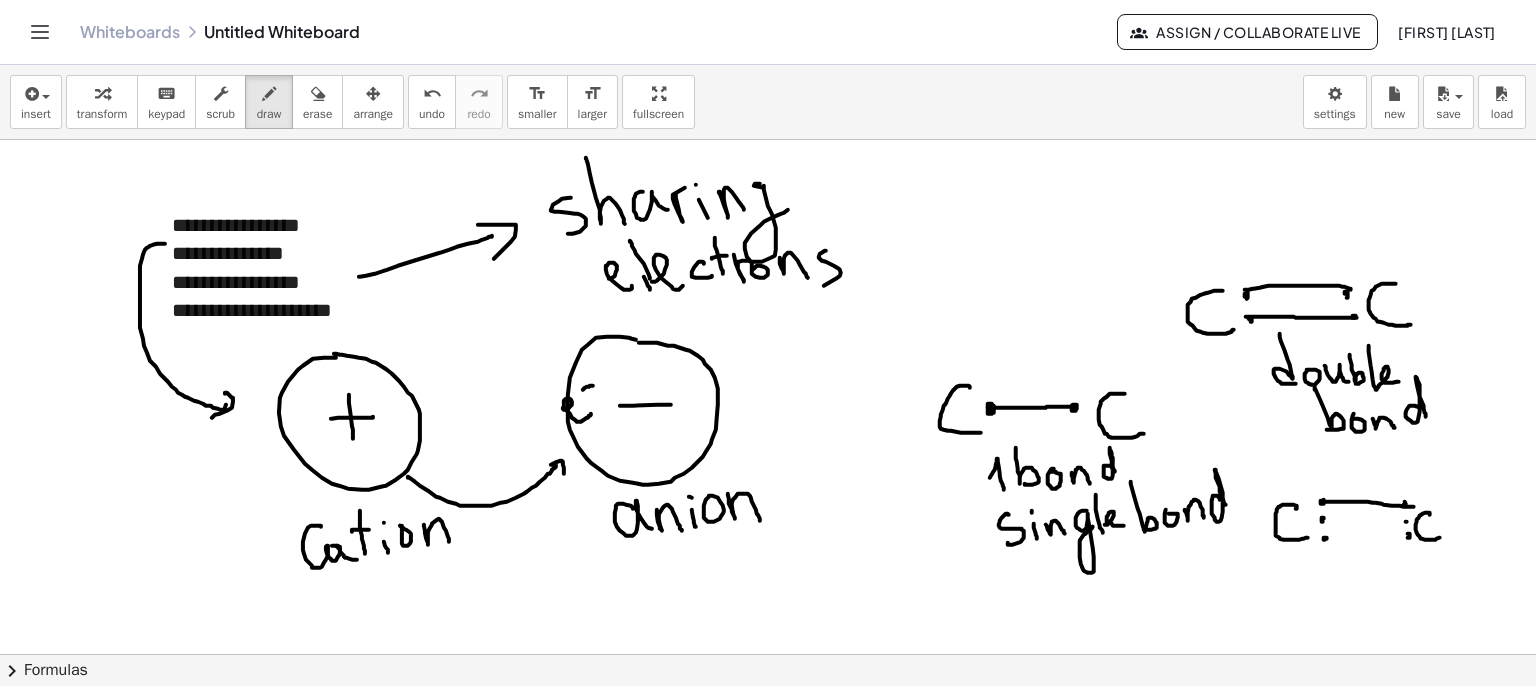 click at bounding box center (768, 654) 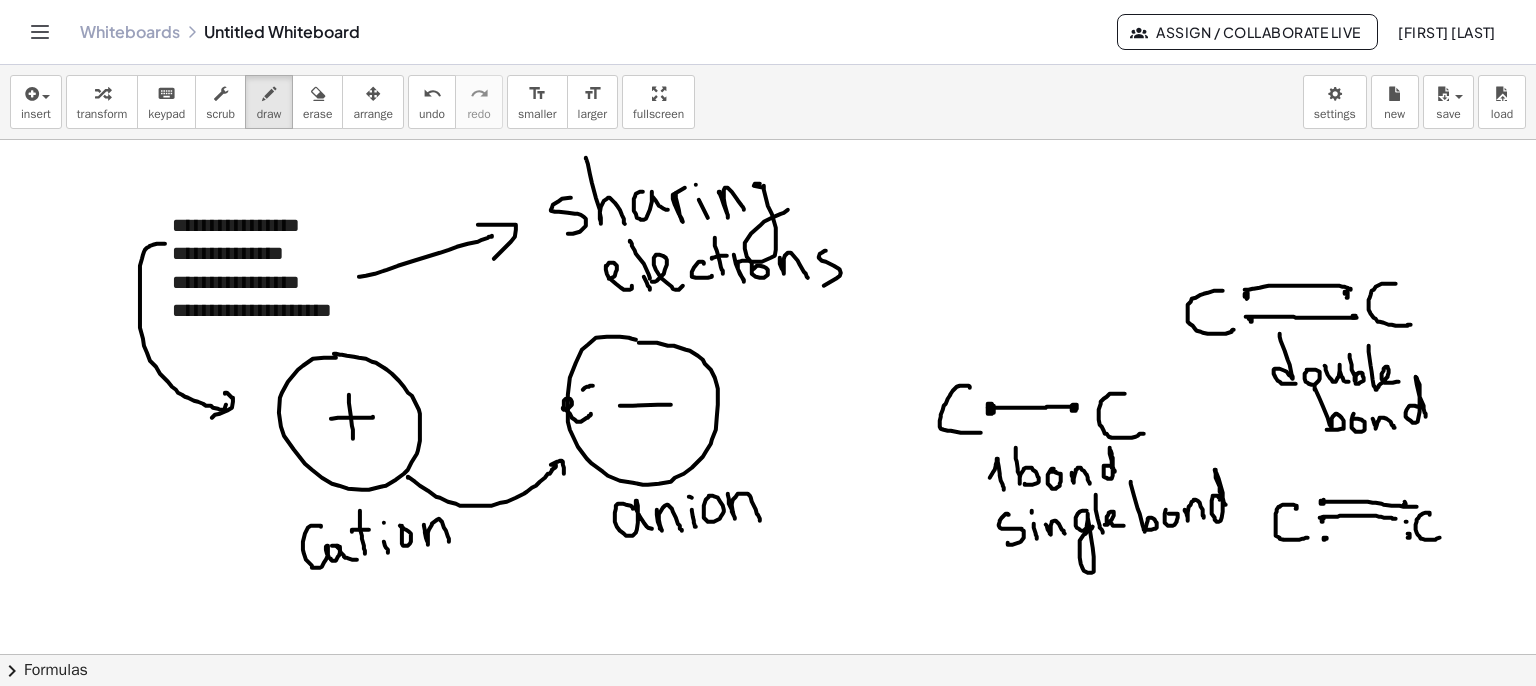 click at bounding box center (768, 654) 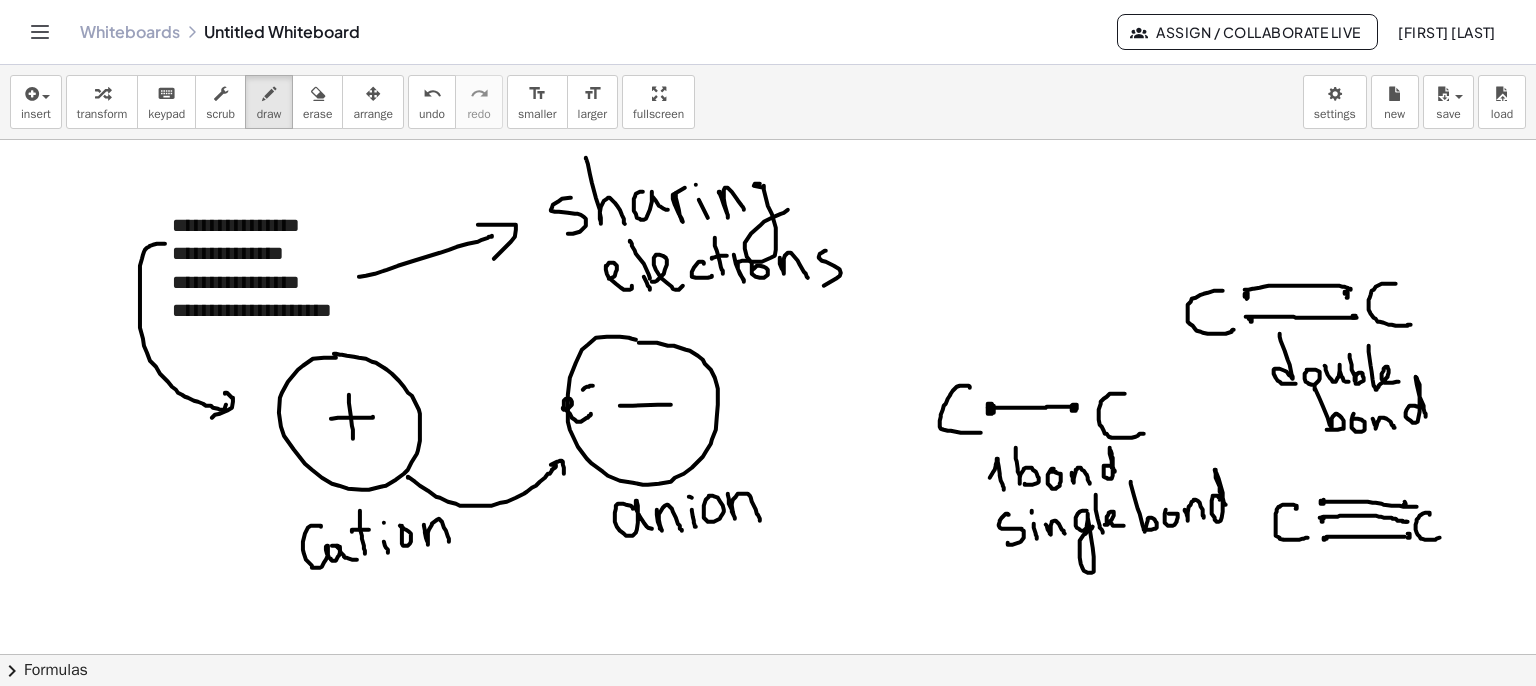 click at bounding box center [768, 654] 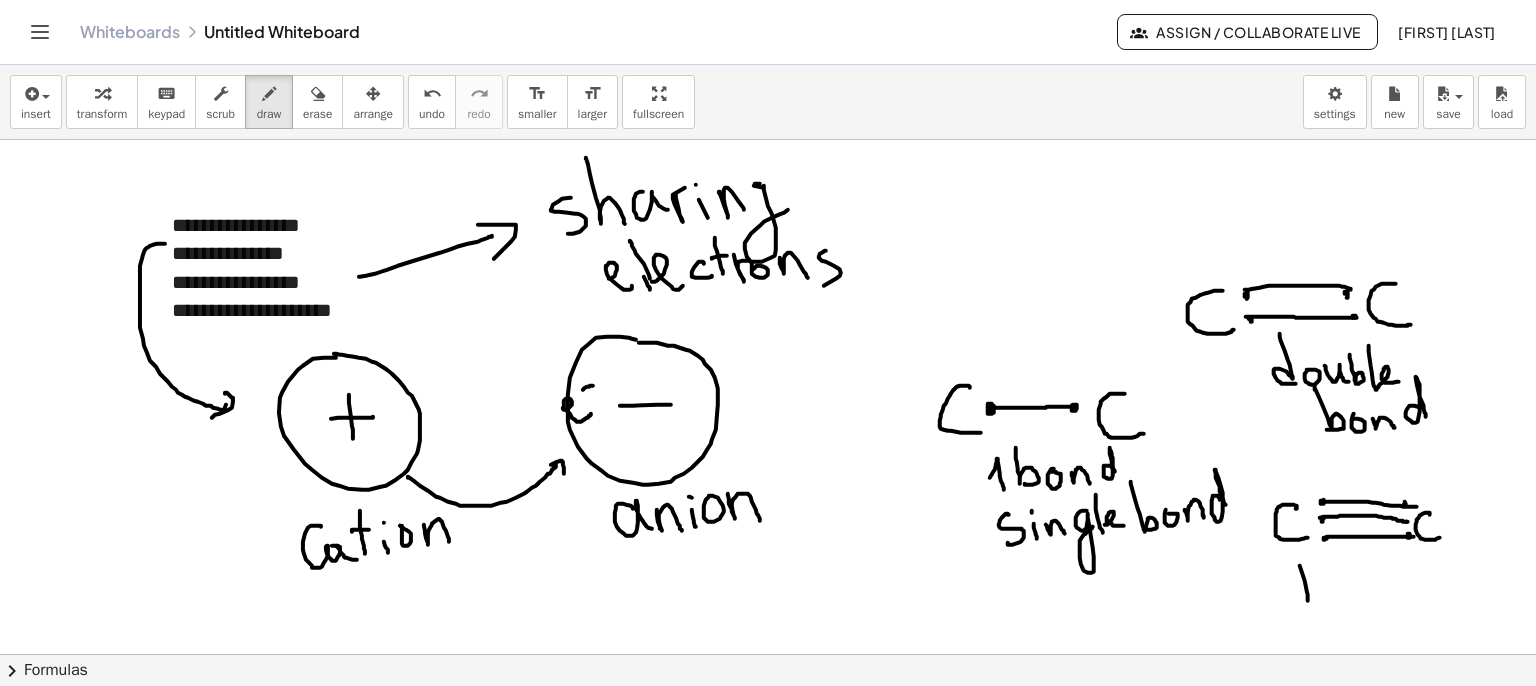 click at bounding box center (768, 654) 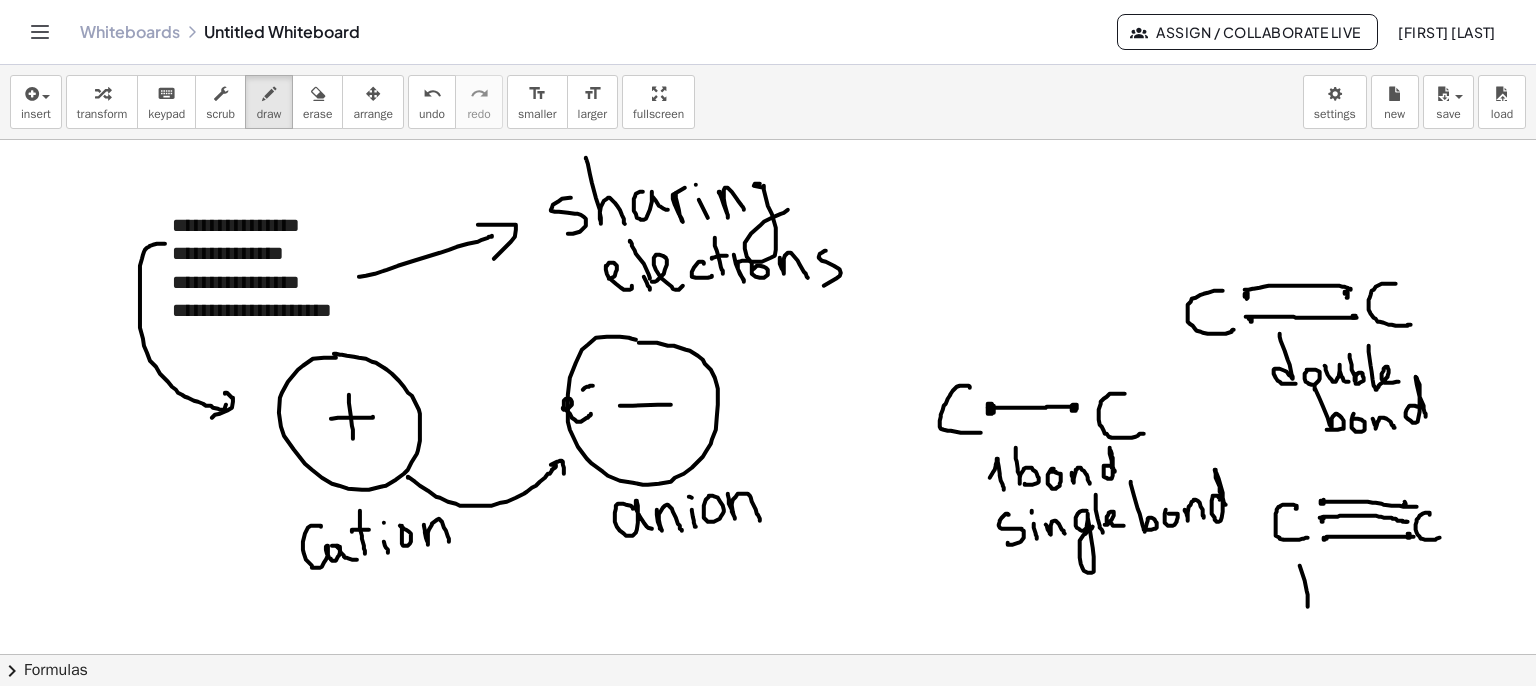 click at bounding box center (768, 654) 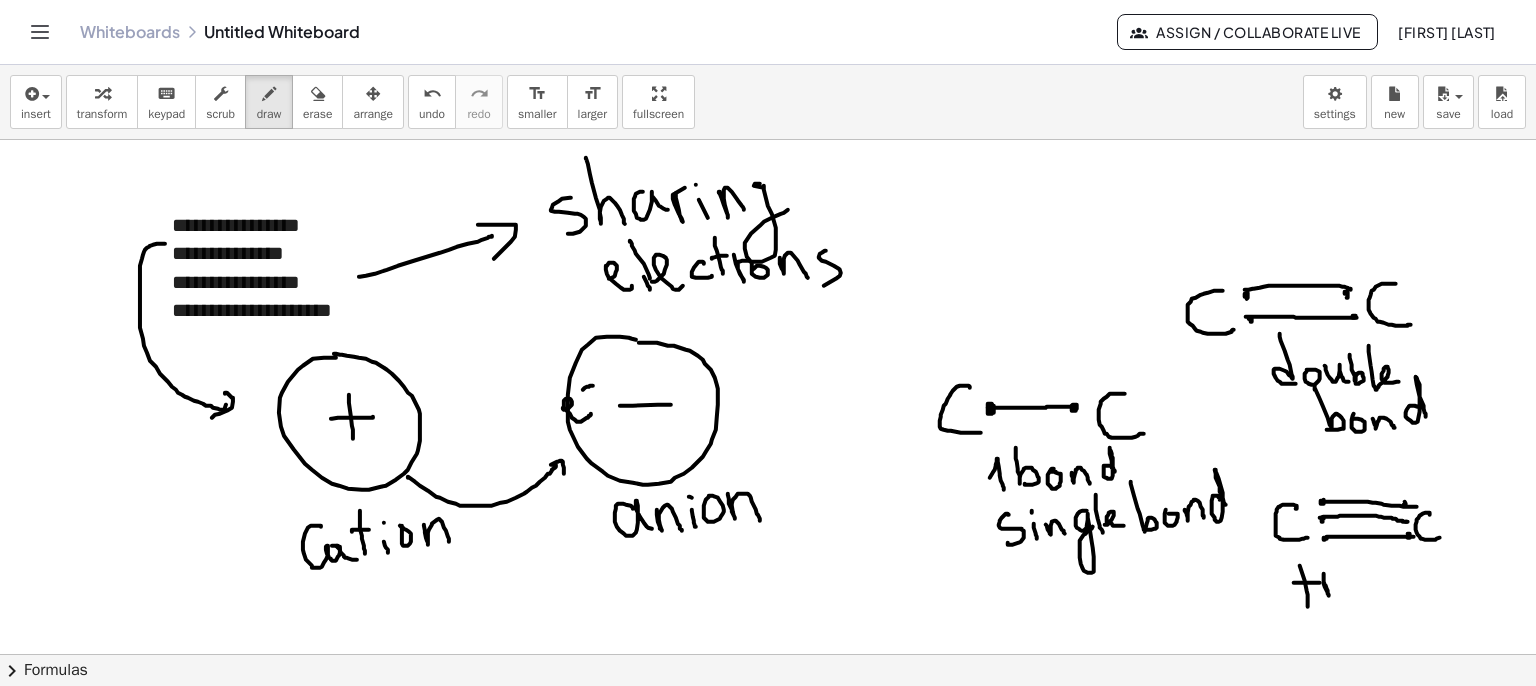 click at bounding box center [768, 654] 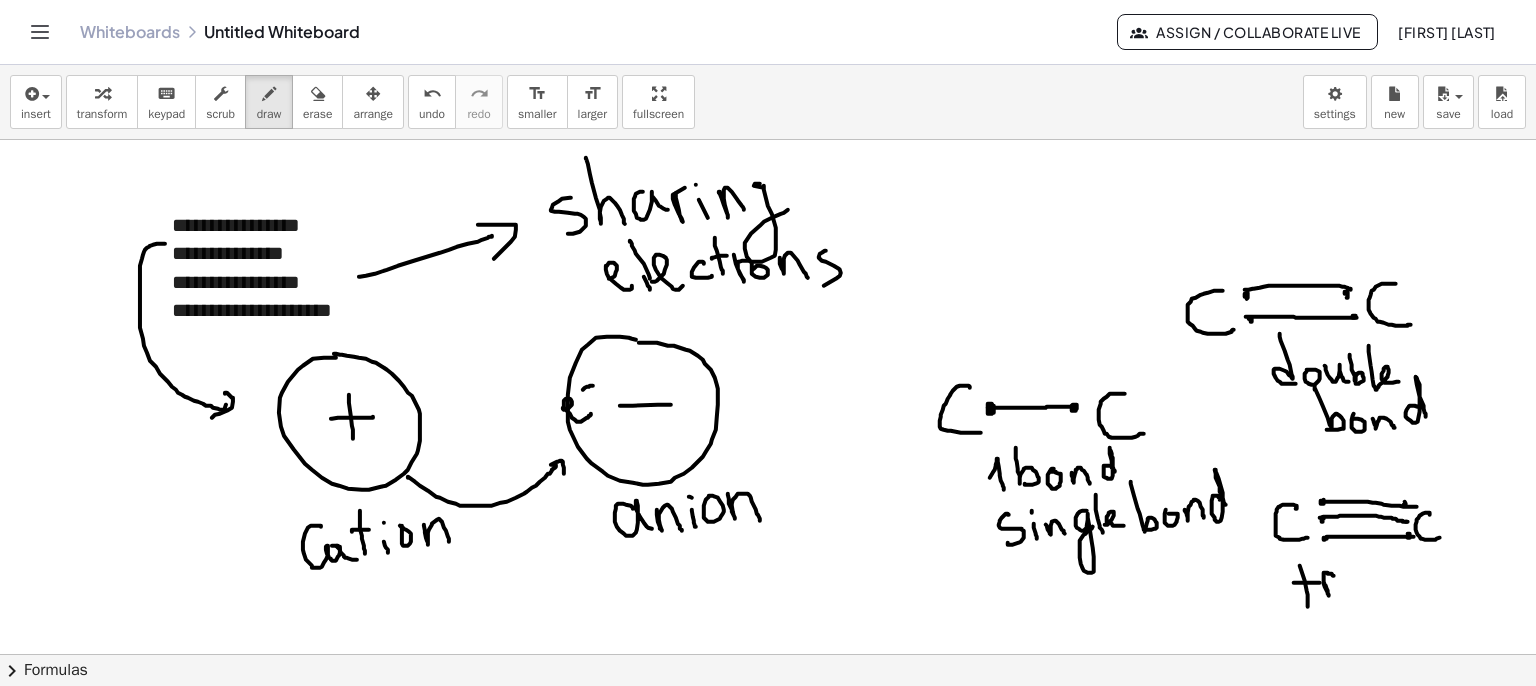 click at bounding box center (768, 654) 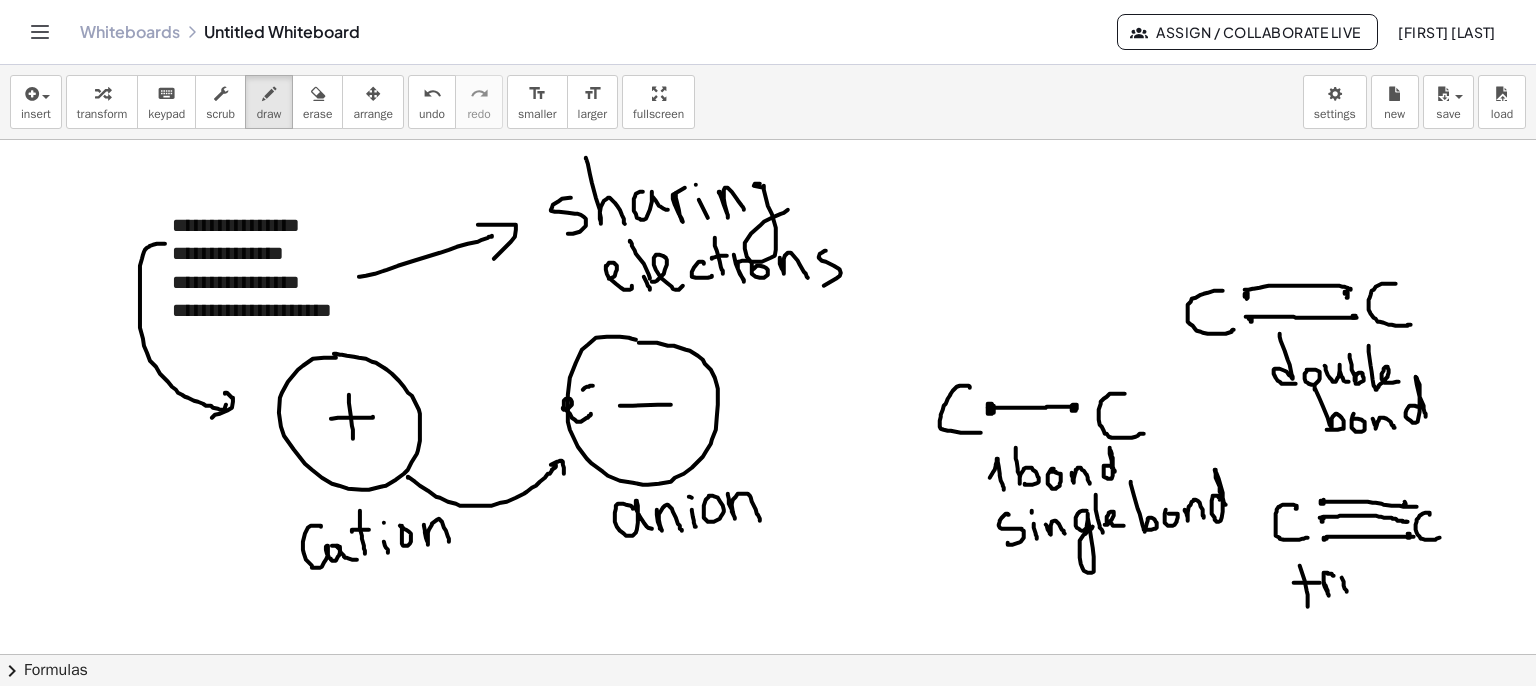 click at bounding box center (768, 654) 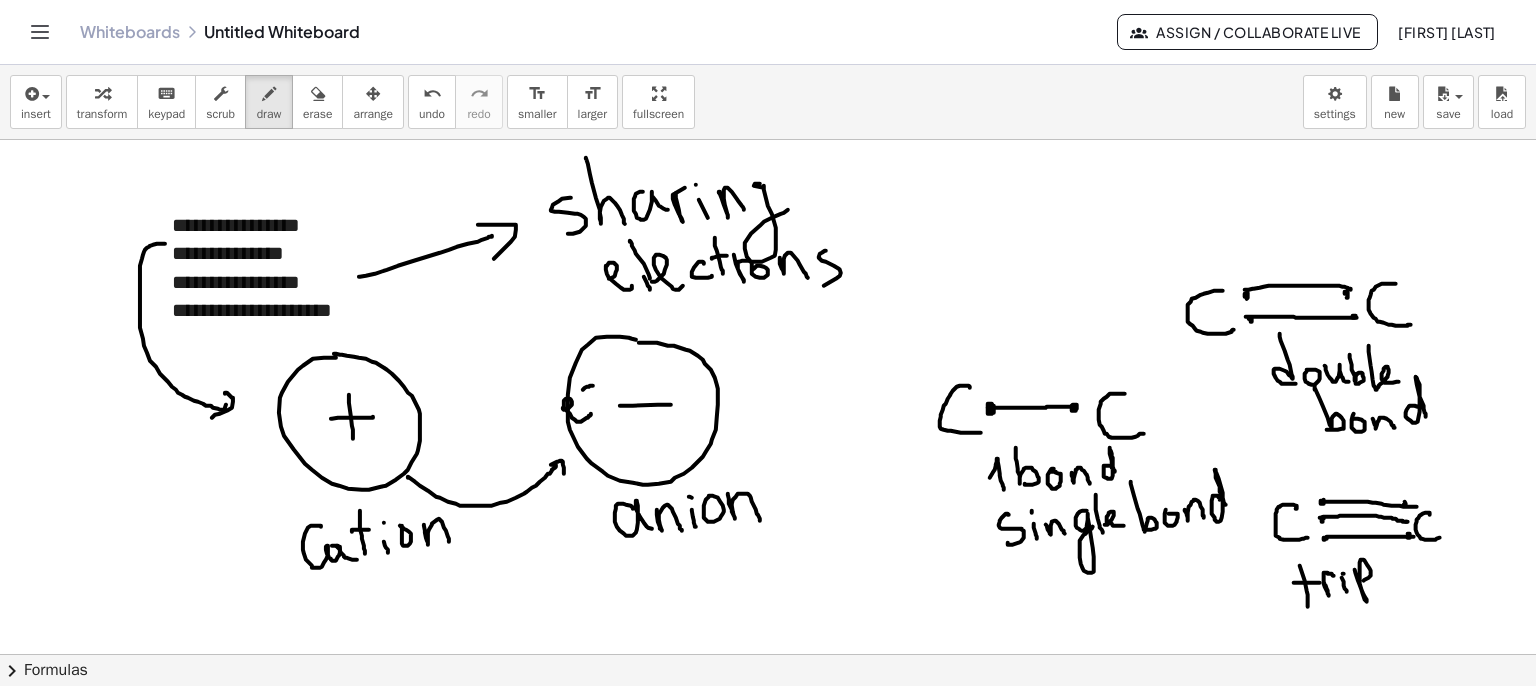 click at bounding box center (768, 654) 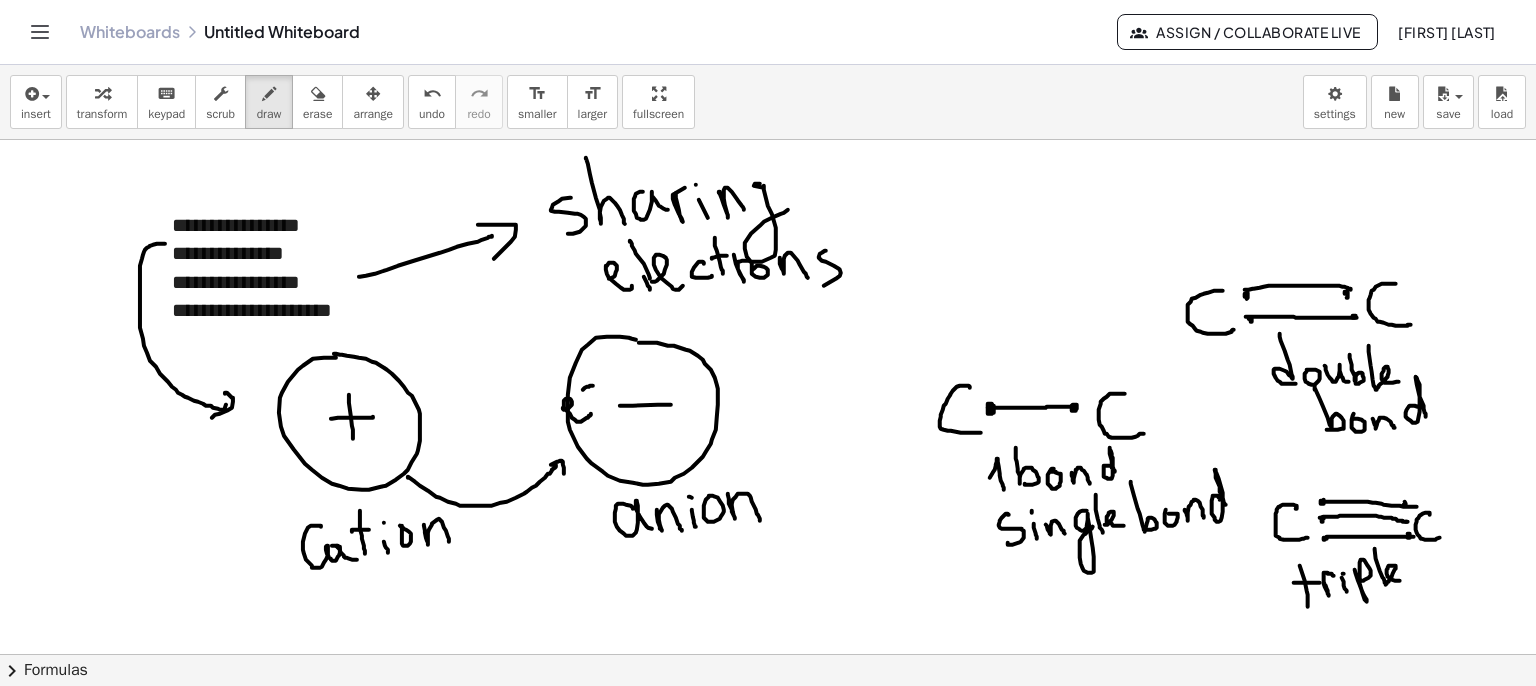 click at bounding box center [768, 654] 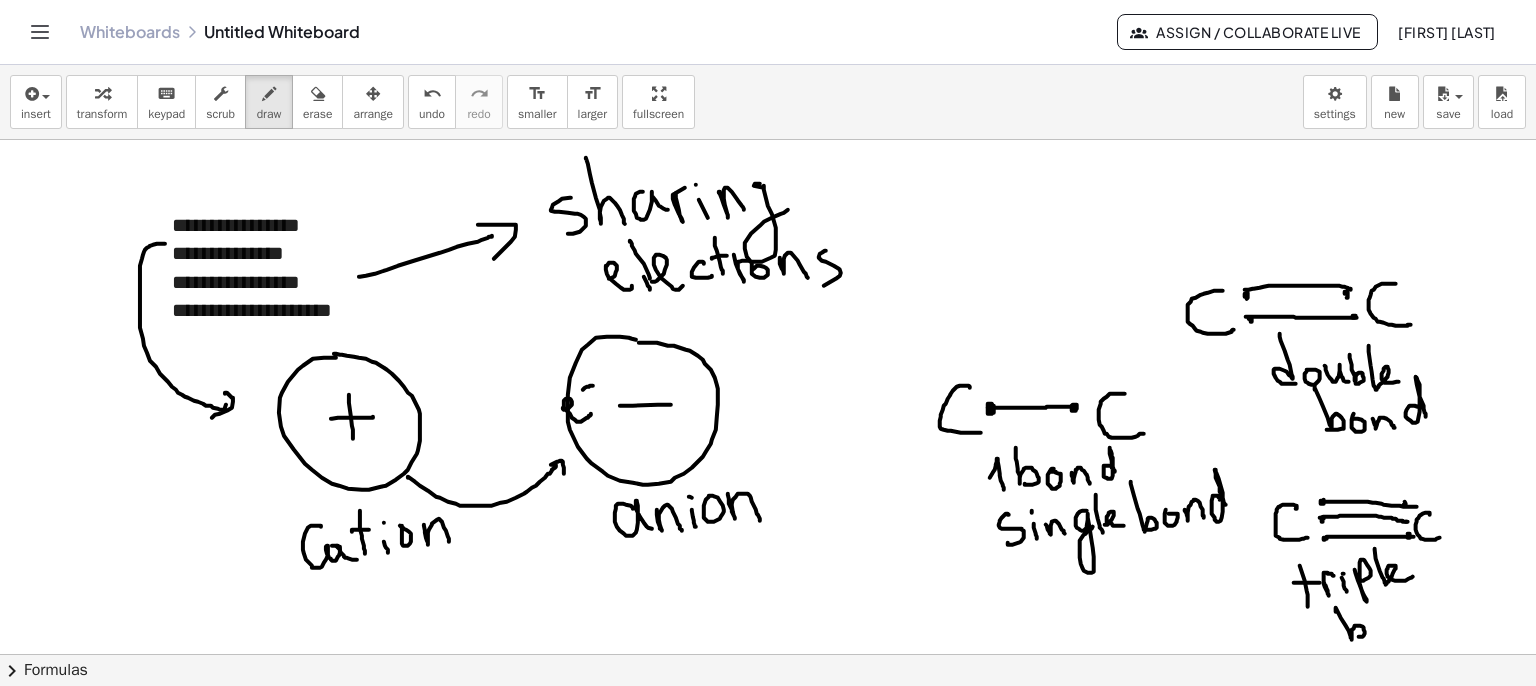 click at bounding box center (768, 654) 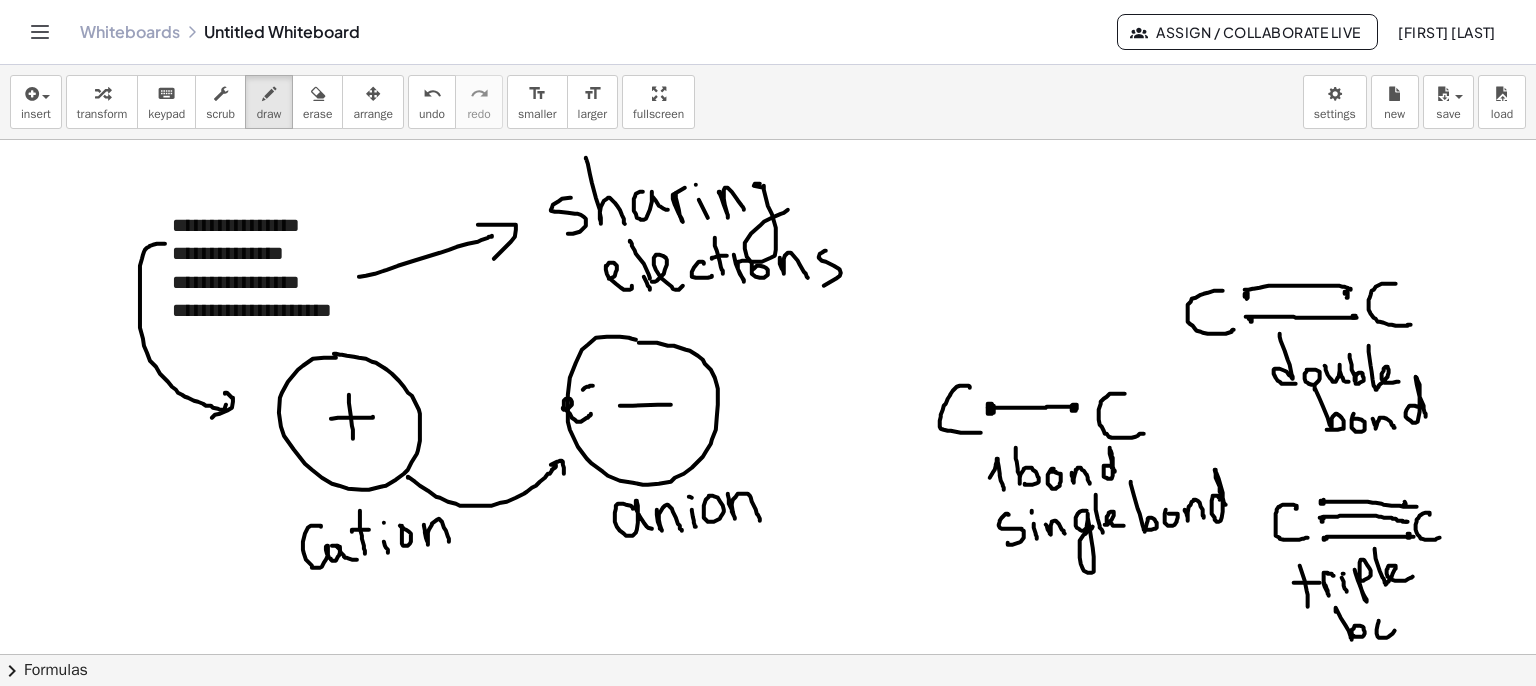 click at bounding box center (768, 654) 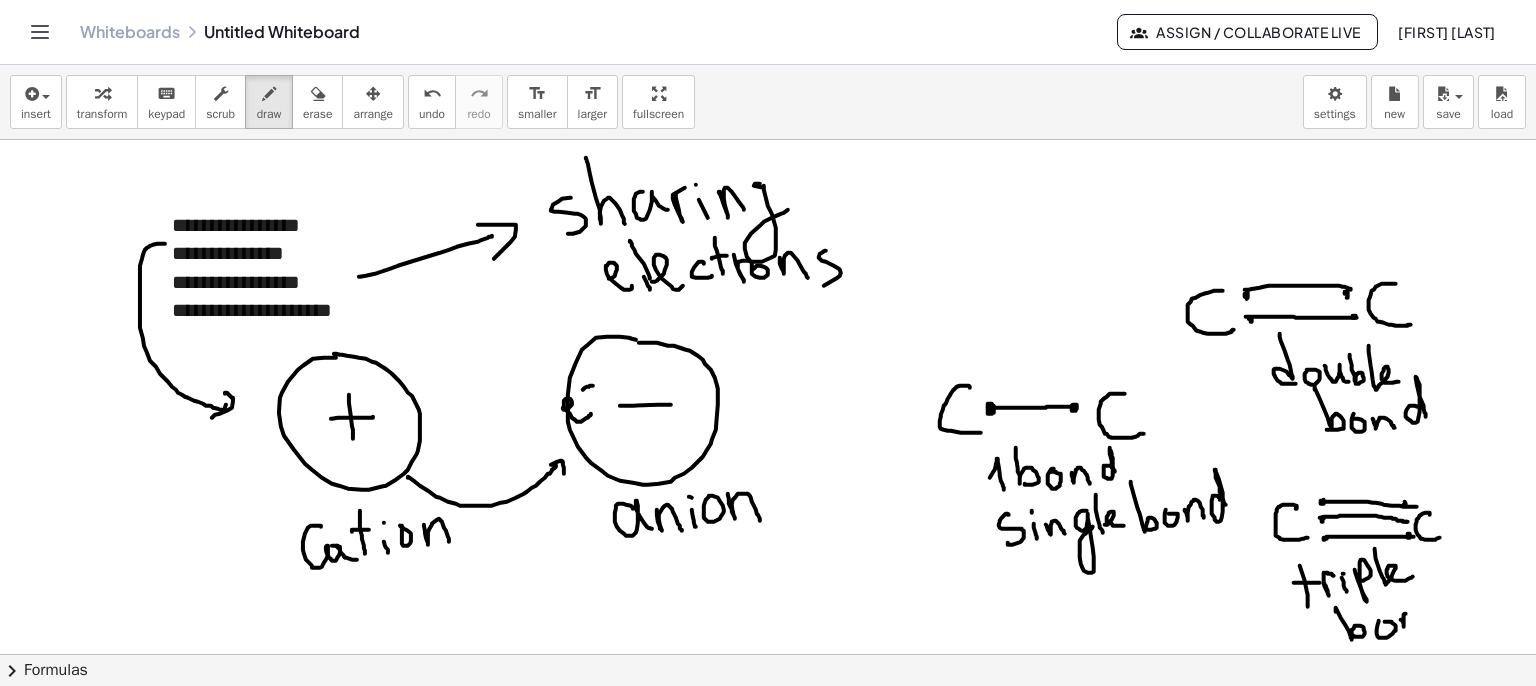 click at bounding box center [768, 654] 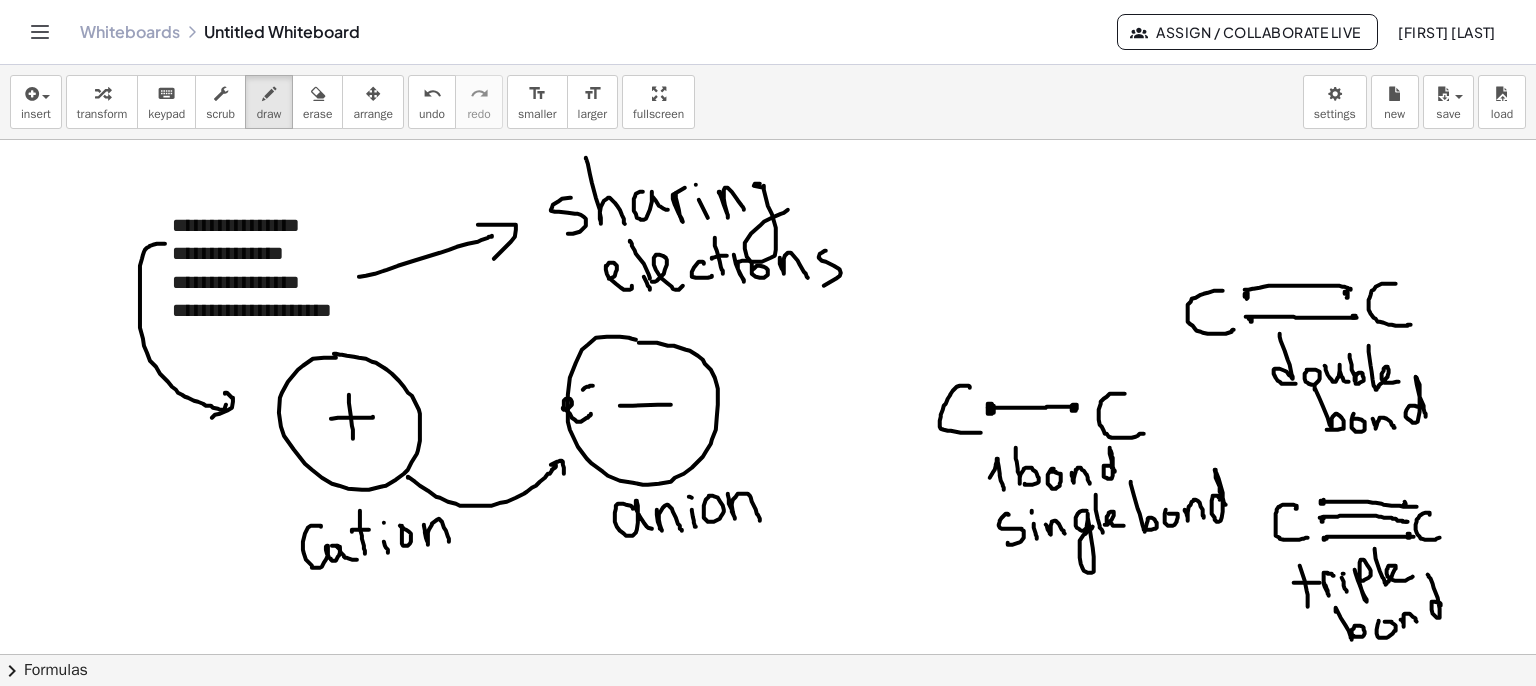 click at bounding box center (768, 654) 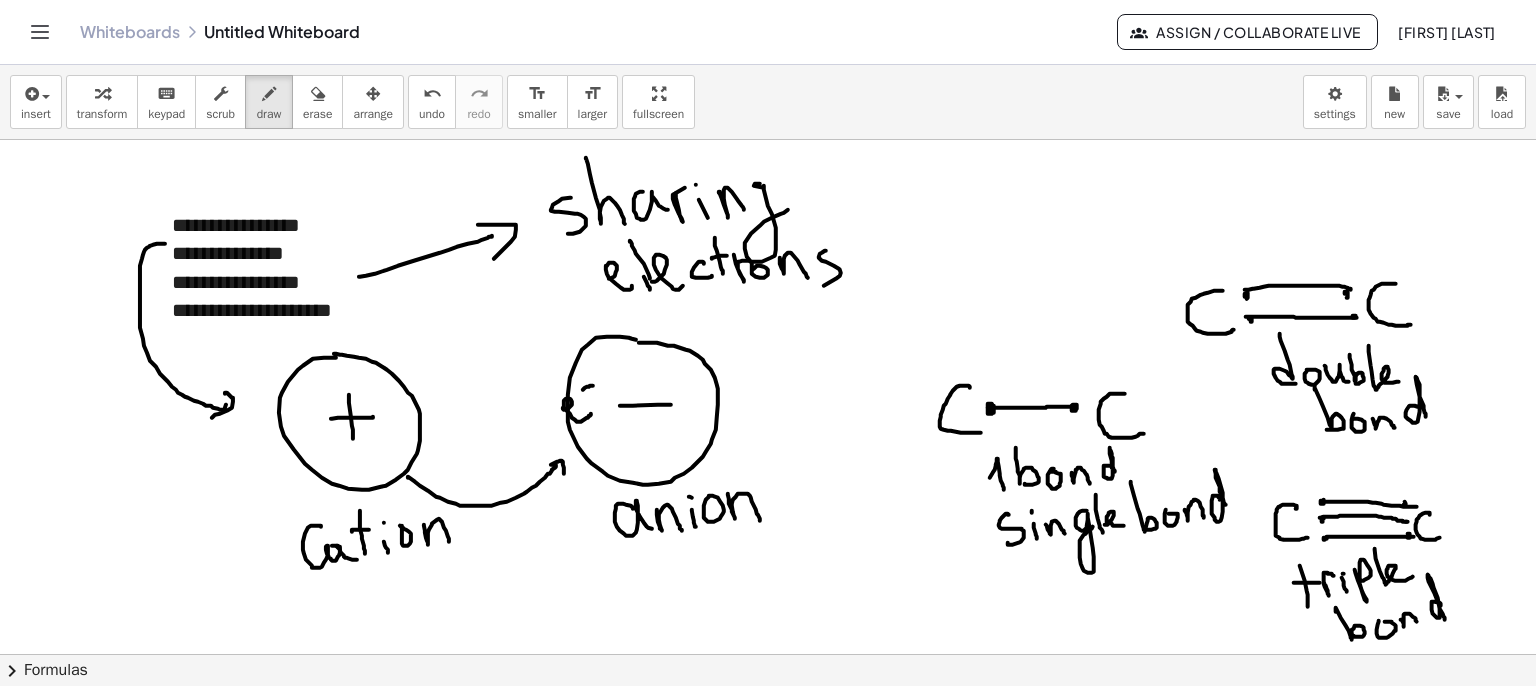 drag, startPoint x: 915, startPoint y: 201, endPoint x: 920, endPoint y: 219, distance: 18.681541 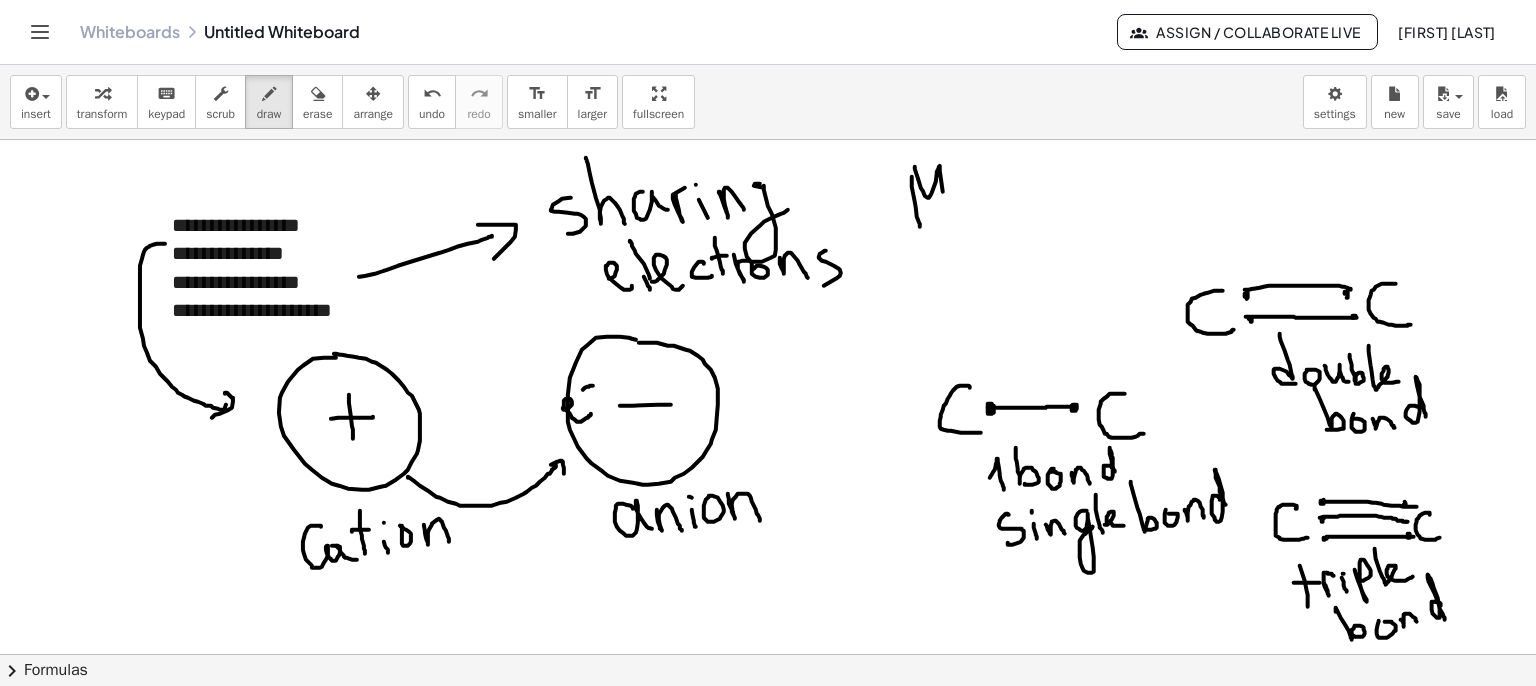 drag, startPoint x: 915, startPoint y: 166, endPoint x: 952, endPoint y: 229, distance: 73.061615 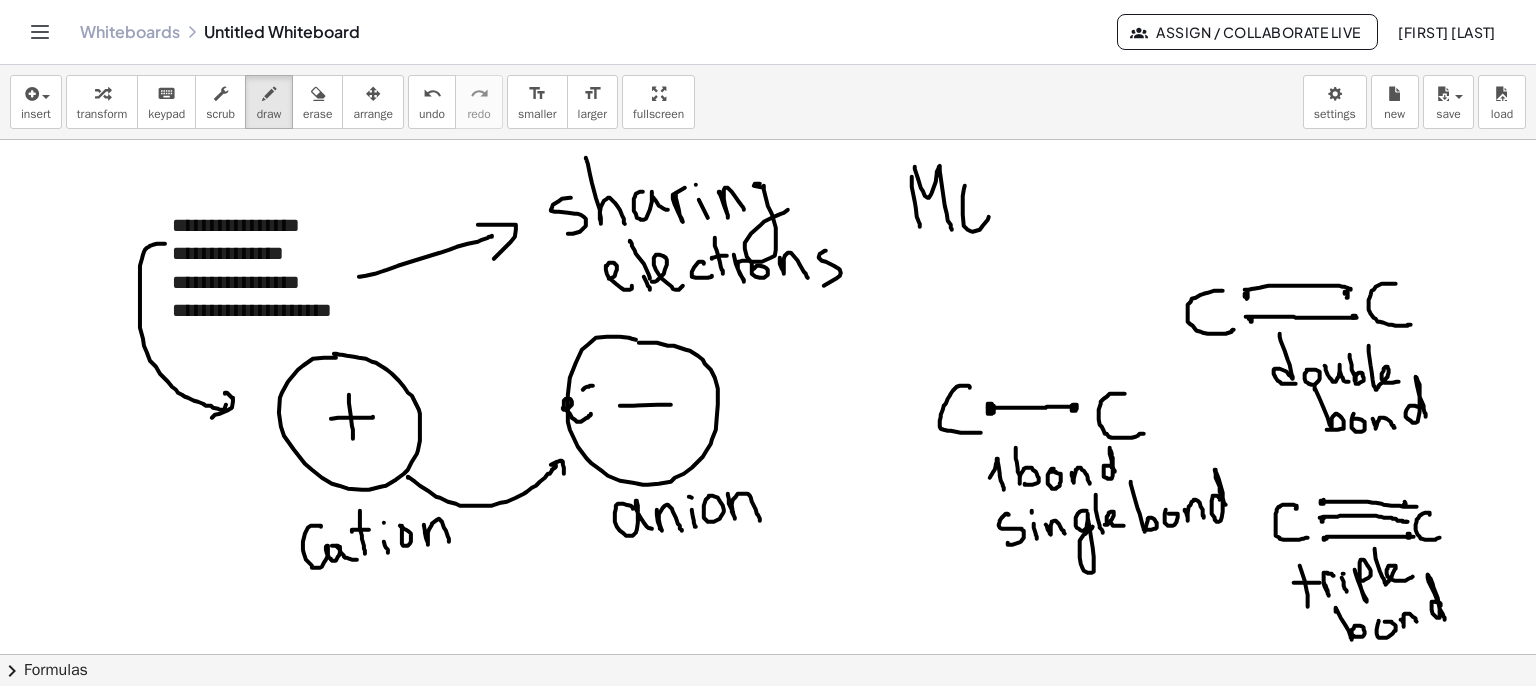 drag, startPoint x: 973, startPoint y: 231, endPoint x: 981, endPoint y: 179, distance: 52.611786 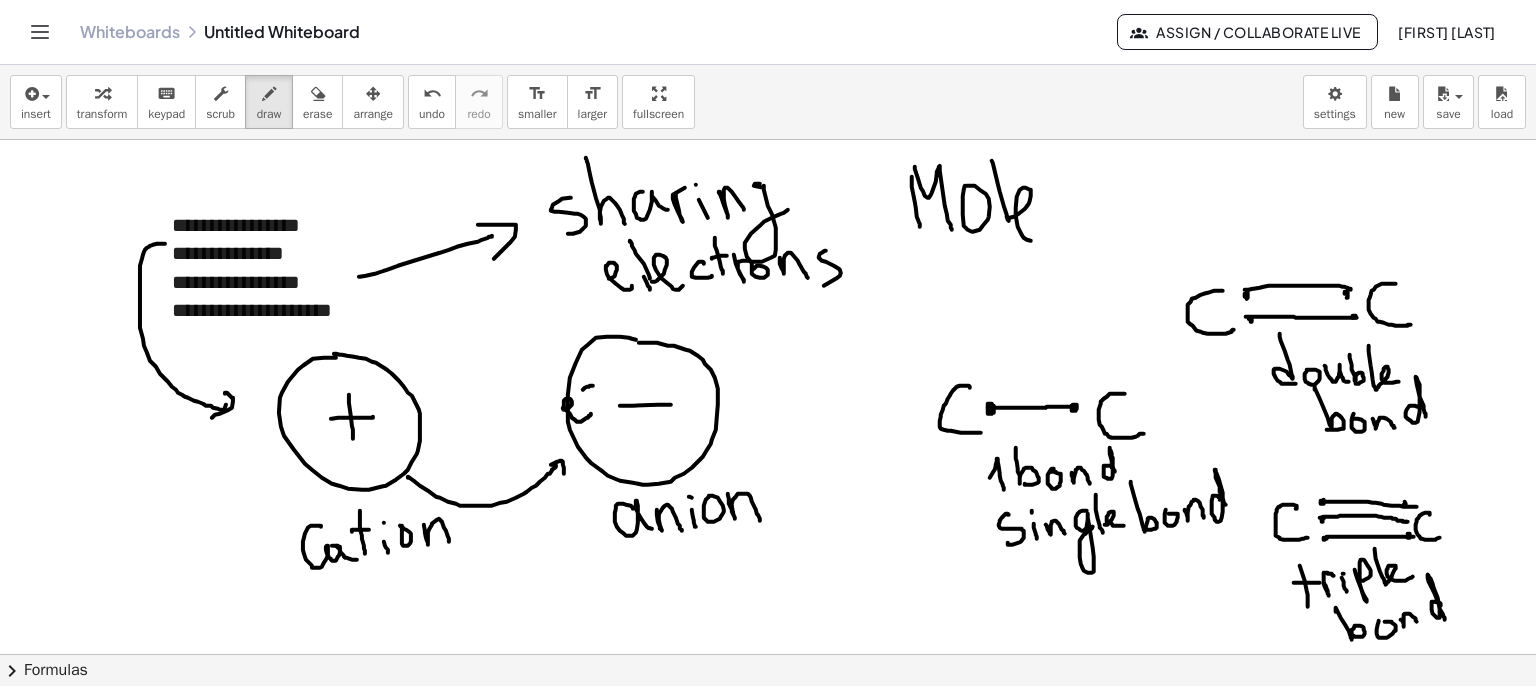 drag, startPoint x: 993, startPoint y: 162, endPoint x: 1052, endPoint y: 224, distance: 85.58621 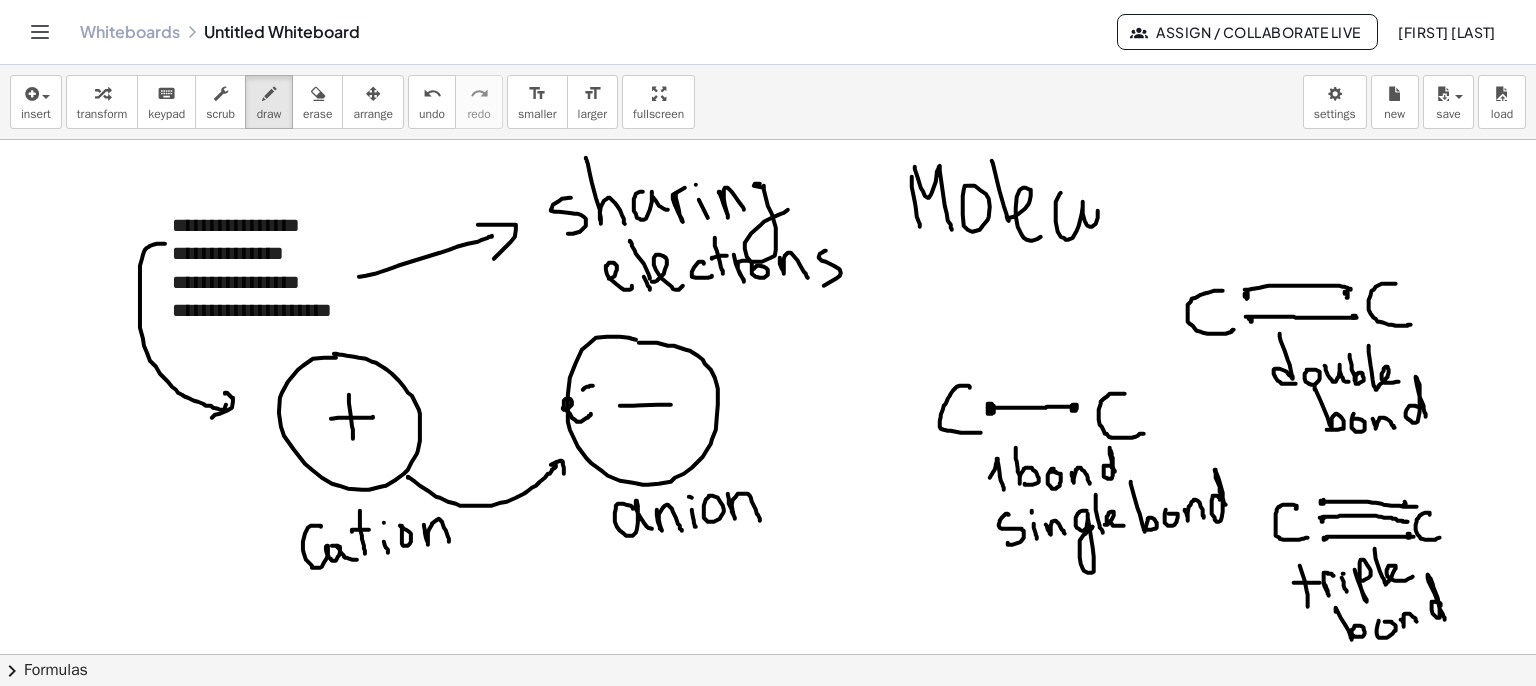 drag, startPoint x: 1059, startPoint y: 195, endPoint x: 1116, endPoint y: 213, distance: 59.77458 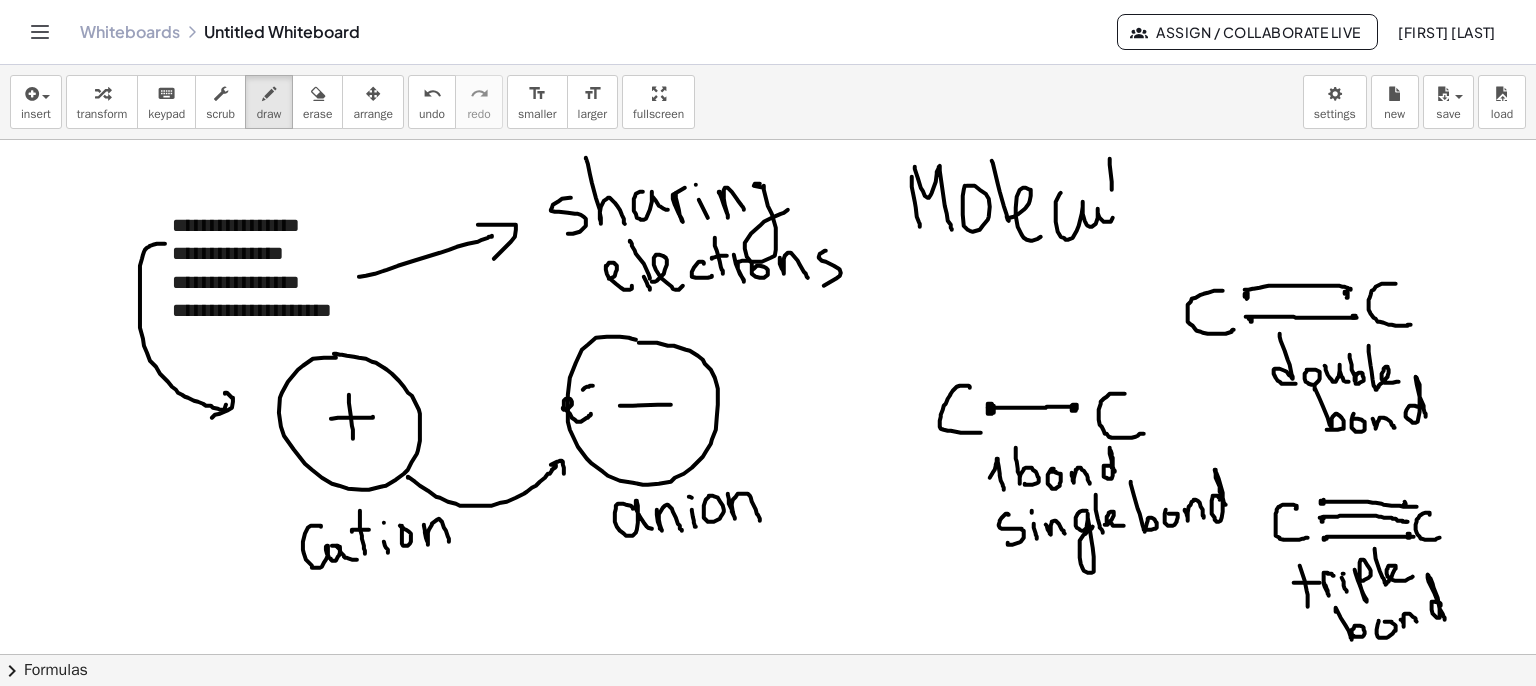 drag, startPoint x: 1110, startPoint y: 158, endPoint x: 1117, endPoint y: 217, distance: 59.413803 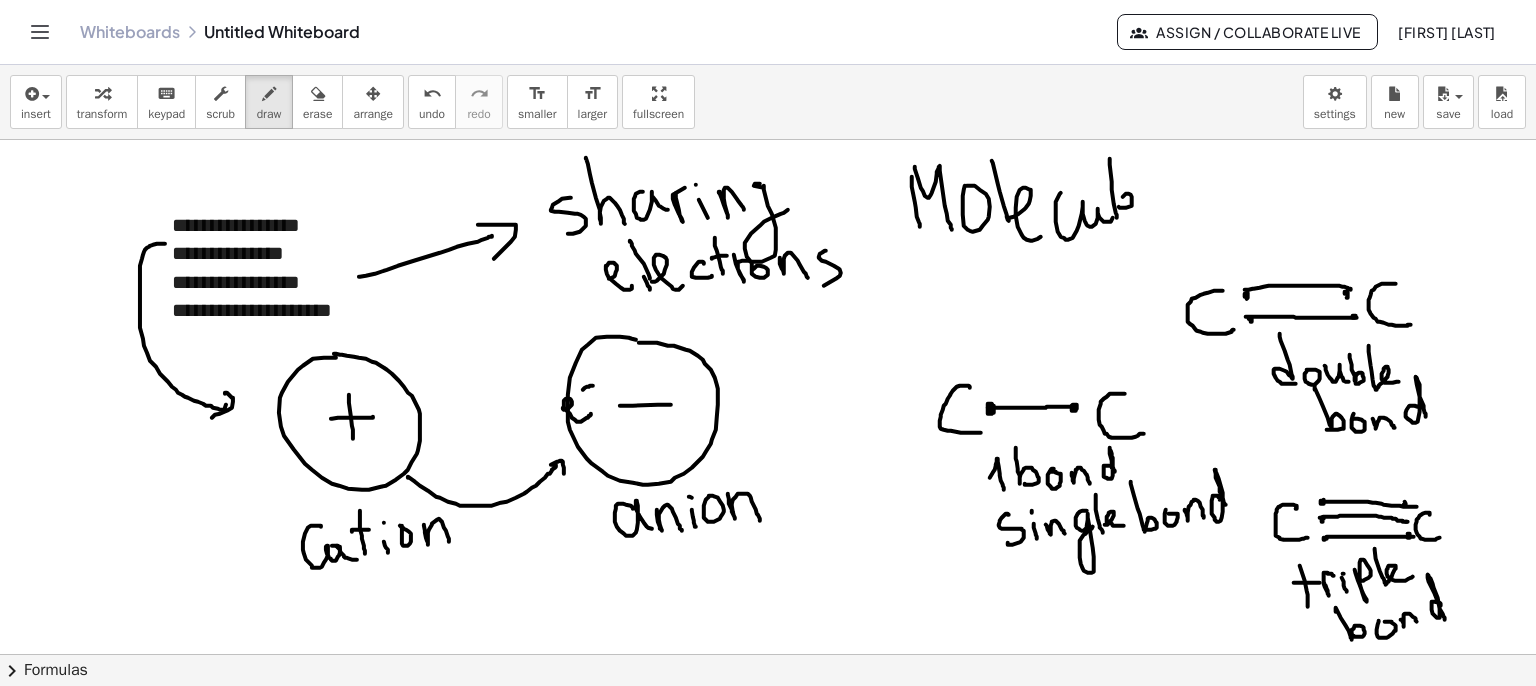 drag, startPoint x: 1120, startPoint y: 207, endPoint x: 1144, endPoint y: 218, distance: 26.400757 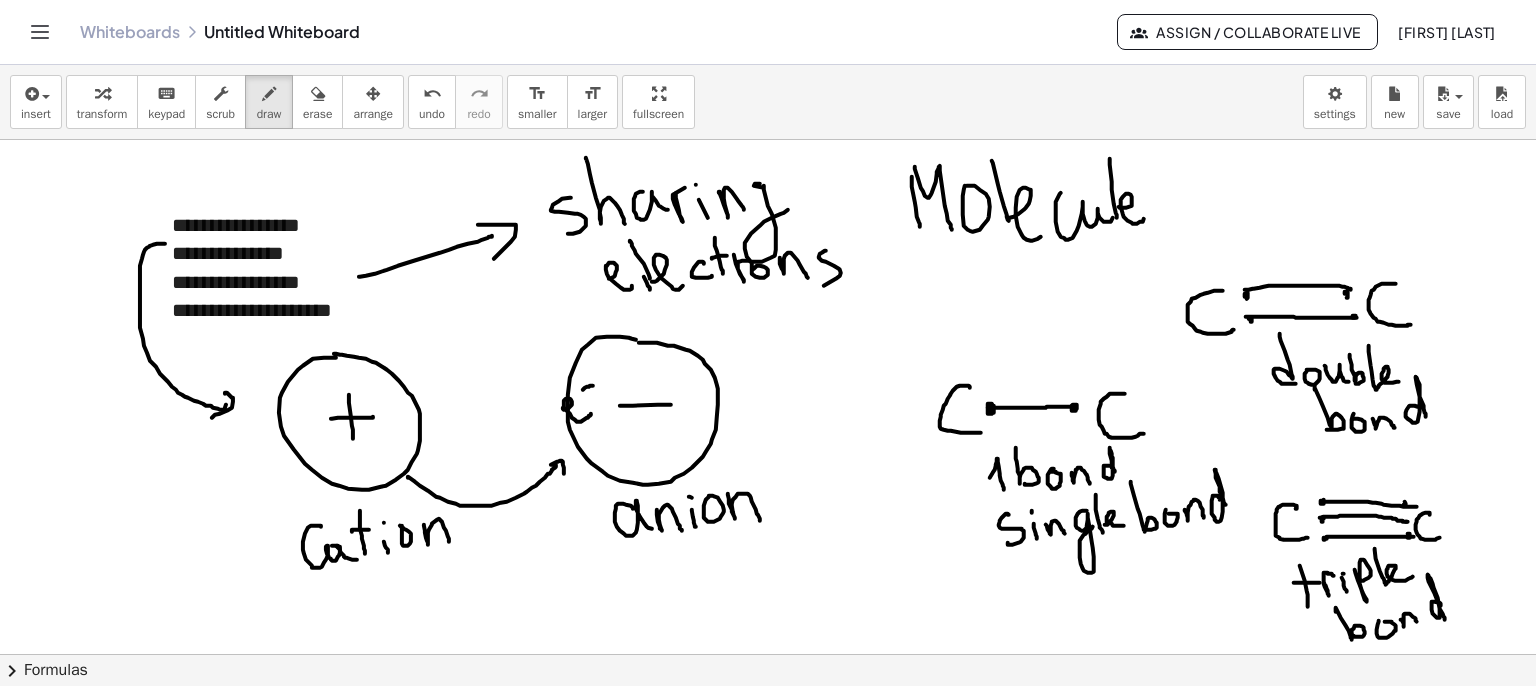 drag, startPoint x: 1162, startPoint y: 189, endPoint x: 1164, endPoint y: 200, distance: 11.18034 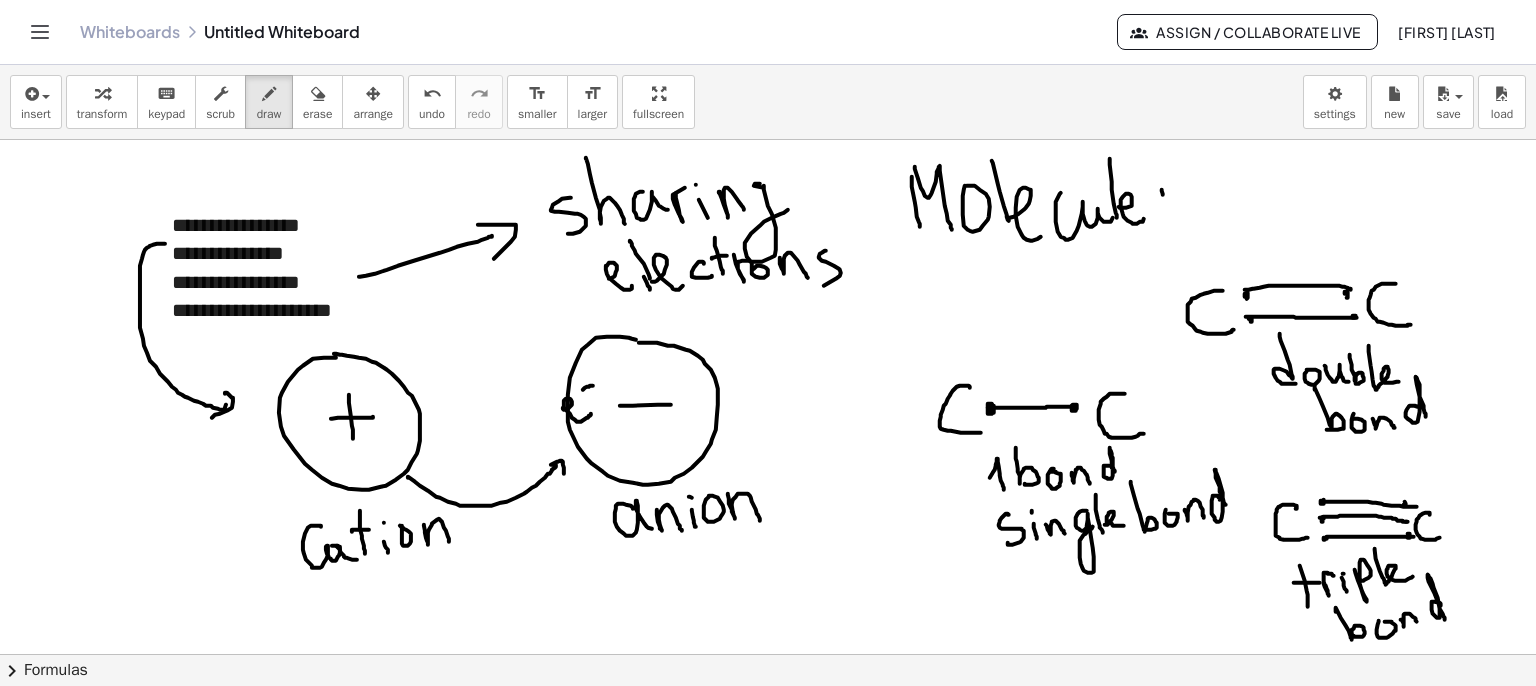 click at bounding box center [768, 654] 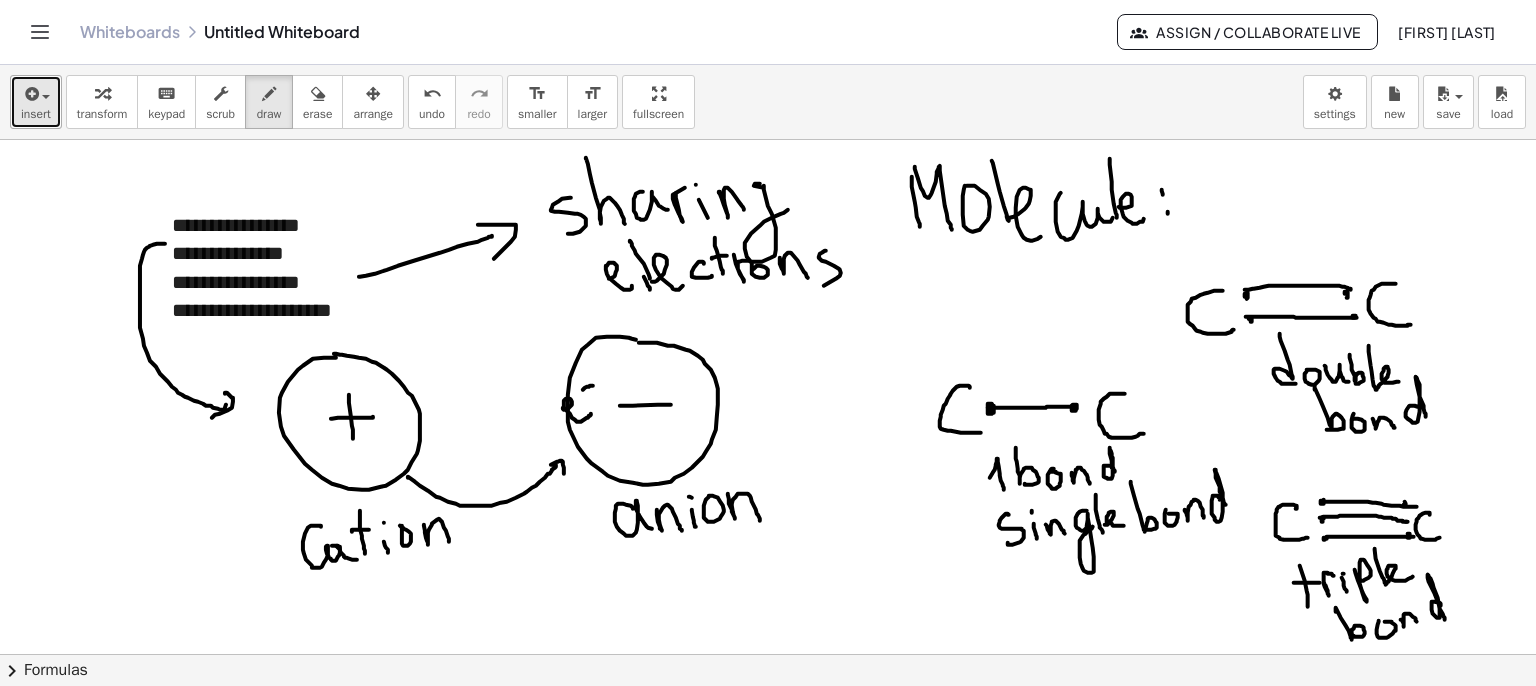 click on "insert" at bounding box center [36, 114] 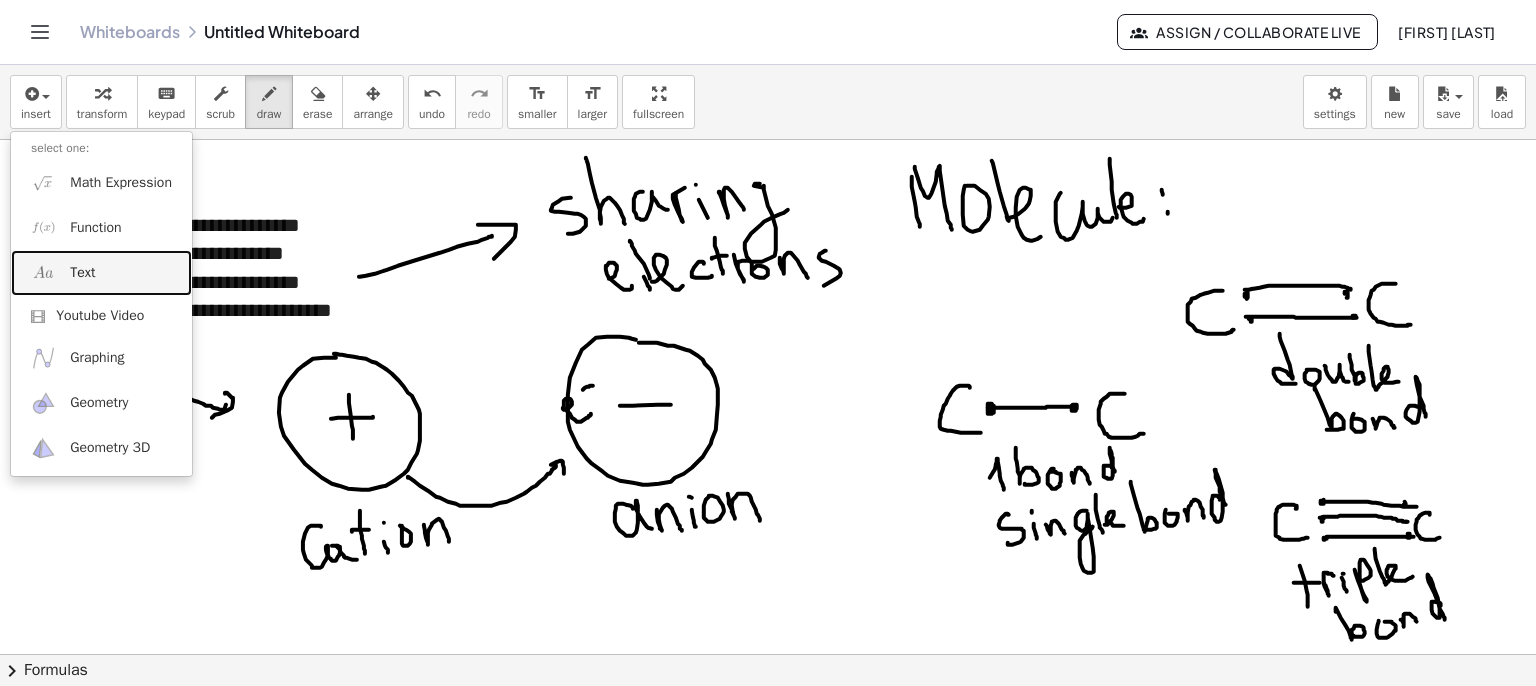 click on "Text" at bounding box center (101, 272) 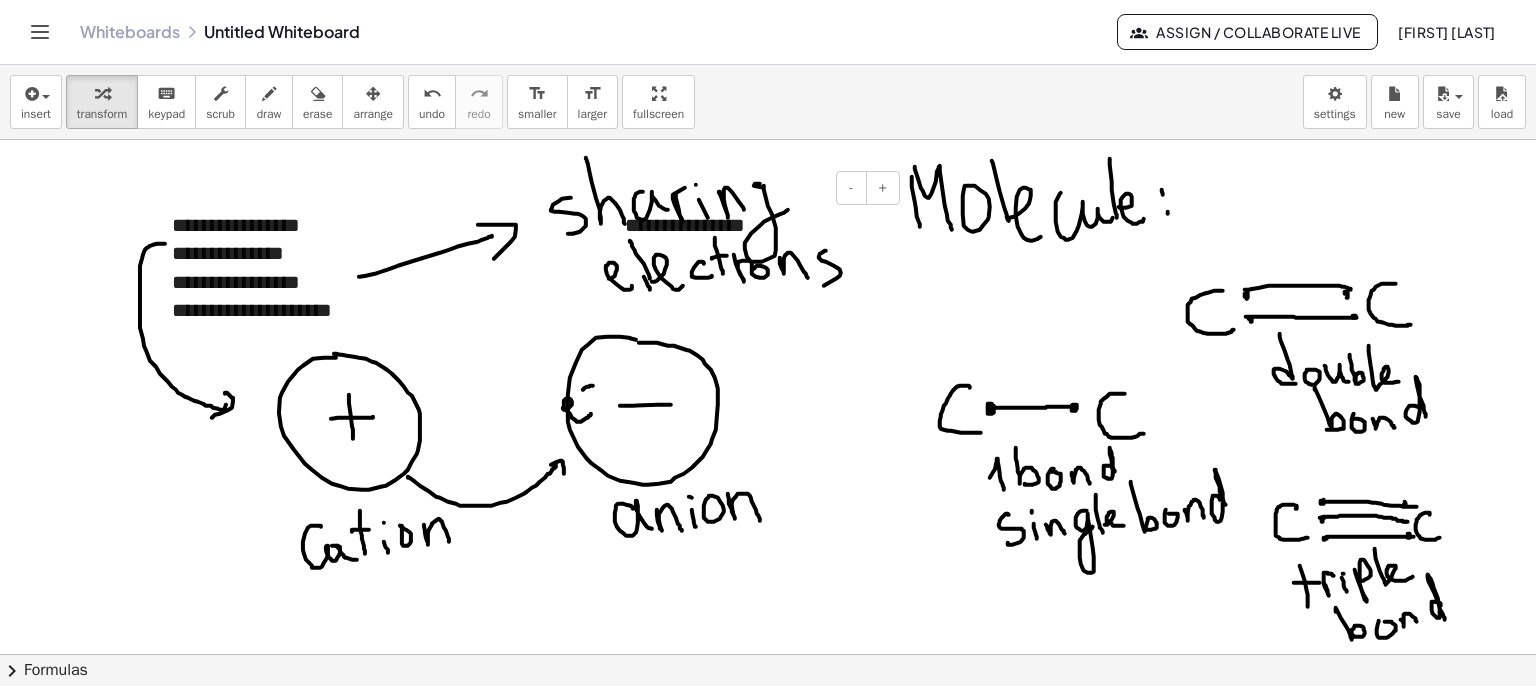 click on "**********" at bounding box center [755, 225] 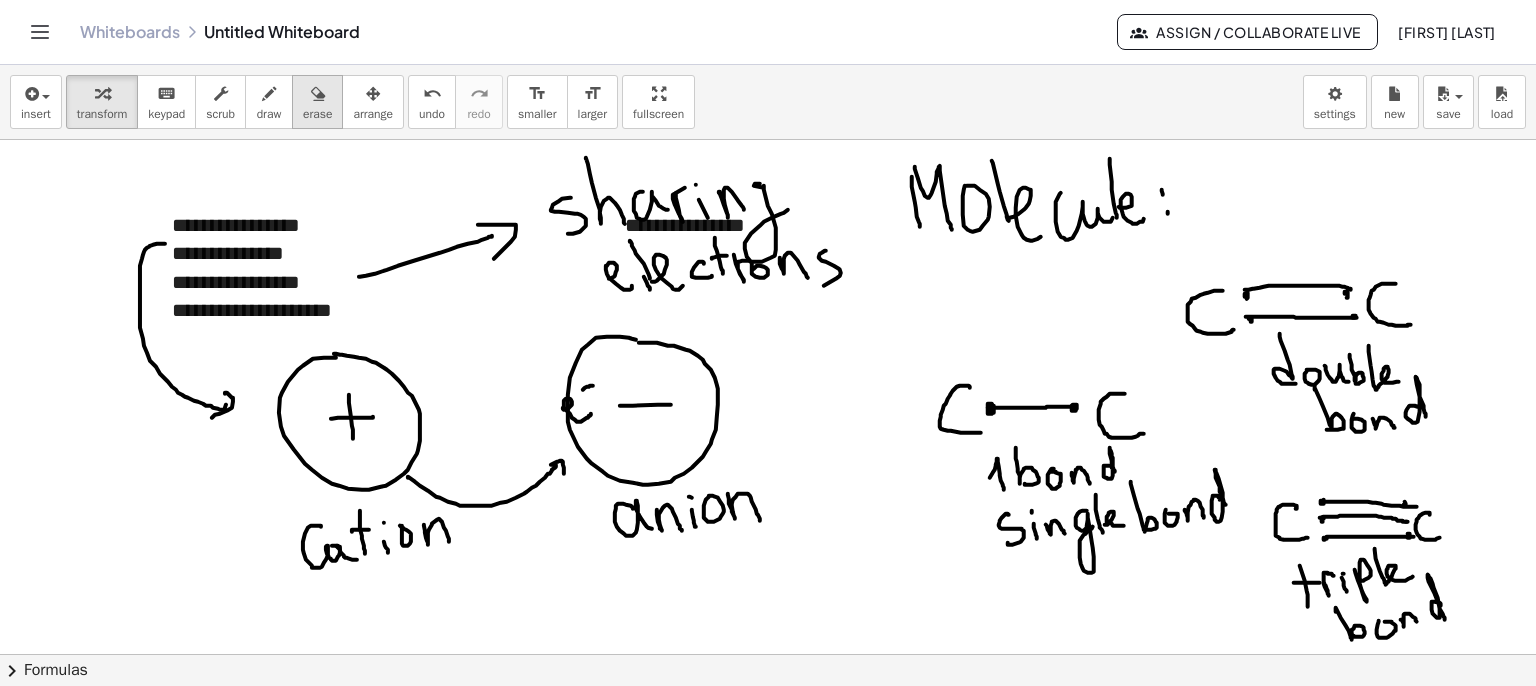 click at bounding box center [318, 94] 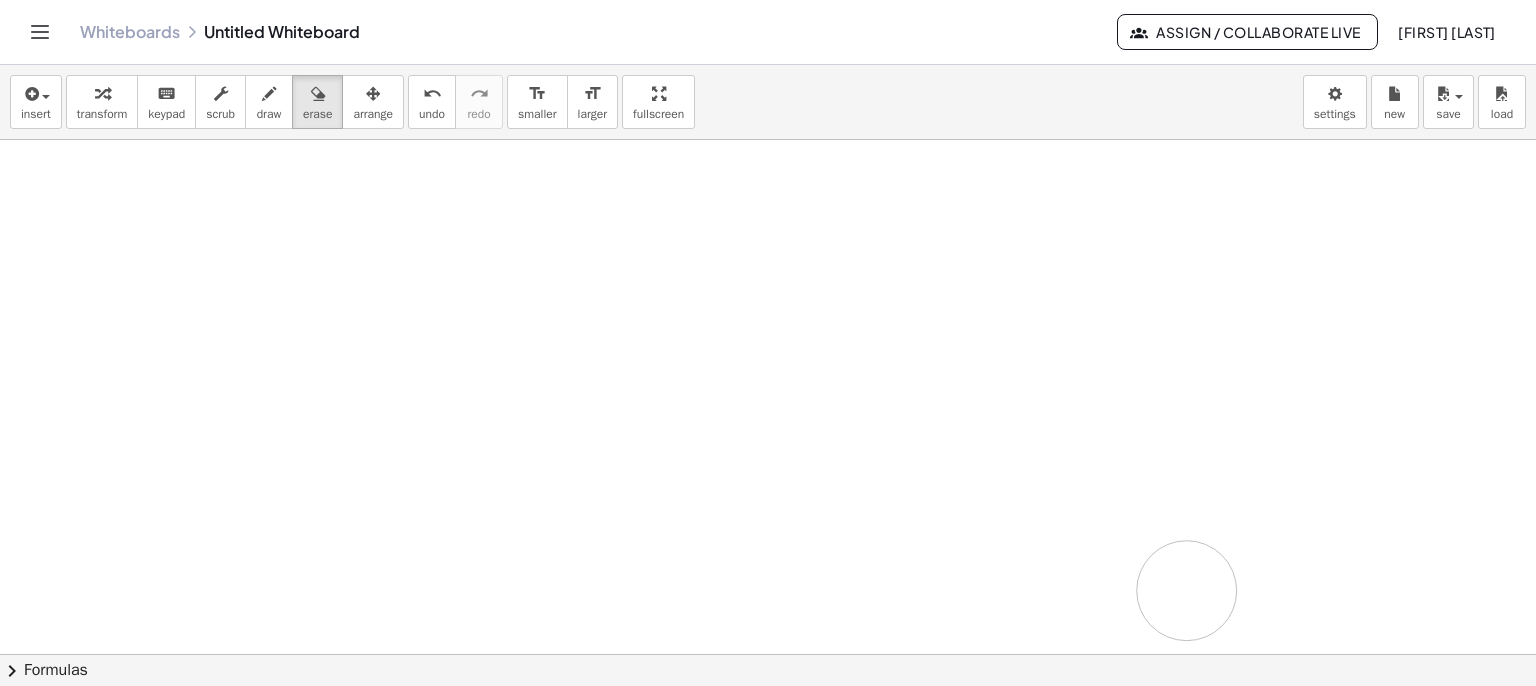 drag, startPoint x: 565, startPoint y: 216, endPoint x: 360, endPoint y: 232, distance: 205.62344 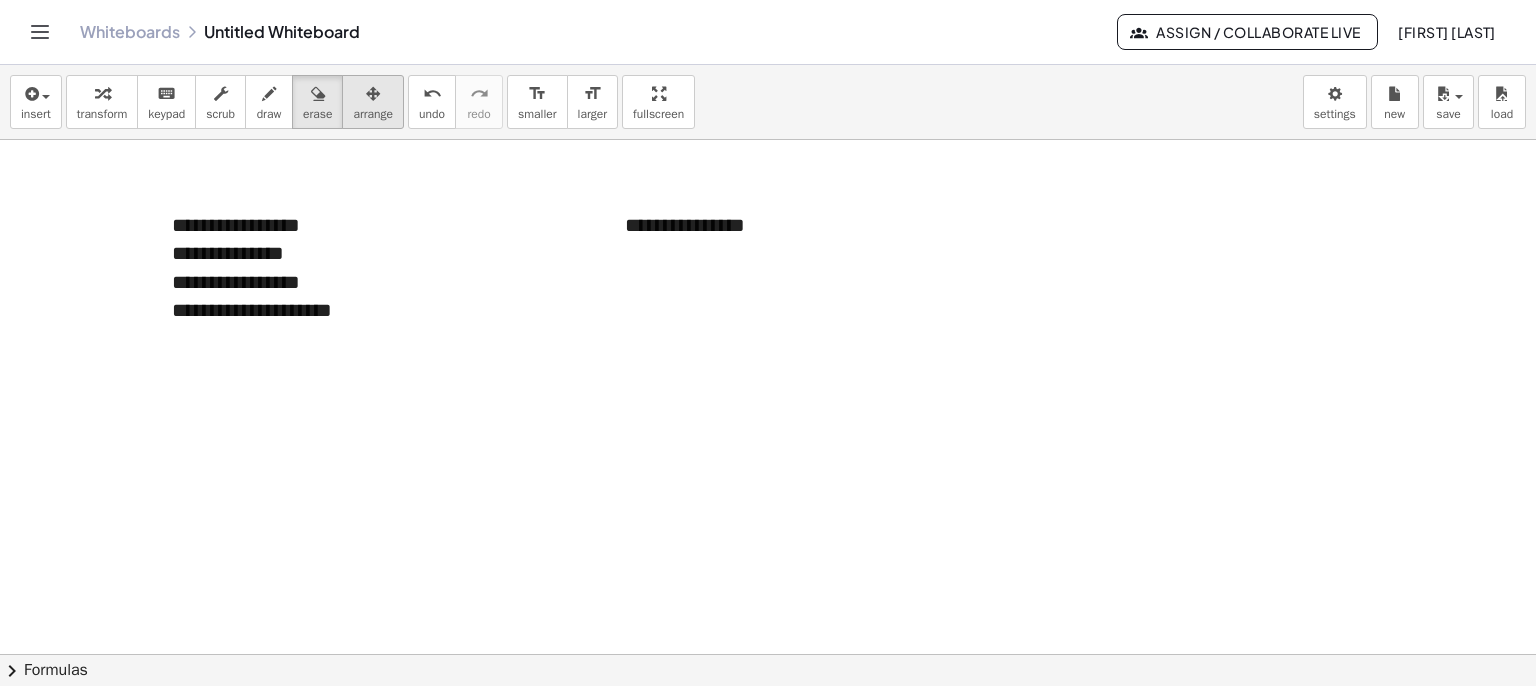 click at bounding box center [373, 94] 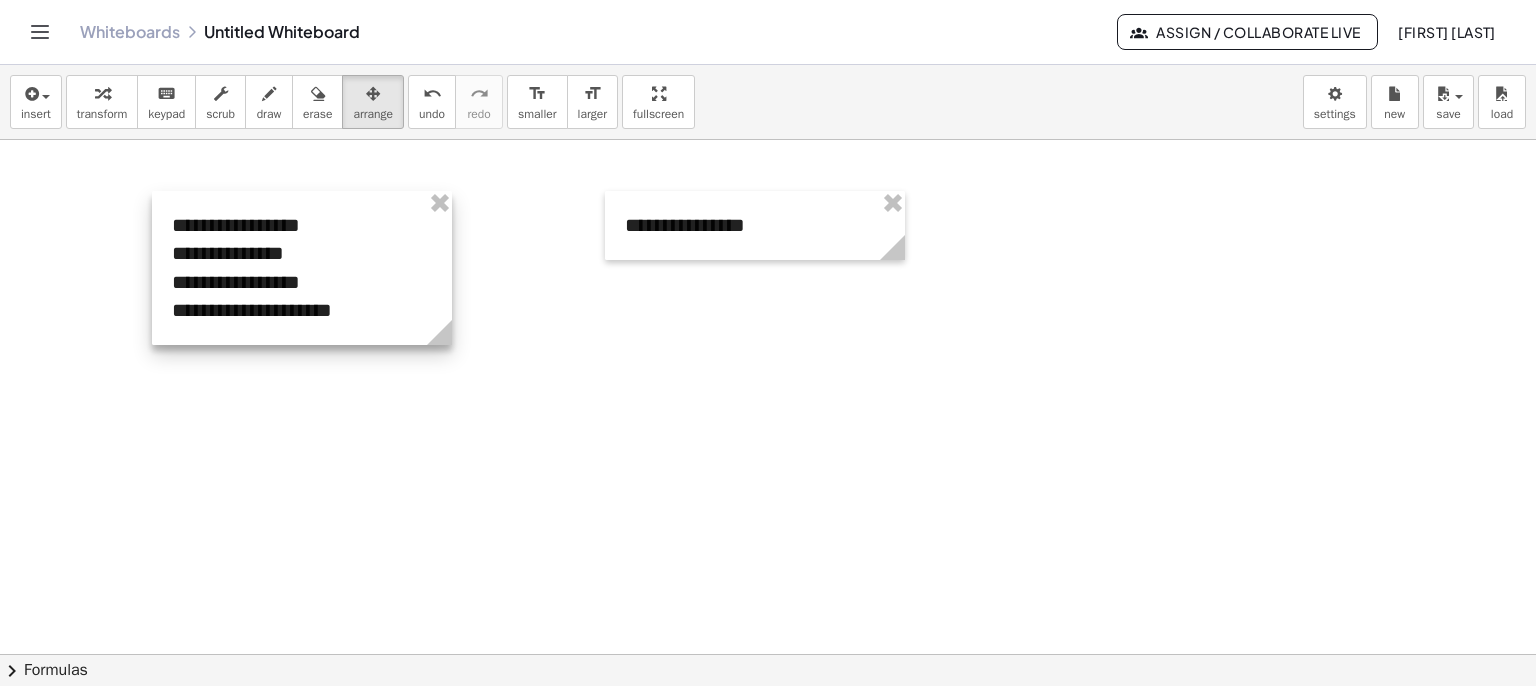 click at bounding box center (302, 268) 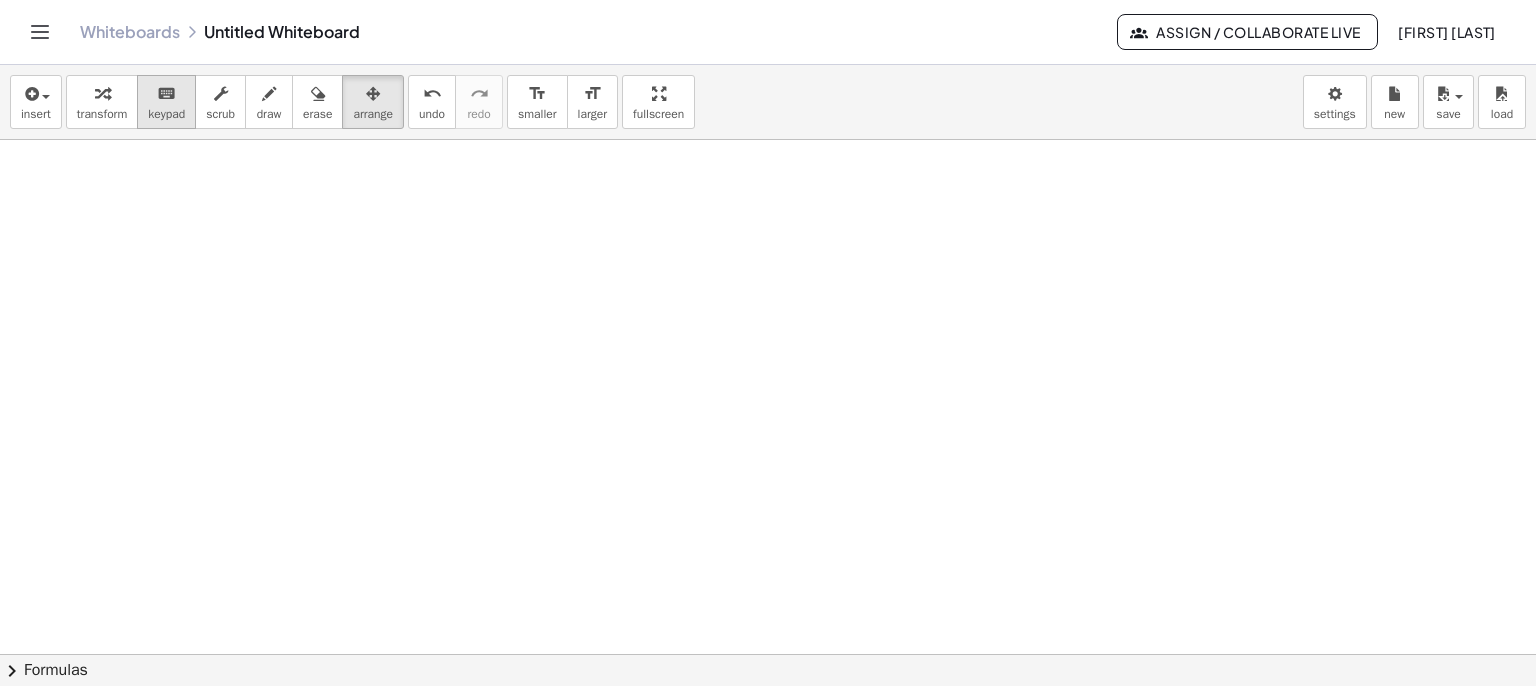 click on "keyboard" at bounding box center [166, 94] 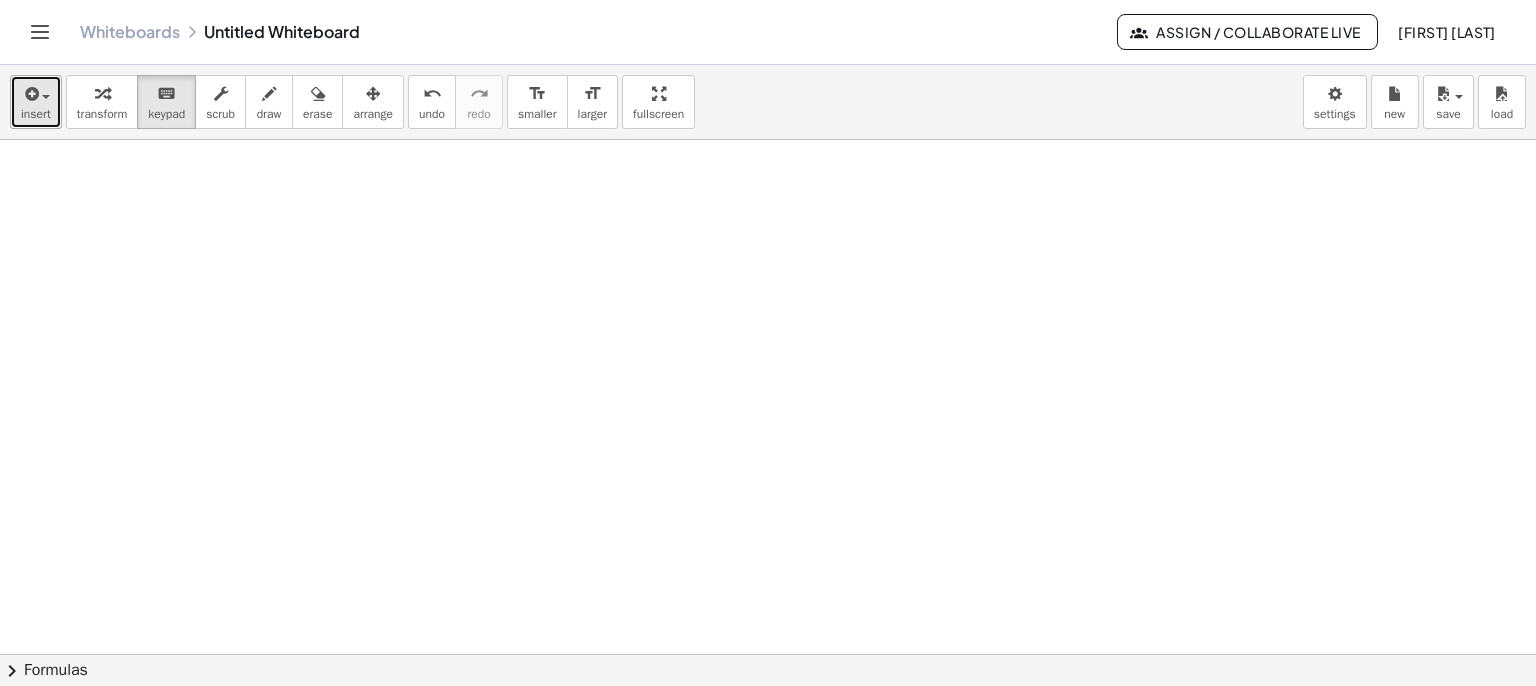 click at bounding box center [30, 94] 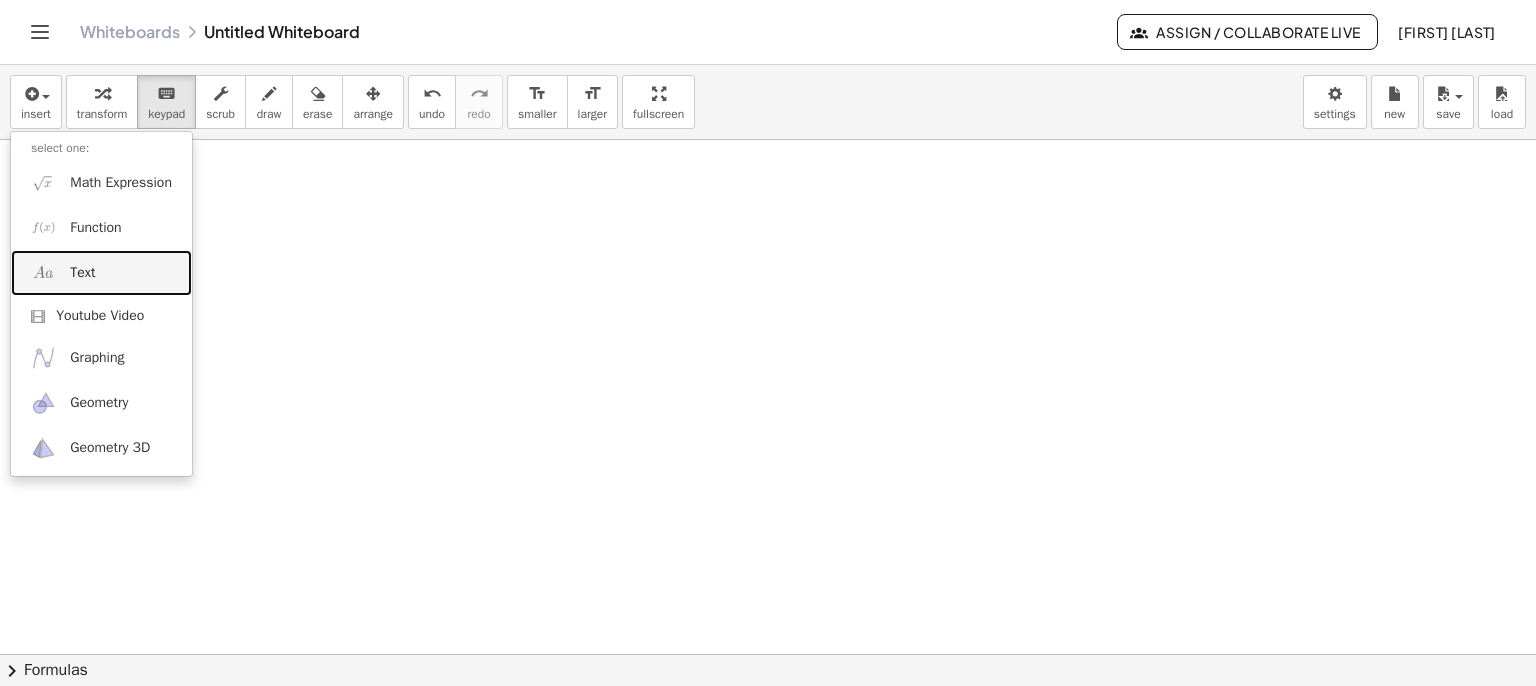 click on "Text" at bounding box center (101, 272) 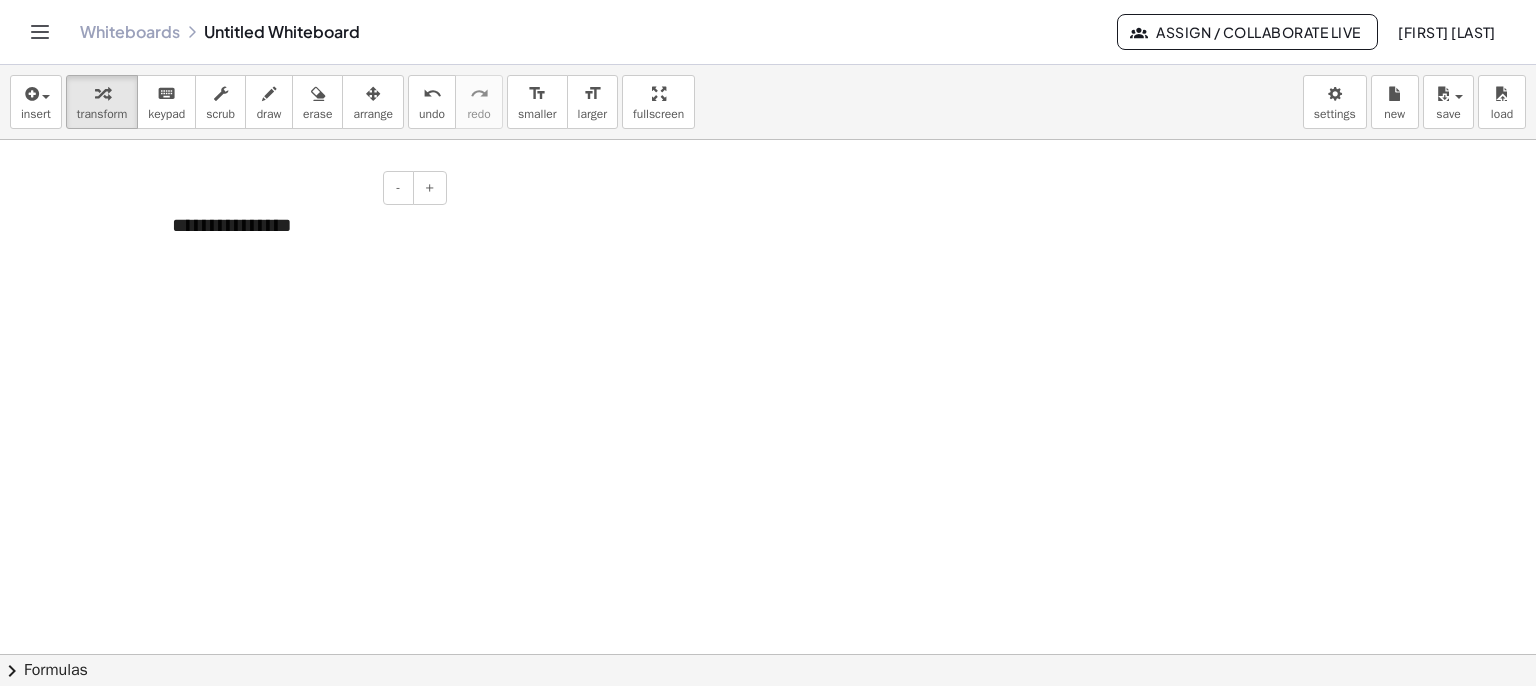 type 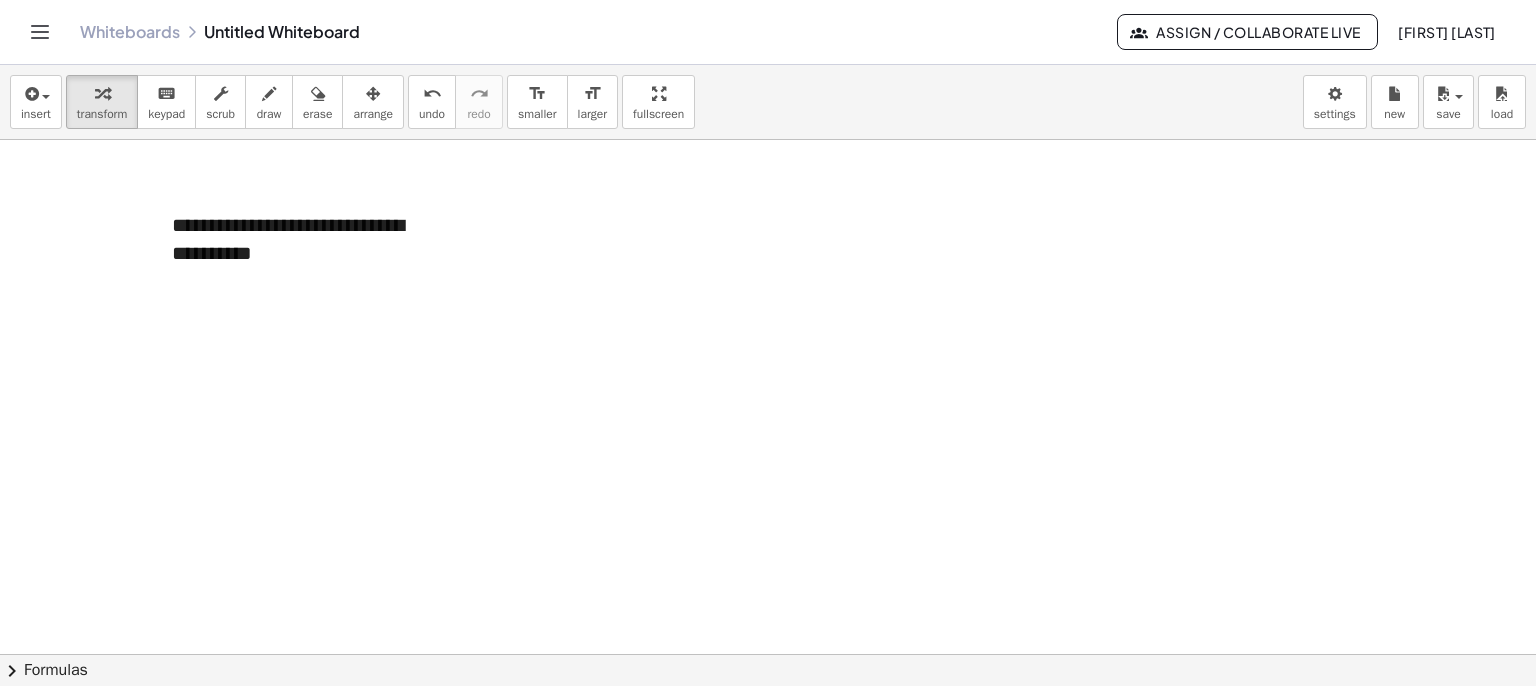 drag, startPoint x: 788, startPoint y: 255, endPoint x: 775, endPoint y: 253, distance: 13.152946 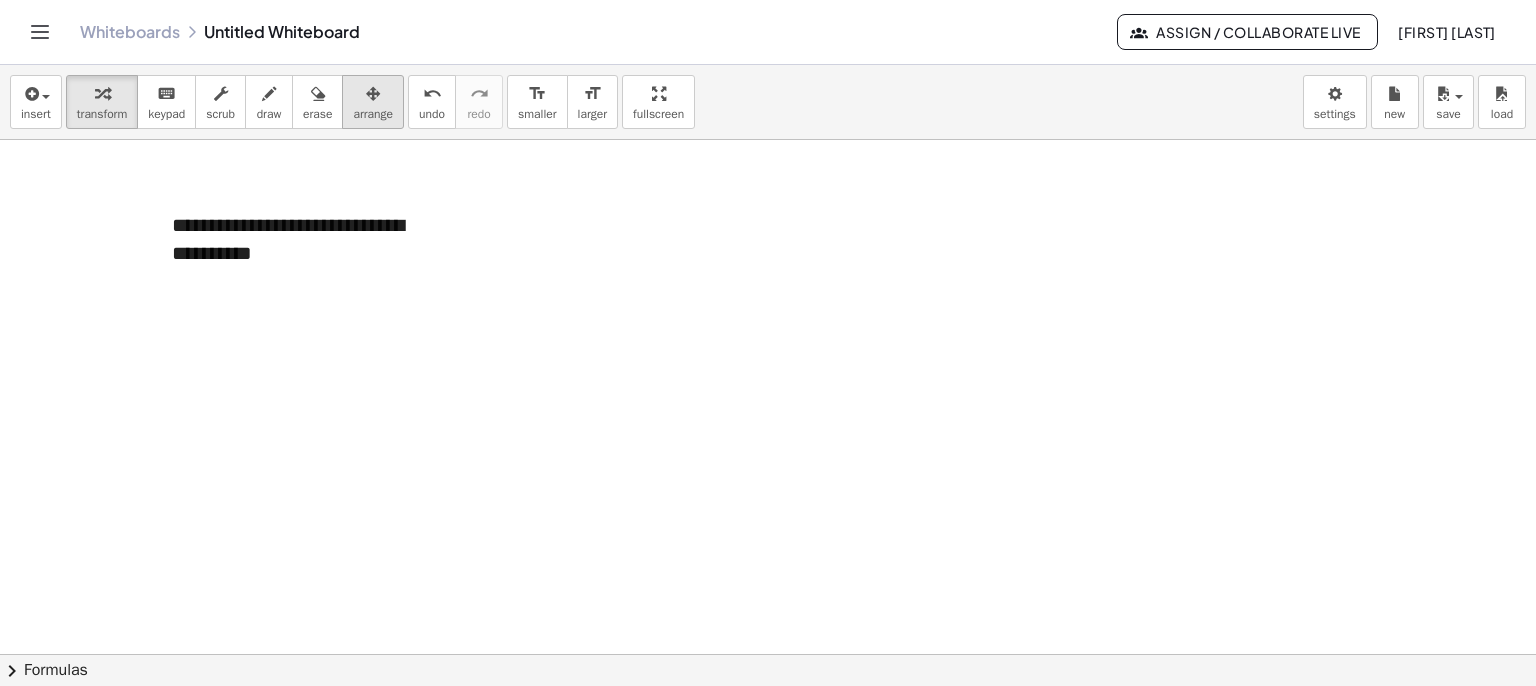 click at bounding box center [373, 93] 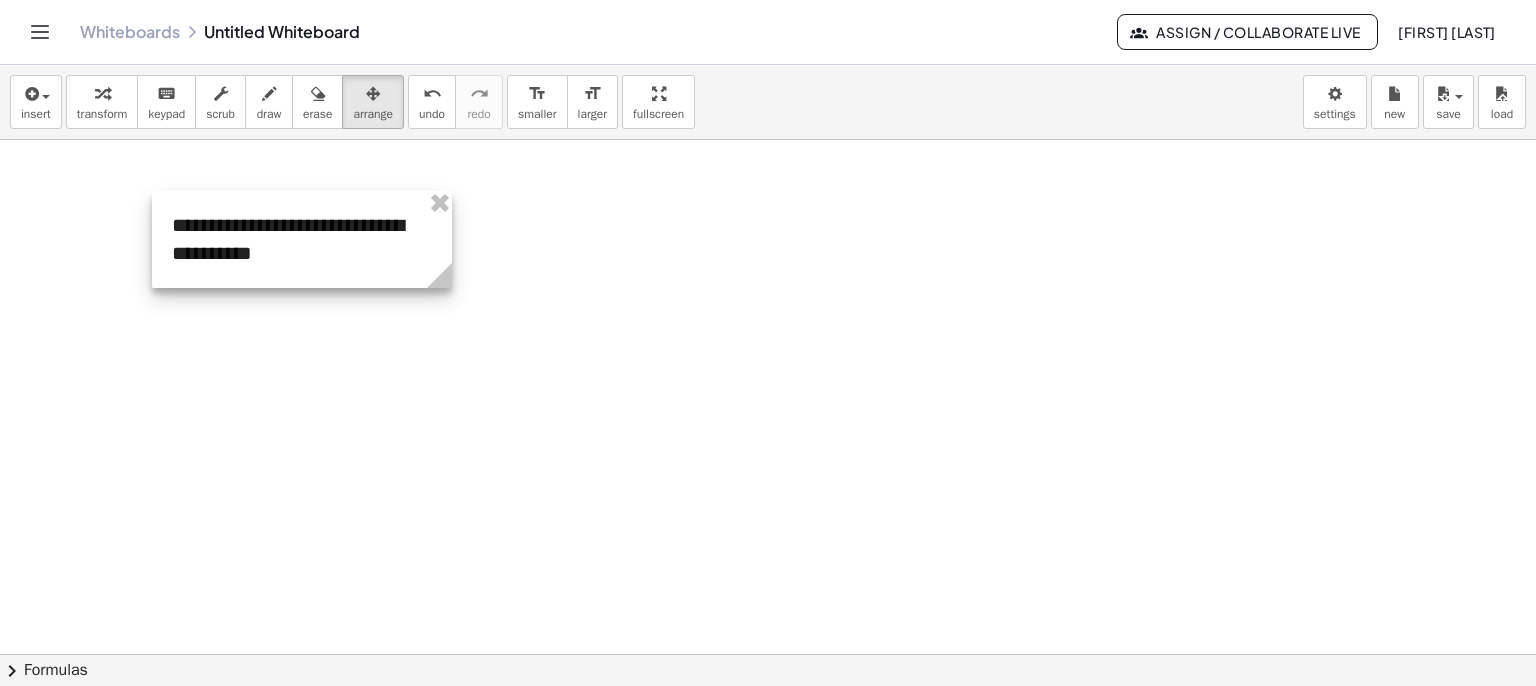 click at bounding box center (302, 239) 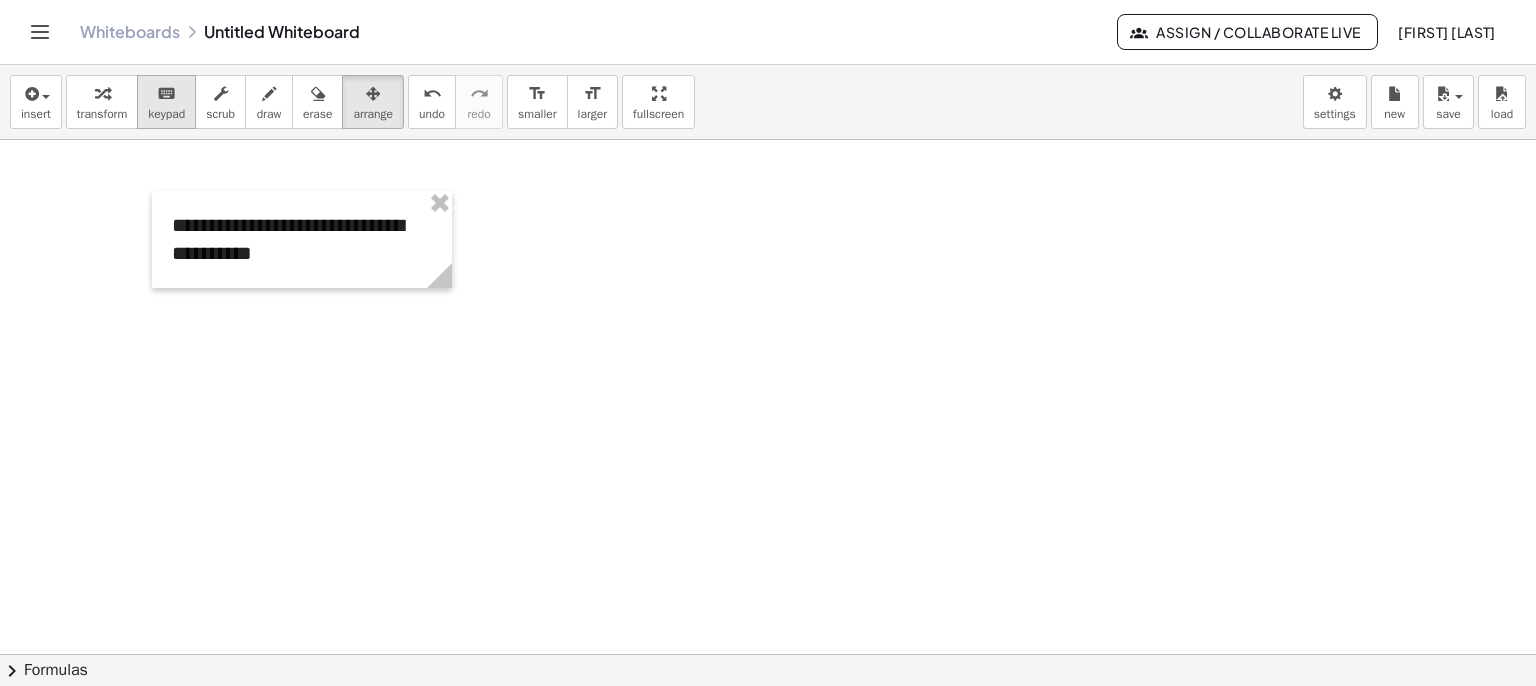 click on "keyboard keypad" at bounding box center [166, 102] 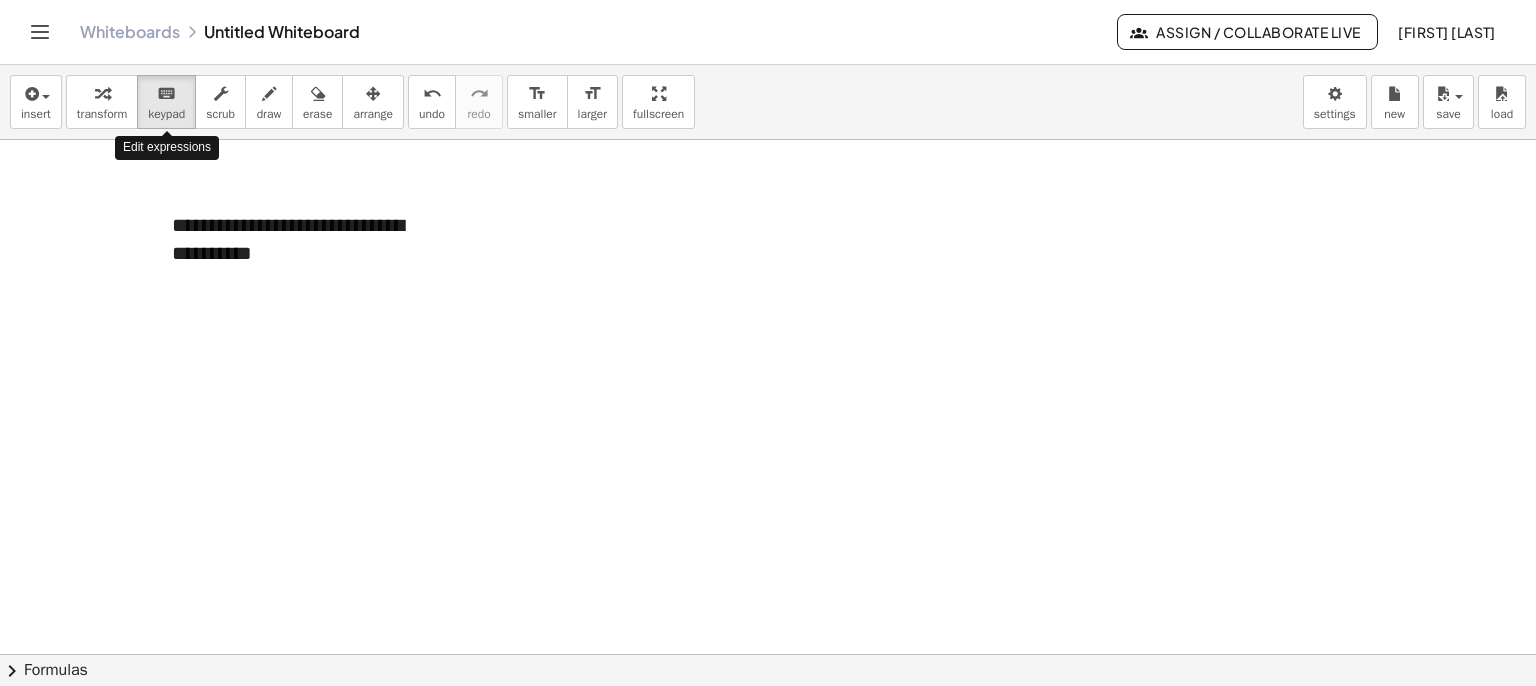 click on "**********" at bounding box center (302, 239) 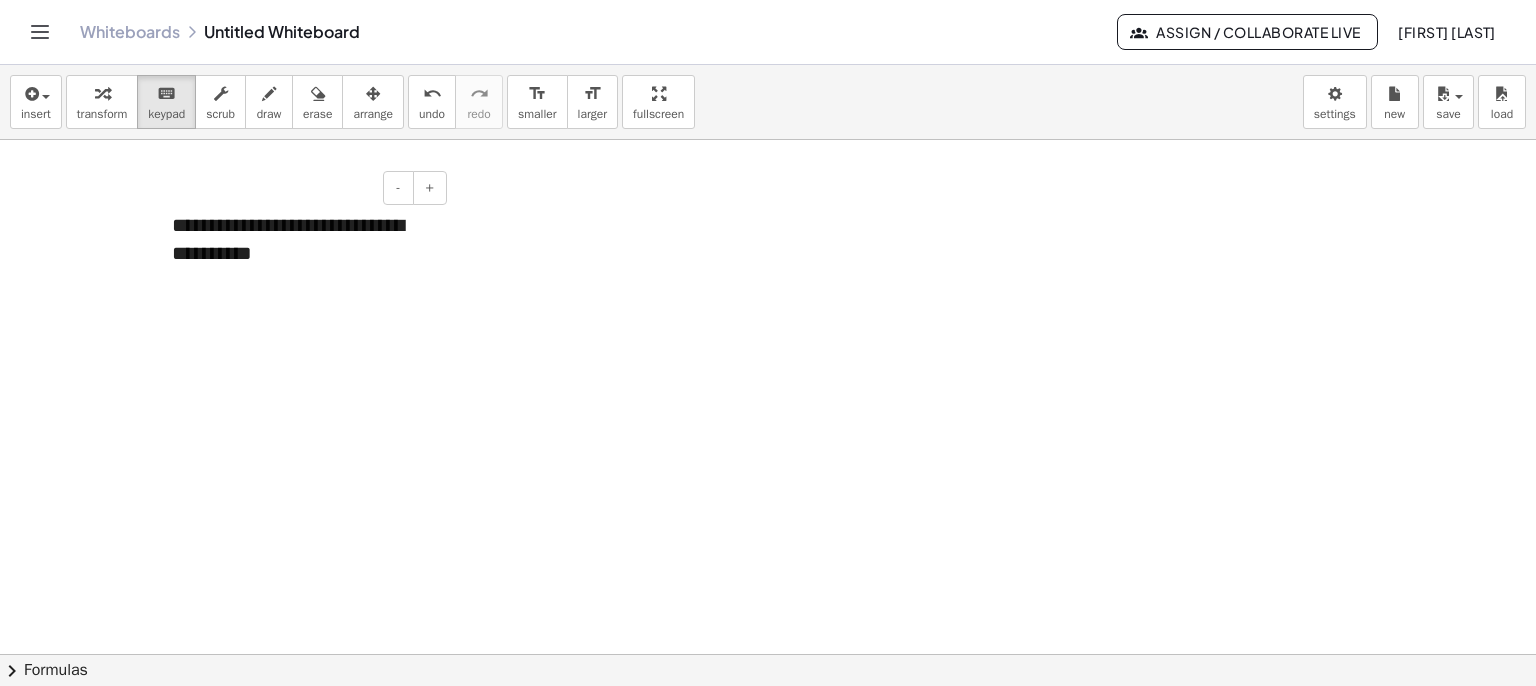 click on "**********" at bounding box center (302, 239) 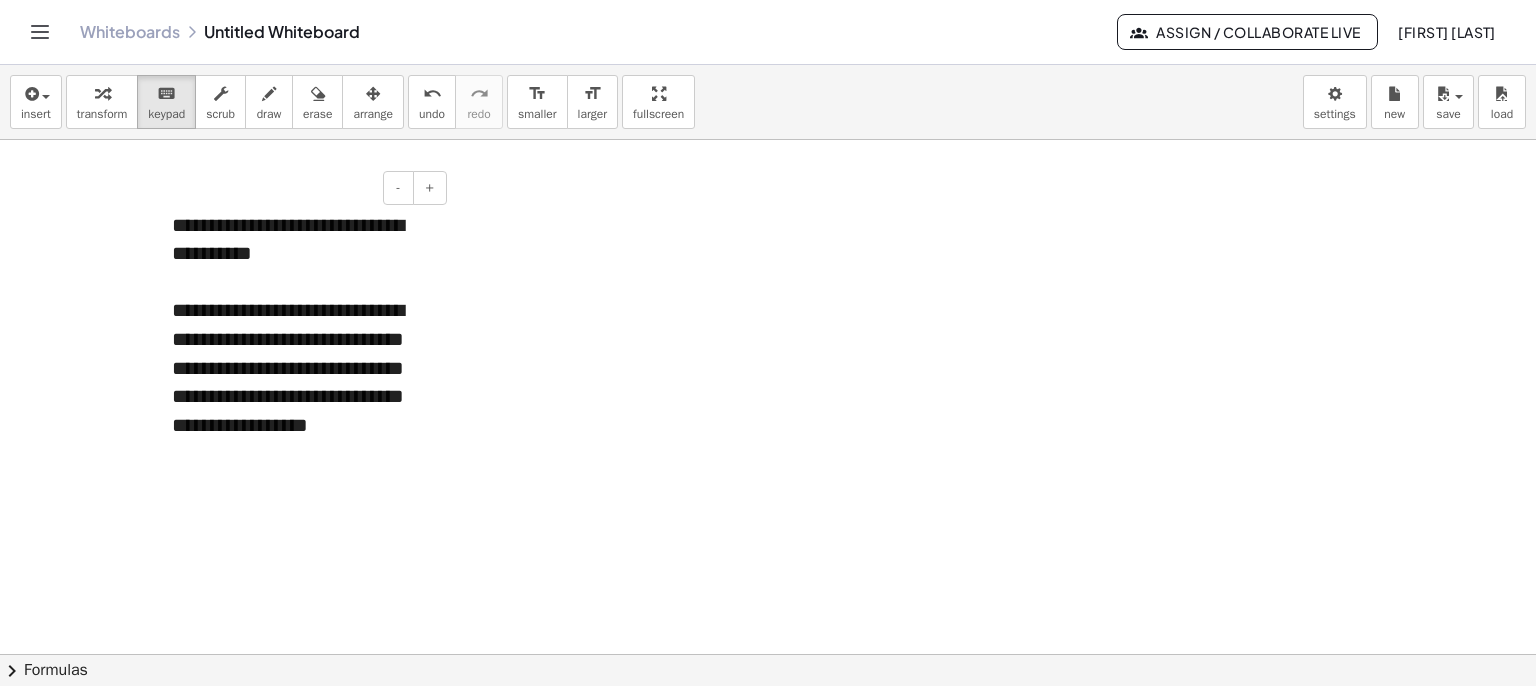 click on "**********" at bounding box center (302, 381) 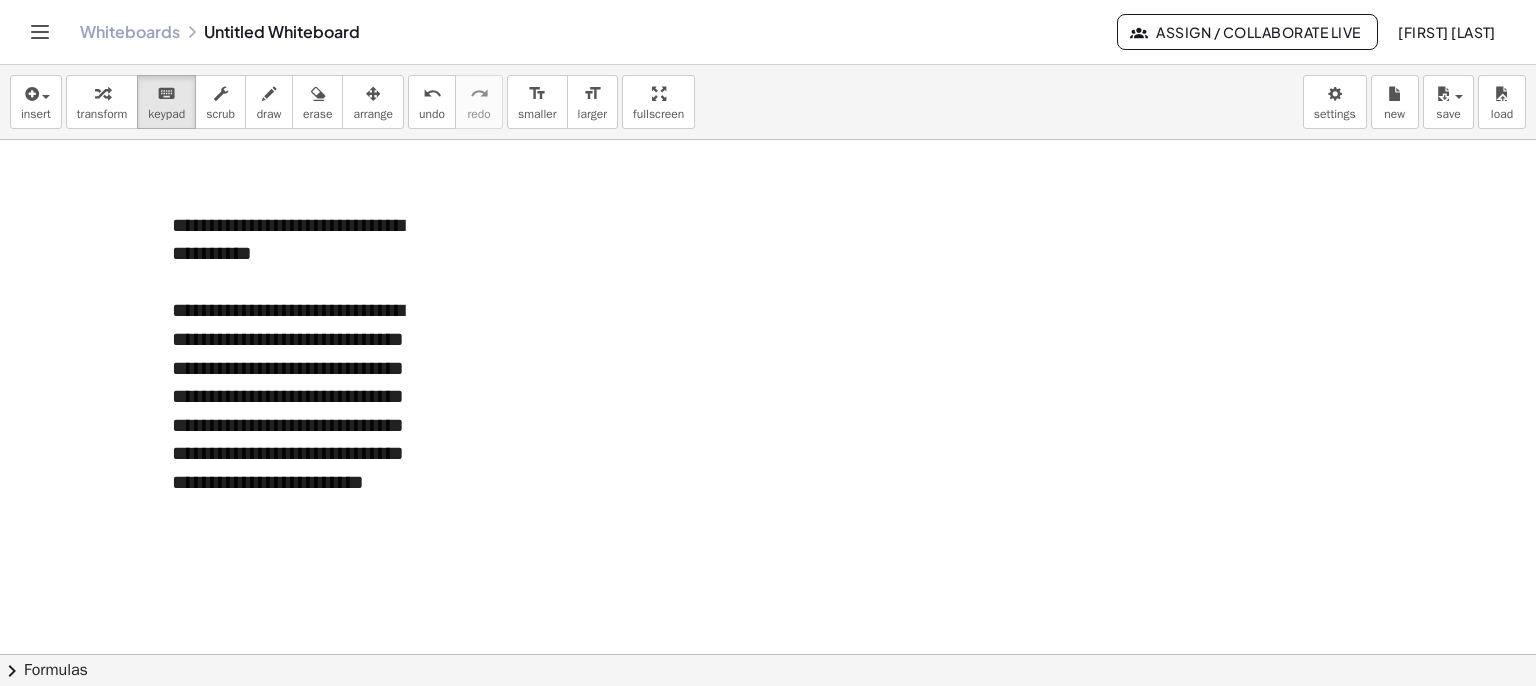 click at bounding box center (768, 654) 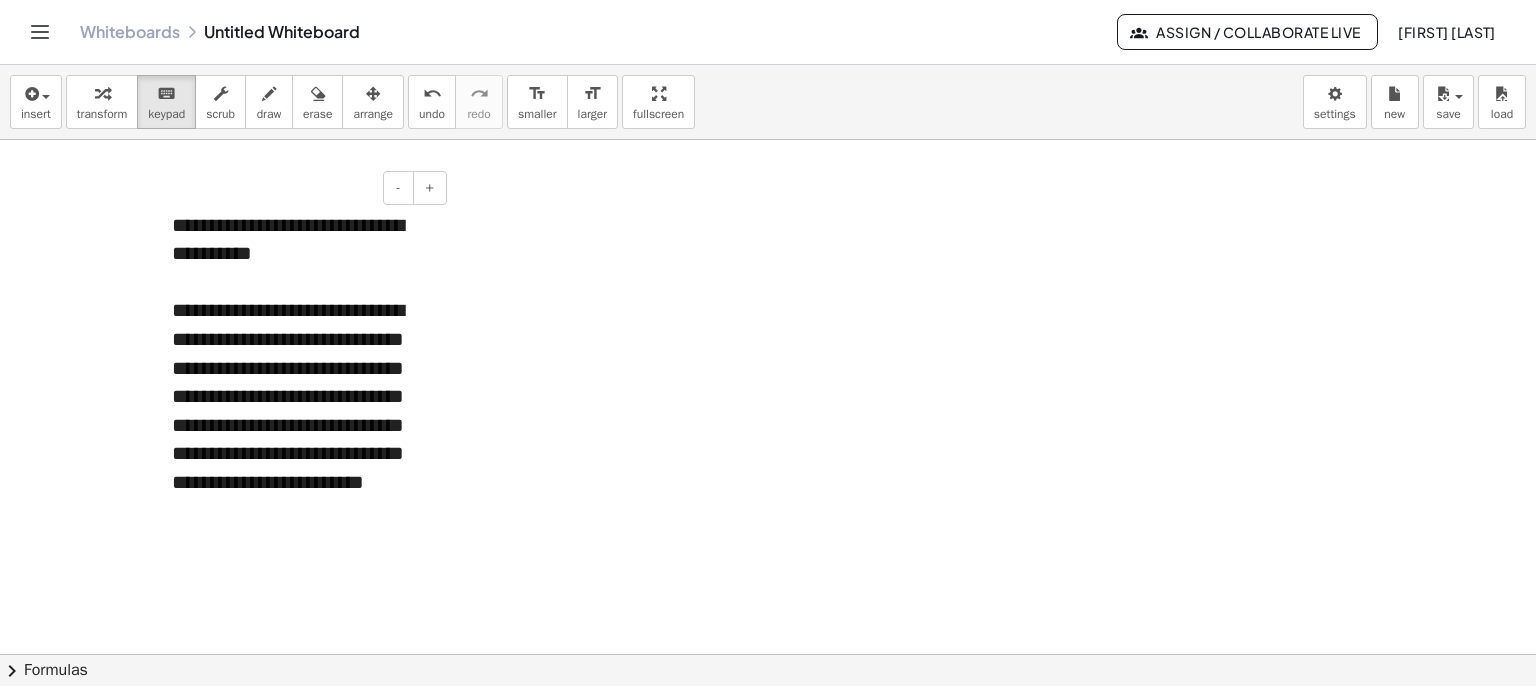 click on "**********" at bounding box center [302, 410] 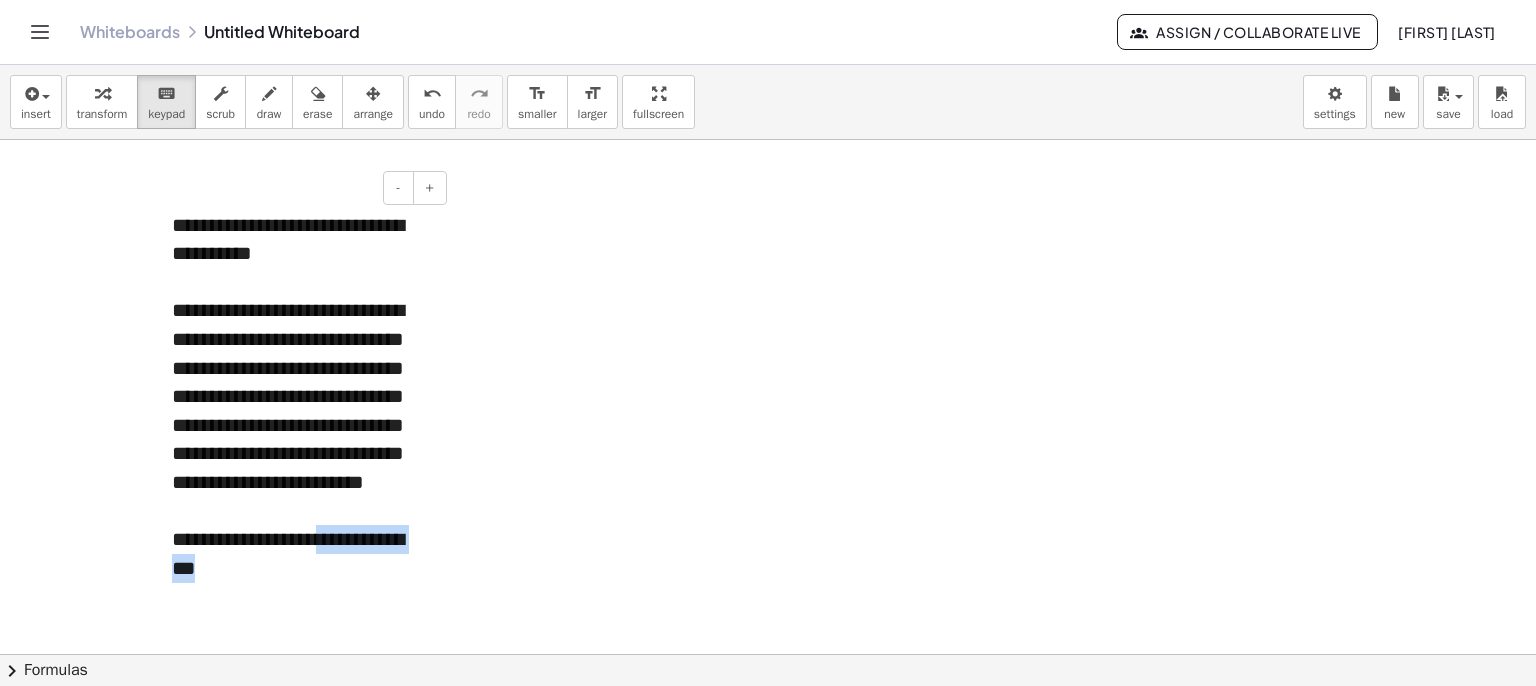 drag, startPoint x: 339, startPoint y: 545, endPoint x: 360, endPoint y: 561, distance: 26.400757 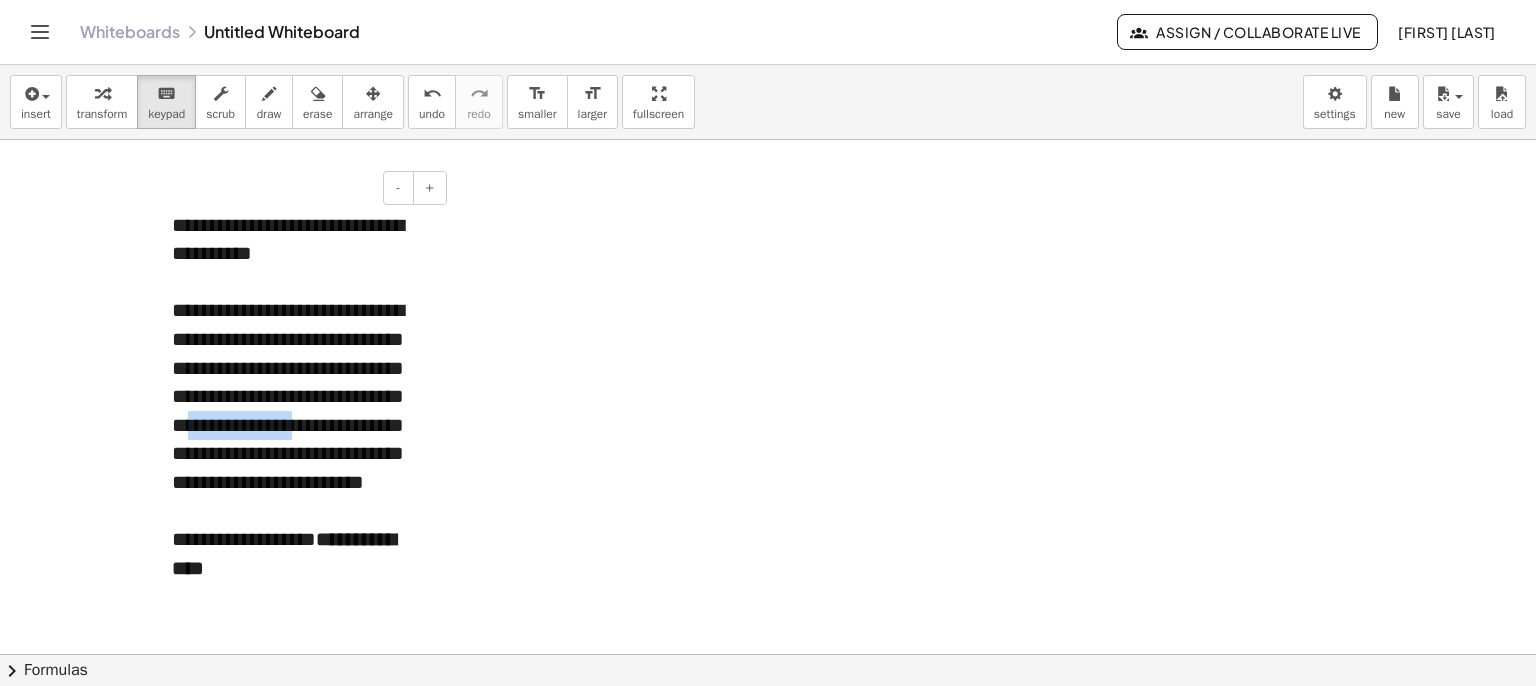 drag, startPoint x: 348, startPoint y: 425, endPoint x: 234, endPoint y: 457, distance: 118.40608 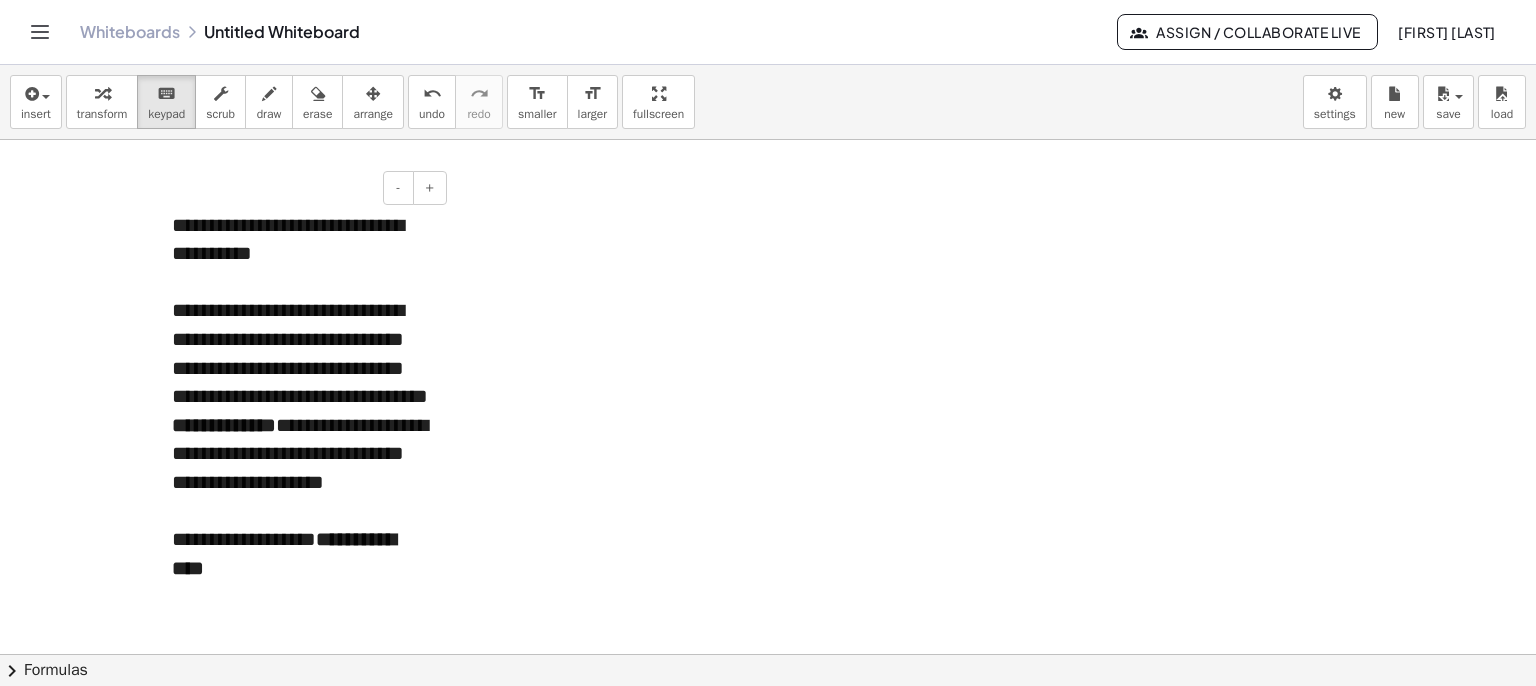 click on "**********" at bounding box center (302, 553) 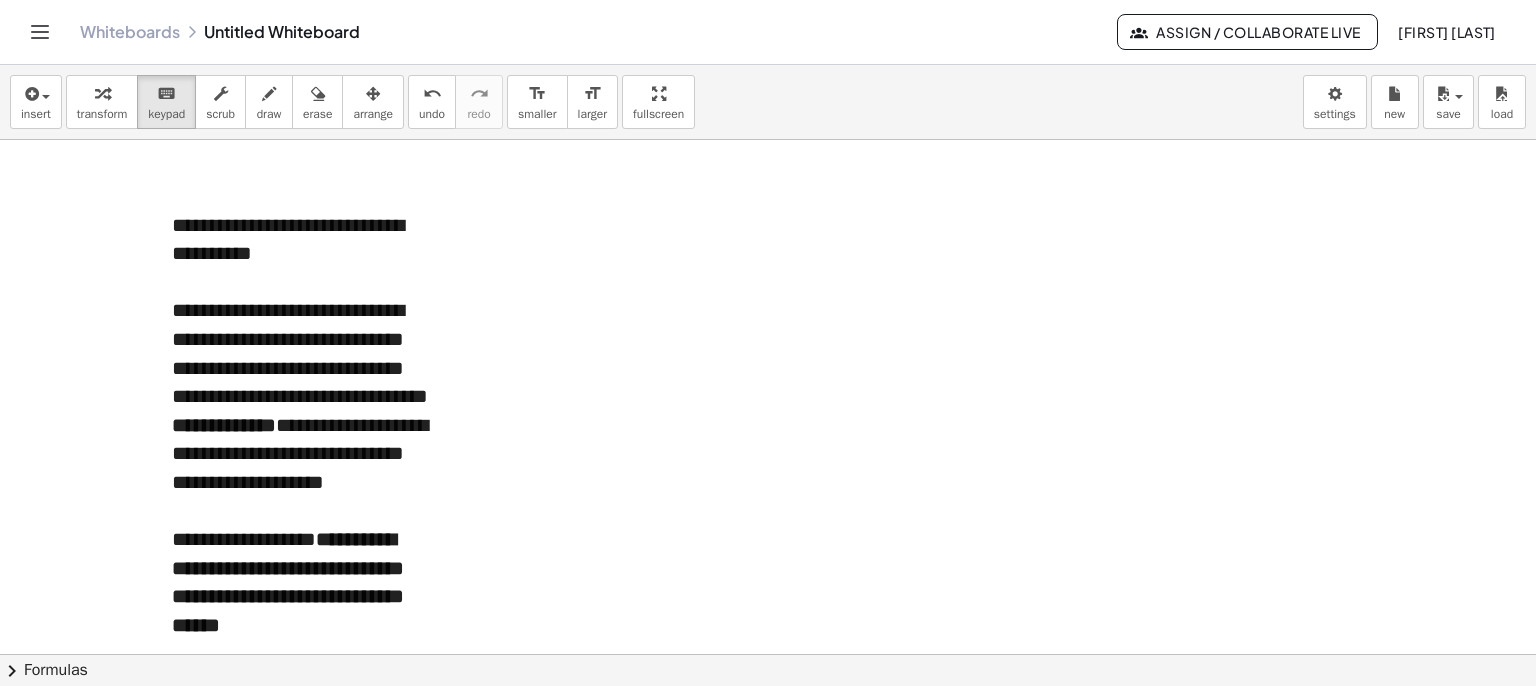click at bounding box center [768, 654] 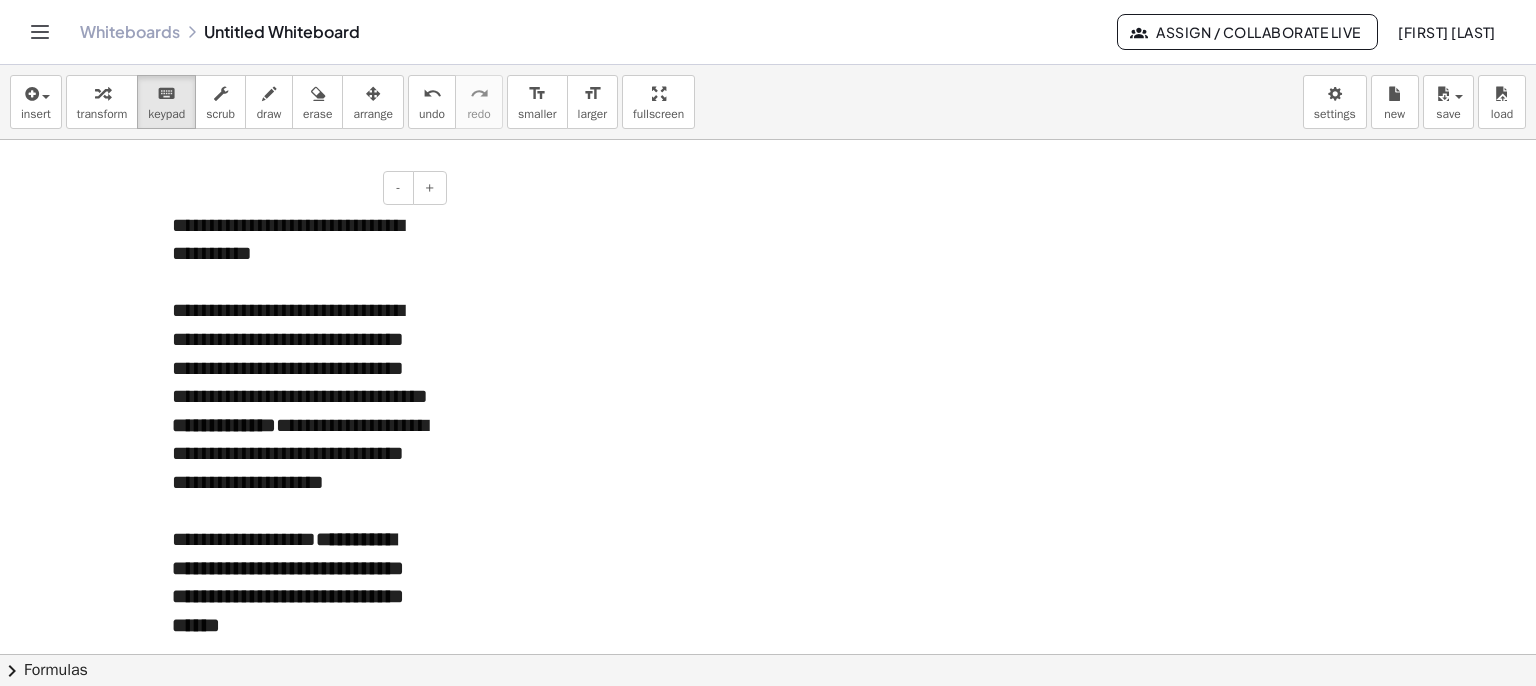 click on "**********" at bounding box center [302, 410] 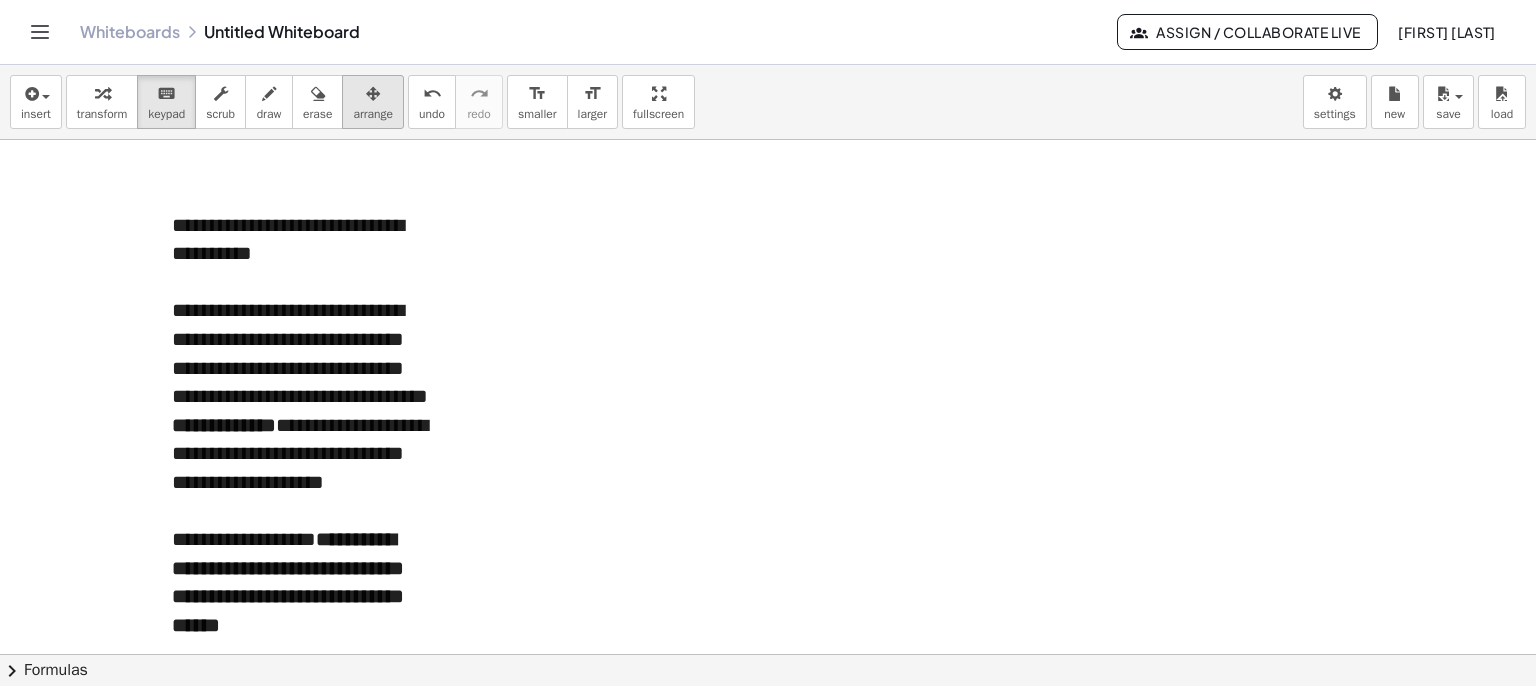 click at bounding box center [373, 93] 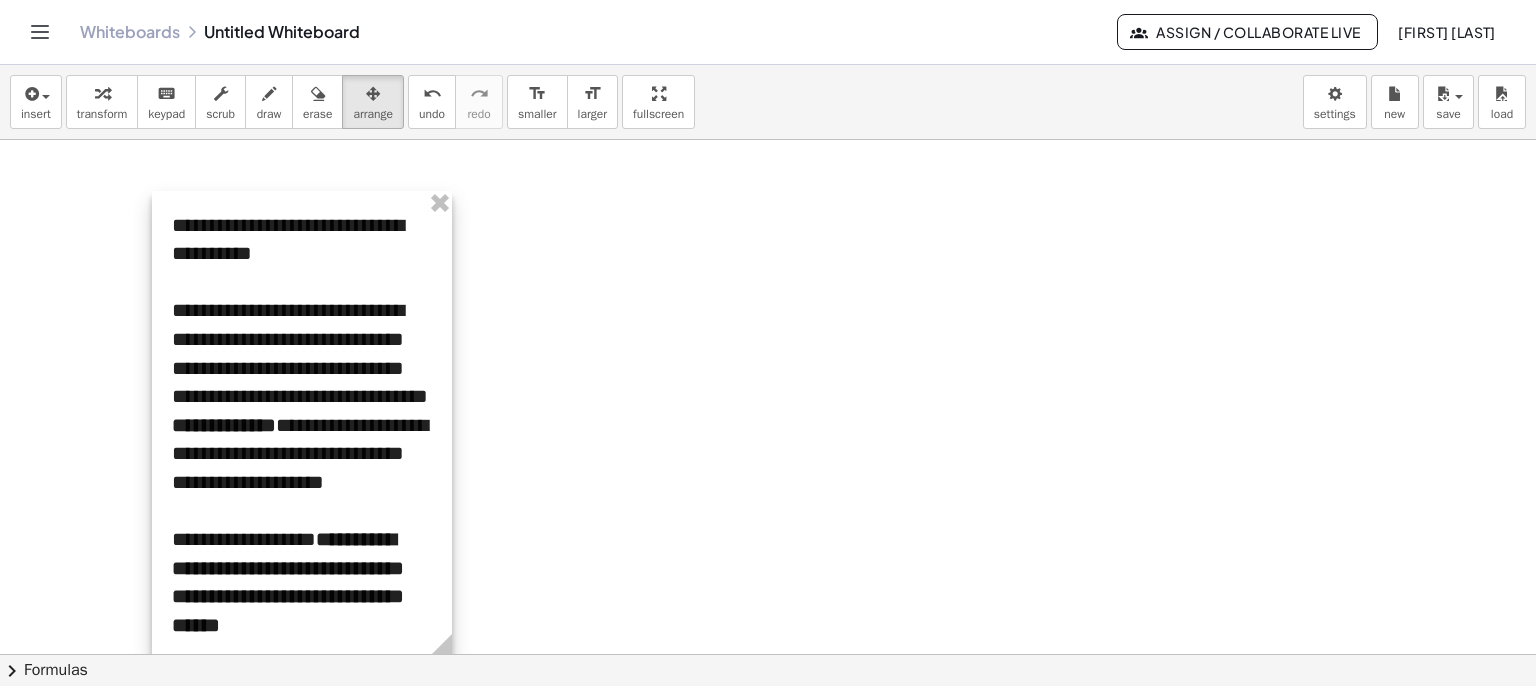 click at bounding box center [302, 425] 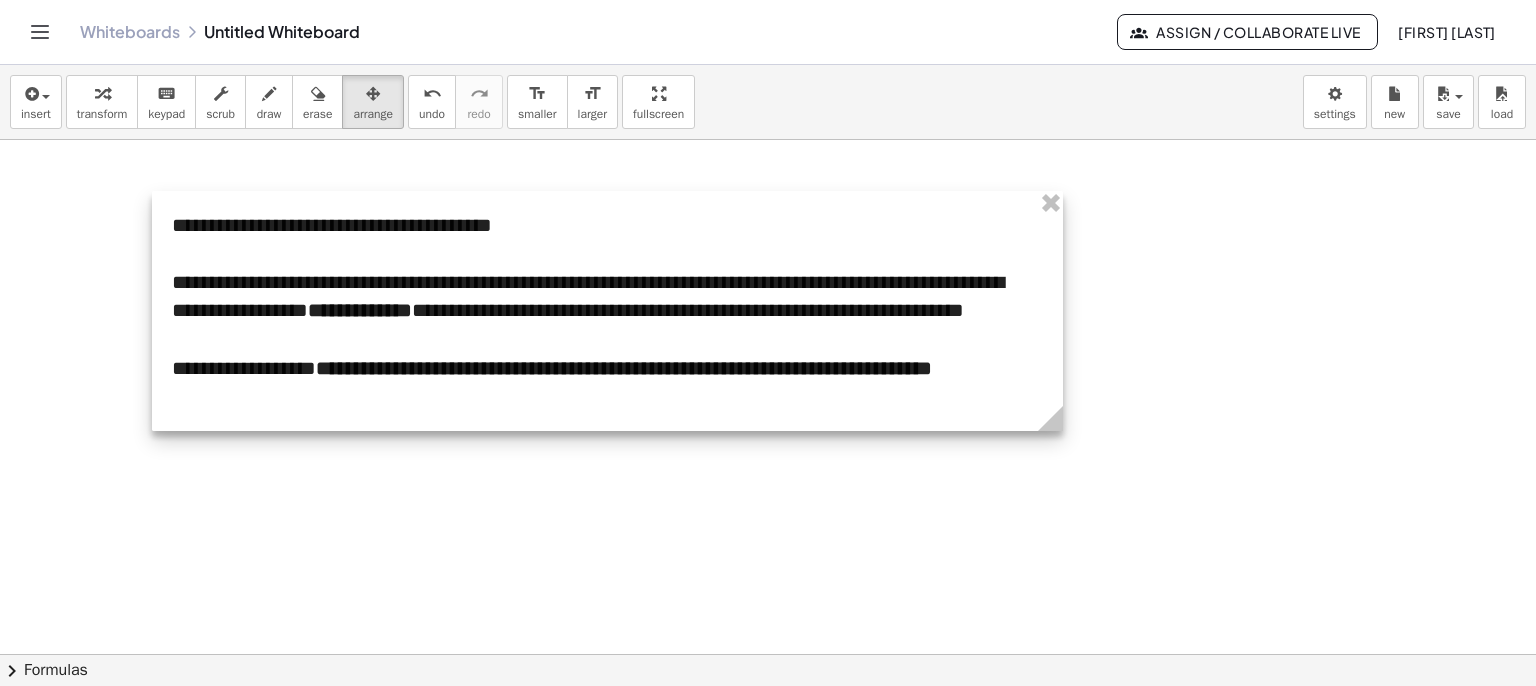 drag, startPoint x: 449, startPoint y: 633, endPoint x: 1091, endPoint y: 486, distance: 658.61444 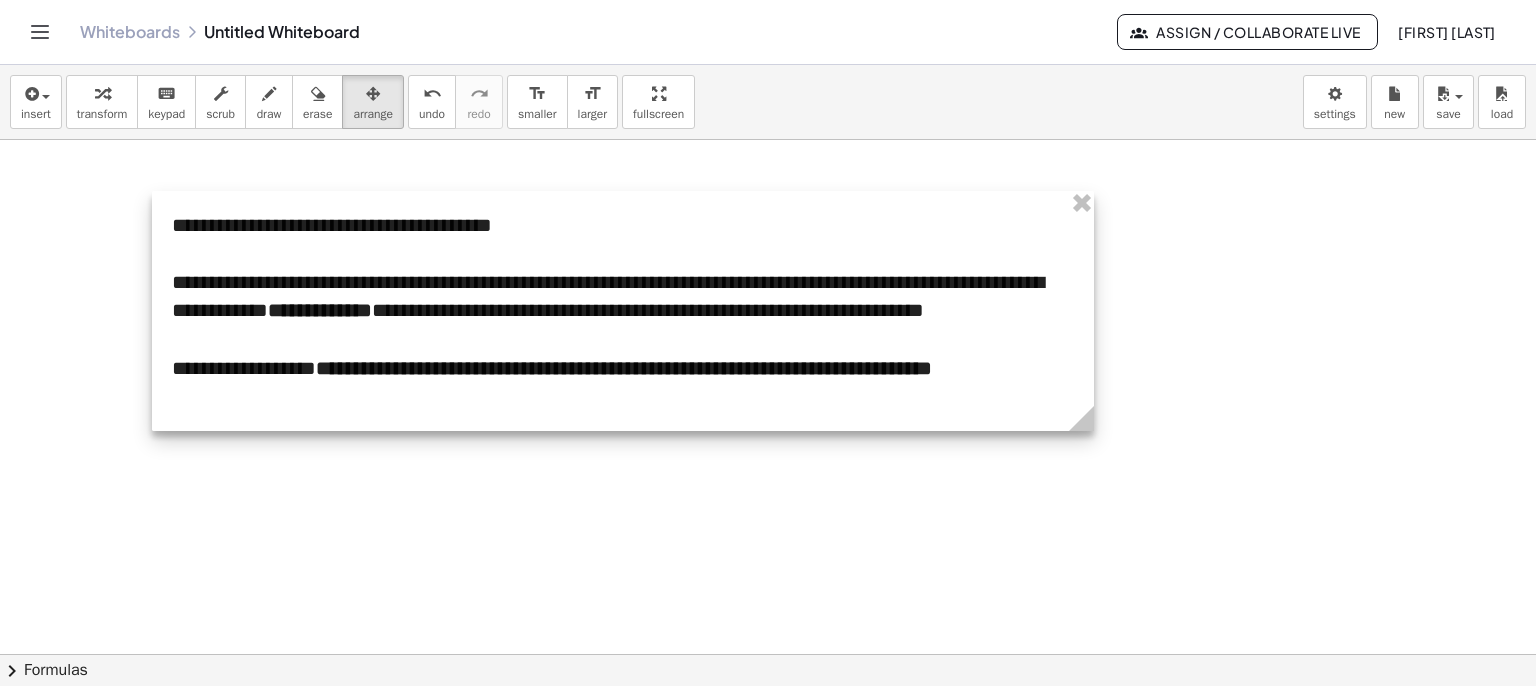 click at bounding box center [768, 654] 